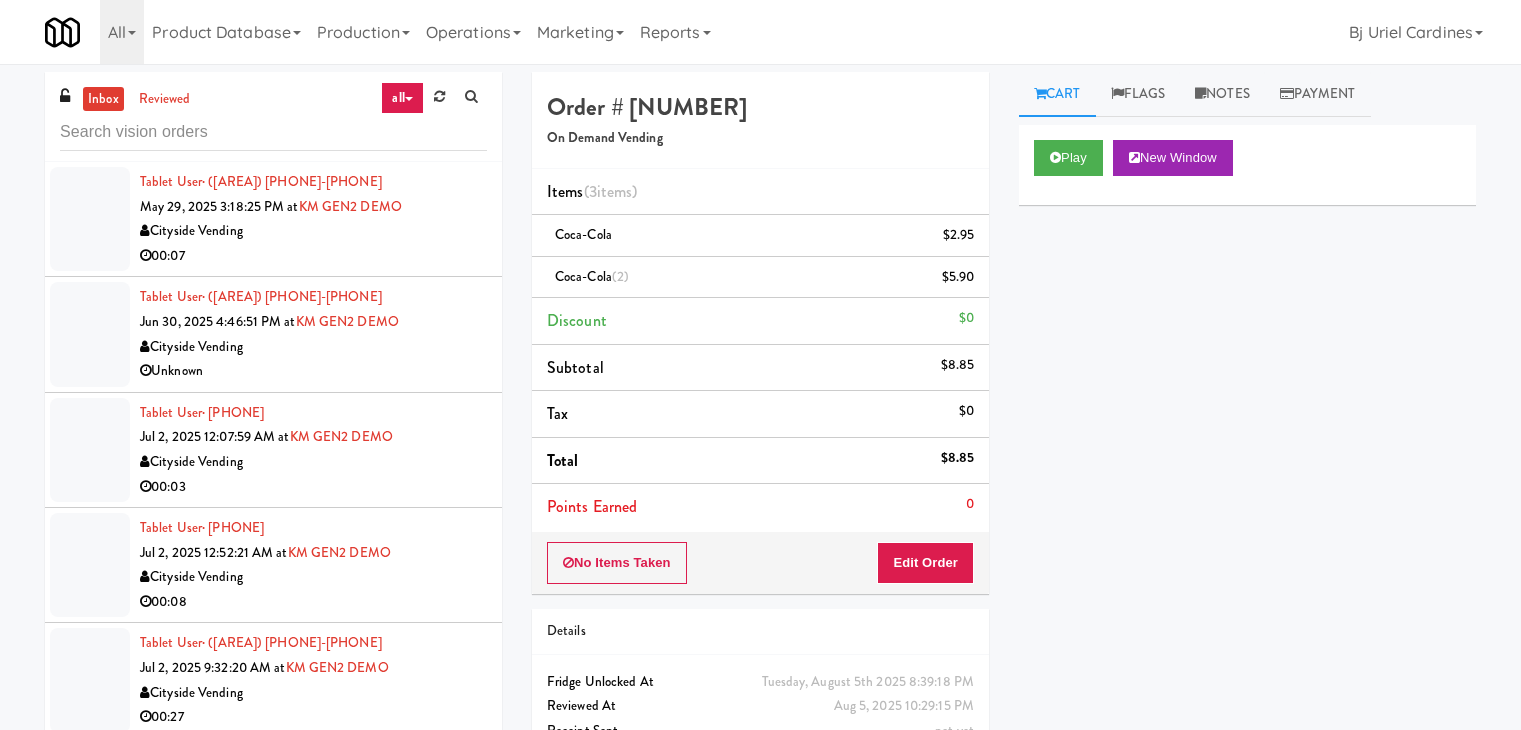 scroll, scrollTop: 64, scrollLeft: 0, axis: vertical 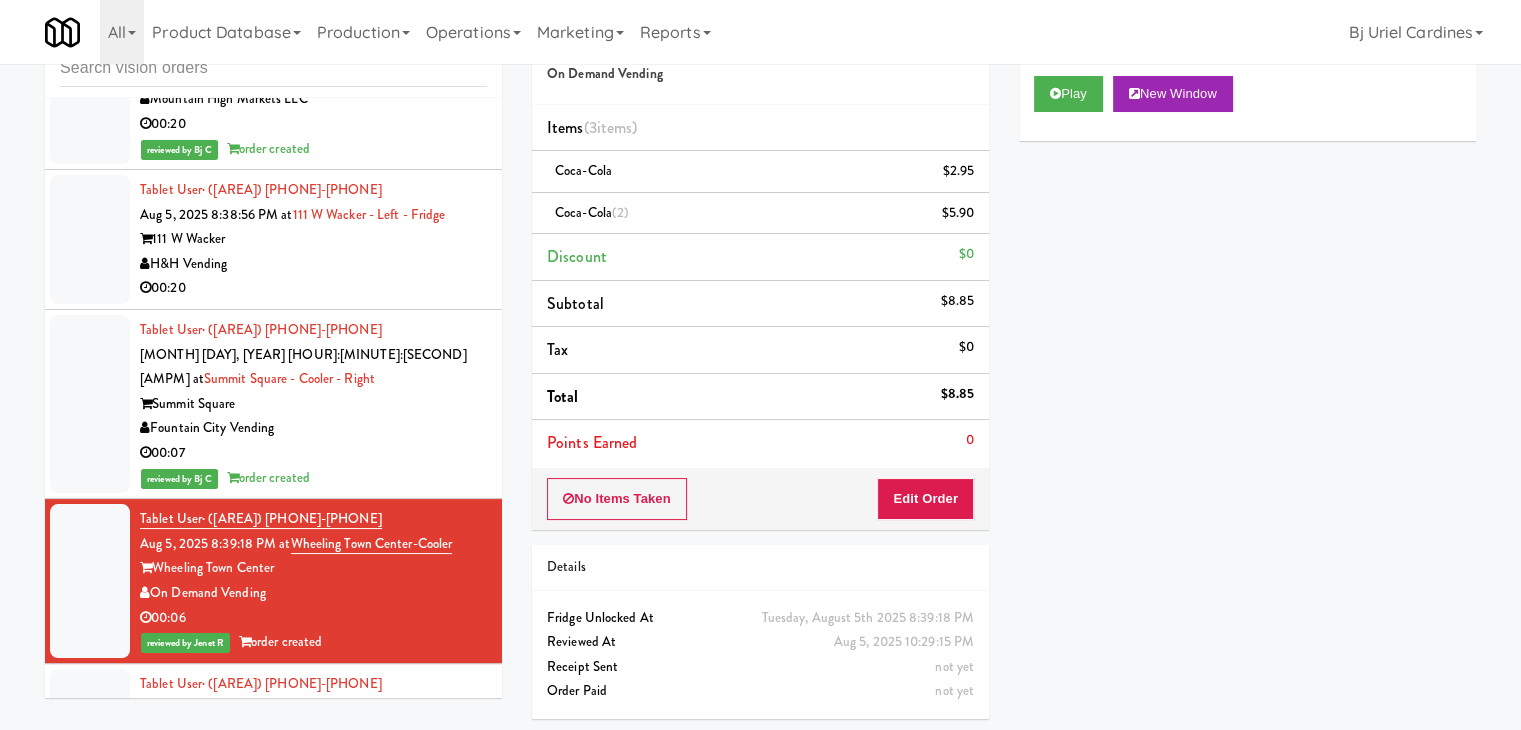 click on "00:05" at bounding box center (313, 807) 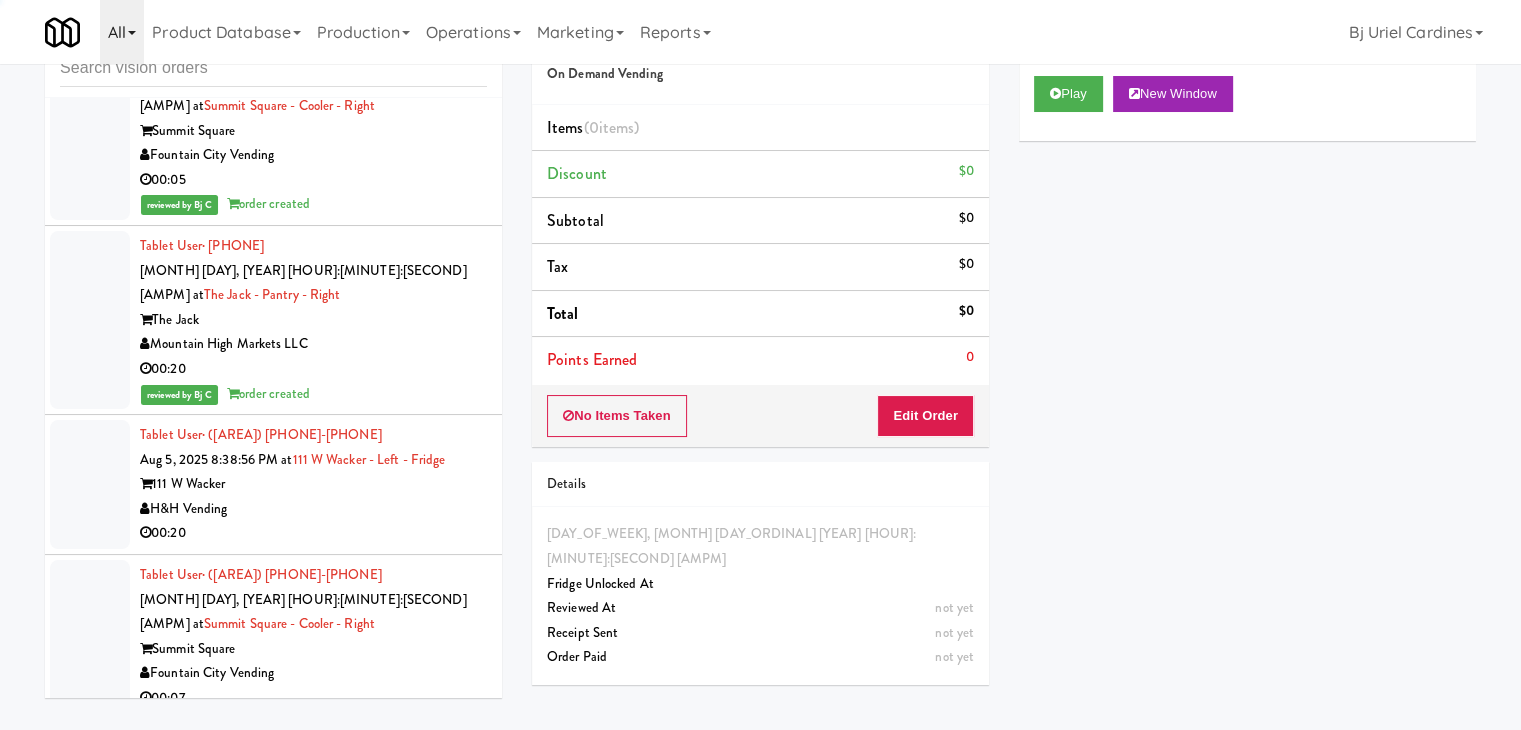 scroll, scrollTop: 9755, scrollLeft: 0, axis: vertical 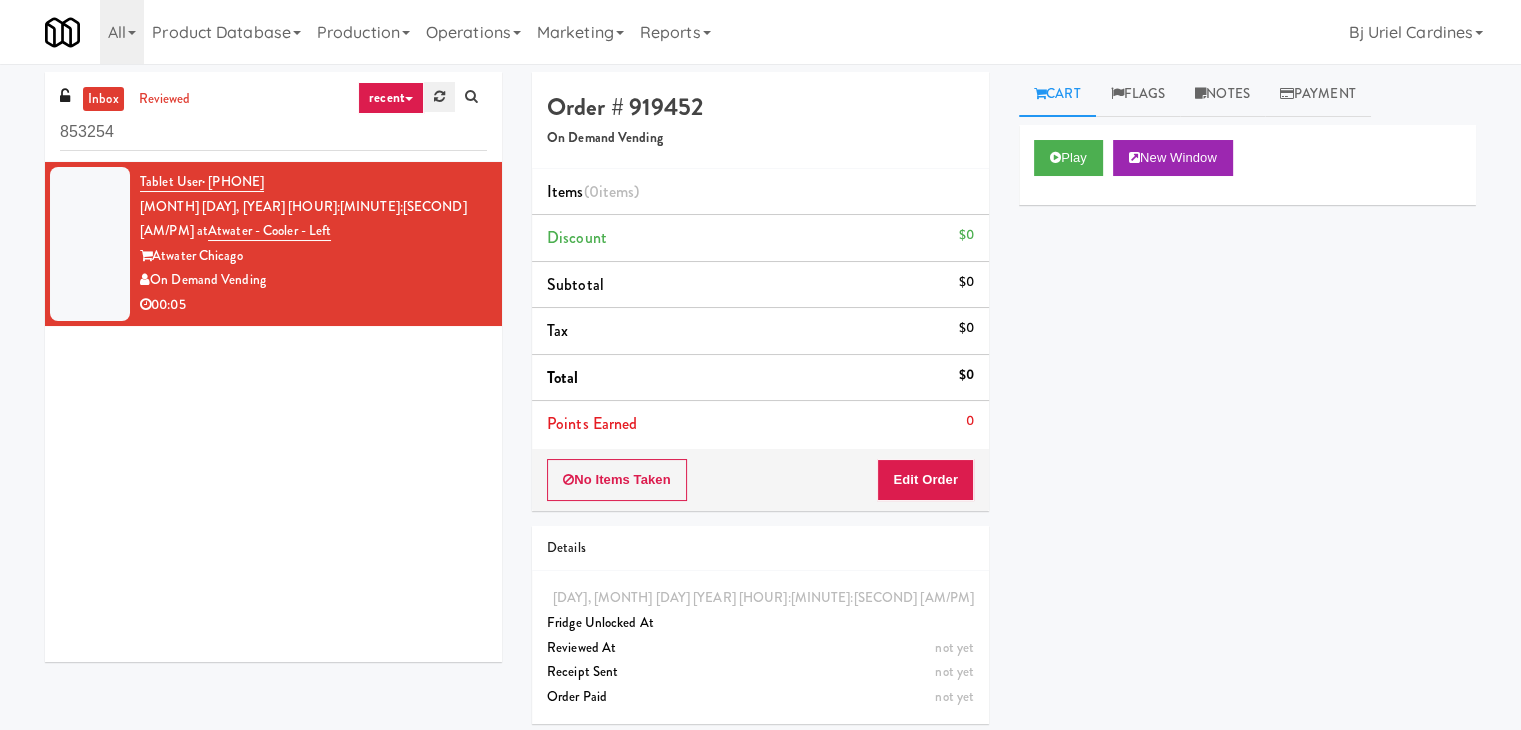 click at bounding box center [439, 97] 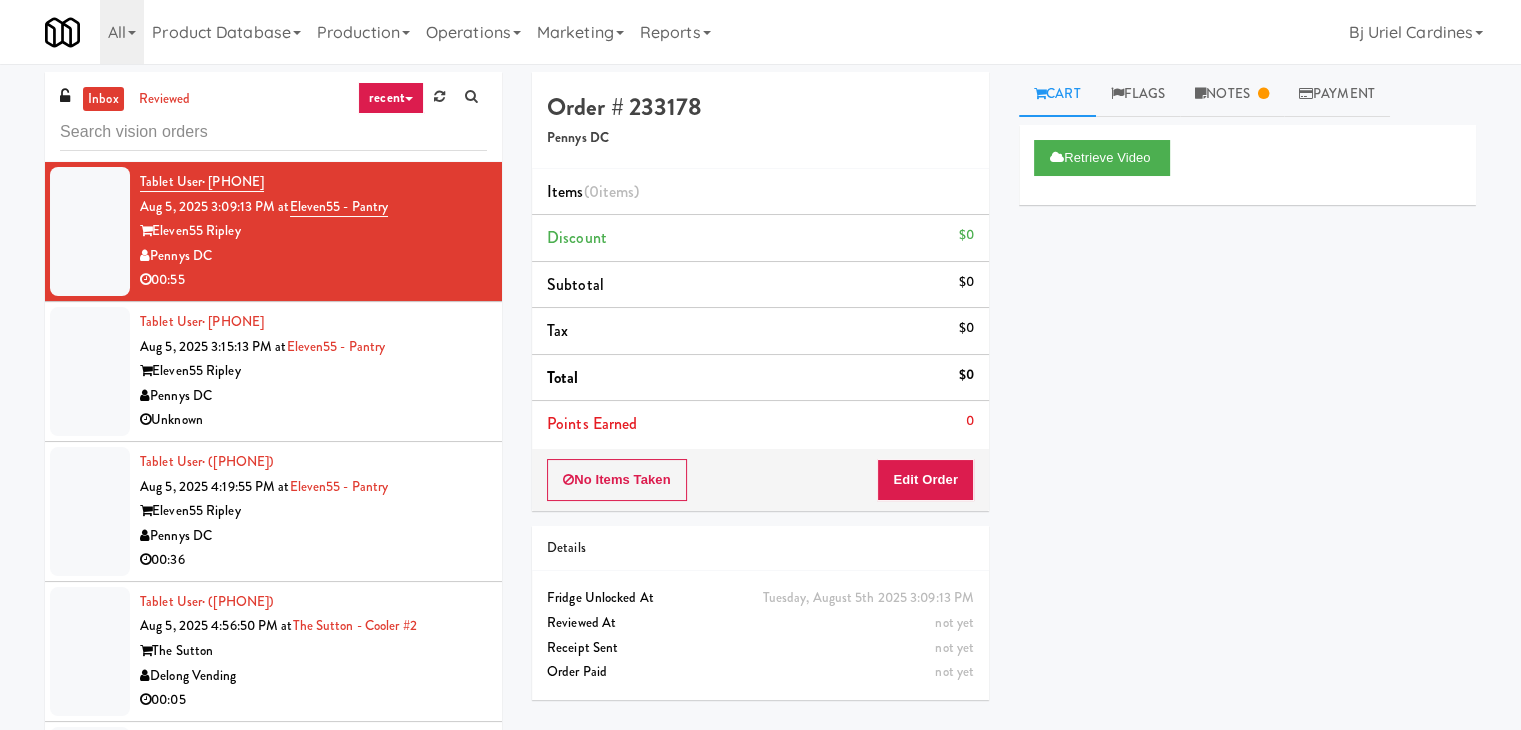 drag, startPoint x: 435, startPoint y: 214, endPoint x: 398, endPoint y: 253, distance: 53.75872 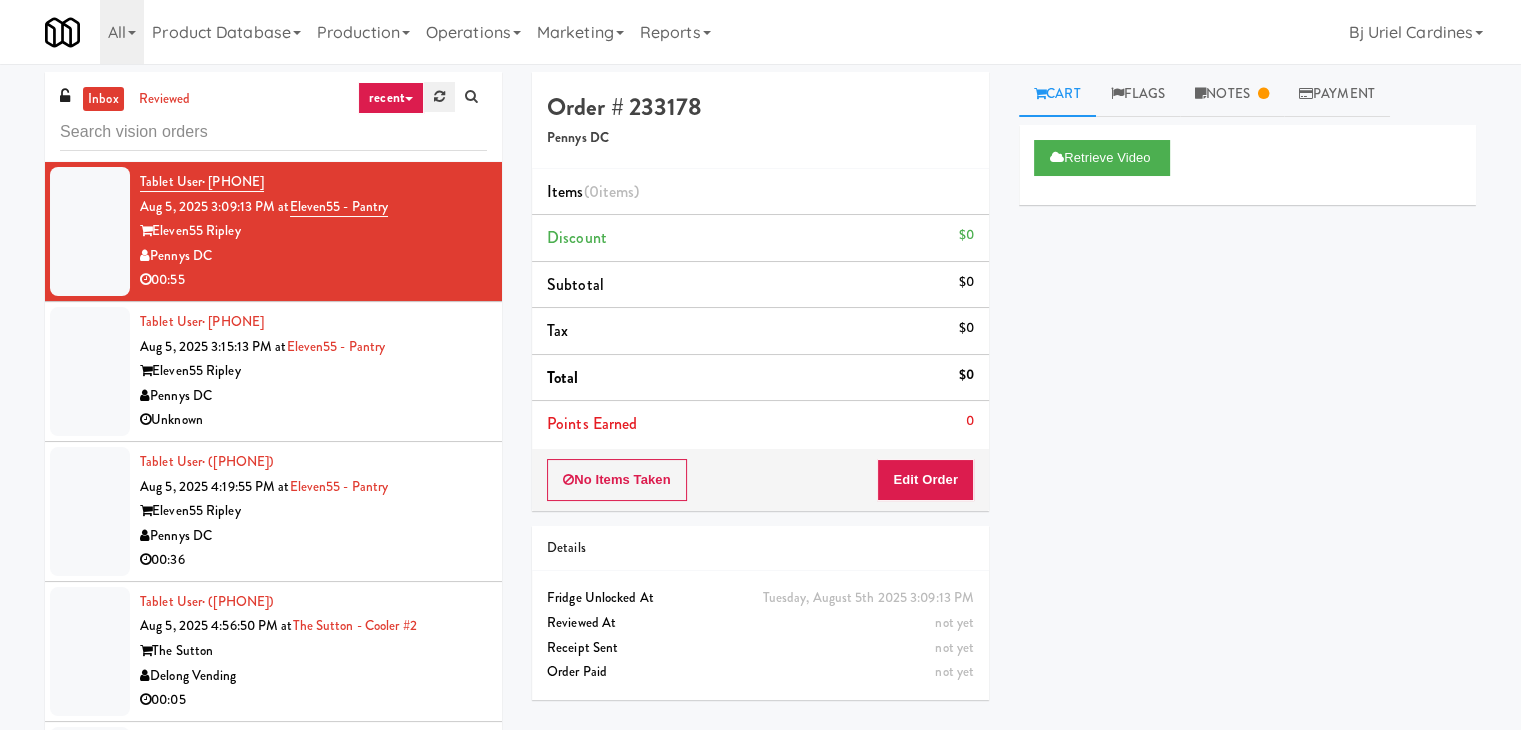 click at bounding box center (439, 97) 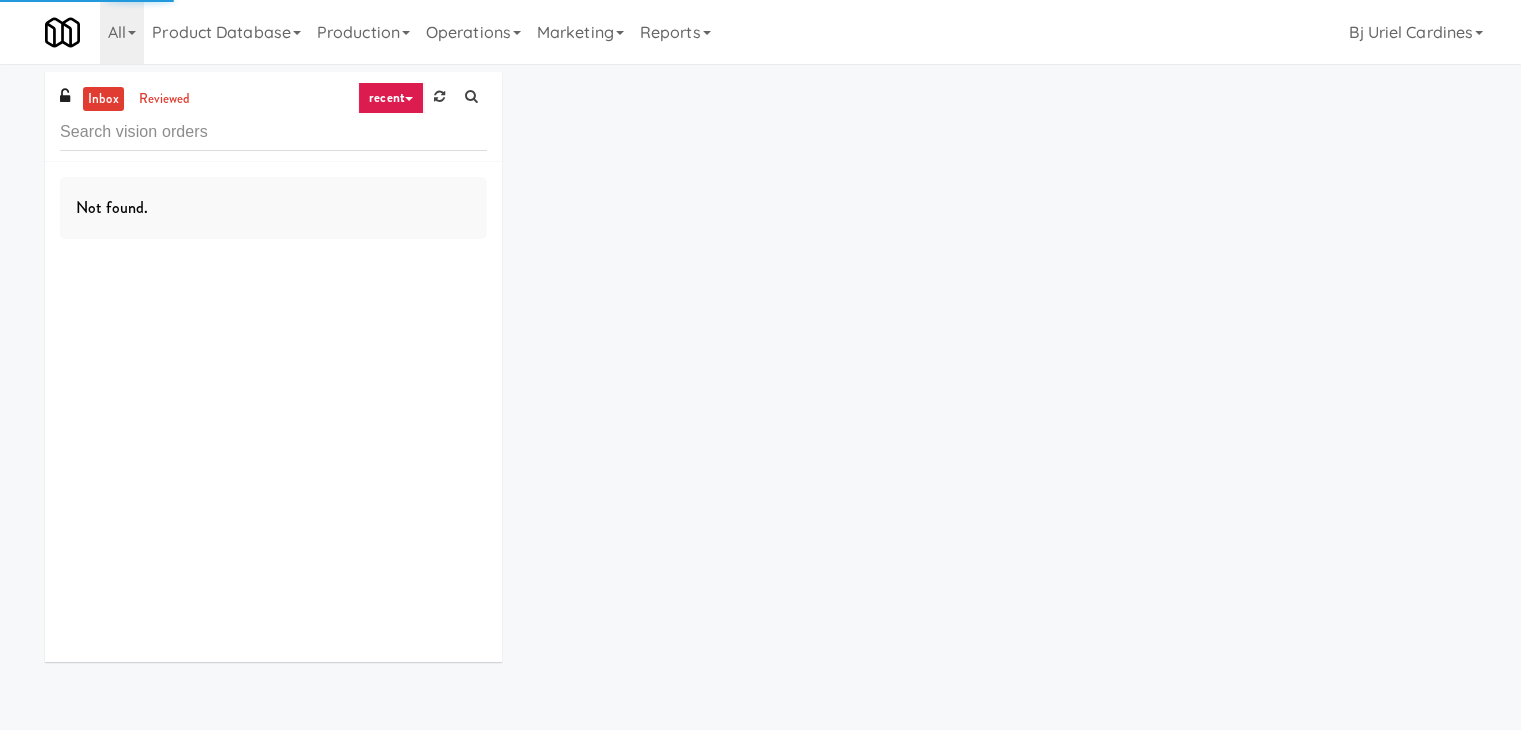 click on "recent" at bounding box center (391, 98) 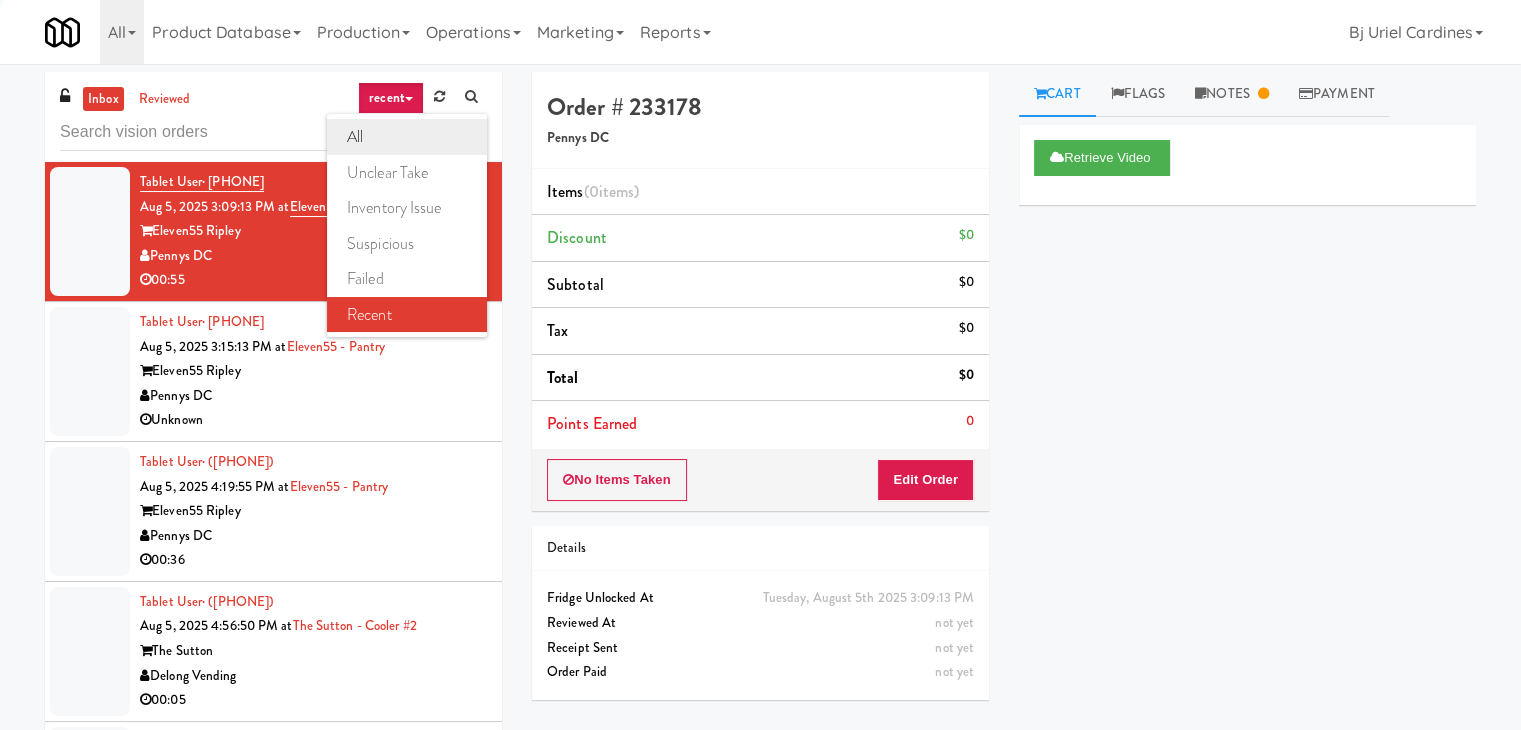 click on "all" at bounding box center (407, 137) 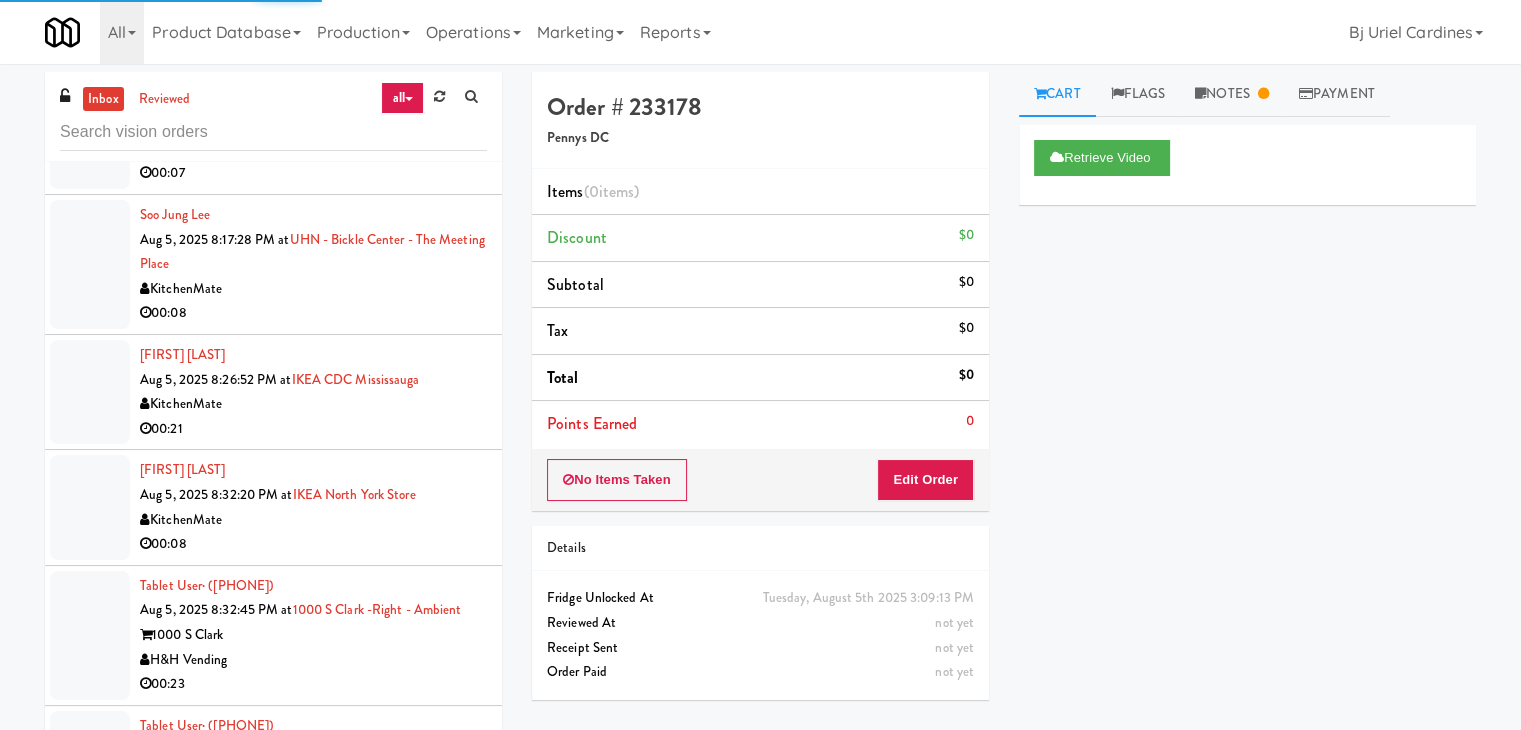 scroll, scrollTop: 4205, scrollLeft: 0, axis: vertical 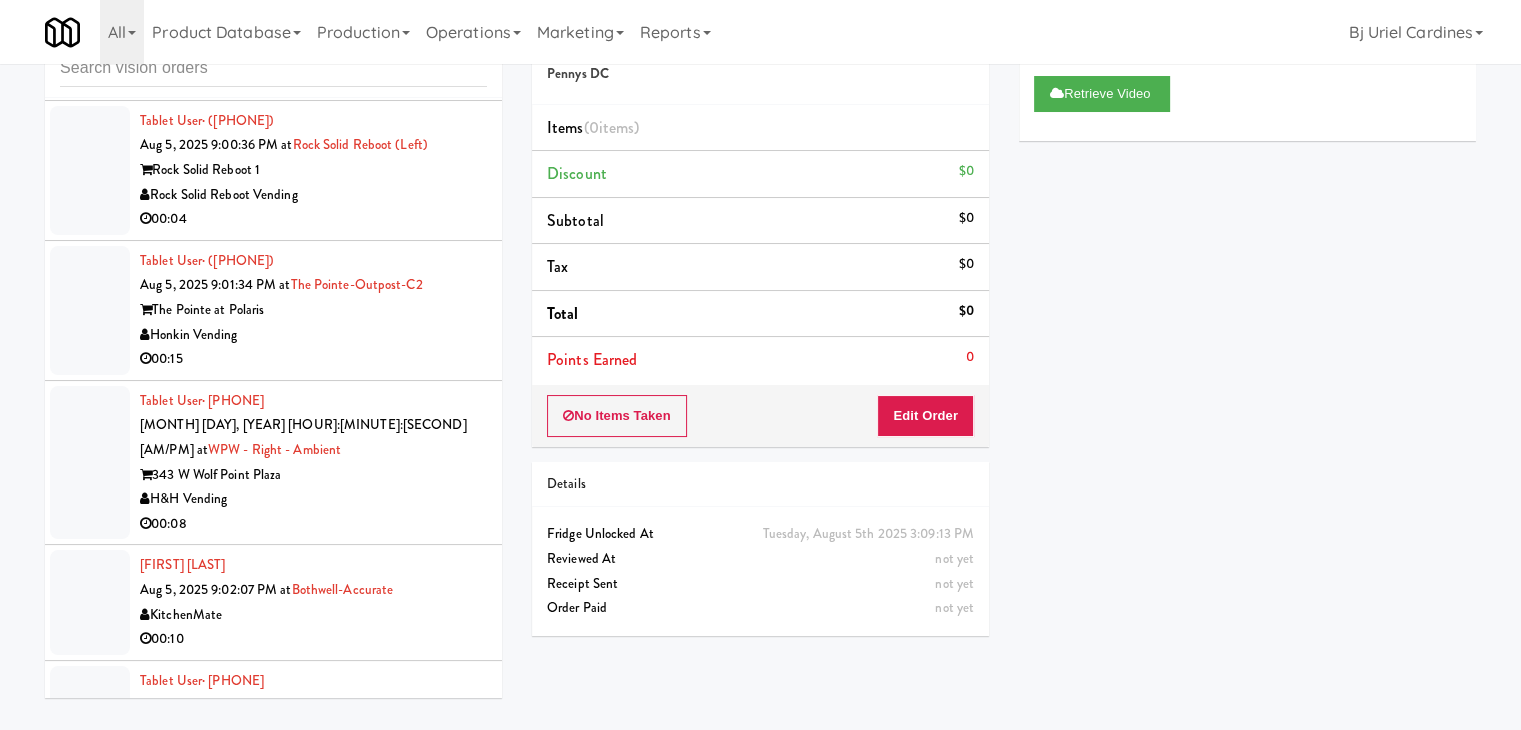 click on "H&H Vending" at bounding box center (313, 499) 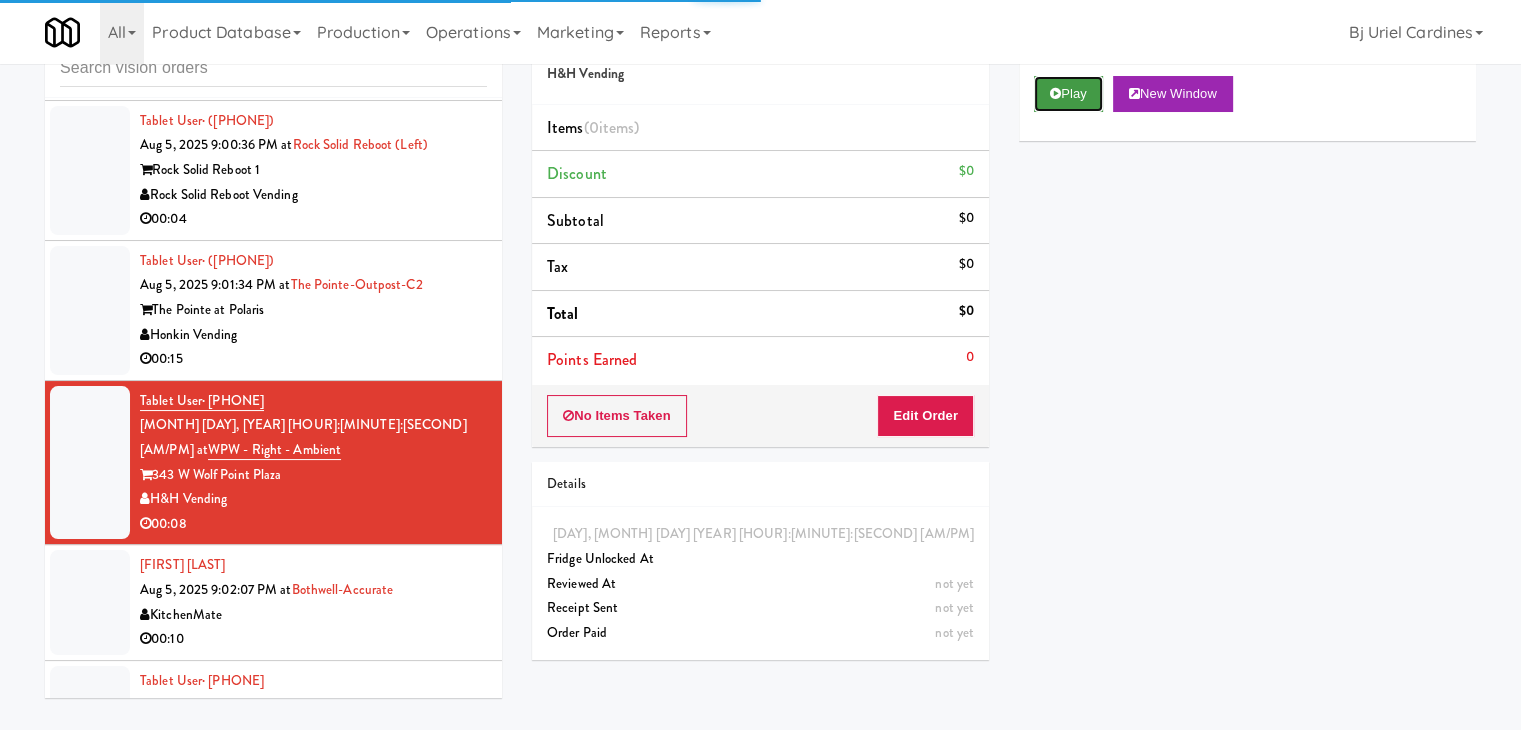 drag, startPoint x: 1080, startPoint y: 94, endPoint x: 1014, endPoint y: 309, distance: 224.9022 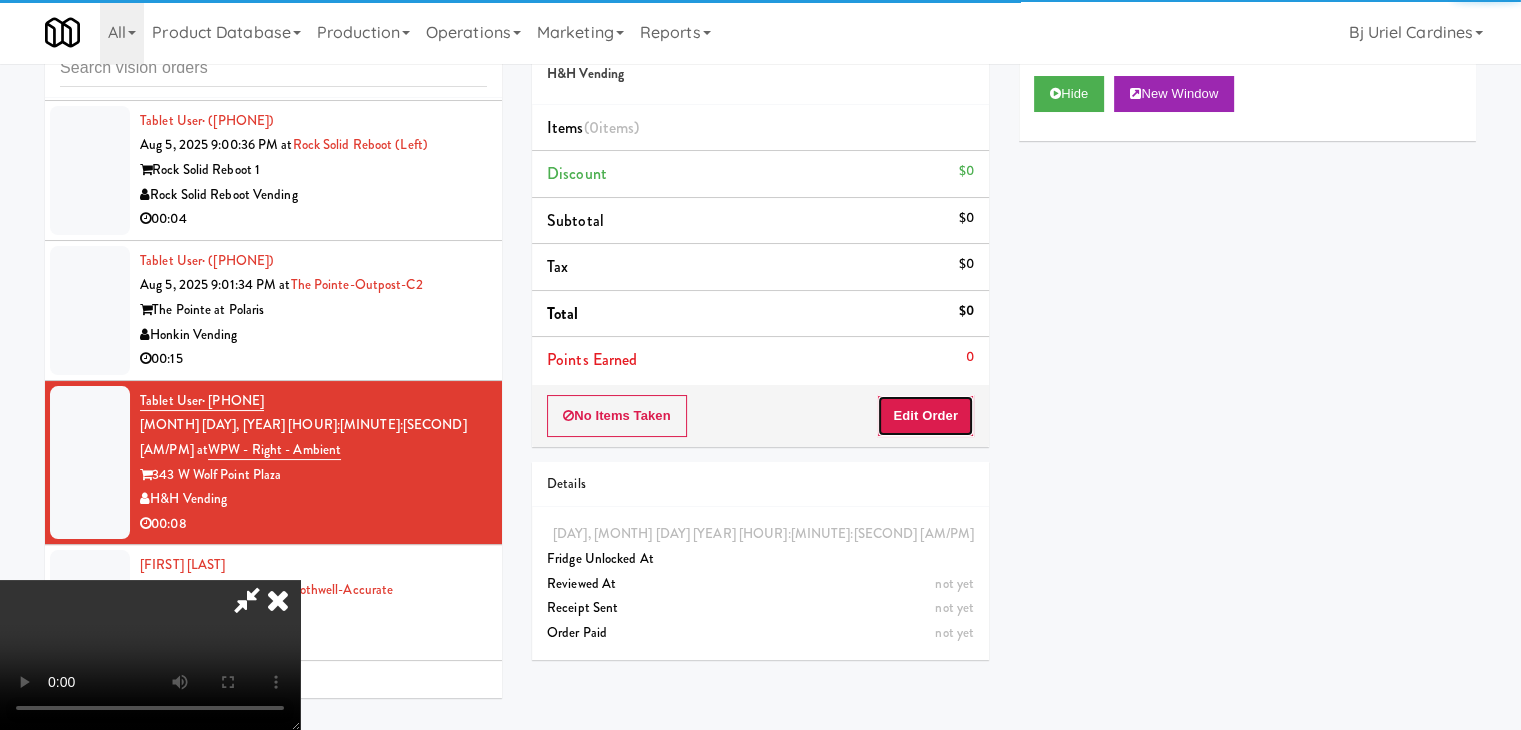 click on "Edit Order" at bounding box center [925, 416] 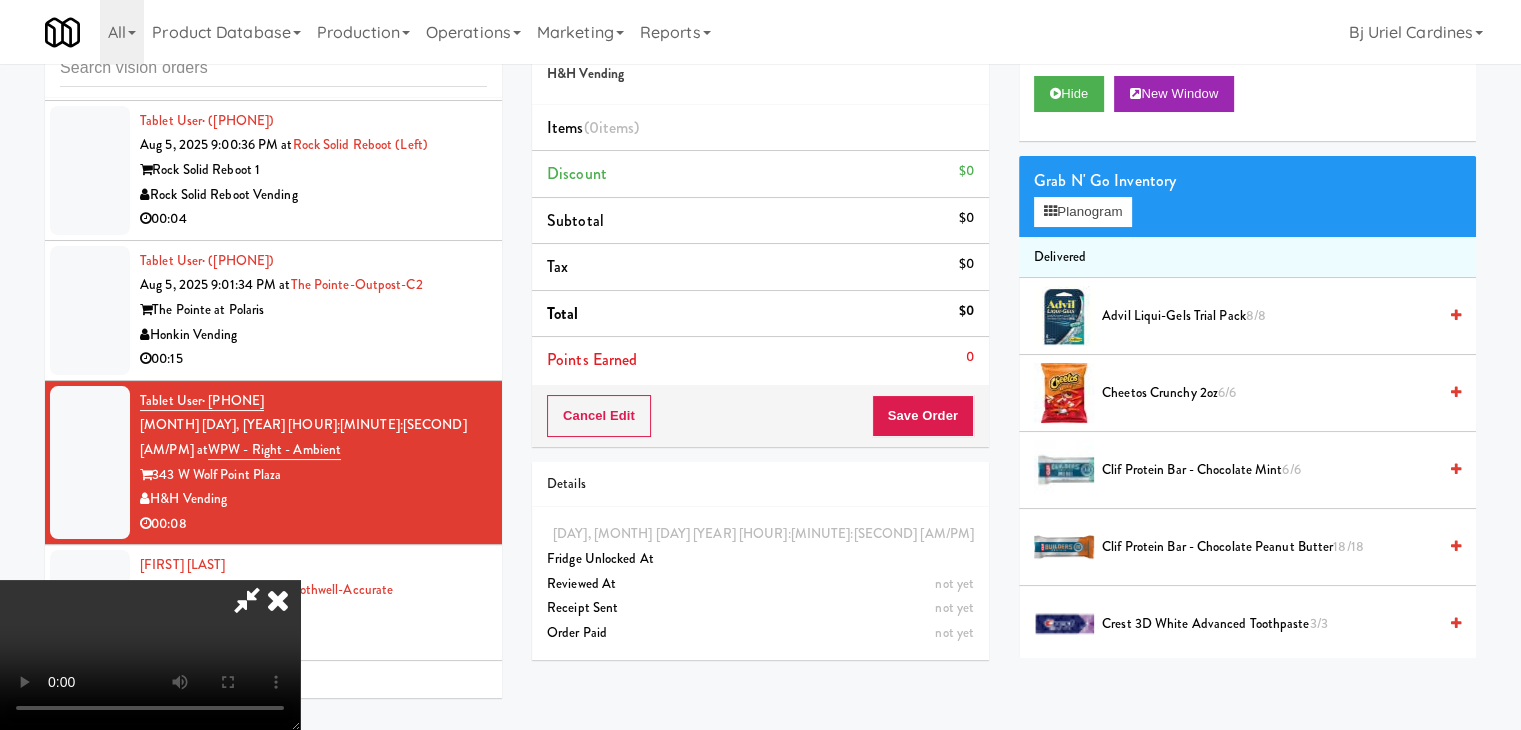 type 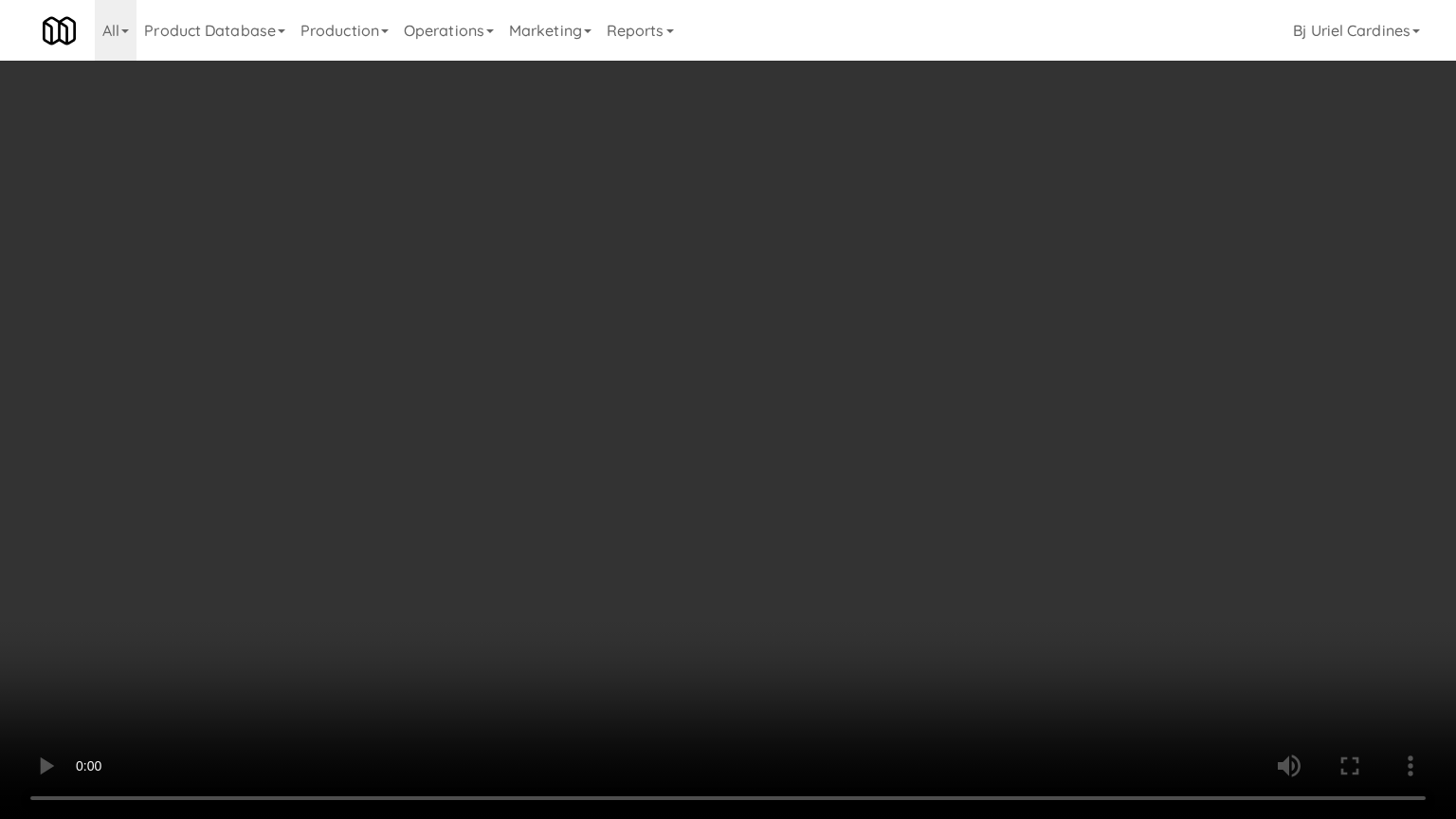 click at bounding box center (728, 410) 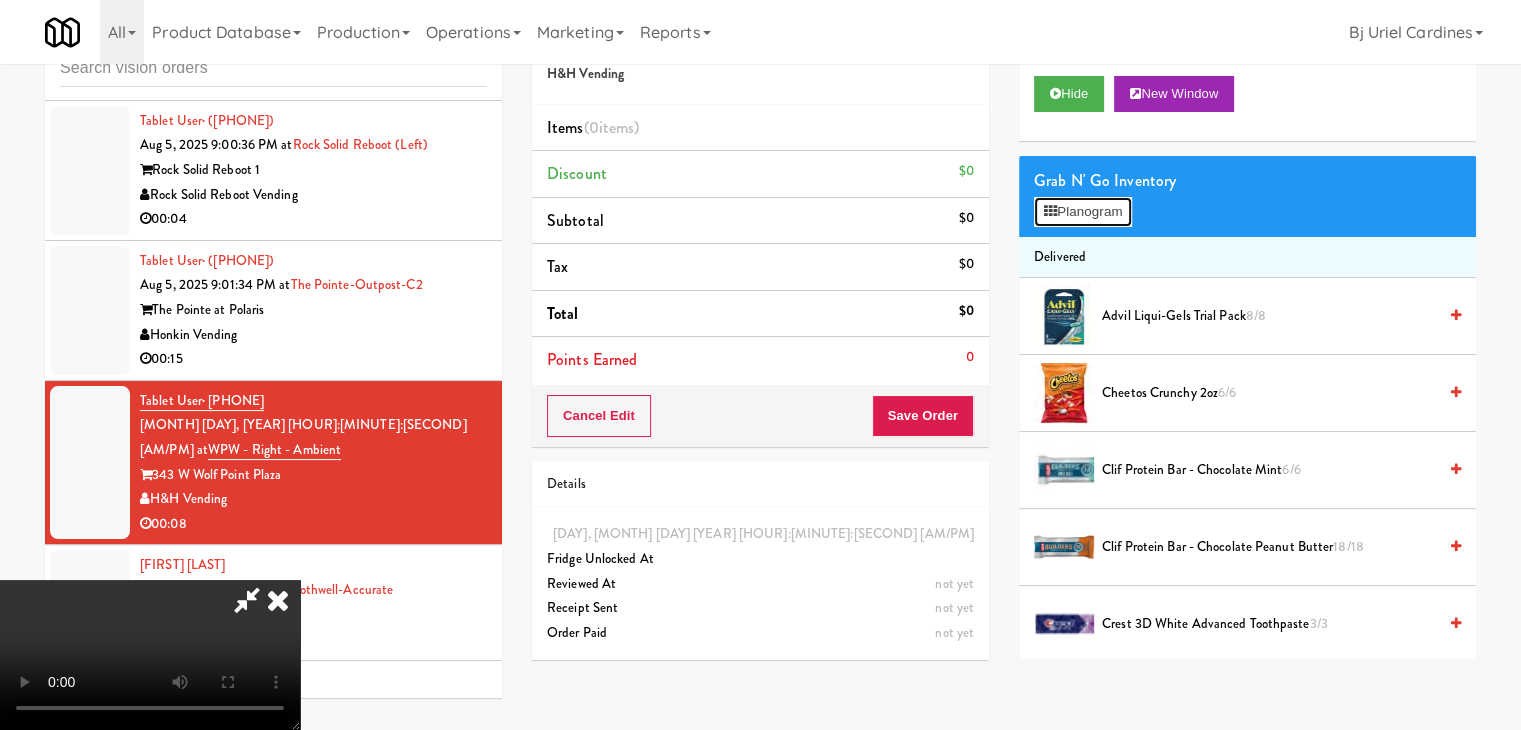 click on "Planogram" at bounding box center (1083, 212) 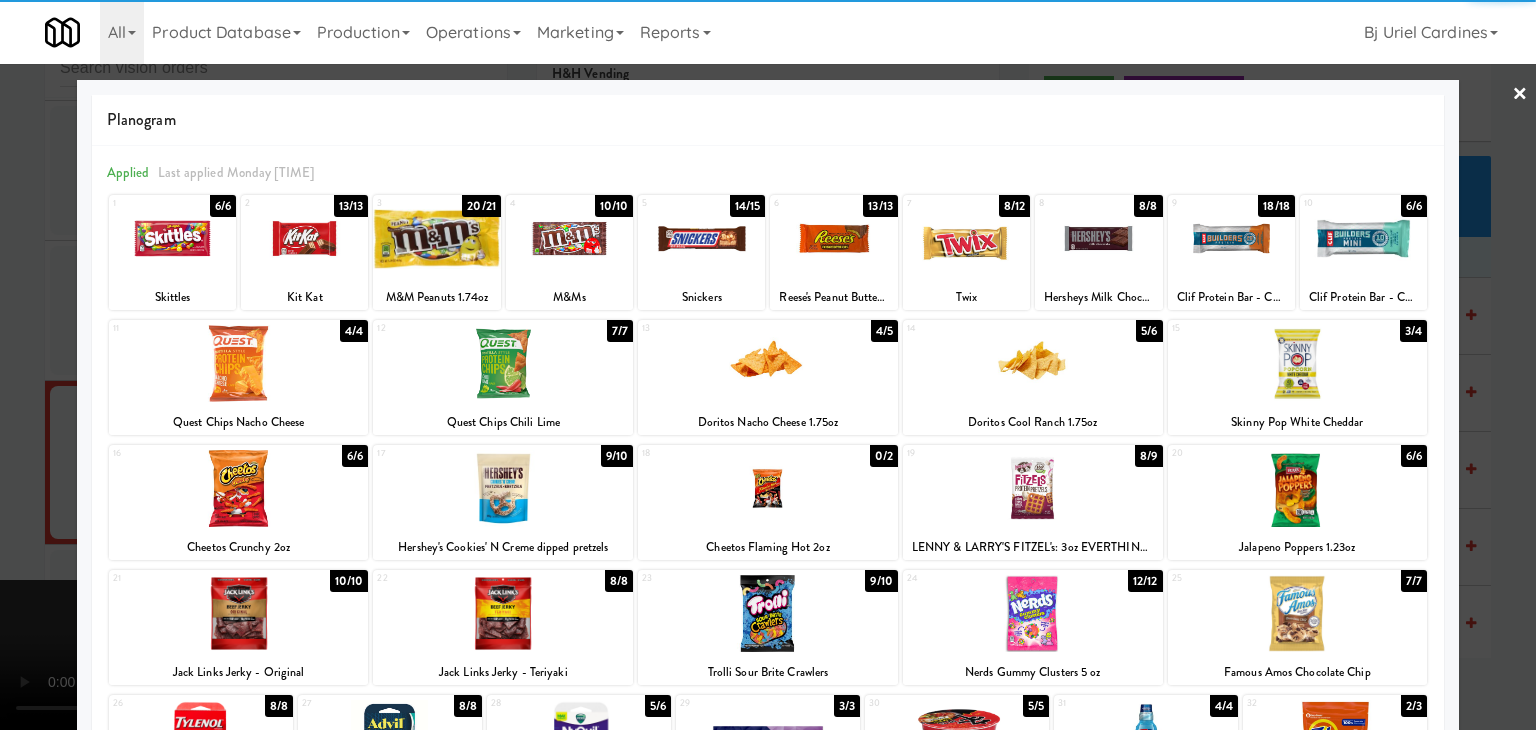 click at bounding box center [768, 363] 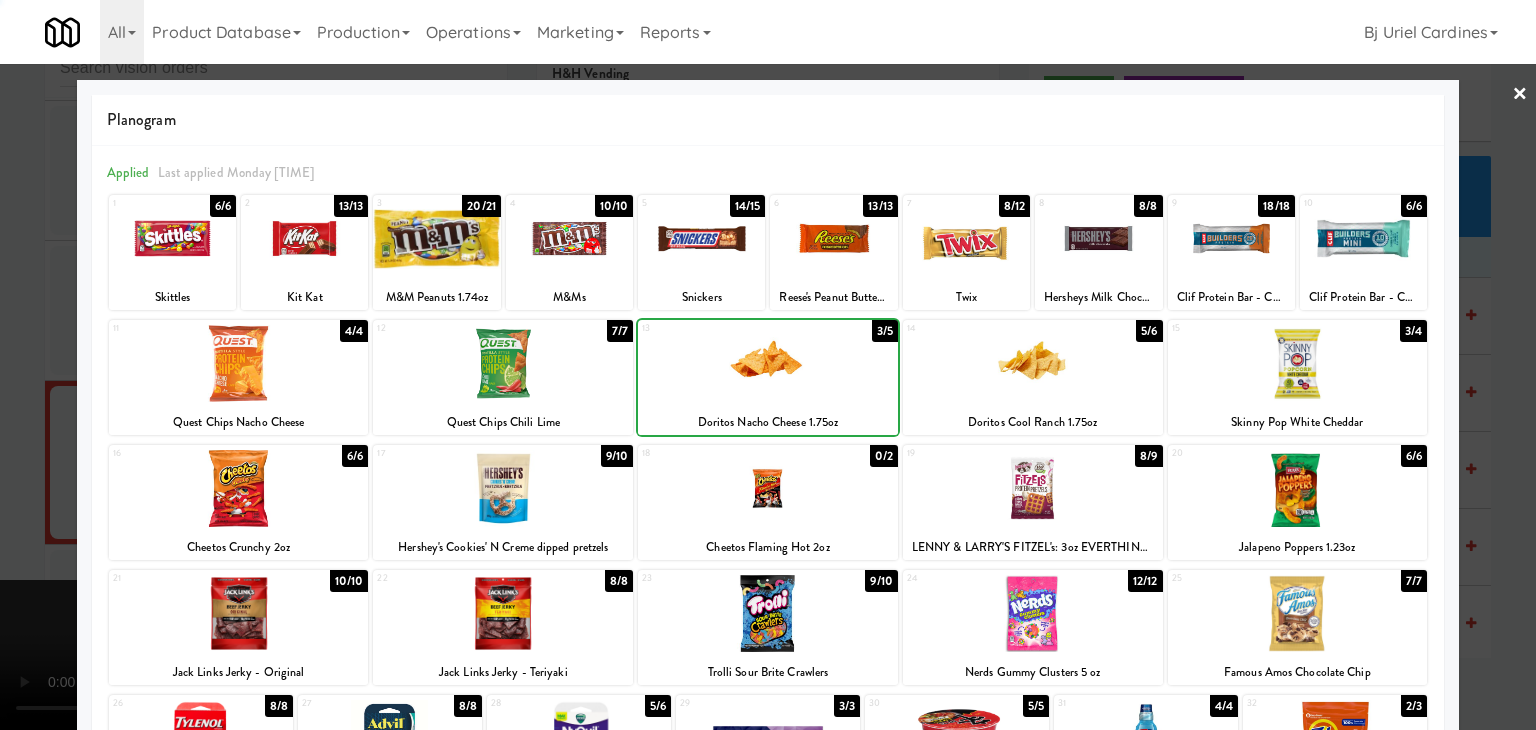 drag, startPoint x: 973, startPoint y: 394, endPoint x: 947, endPoint y: 404, distance: 27.856777 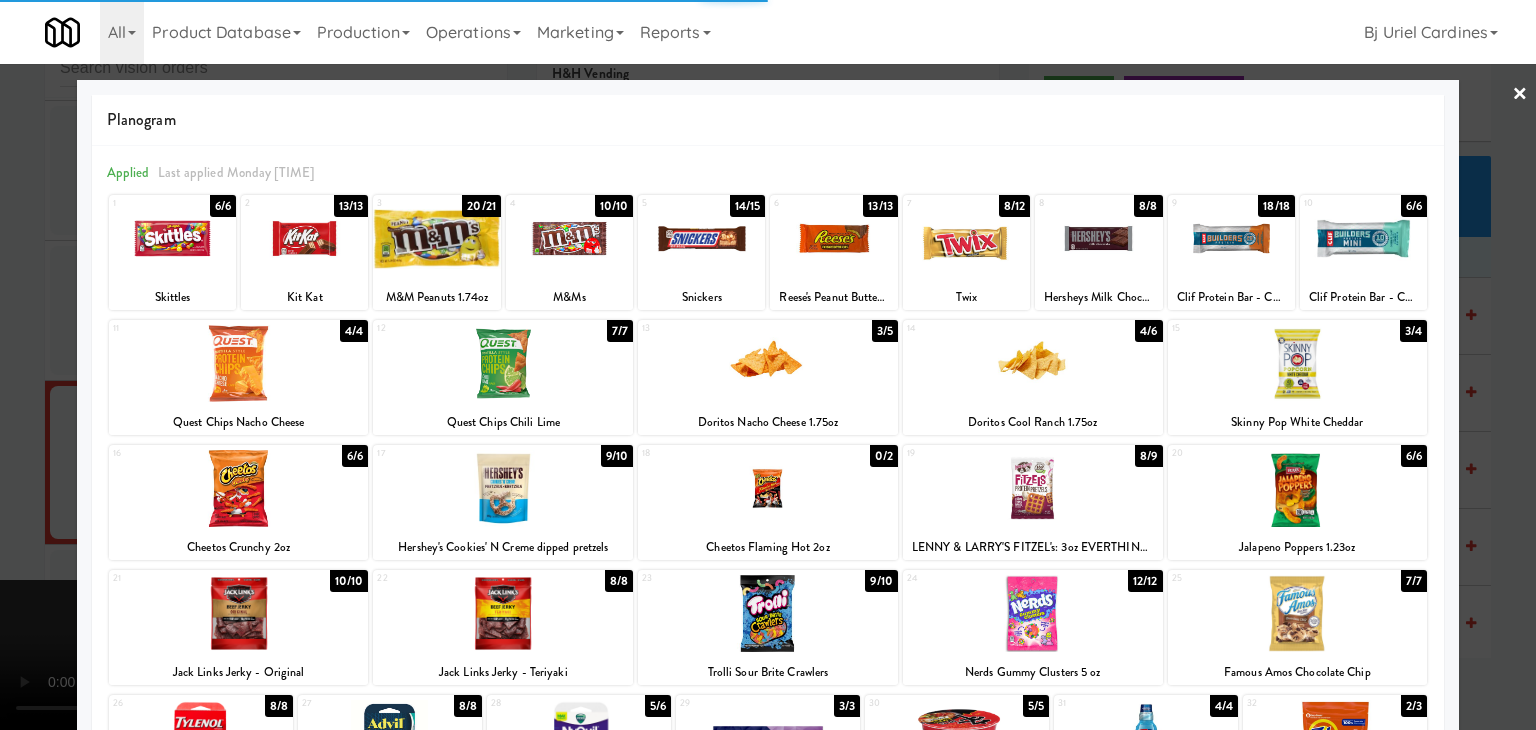 drag, startPoint x: 0, startPoint y: 441, endPoint x: 649, endPoint y: 457, distance: 649.1972 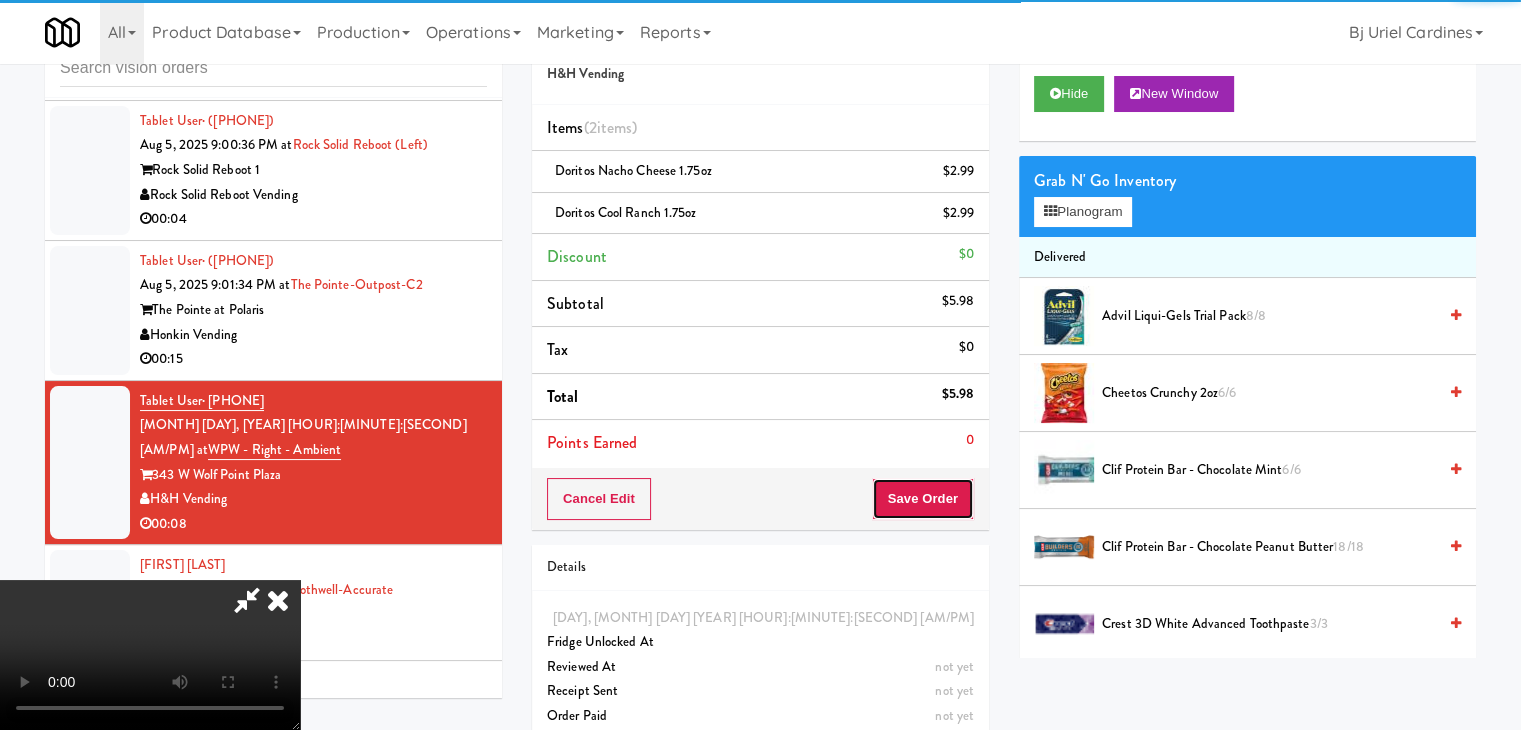 click on "Save Order" at bounding box center [923, 499] 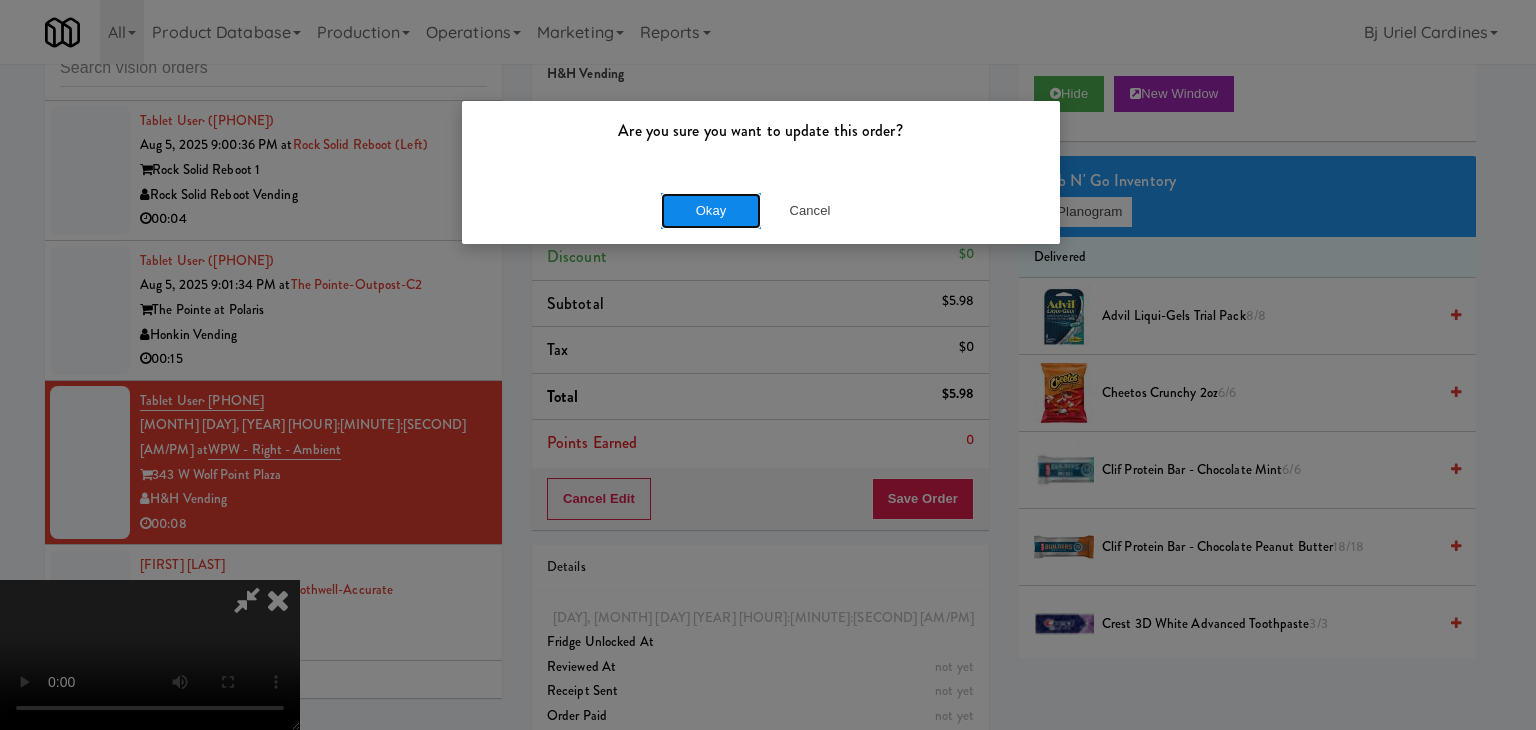 click on "Okay" at bounding box center (711, 211) 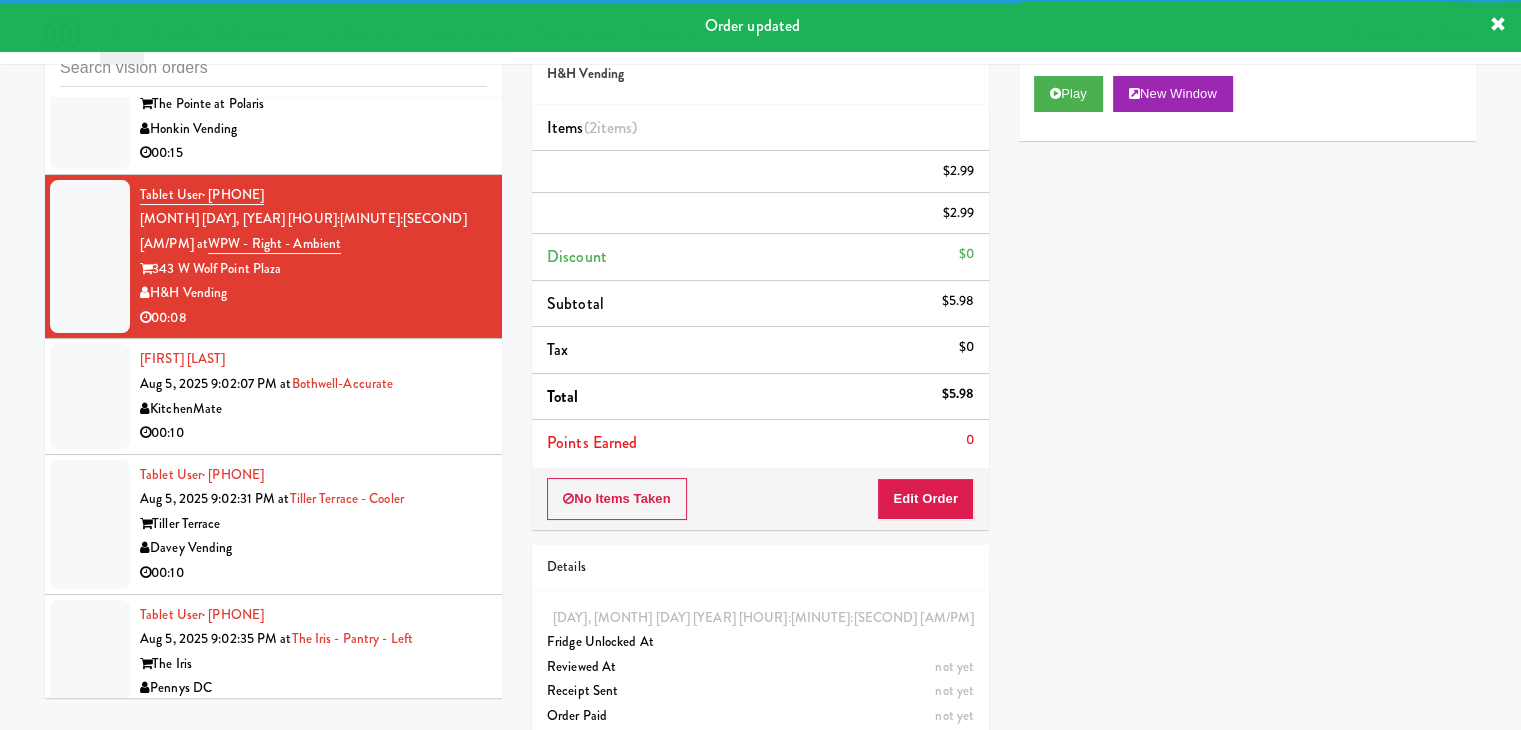 scroll, scrollTop: 12749, scrollLeft: 0, axis: vertical 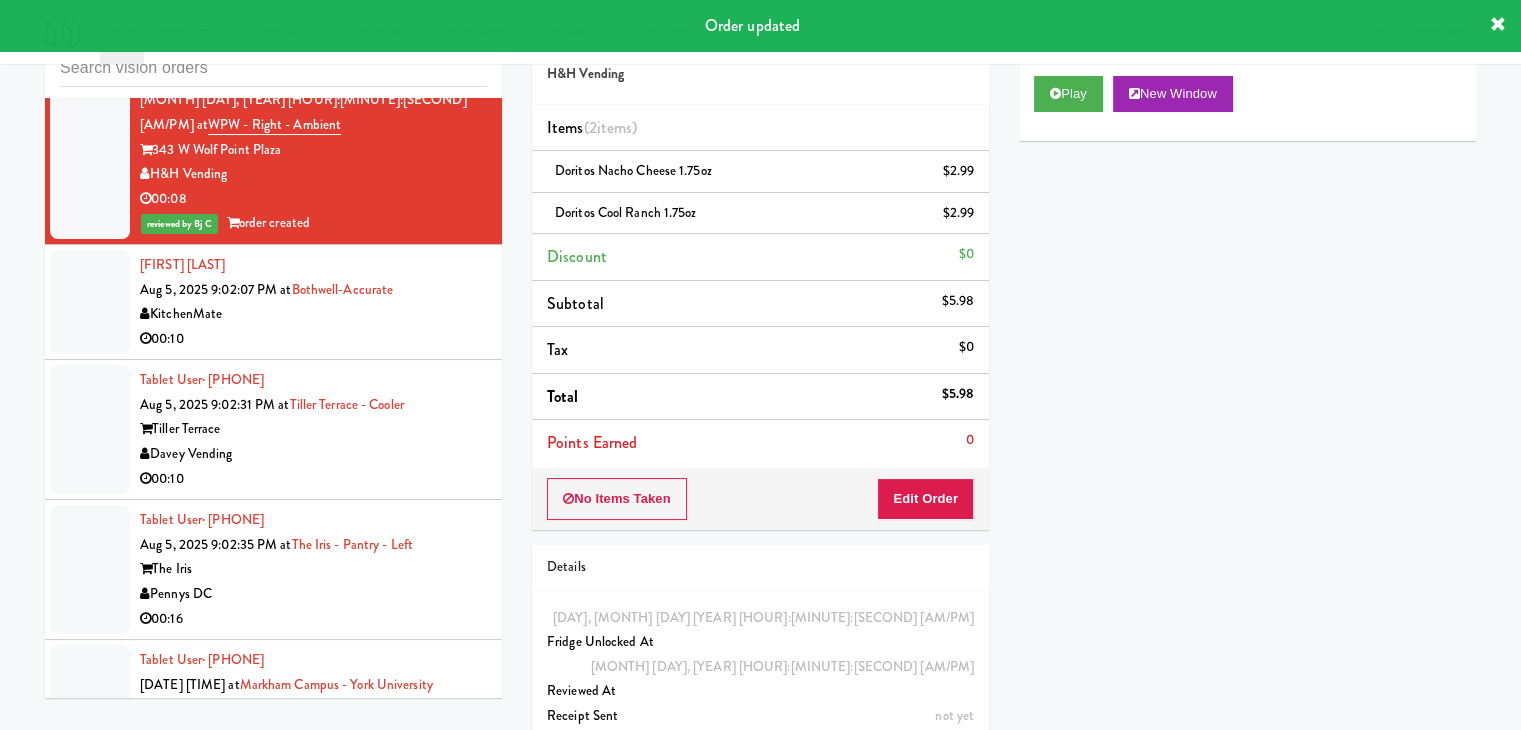 click on "00:10" at bounding box center (313, 339) 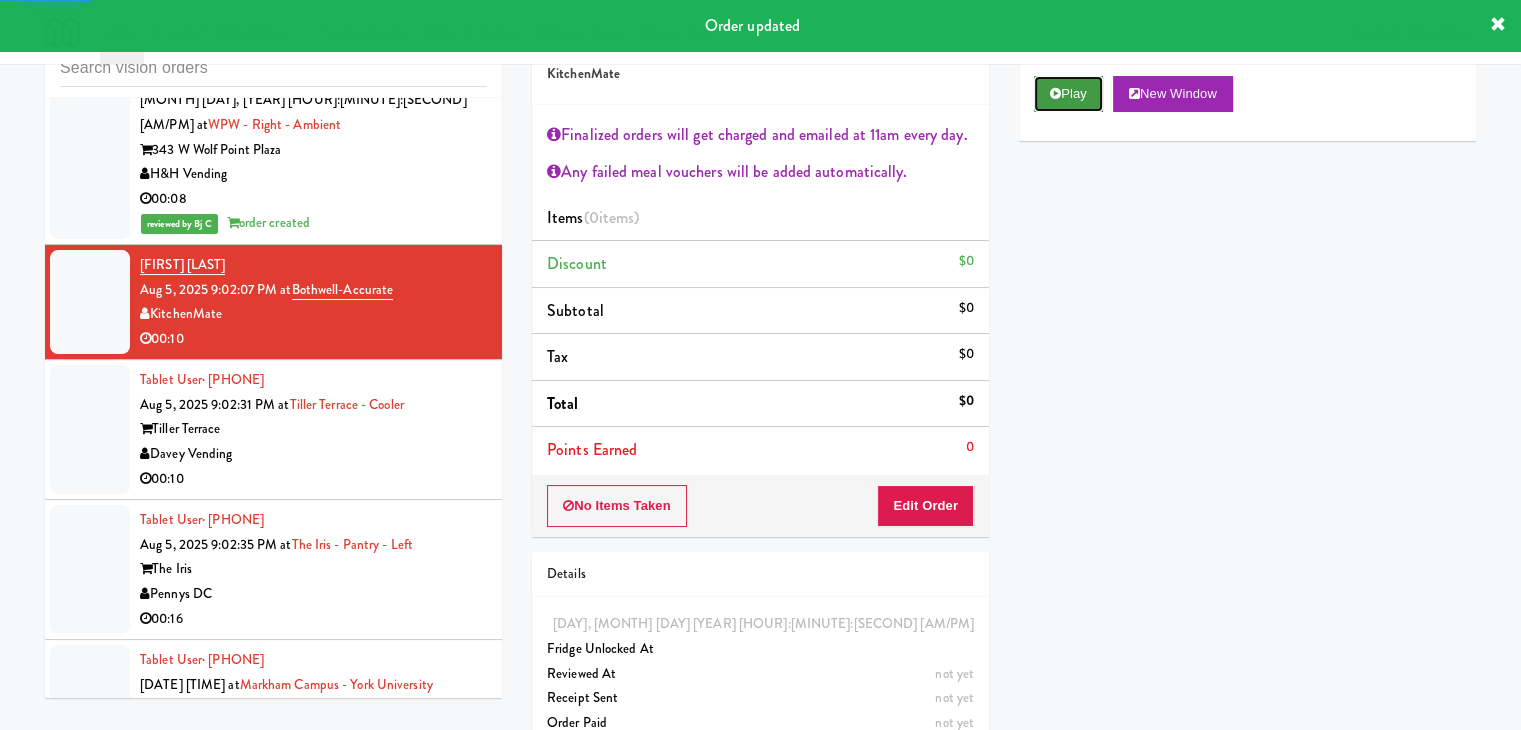 click on "Play" at bounding box center [1068, 94] 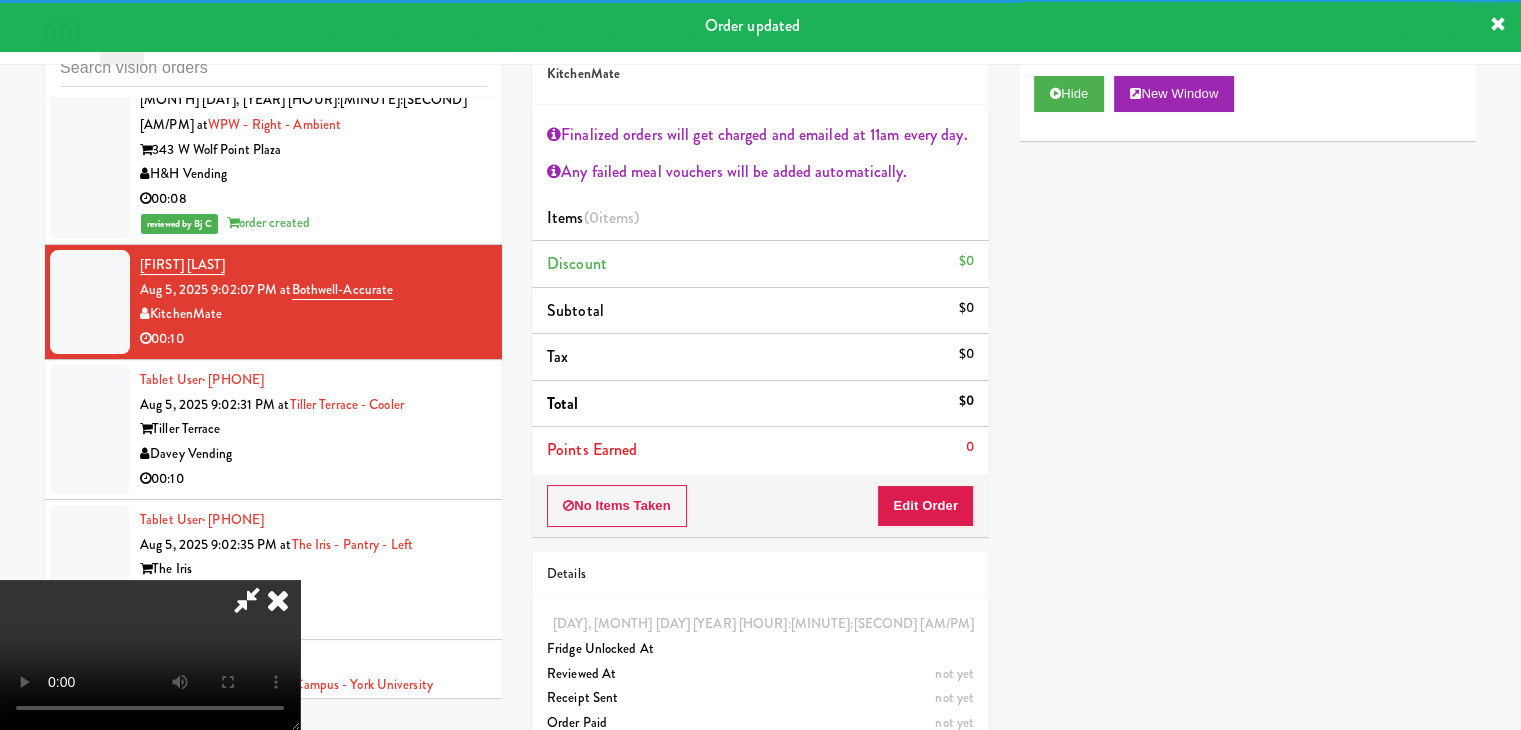 click on "Order # [ORDER NUMBER] KitchenMate  Finalized orders will get charged and emailed at 11am every day.  Any failed meal vouchers will be added automatically. Items  (0  items )  Discount  $0 Subtotal $0 Tax $0 Total $0 Points Earned  0  No Items Taken Edit Order" at bounding box center (760, 272) 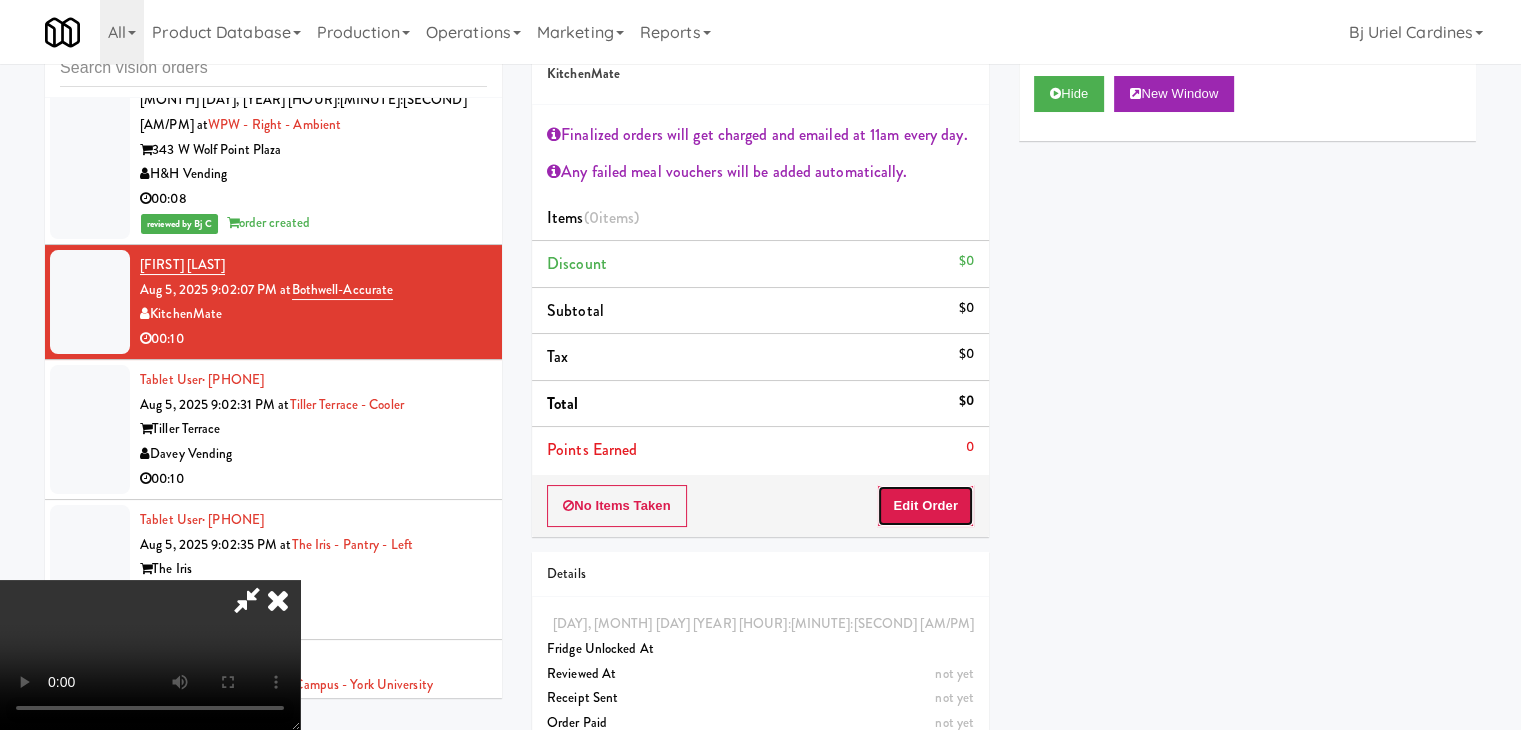 click on "Edit Order" at bounding box center (925, 506) 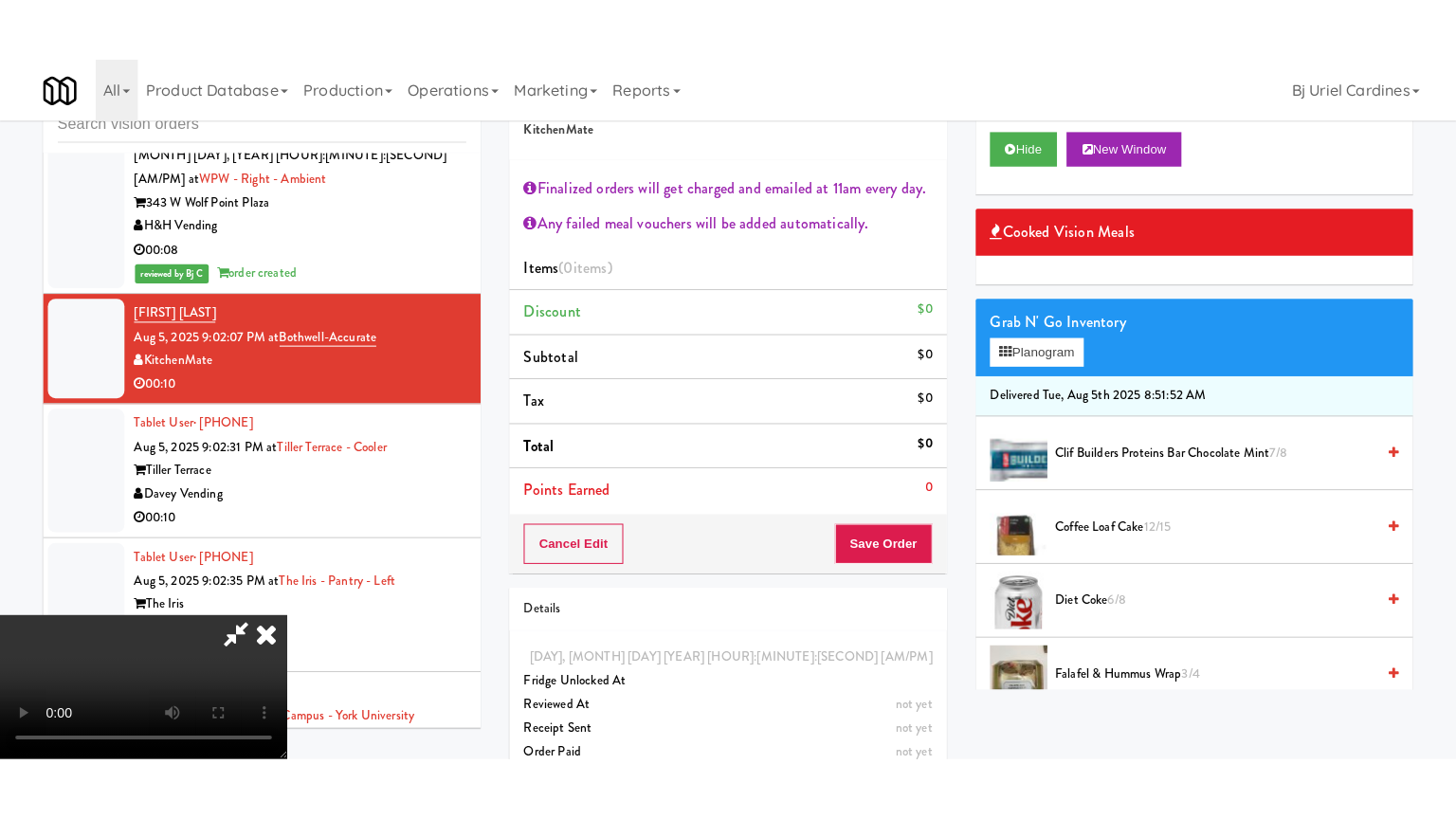 scroll, scrollTop: 326, scrollLeft: 0, axis: vertical 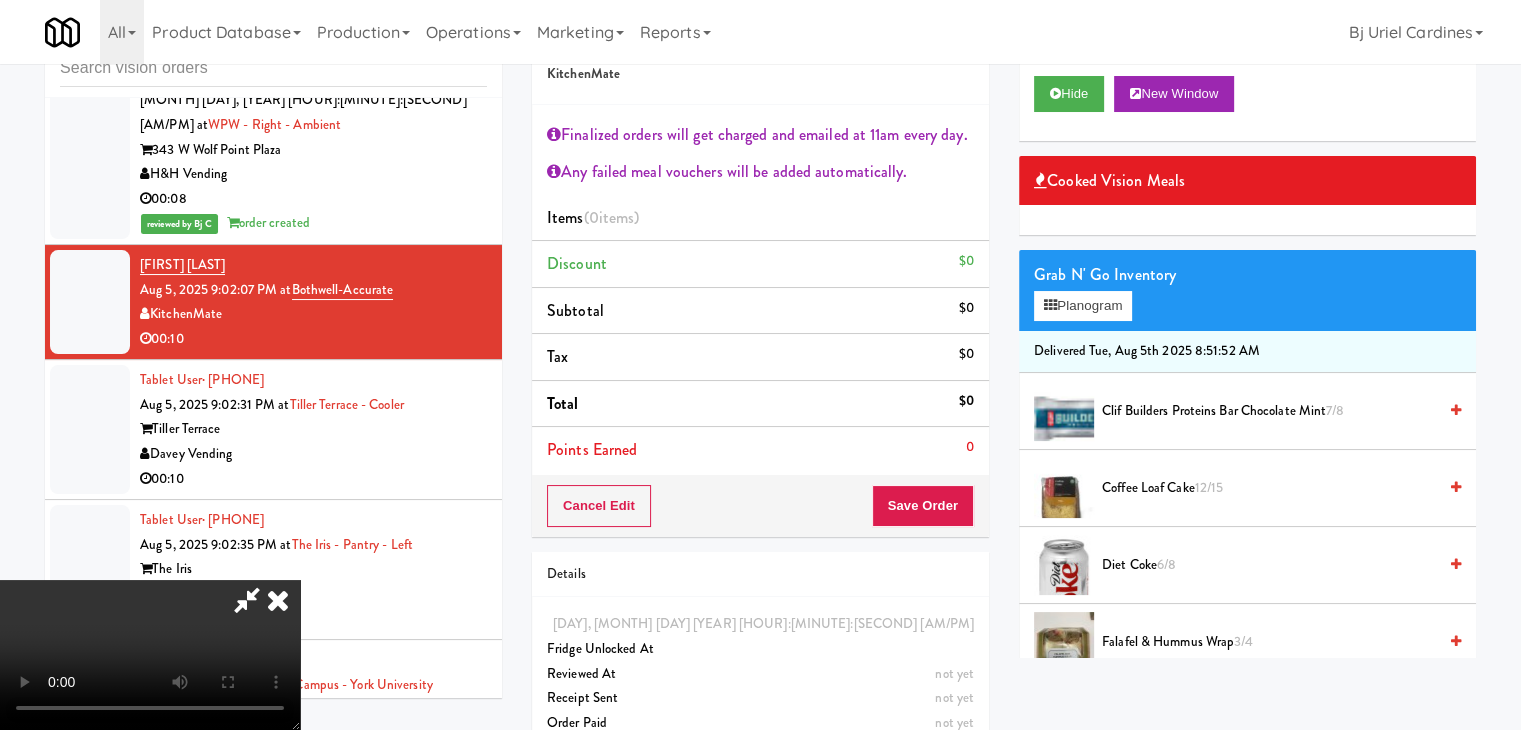 type 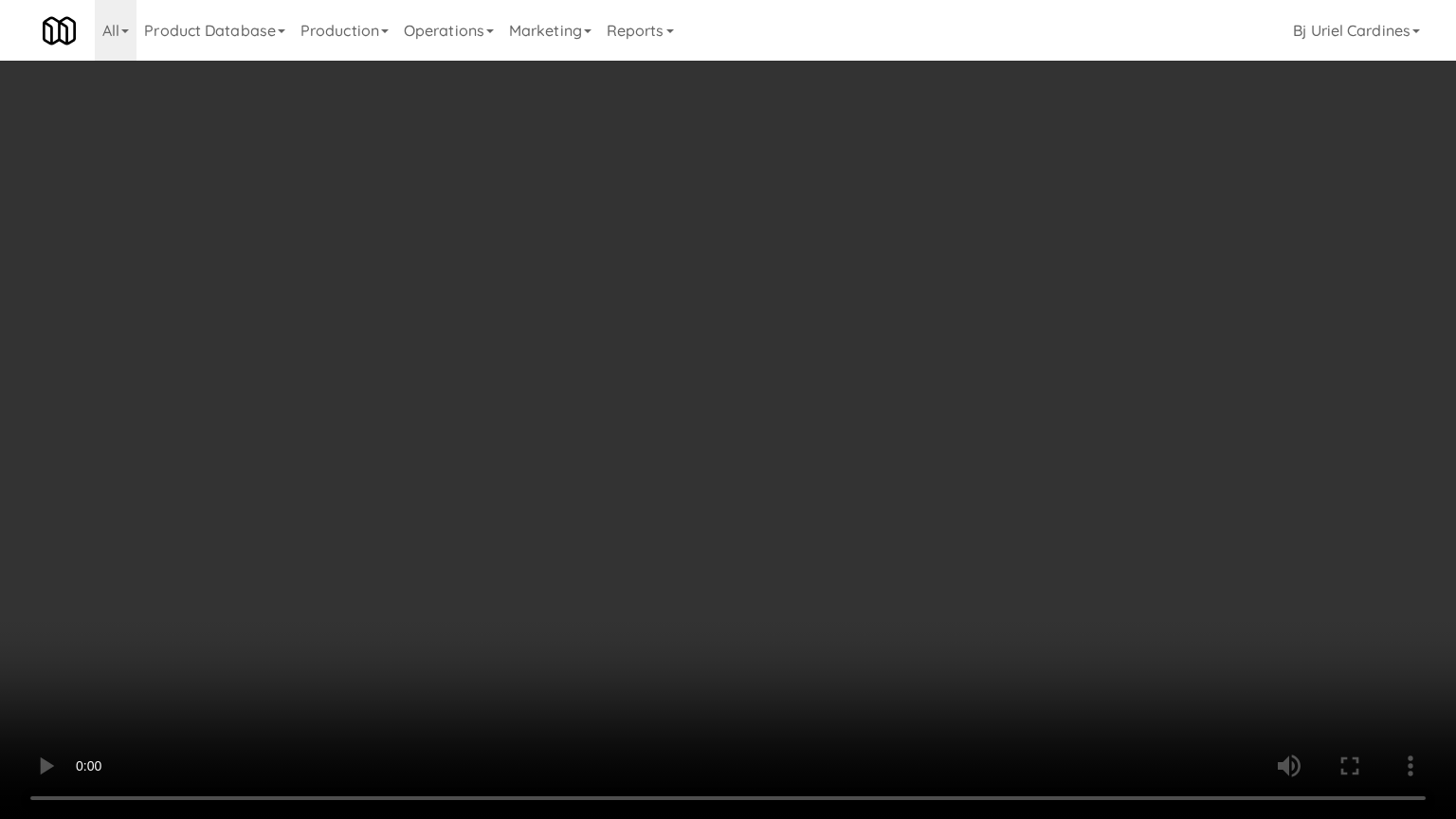 click at bounding box center (728, 410) 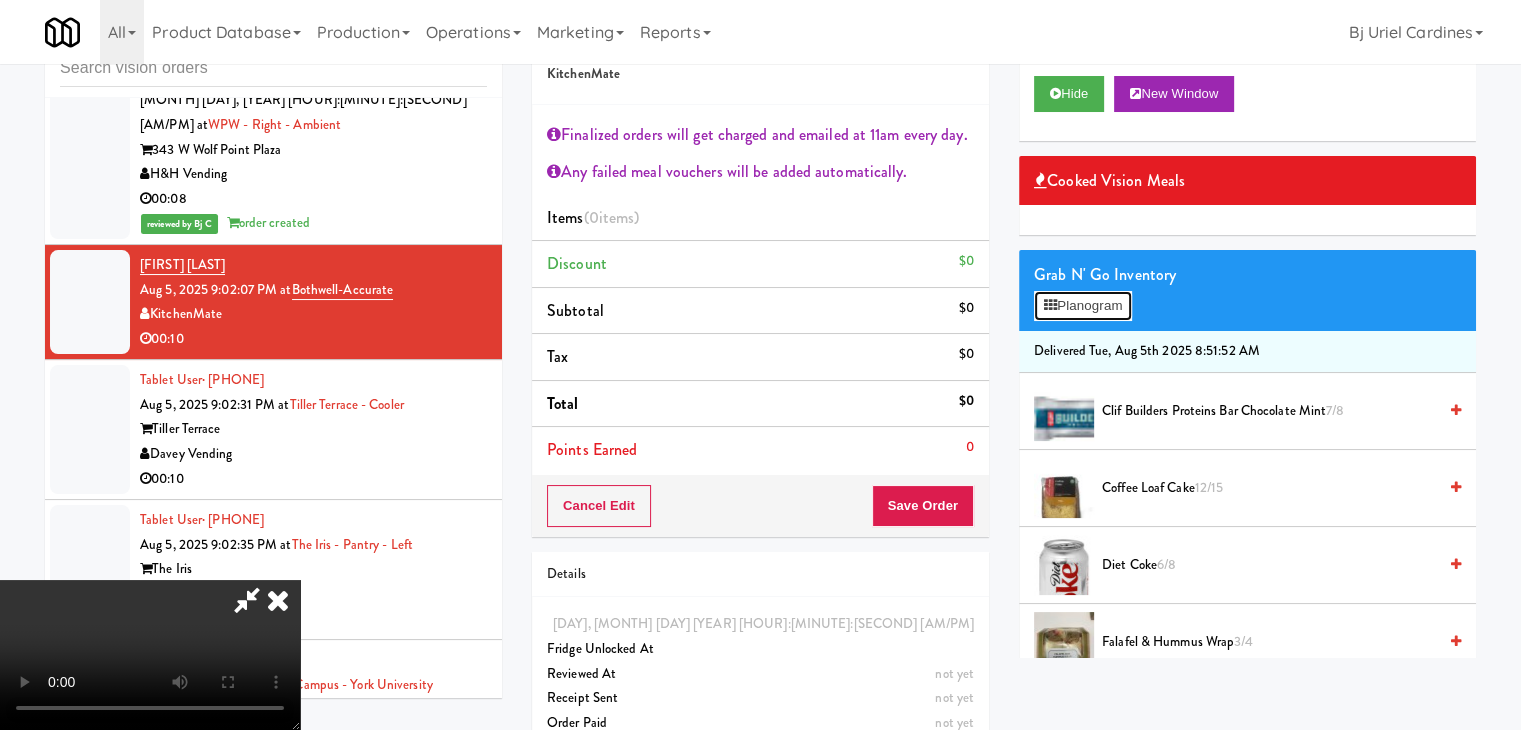 click on "Planogram" at bounding box center [1083, 306] 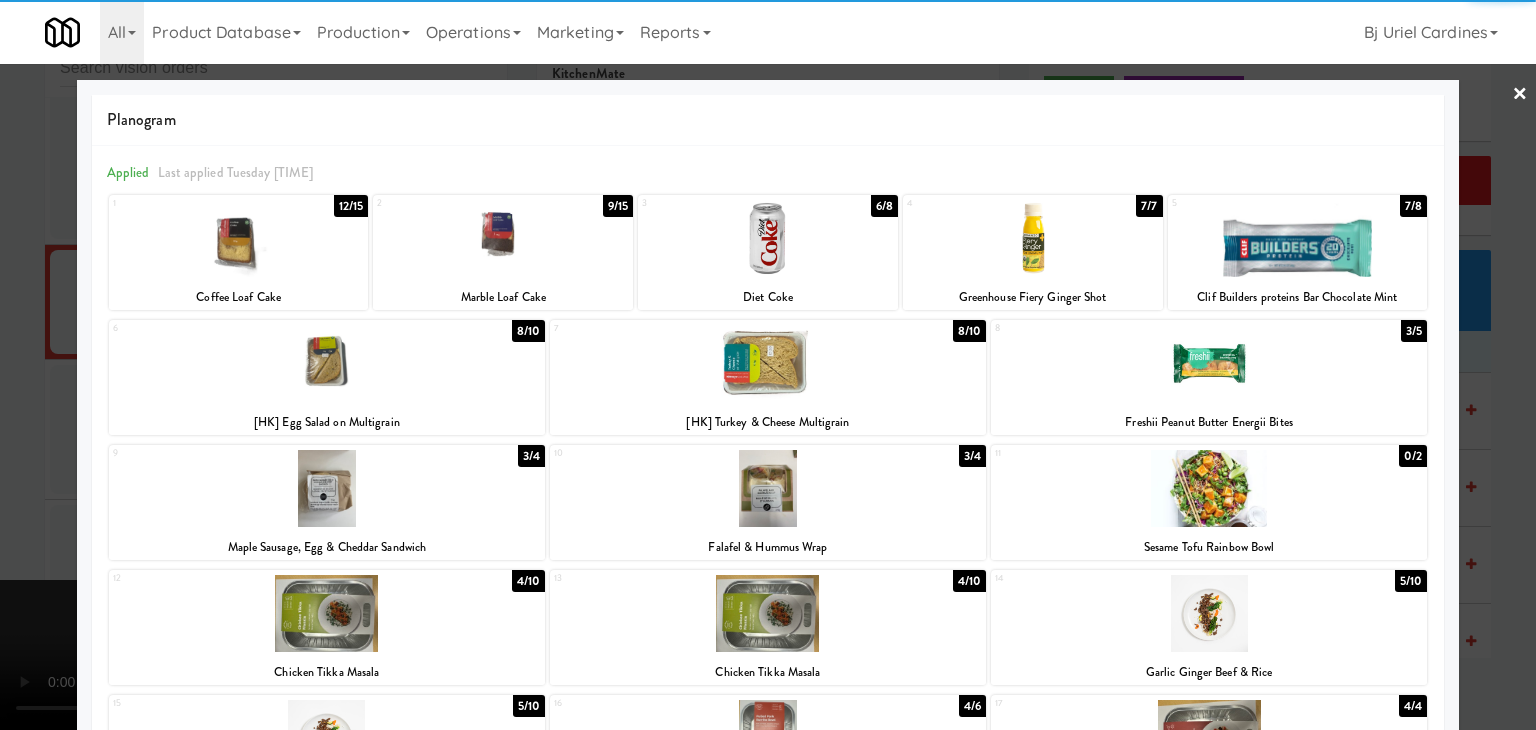 click at bounding box center [1298, 238] 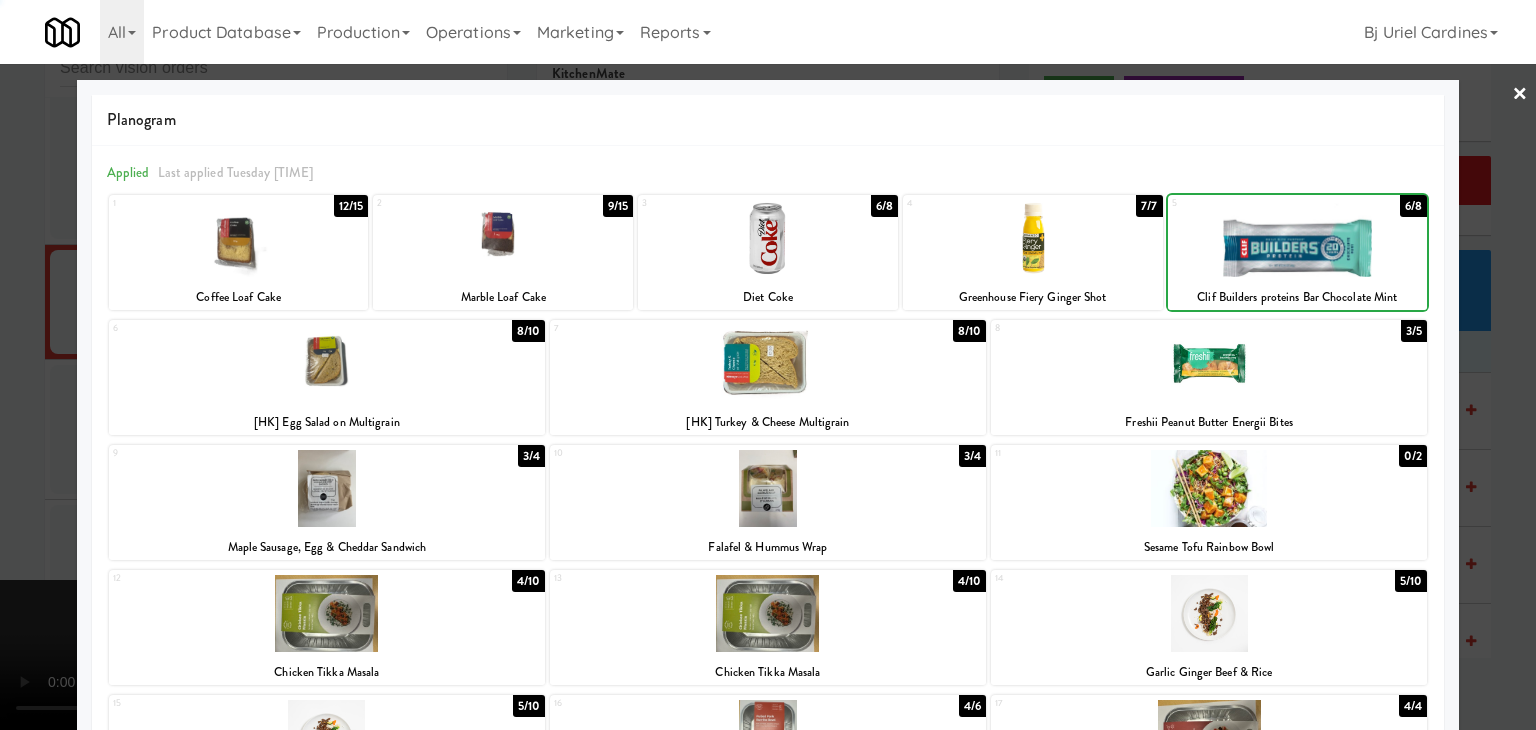 click at bounding box center [1209, 363] 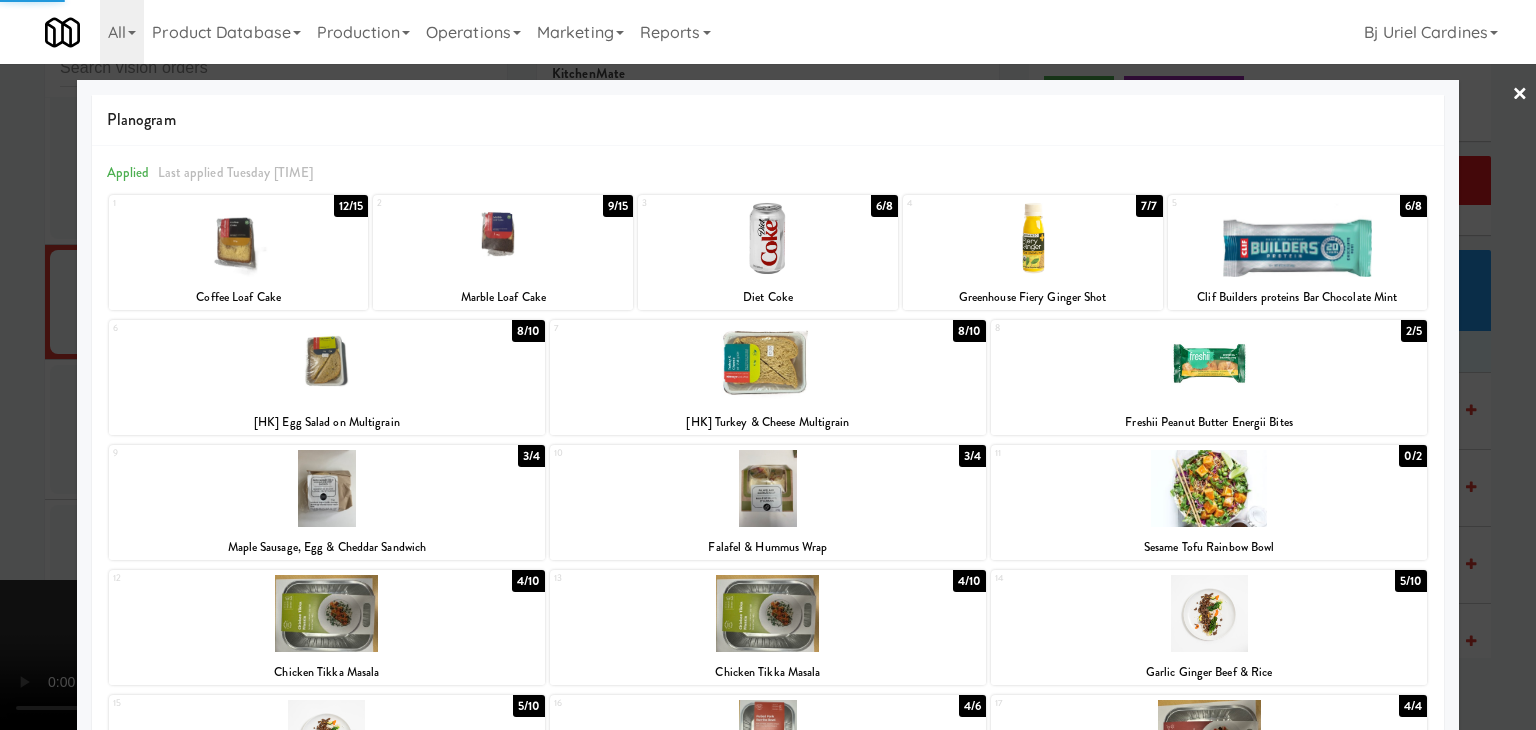 drag, startPoint x: 0, startPoint y: 515, endPoint x: 180, endPoint y: 511, distance: 180.04443 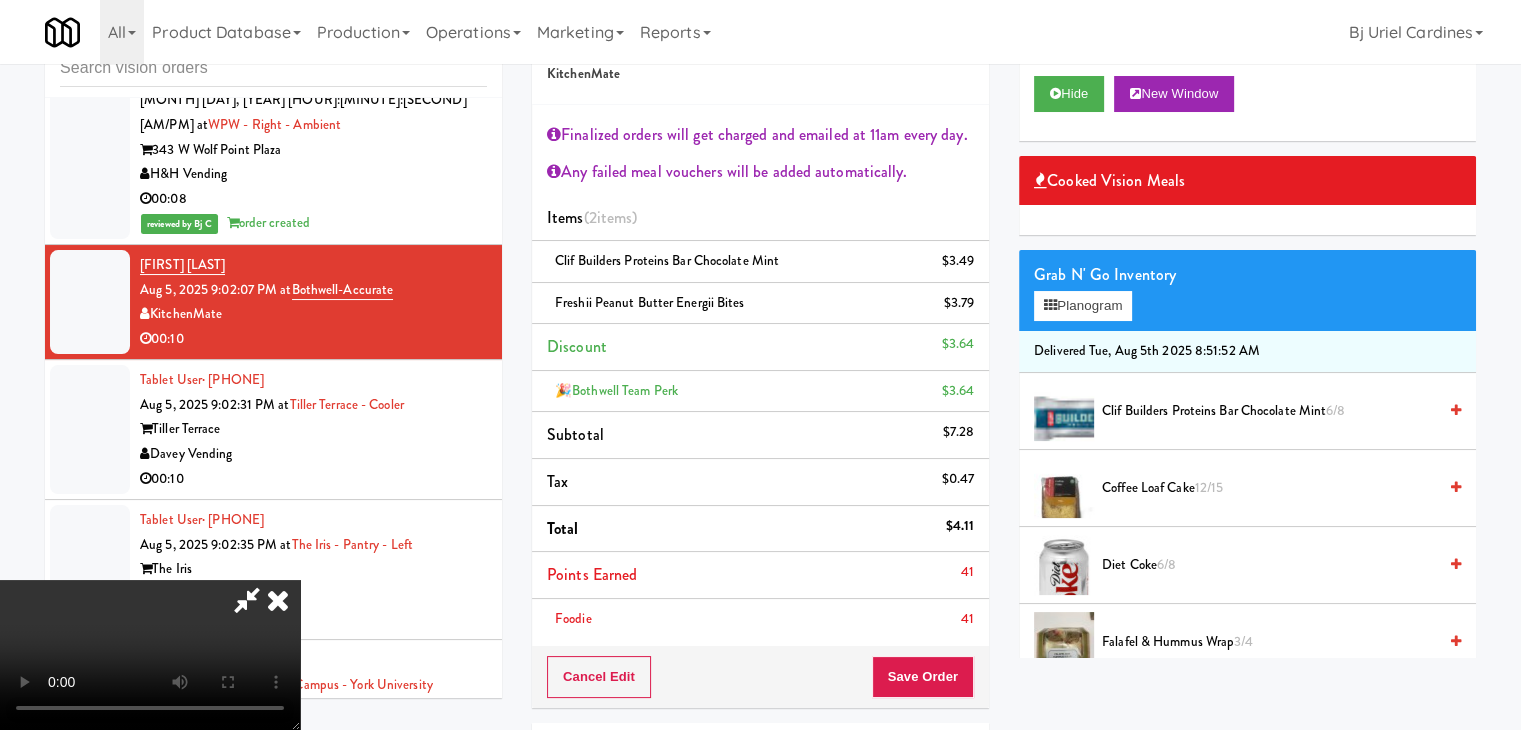 click at bounding box center (150, 655) 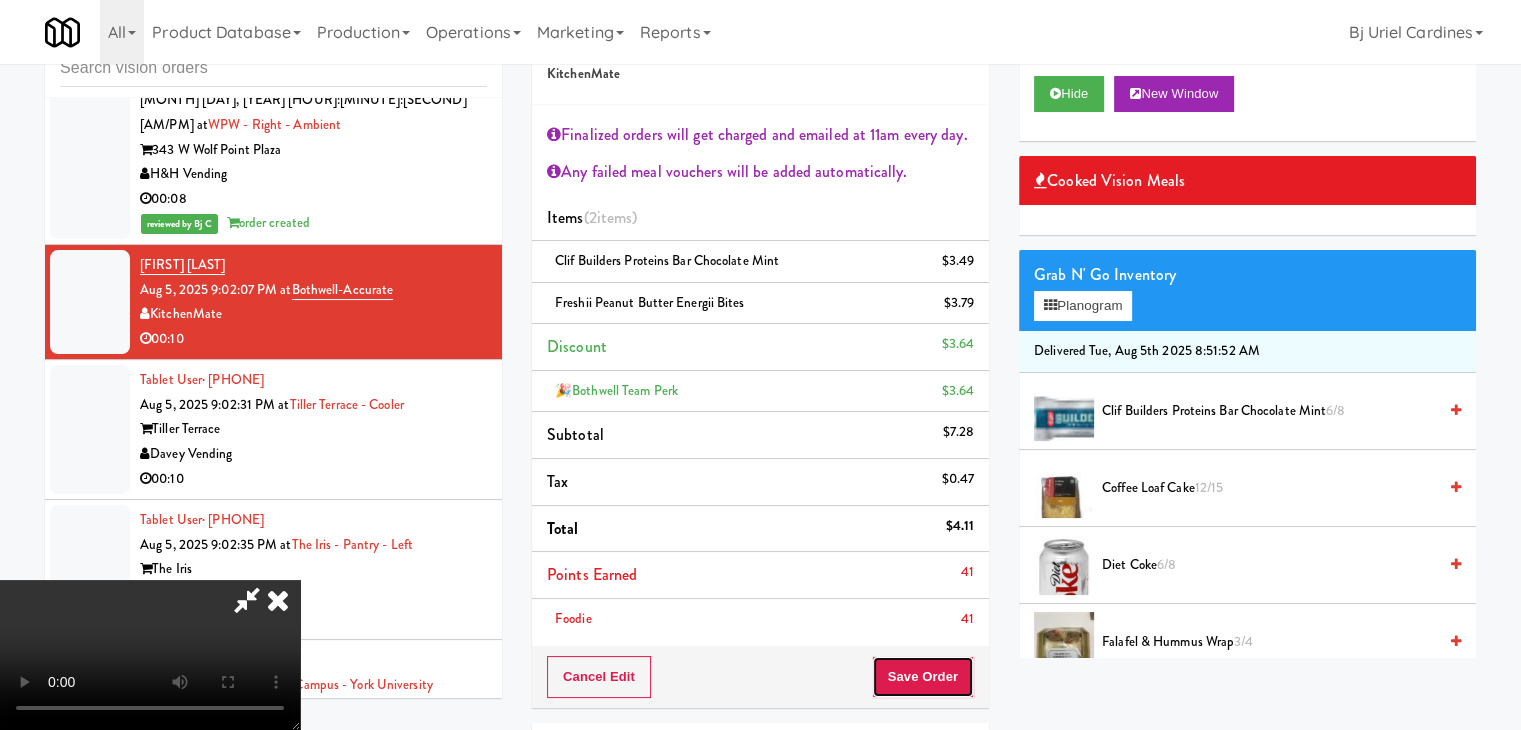 click on "Save Order" at bounding box center (923, 677) 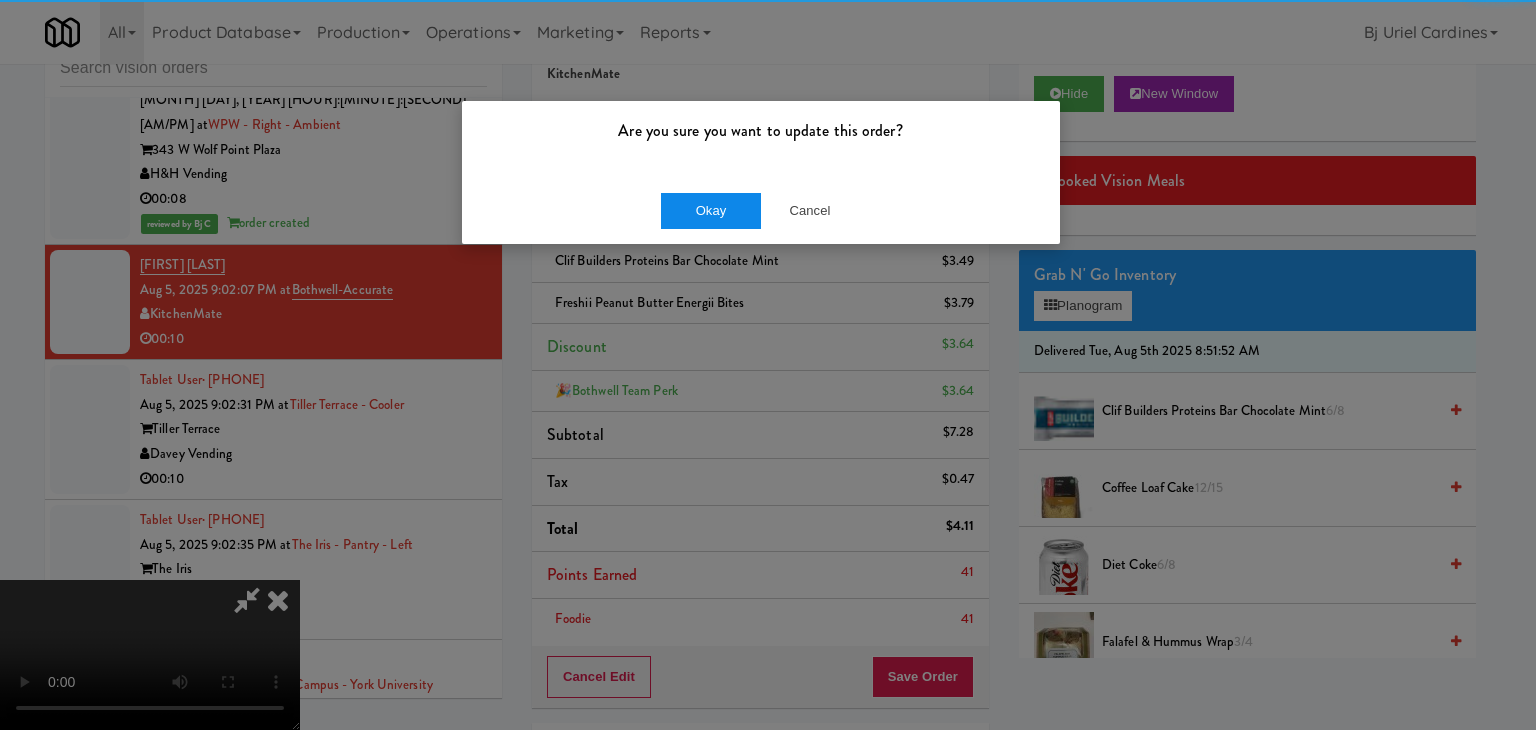click on "Okay Cancel" at bounding box center [761, 210] 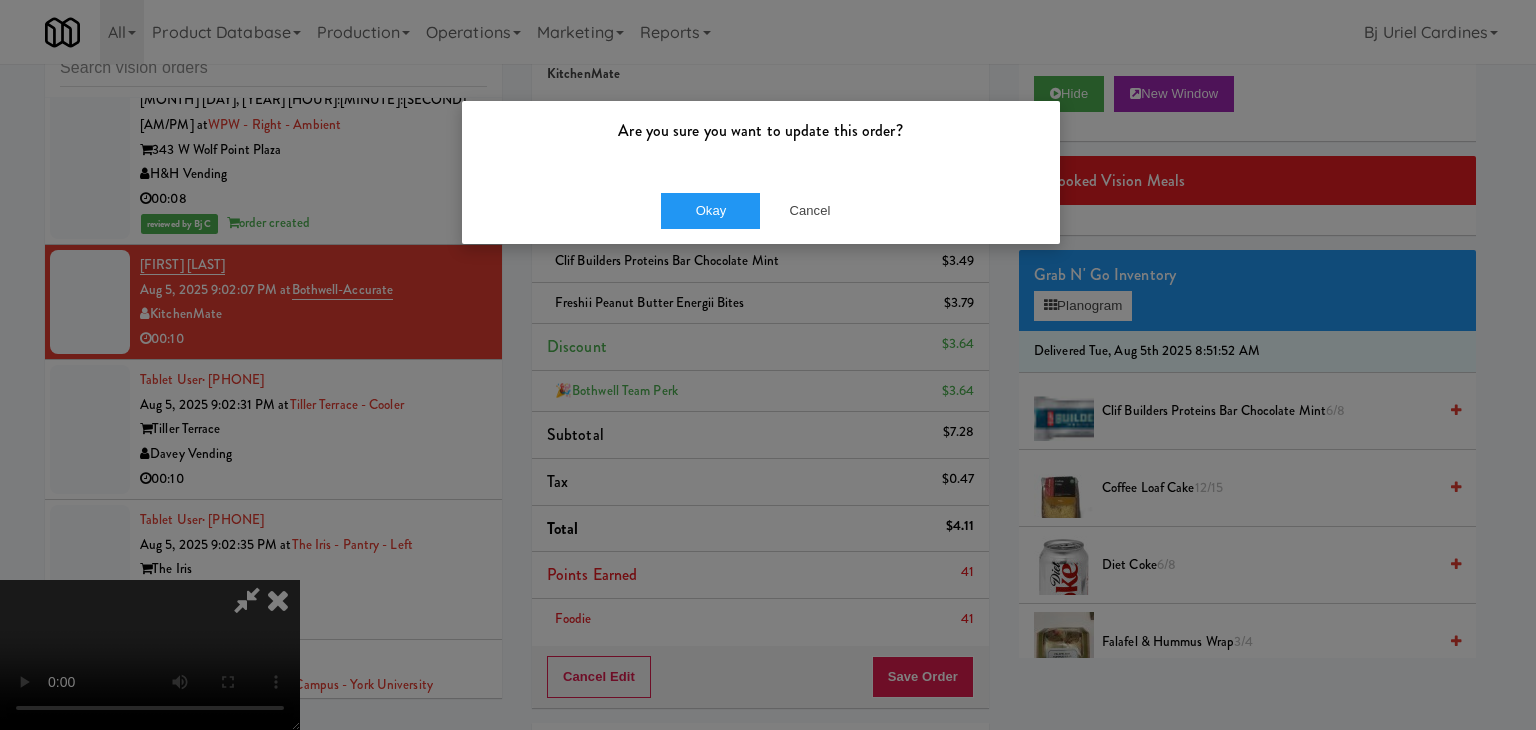 click on "Okay Cancel" at bounding box center [761, 210] 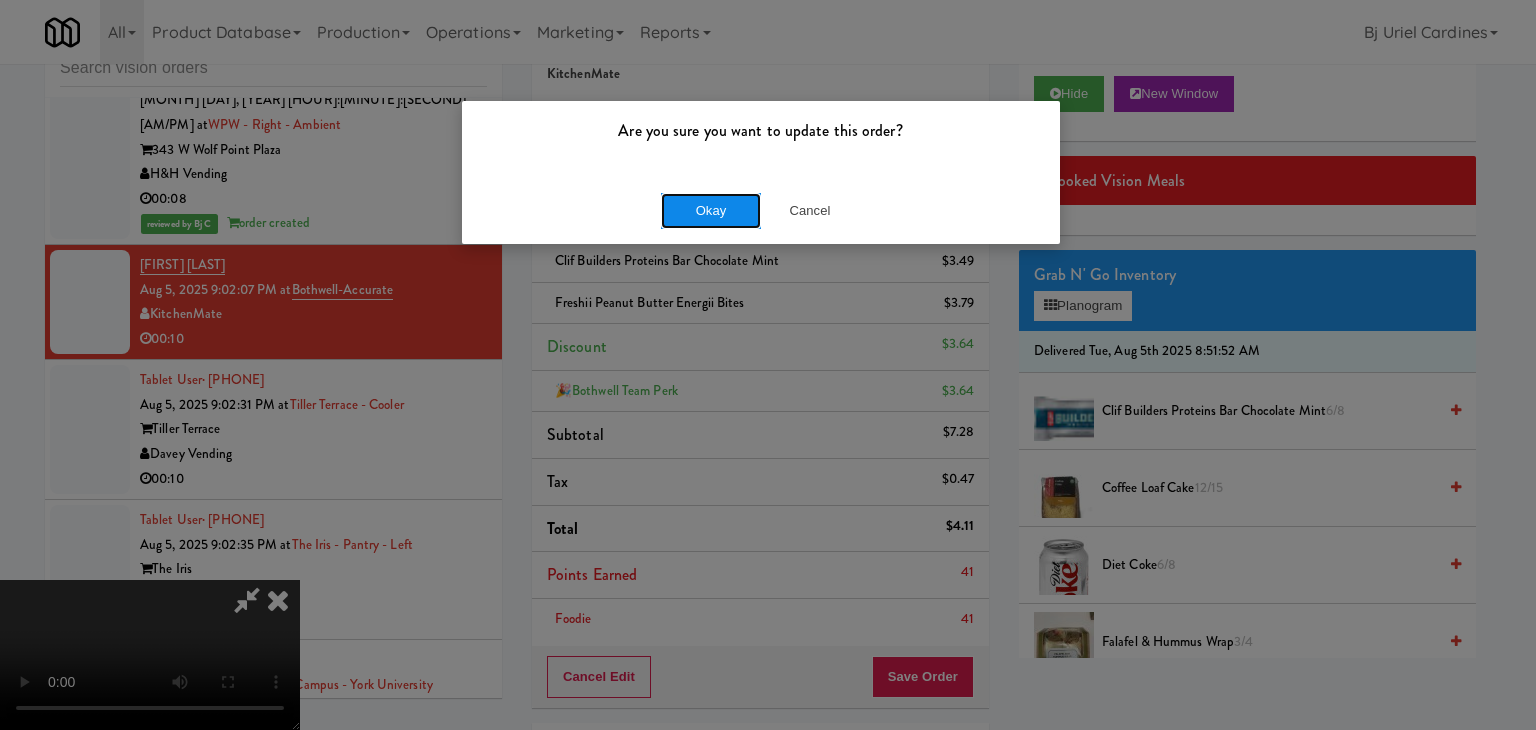 click on "Okay" at bounding box center (711, 211) 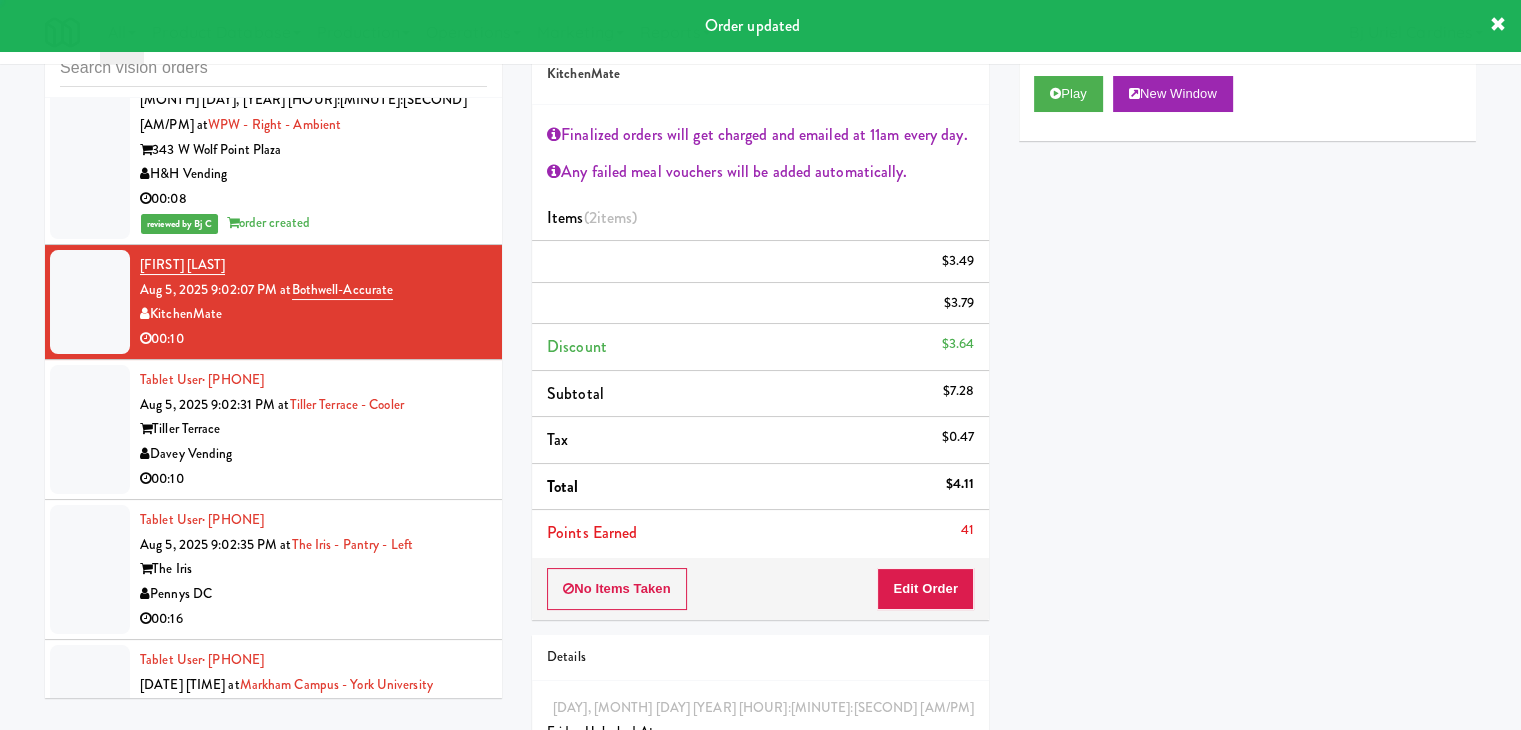 scroll, scrollTop: 0, scrollLeft: 0, axis: both 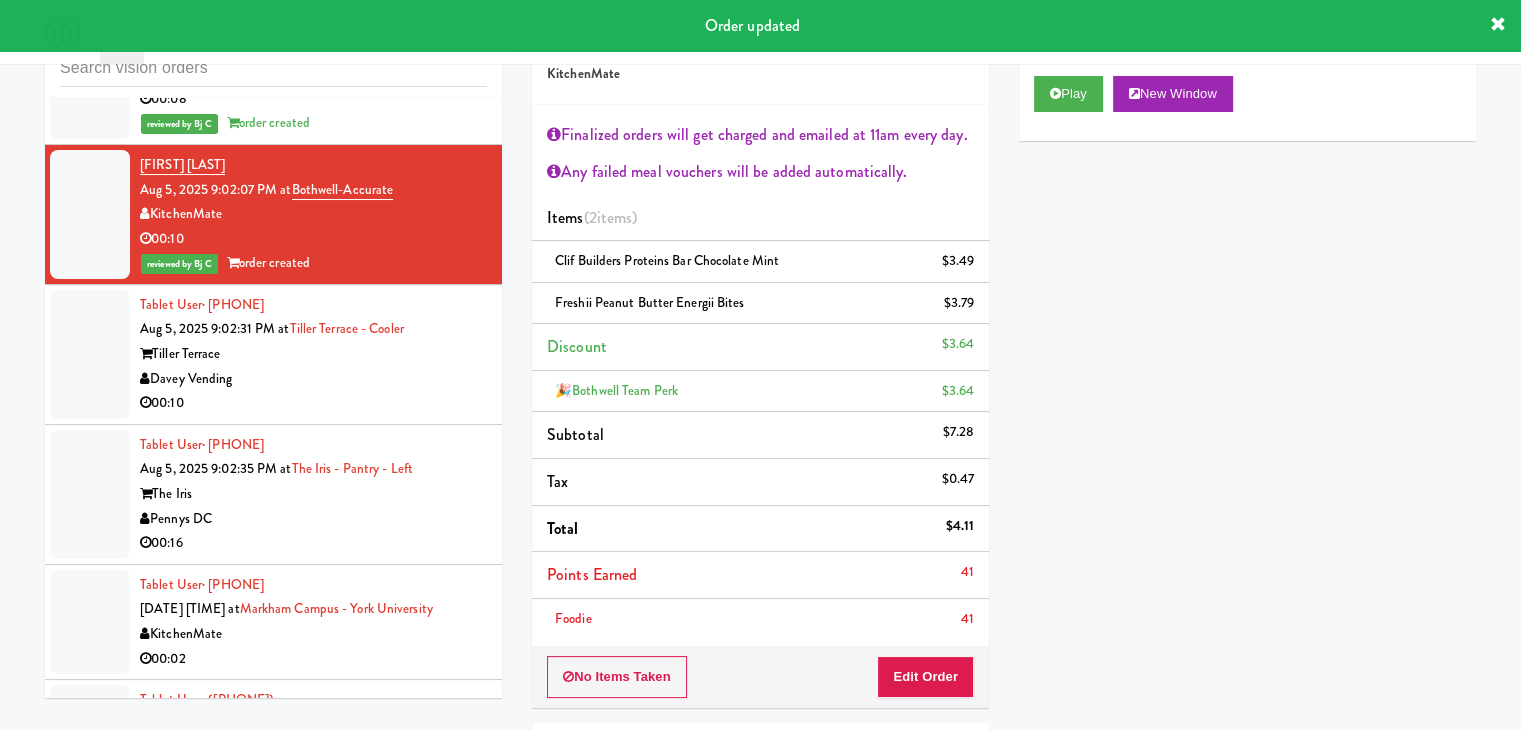 click on "Tablet User  · [PHONE] [DATE] [TIME] at  Tiller Terrace - Cooler  Tiller Terrace  Davey Vending  00:10" at bounding box center (313, 354) 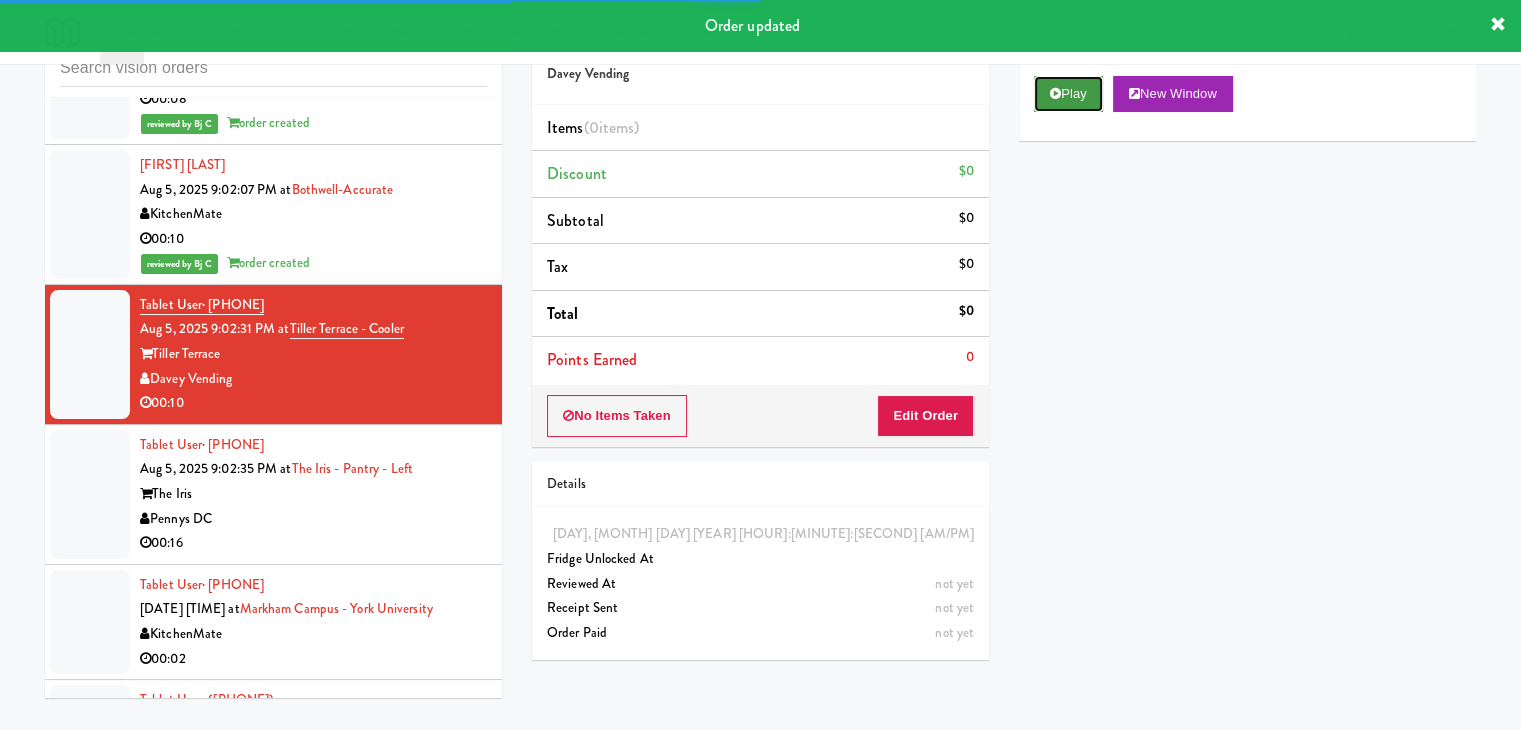 click at bounding box center (1055, 93) 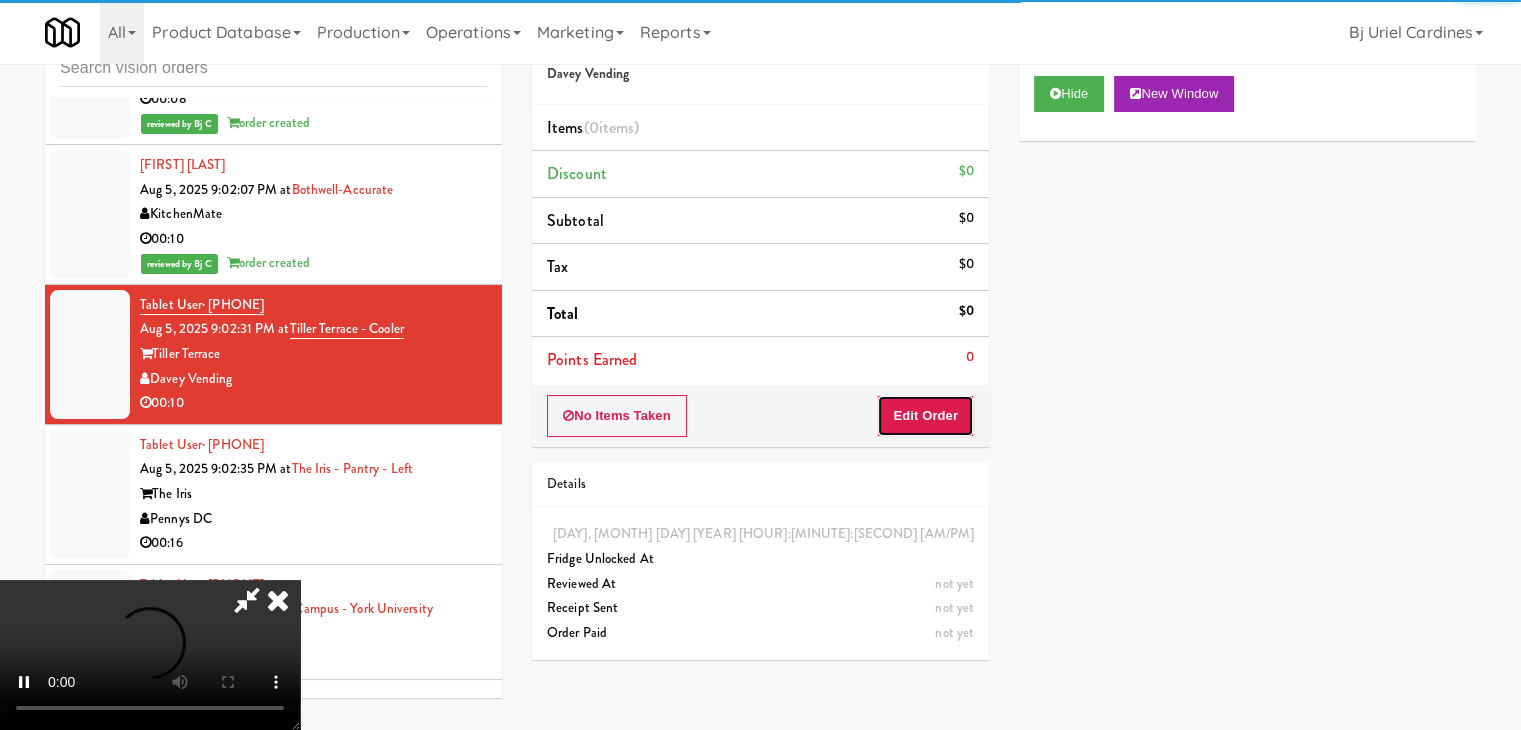 click on "Edit Order" at bounding box center [925, 416] 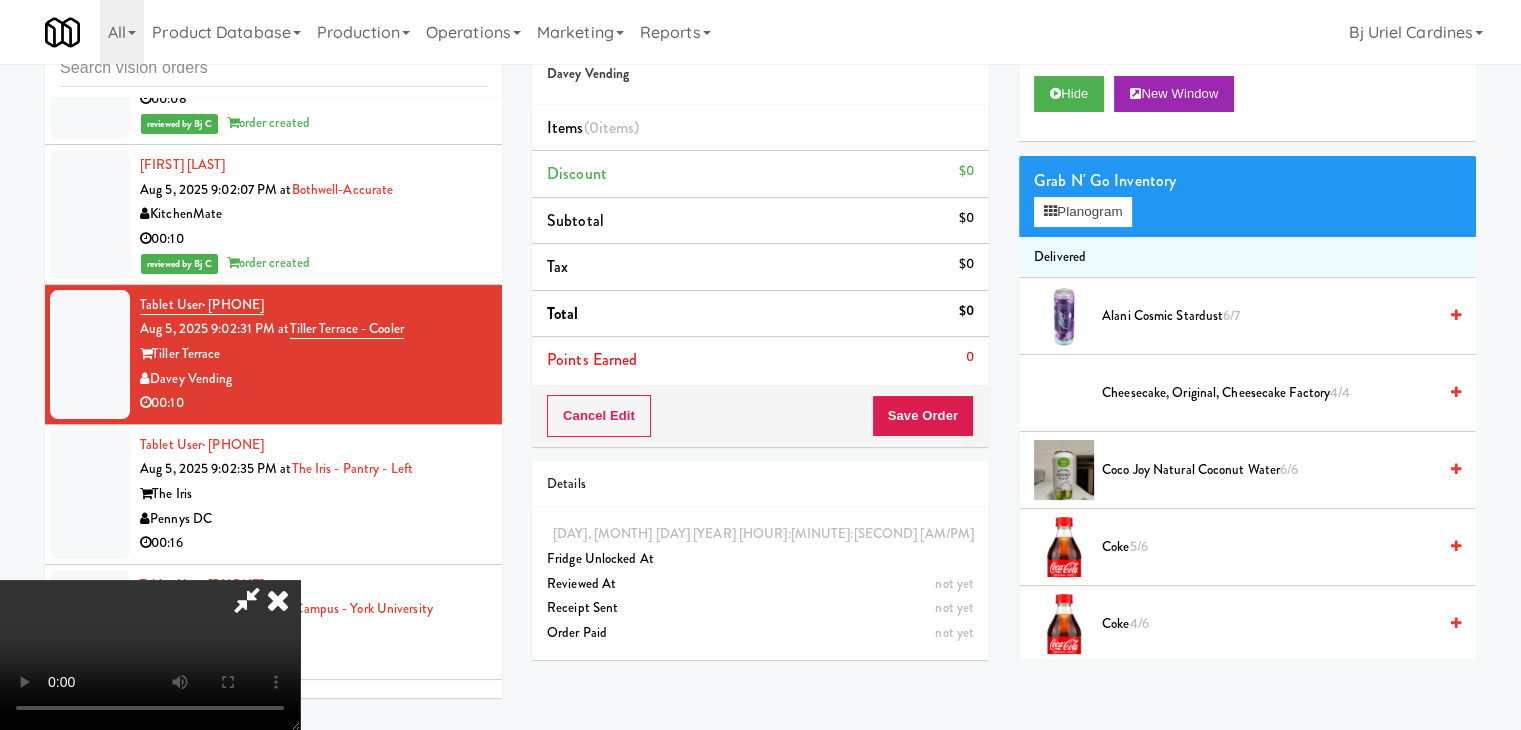 type 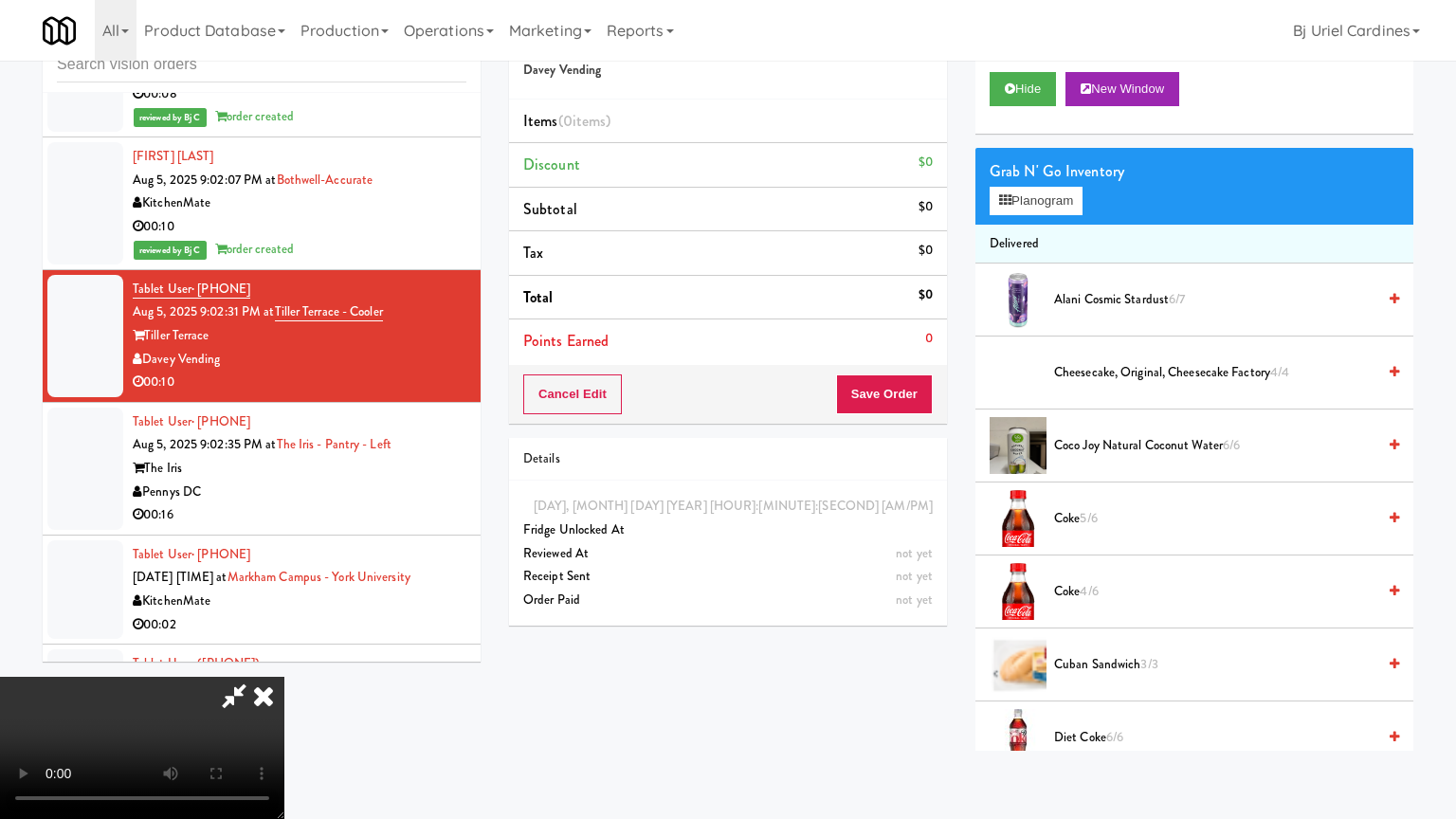 click at bounding box center [142, 748] 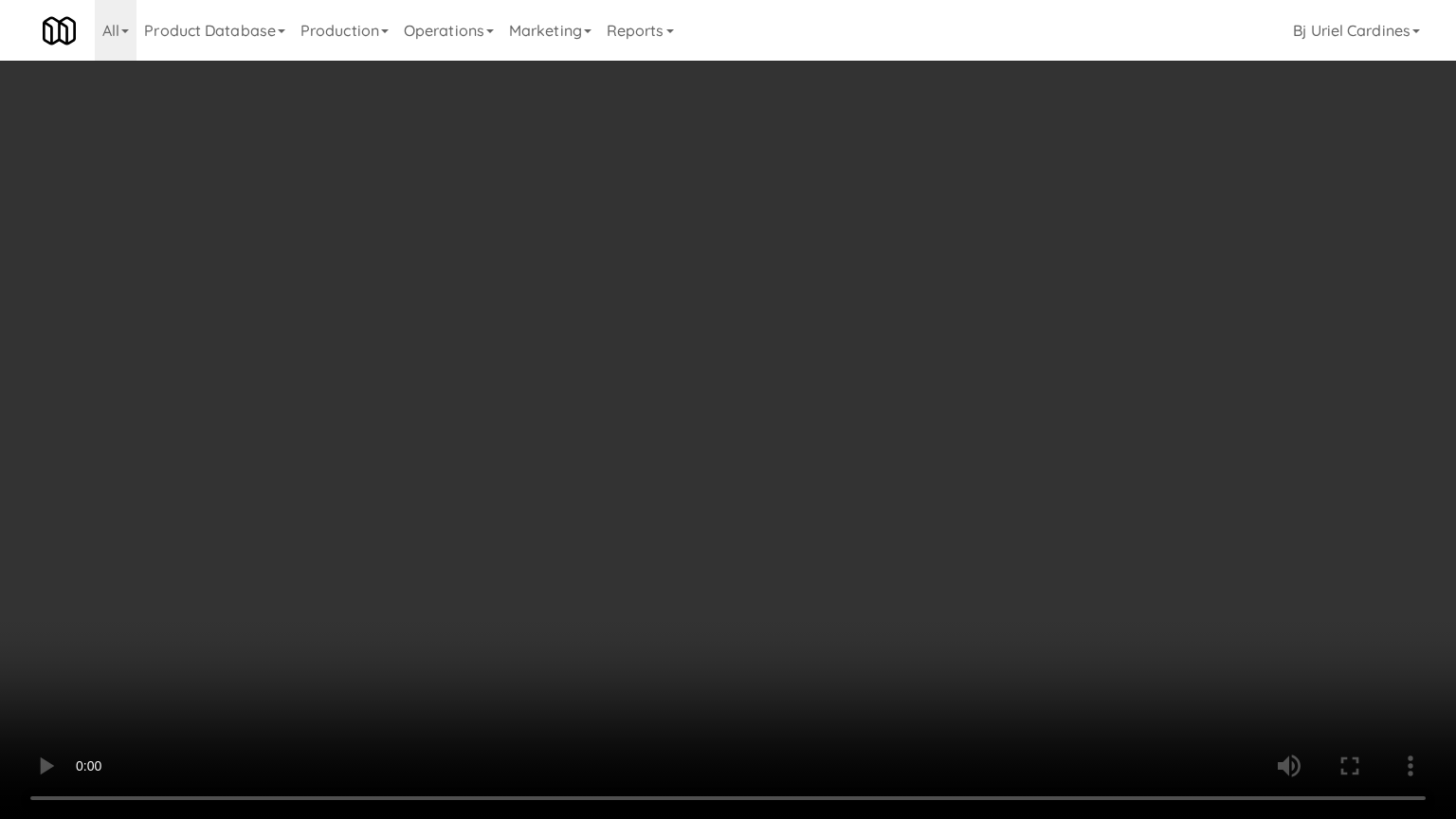 drag, startPoint x: 794, startPoint y: 611, endPoint x: 964, endPoint y: 395, distance: 274.87452 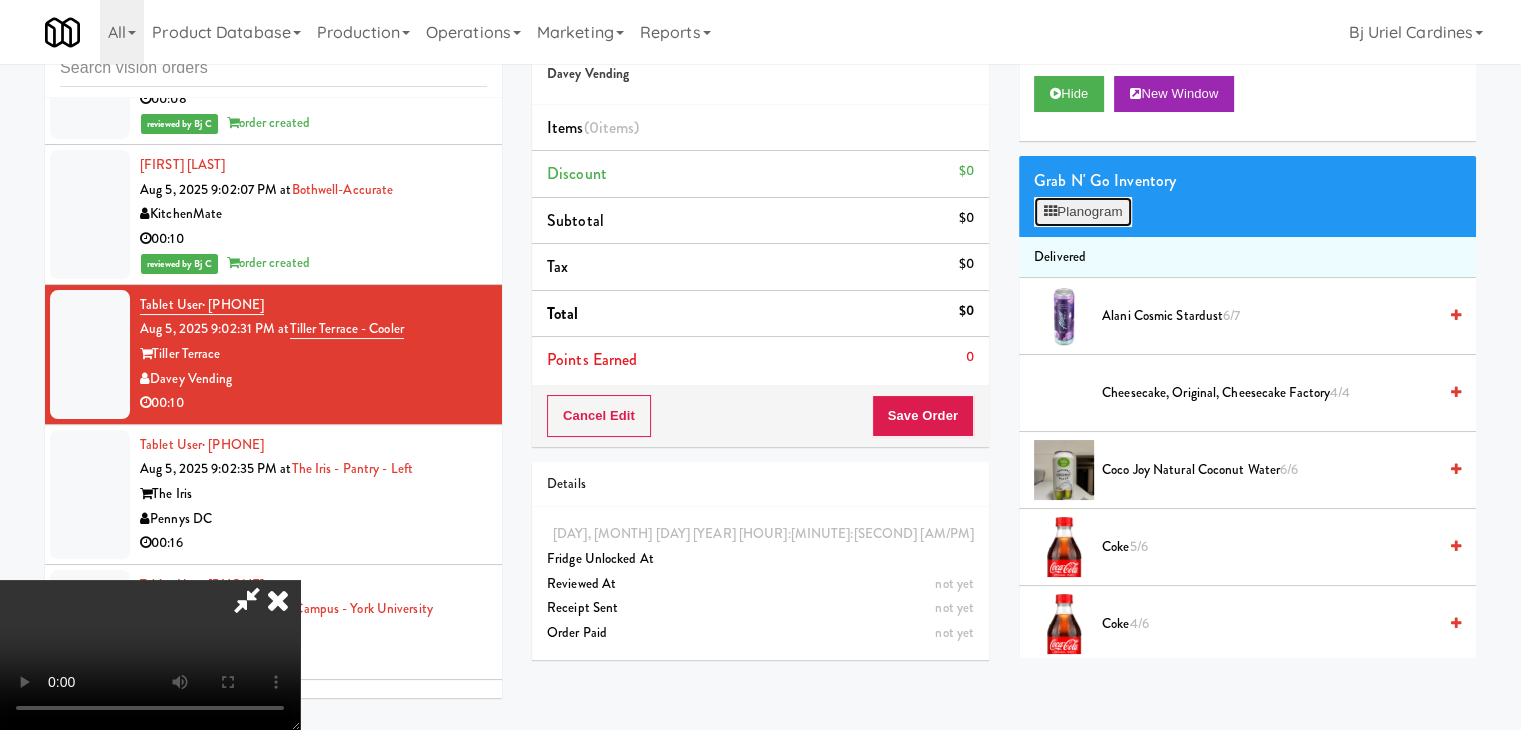 click on "Planogram" at bounding box center [1083, 212] 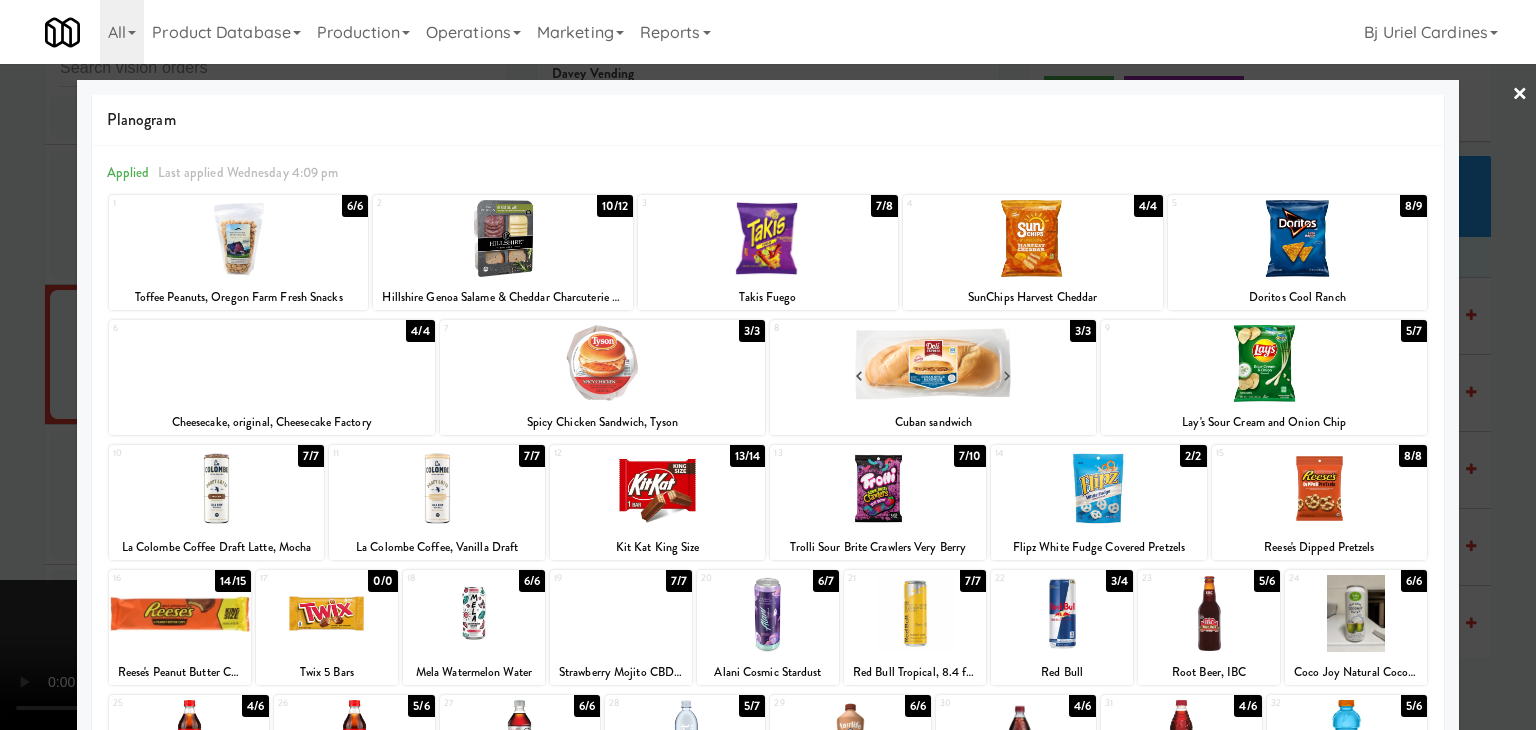 drag, startPoint x: 335, startPoint y: 379, endPoint x: 43, endPoint y: 385, distance: 292.06165 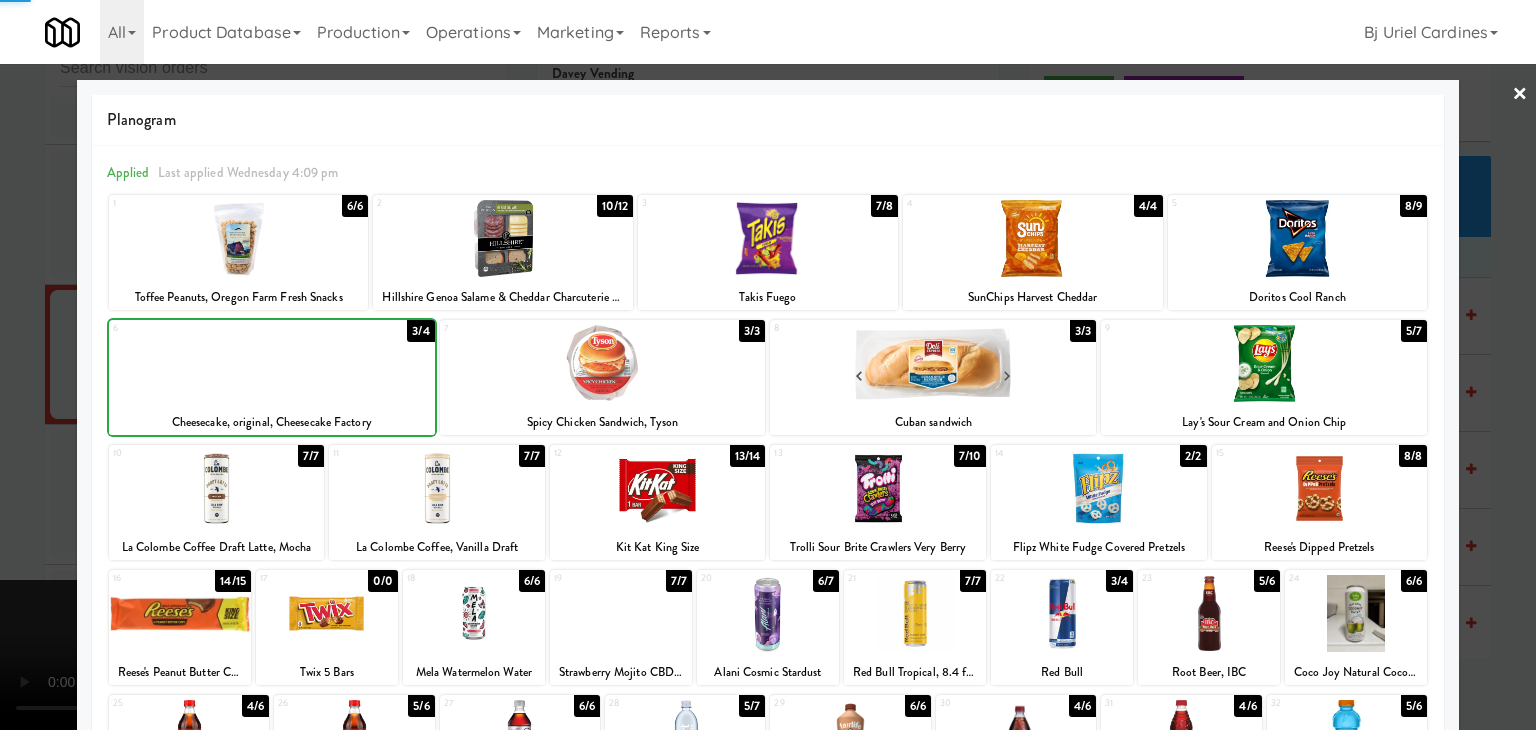 drag, startPoint x: 0, startPoint y: 401, endPoint x: 115, endPoint y: 421, distance: 116.72617 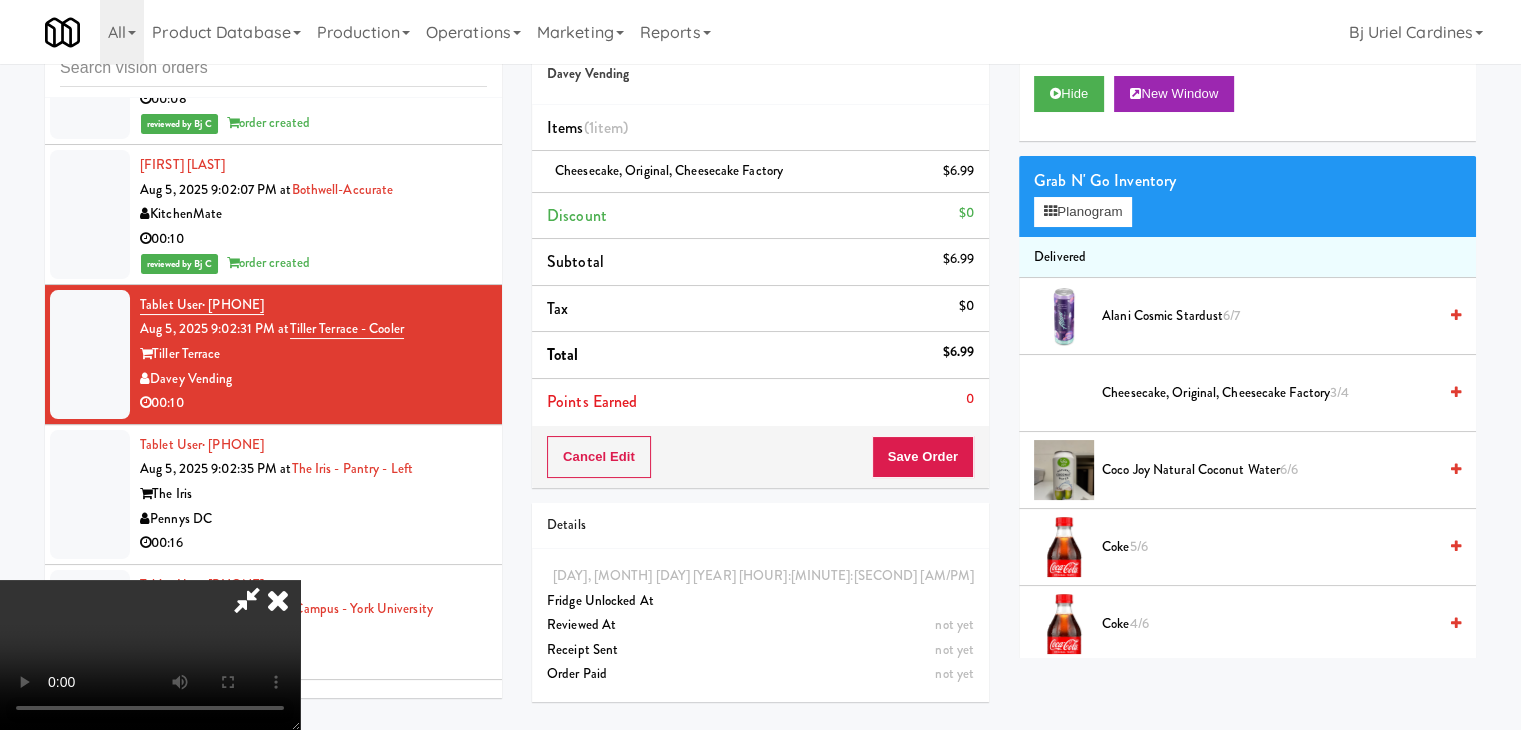 click at bounding box center [150, 655] 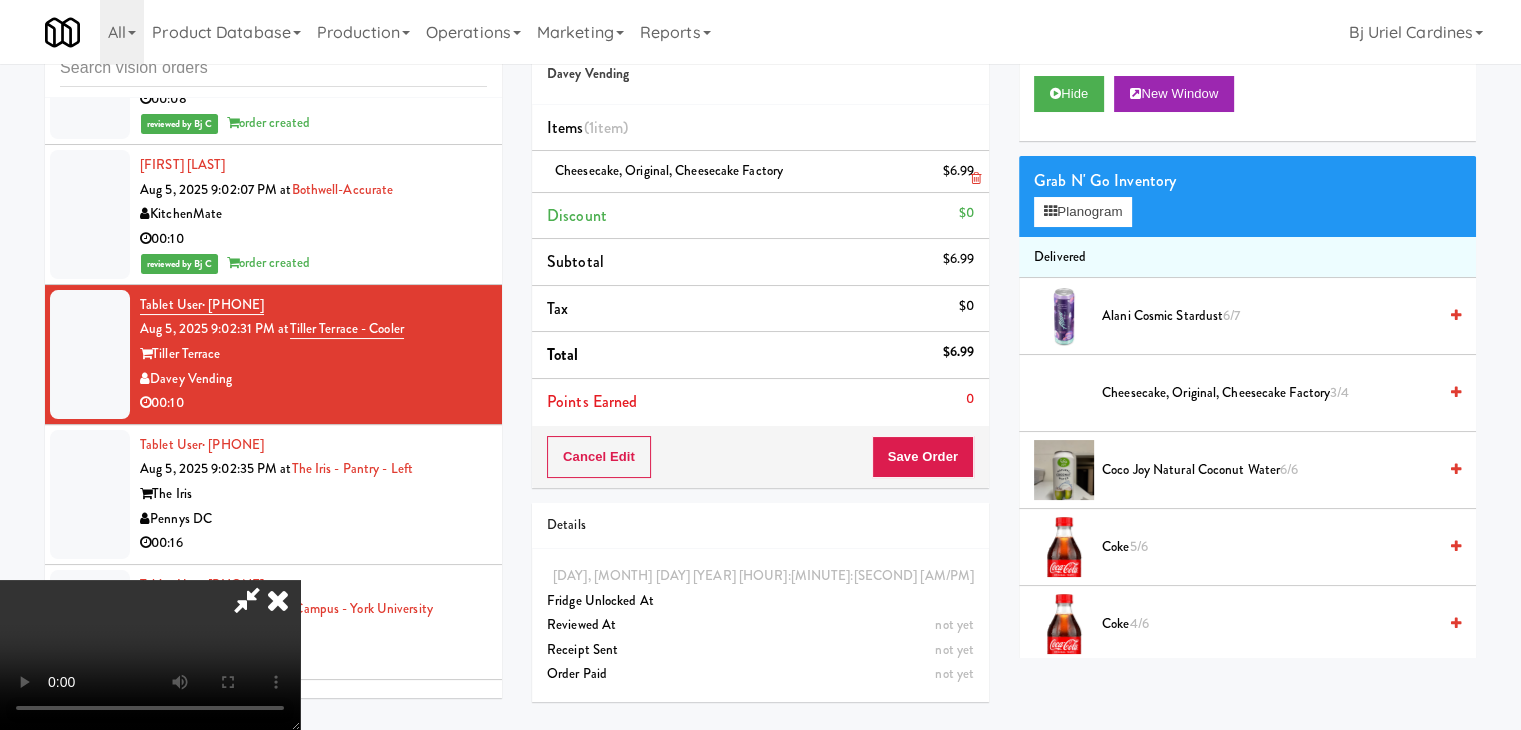 drag, startPoint x: 974, startPoint y: 180, endPoint x: 1018, endPoint y: 196, distance: 46.818798 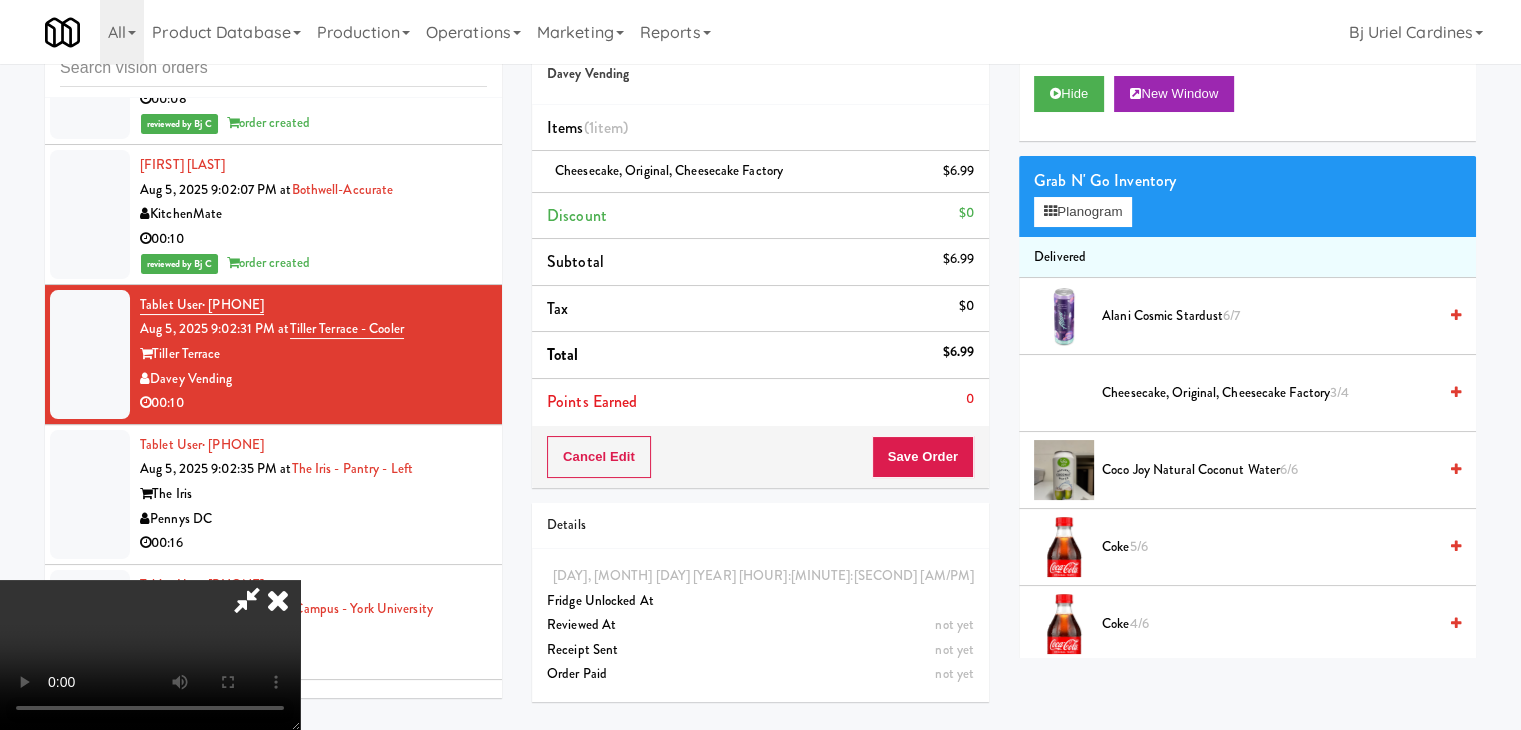 click at bounding box center [976, 178] 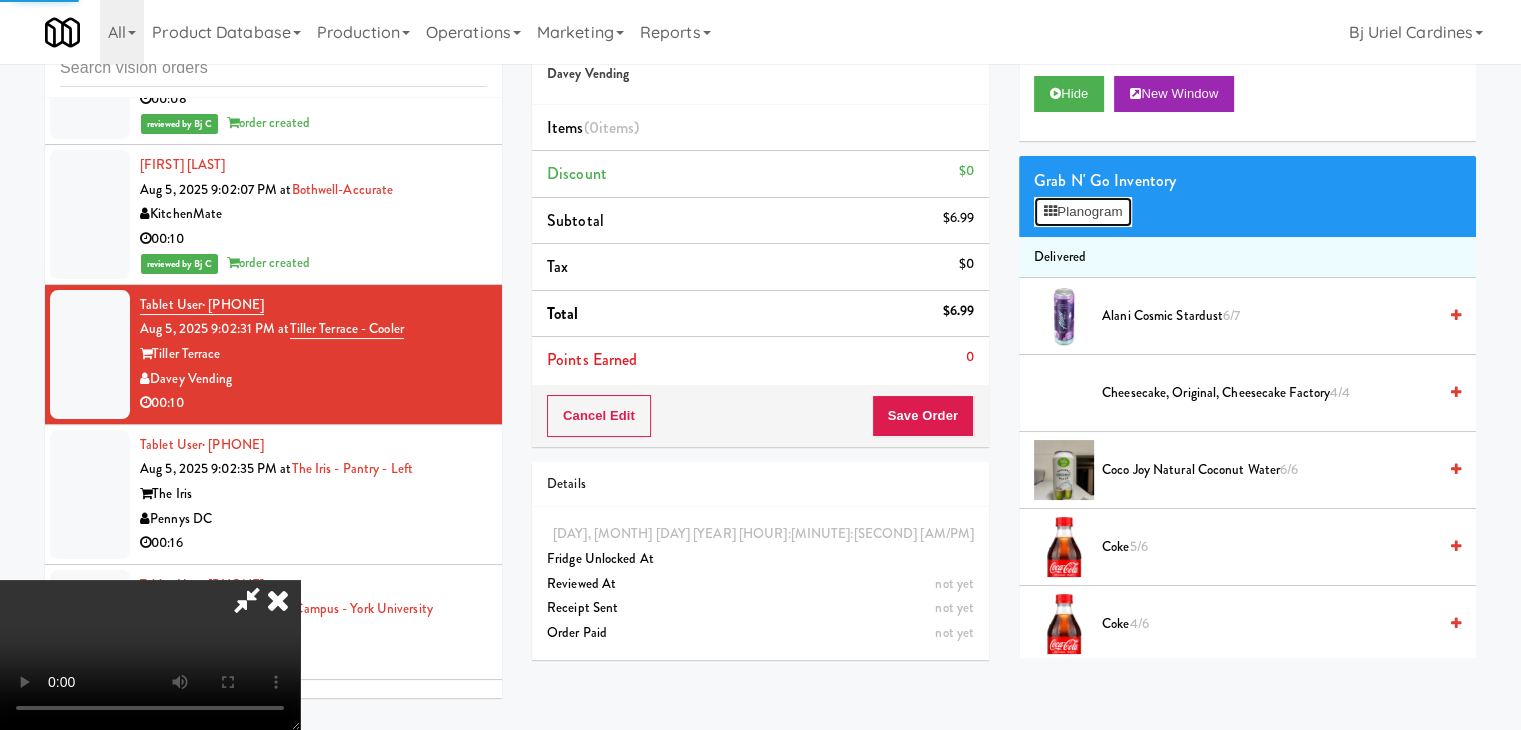 click on "Planogram" at bounding box center (1083, 212) 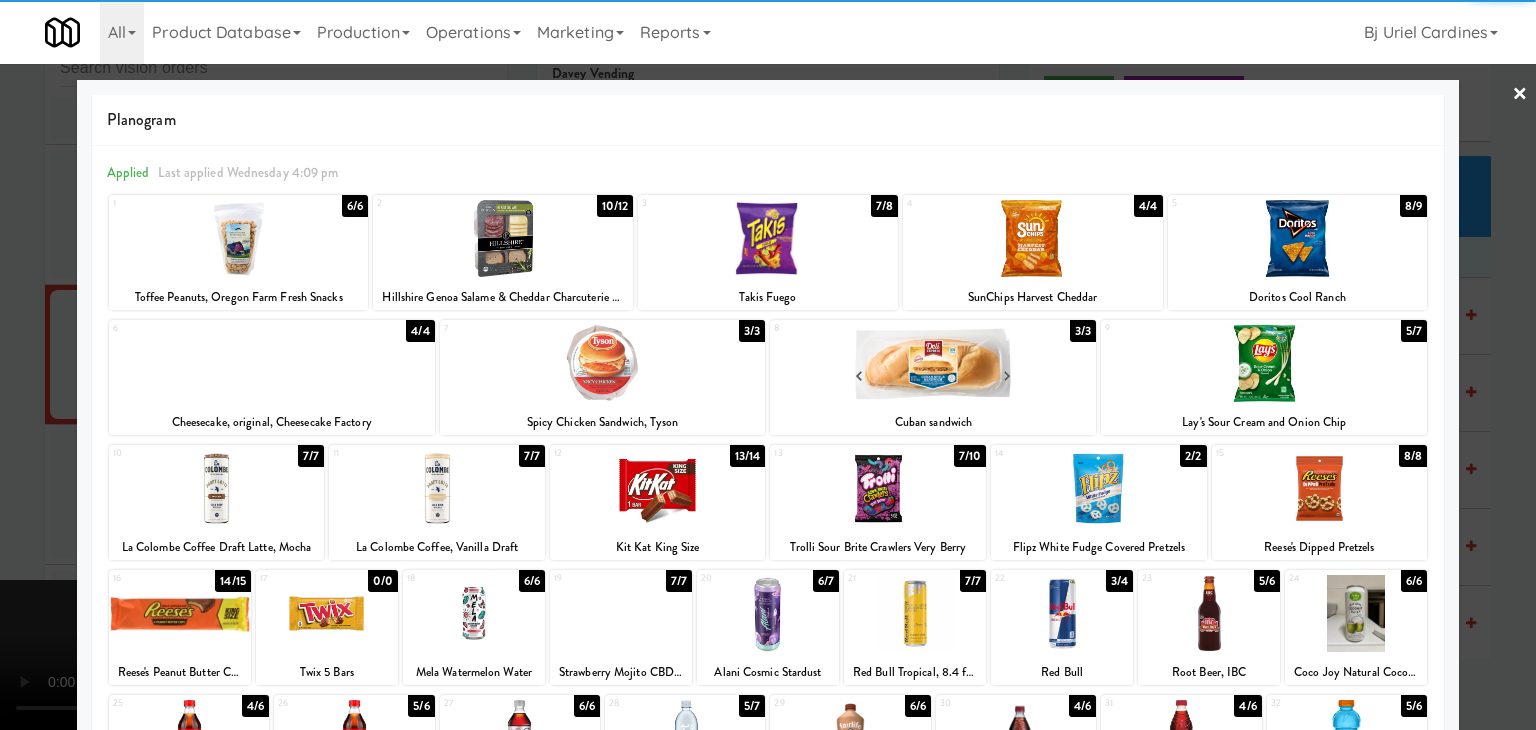 click at bounding box center (603, 363) 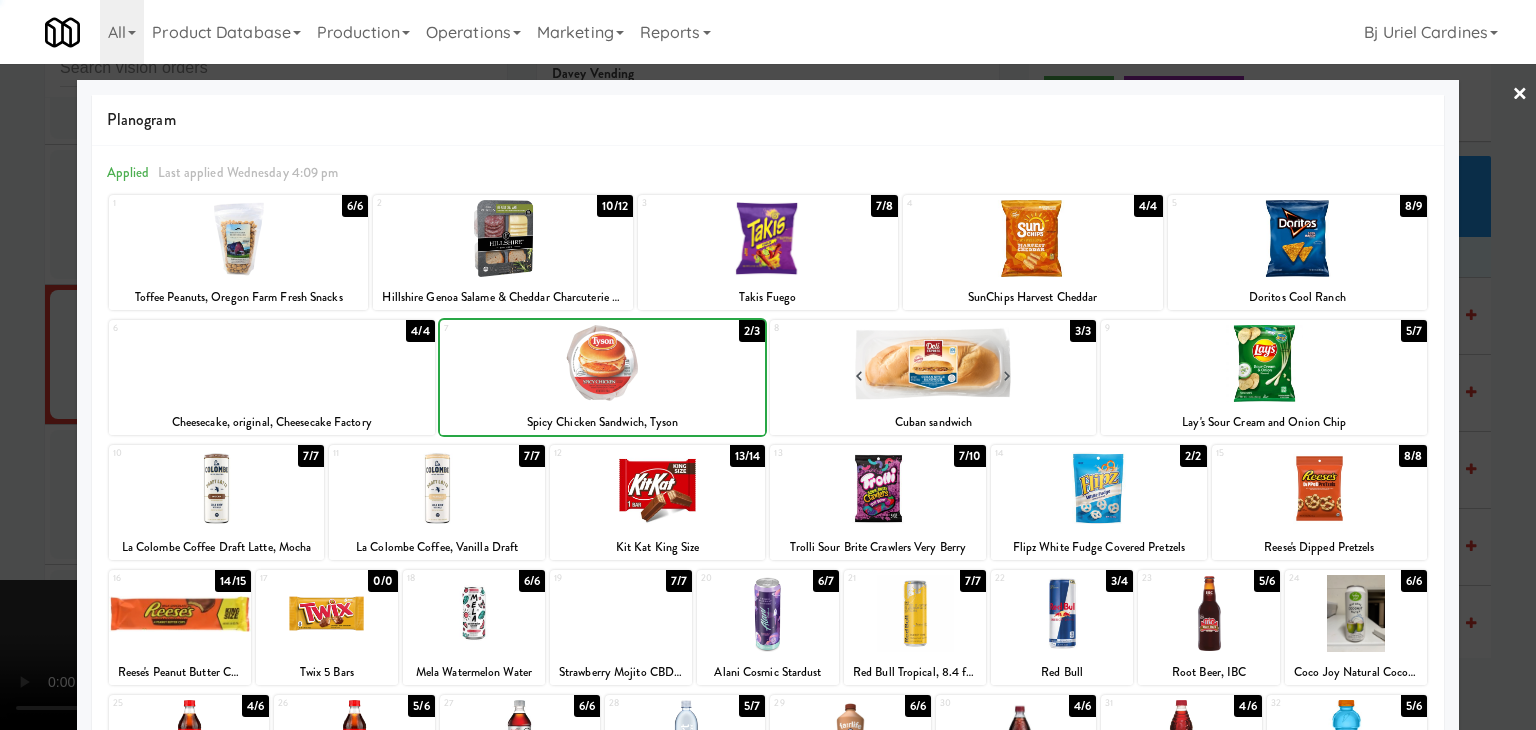 drag, startPoint x: 0, startPoint y: 440, endPoint x: 289, endPoint y: 465, distance: 290.07928 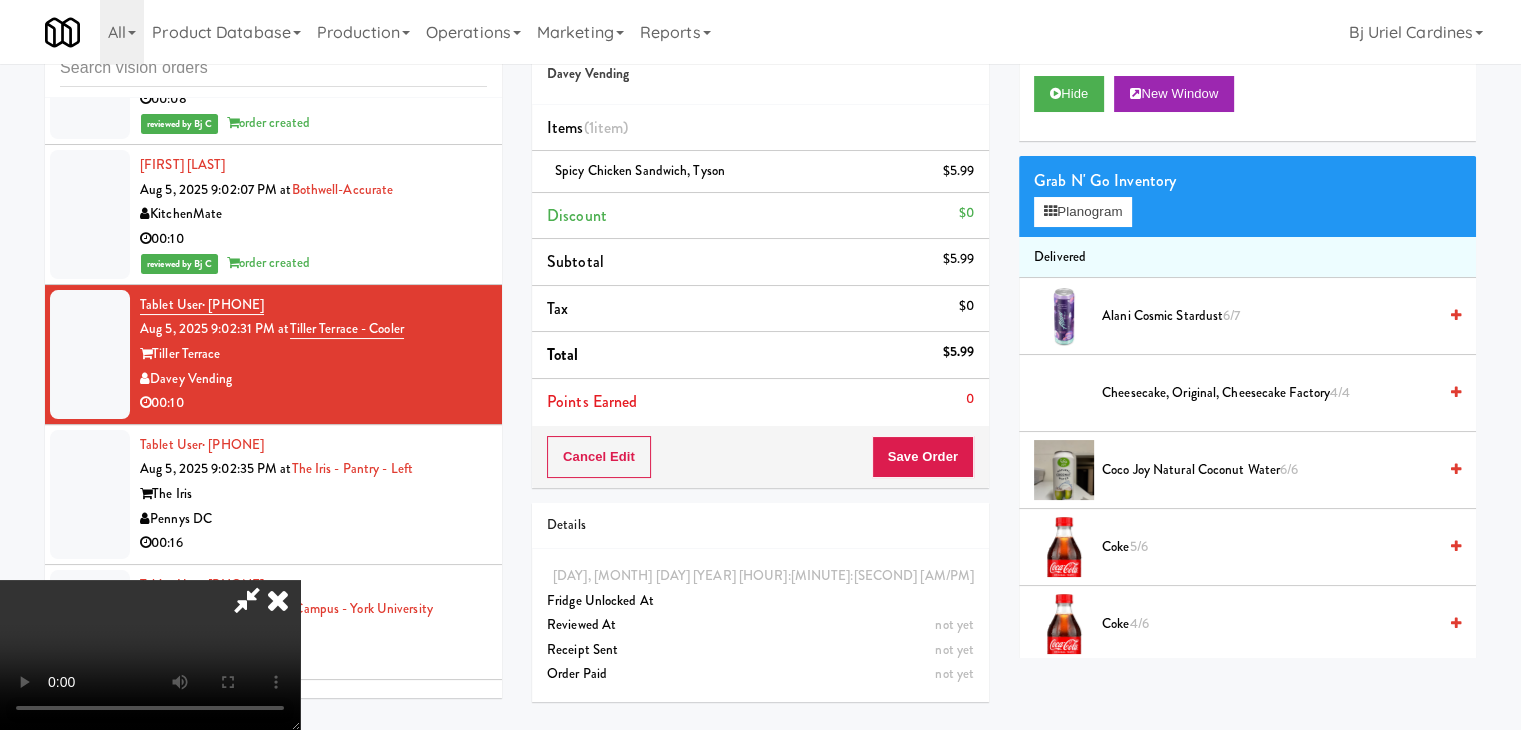 drag, startPoint x: 1072, startPoint y: 559, endPoint x: 1084, endPoint y: 580, distance: 24.186773 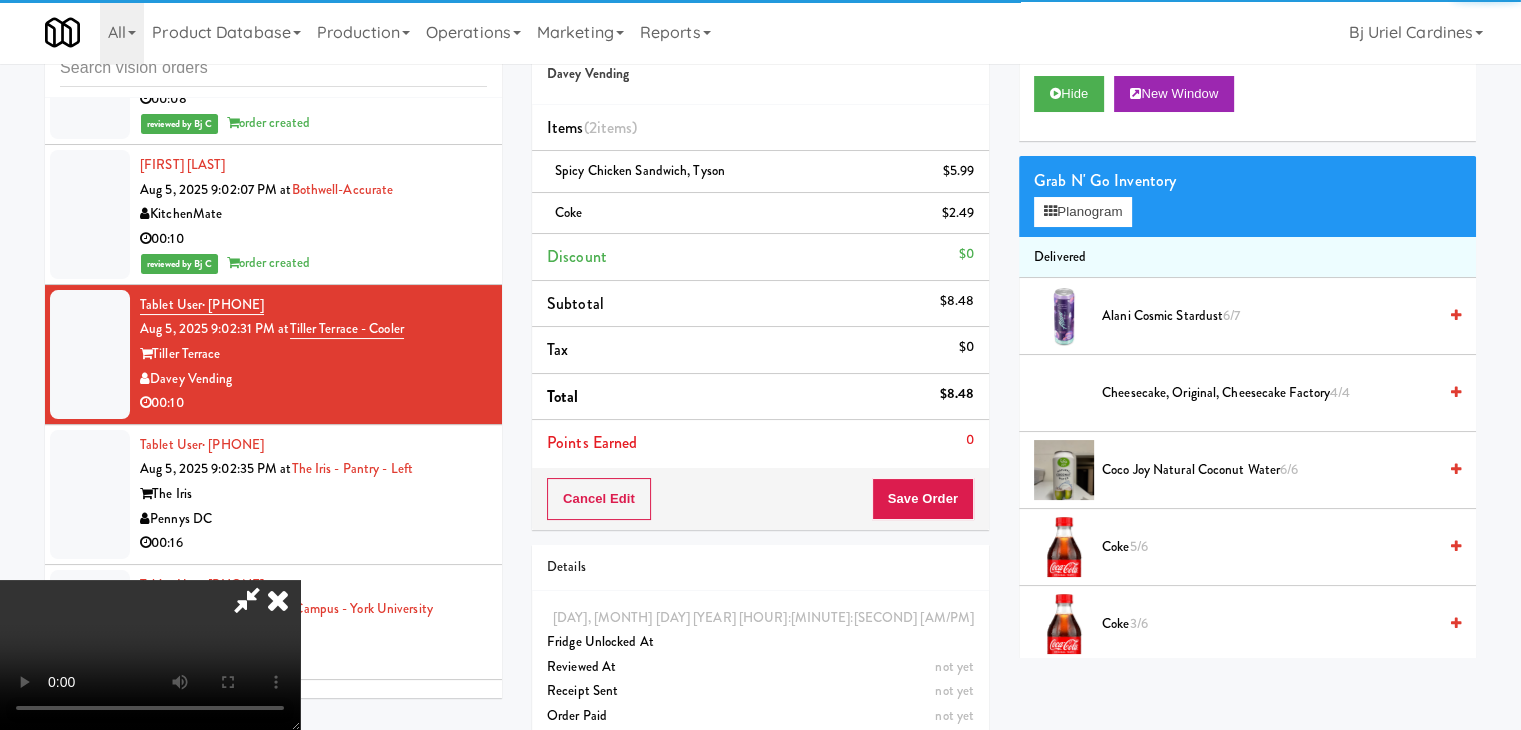 click at bounding box center (150, 655) 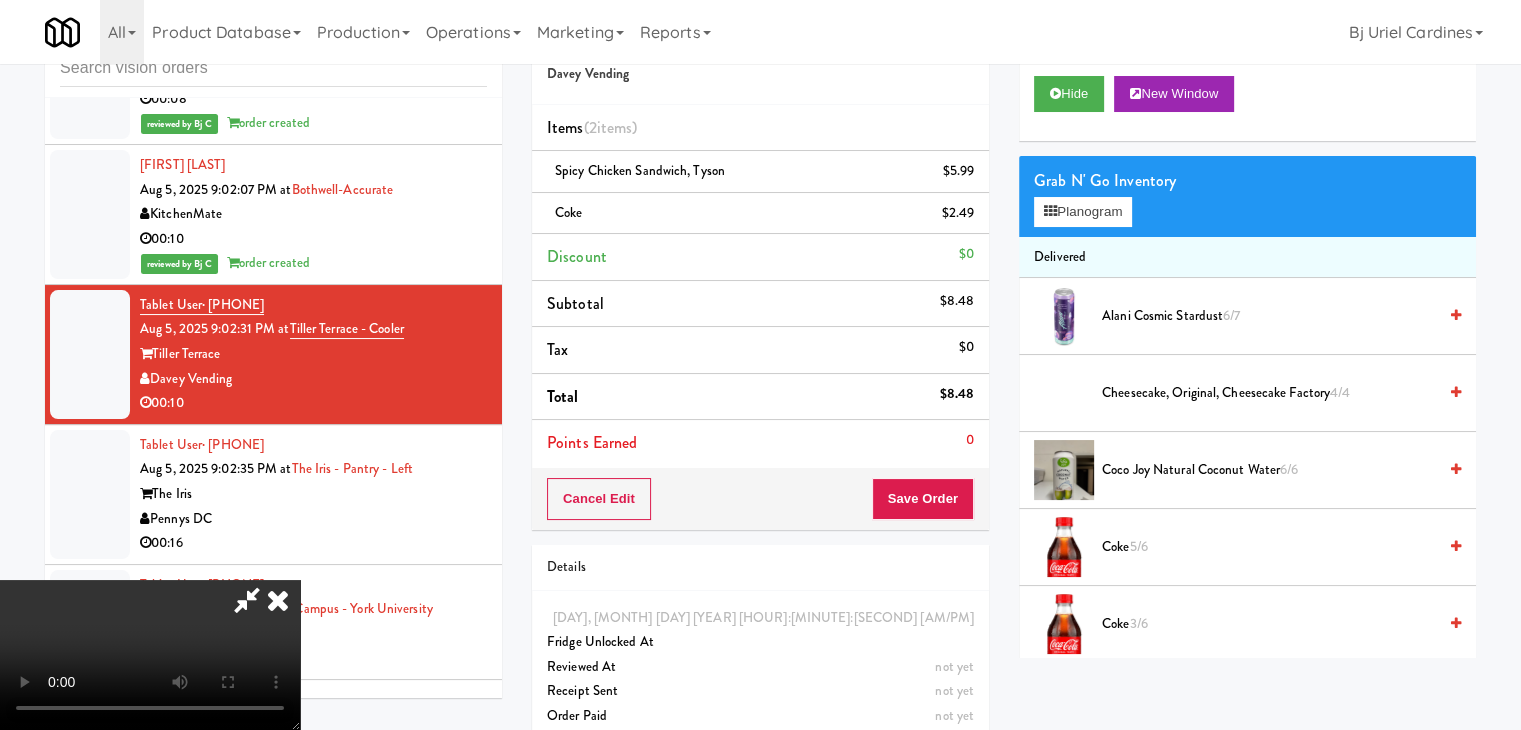 click at bounding box center (150, 655) 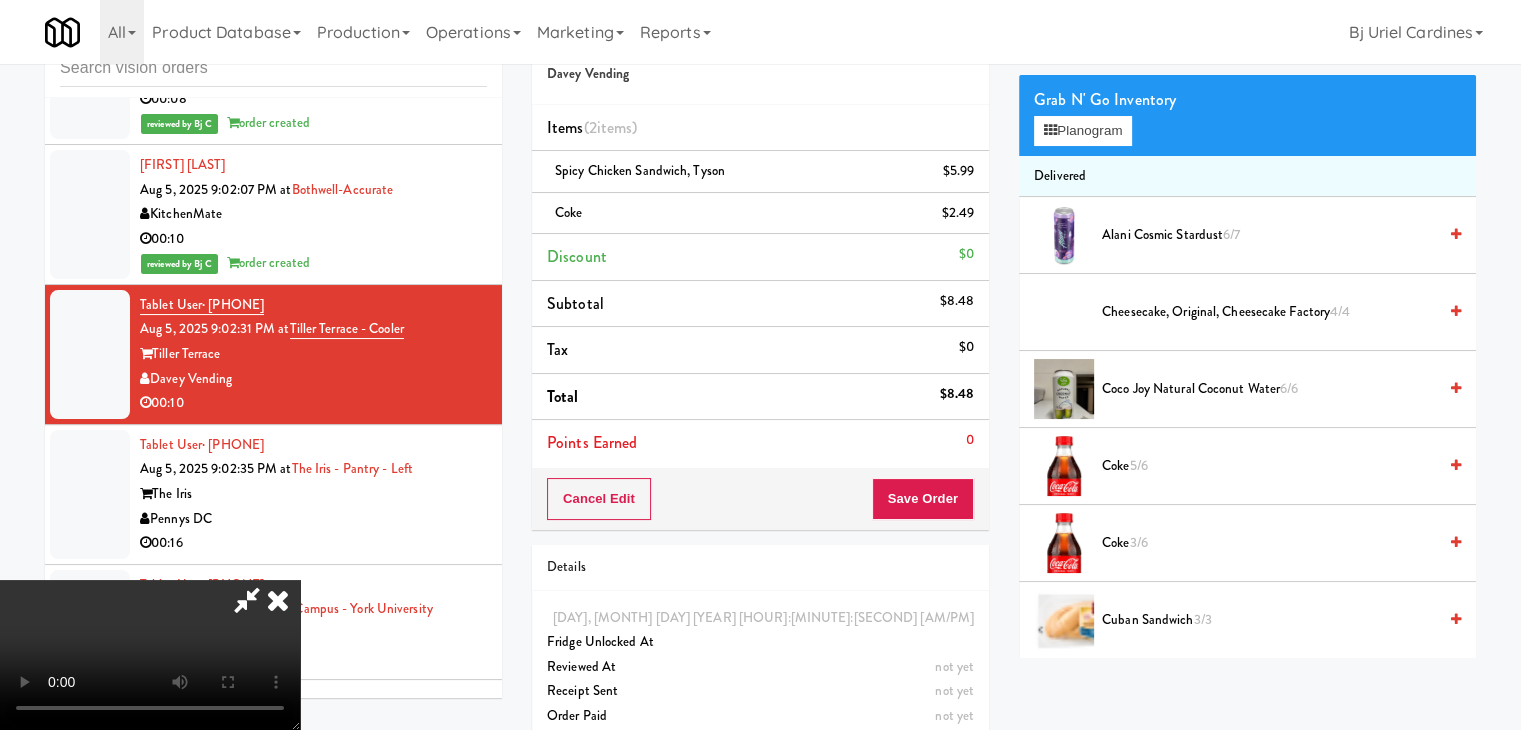 scroll, scrollTop: 200, scrollLeft: 0, axis: vertical 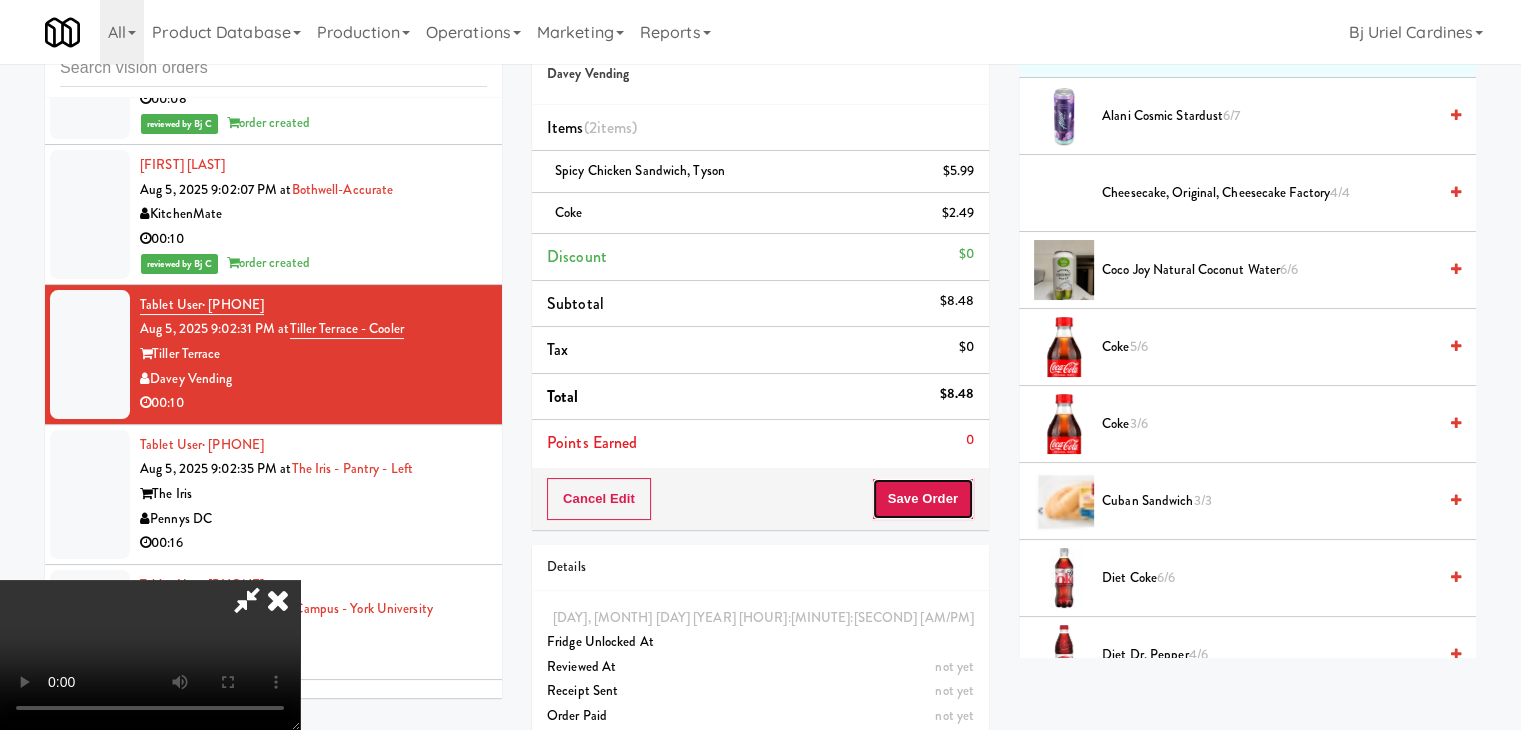 click on "Save Order" at bounding box center [923, 499] 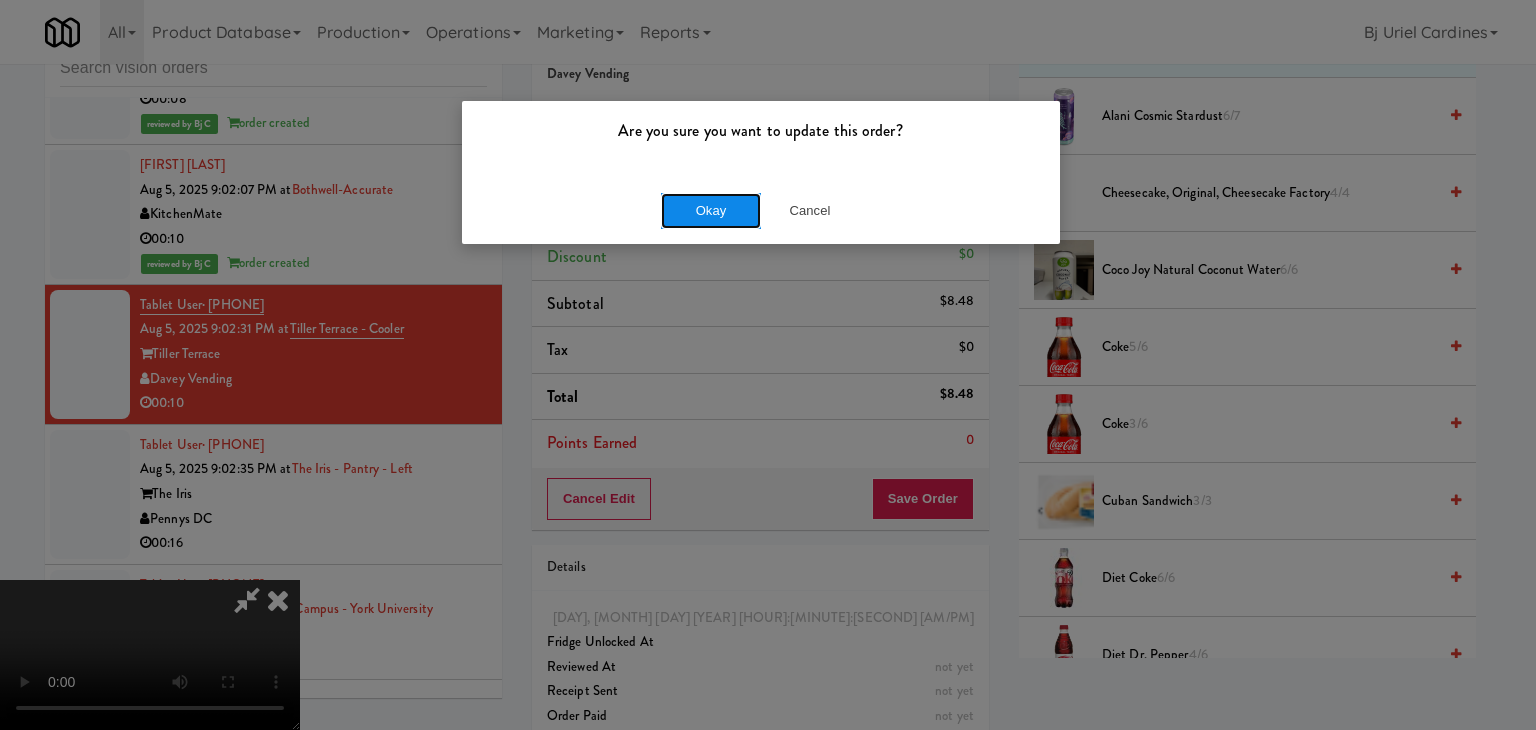 click on "Okay" at bounding box center [711, 211] 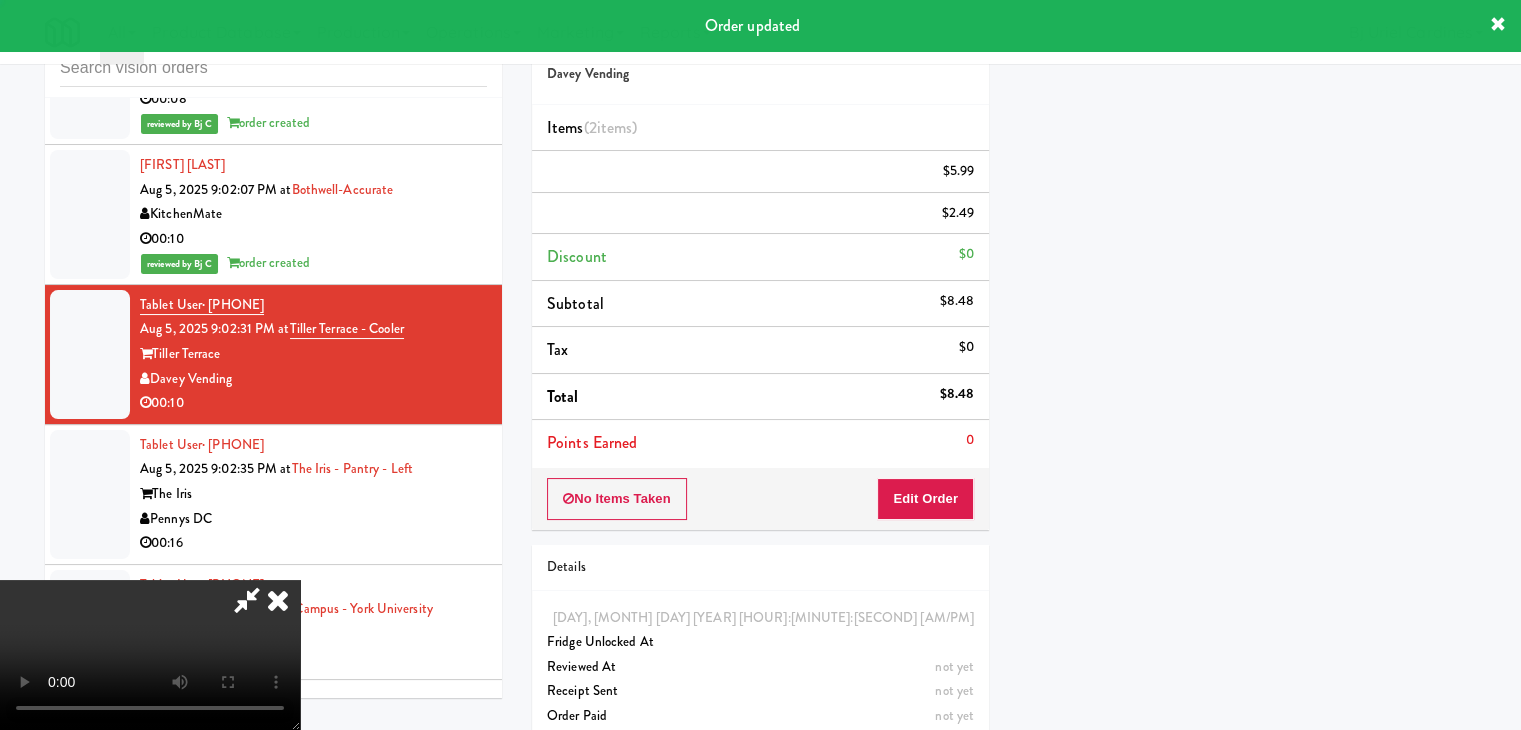 scroll, scrollTop: 152, scrollLeft: 0, axis: vertical 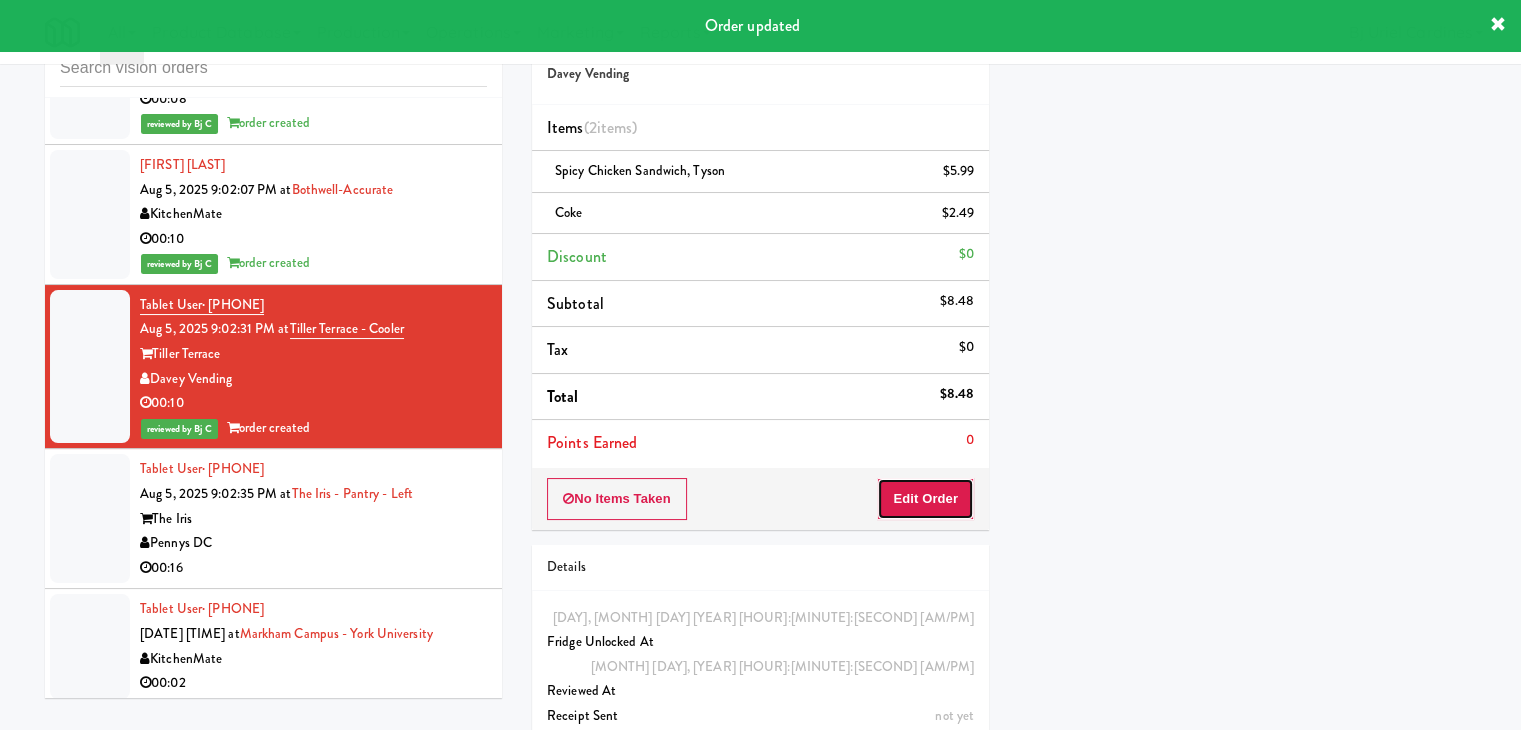 click on "Edit Order" at bounding box center (925, 499) 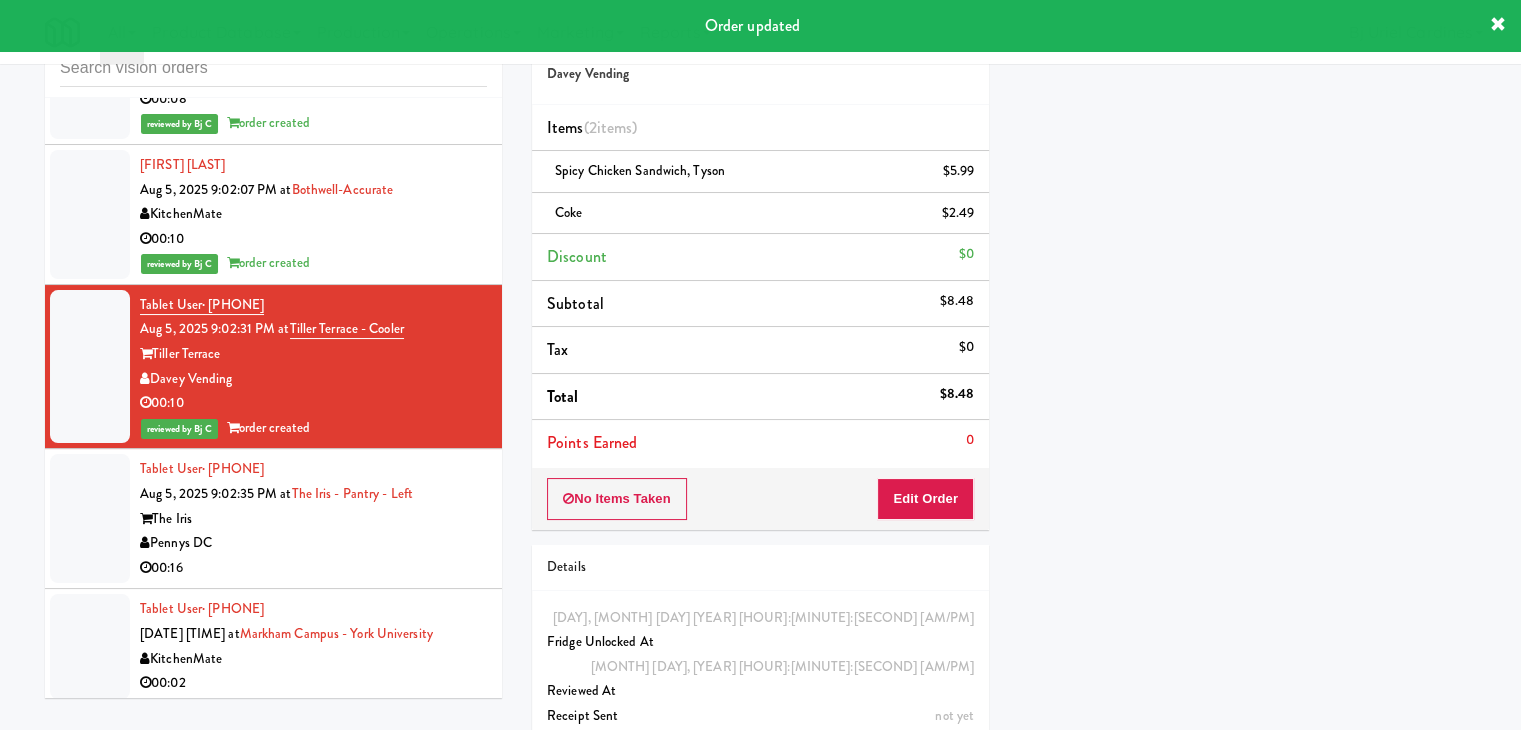 scroll, scrollTop: 200, scrollLeft: 0, axis: vertical 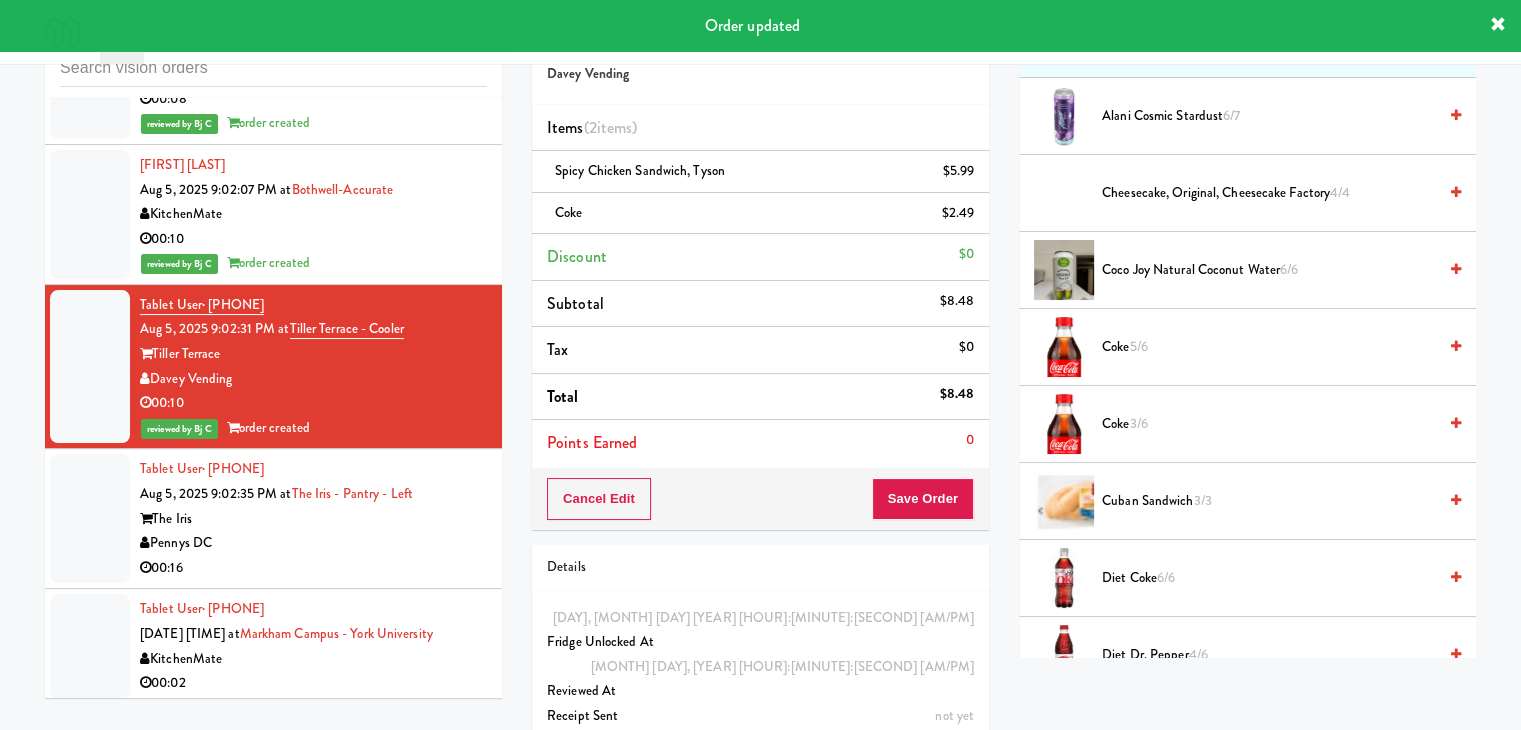 click on "3/6" at bounding box center [1138, 423] 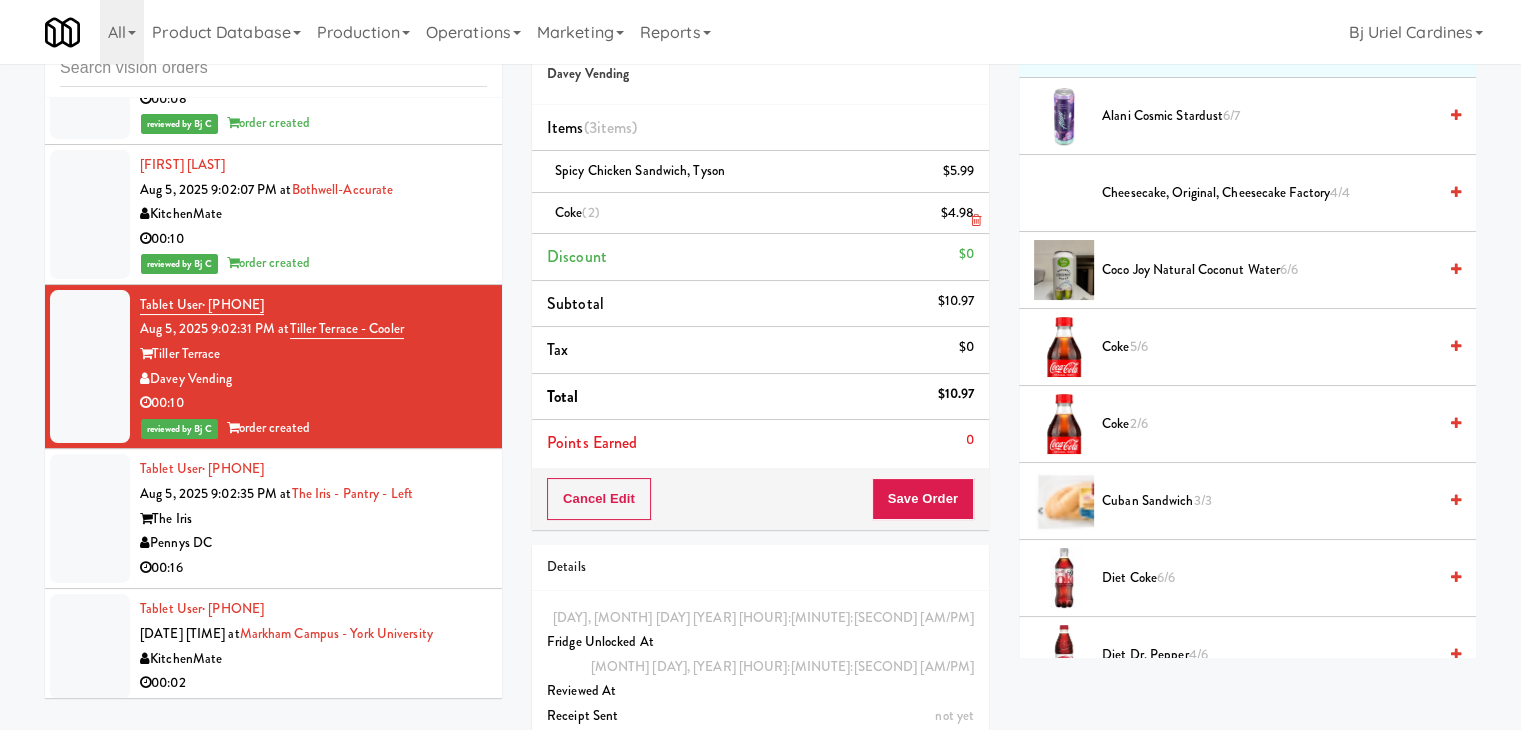 click at bounding box center [972, 221] 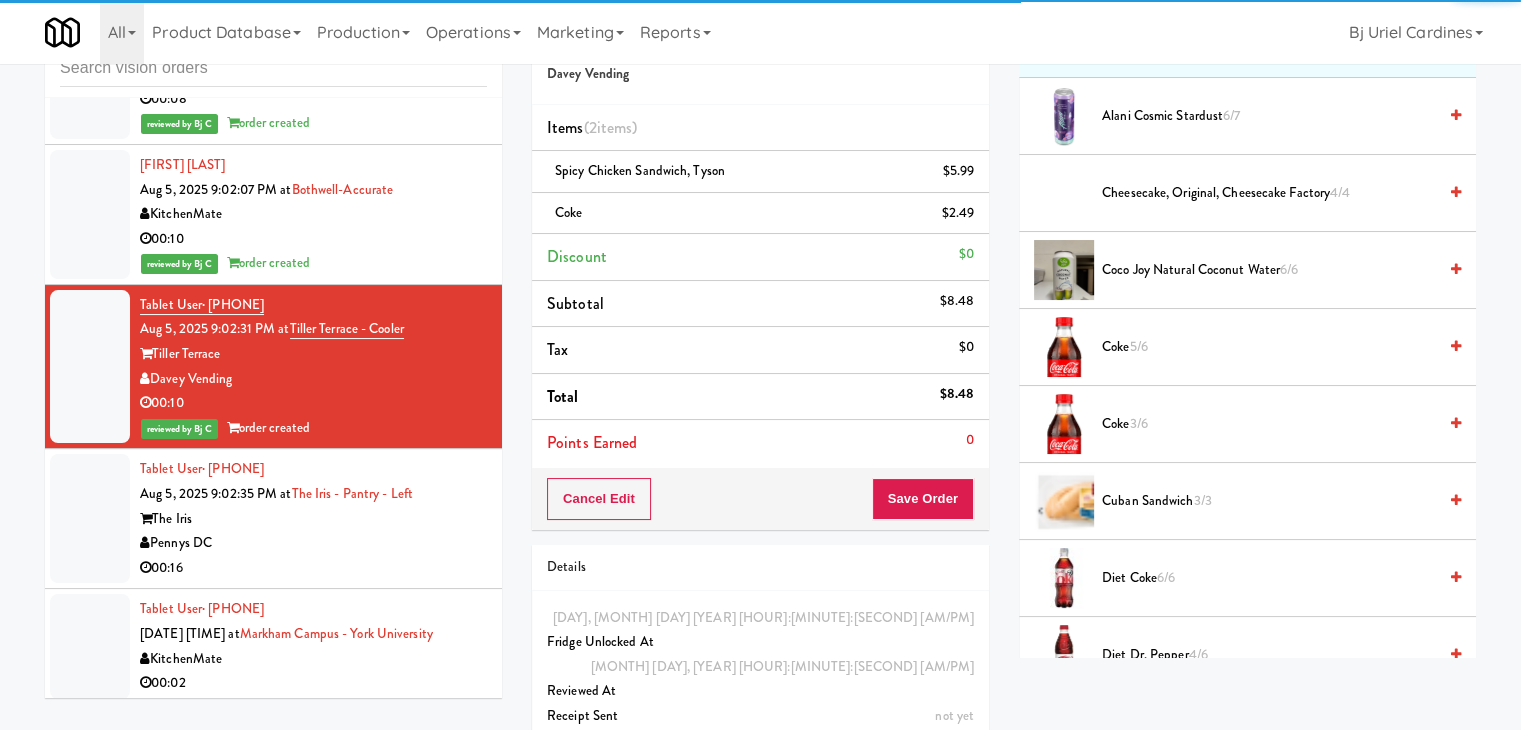 click on "5/6" at bounding box center [1138, 346] 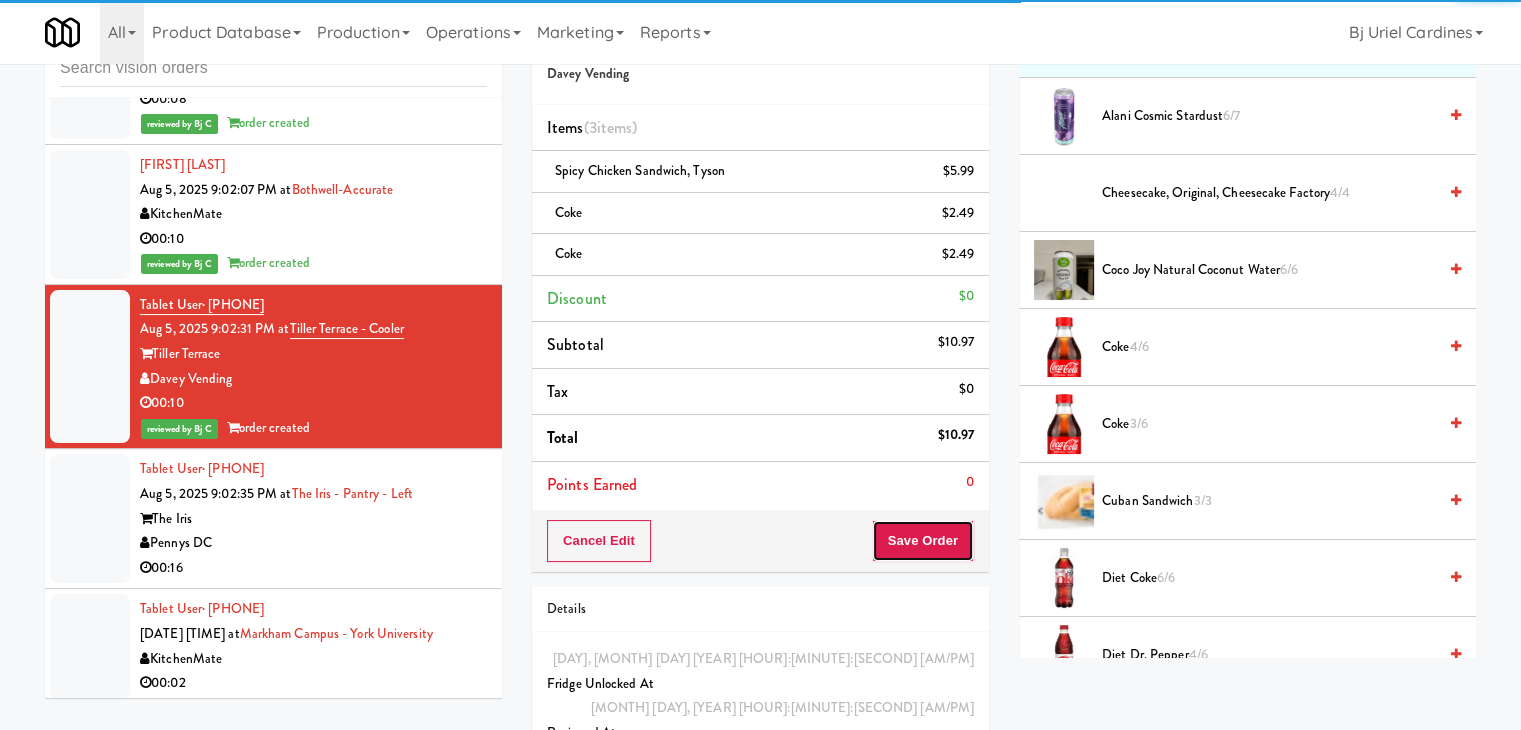 click on "Save Order" at bounding box center (923, 541) 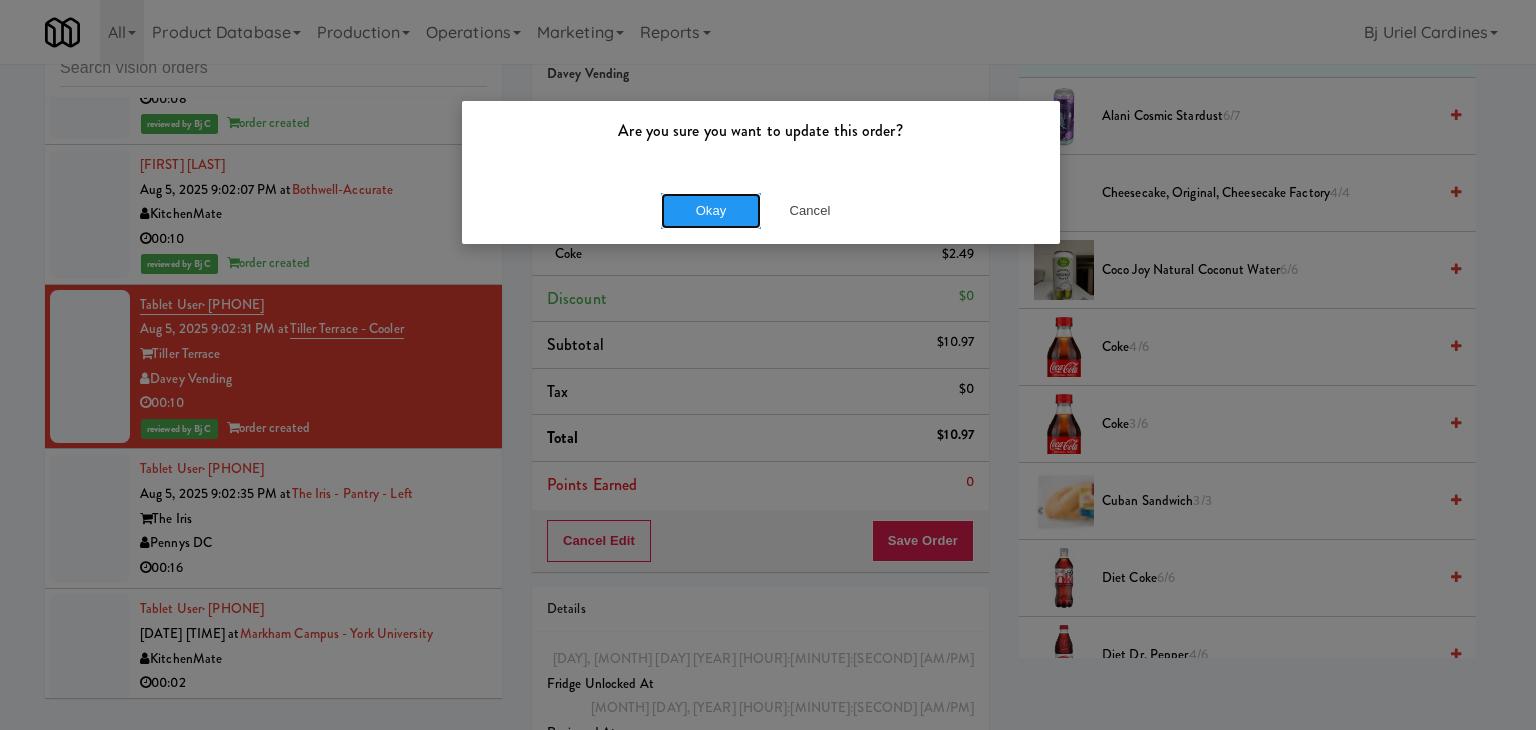 click on "Okay" at bounding box center [711, 211] 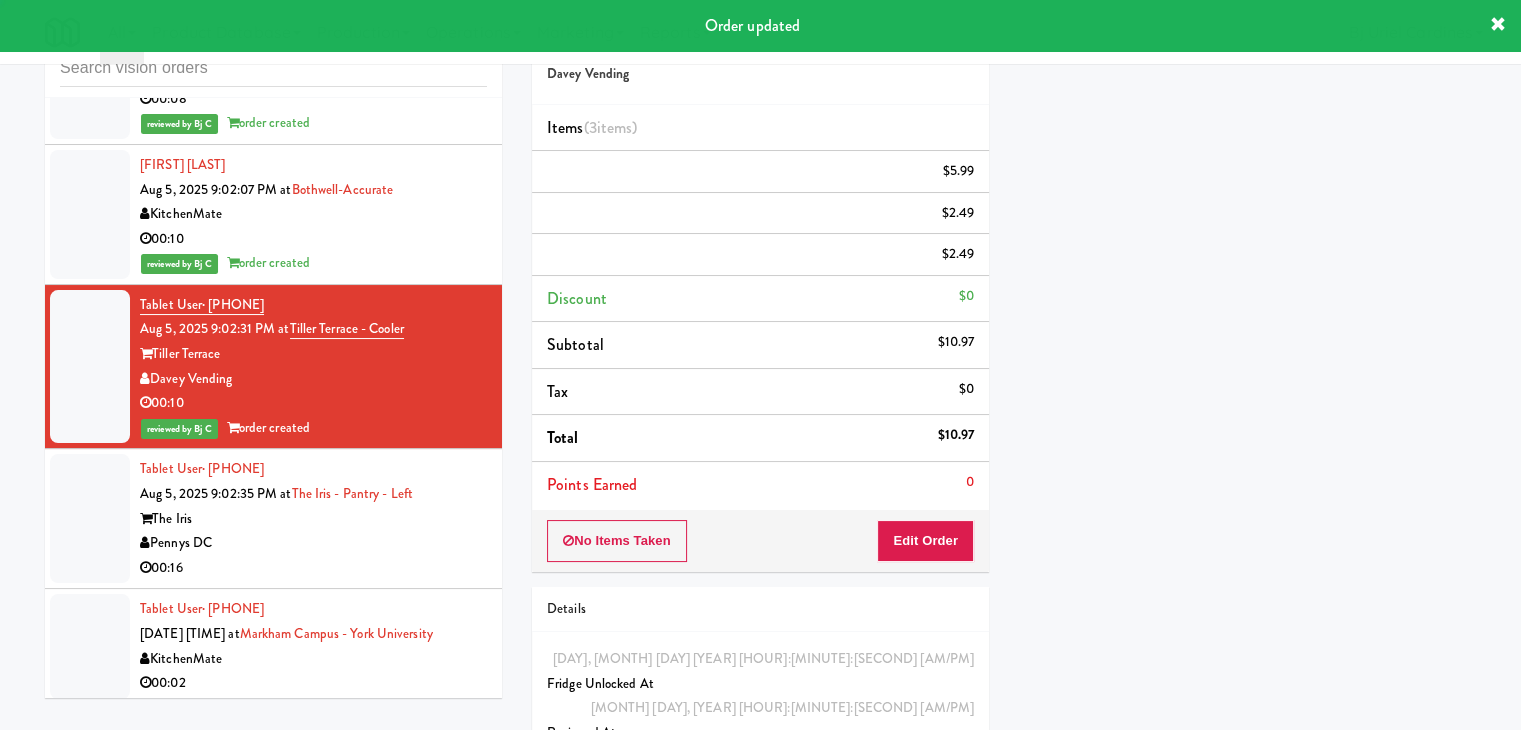 scroll, scrollTop: 152, scrollLeft: 0, axis: vertical 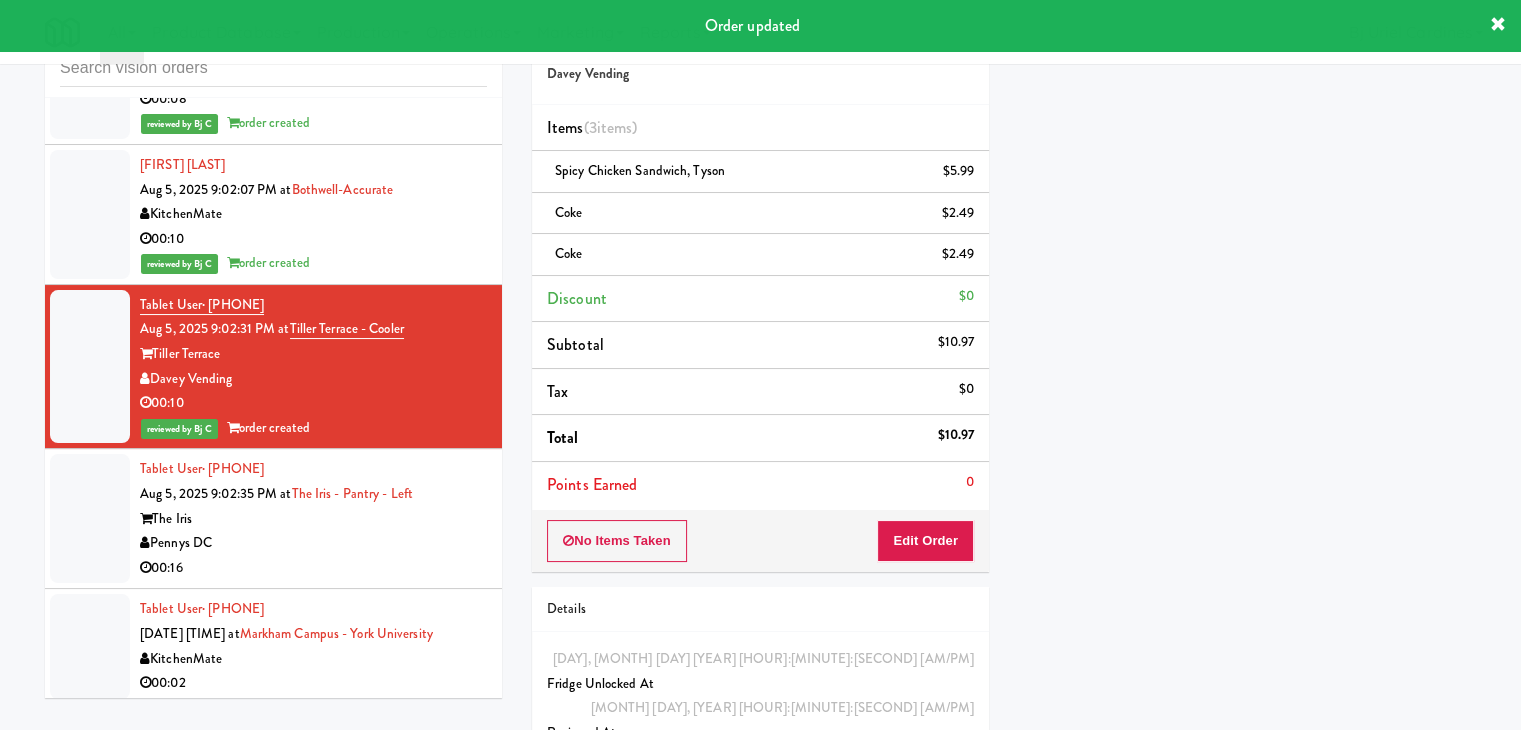 click on "00:16" at bounding box center [313, 568] 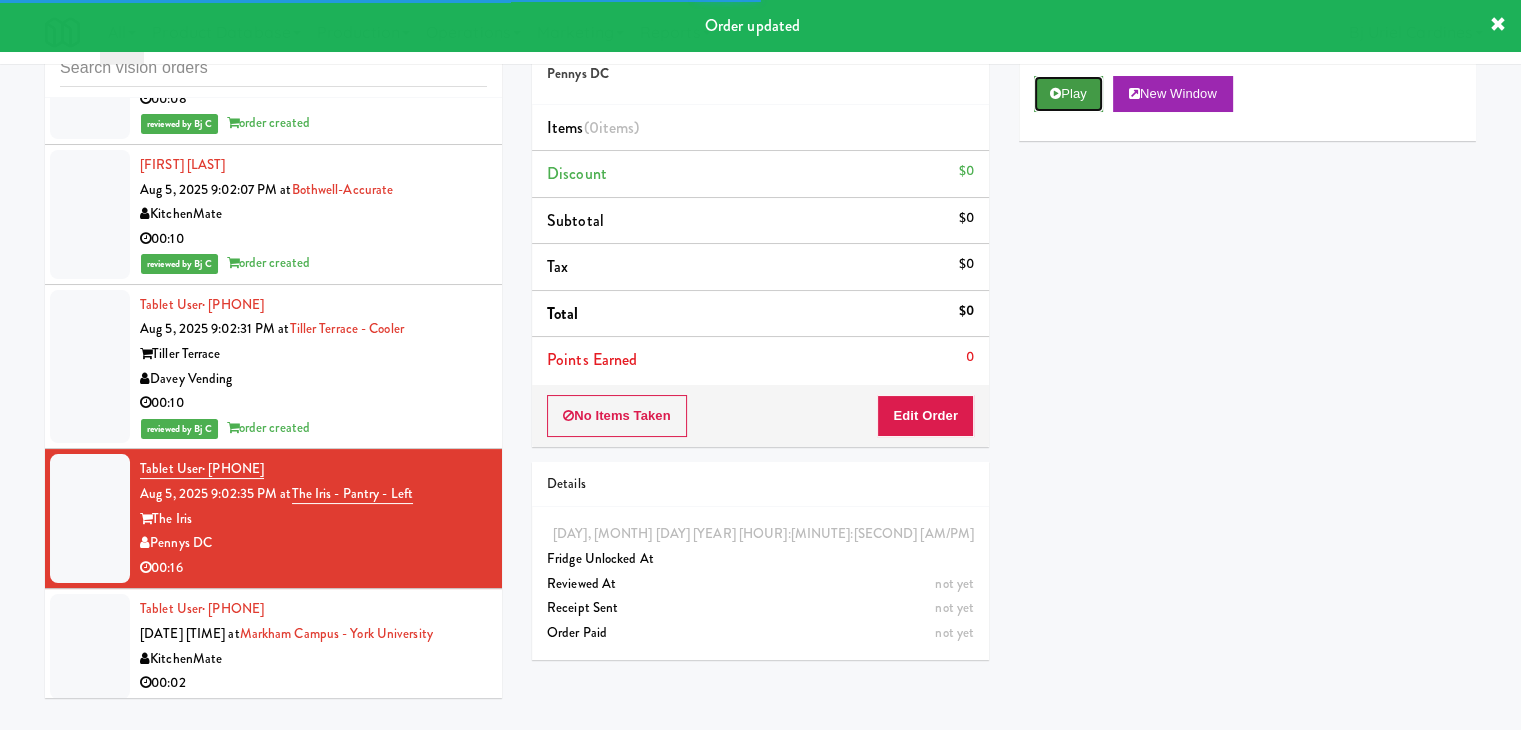click on "Play" at bounding box center (1068, 94) 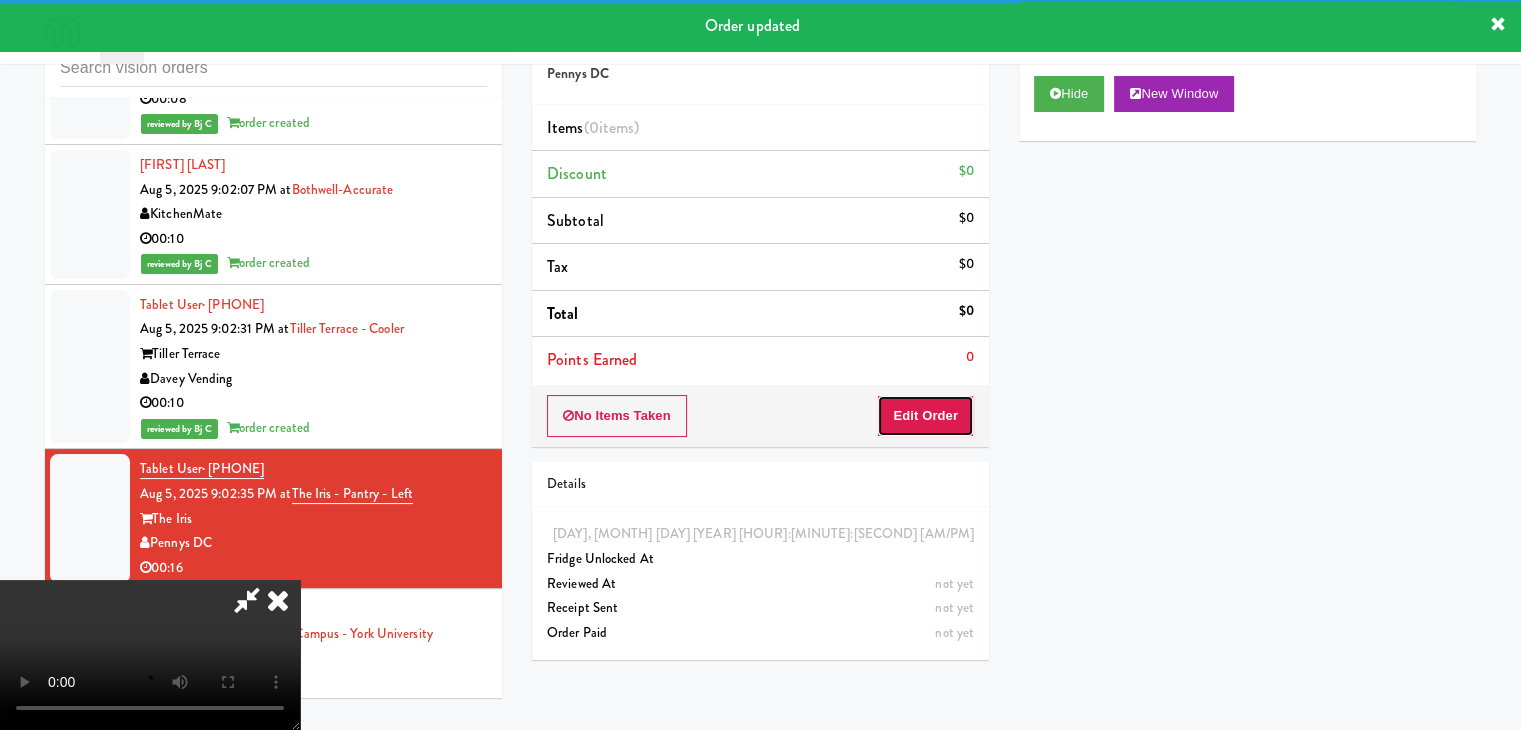 click on "Edit Order" at bounding box center [925, 416] 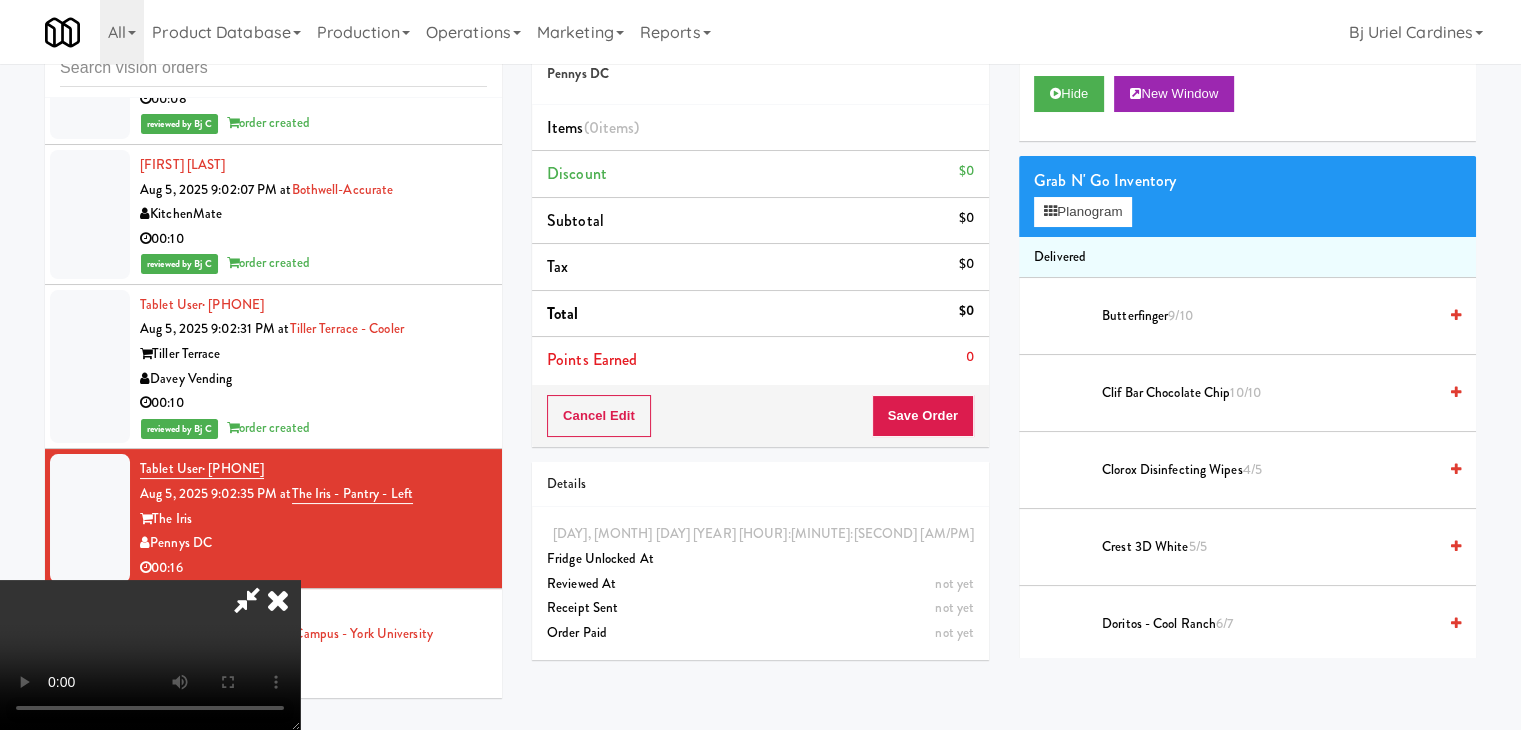 type 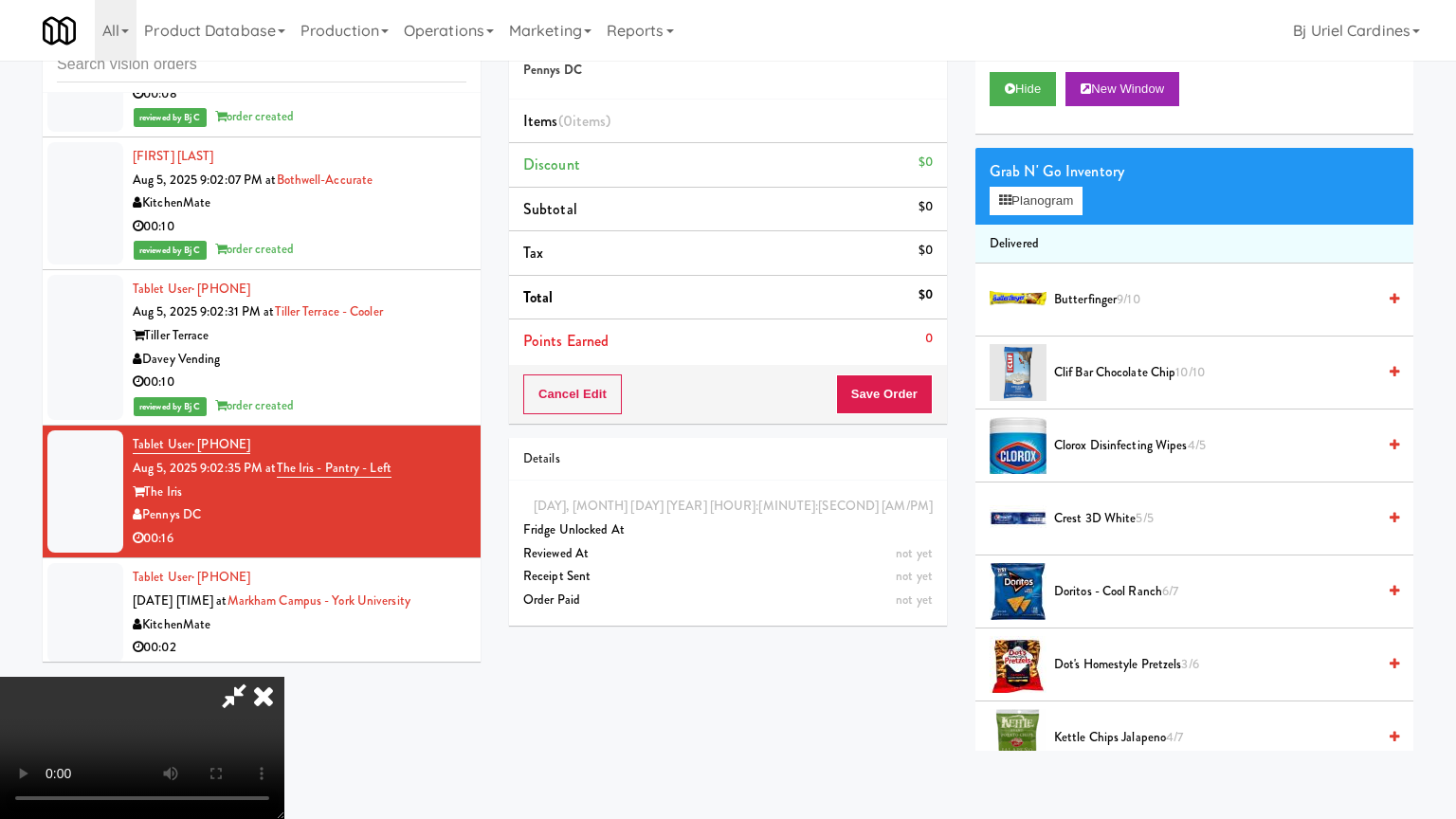 click at bounding box center (142, 748) 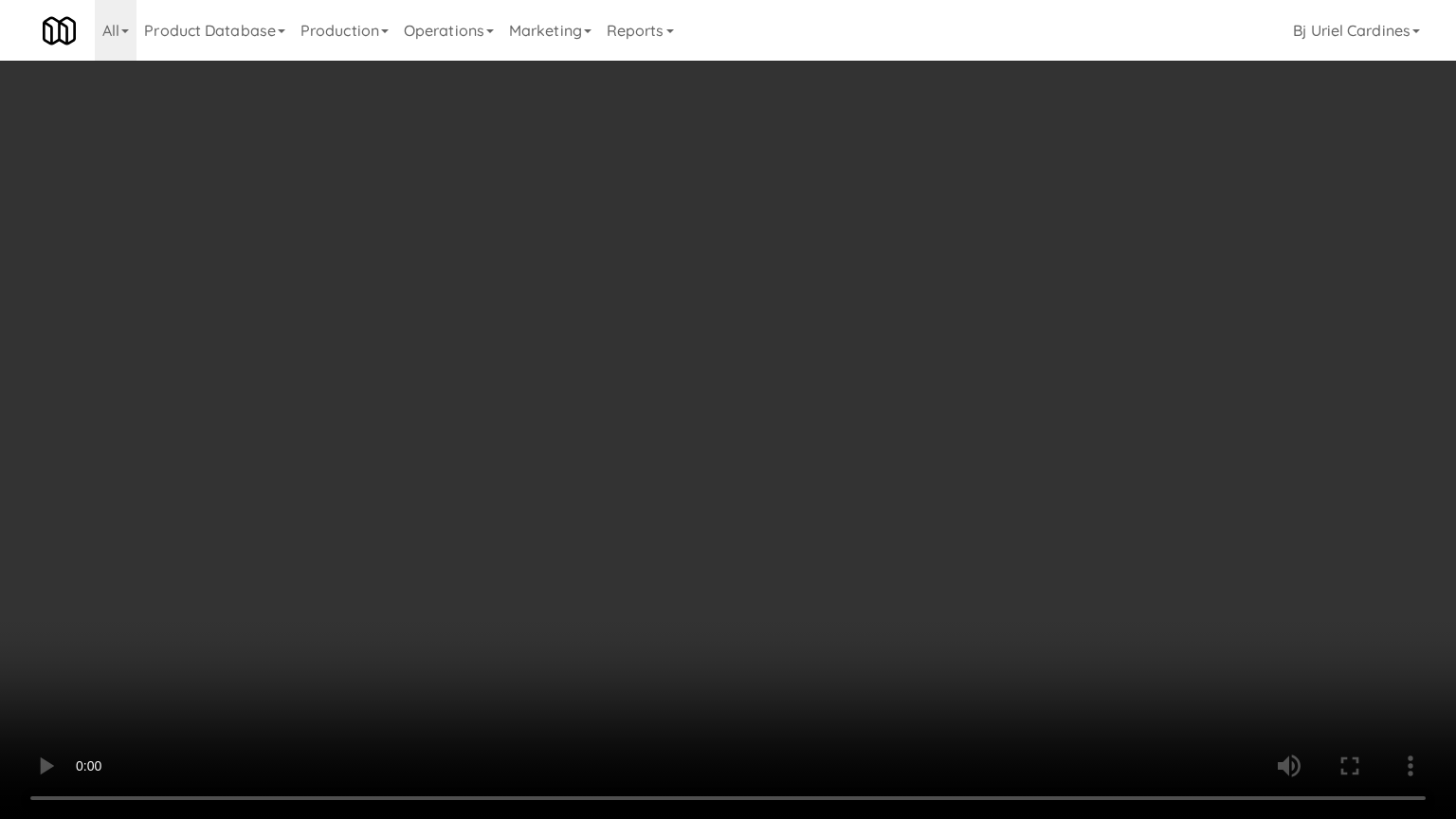 click at bounding box center (728, 410) 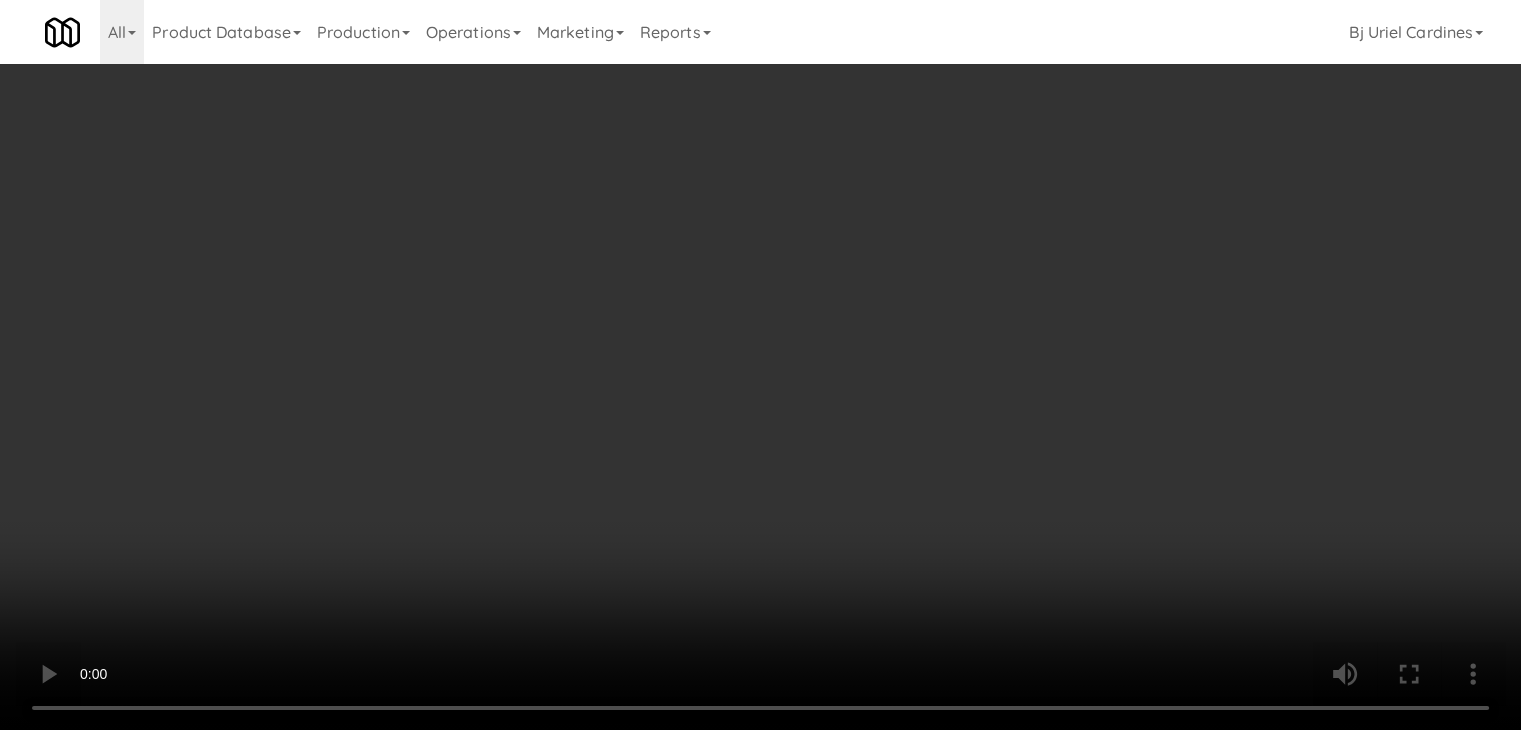 click on "Planogram" at bounding box center (1083, 212) 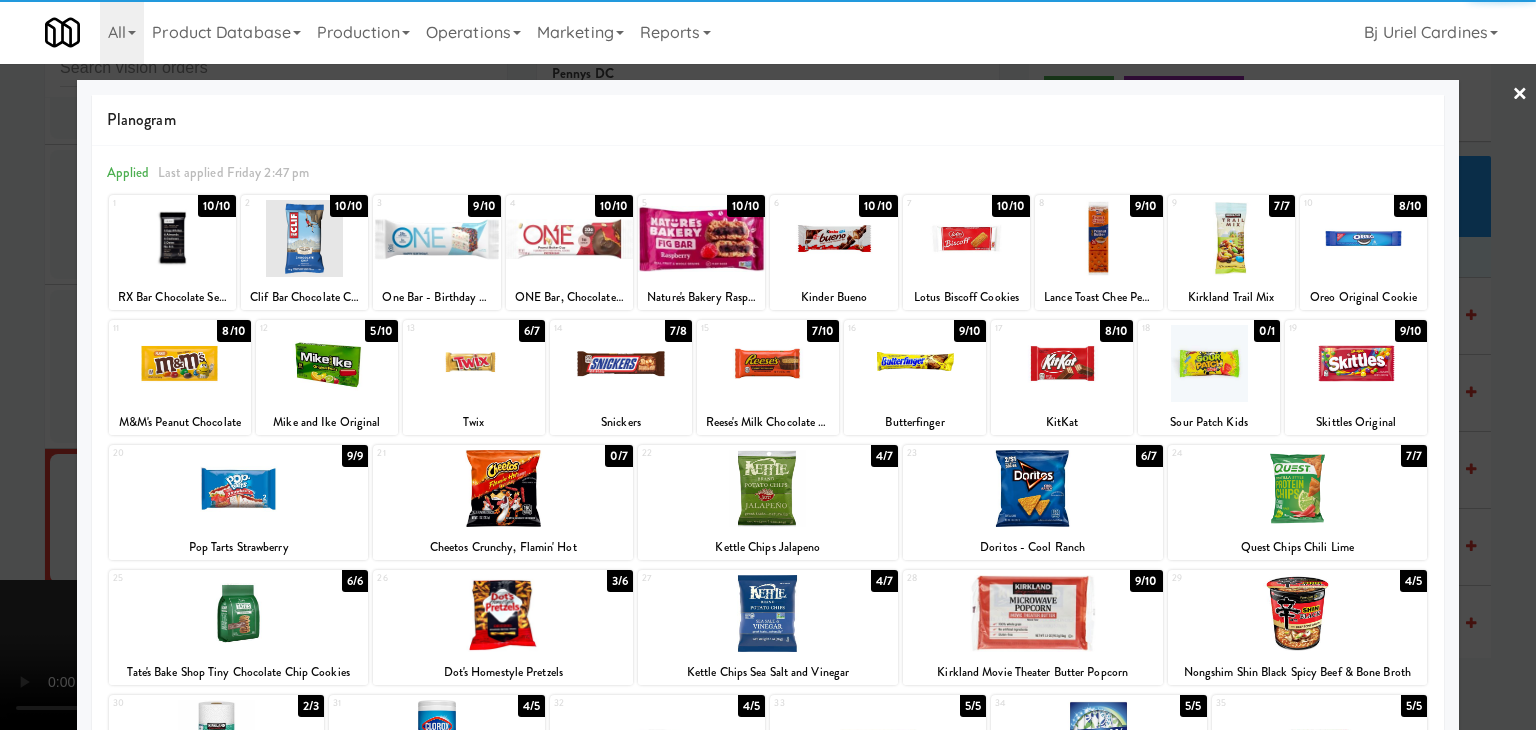 drag, startPoint x: 756, startPoint y: 372, endPoint x: 651, endPoint y: 376, distance: 105.076164 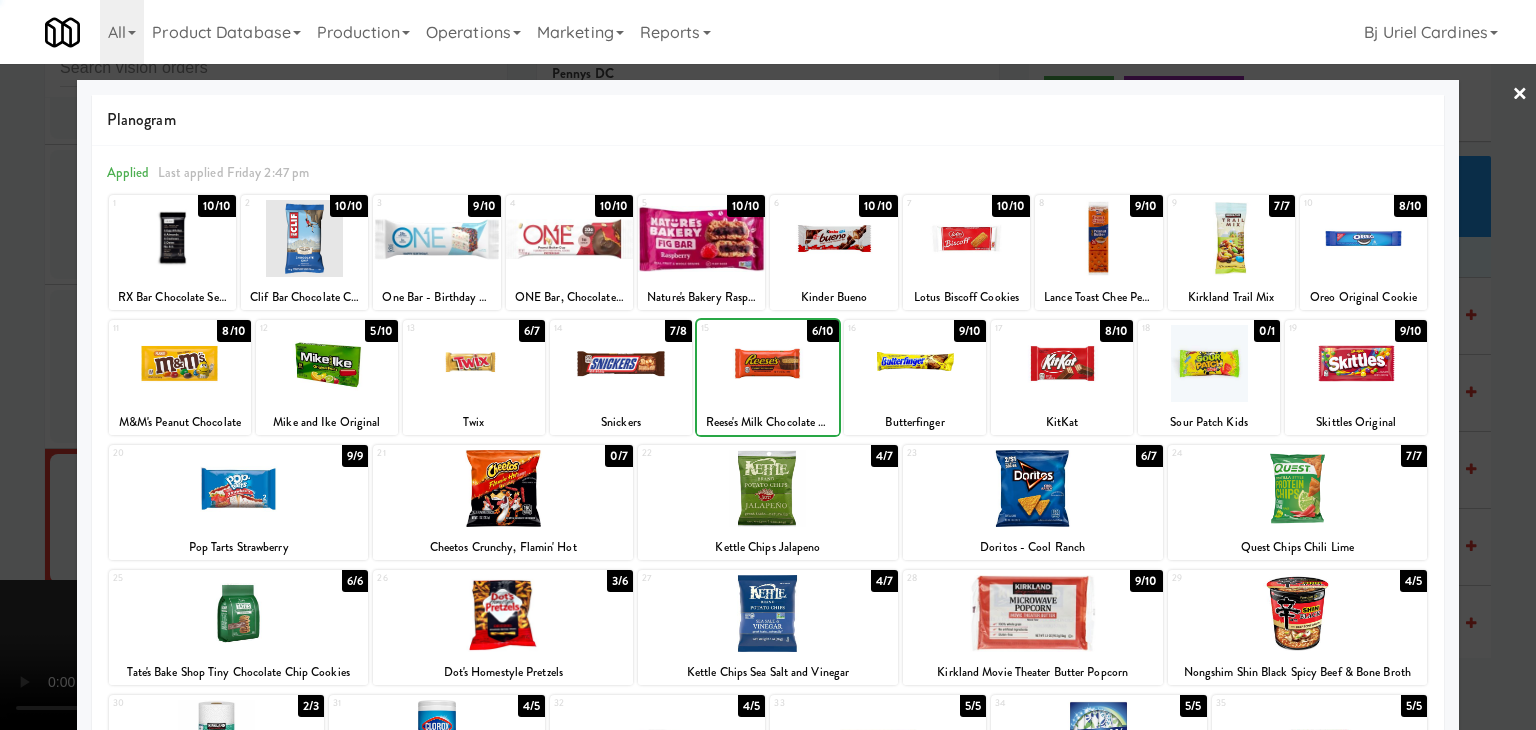 click at bounding box center (621, 363) 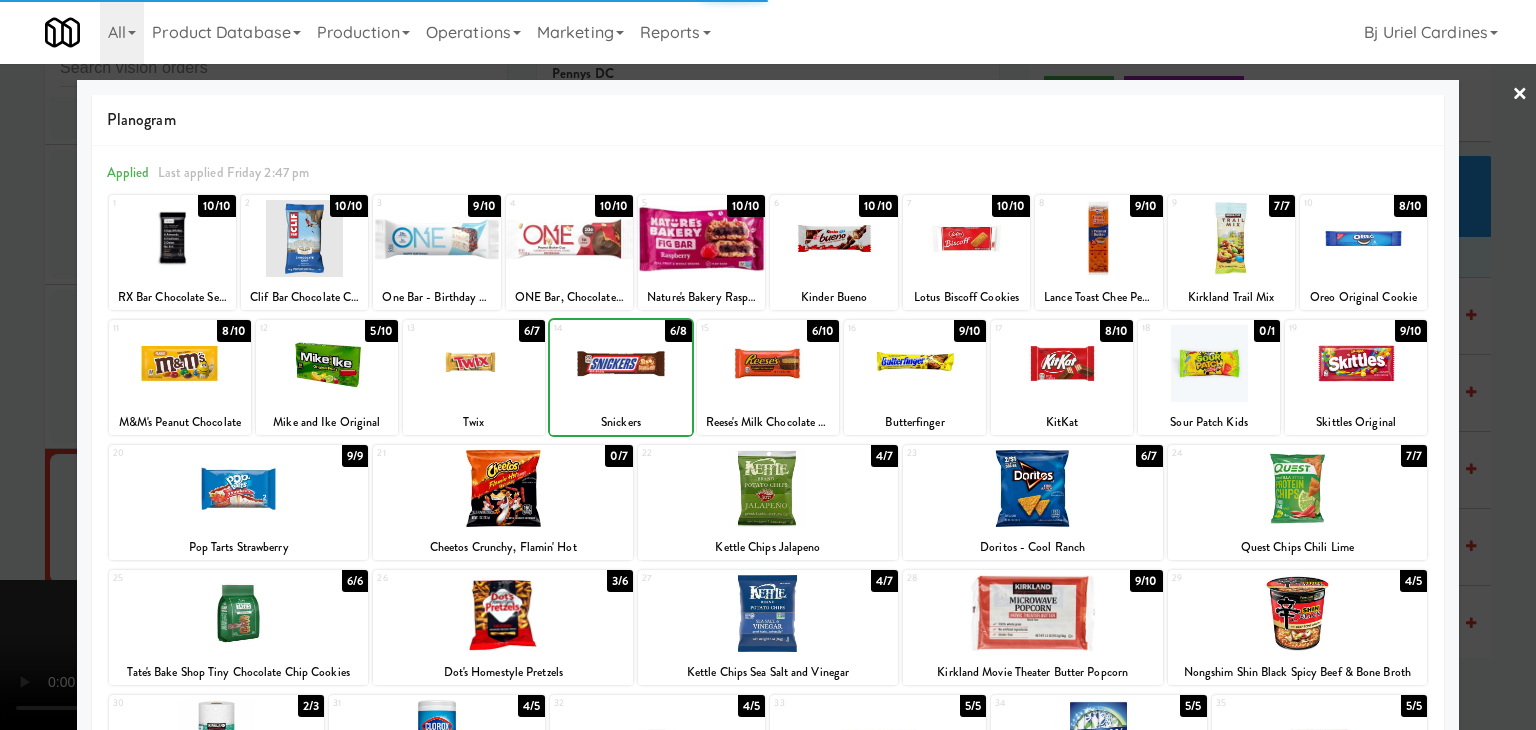 click at bounding box center [768, 365] 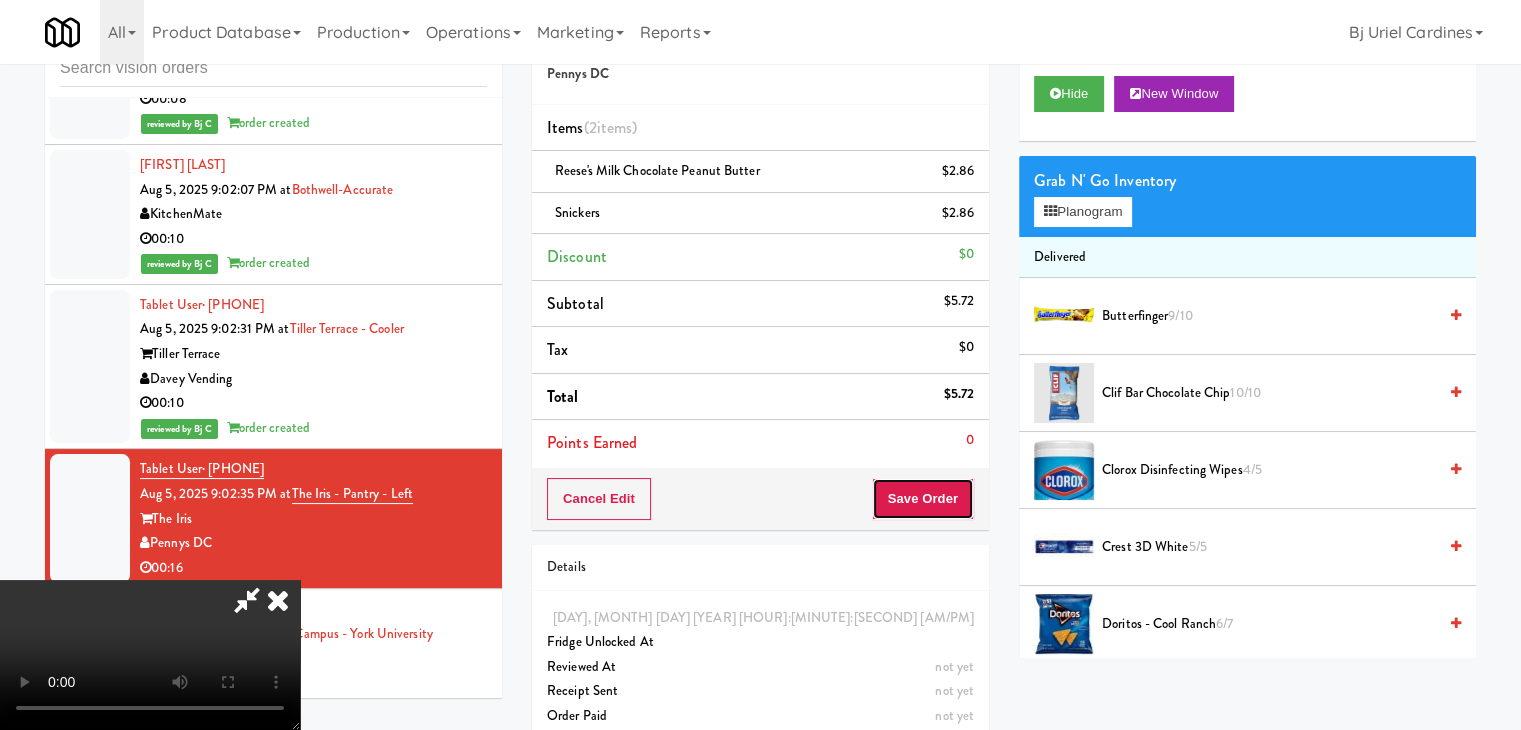 click on "Save Order" at bounding box center (923, 499) 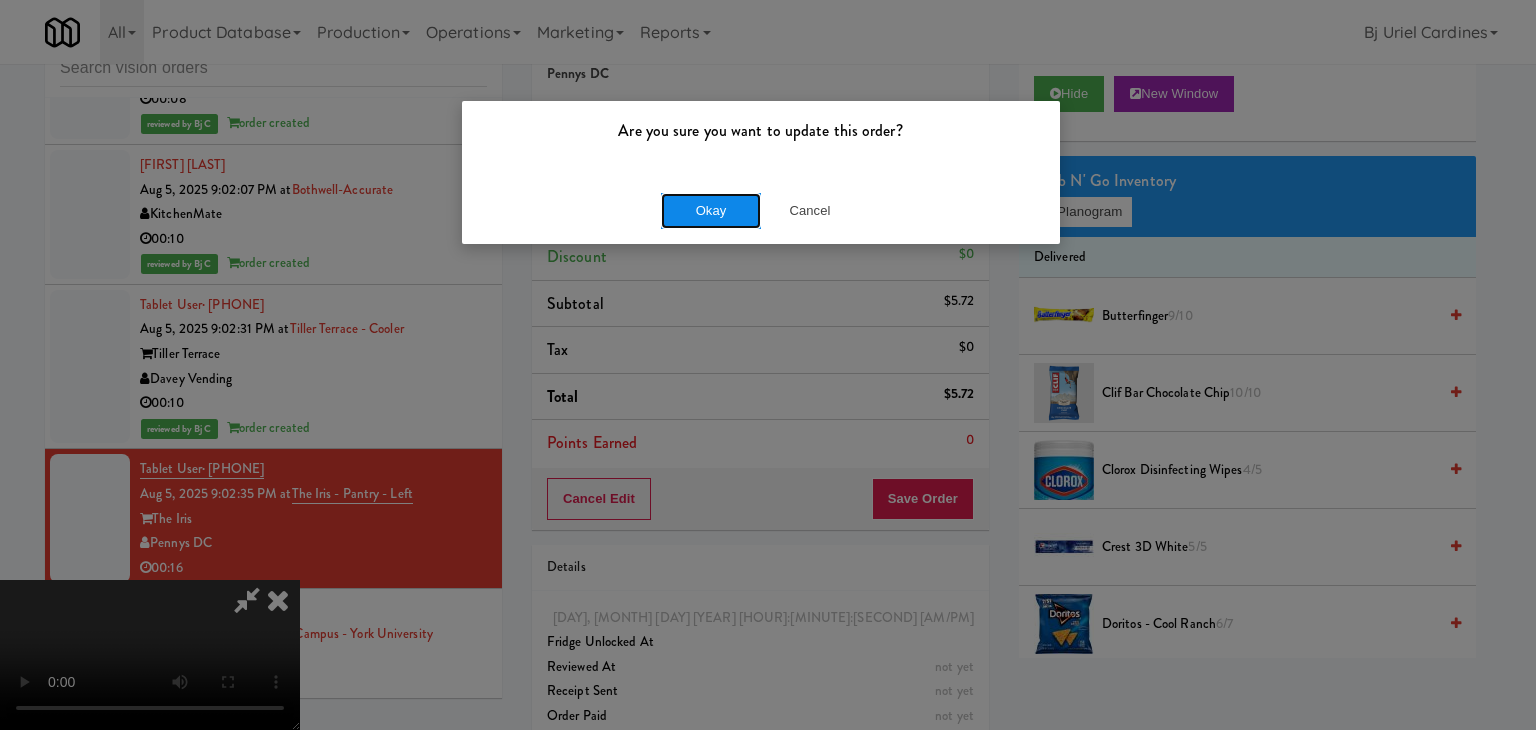 click on "Okay" at bounding box center (711, 211) 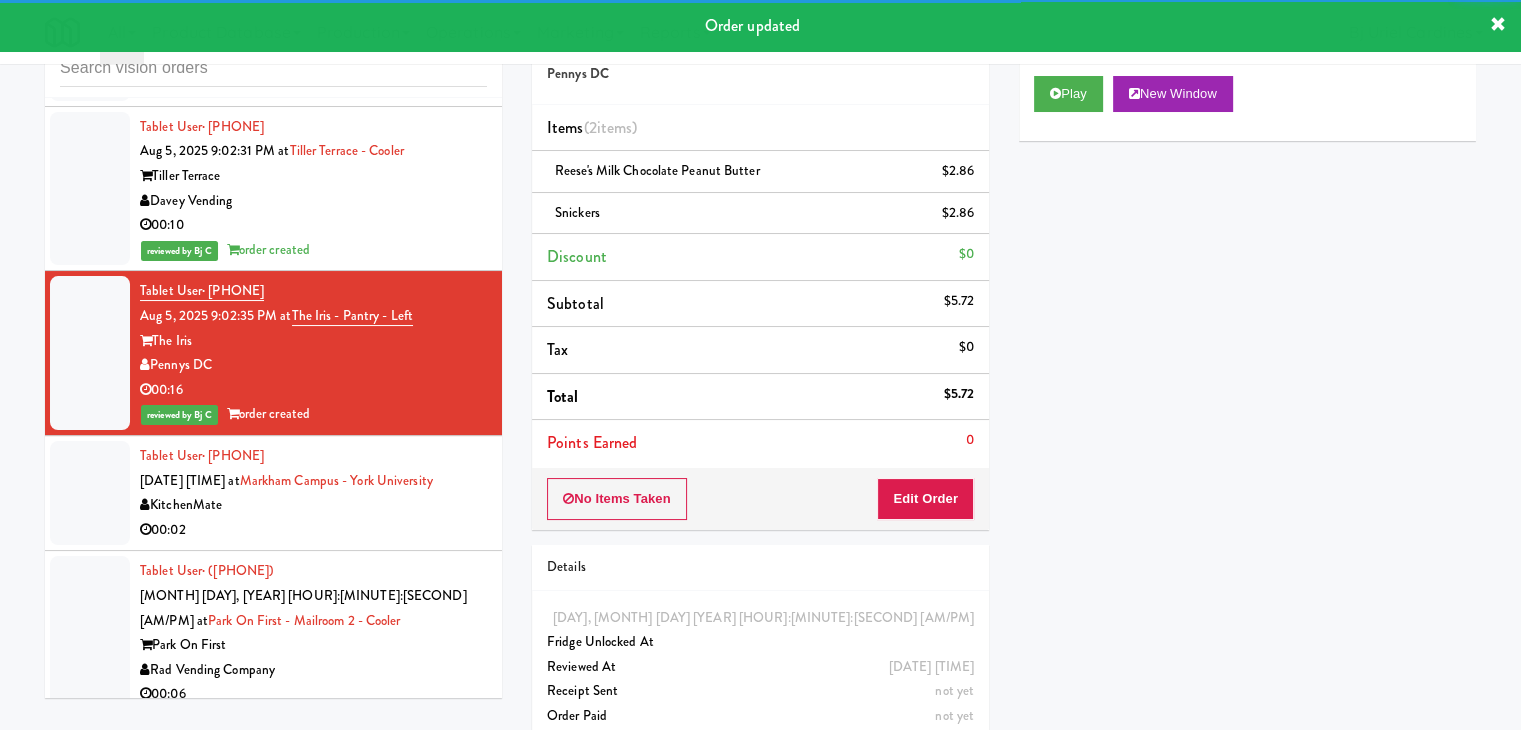 scroll, scrollTop: 13049, scrollLeft: 0, axis: vertical 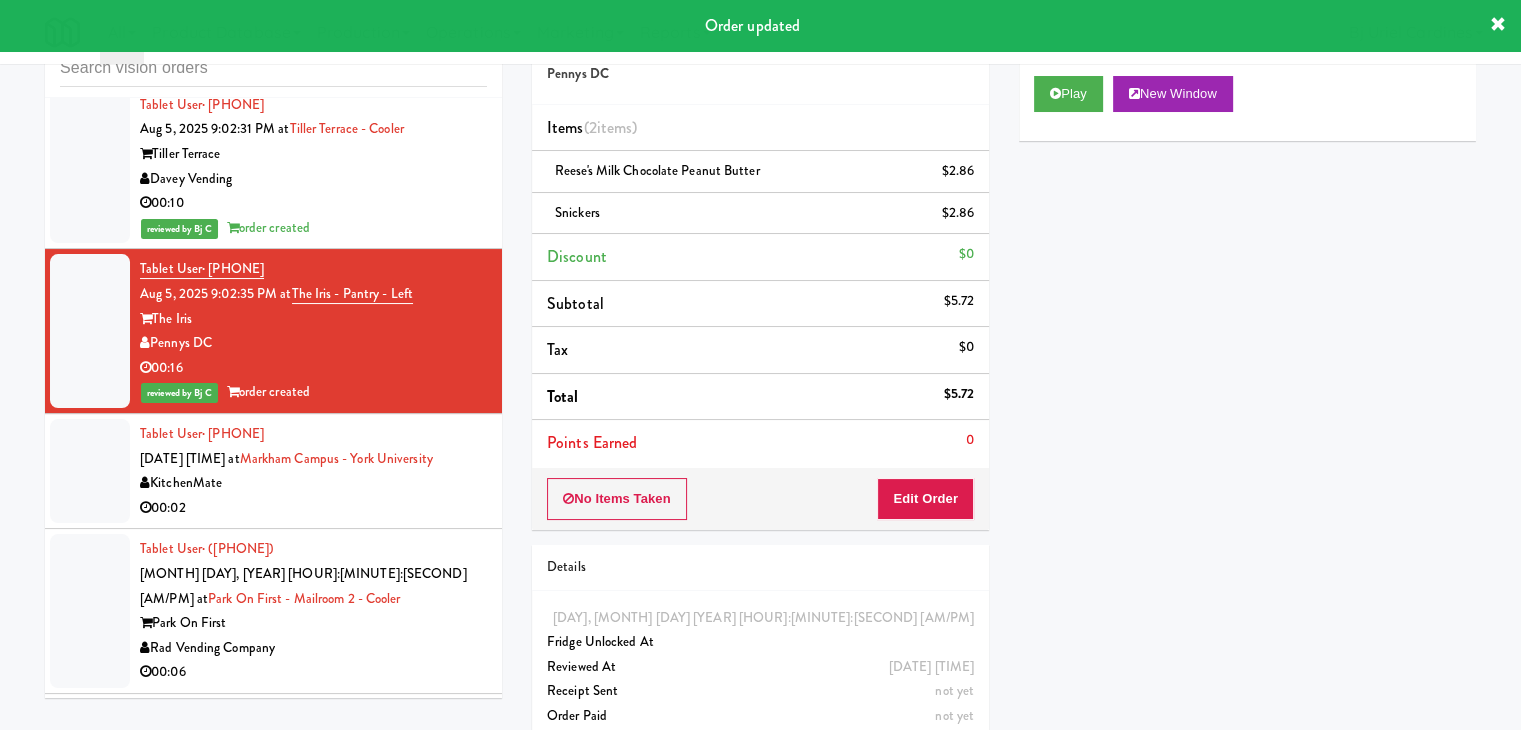 drag, startPoint x: 393, startPoint y: 307, endPoint x: 519, endPoint y: 297, distance: 126.3962 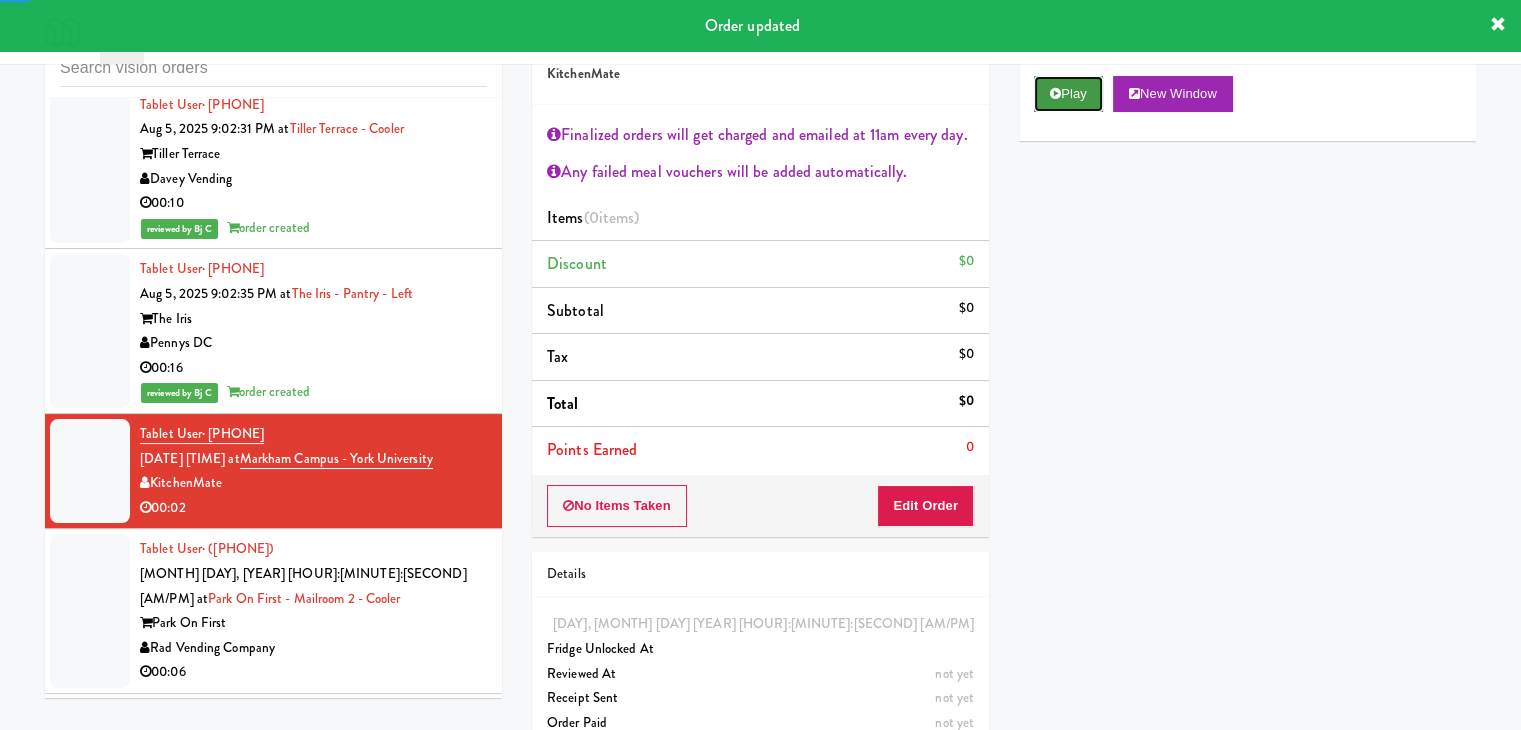 click on "Play" at bounding box center [1068, 94] 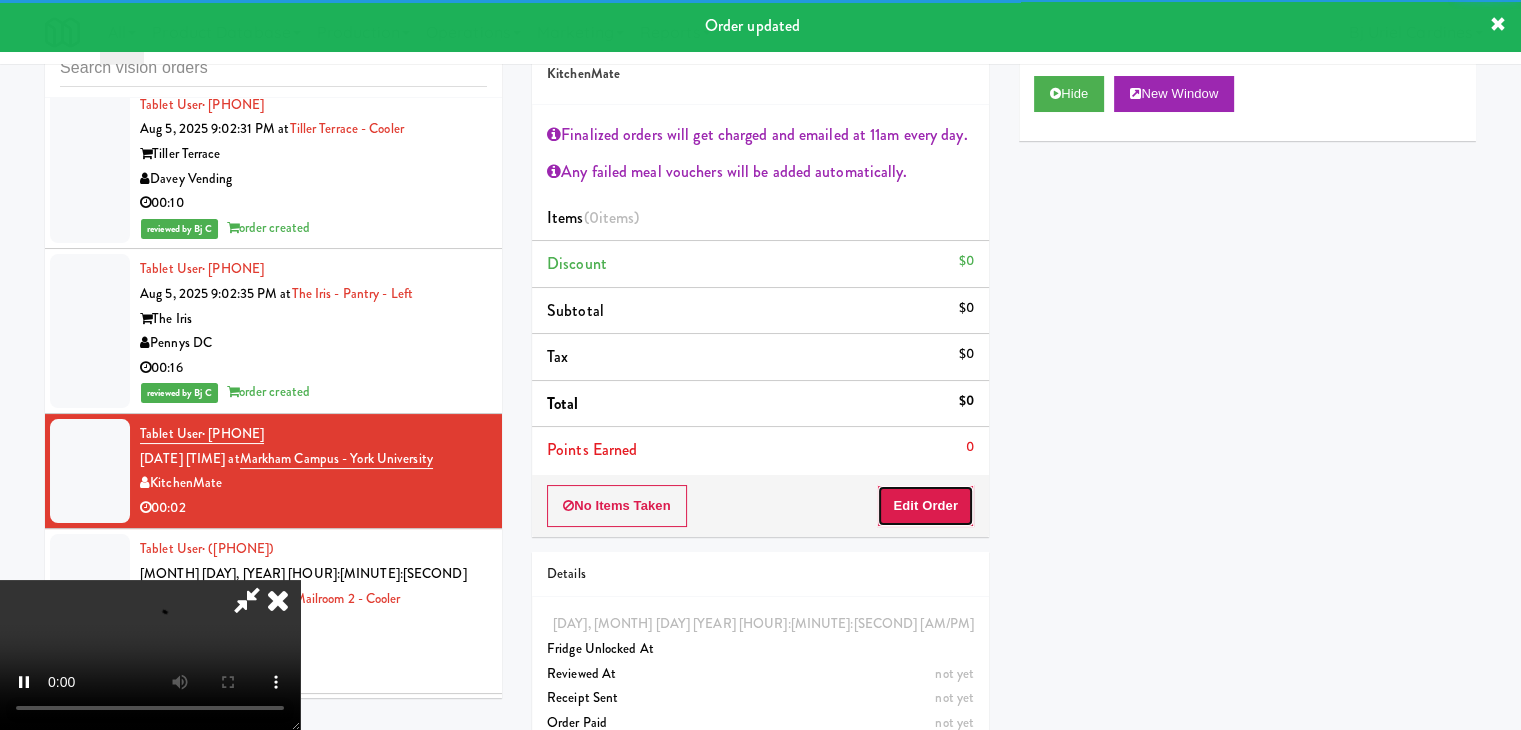 click on "Edit Order" at bounding box center (925, 506) 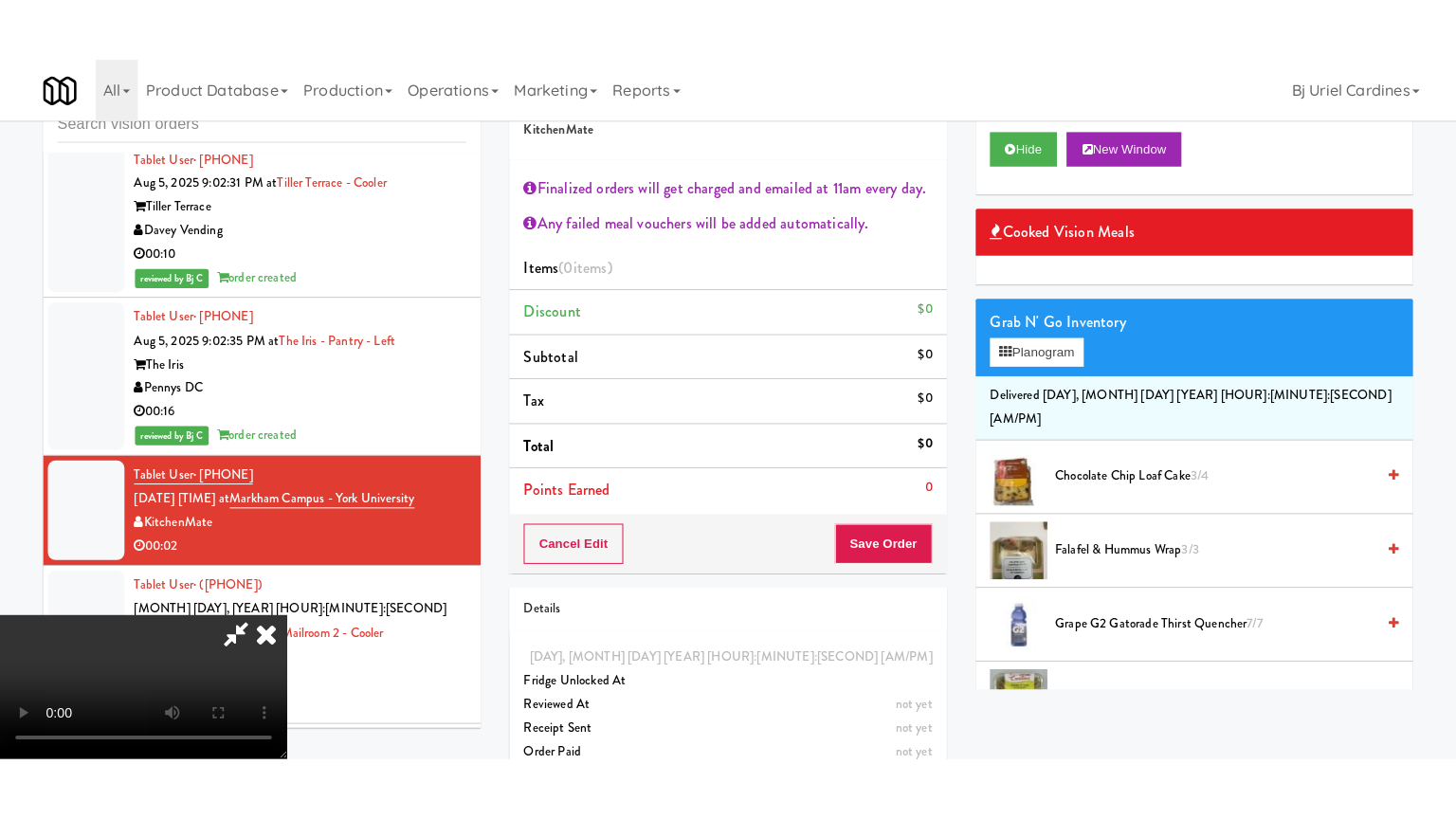 scroll, scrollTop: 326, scrollLeft: 0, axis: vertical 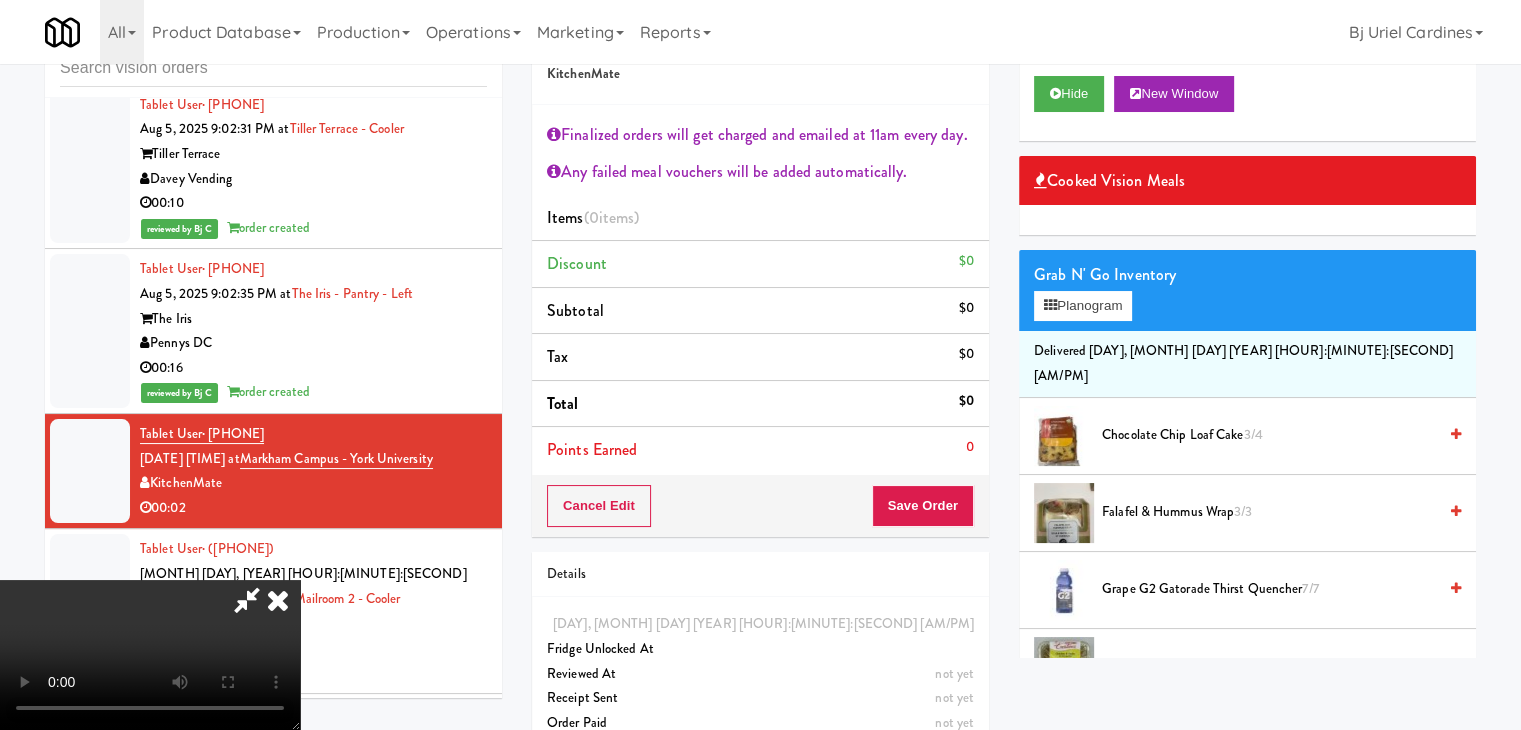 type 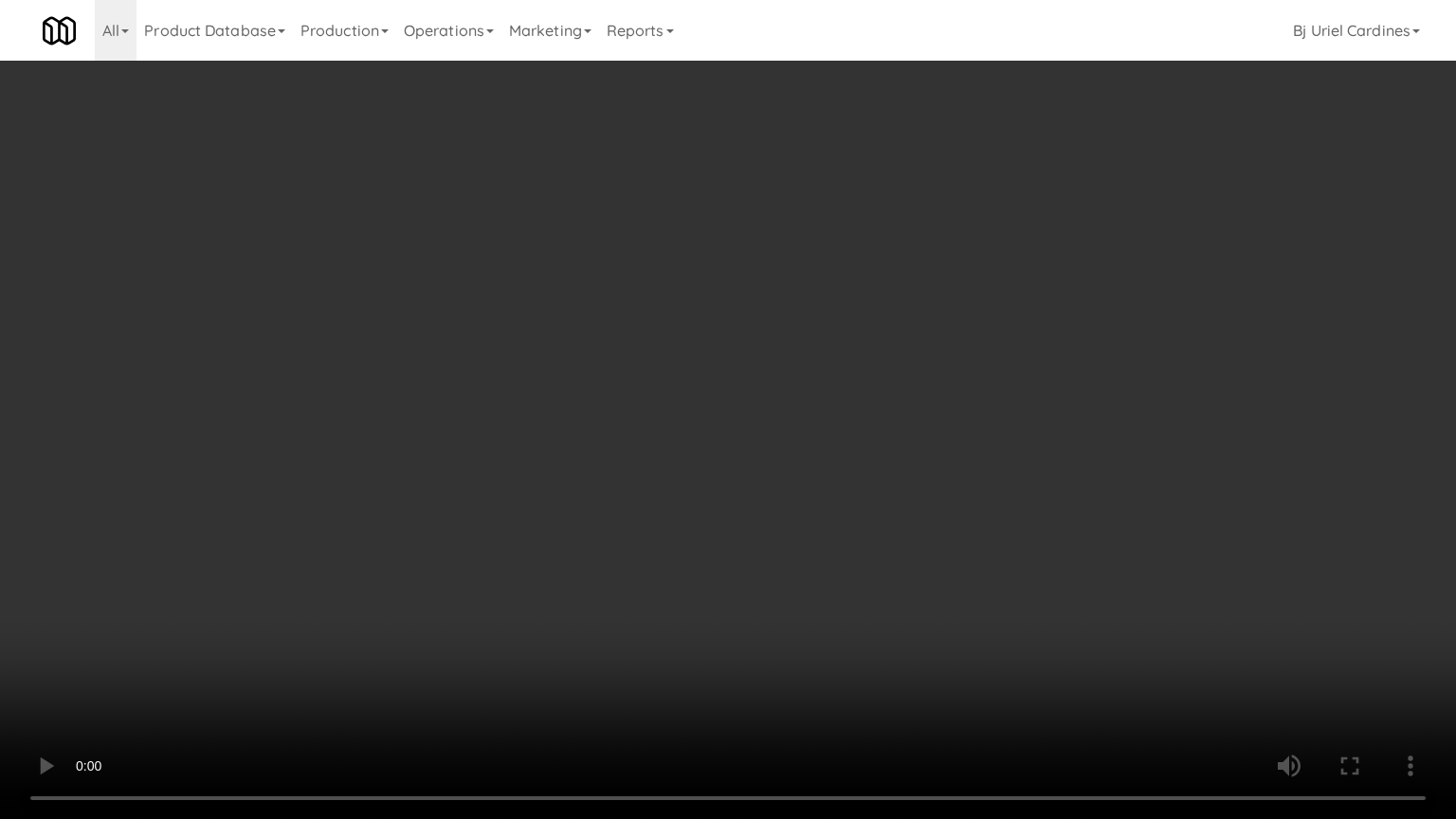 click at bounding box center (728, 410) 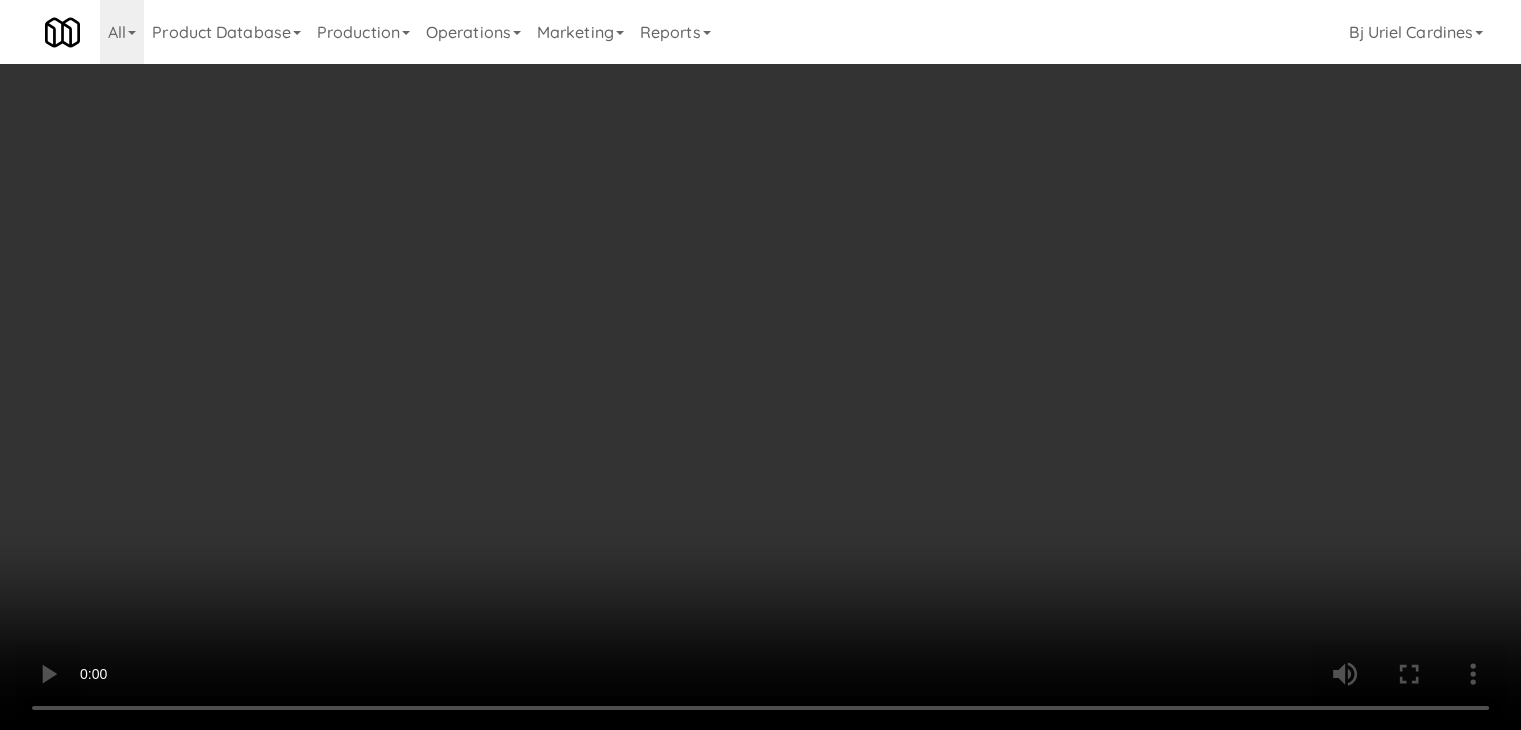 click on "Planogram" at bounding box center (1083, 306) 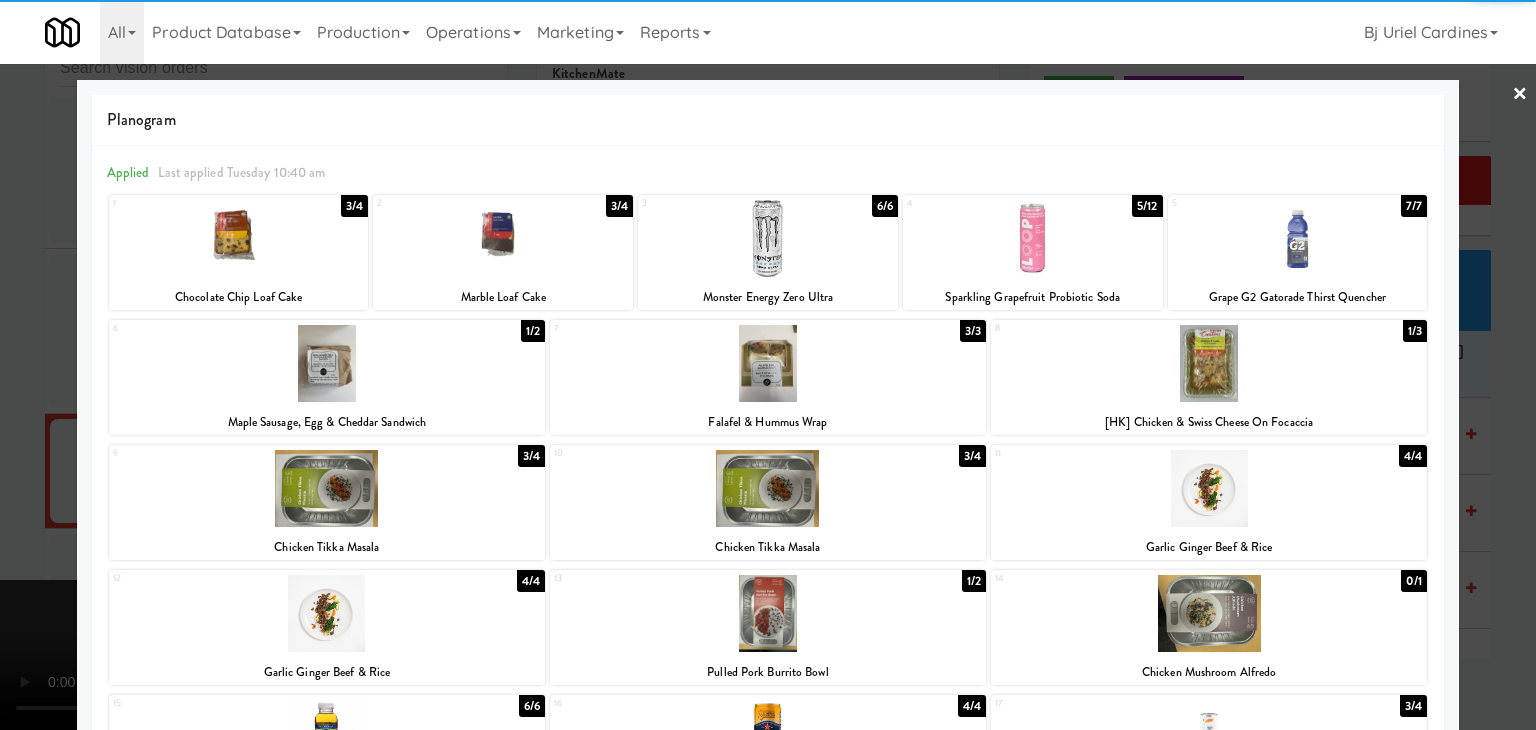 click at bounding box center (1033, 238) 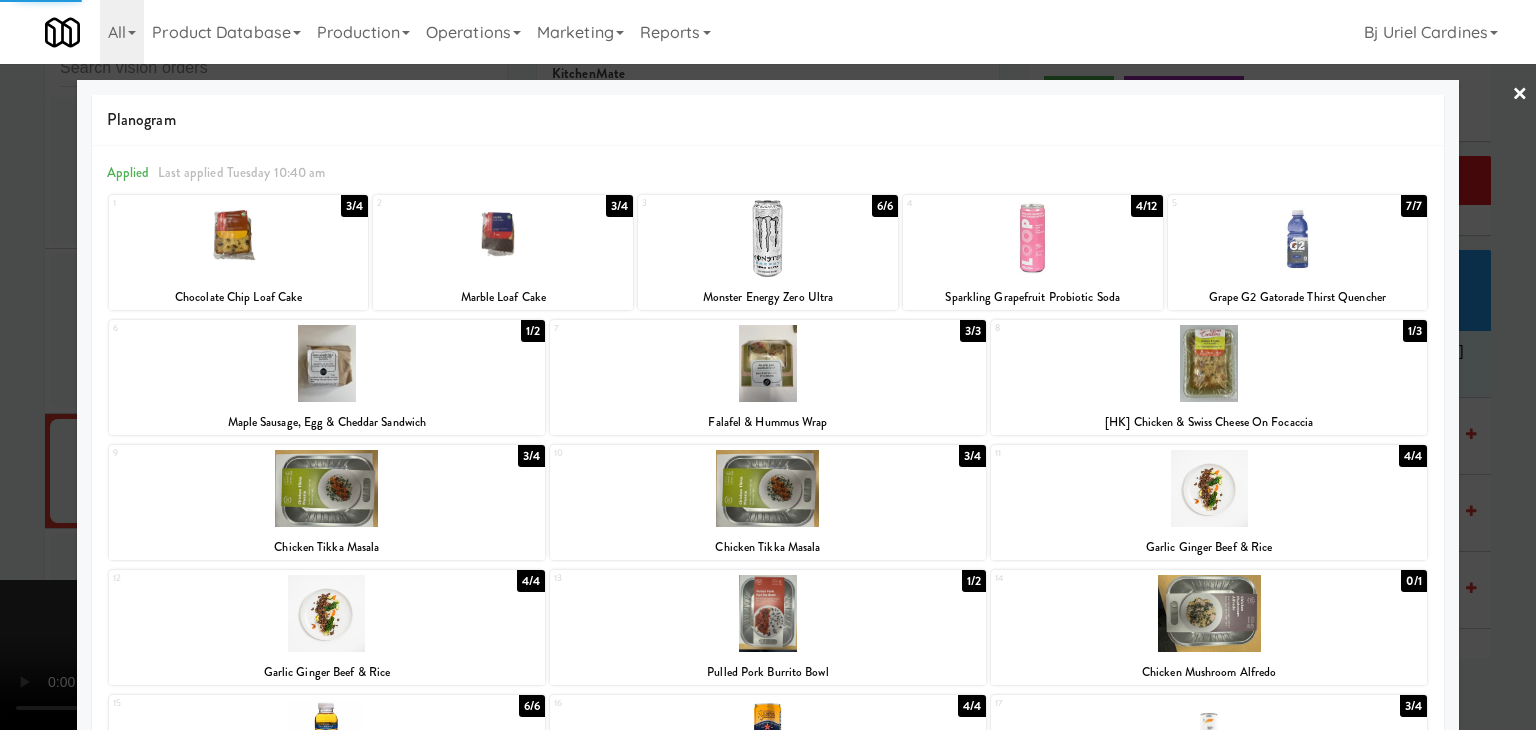 drag, startPoint x: 0, startPoint y: 399, endPoint x: 262, endPoint y: 400, distance: 262.00192 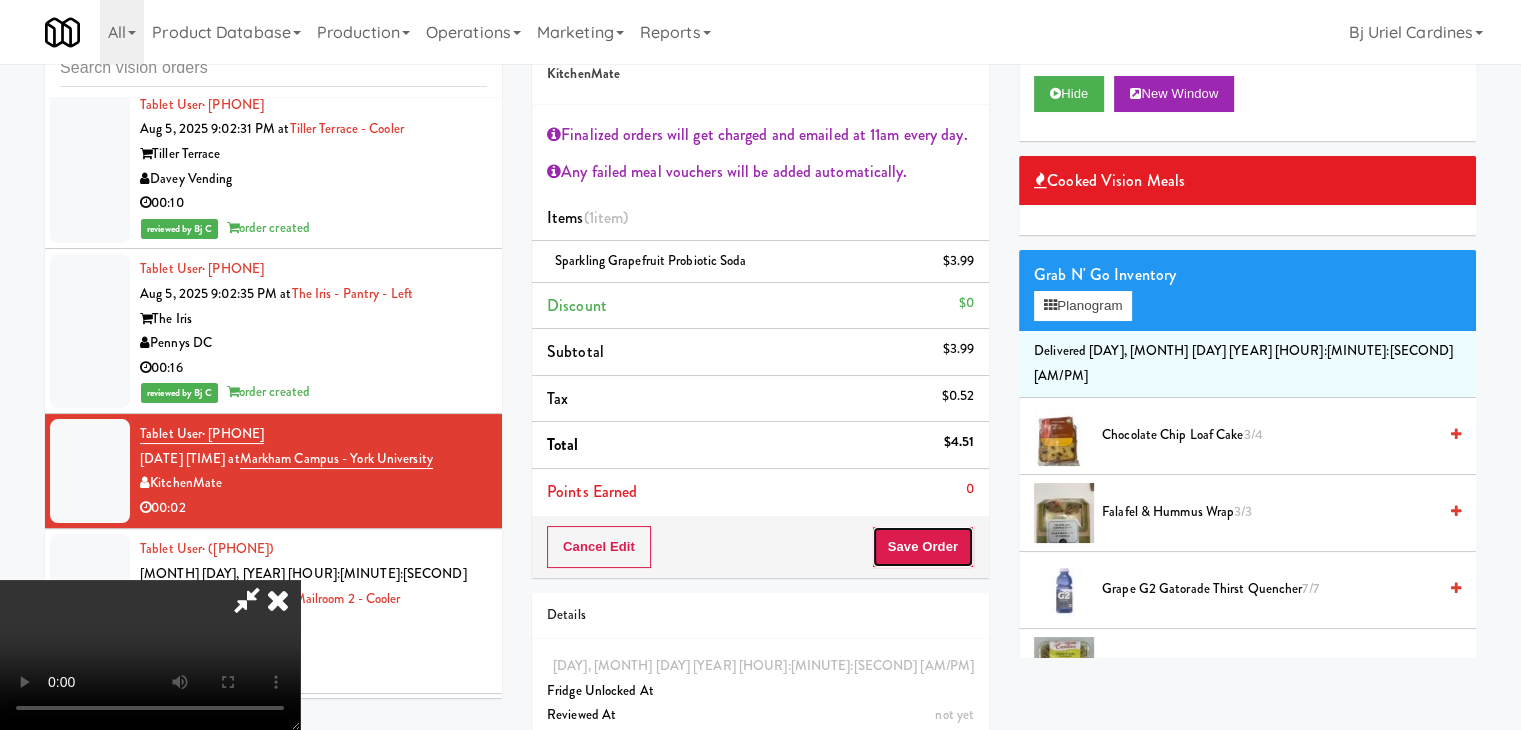 click on "Save Order" at bounding box center [923, 547] 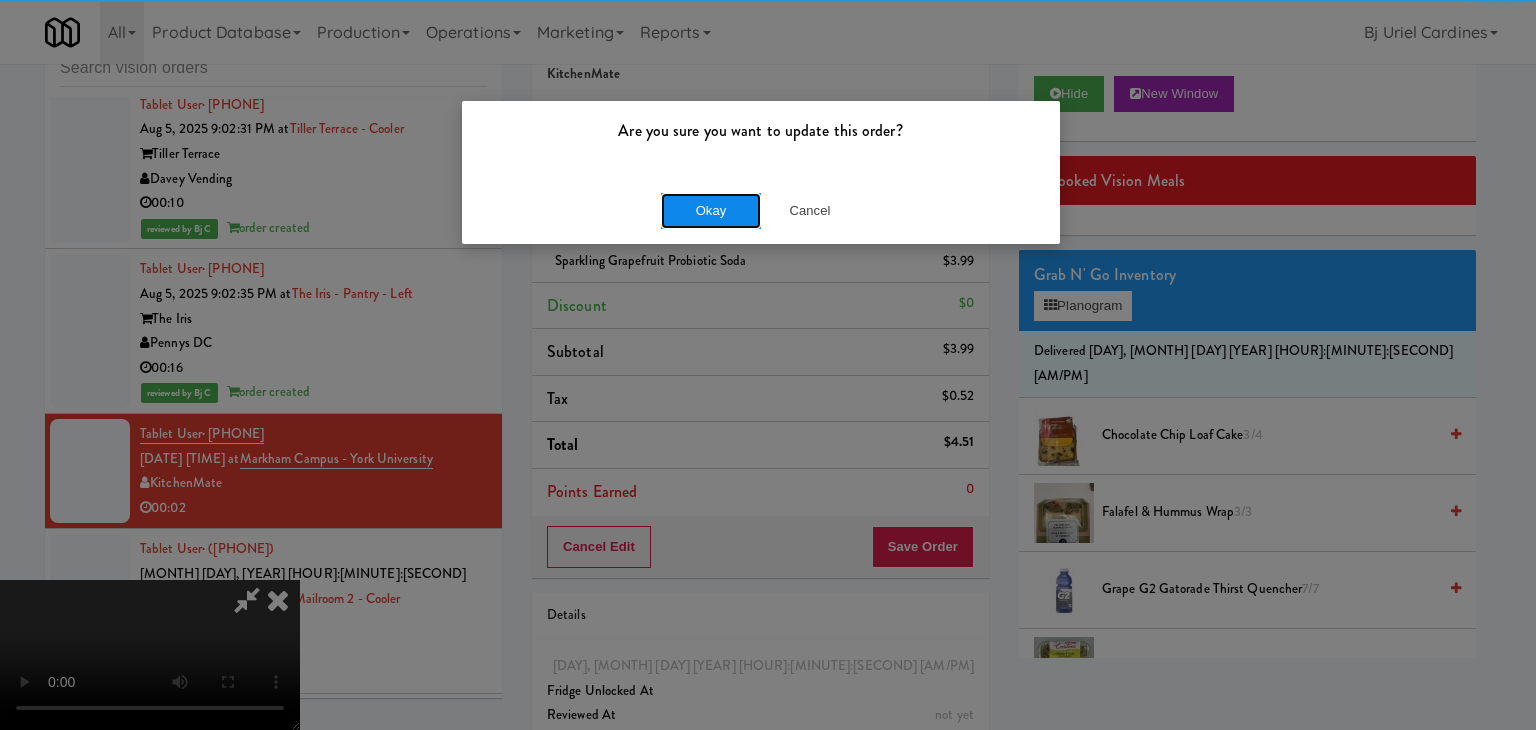 click on "Okay" at bounding box center (711, 211) 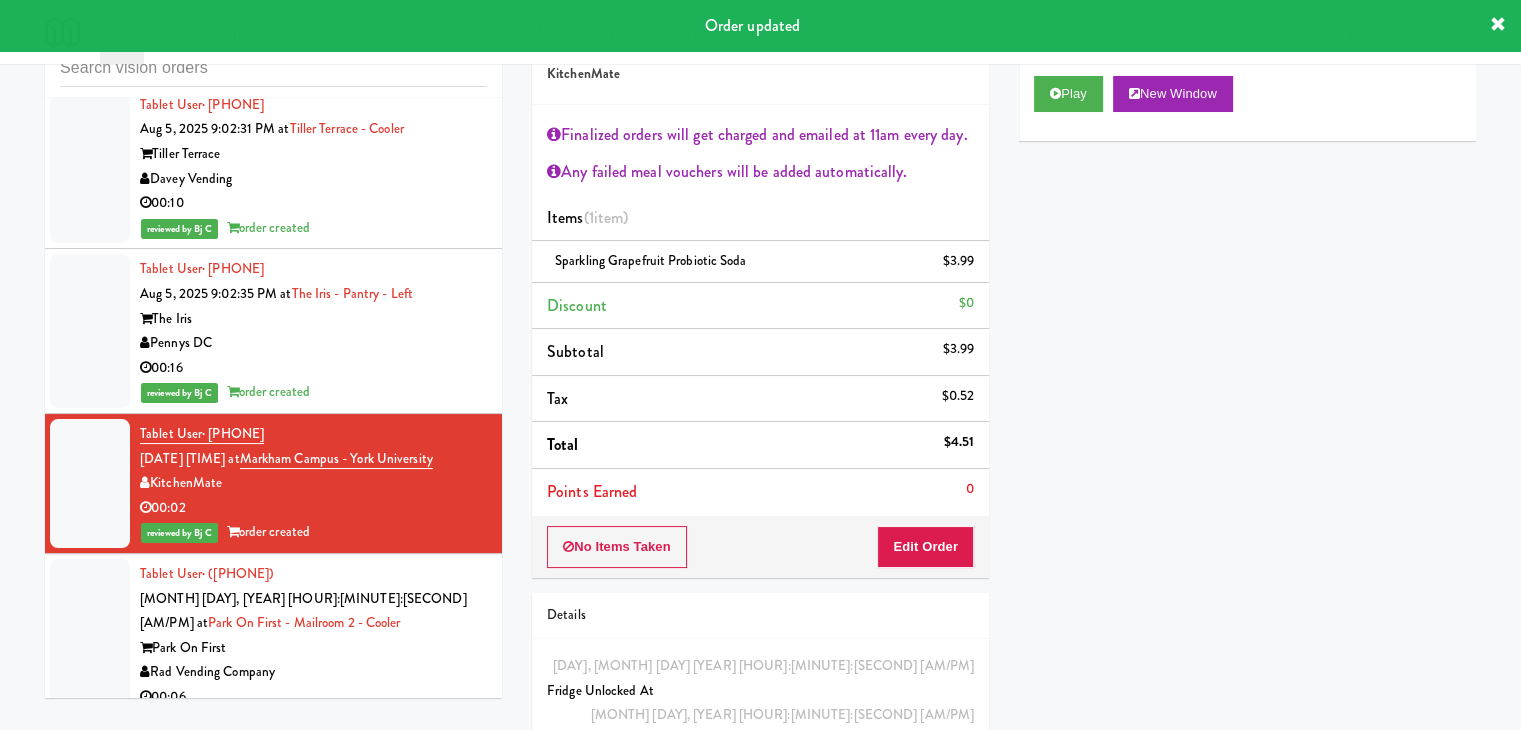 click on "Park On First" at bounding box center (313, 648) 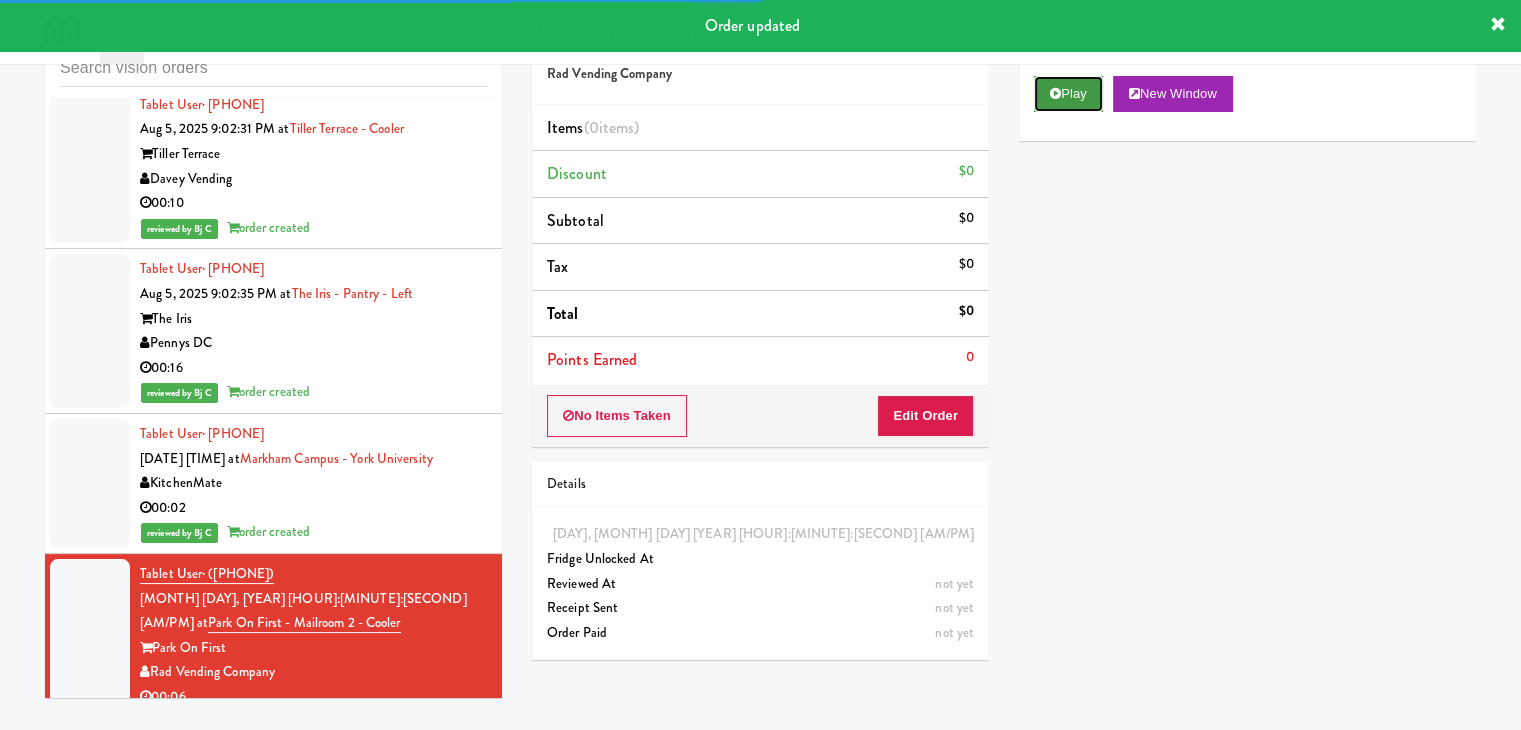 drag, startPoint x: 1096, startPoint y: 97, endPoint x: 1082, endPoint y: 103, distance: 15.231546 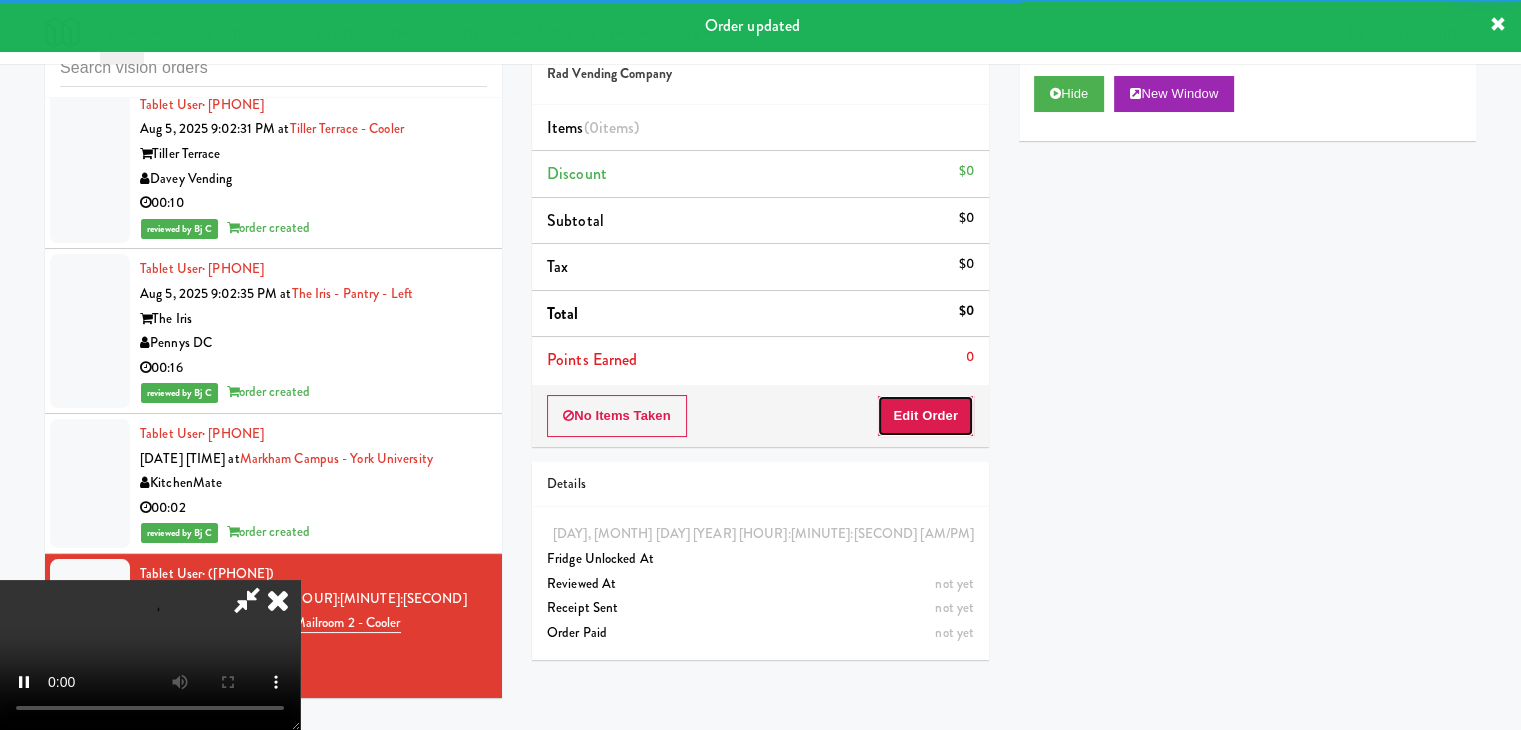click on "Edit Order" at bounding box center (925, 416) 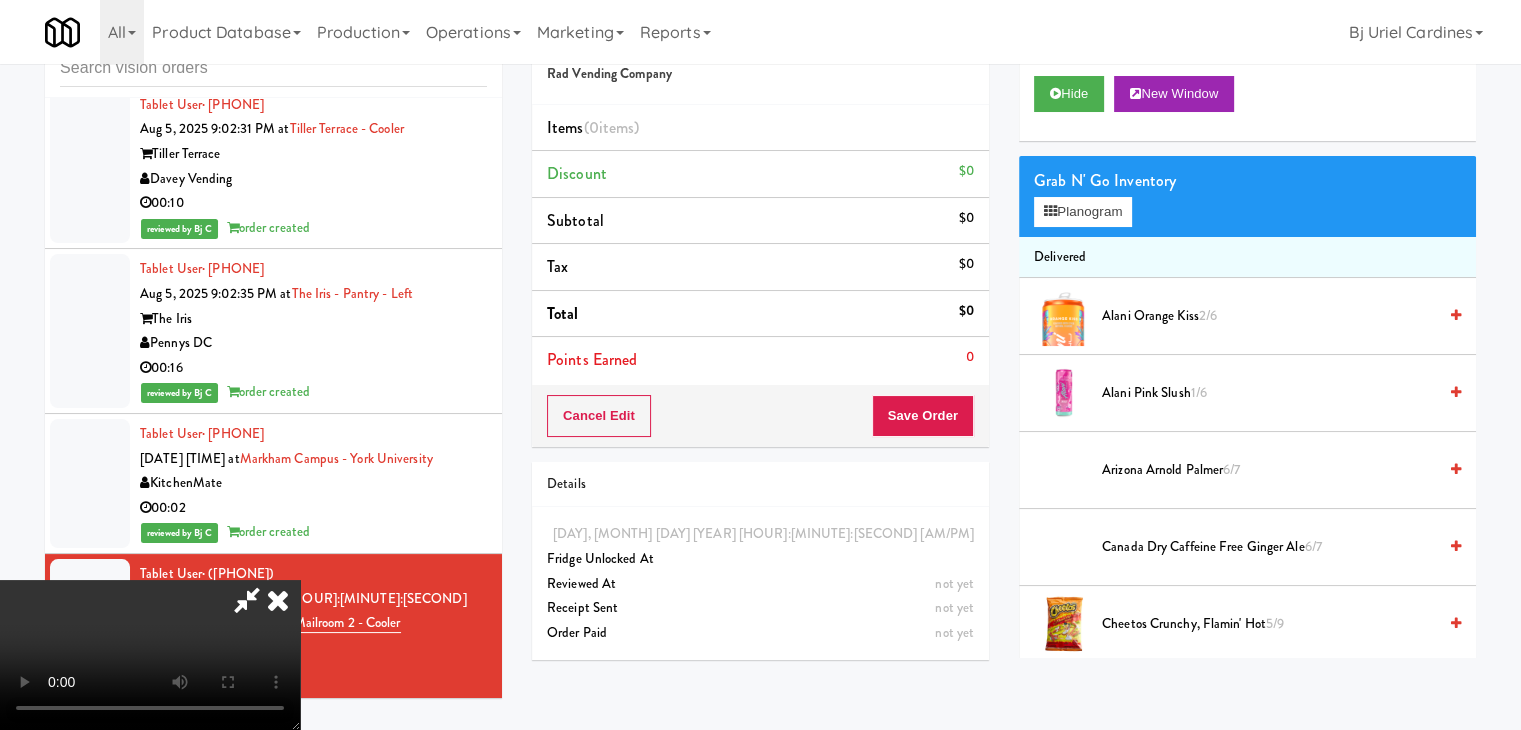 type 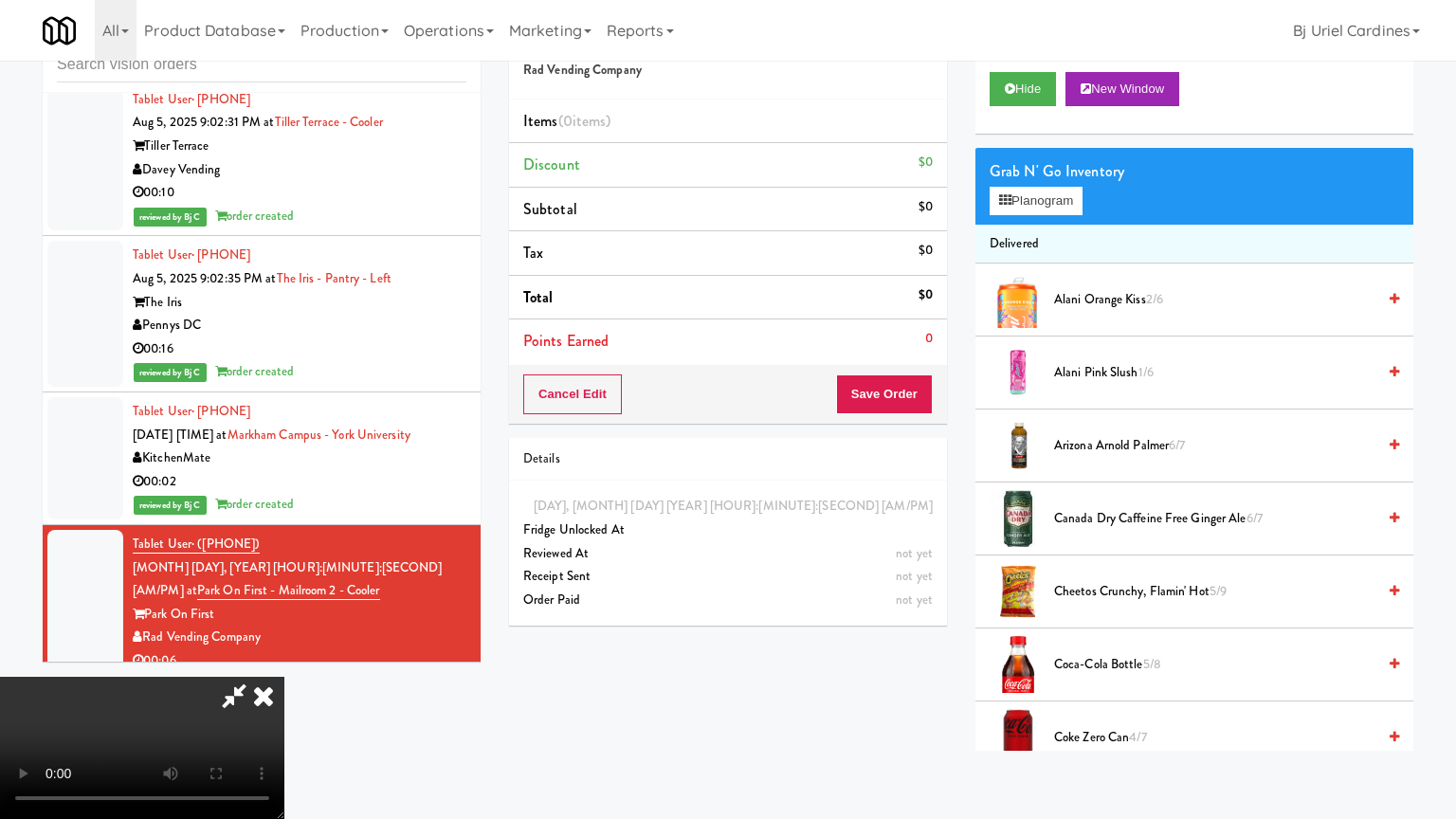 click at bounding box center (142, 748) 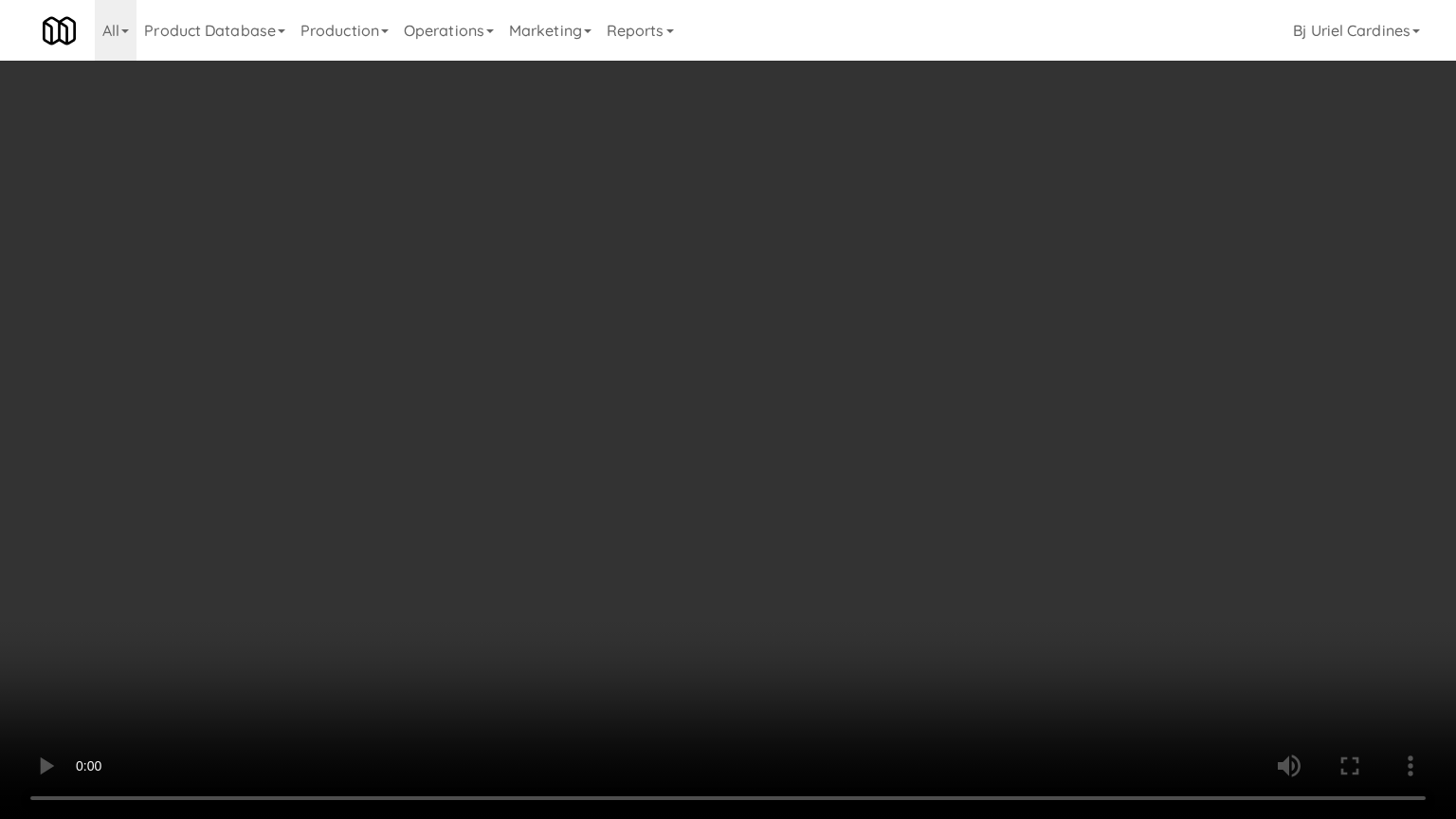 click at bounding box center [728, 410] 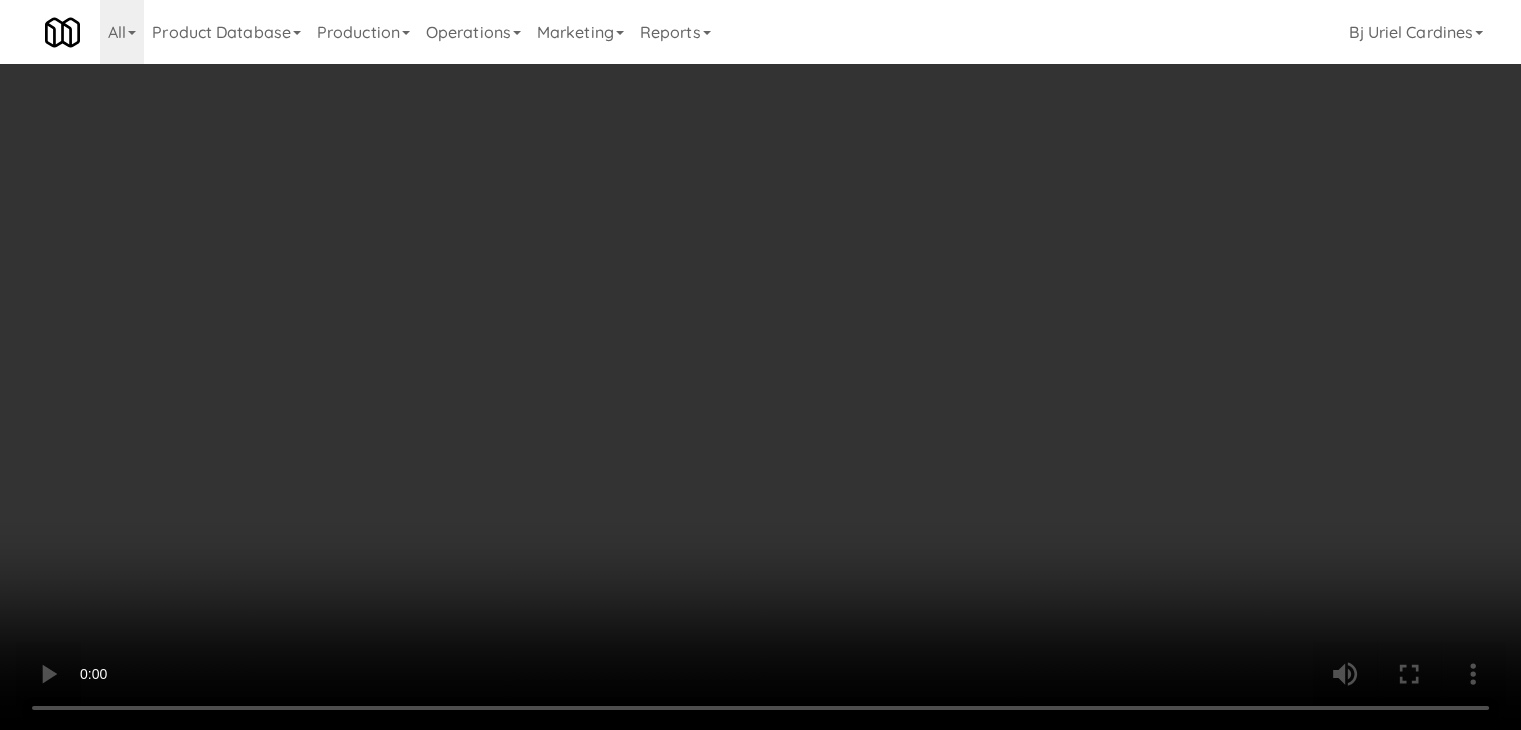 click on "Planogram" at bounding box center (1083, 212) 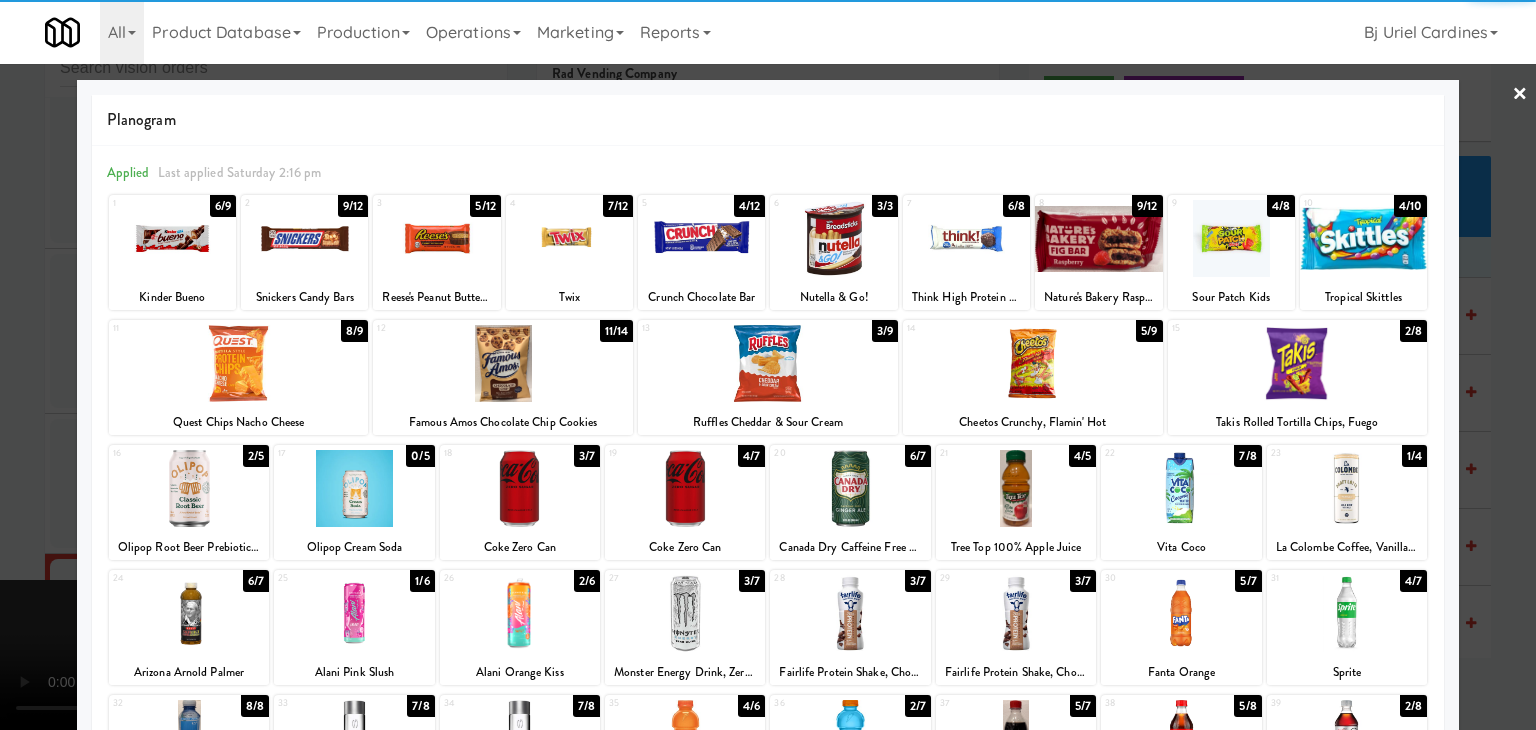 click at bounding box center (701, 238) 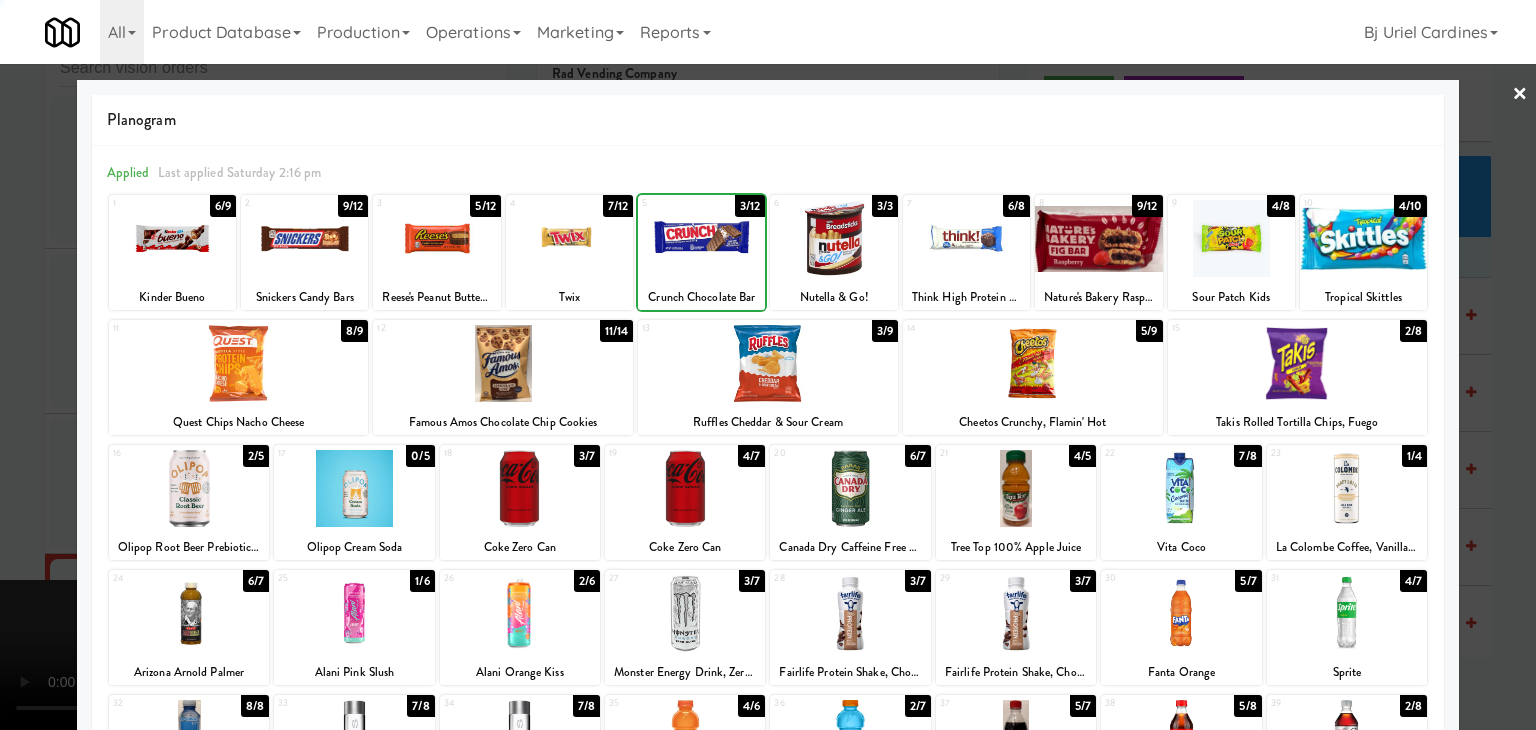 drag, startPoint x: 1, startPoint y: 403, endPoint x: 546, endPoint y: 468, distance: 548.8625 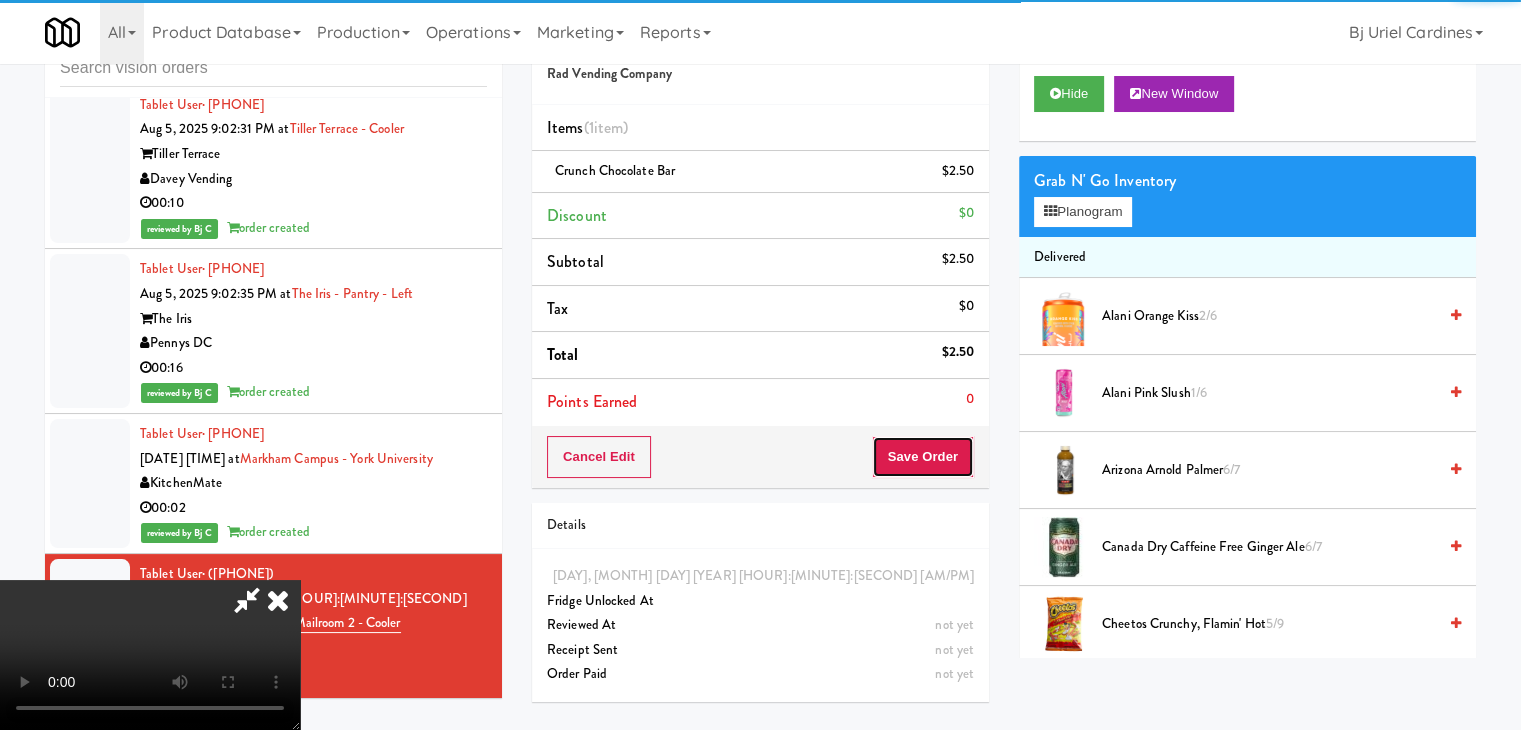 click on "Save Order" at bounding box center (923, 457) 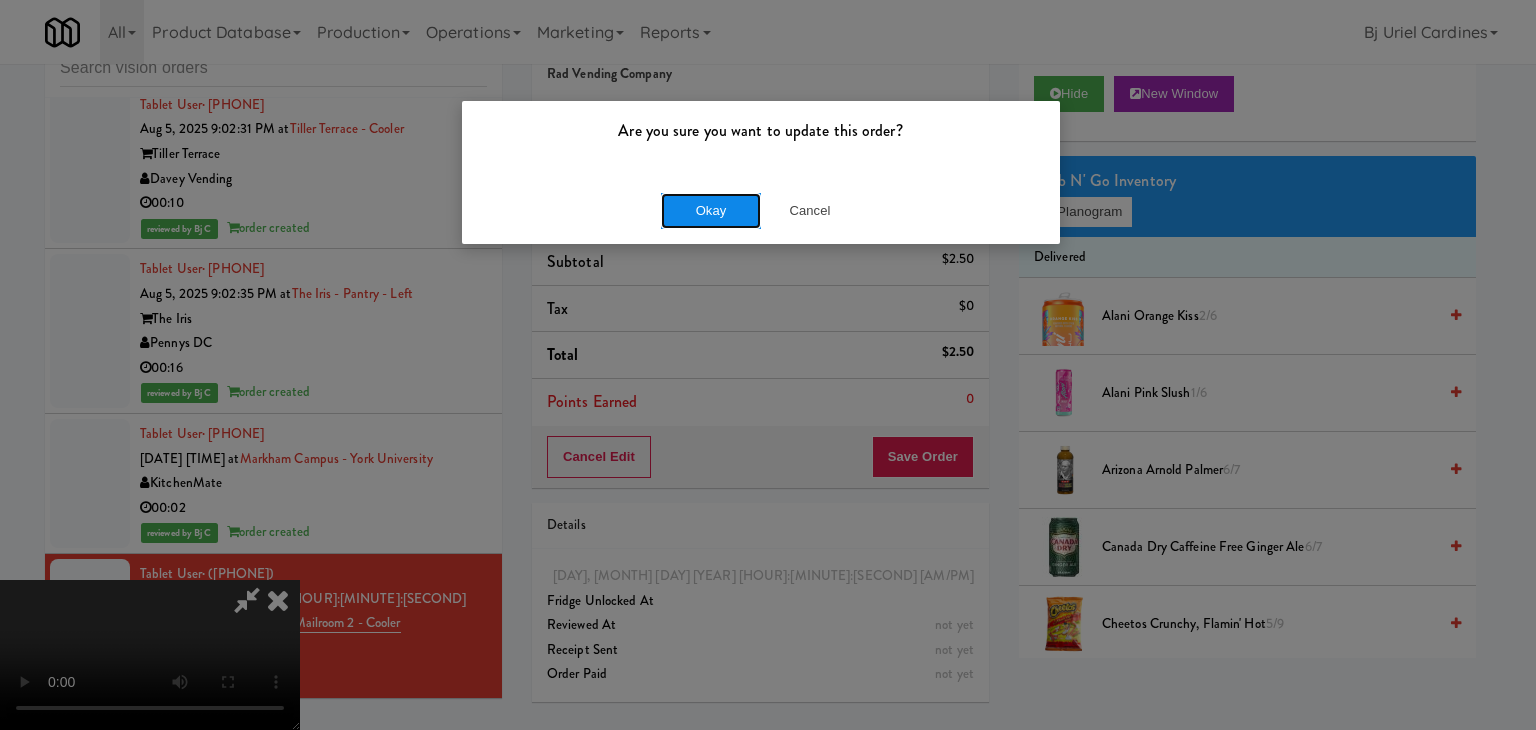click on "Okay" at bounding box center (711, 211) 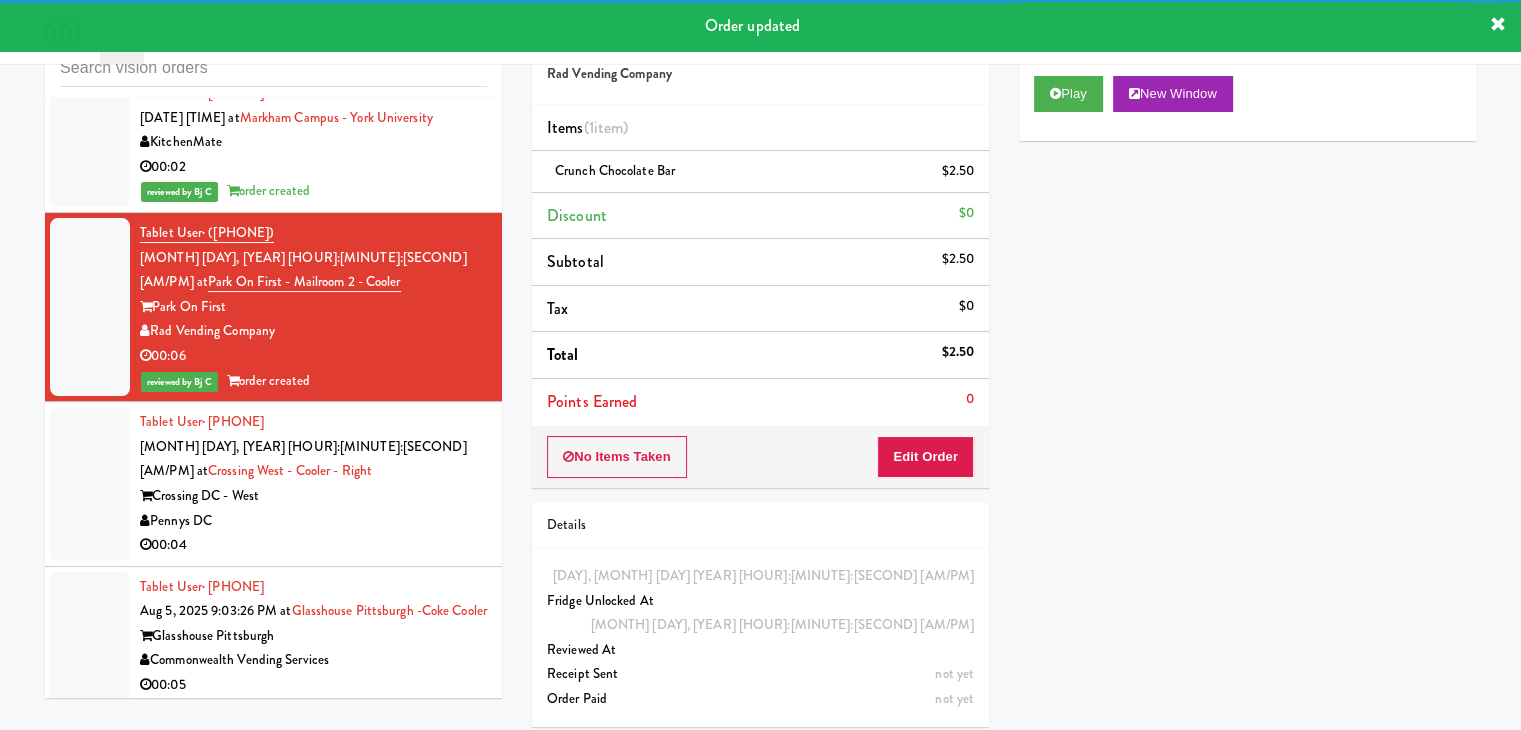 scroll, scrollTop: 13449, scrollLeft: 0, axis: vertical 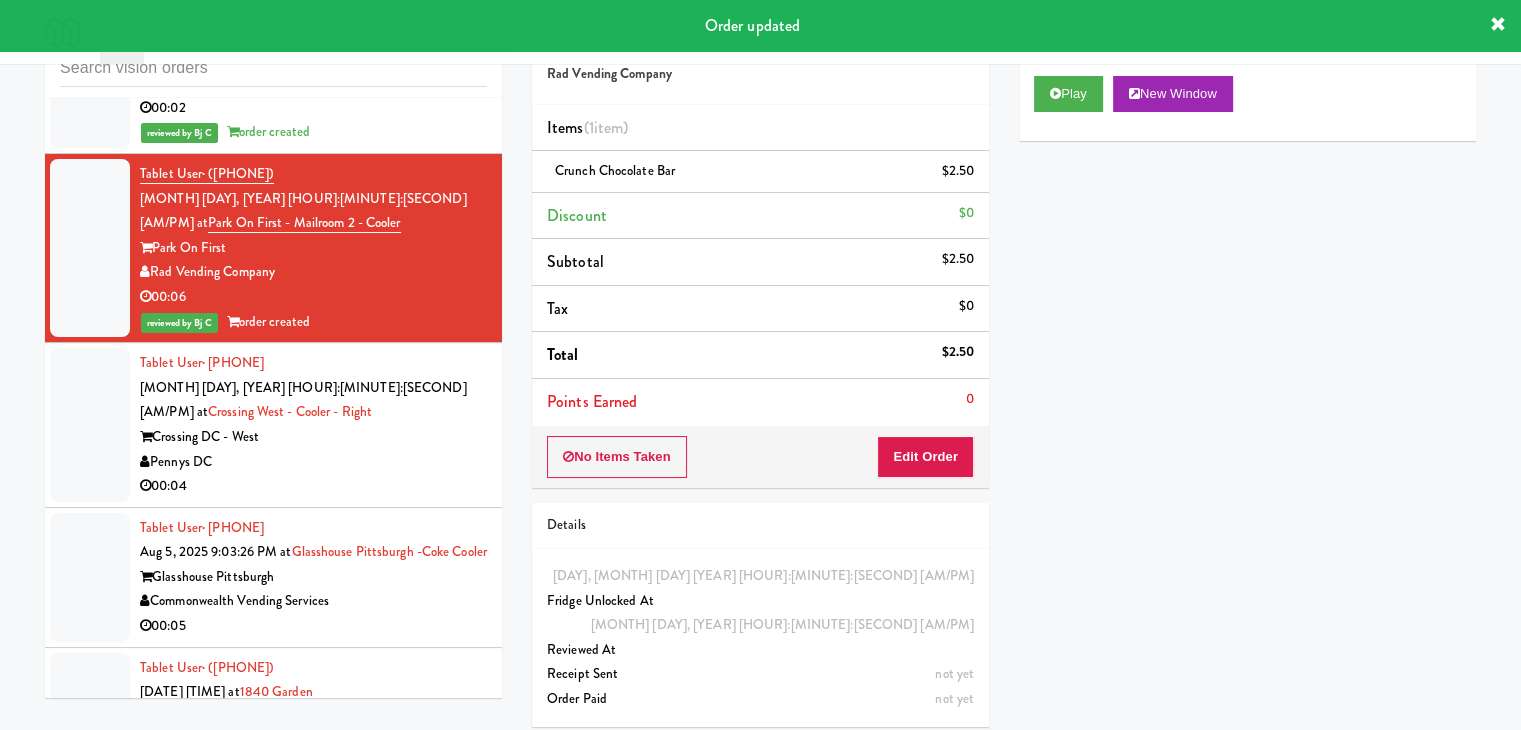 click on "Tablet User  · [PHONE] [DATE] [TIME] at  Crossing West - Cooler - Right  Crossing DC - West  Pennys DC  00:04" at bounding box center (273, 425) 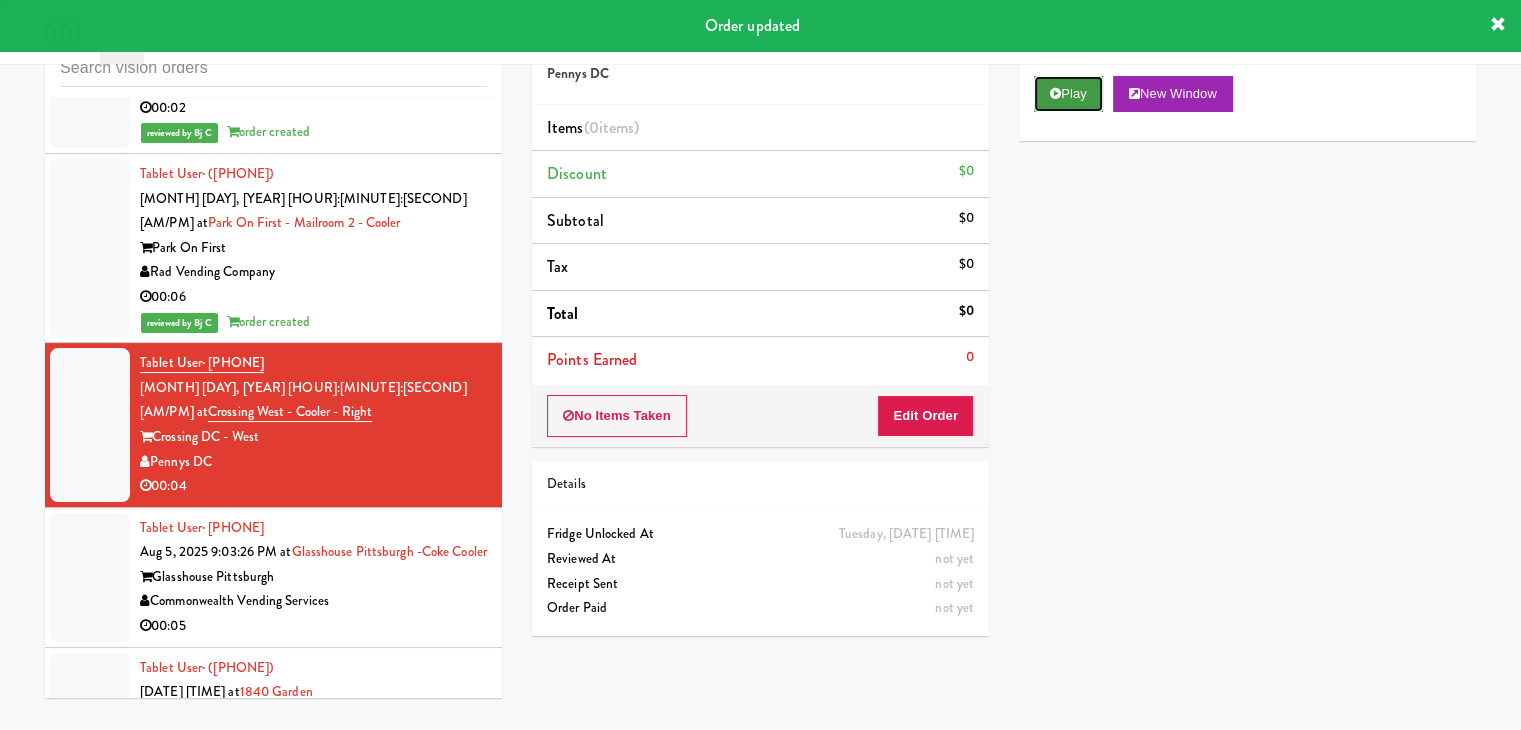click on "Play" at bounding box center (1068, 94) 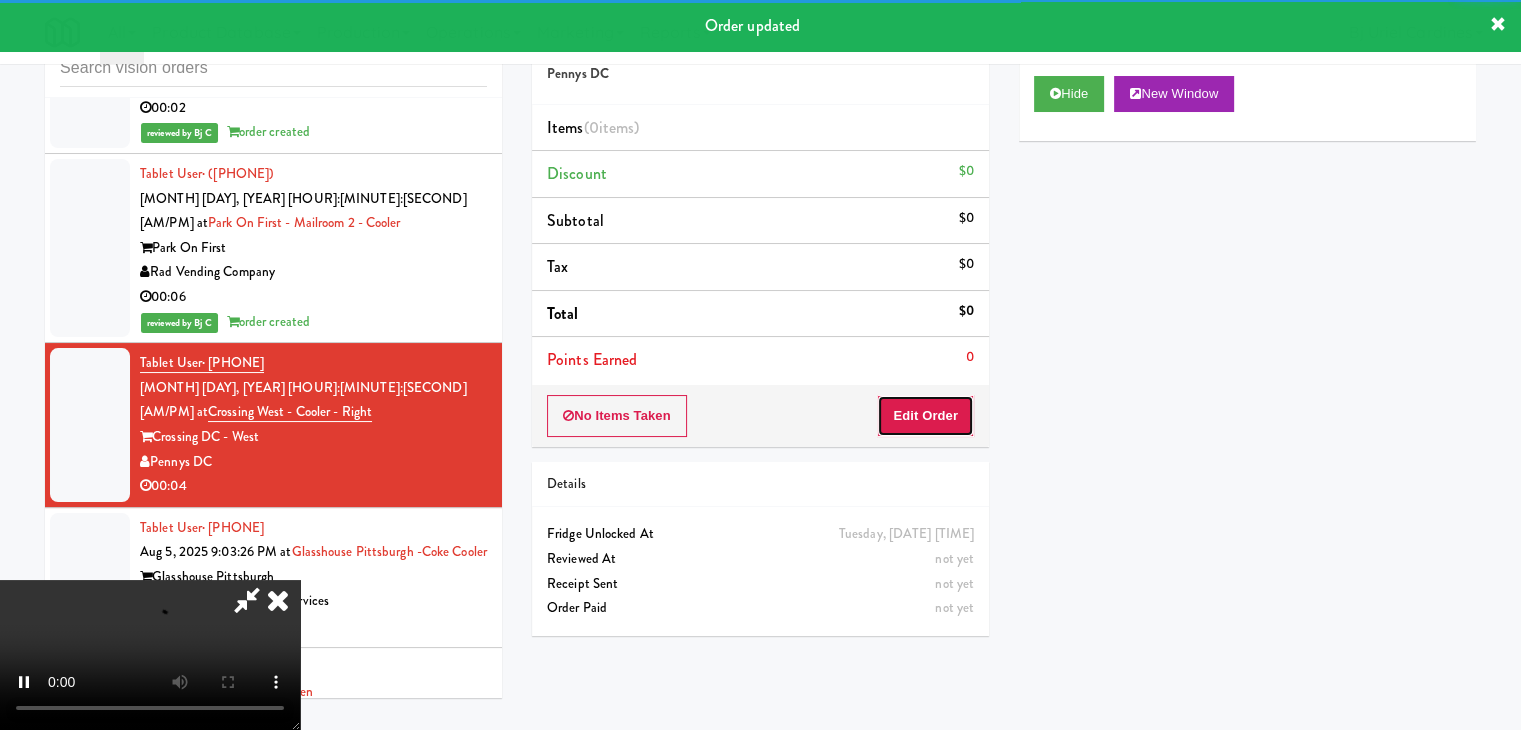 click on "Edit Order" at bounding box center [925, 416] 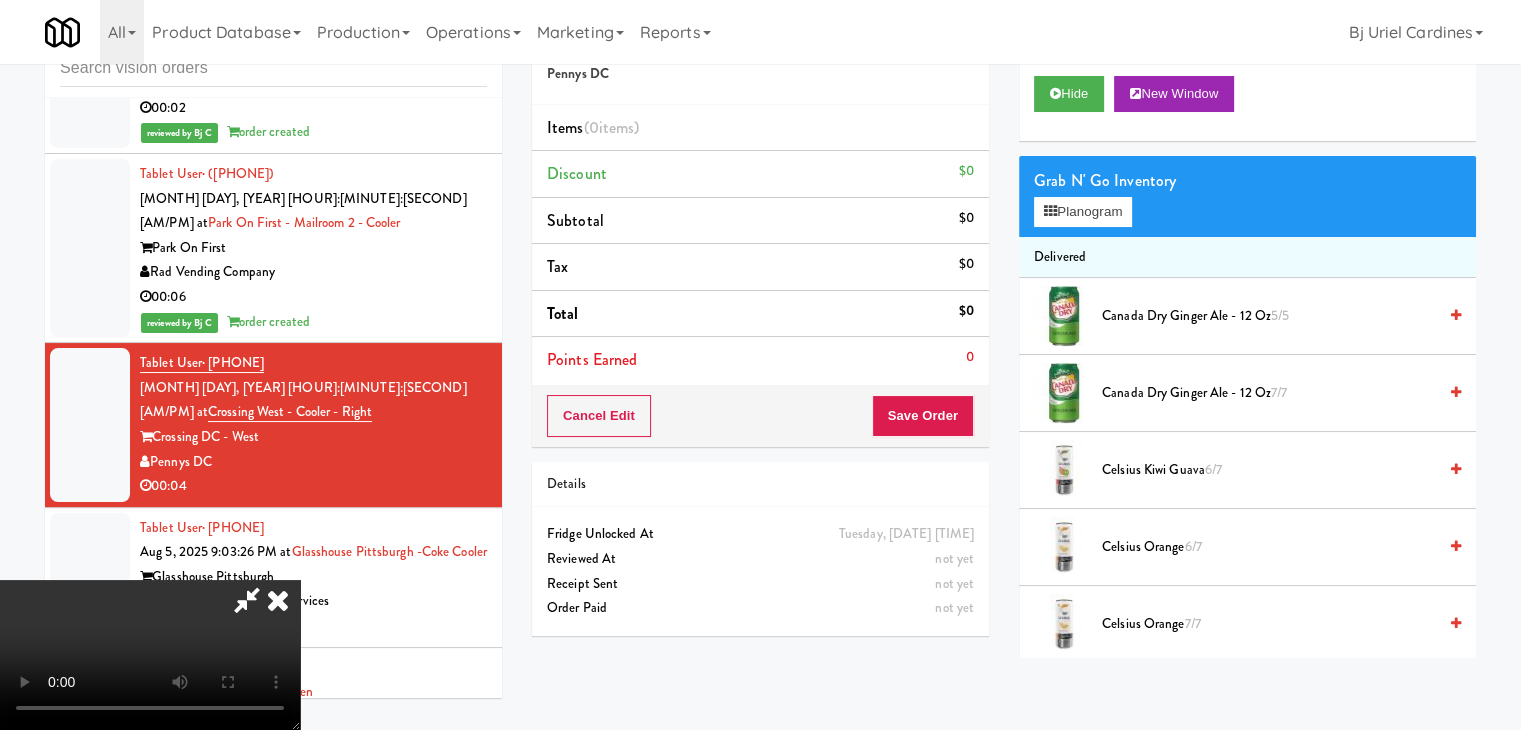 type 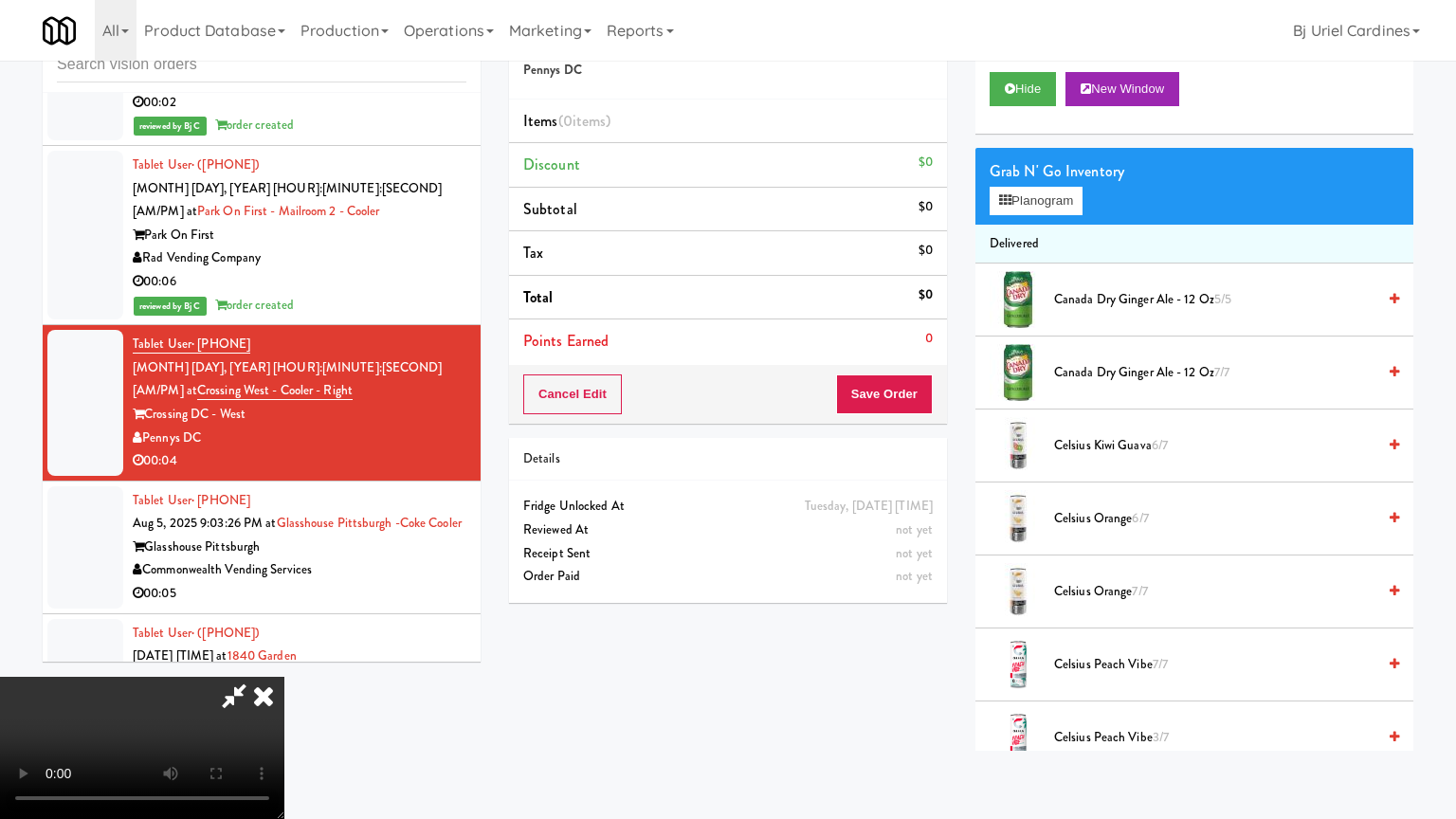 click at bounding box center (142, 748) 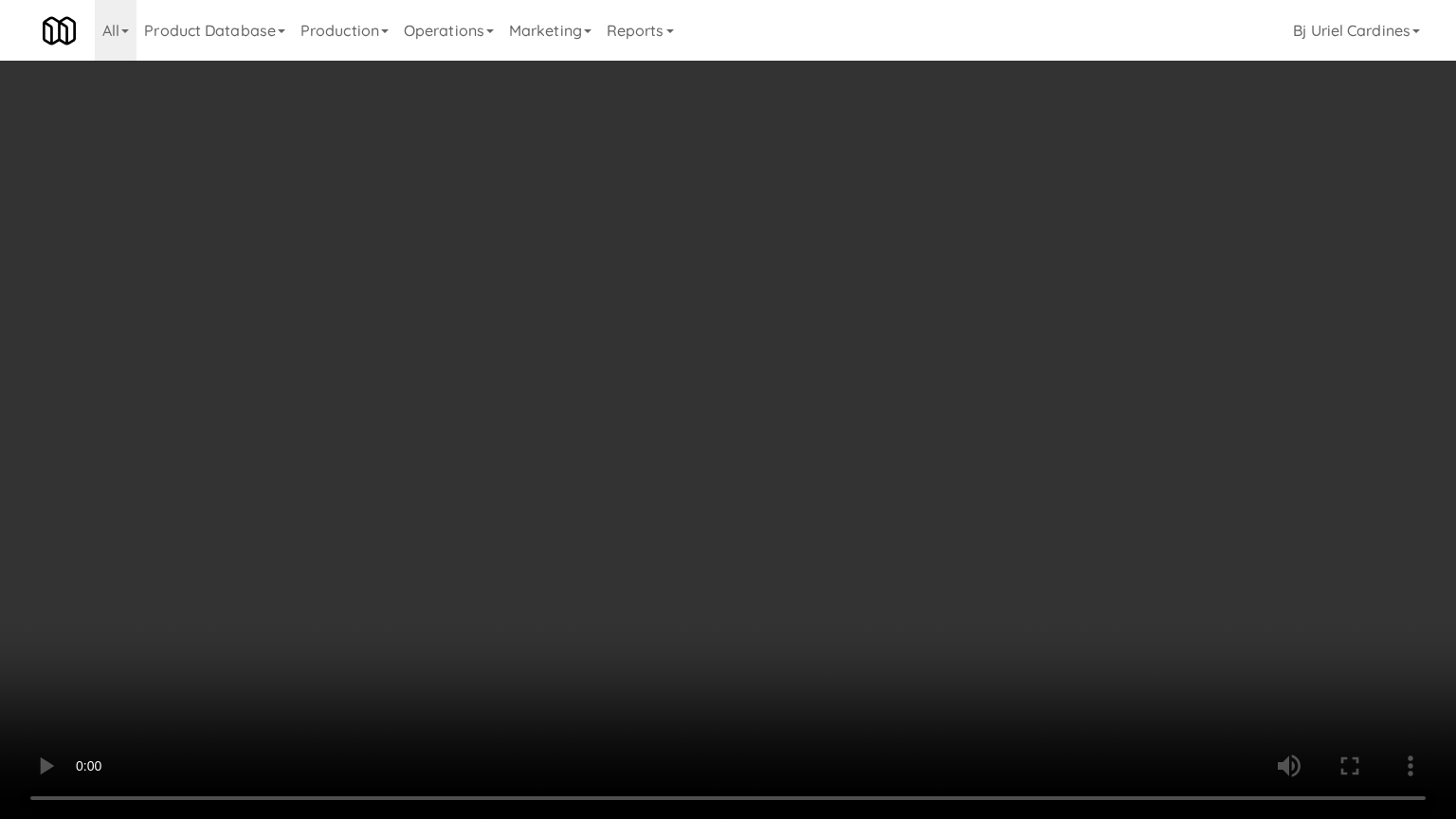 drag, startPoint x: 834, startPoint y: 526, endPoint x: 855, endPoint y: 414, distance: 113.951744 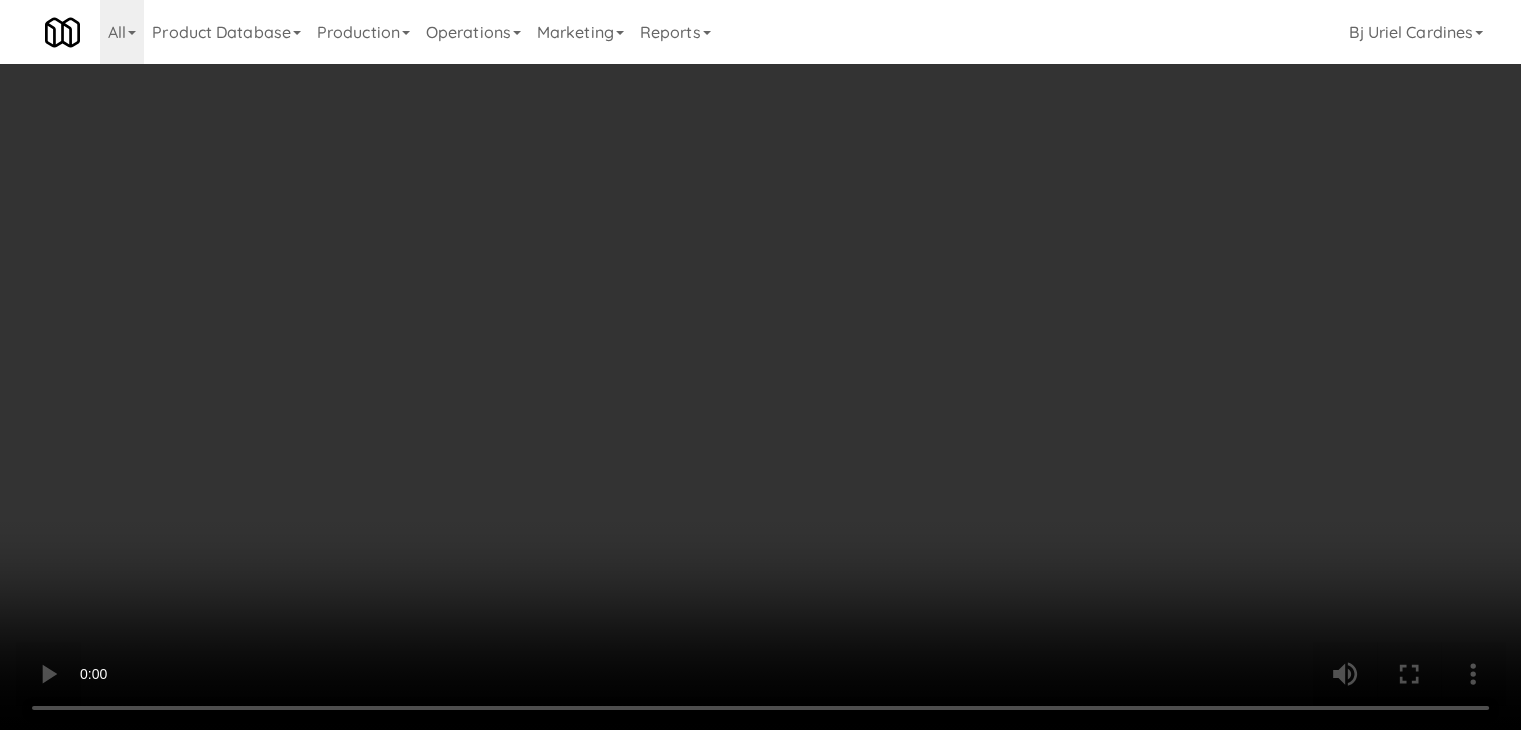 click on "Planogram" at bounding box center [1083, 212] 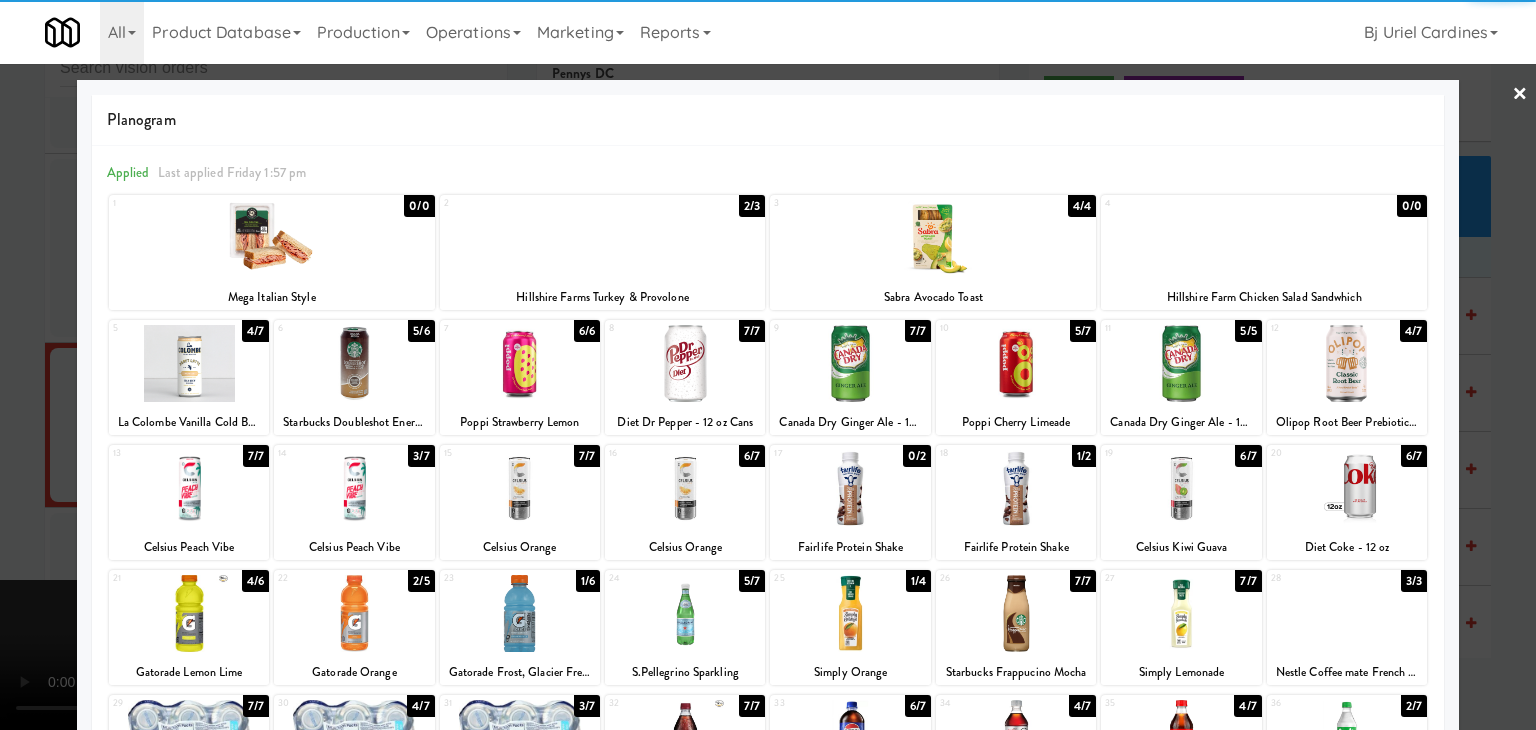 click at bounding box center [520, 613] 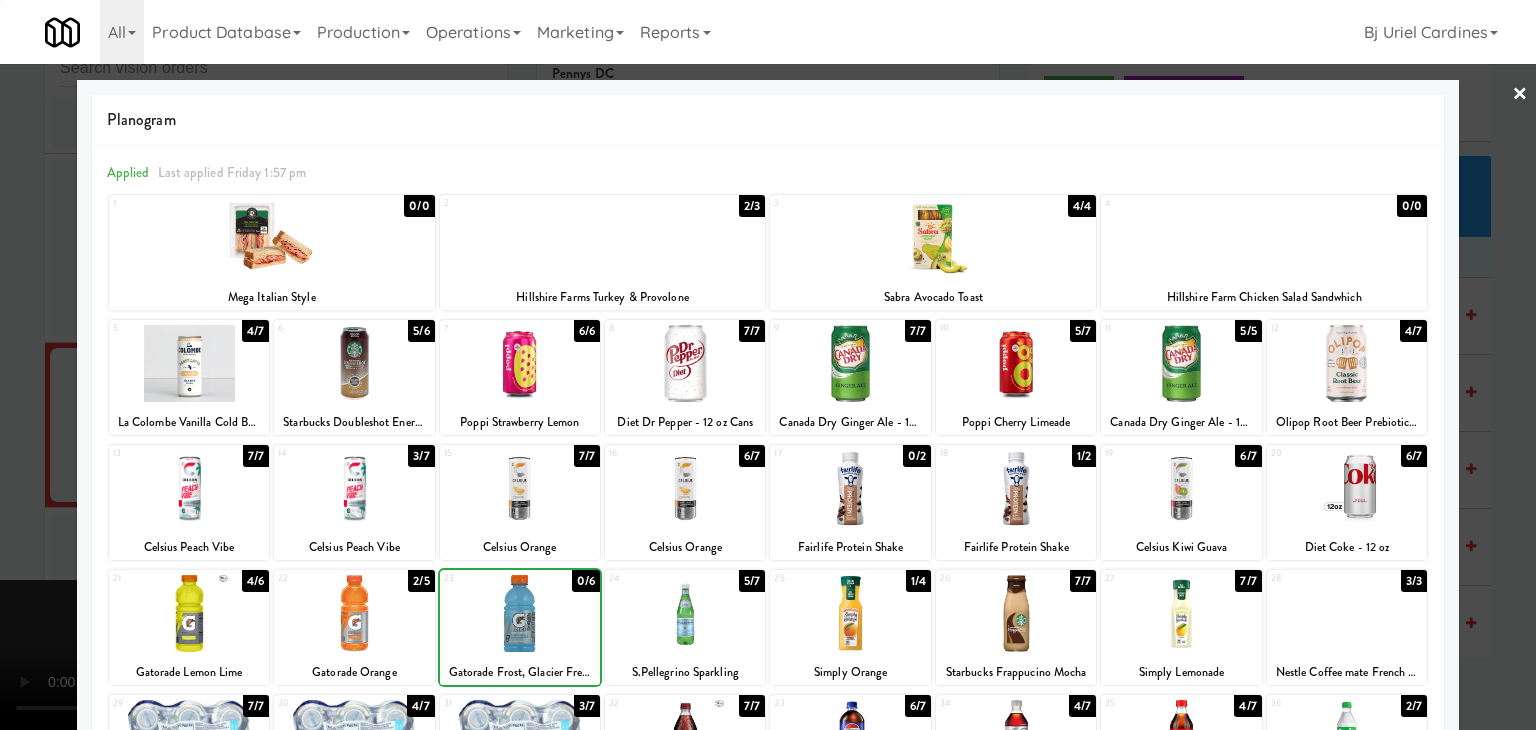 drag, startPoint x: 0, startPoint y: 607, endPoint x: 235, endPoint y: 597, distance: 235.21268 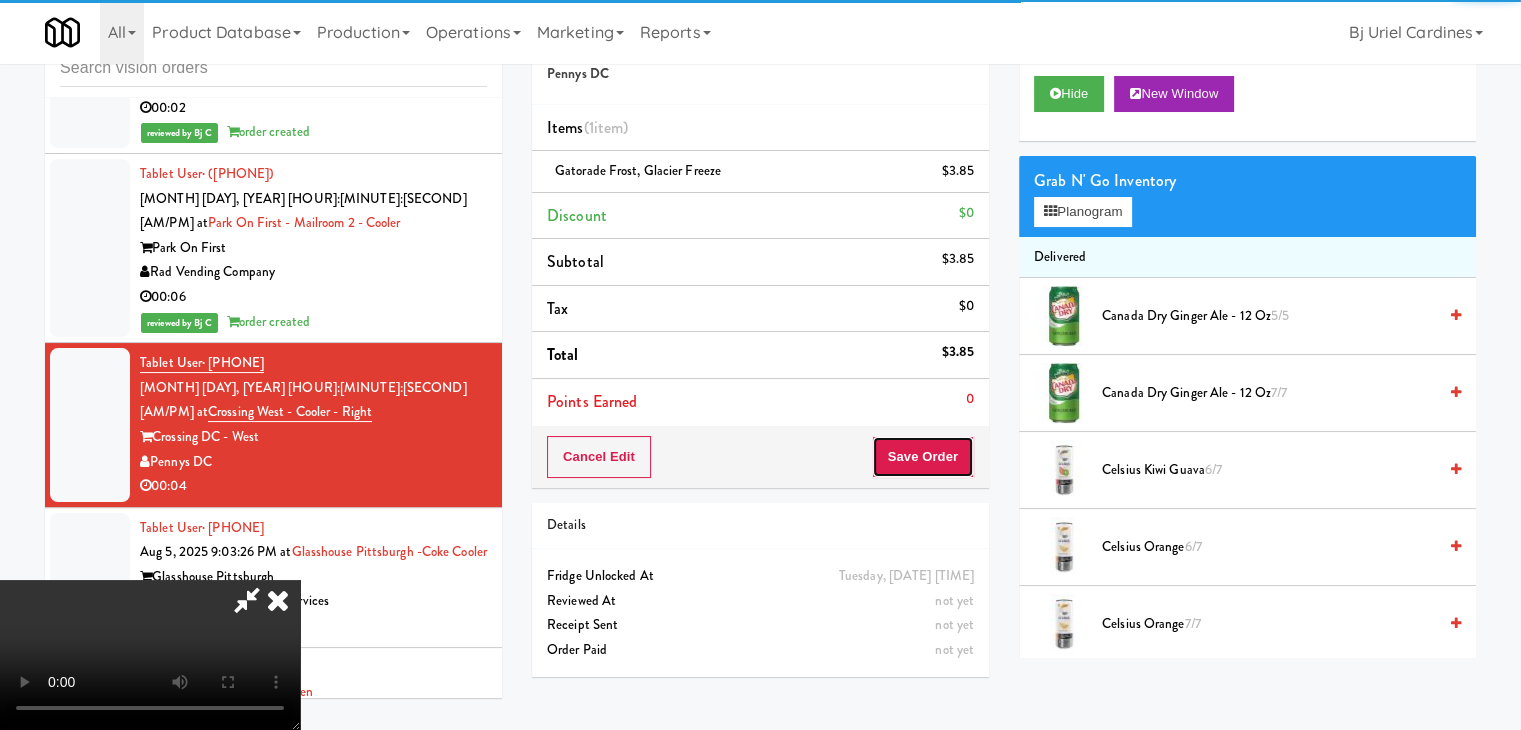click on "Save Order" at bounding box center [923, 457] 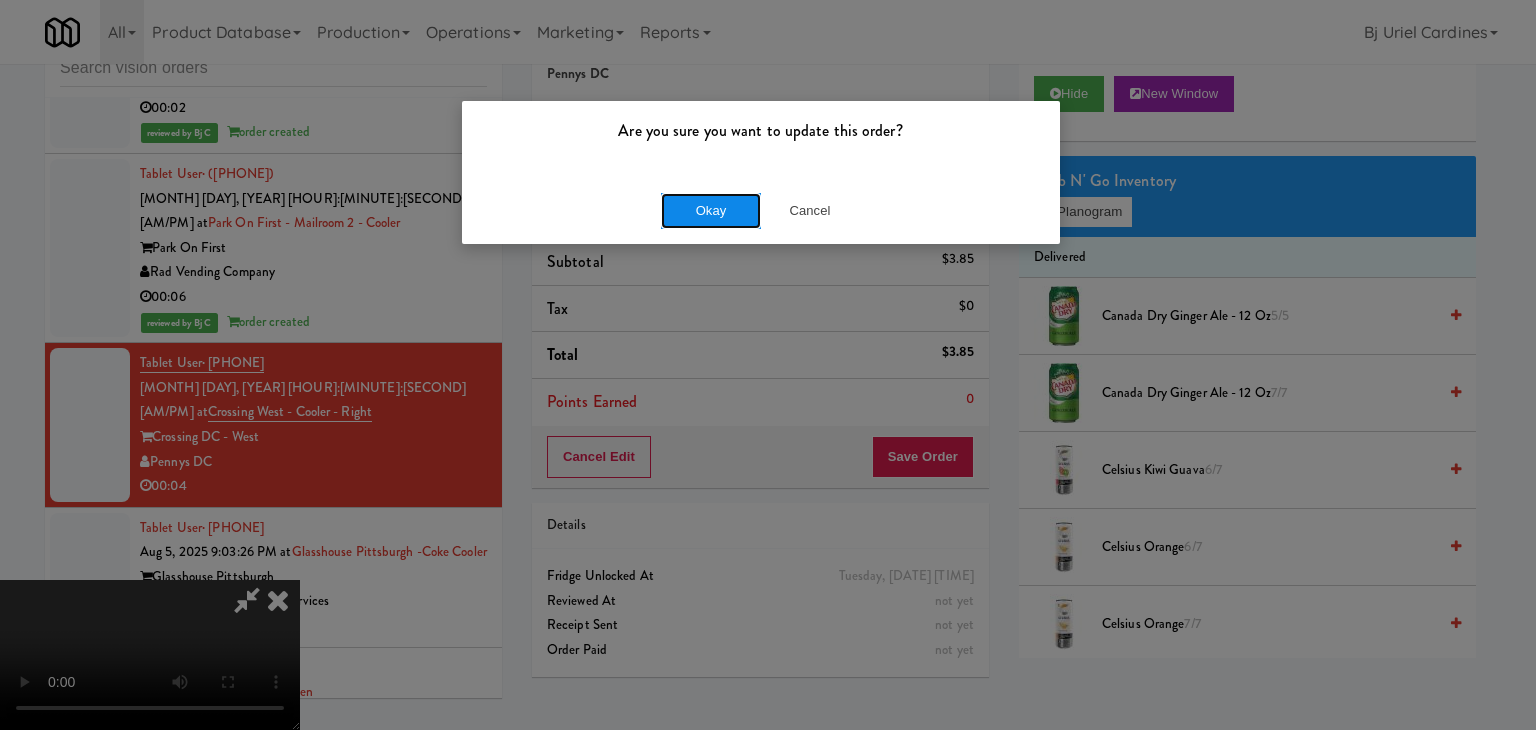 click on "Okay" at bounding box center (711, 211) 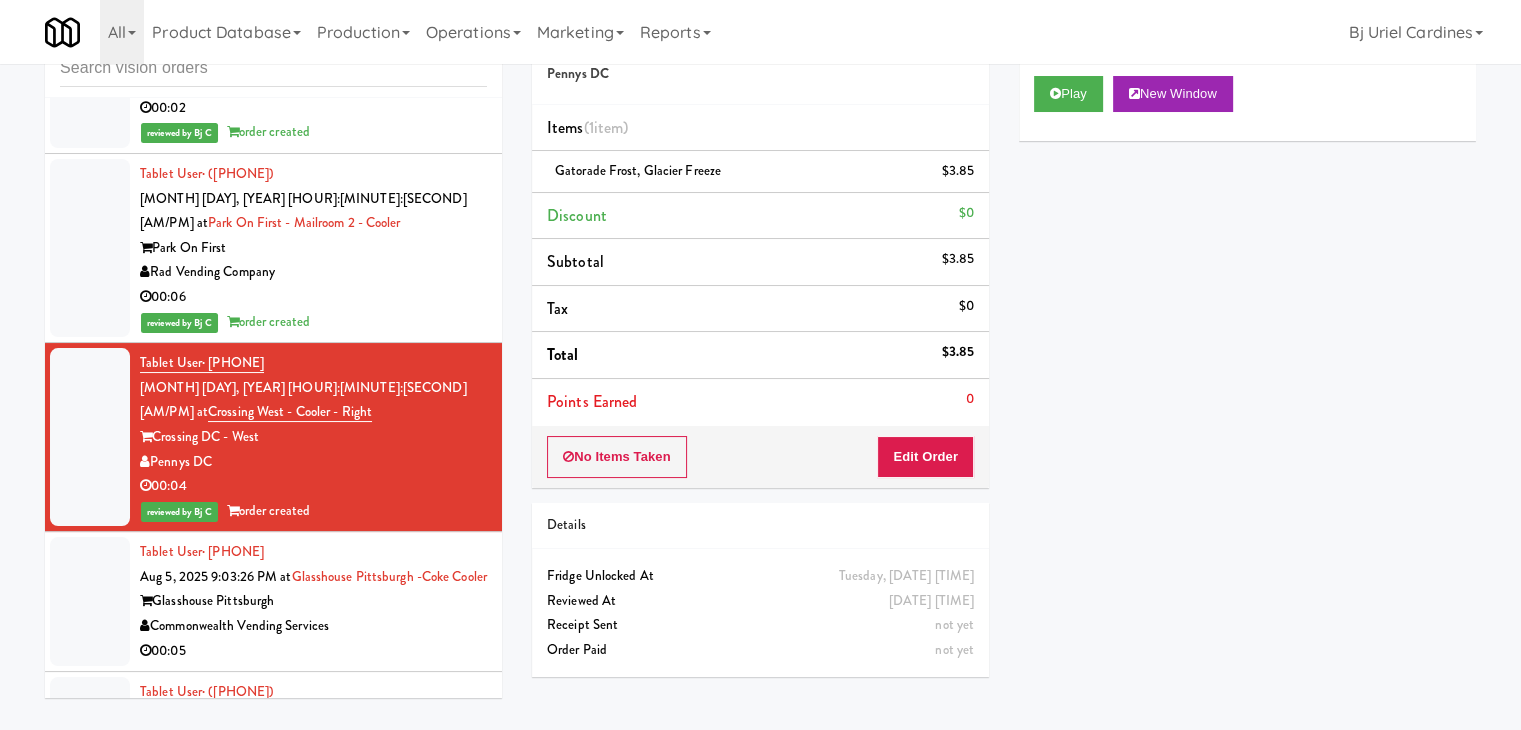 click on "Commonwealth Vending Services" at bounding box center (313, 626) 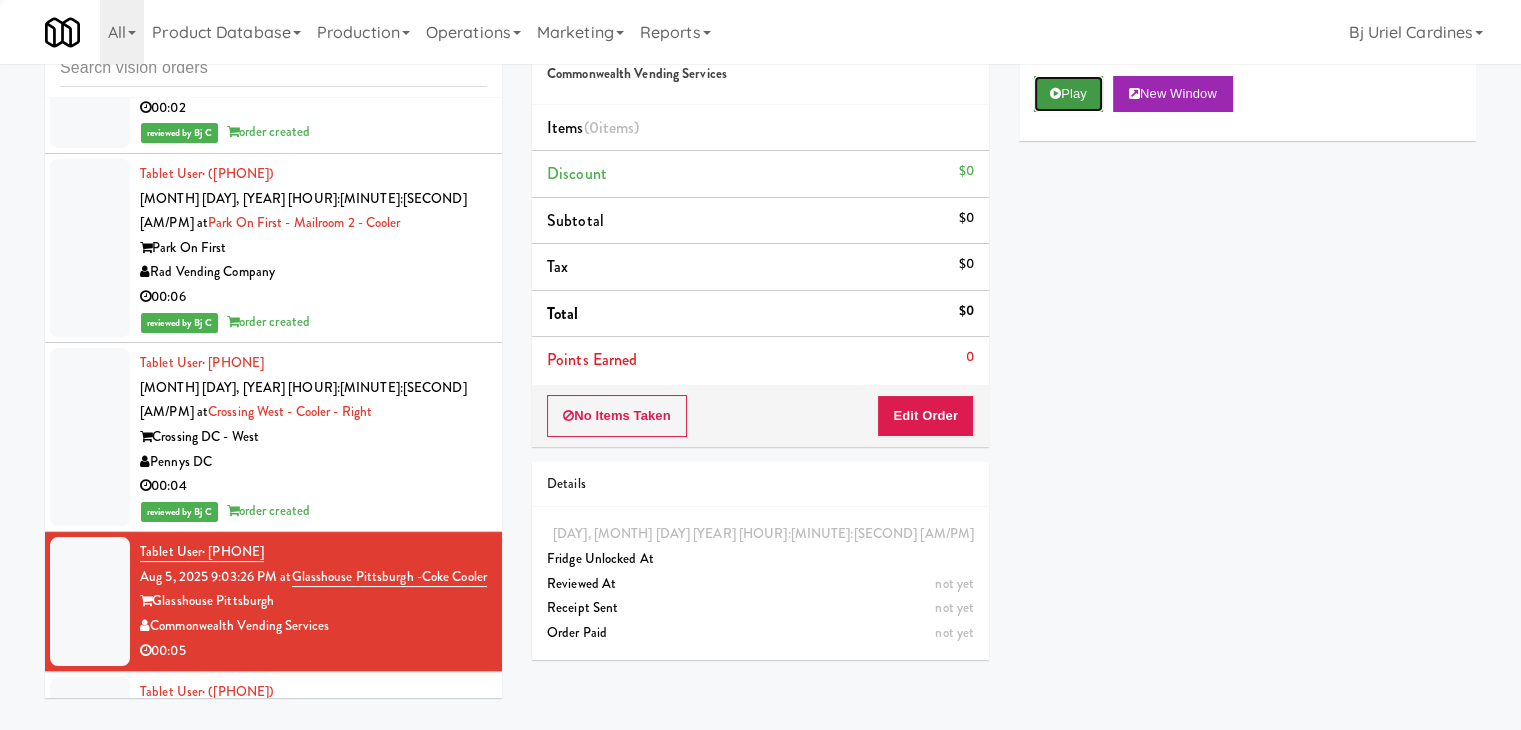 click on "Play" at bounding box center [1068, 94] 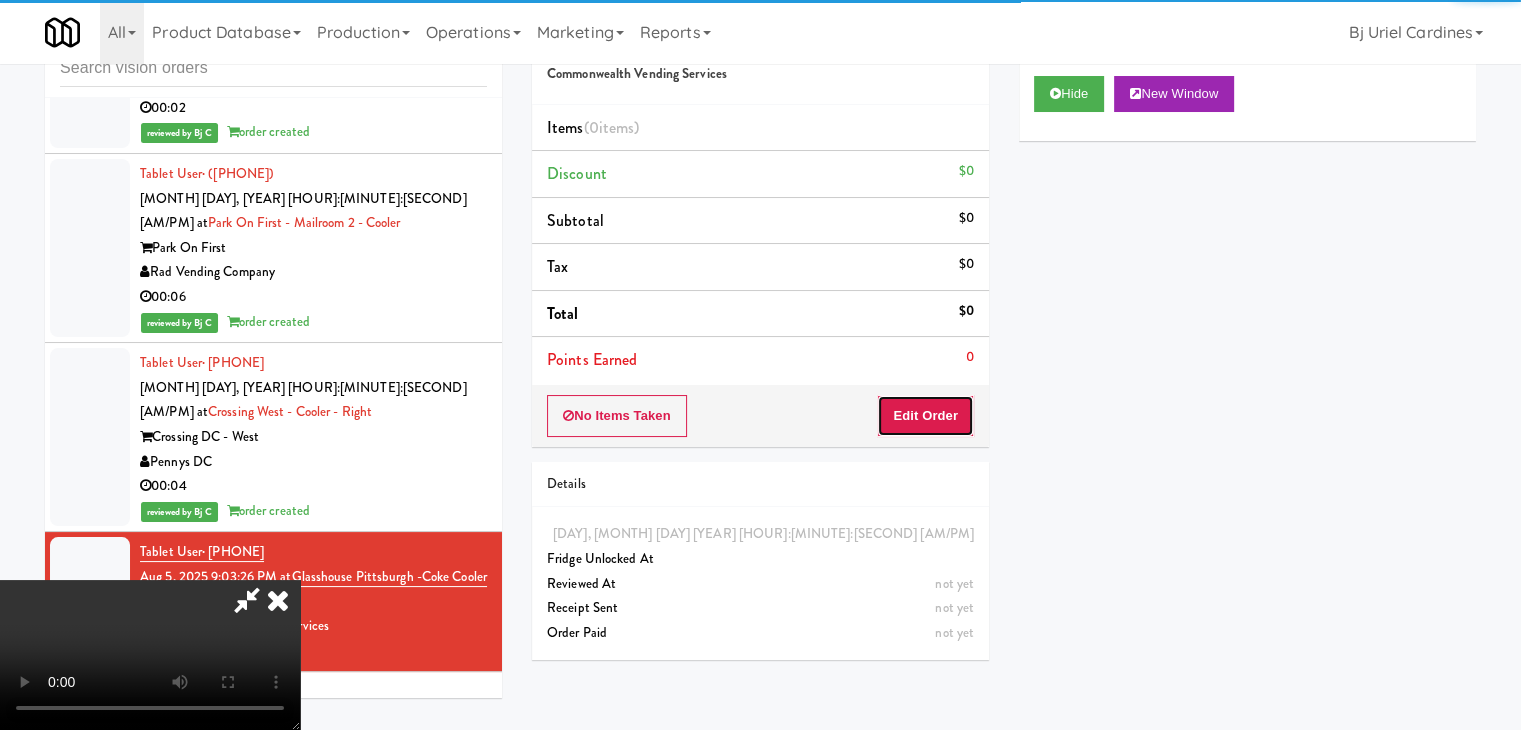 click on "Edit Order" at bounding box center [925, 416] 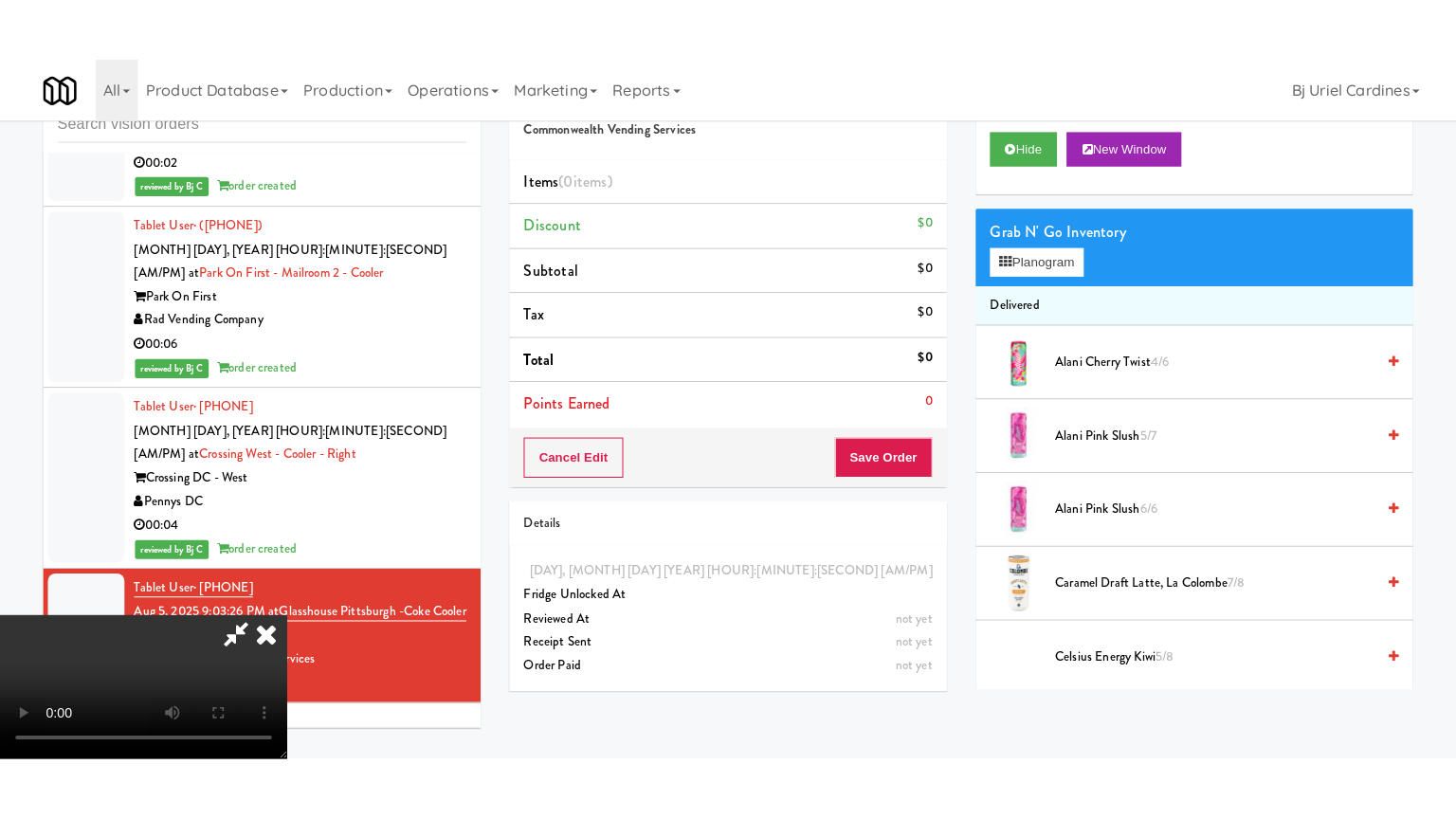 scroll, scrollTop: 266, scrollLeft: 0, axis: vertical 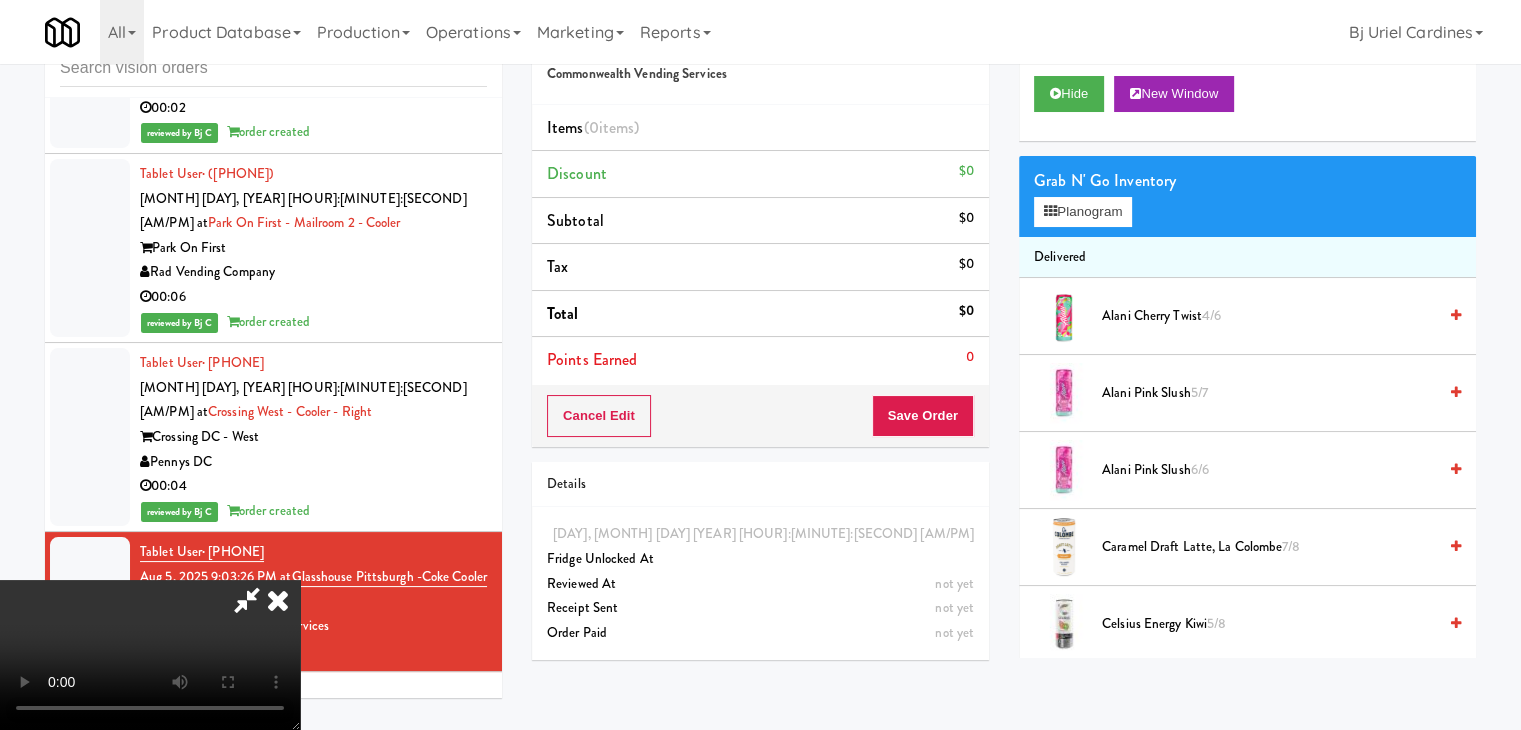 type 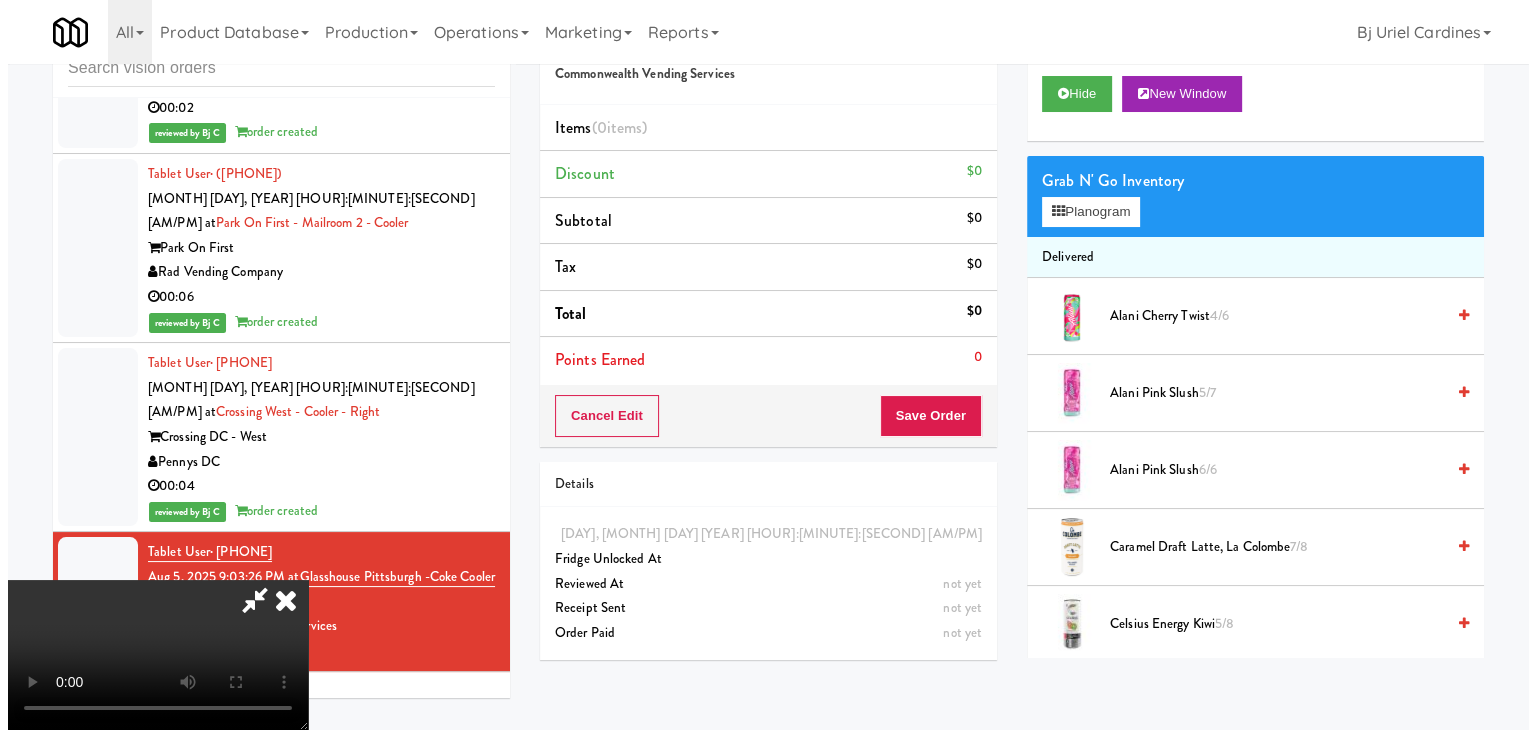scroll, scrollTop: 0, scrollLeft: 0, axis: both 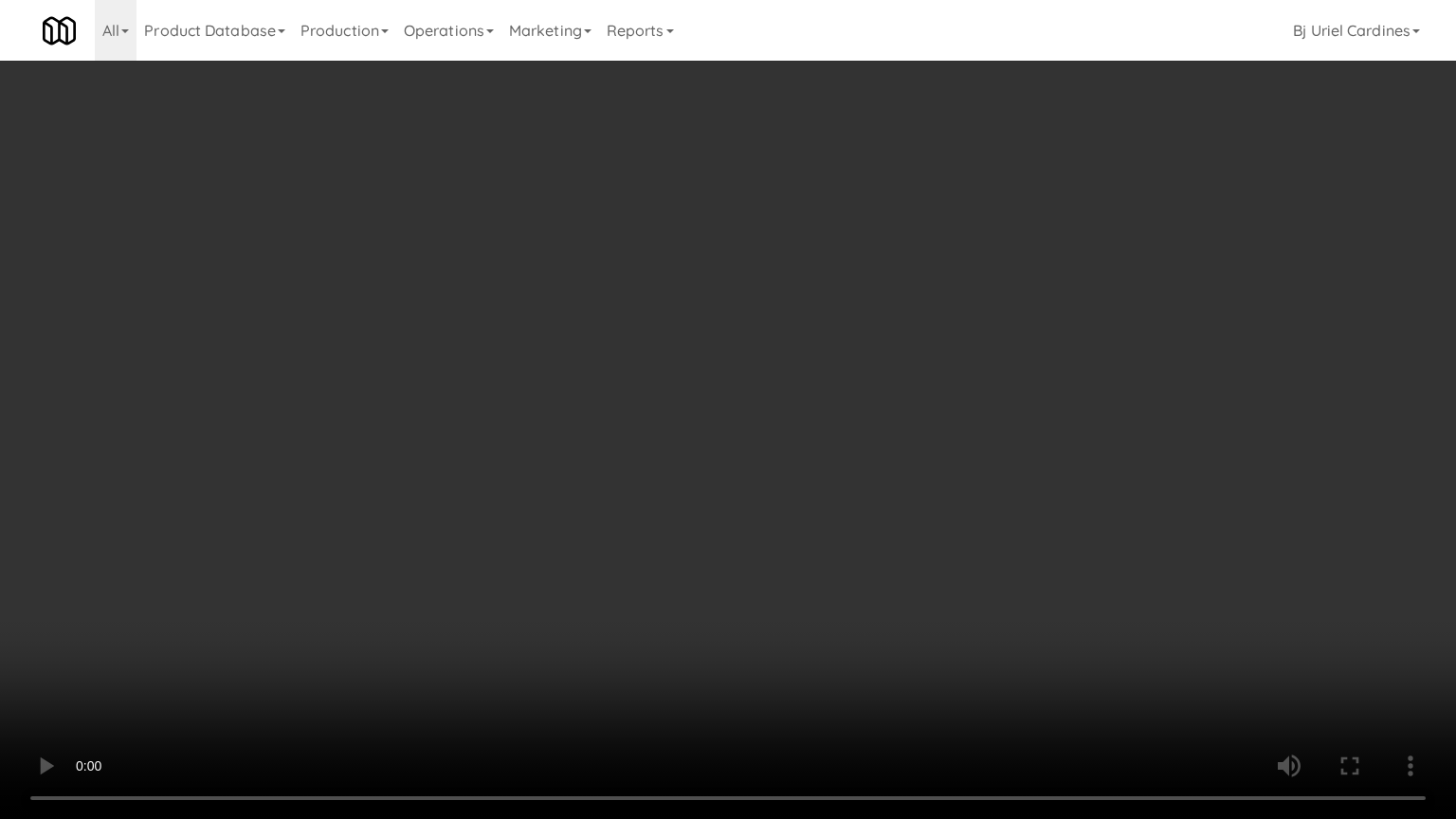 click at bounding box center (728, 410) 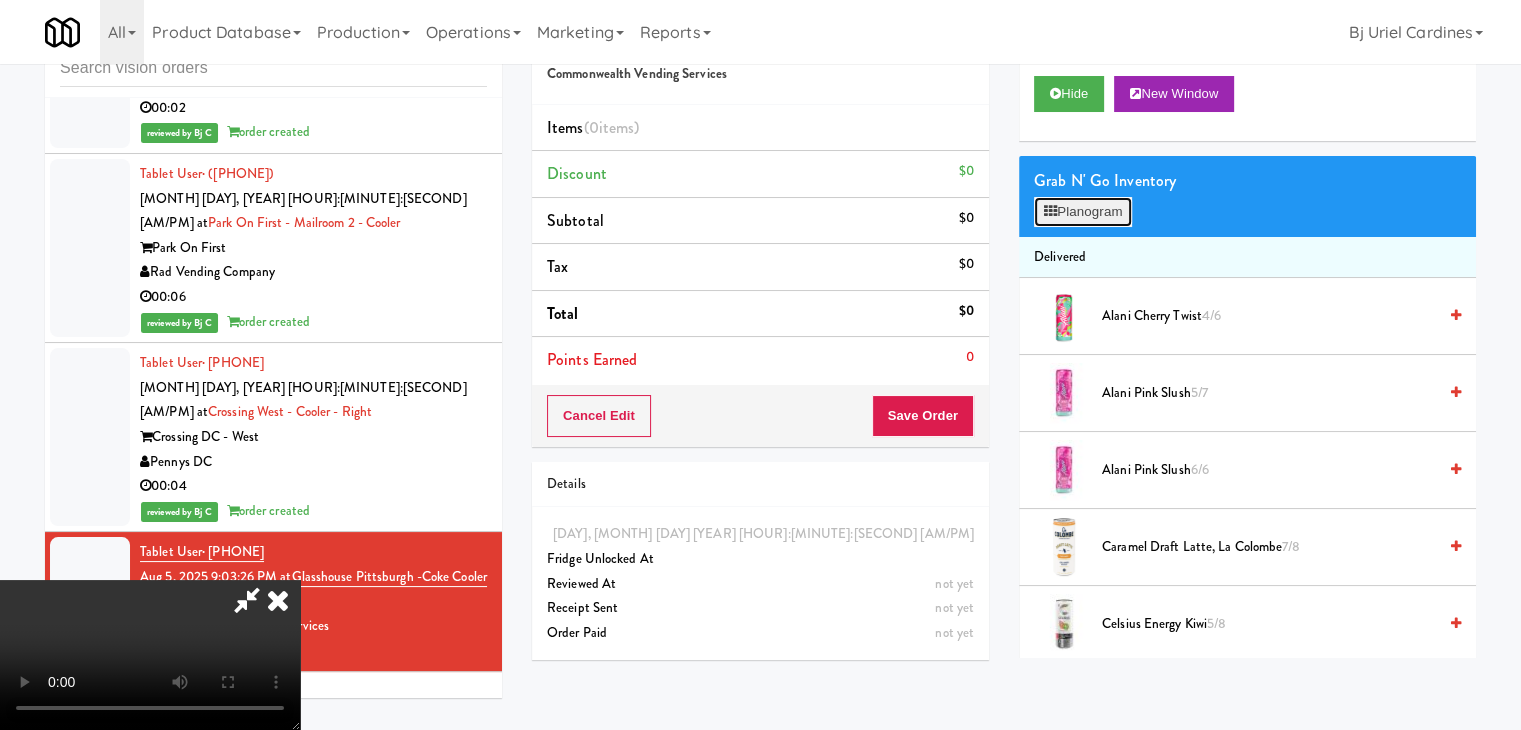 click on "Planogram" at bounding box center [1083, 212] 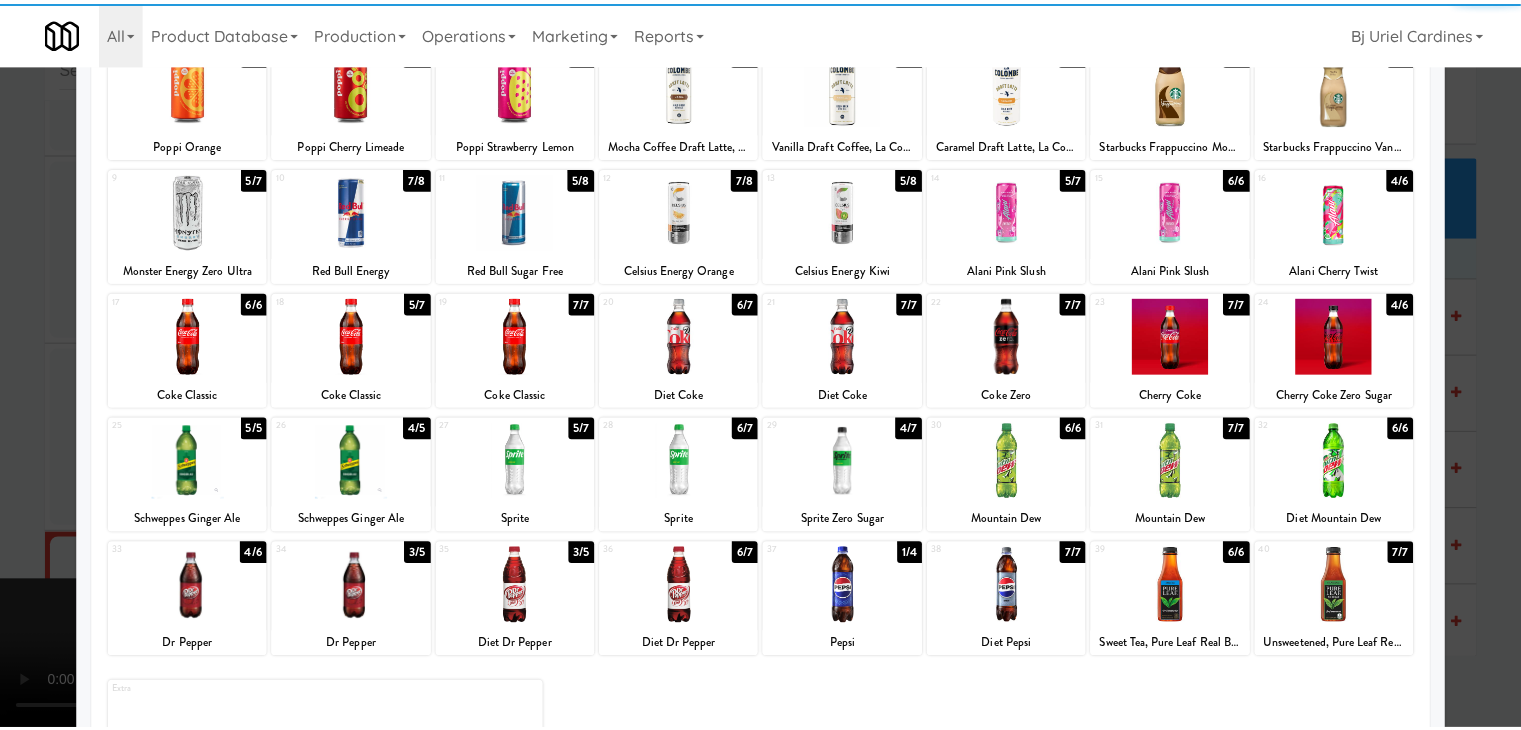 scroll, scrollTop: 200, scrollLeft: 0, axis: vertical 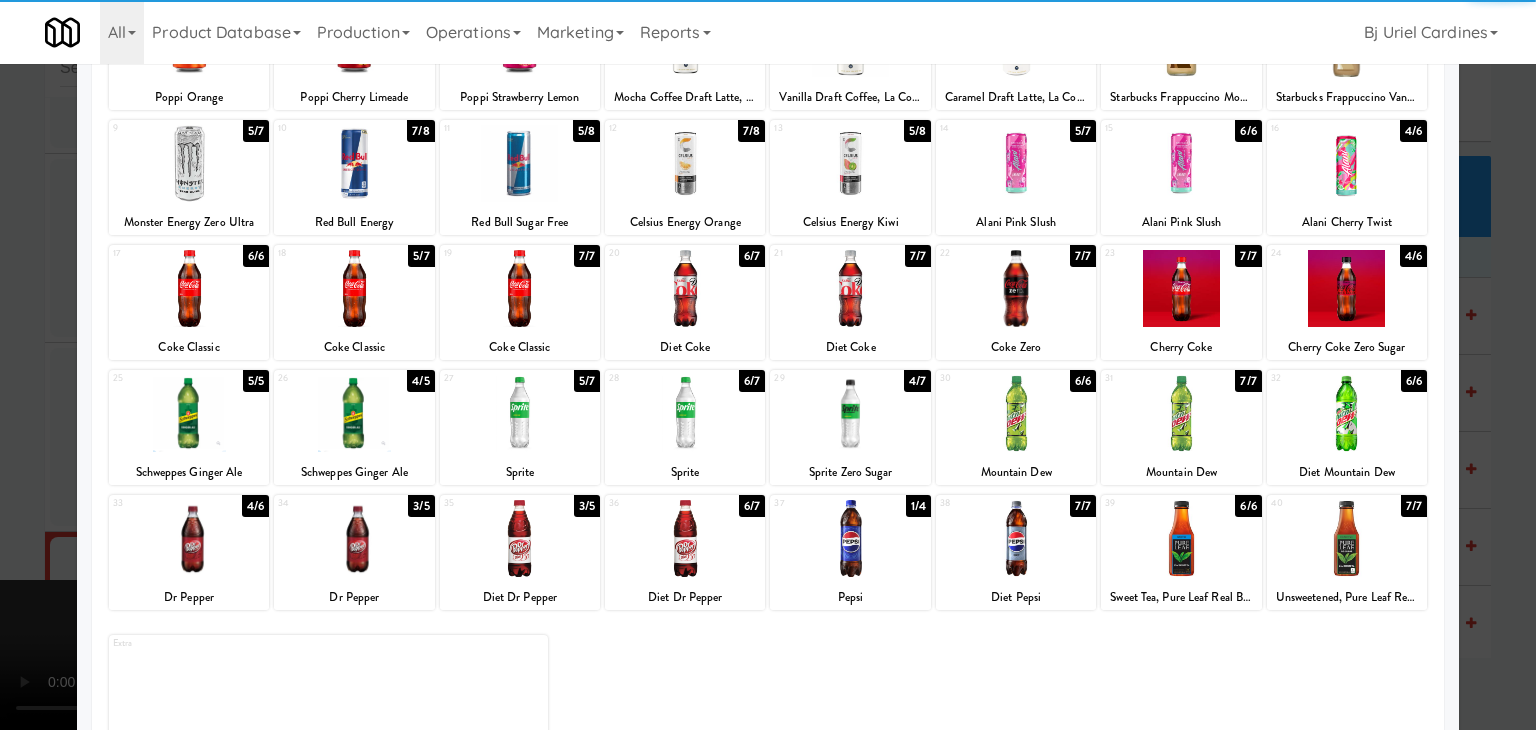 click at bounding box center [850, 413] 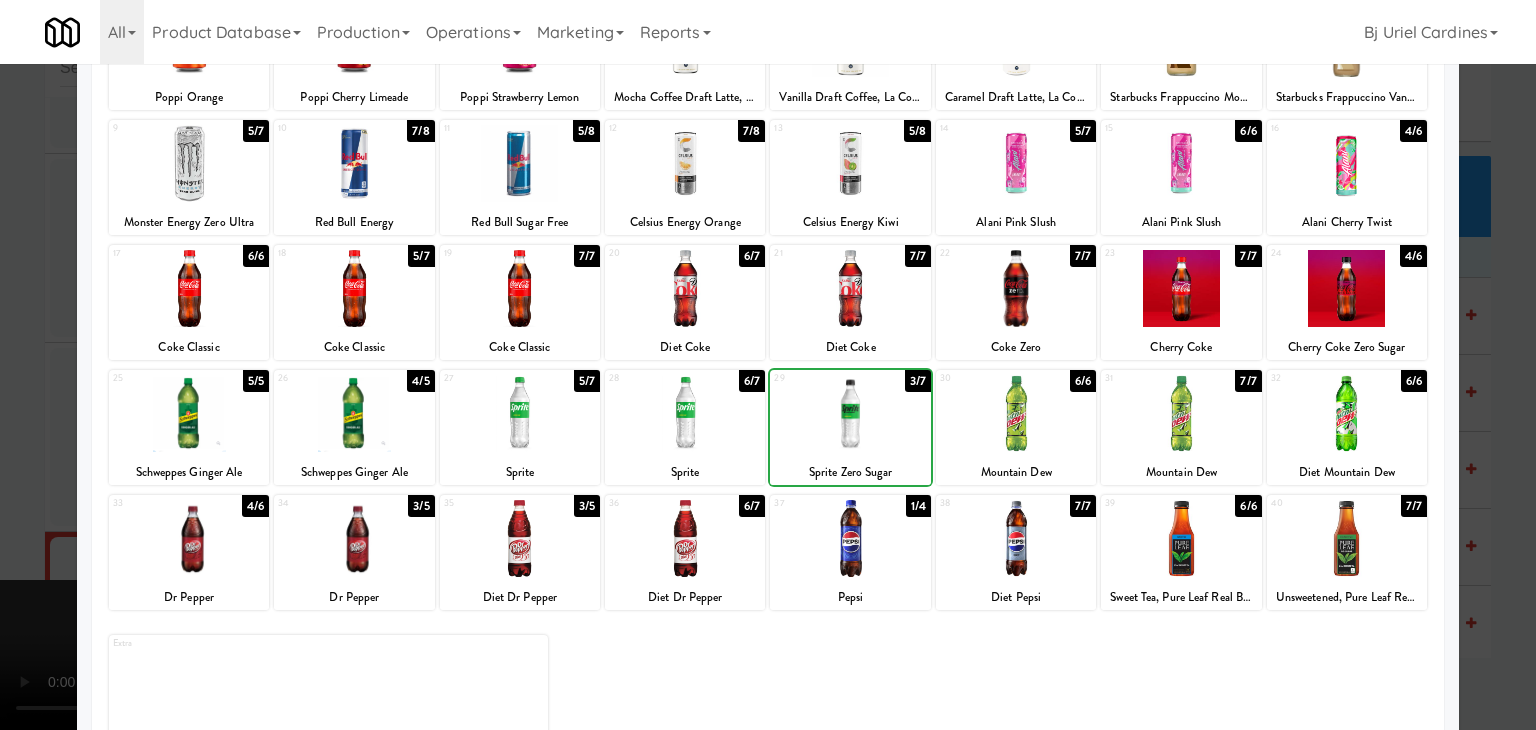 drag, startPoint x: 13, startPoint y: 601, endPoint x: 541, endPoint y: 557, distance: 529.83014 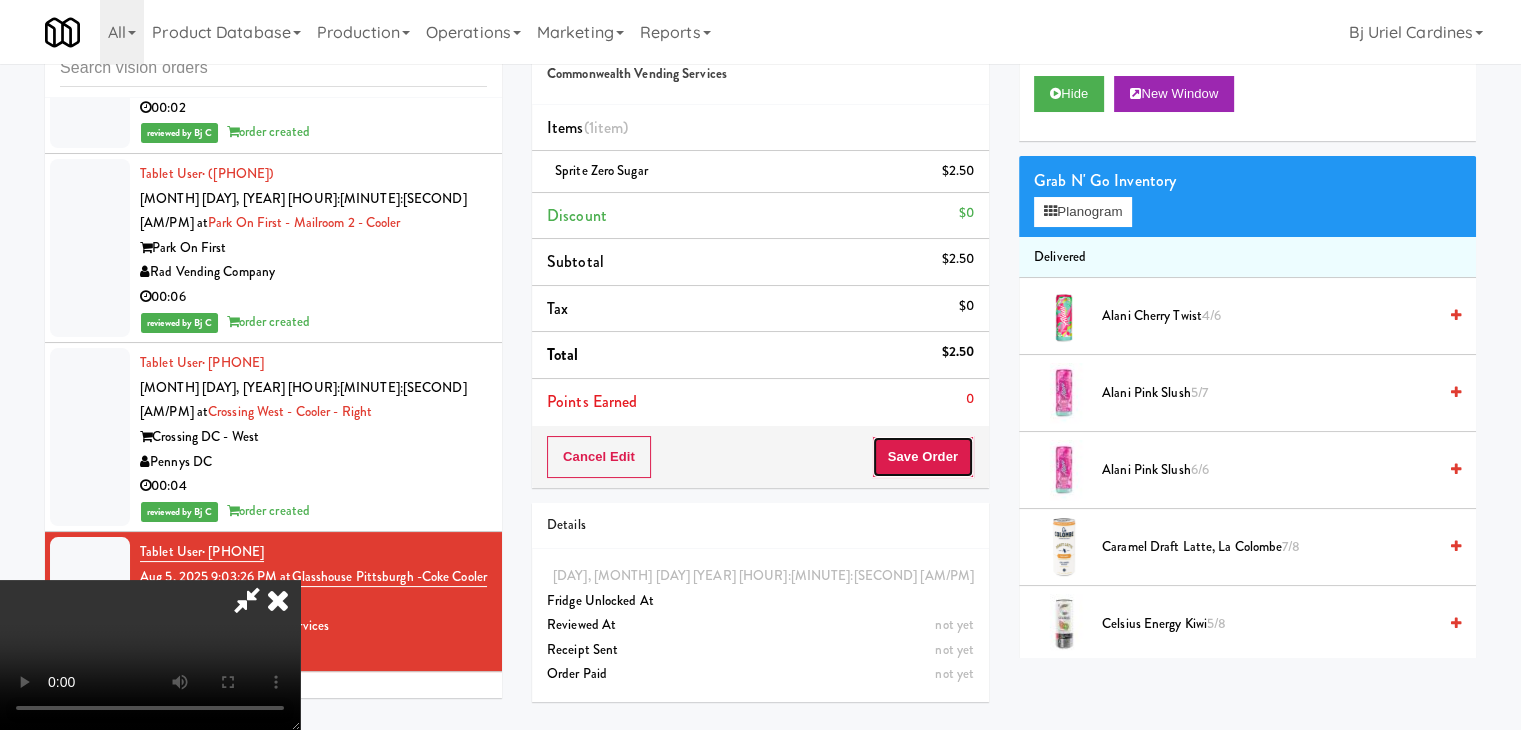 drag, startPoint x: 948, startPoint y: 447, endPoint x: 948, endPoint y: 461, distance: 14 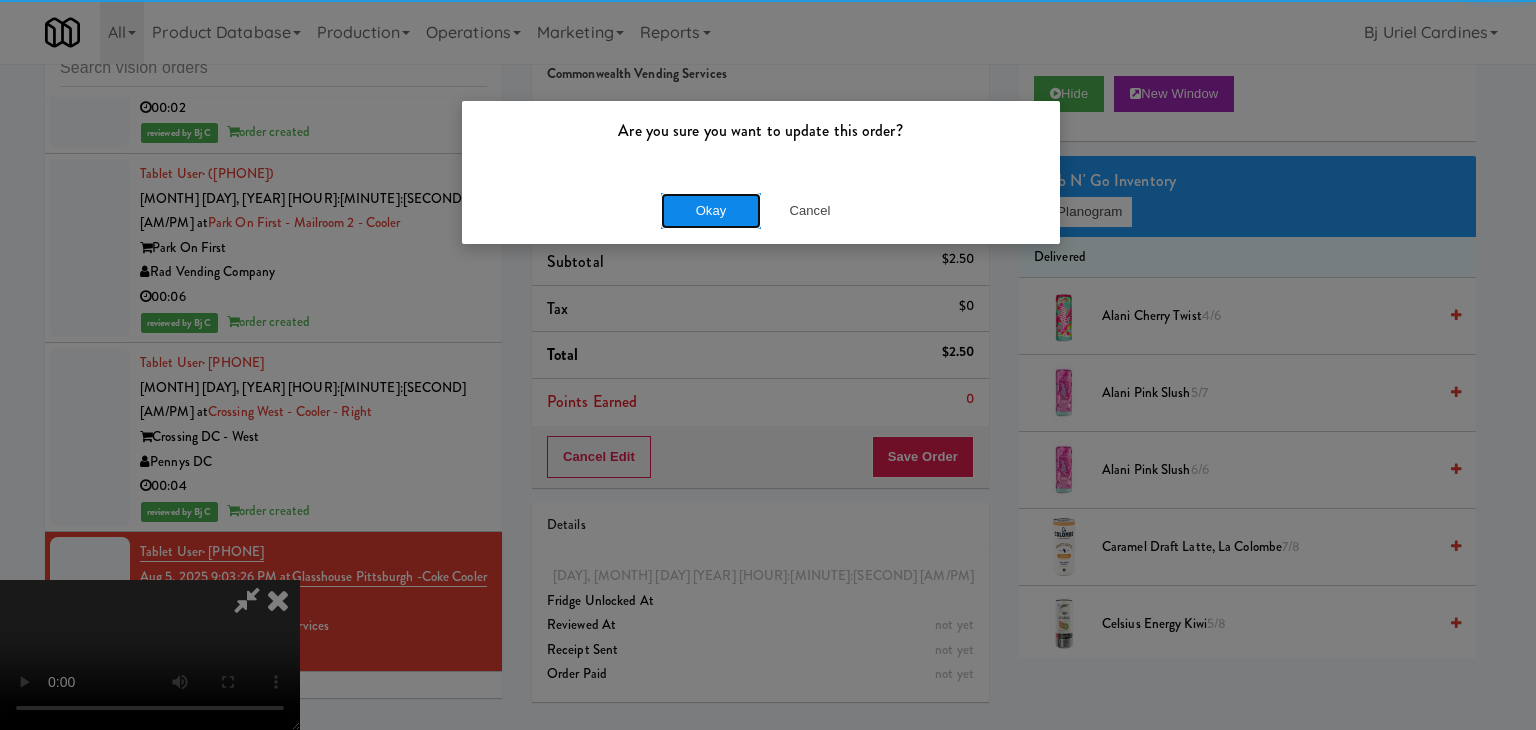 click on "Okay" at bounding box center (711, 211) 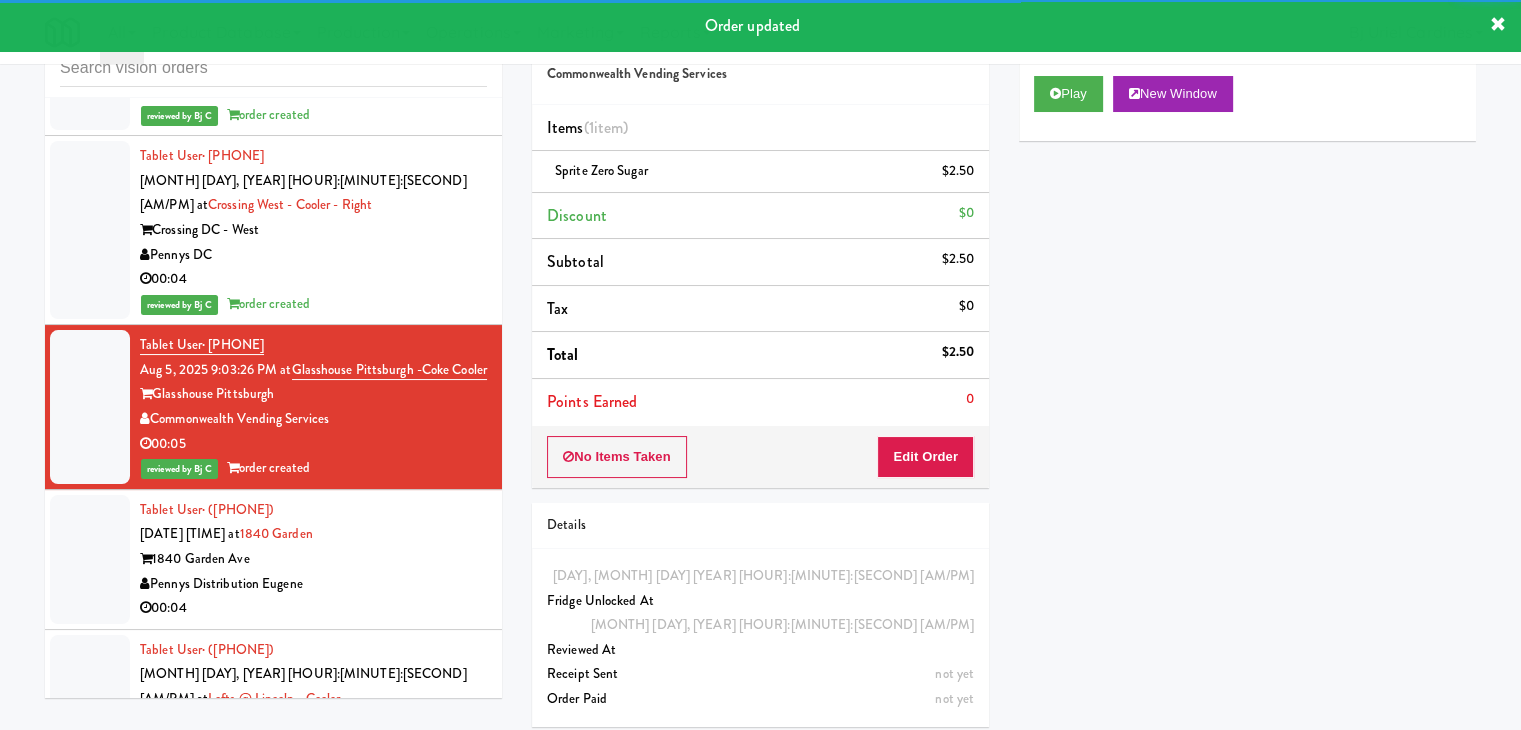 scroll, scrollTop: 13749, scrollLeft: 0, axis: vertical 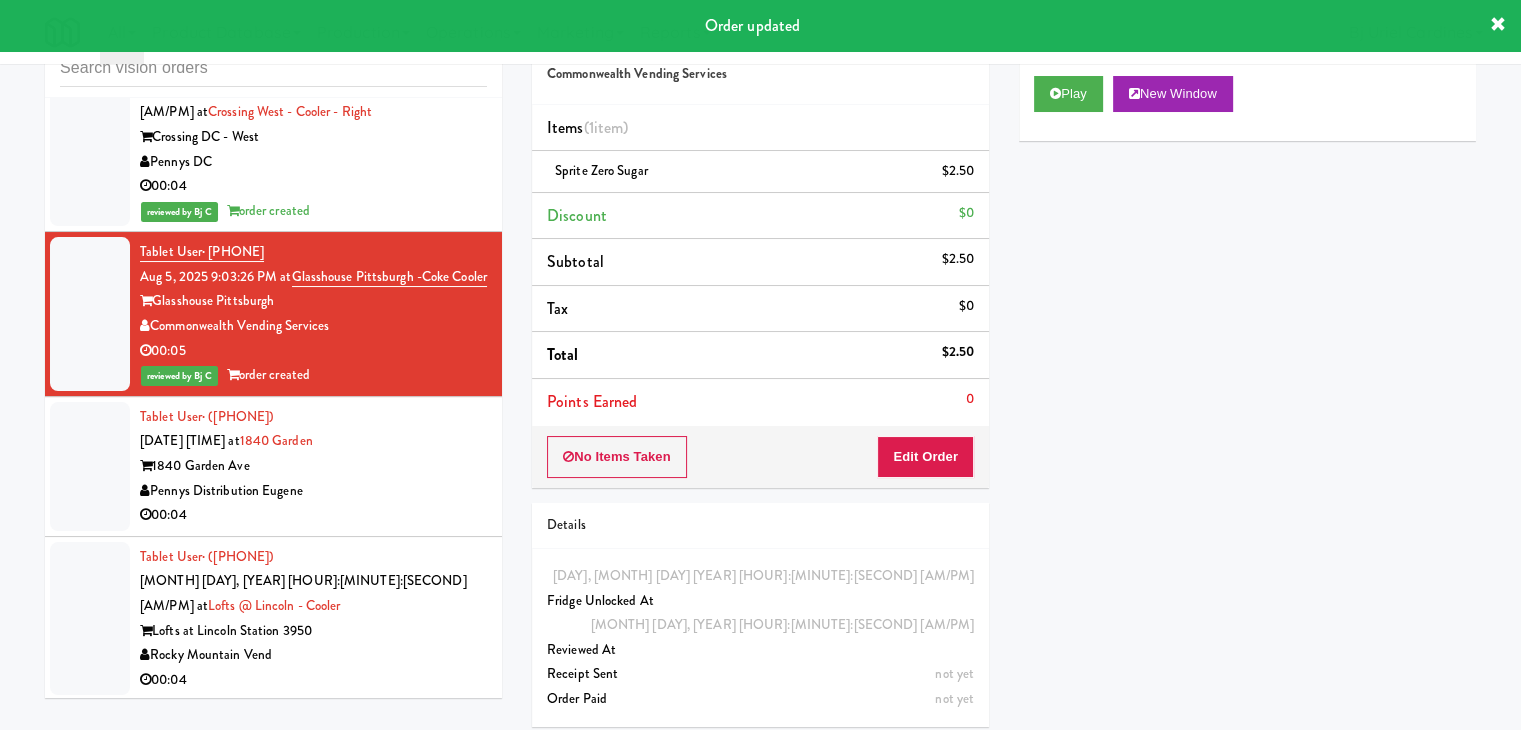 click on "Pennys Distribution Eugene" at bounding box center [313, 491] 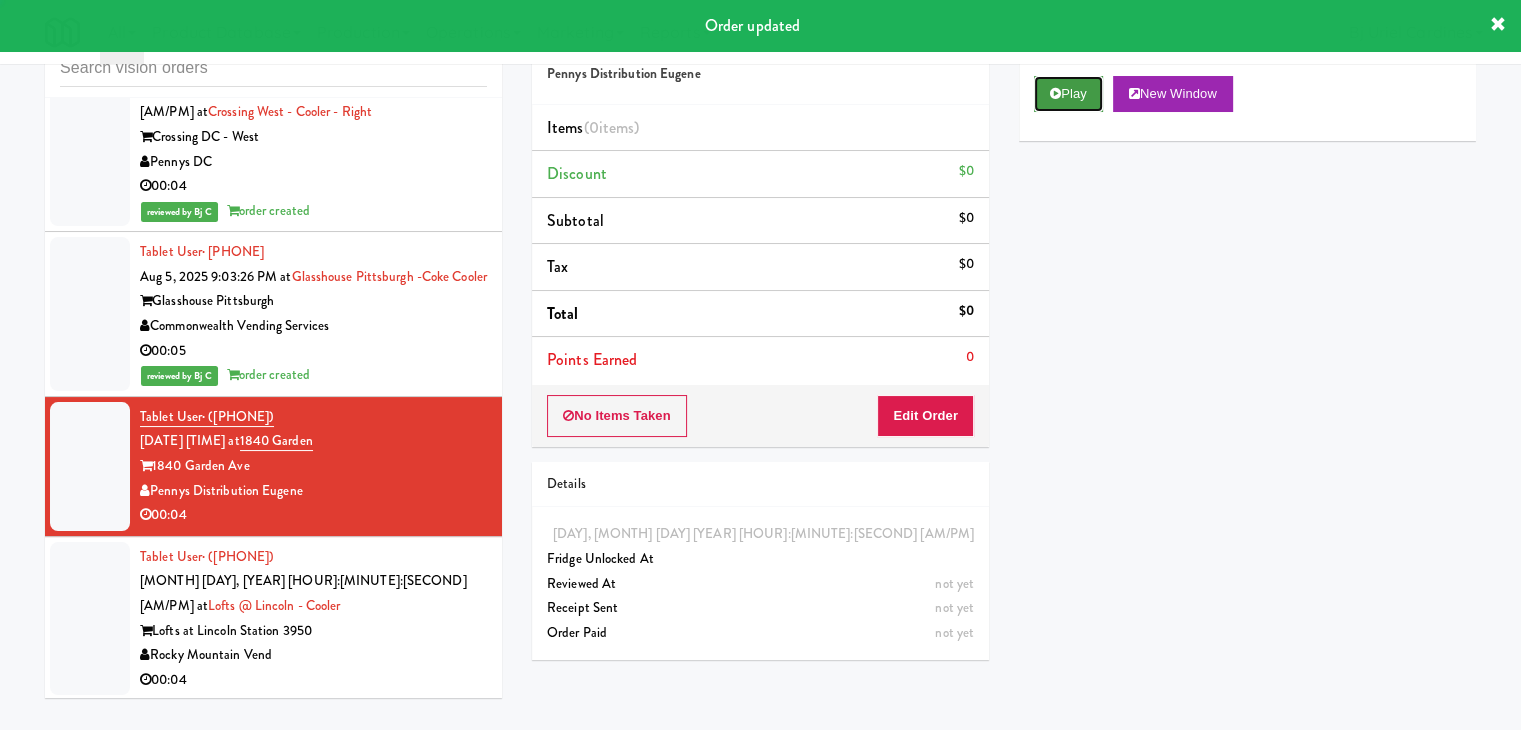 click on "Play" at bounding box center [1068, 94] 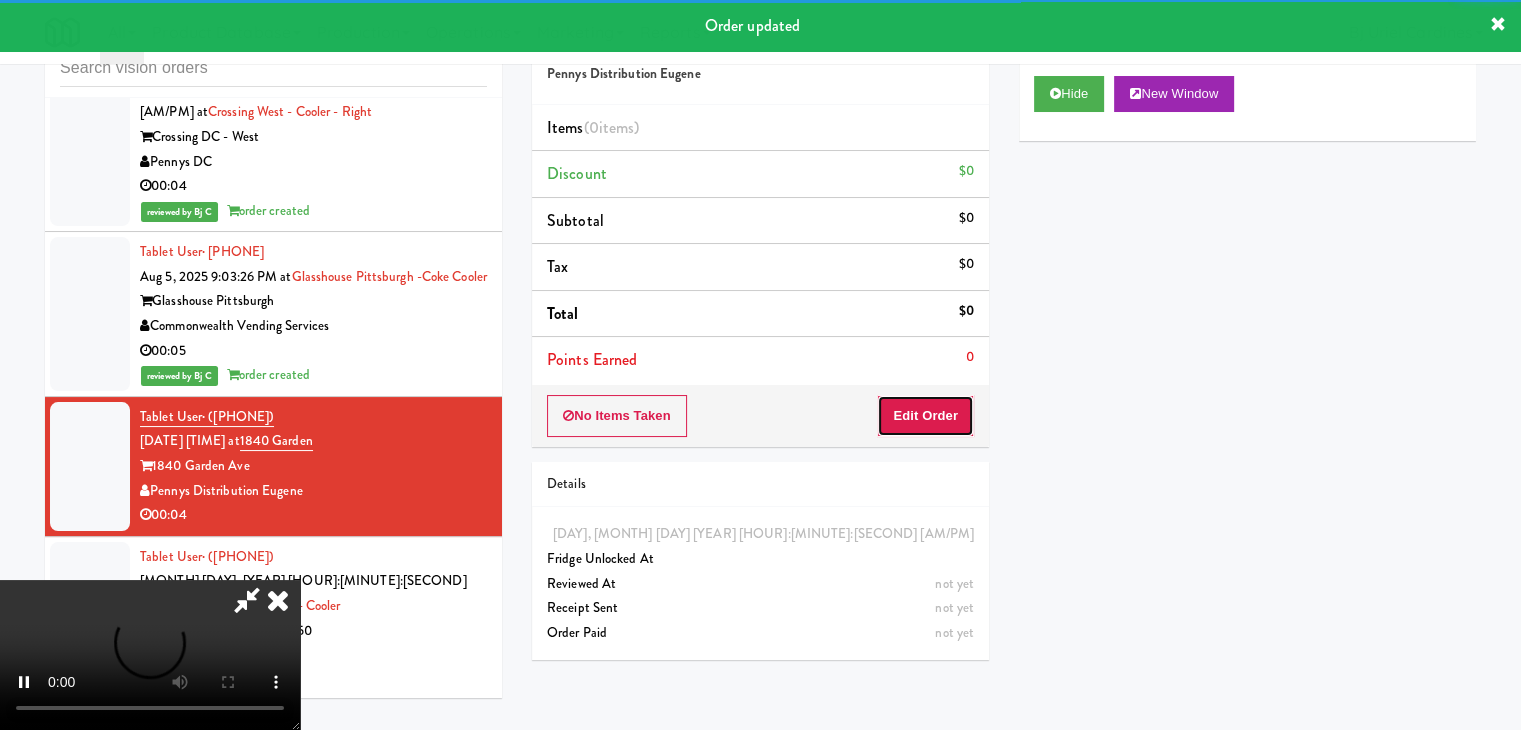 click on "Edit Order" at bounding box center [925, 416] 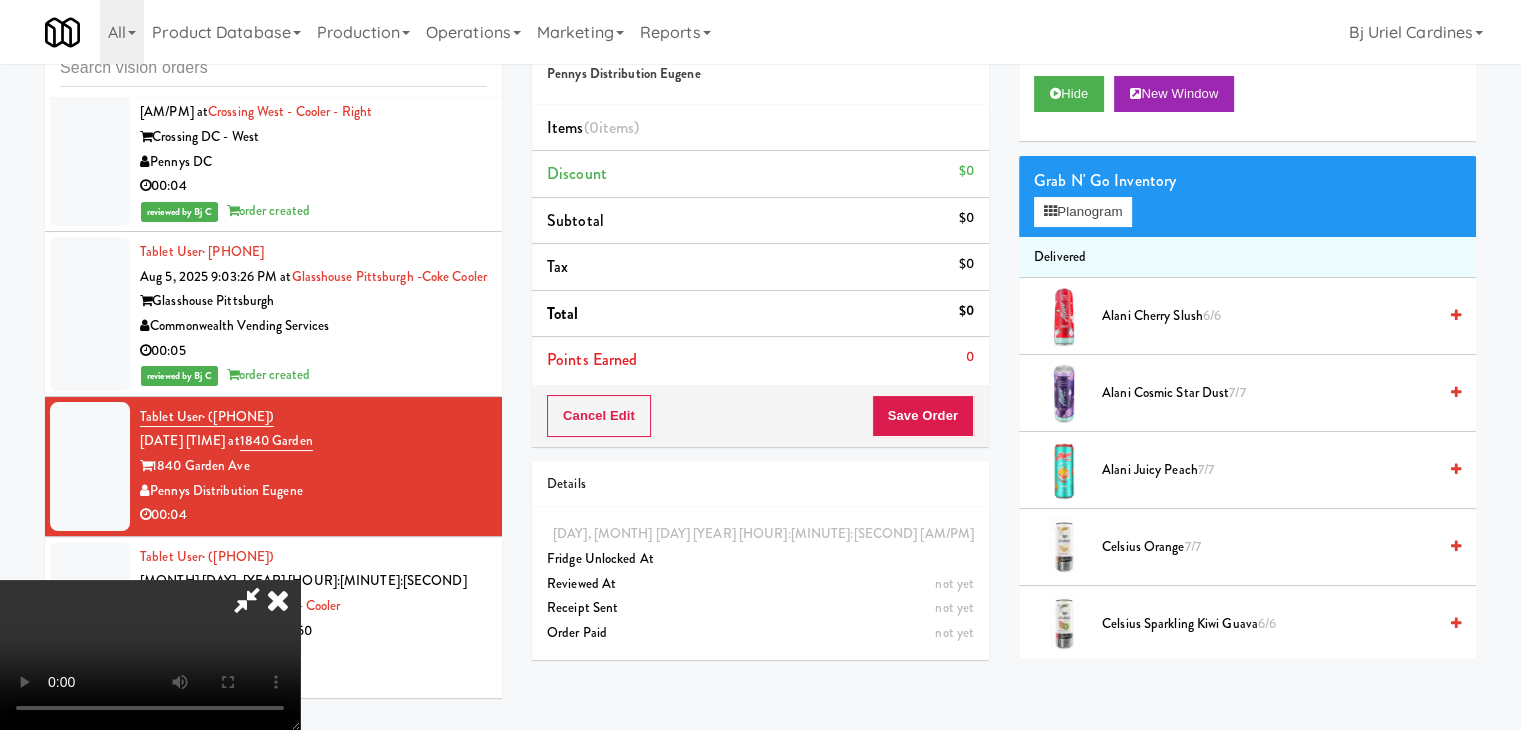type 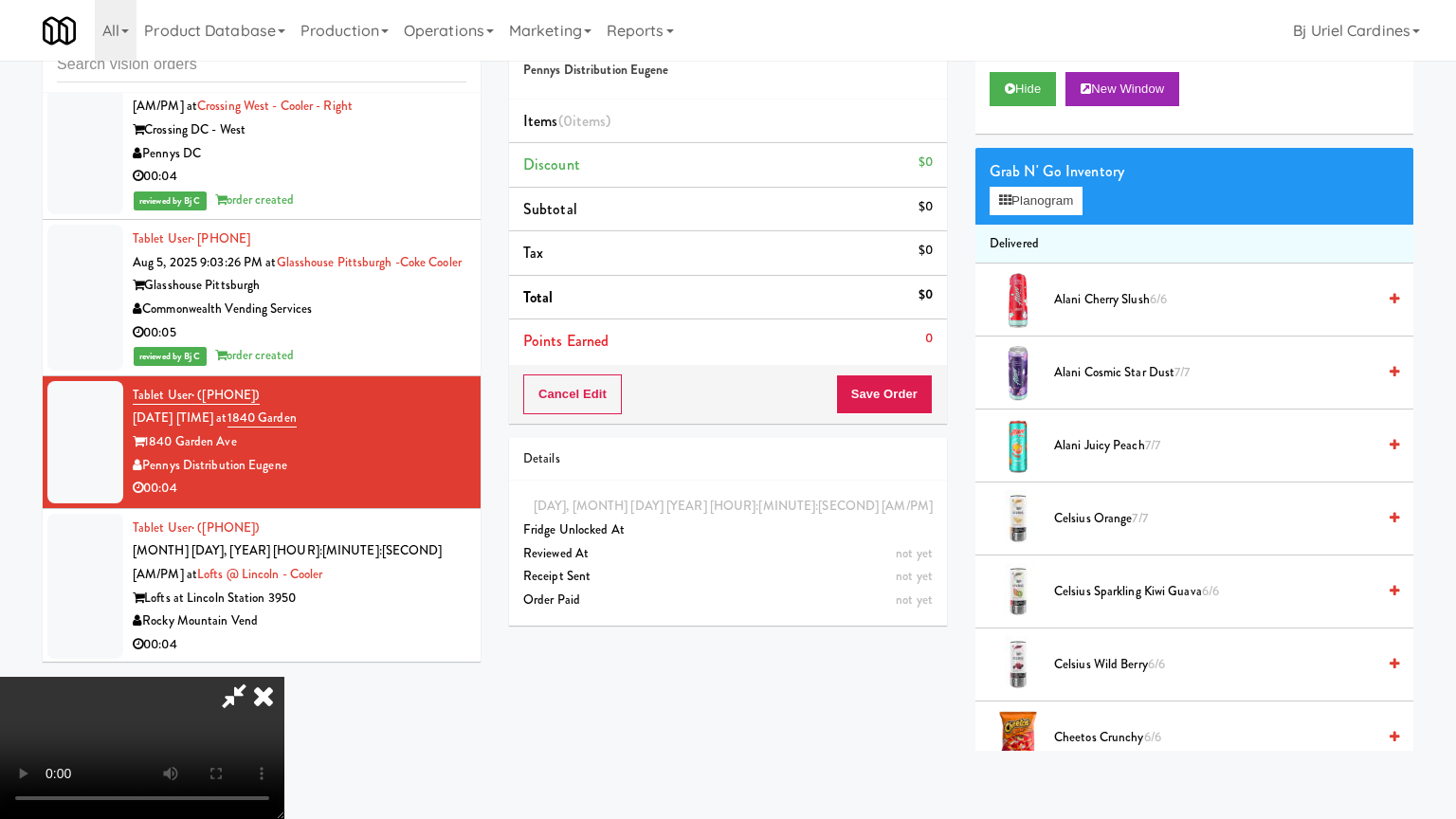 click at bounding box center [142, 748] 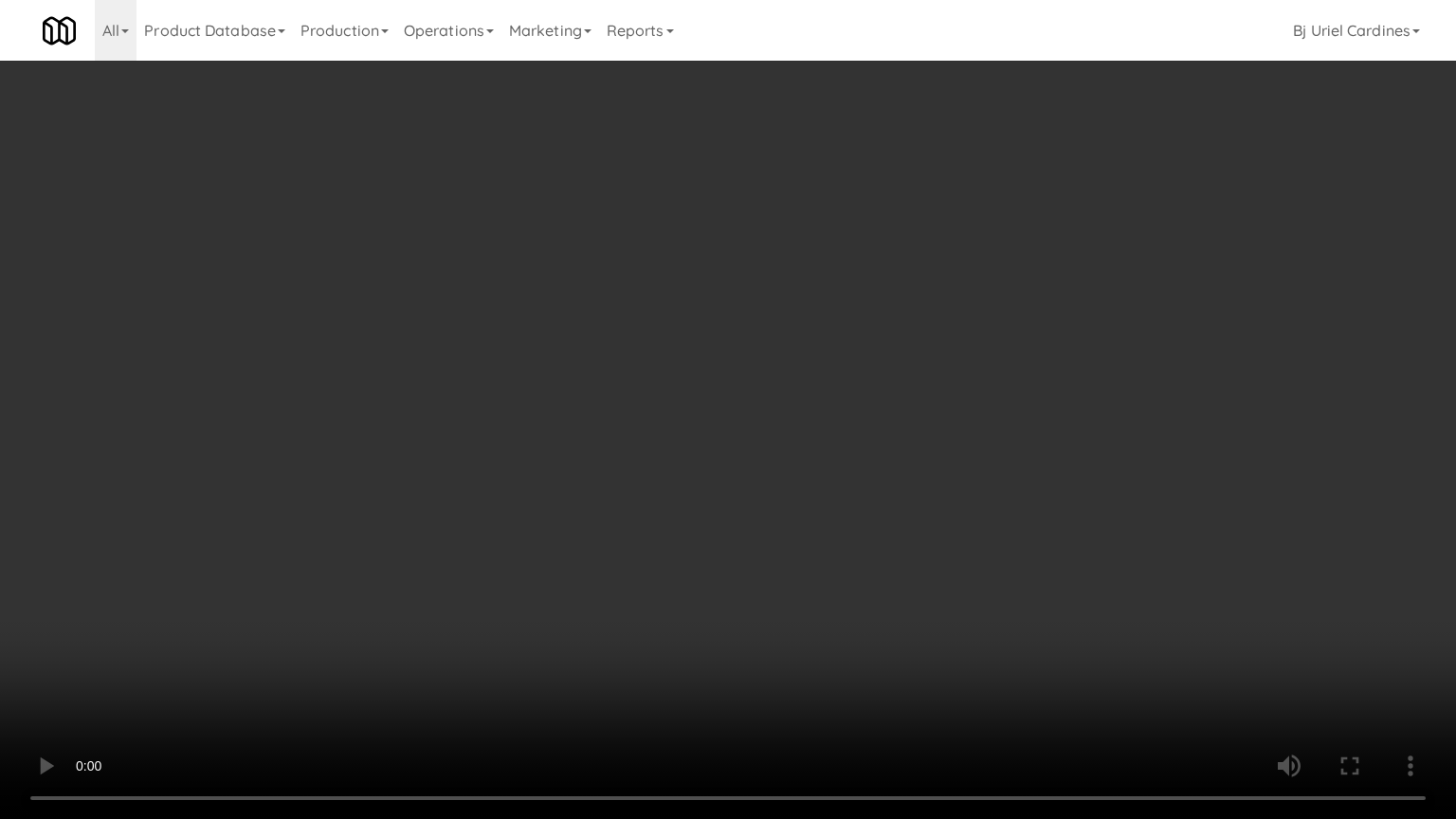 drag, startPoint x: 796, startPoint y: 560, endPoint x: 901, endPoint y: 340, distance: 243.77243 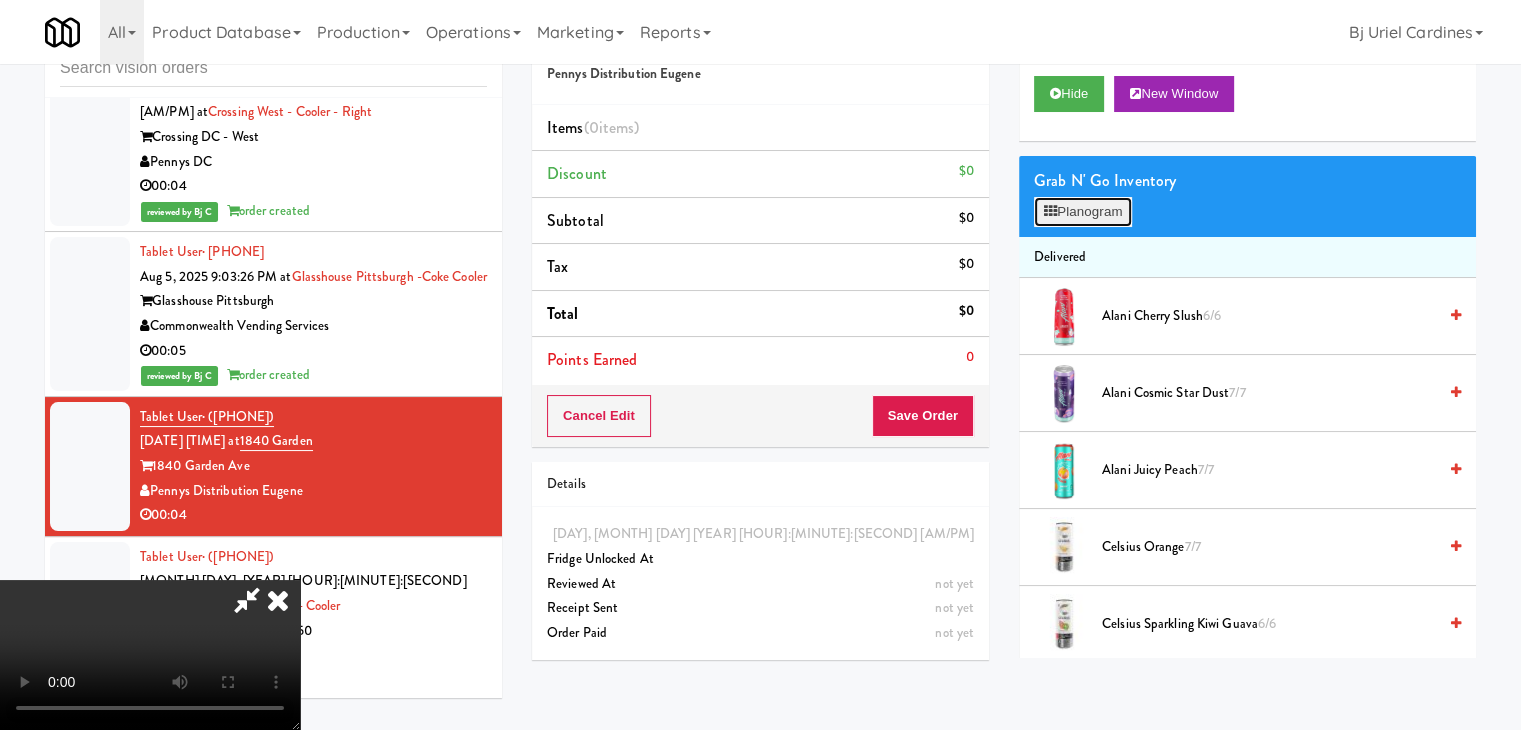 click on "Planogram" at bounding box center [1083, 212] 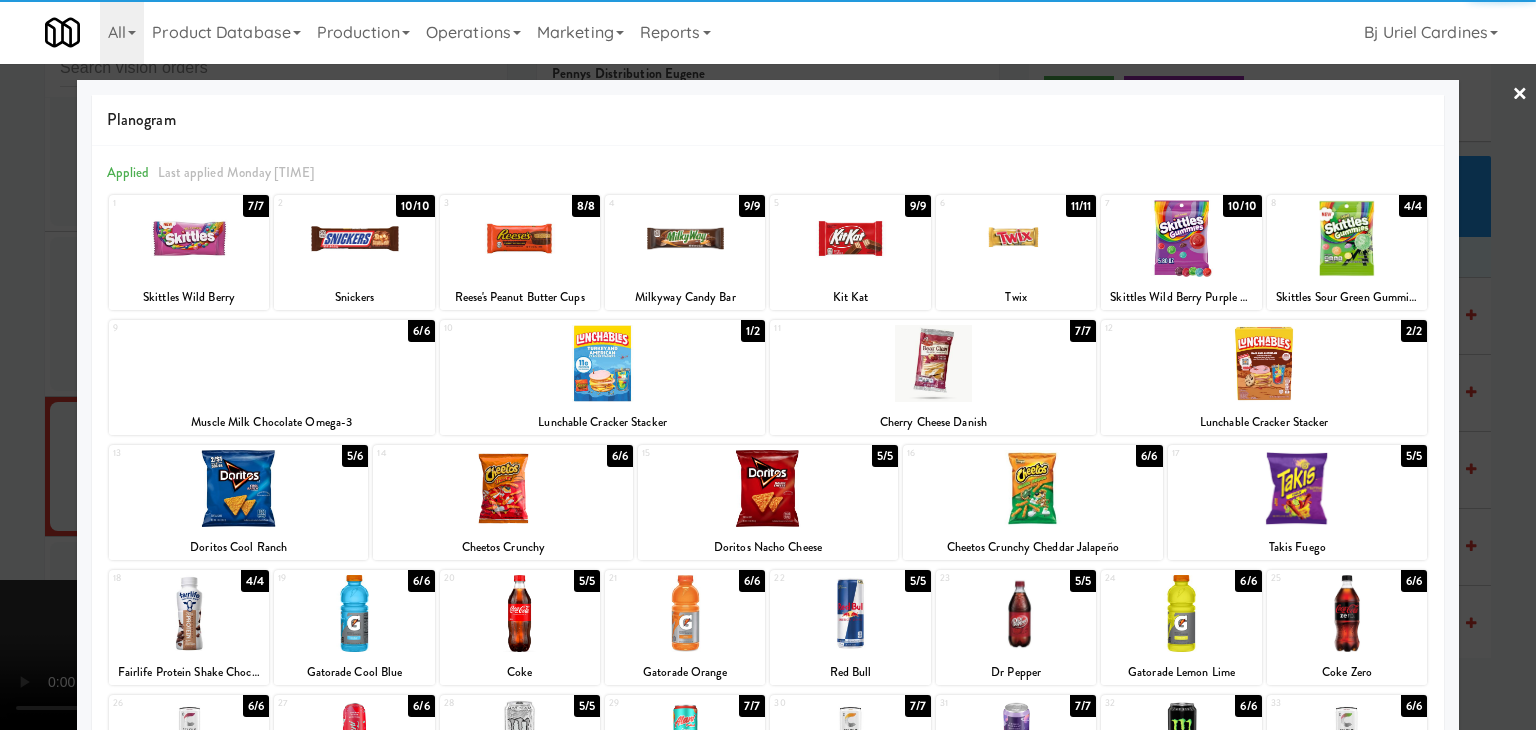 click at bounding box center [239, 488] 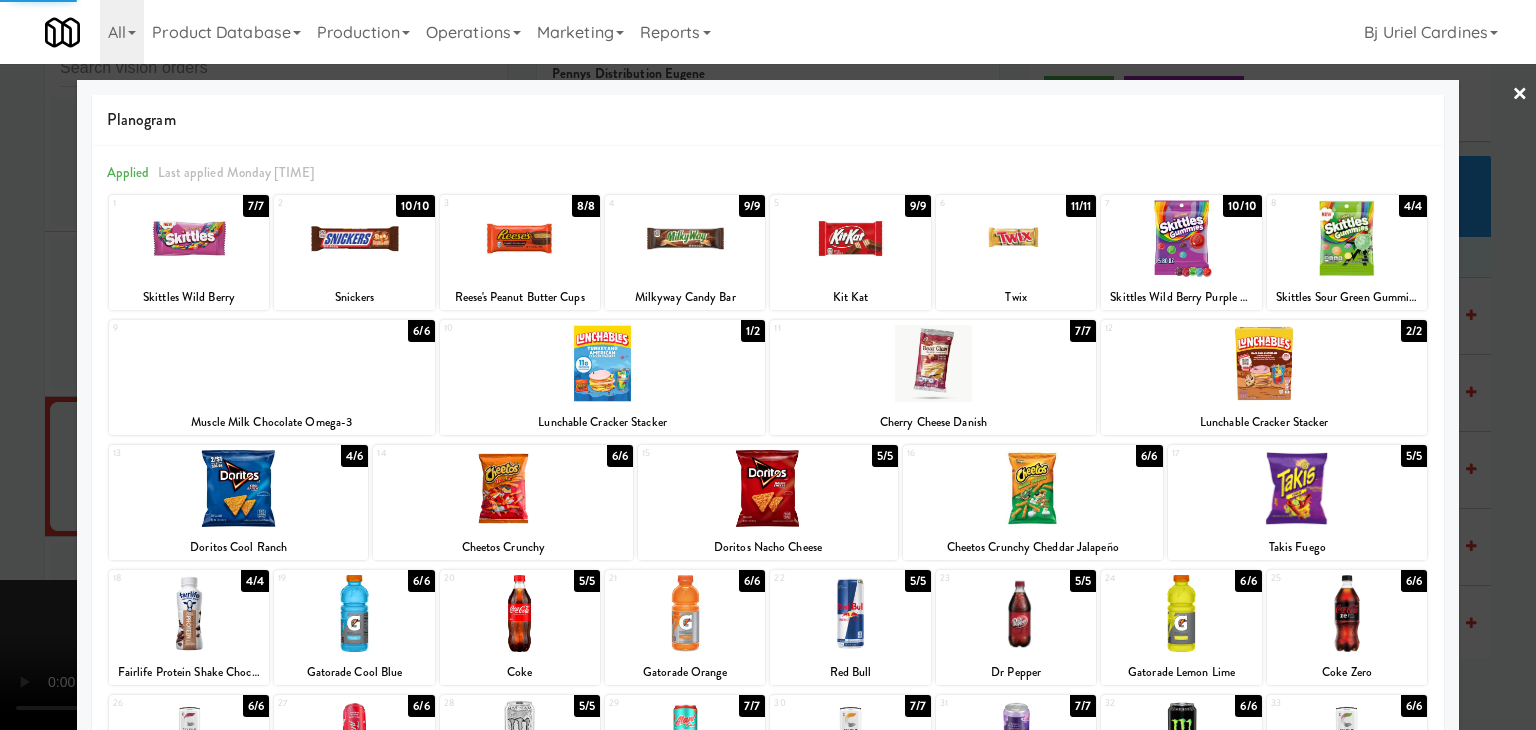 drag, startPoint x: 0, startPoint y: 505, endPoint x: 133, endPoint y: 490, distance: 133.84319 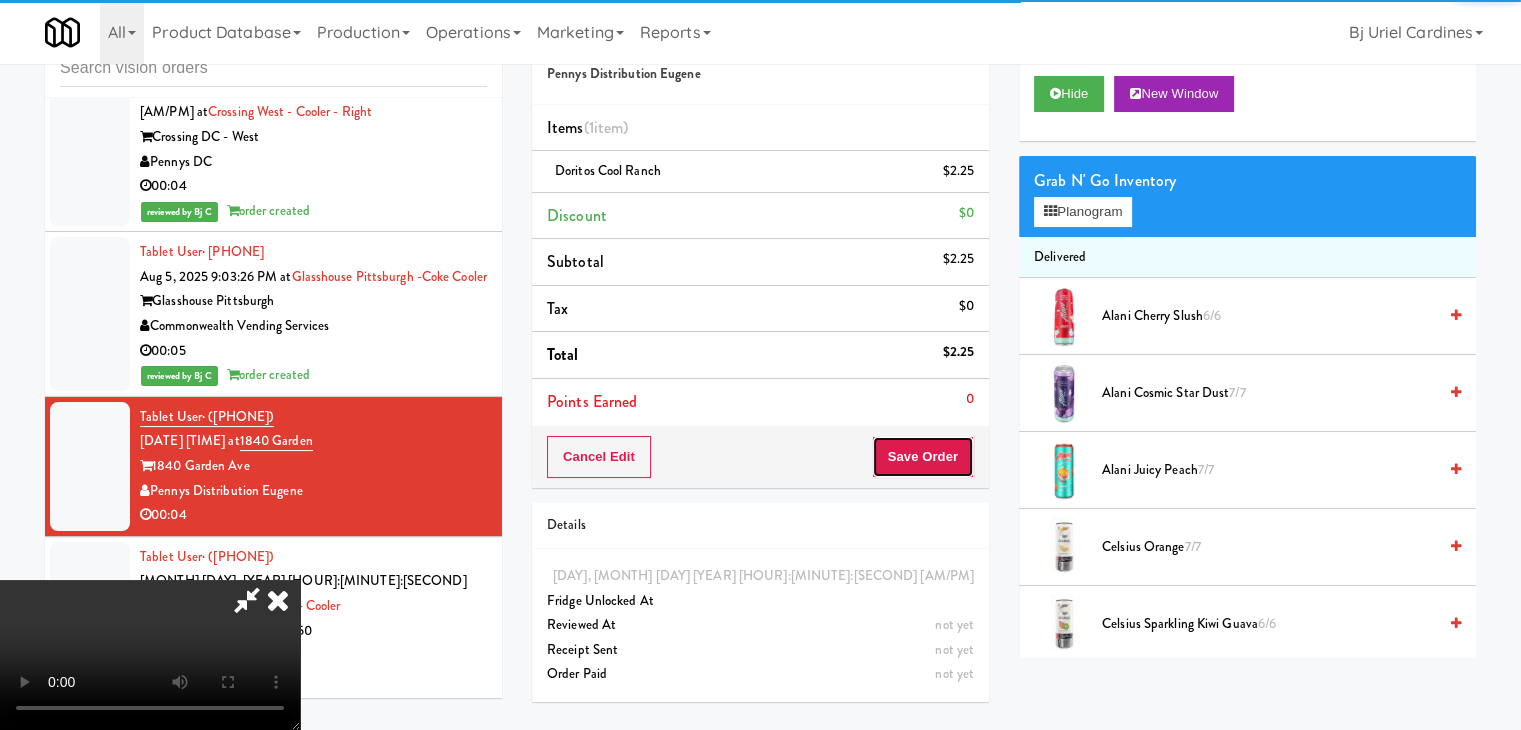 click on "Save Order" at bounding box center (923, 457) 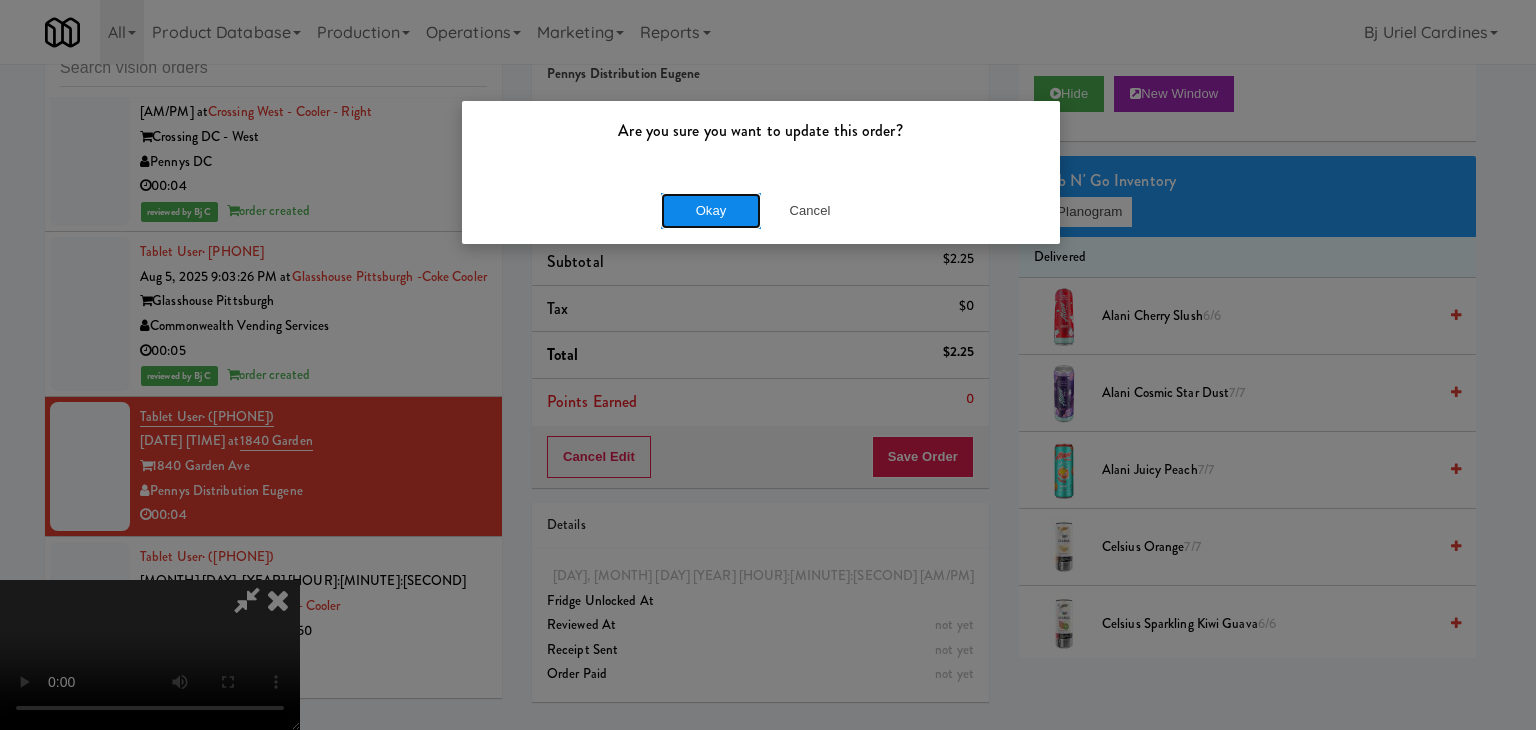 click on "Okay" at bounding box center [711, 211] 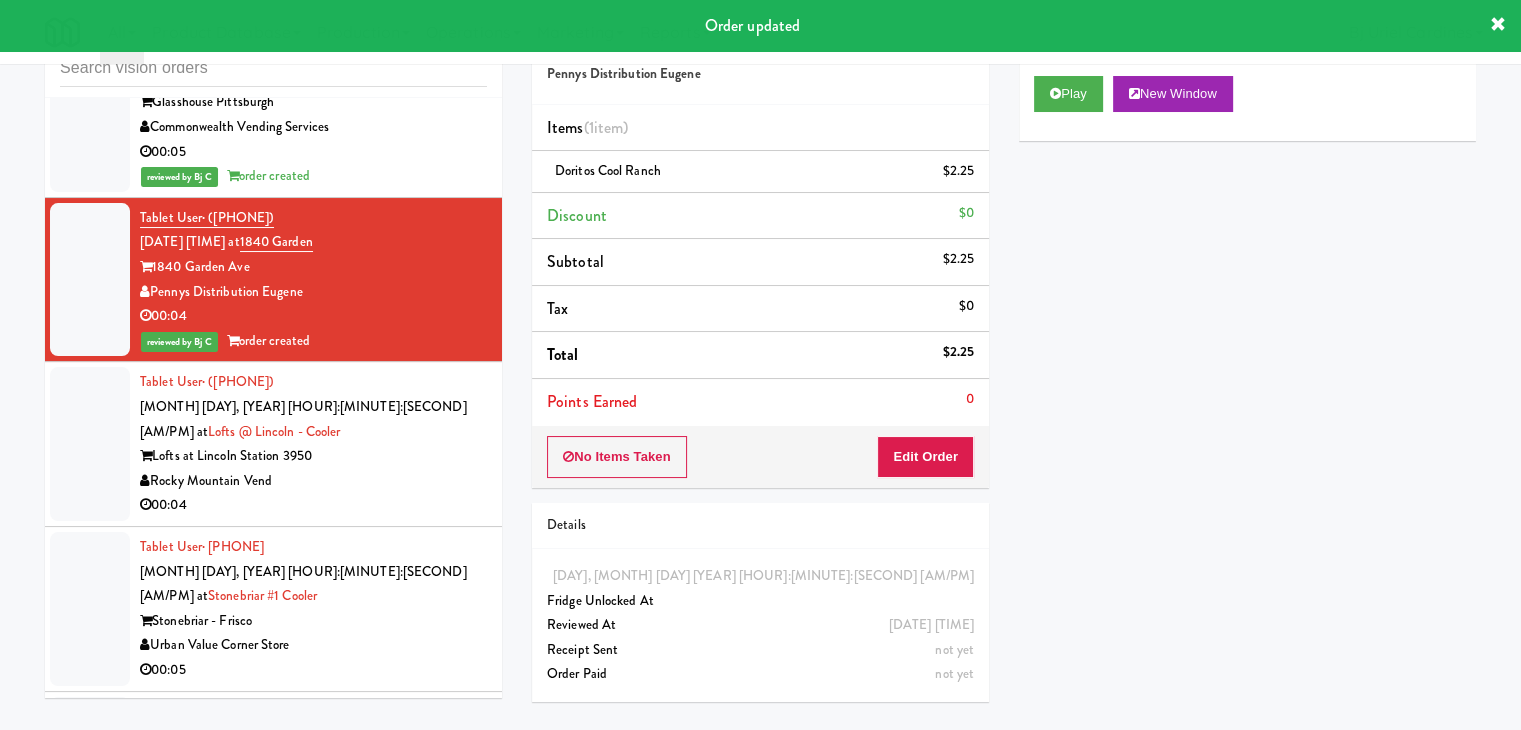 scroll, scrollTop: 13949, scrollLeft: 0, axis: vertical 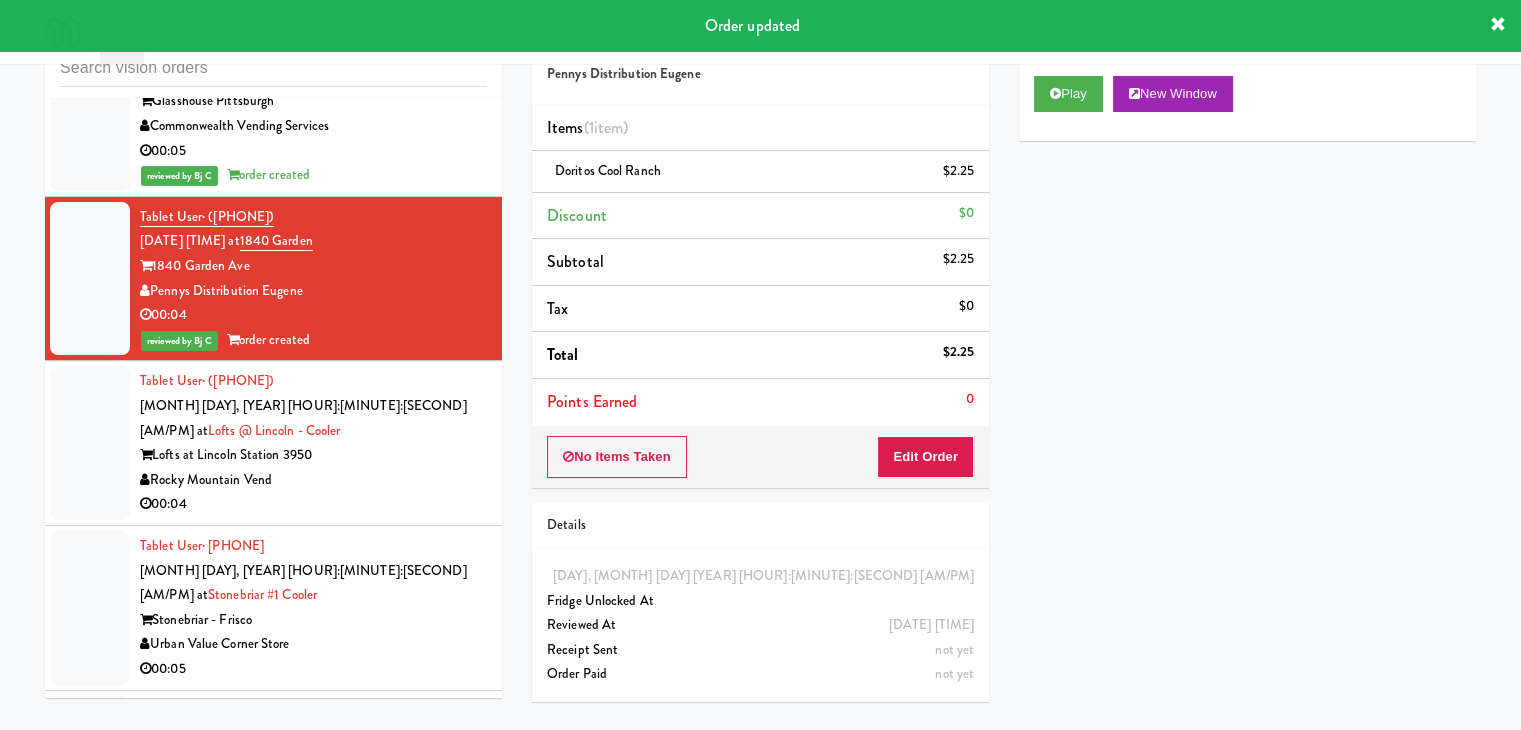 click on "Tablet User  · ([PHONE]) [MONTH] [DAY], [YEAR] [HOUR]:[MINUTE]:[SECOND] [AM/PM] at  Lofts @ Lincoln - Cooler  Lofts at Lincoln Station 3950  Rocky Mountain Vend  00:04" at bounding box center (273, 443) 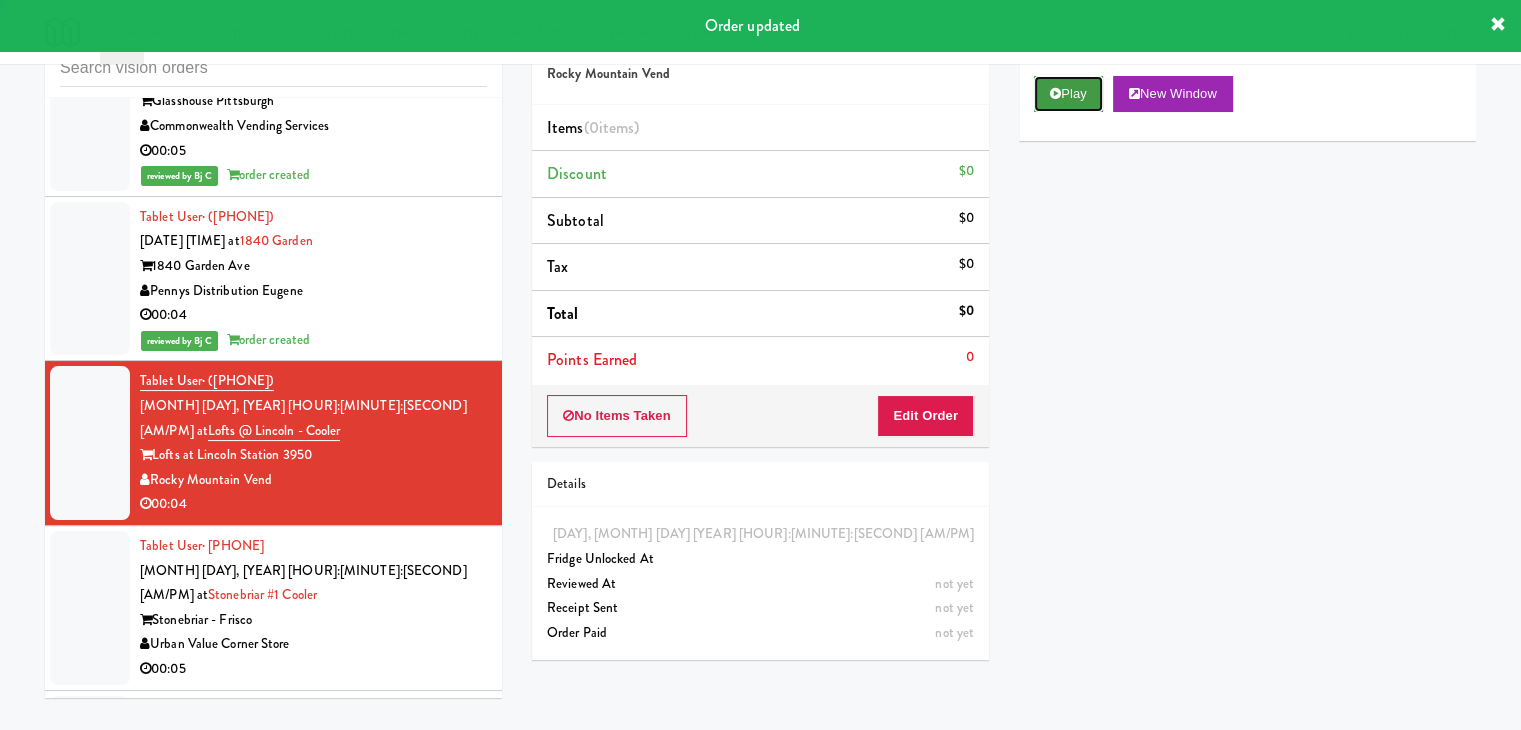 click on "Play" at bounding box center (1068, 94) 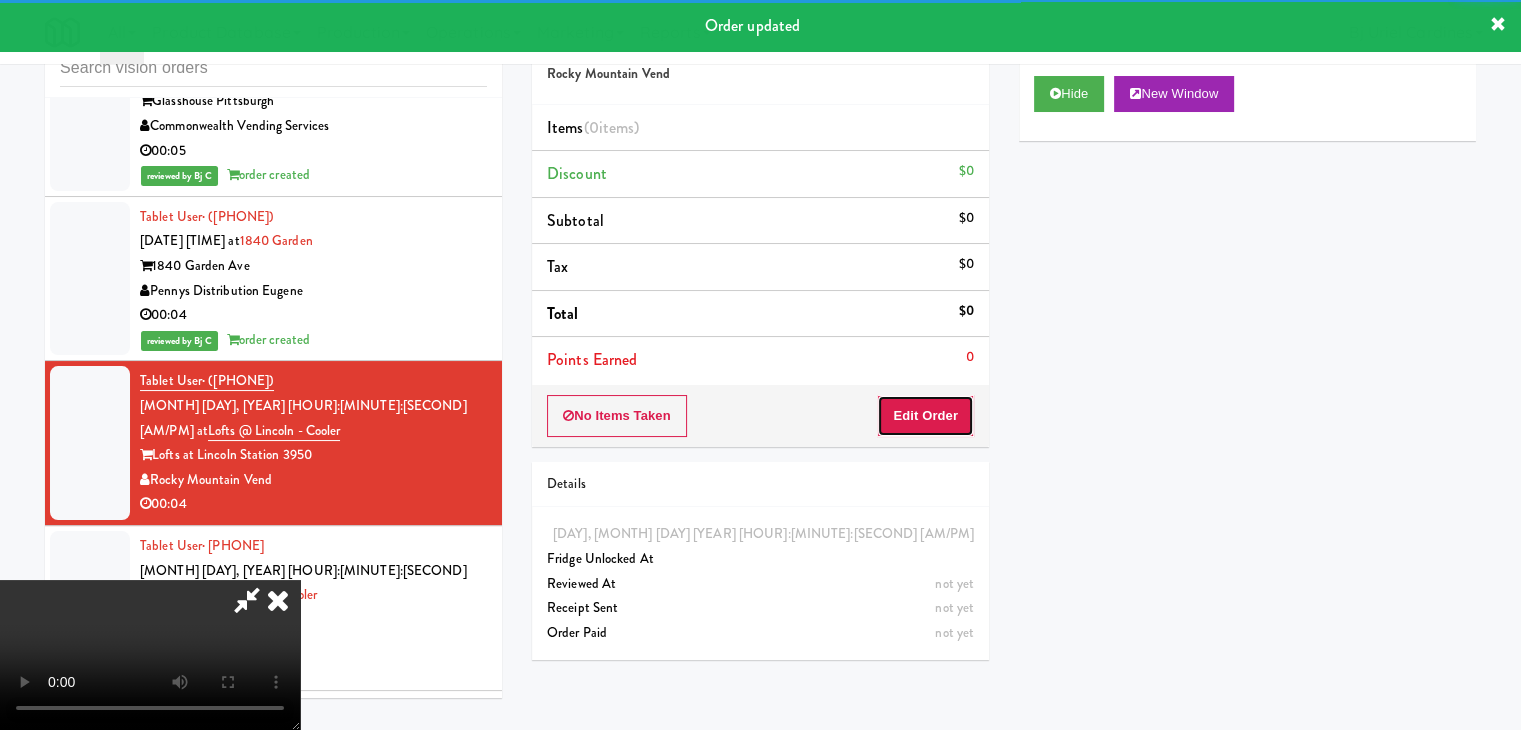 click on "Edit Order" at bounding box center [925, 416] 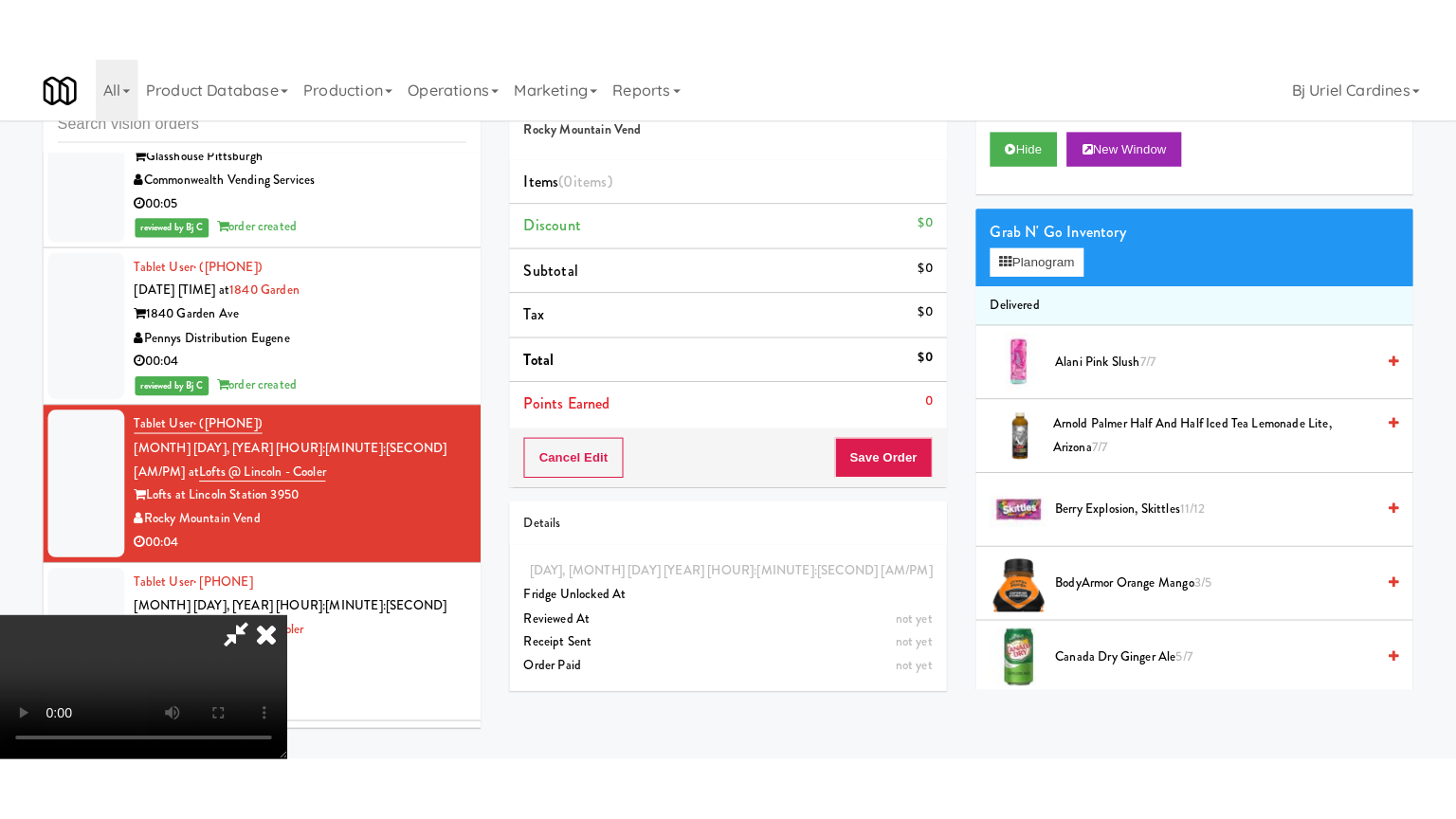 scroll, scrollTop: 266, scrollLeft: 0, axis: vertical 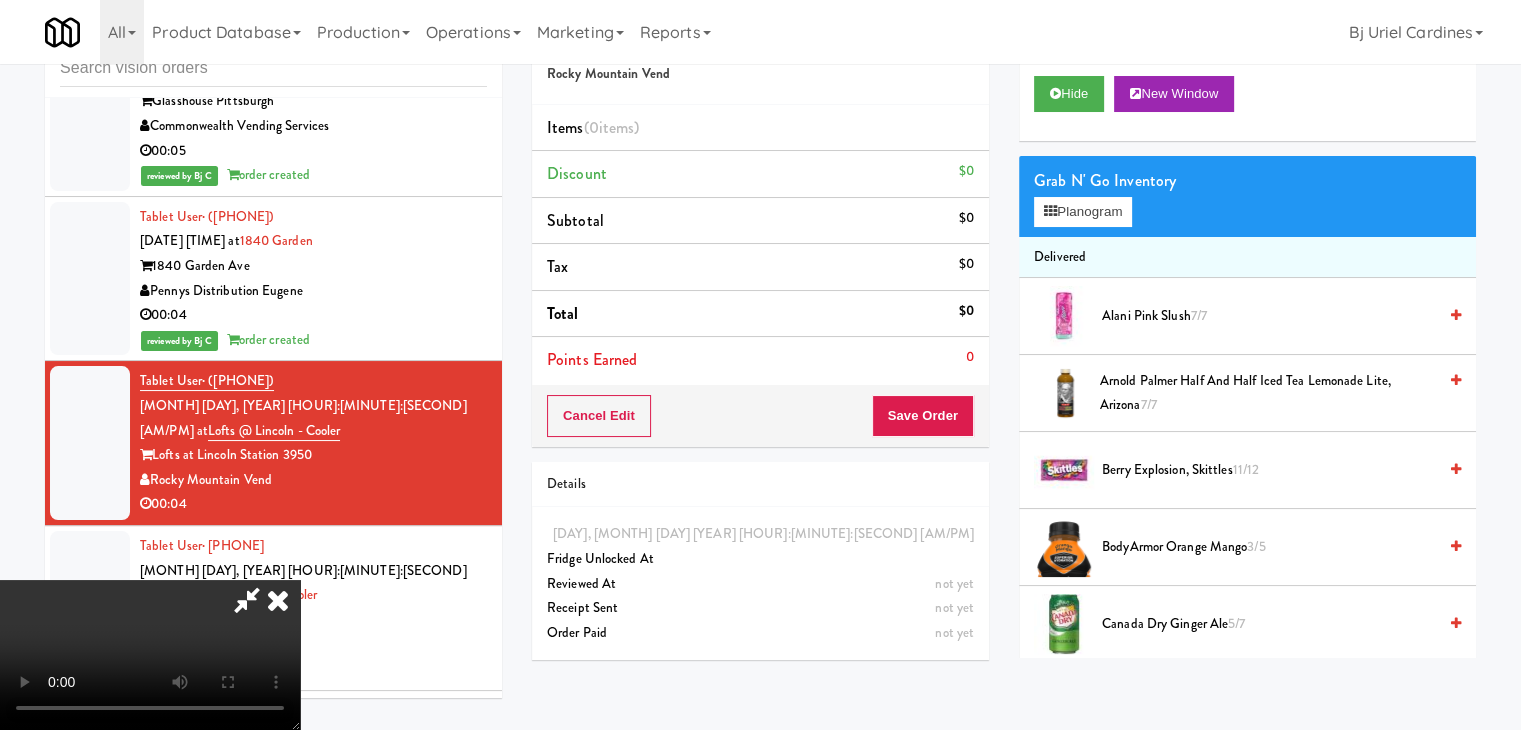 type 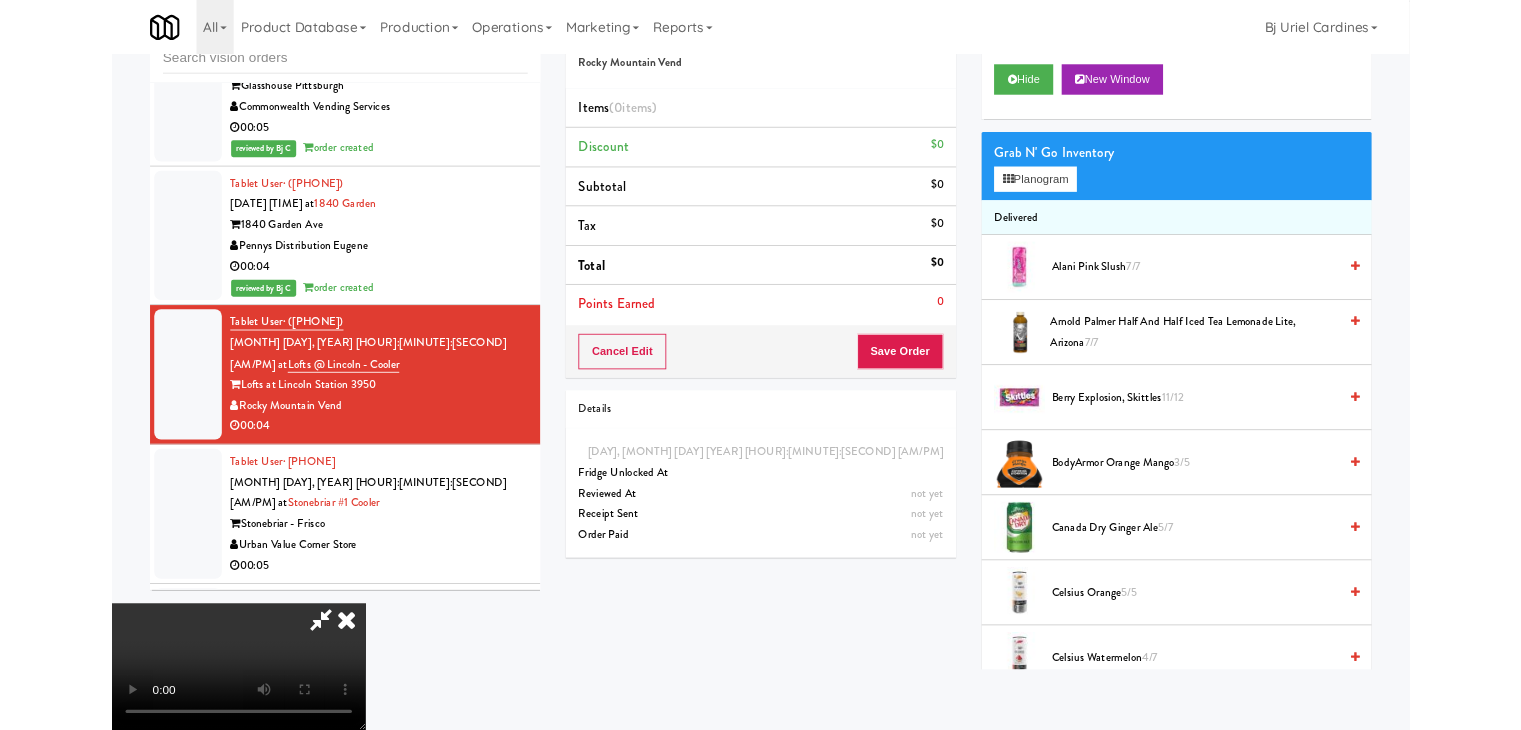 scroll, scrollTop: 0, scrollLeft: 0, axis: both 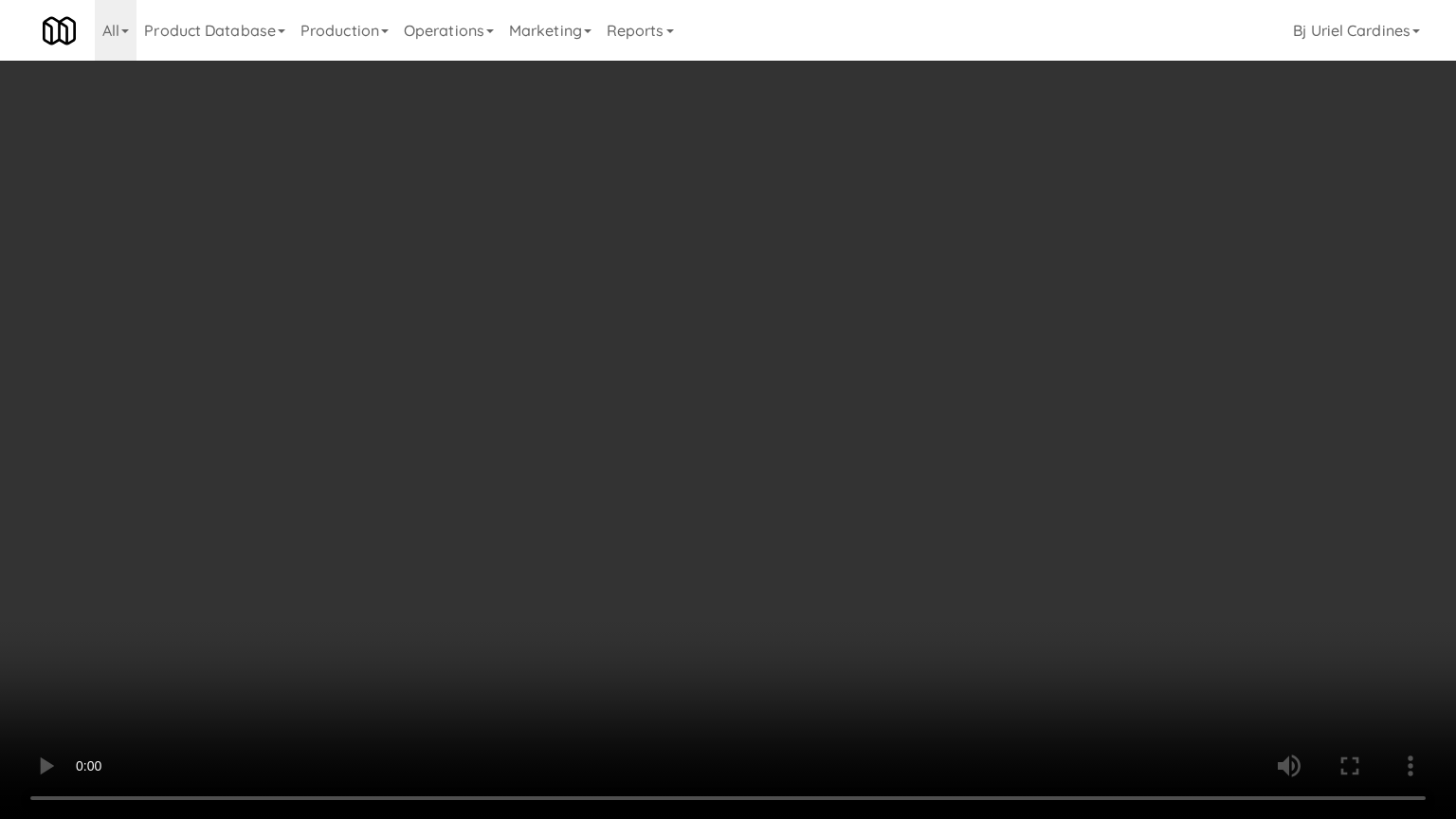 click at bounding box center (728, 410) 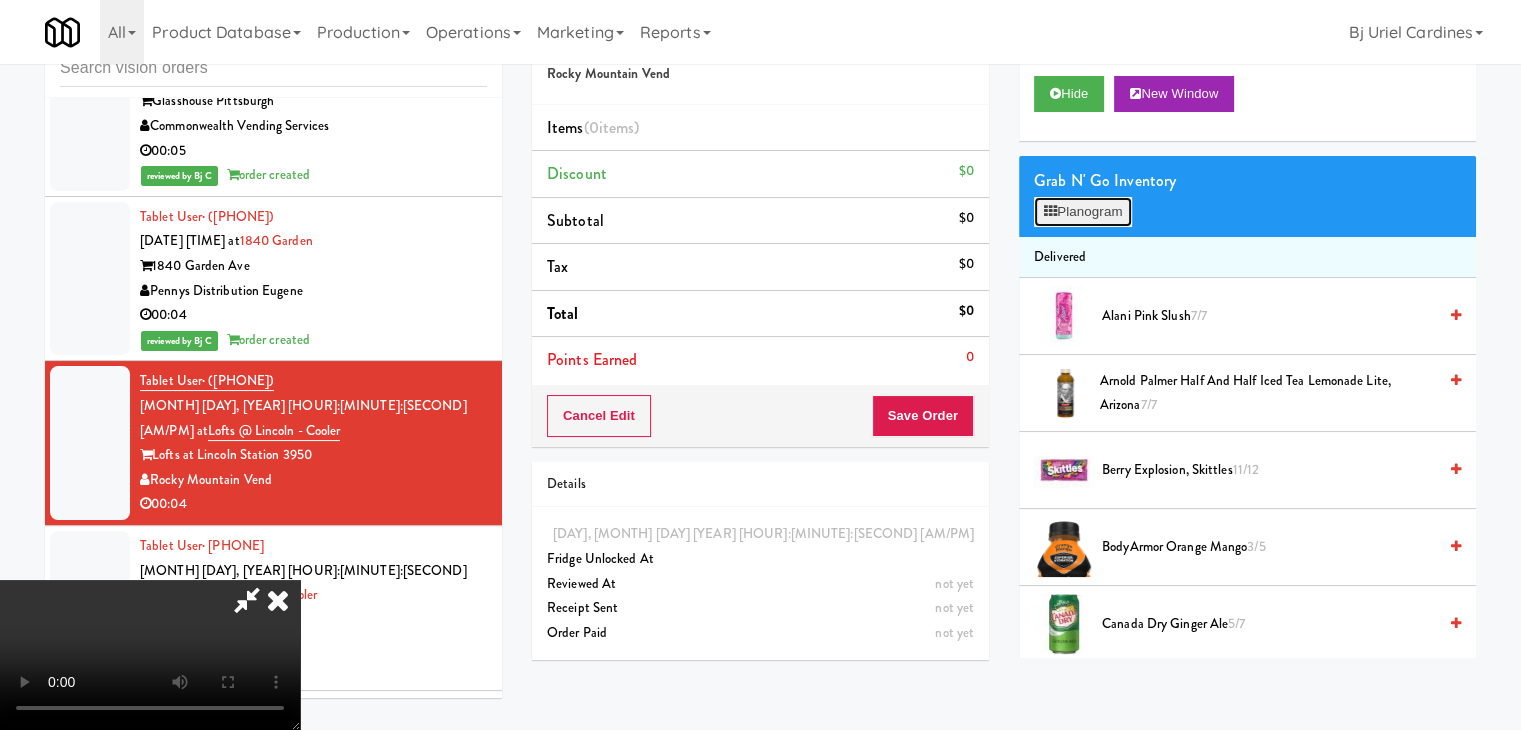 click on "Planogram" at bounding box center (1083, 212) 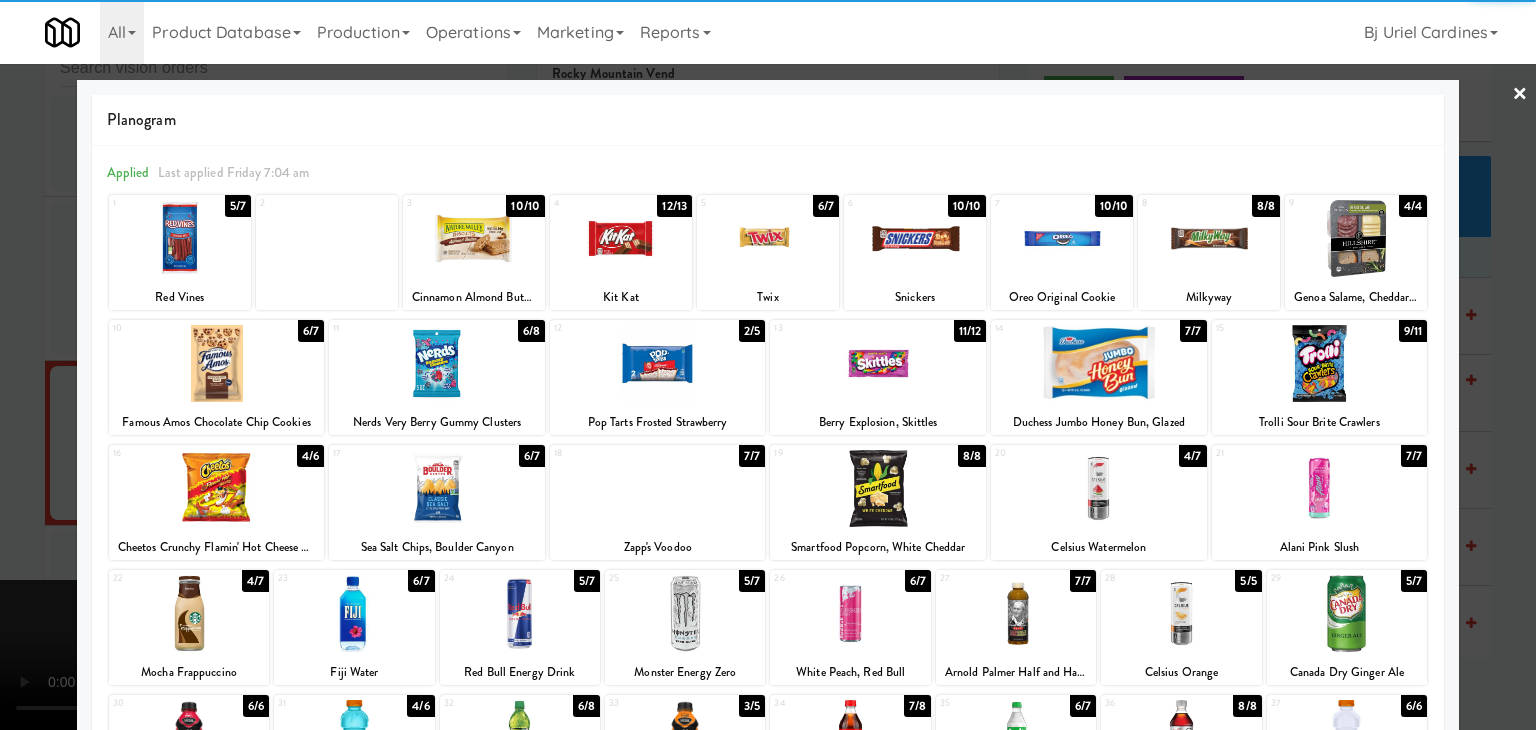 drag, startPoint x: 1354, startPoint y: 600, endPoint x: 1383, endPoint y: 601, distance: 29.017237 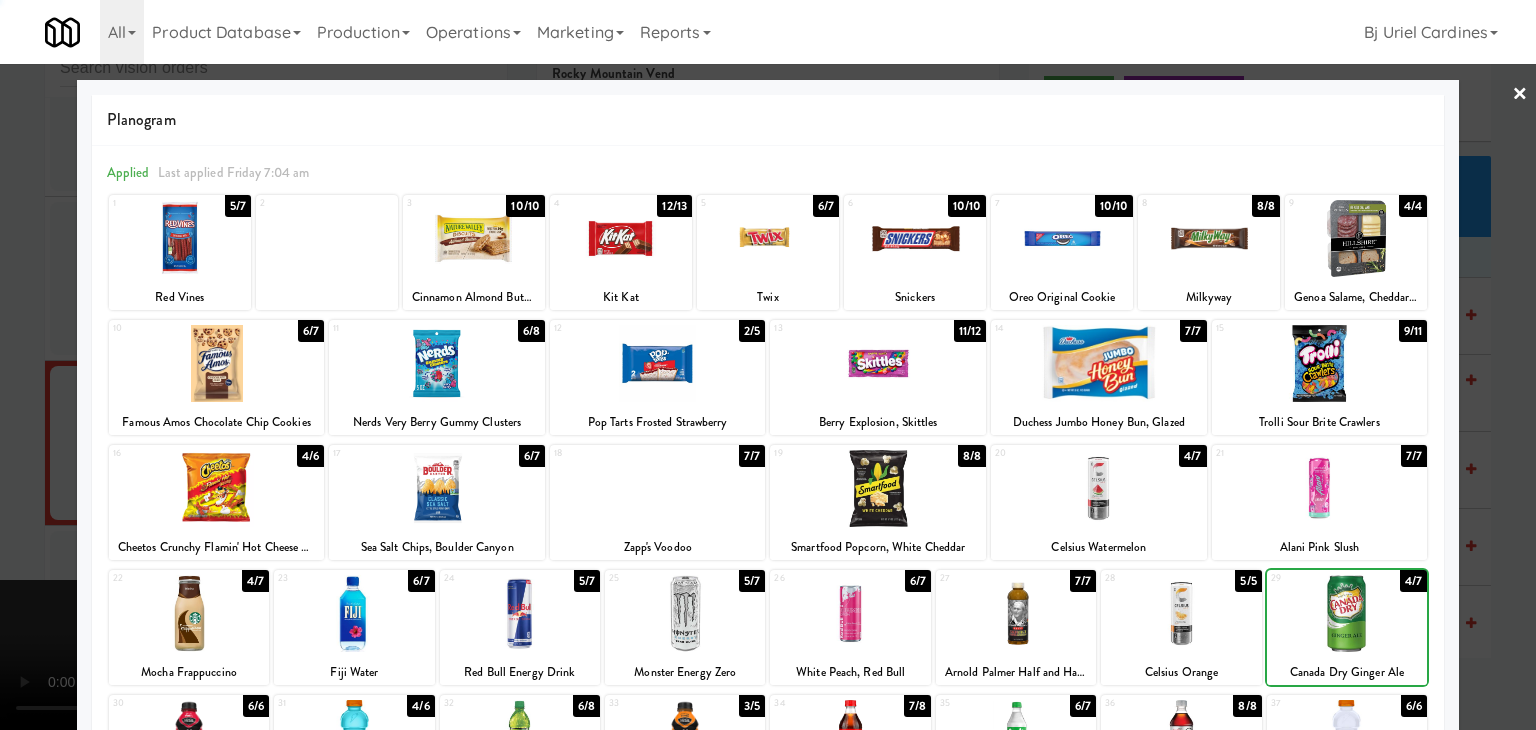 click at bounding box center [768, 365] 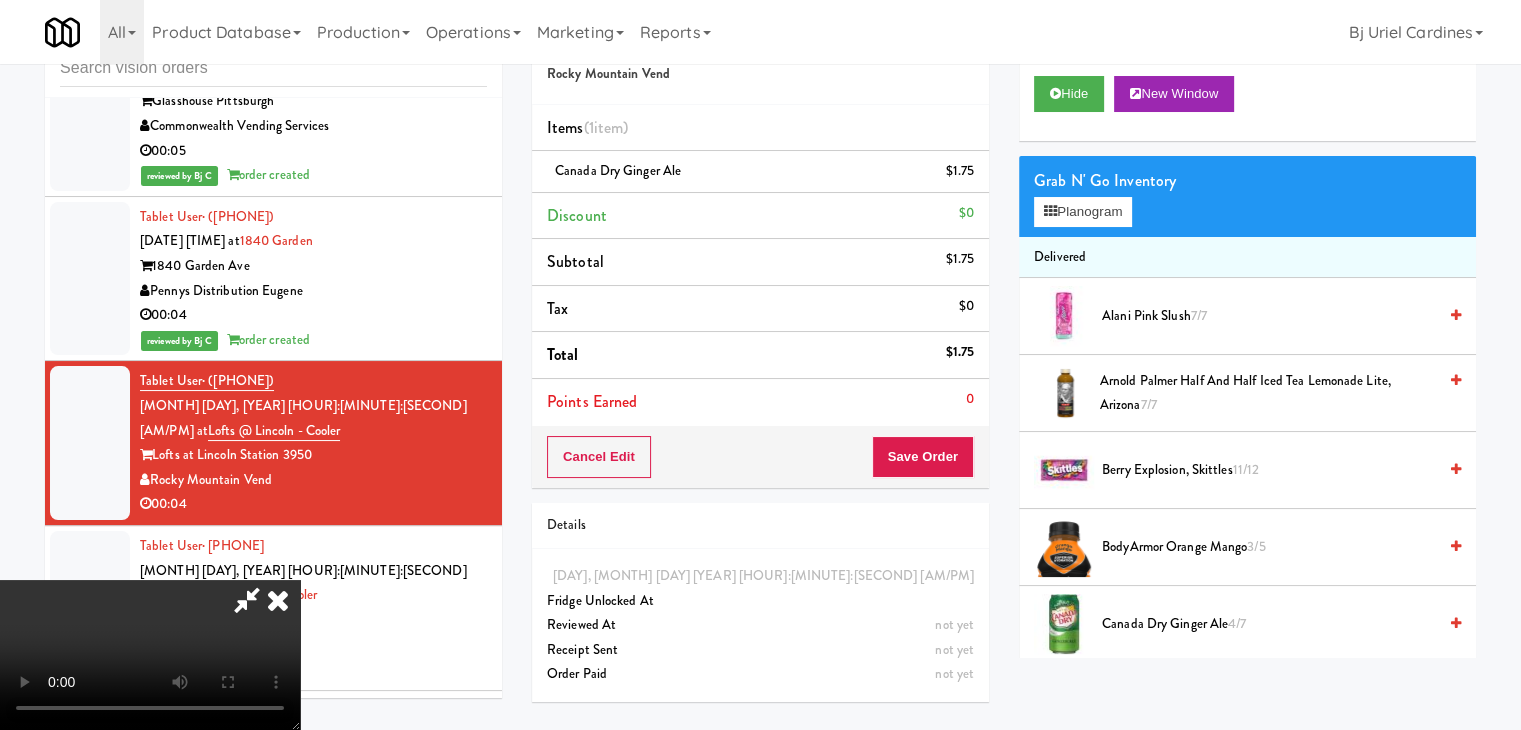 click on "Points Earned  0" at bounding box center (760, 402) 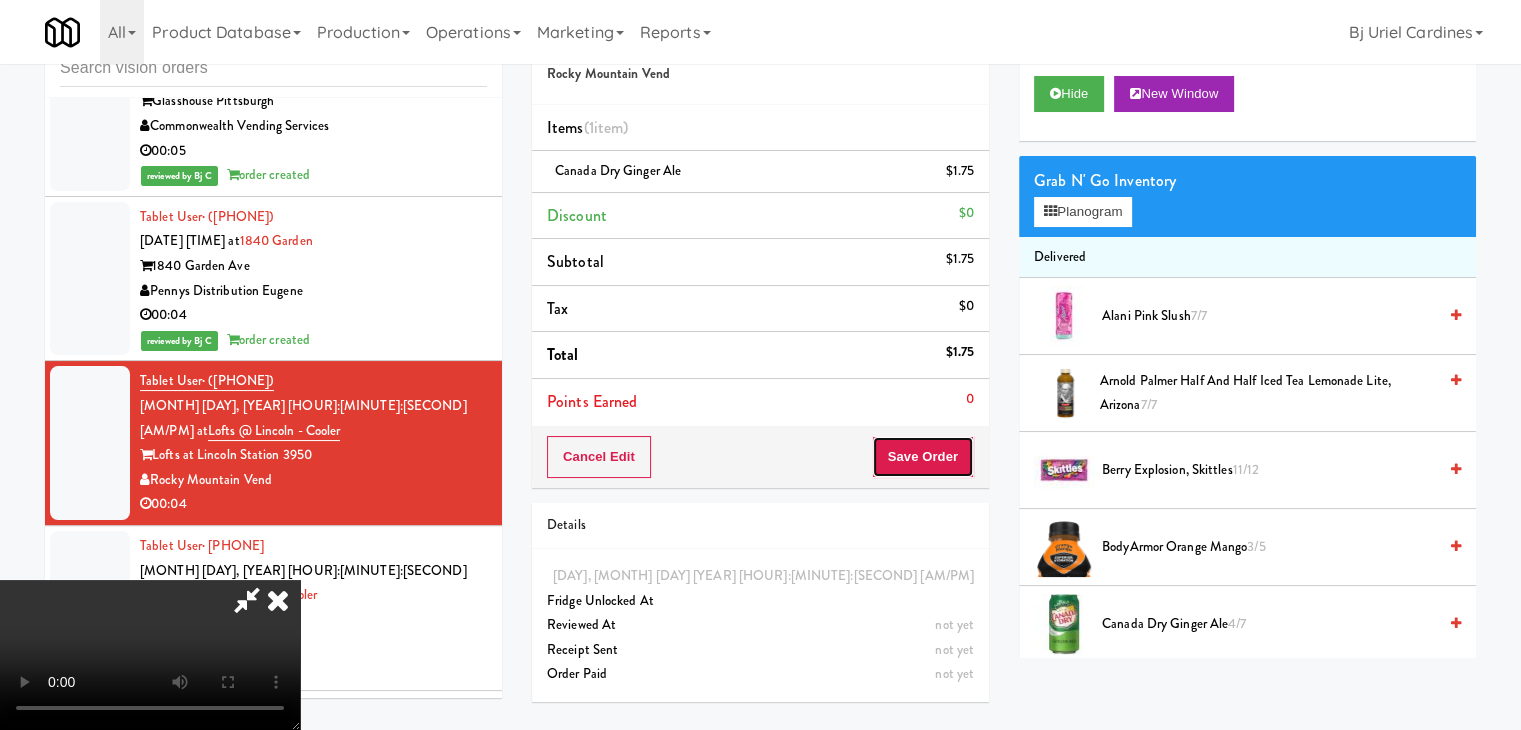 click on "Save Order" at bounding box center (923, 457) 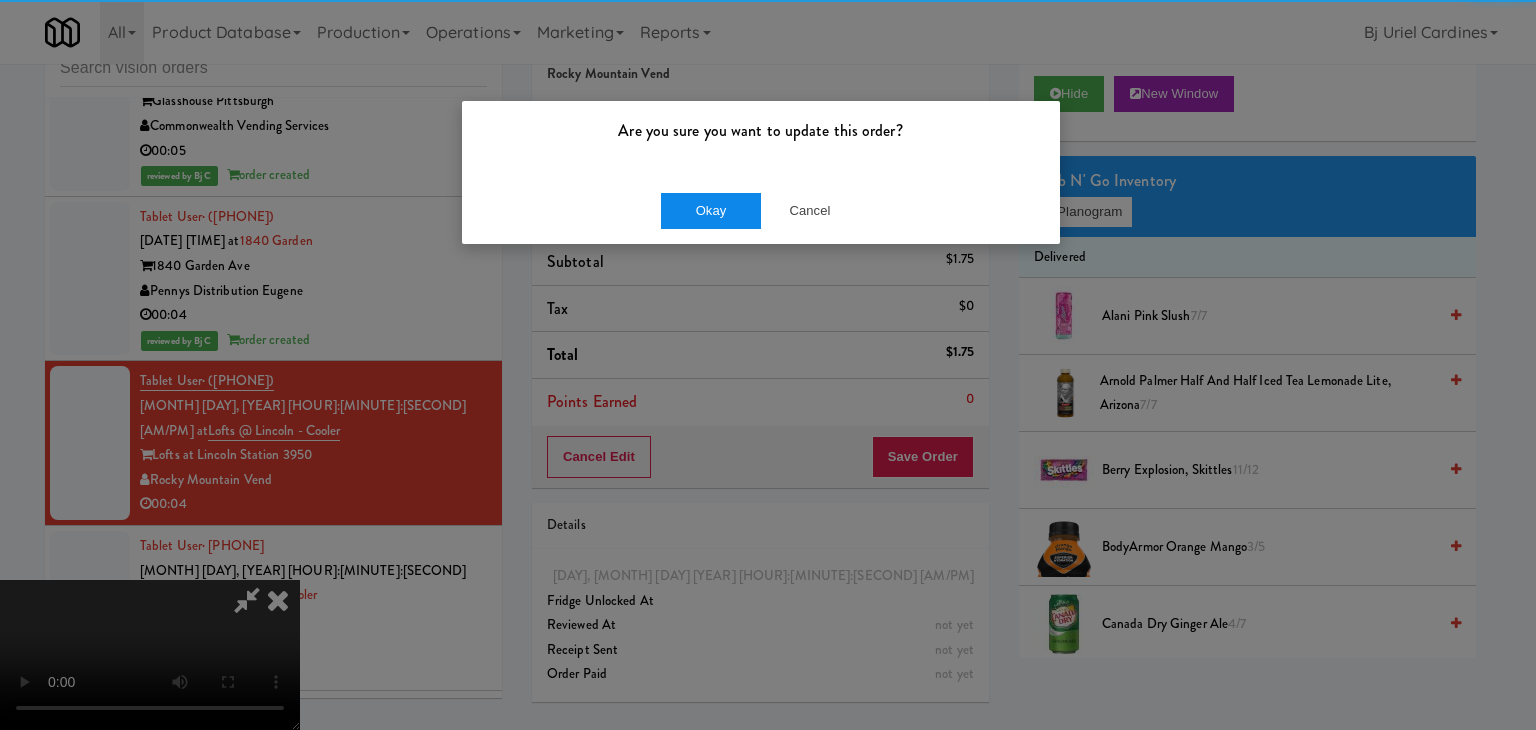 drag, startPoint x: 717, startPoint y: 185, endPoint x: 713, endPoint y: 197, distance: 12.649111 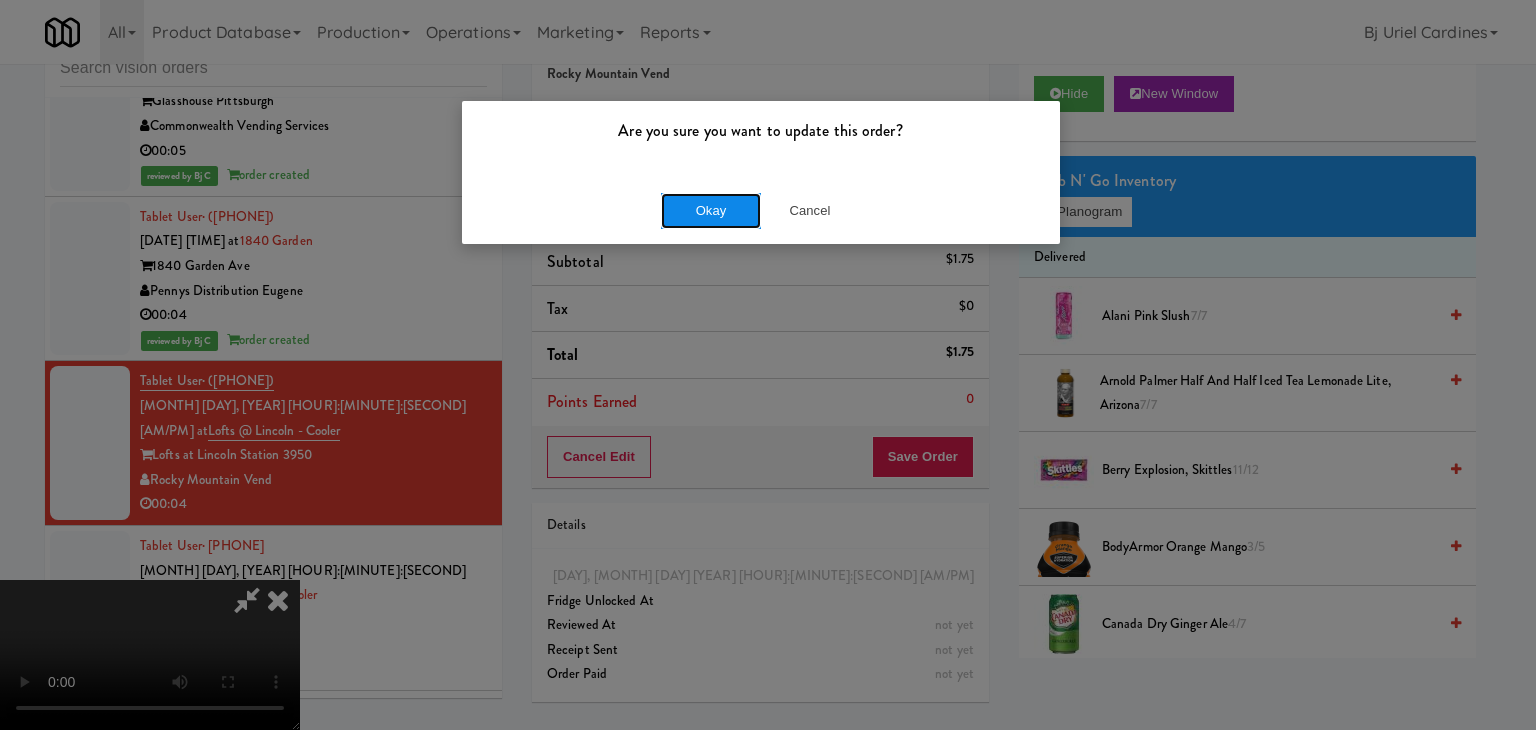 click on "Okay" at bounding box center (711, 211) 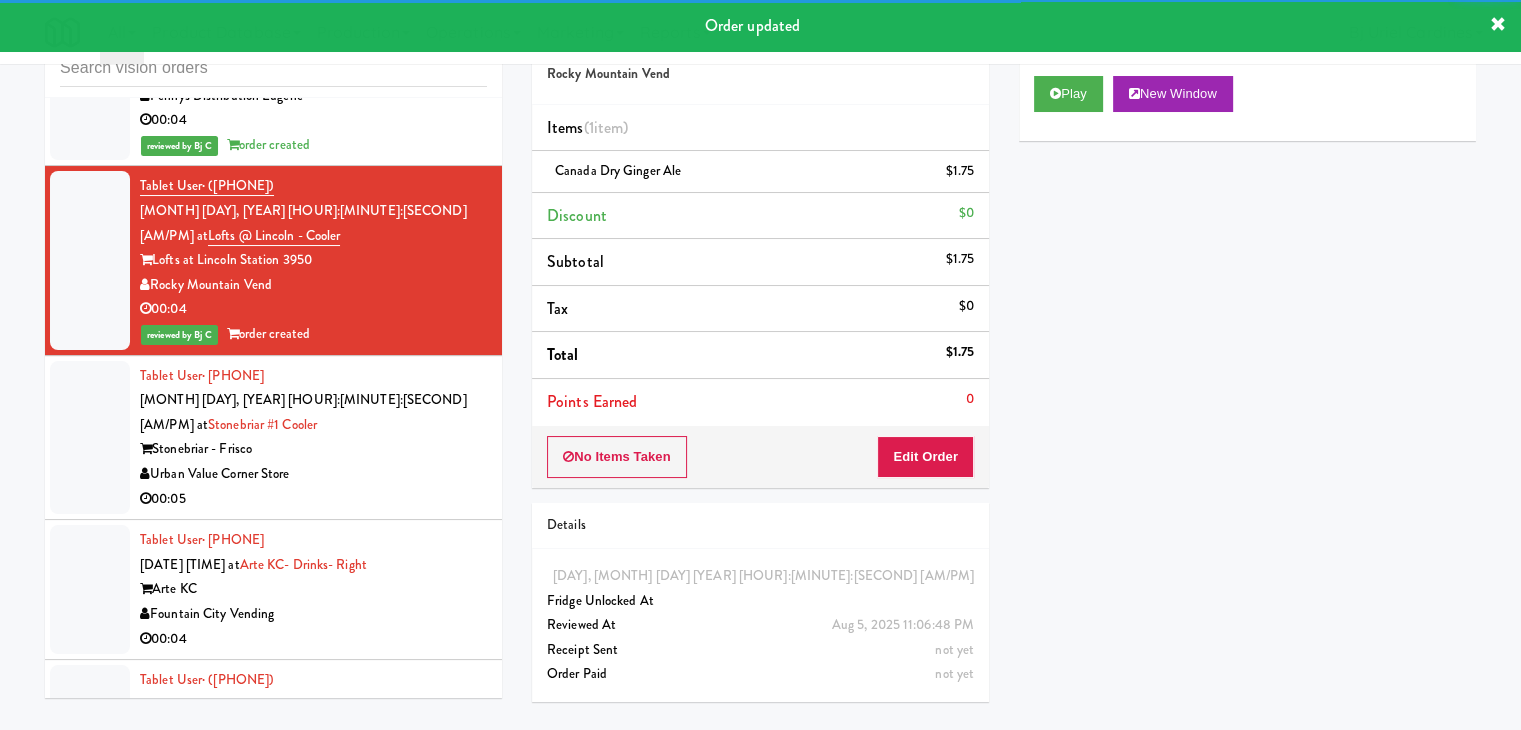 scroll, scrollTop: 14149, scrollLeft: 0, axis: vertical 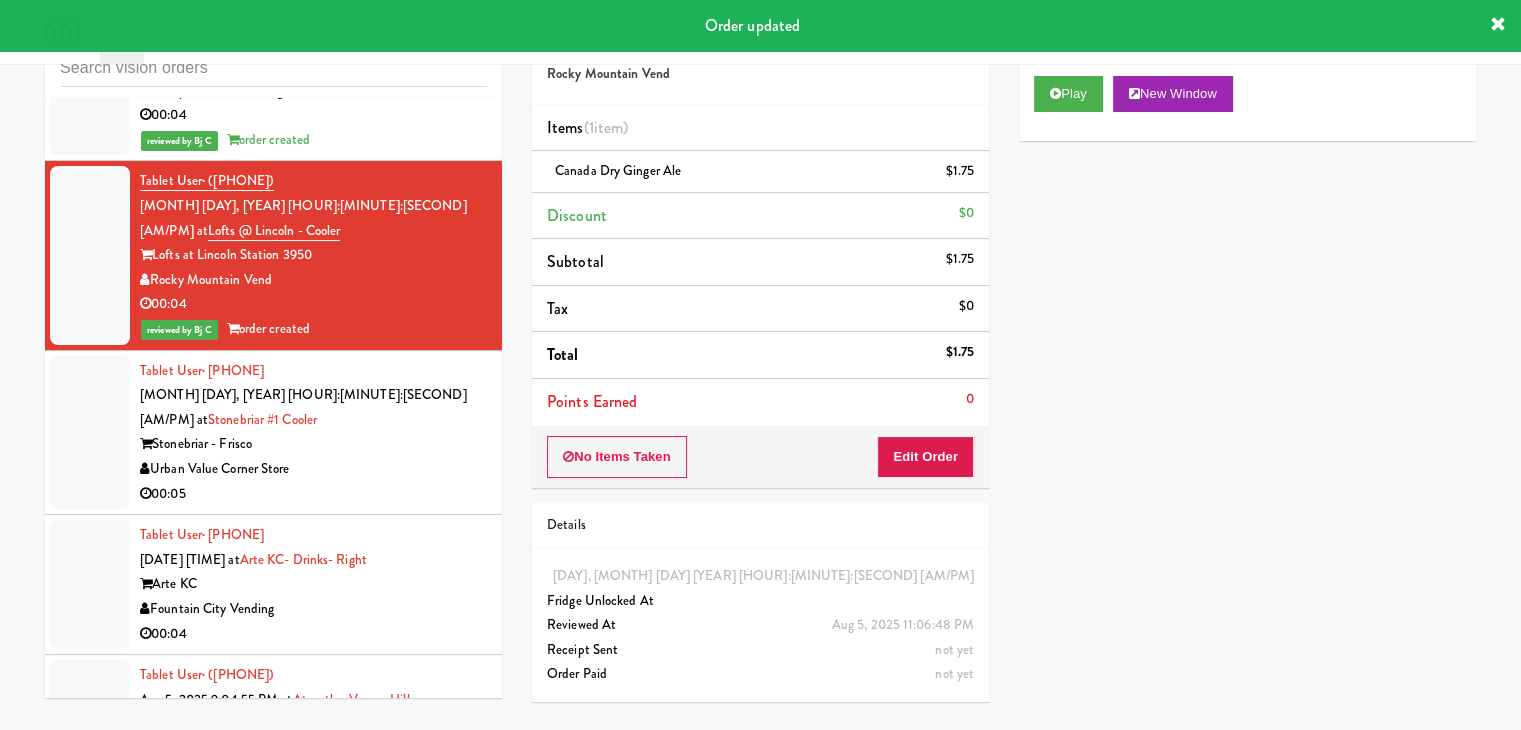 drag, startPoint x: 405, startPoint y: 263, endPoint x: 476, endPoint y: 257, distance: 71.25307 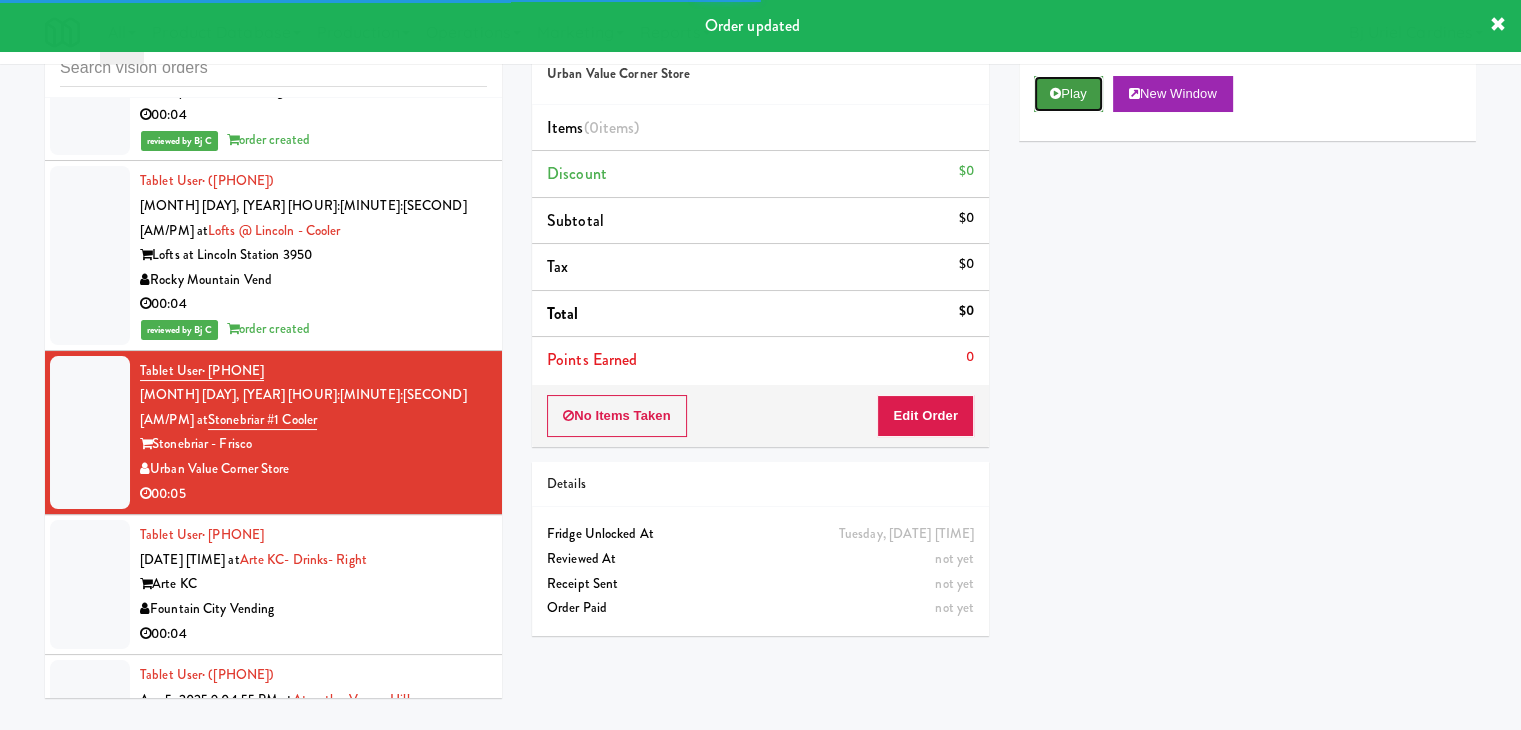 click on "Play" at bounding box center (1068, 94) 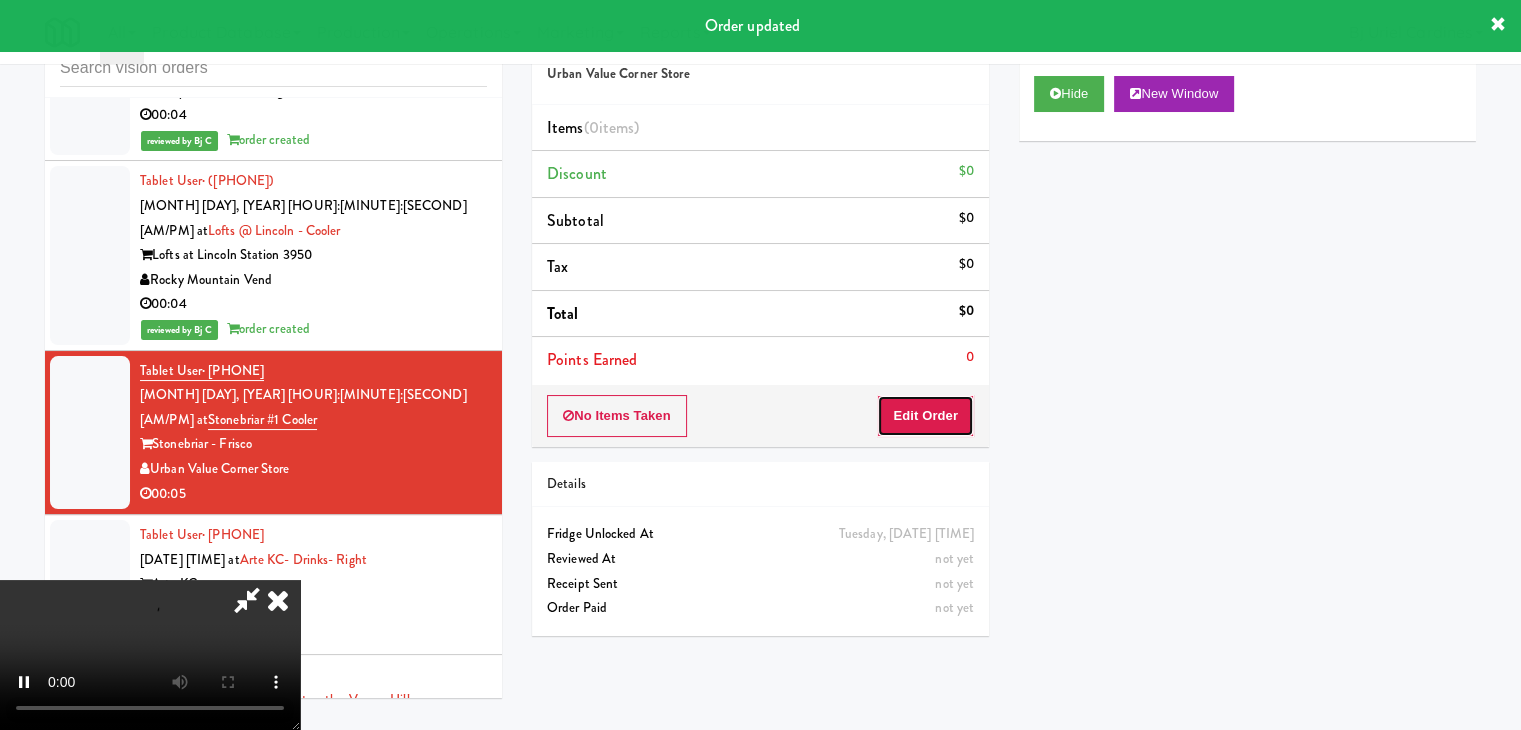 click on "Edit Order" at bounding box center (925, 416) 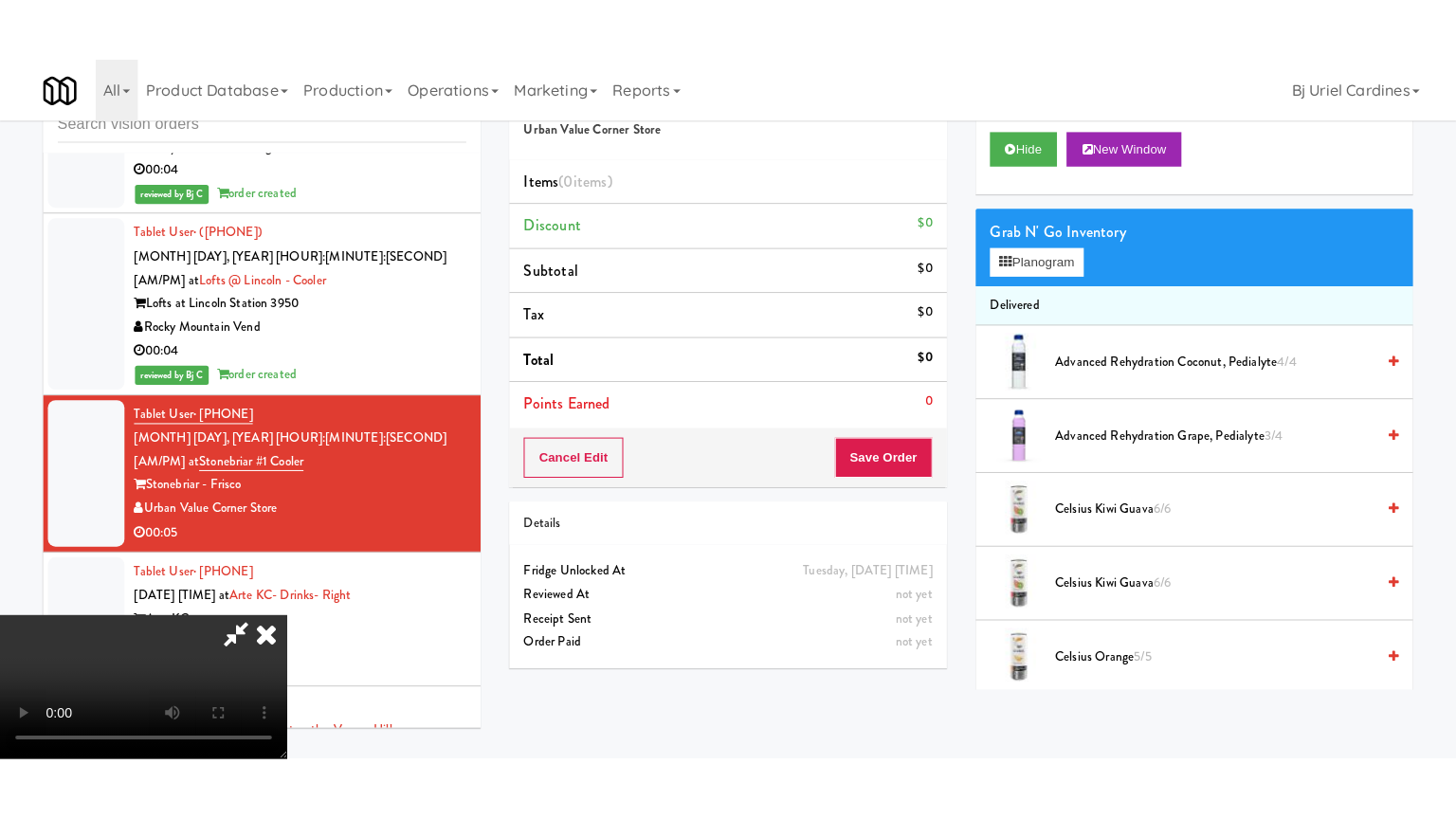 scroll, scrollTop: 266, scrollLeft: 0, axis: vertical 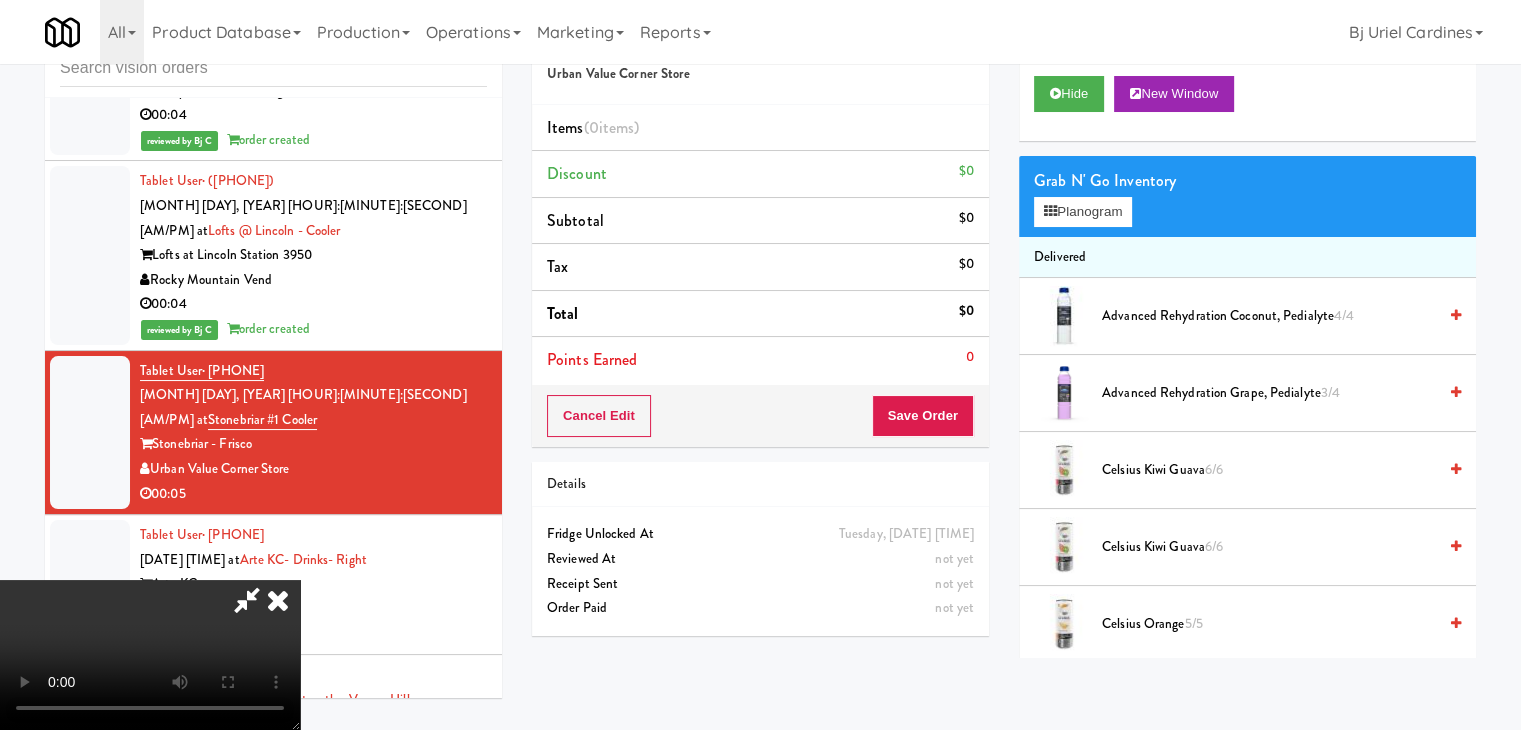 type 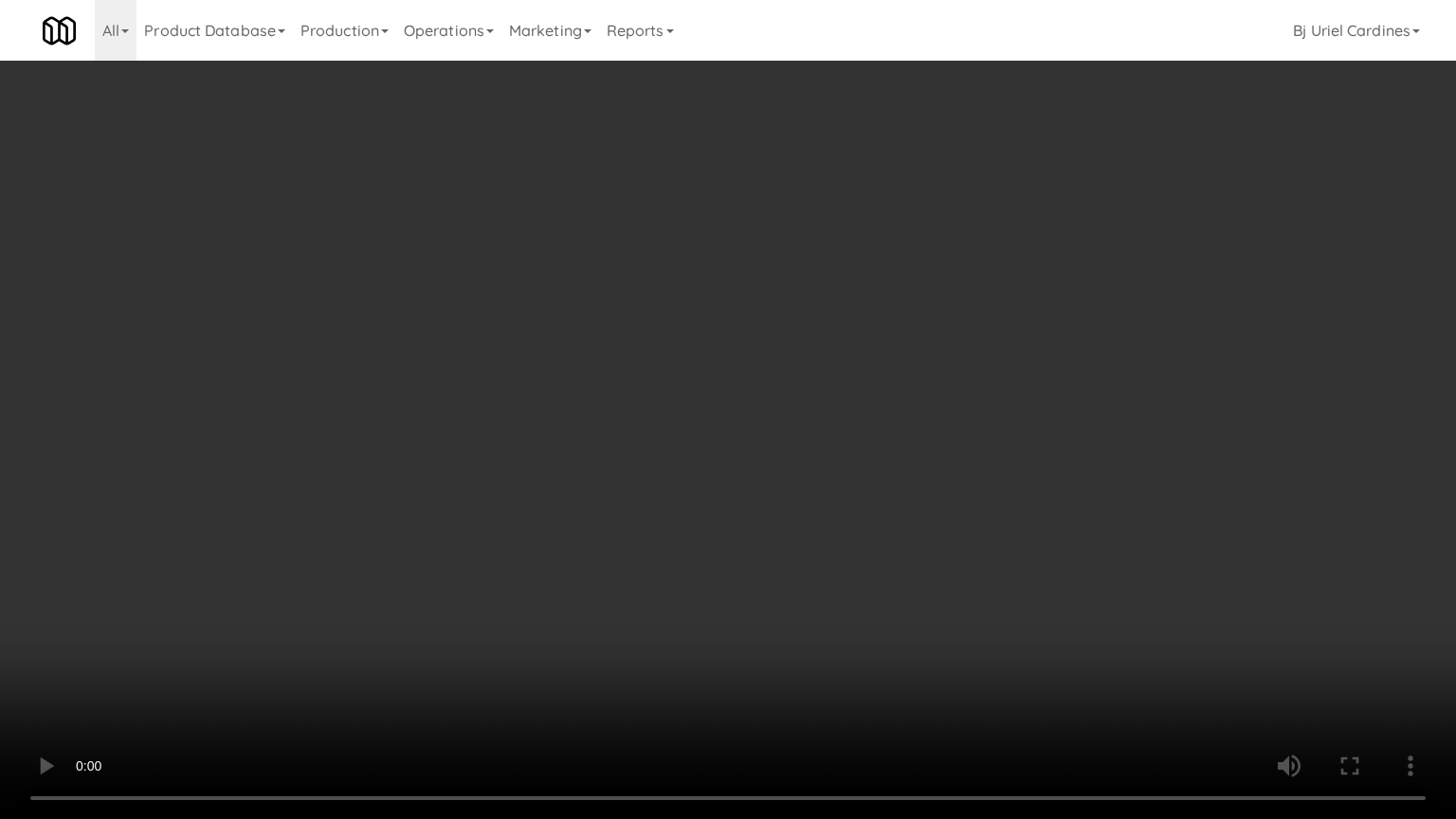 click at bounding box center (728, 410) 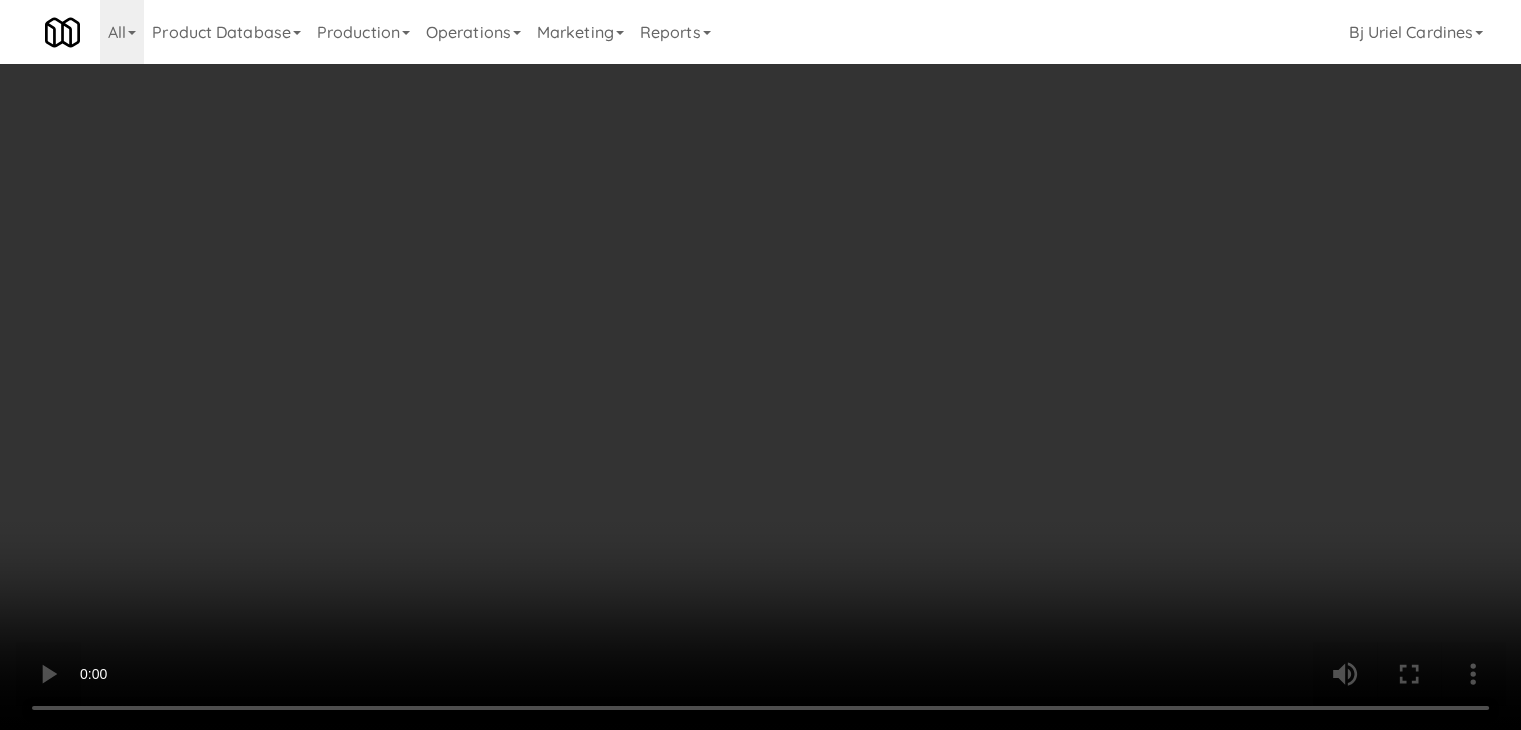 click on "Grab N' Go Inventory  Planogram" at bounding box center (1247, 196) 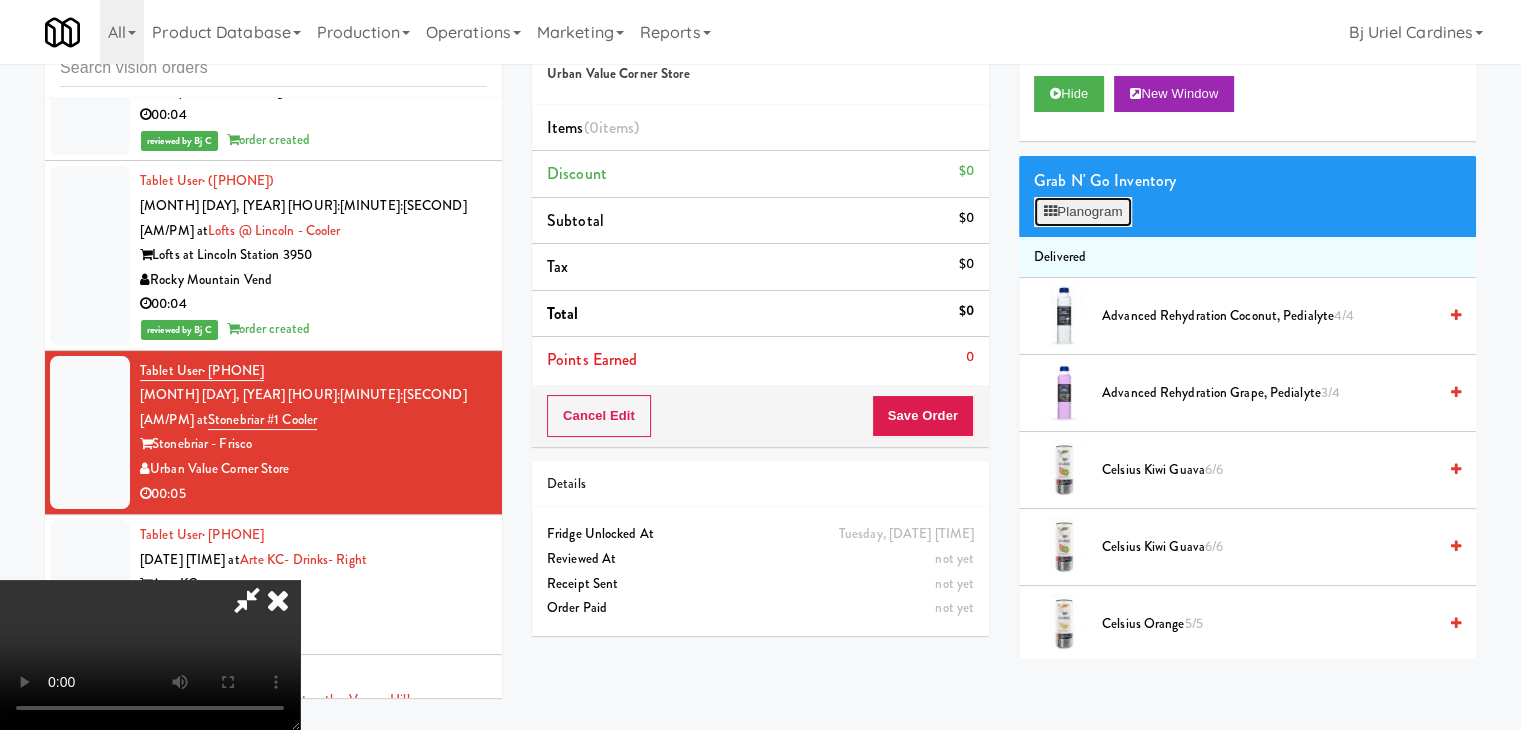 click on "Planogram" at bounding box center [1083, 212] 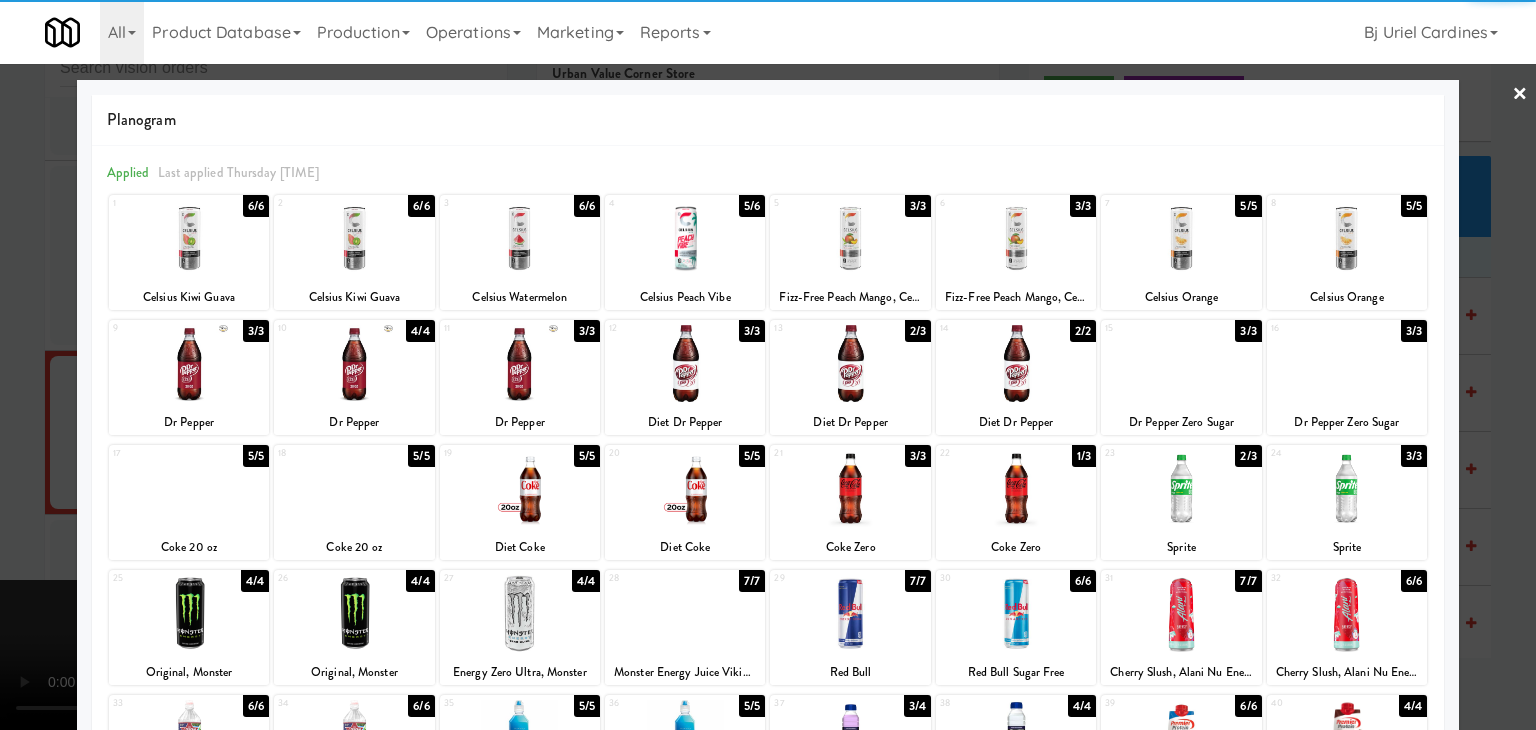 click at bounding box center [1181, 488] 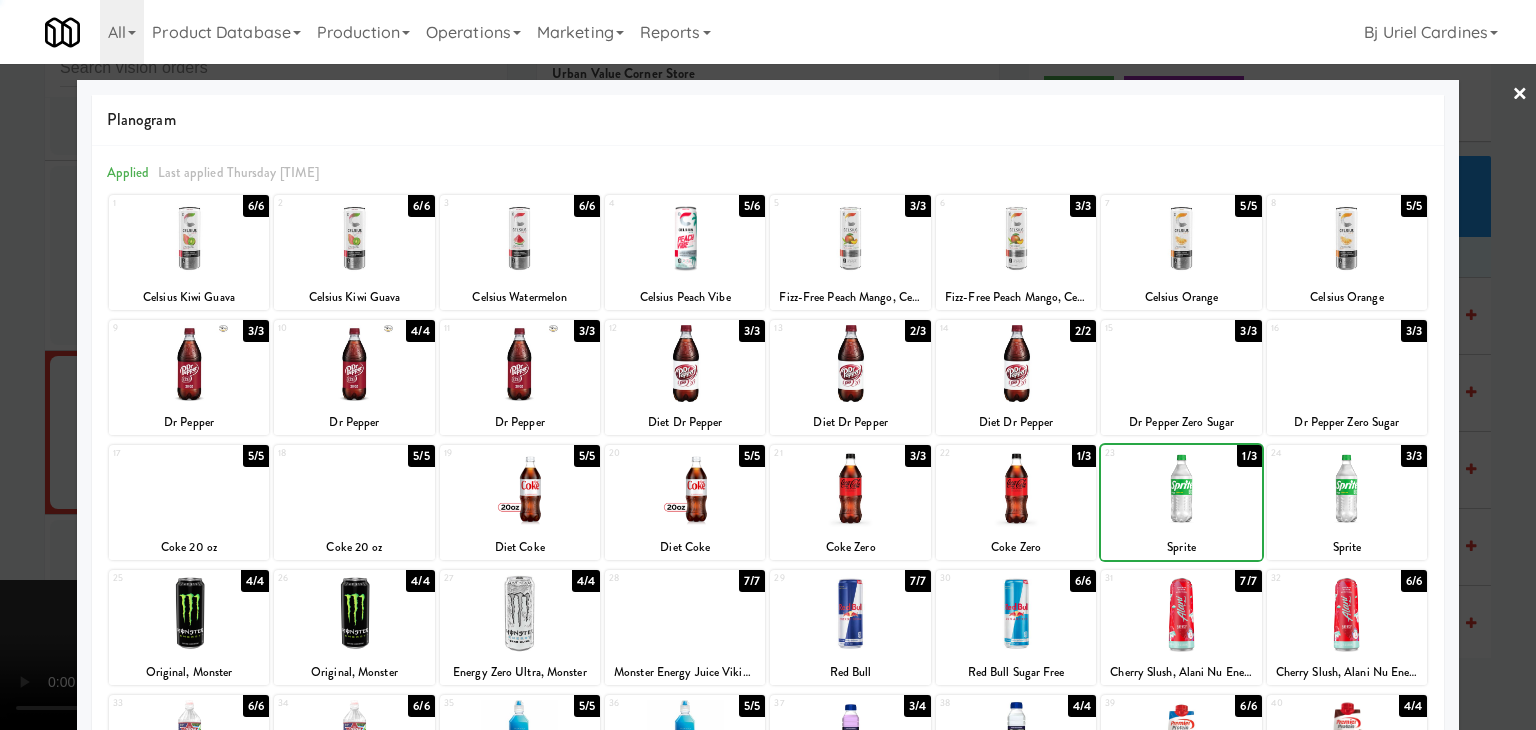 click at bounding box center [768, 365] 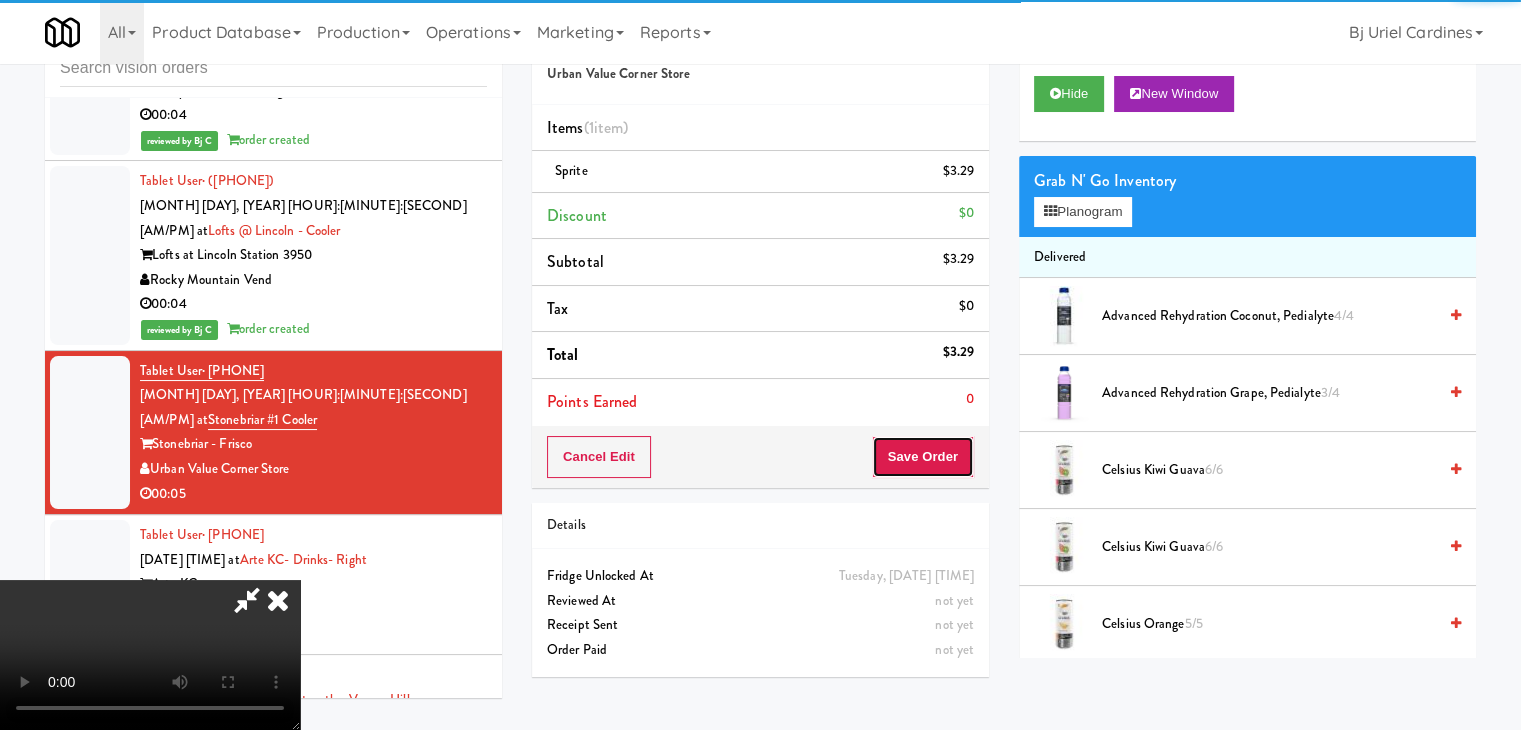 click on "Save Order" at bounding box center (923, 457) 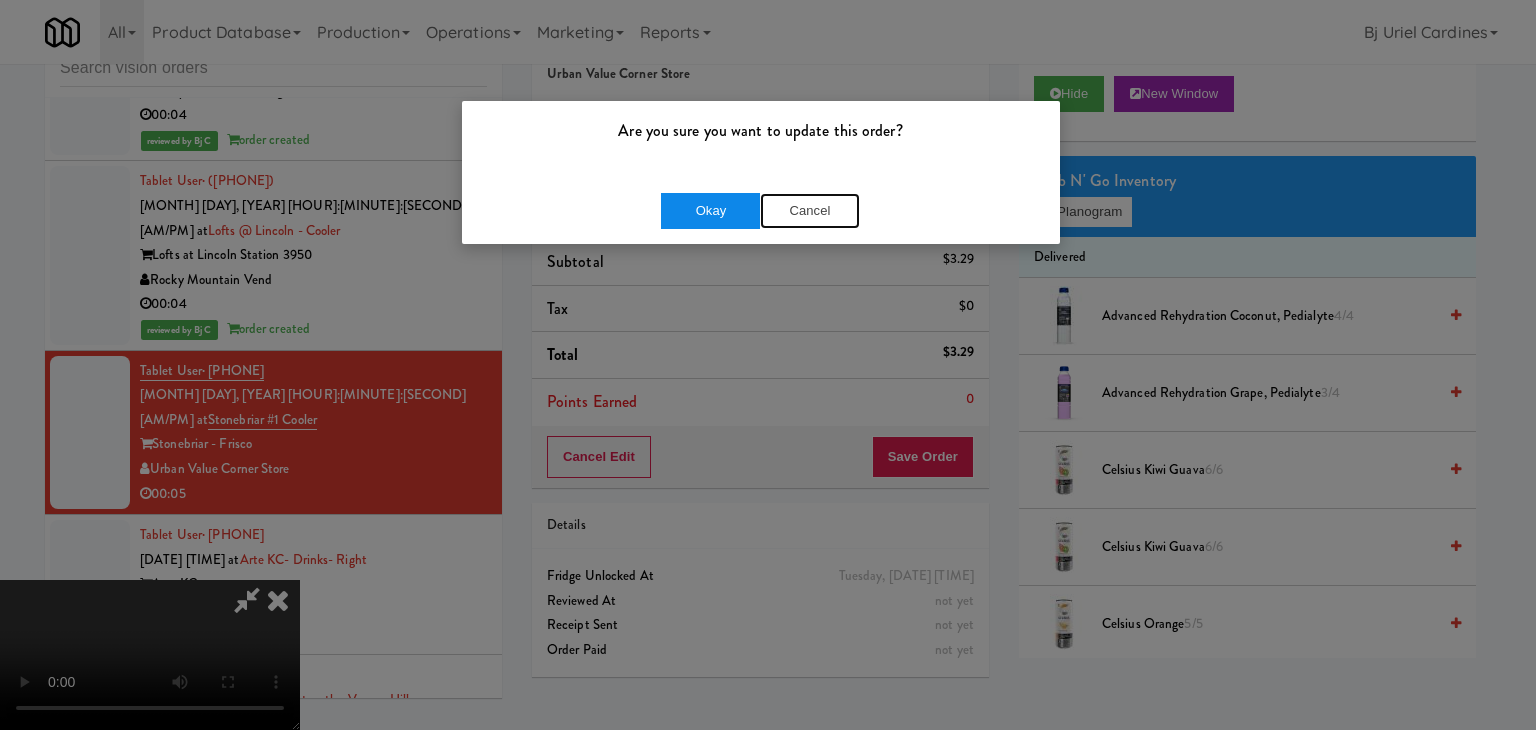 click on "Okay Cancel" at bounding box center [760, 211] 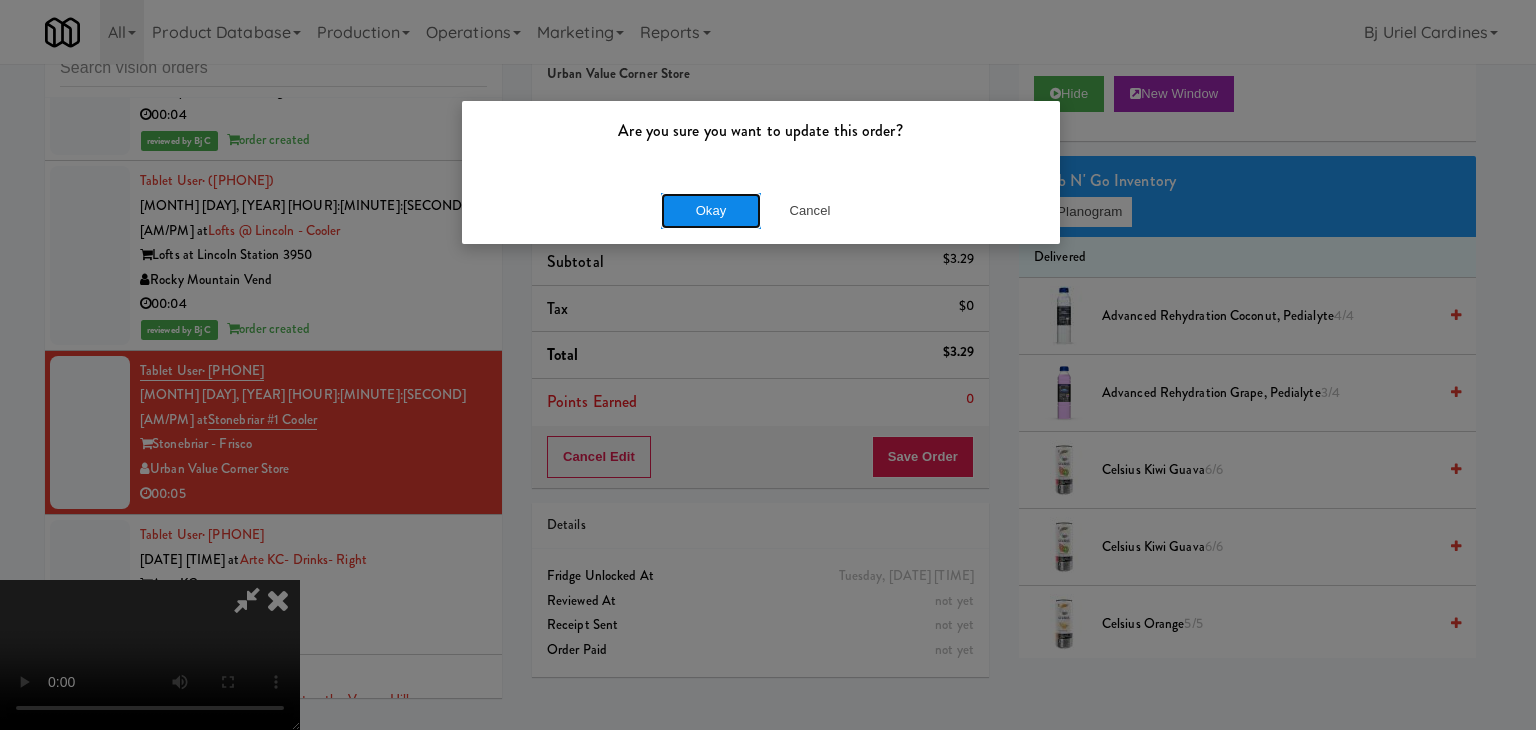 click on "Okay" at bounding box center [711, 211] 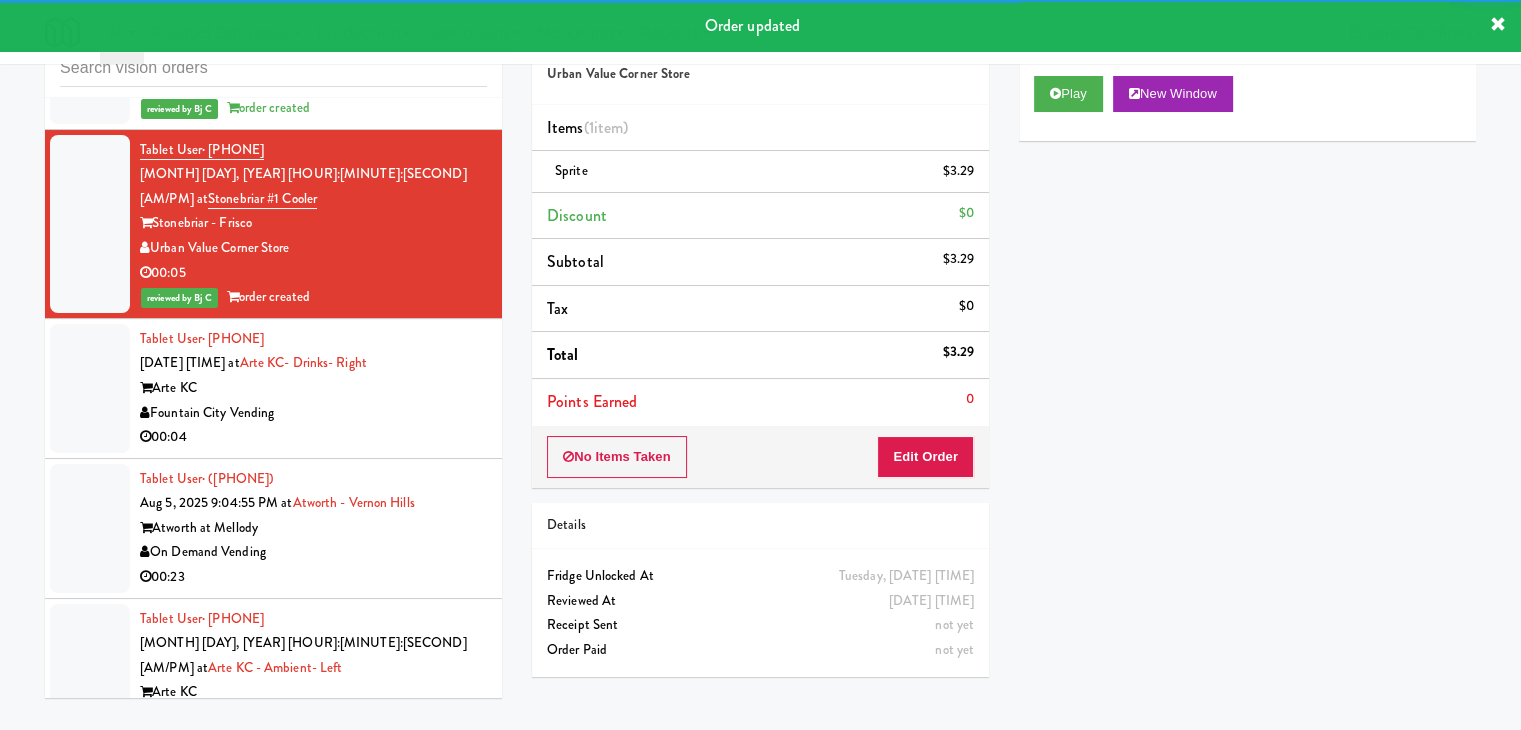 scroll, scrollTop: 14374, scrollLeft: 0, axis: vertical 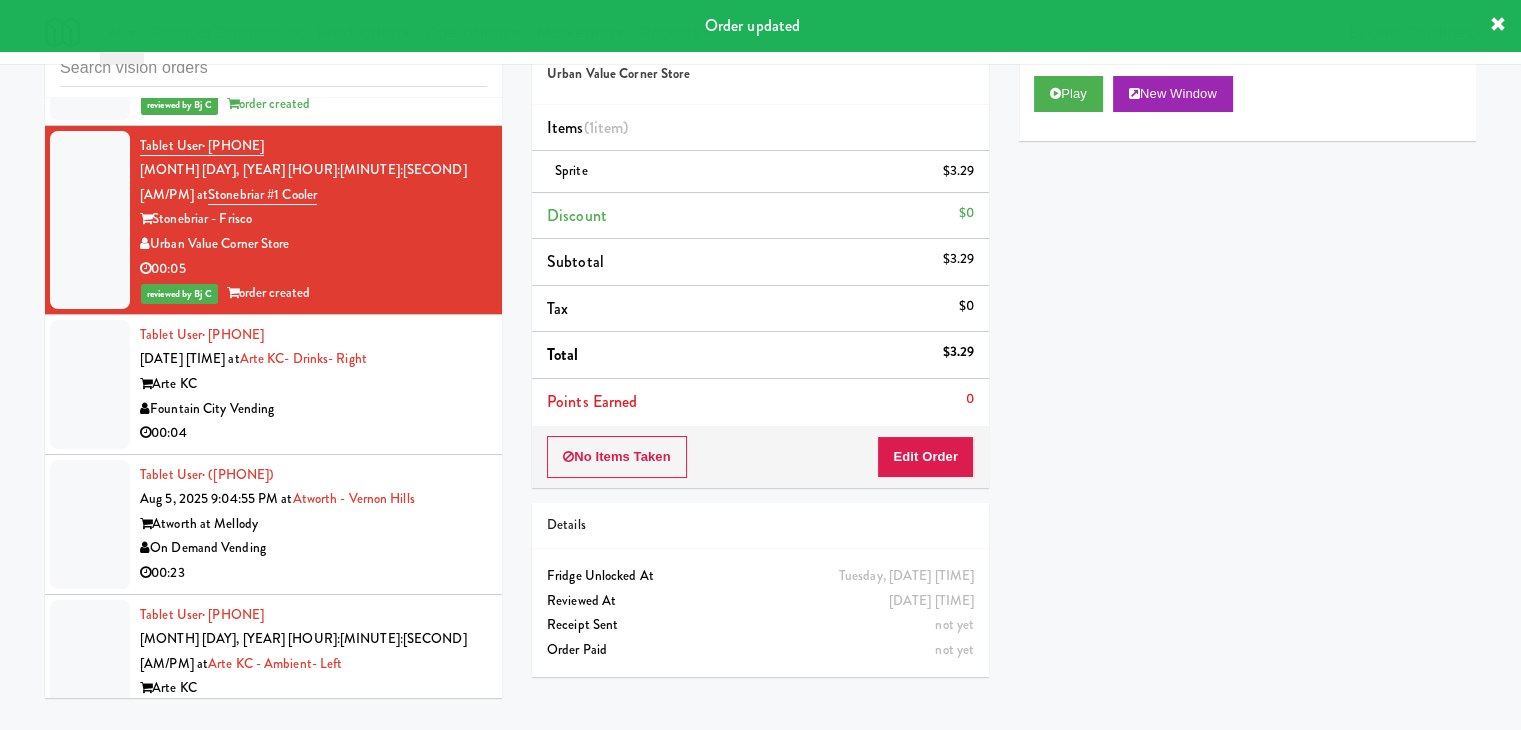 click on "00:04" at bounding box center (313, 433) 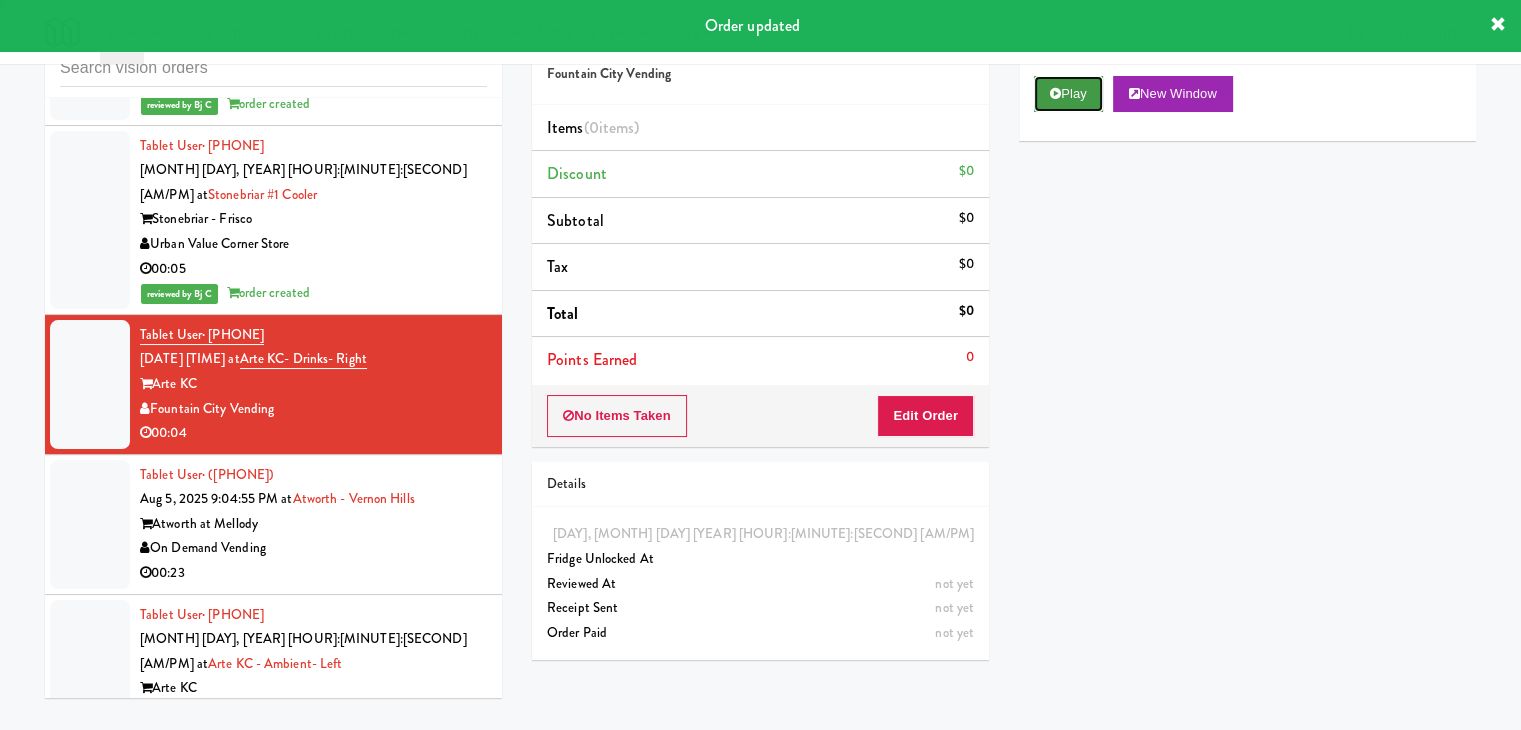 click at bounding box center [1055, 93] 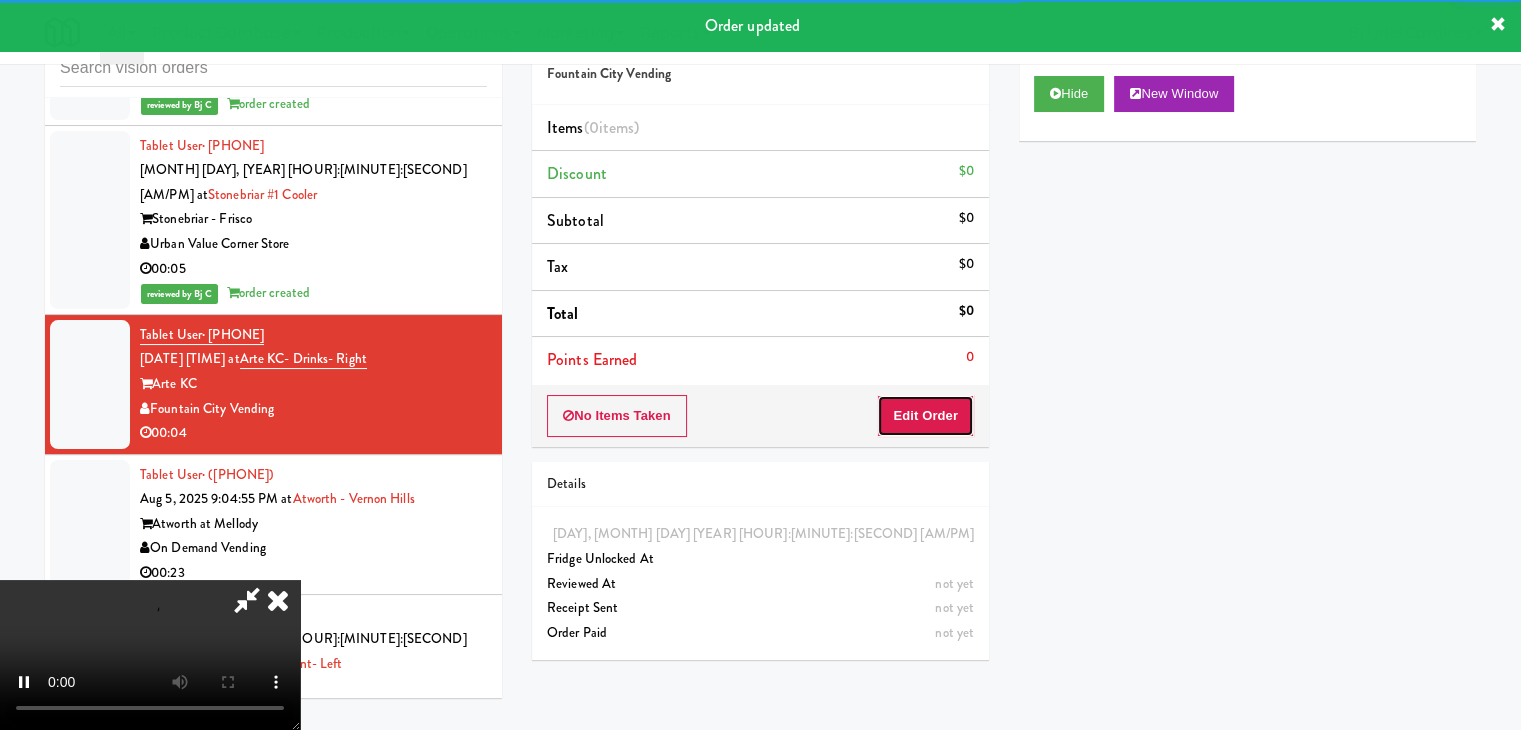 click on "Edit Order" at bounding box center (925, 416) 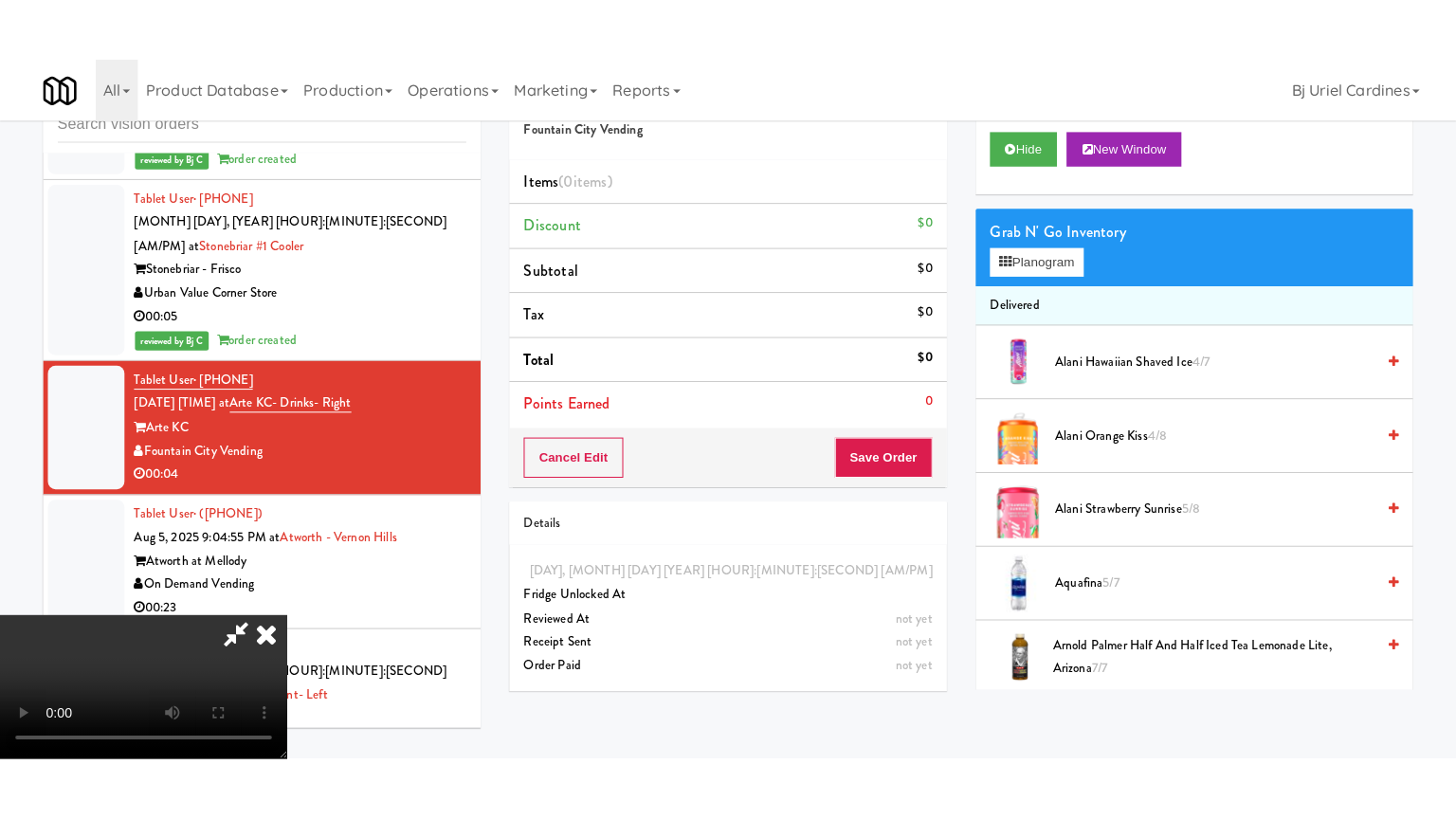 scroll, scrollTop: 266, scrollLeft: 0, axis: vertical 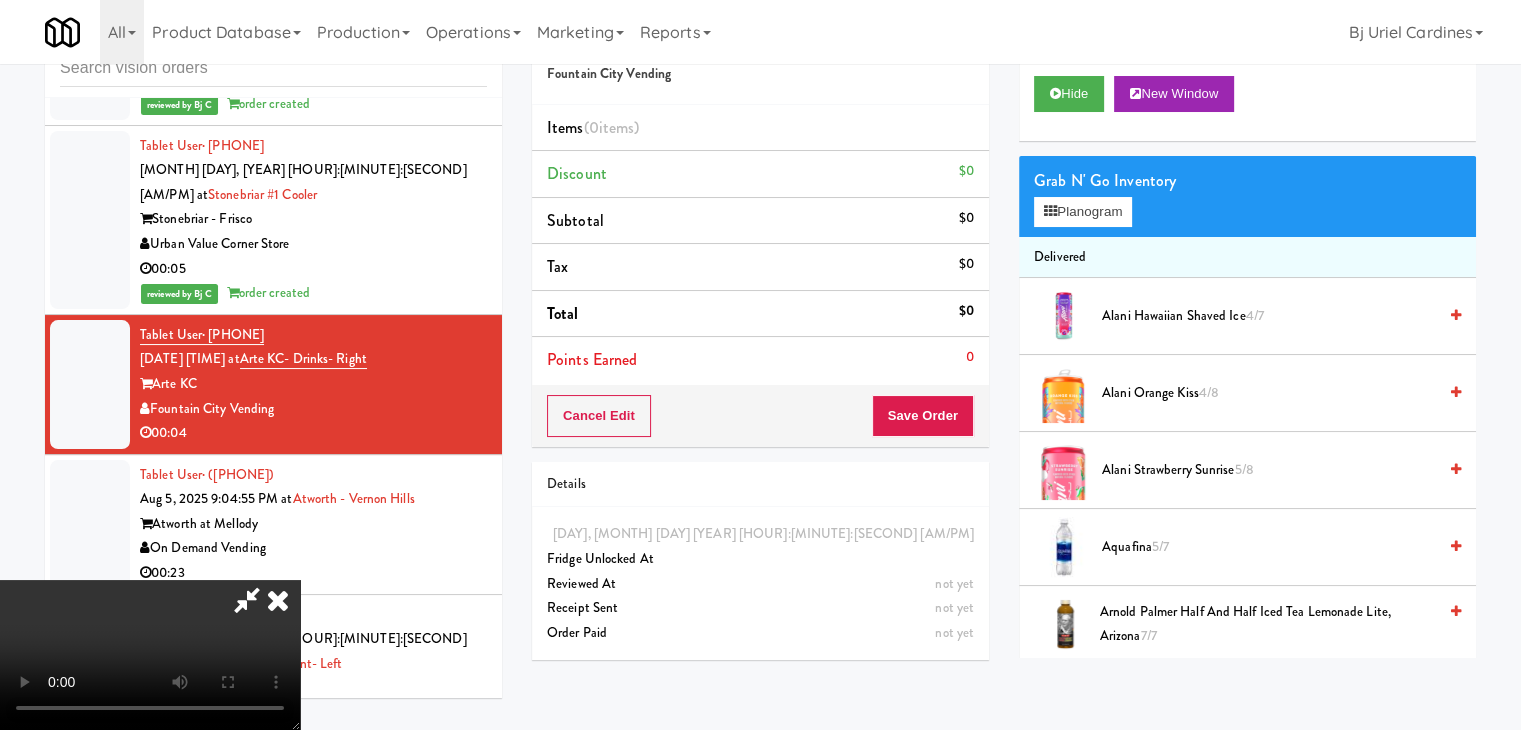 type 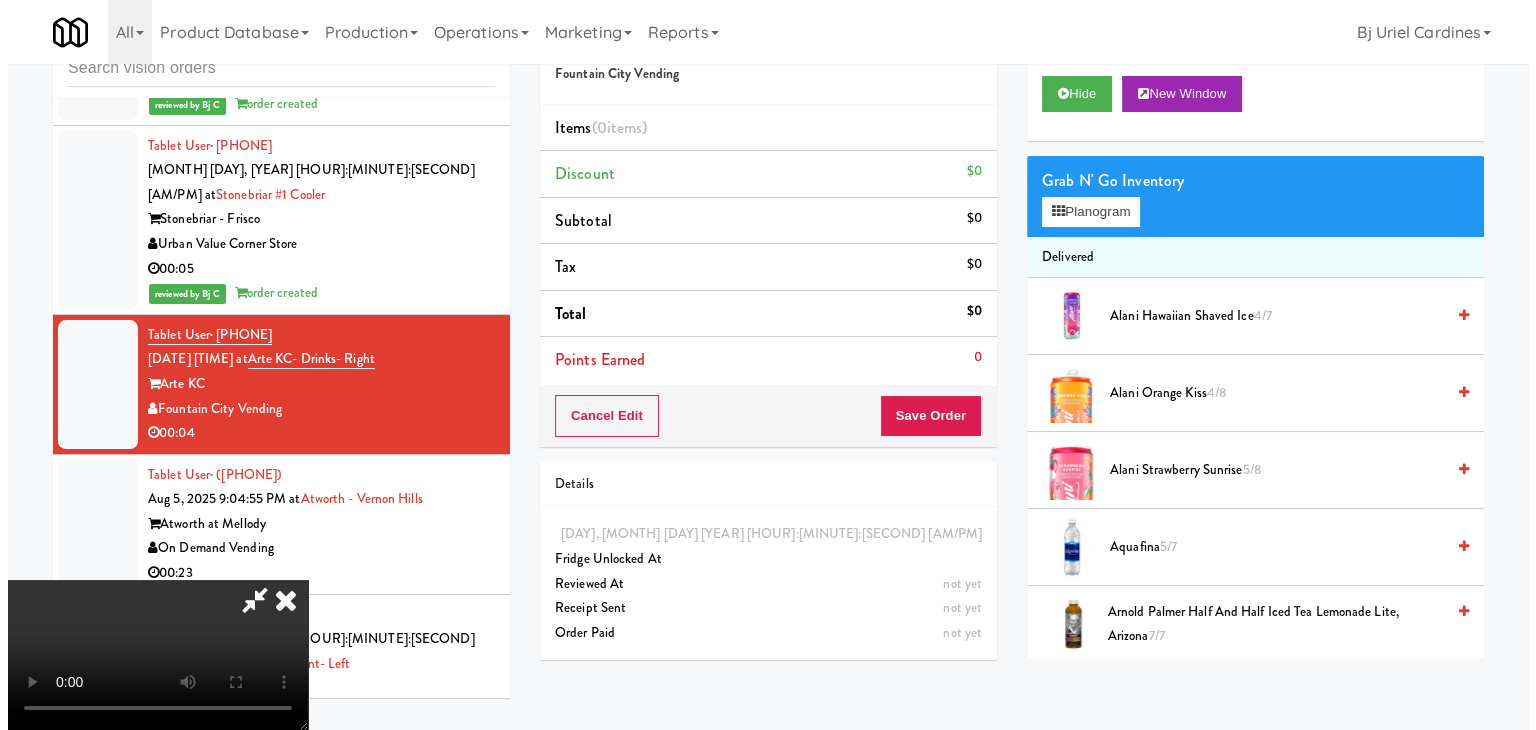 scroll, scrollTop: 0, scrollLeft: 0, axis: both 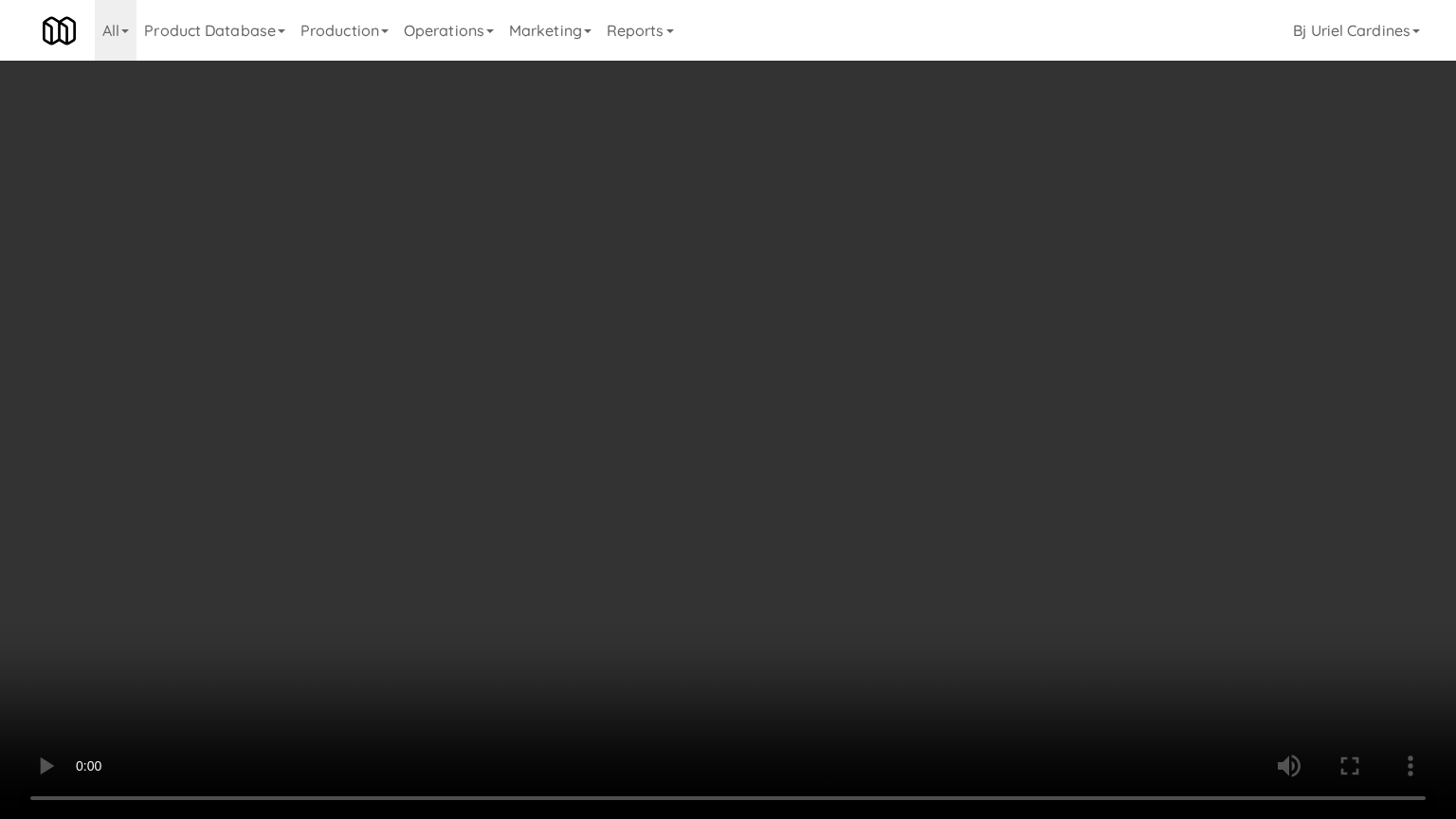 click at bounding box center (728, 410) 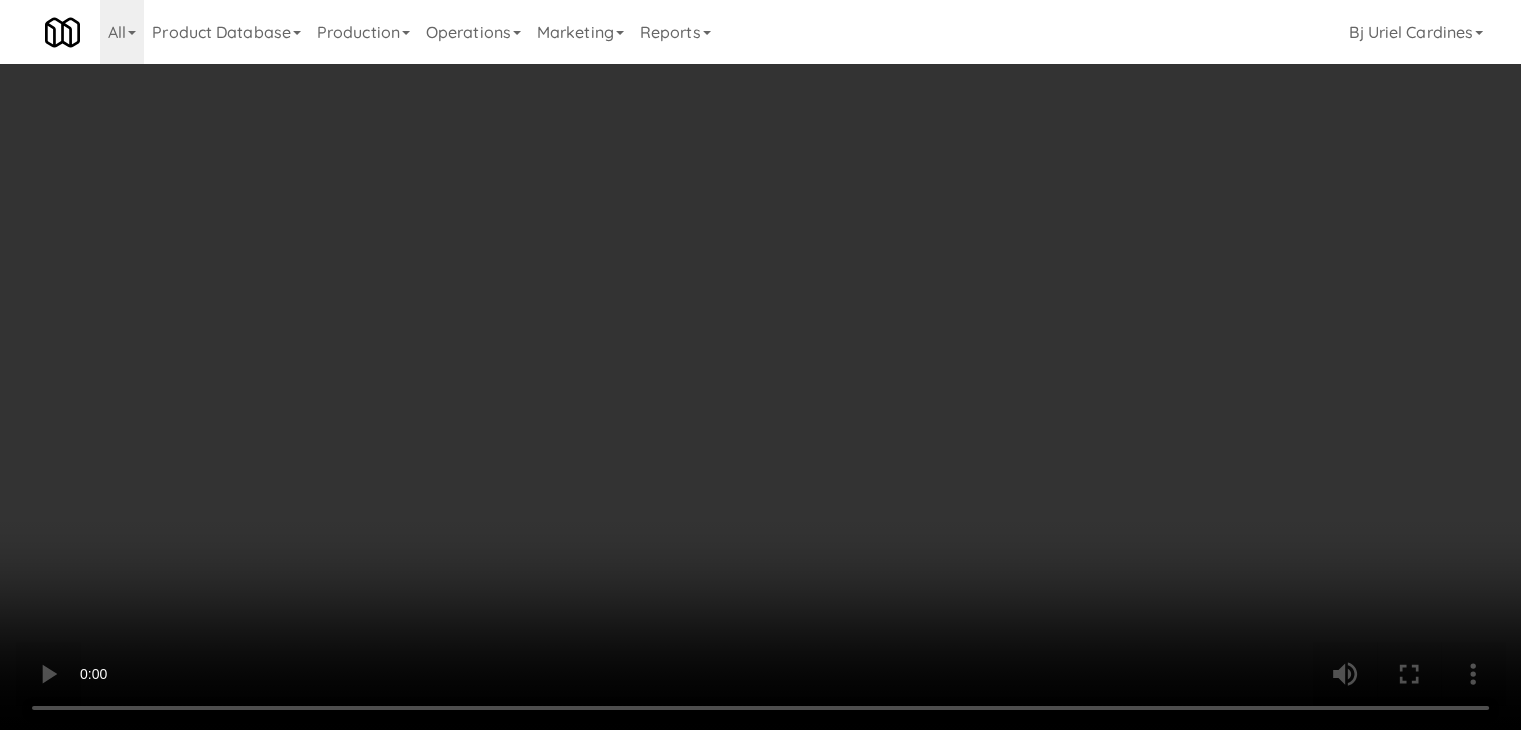 click on "Planogram" at bounding box center (1083, 212) 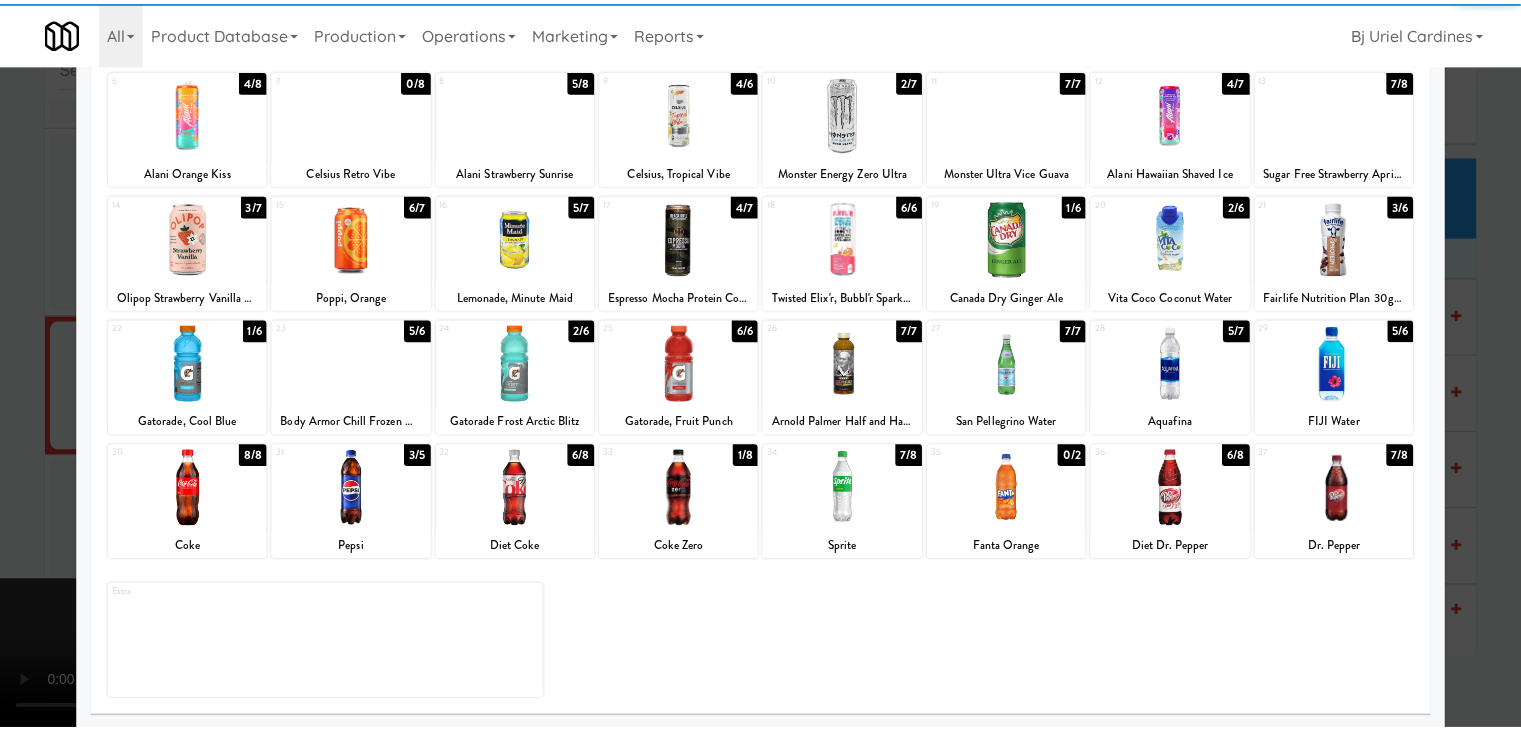 scroll, scrollTop: 252, scrollLeft: 0, axis: vertical 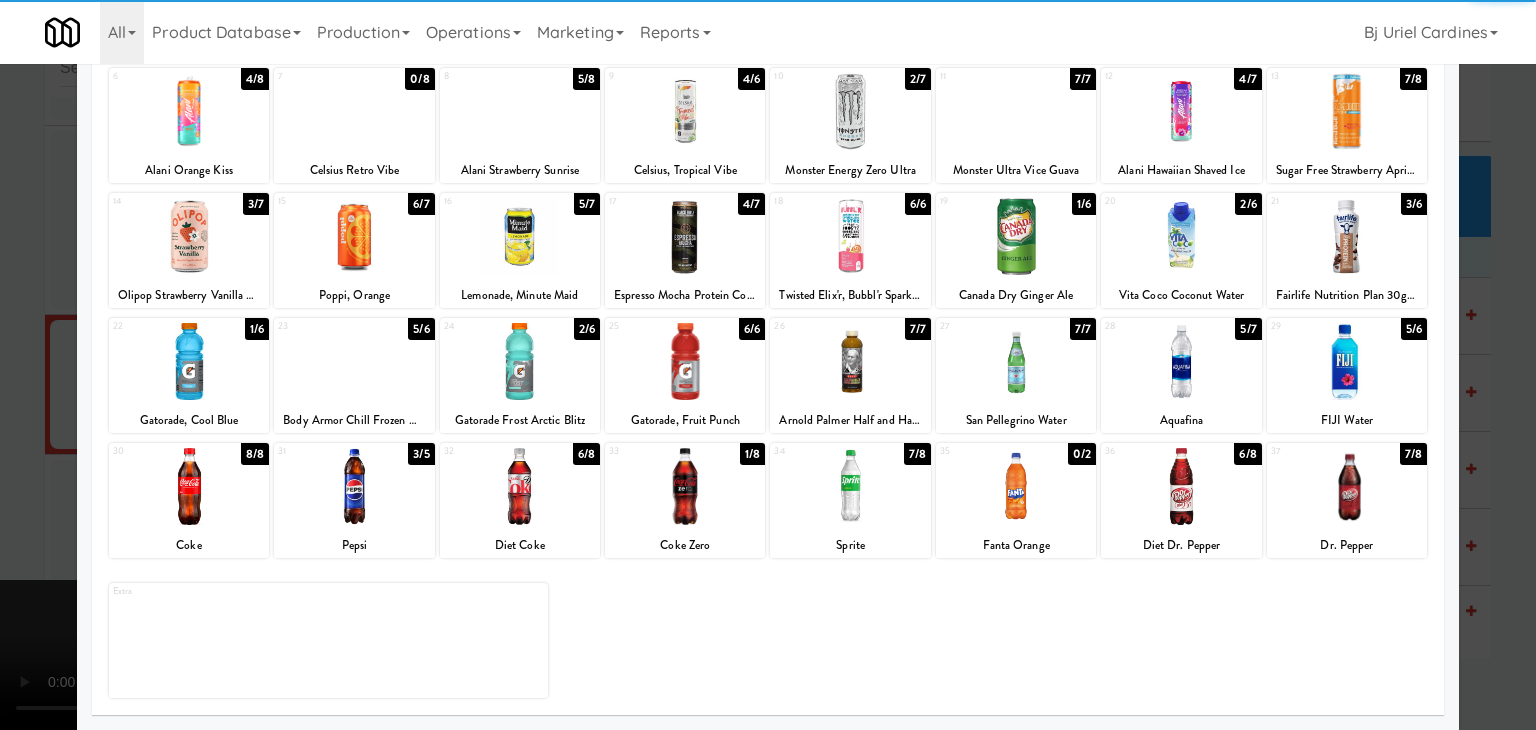 click at bounding box center (189, 486) 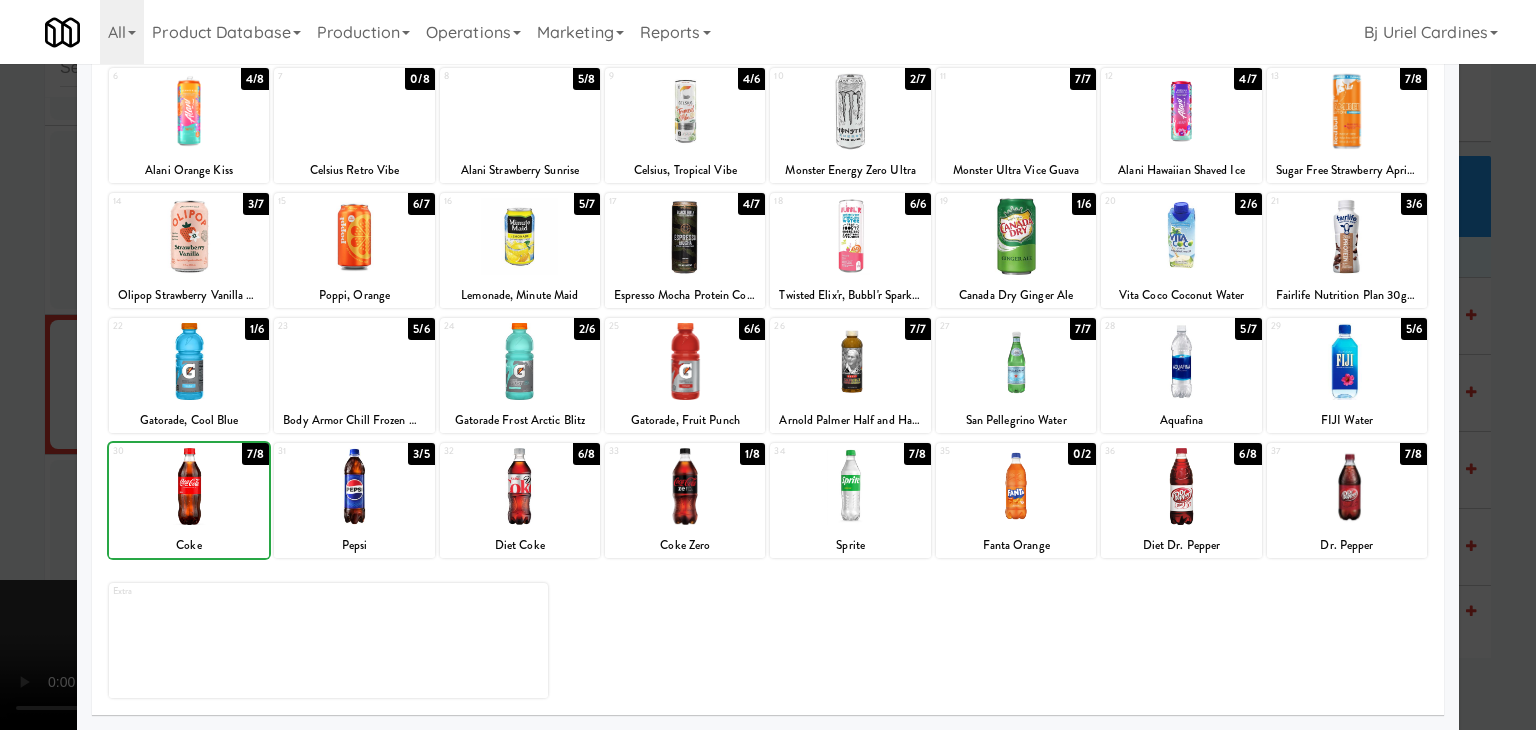 drag, startPoint x: 0, startPoint y: 505, endPoint x: 314, endPoint y: 501, distance: 314.02548 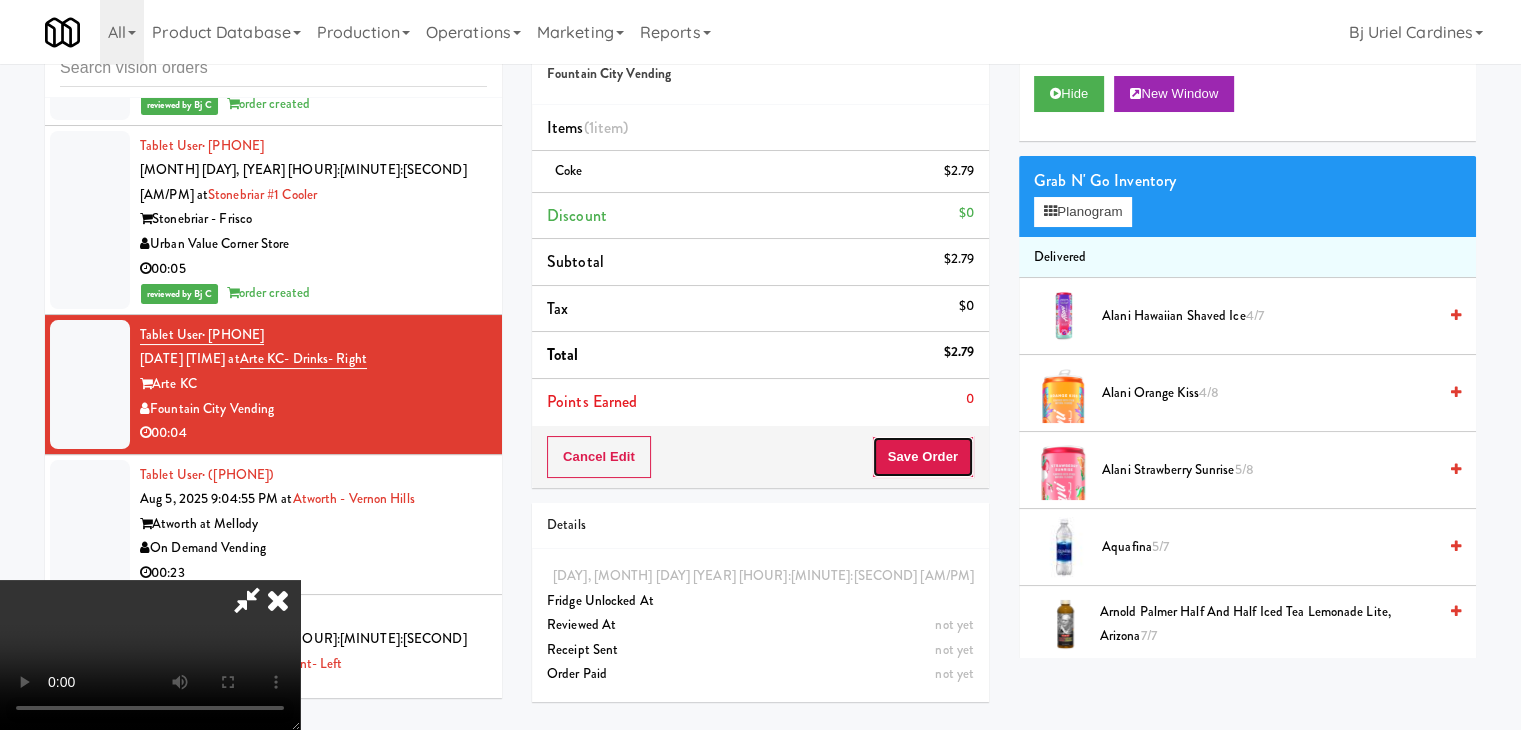 click on "Save Order" at bounding box center [923, 457] 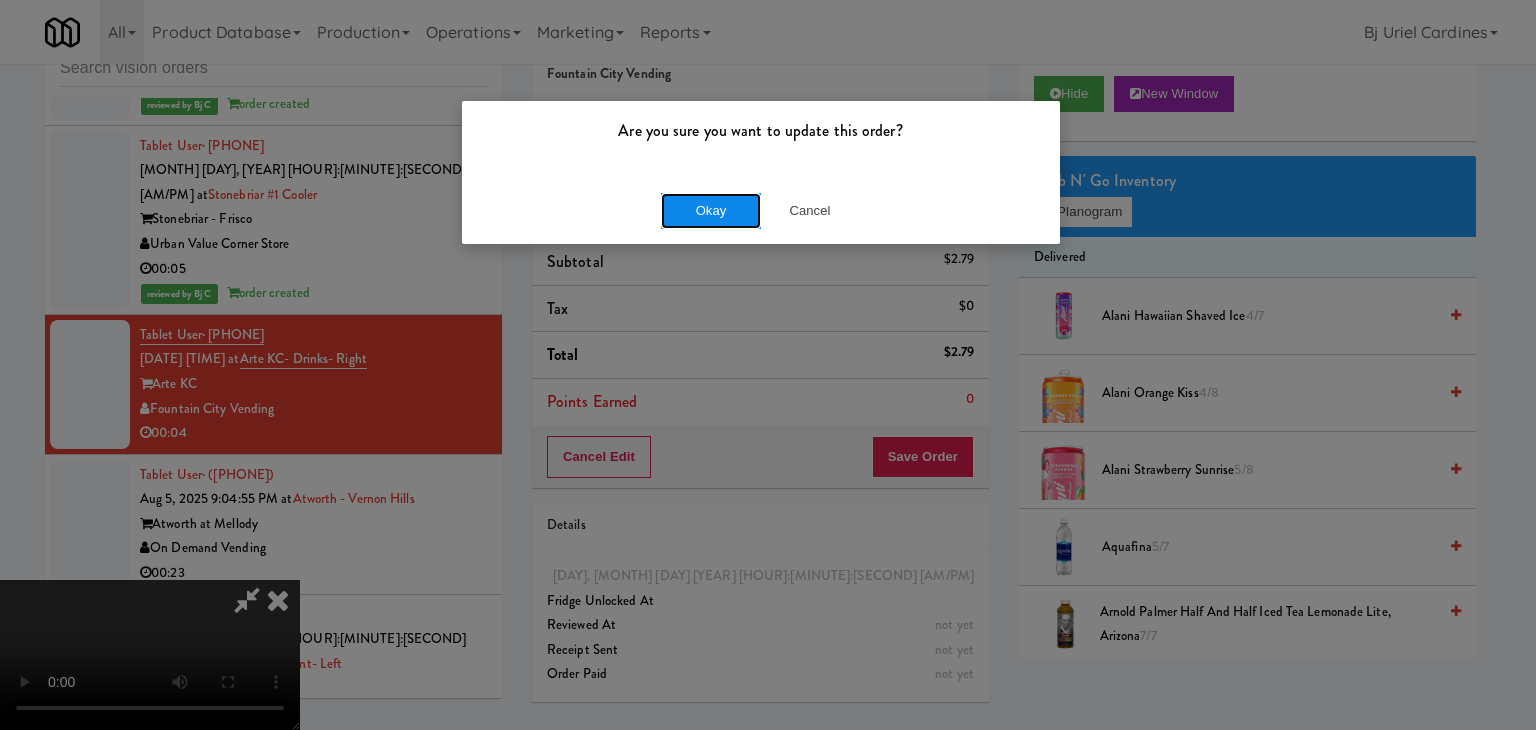 click on "Okay" at bounding box center (711, 211) 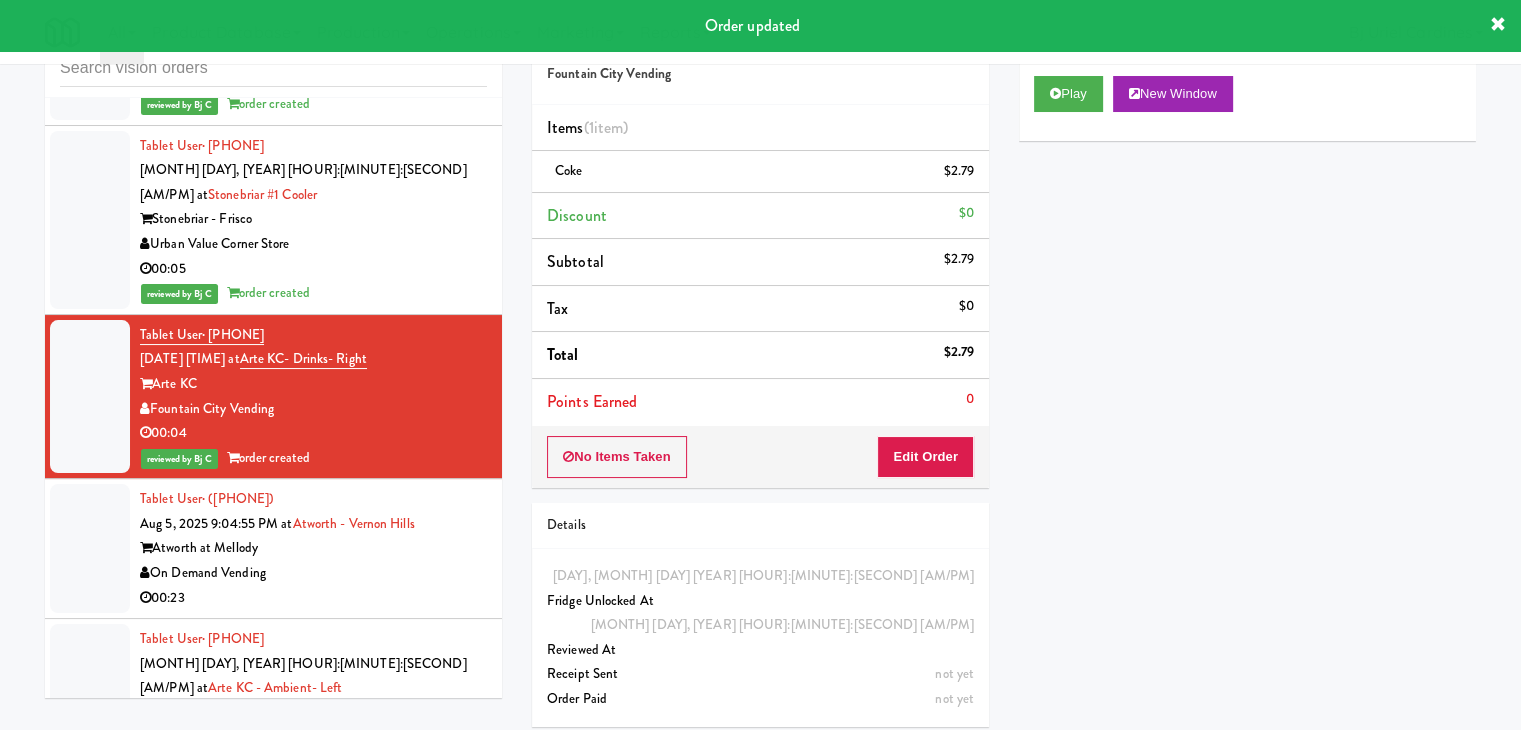 drag, startPoint x: 412, startPoint y: 353, endPoint x: 674, endPoint y: 300, distance: 267.30695 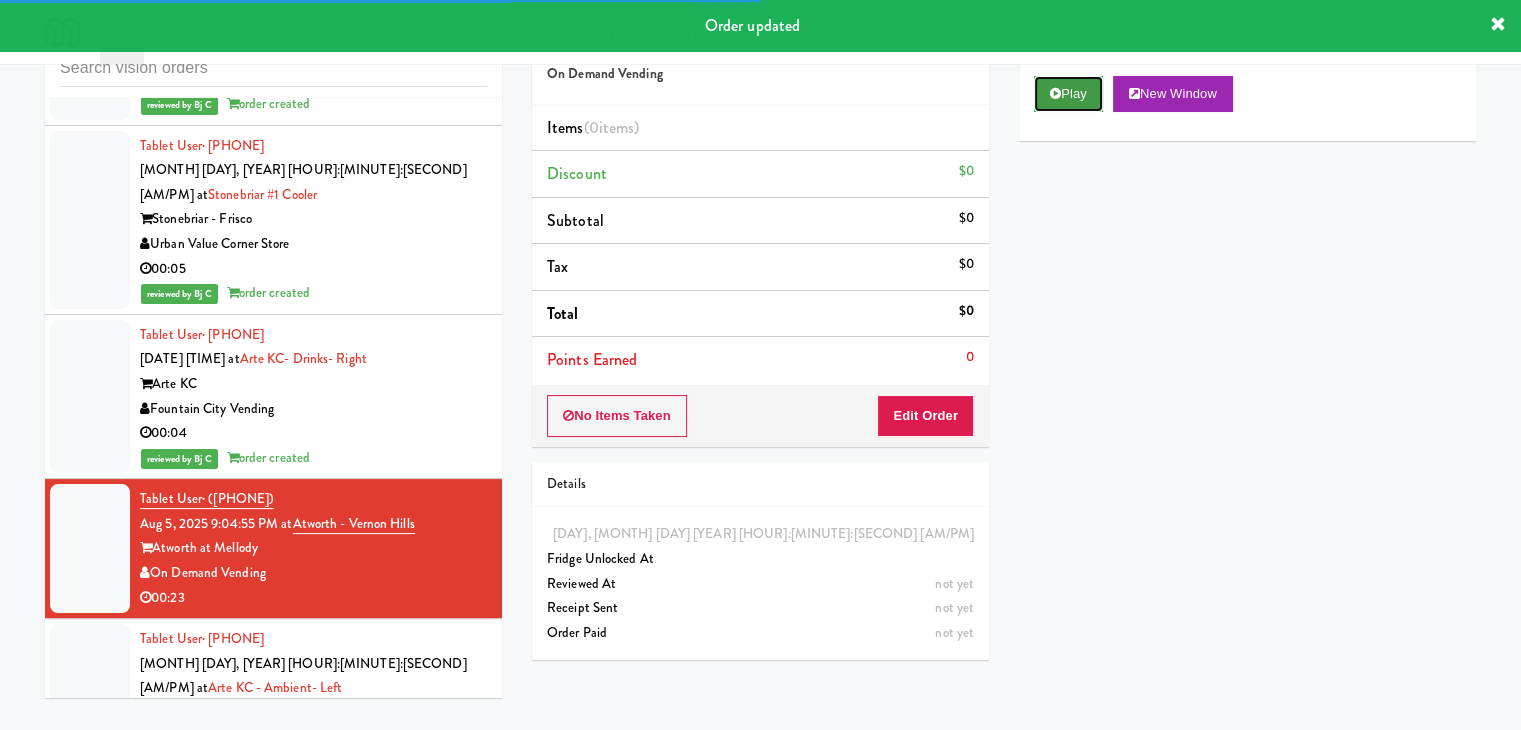 drag, startPoint x: 1081, startPoint y: 83, endPoint x: 1016, endPoint y: 289, distance: 216.01157 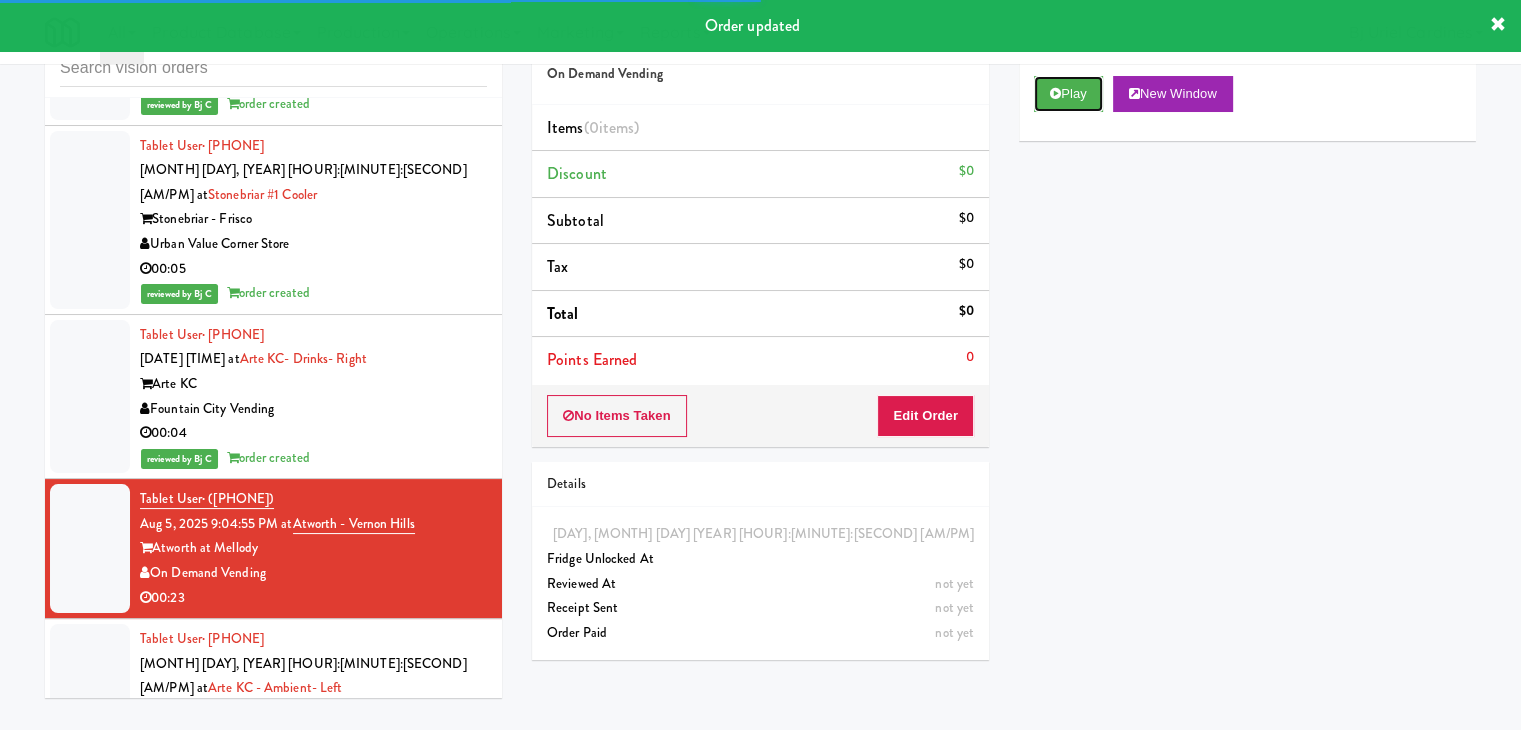 click on "Play" at bounding box center [1068, 94] 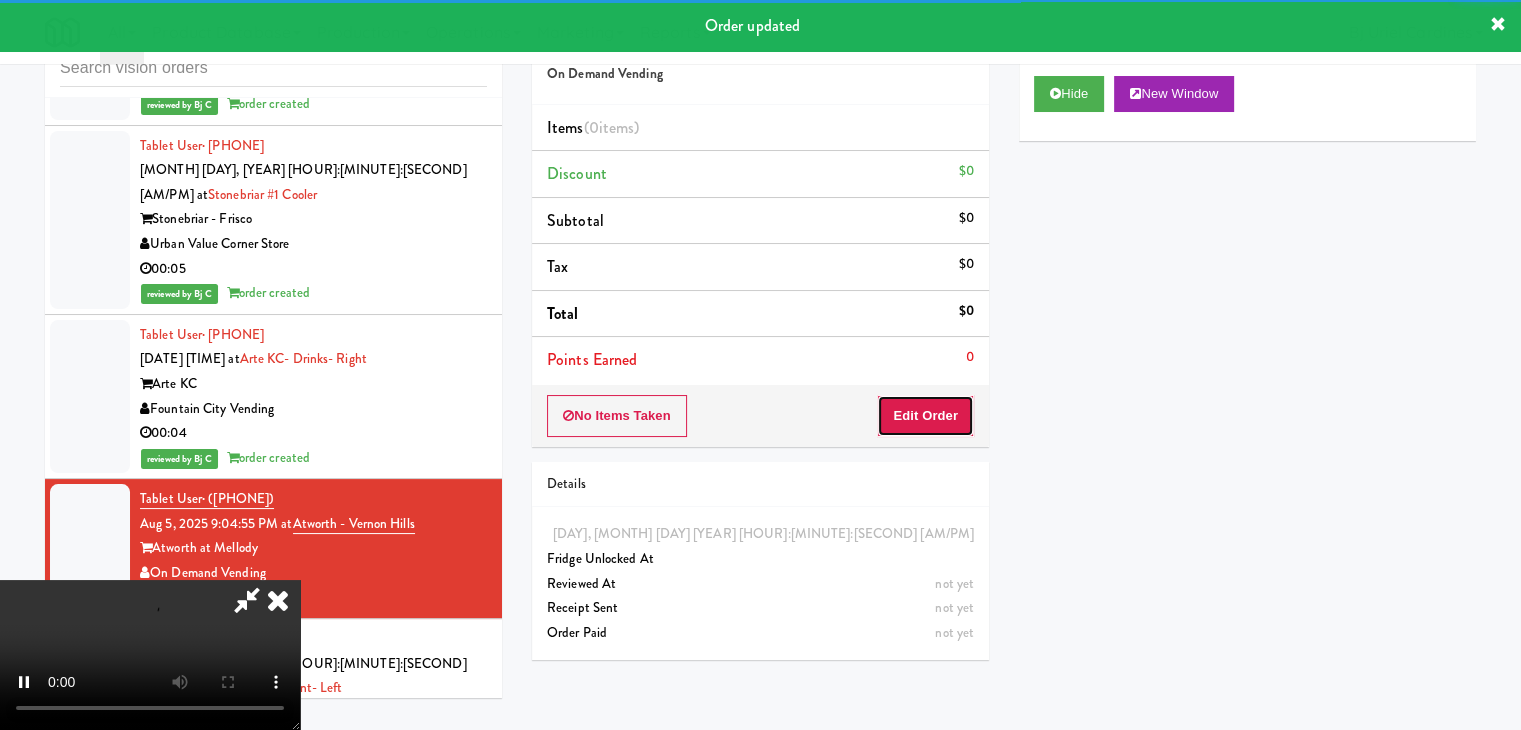 click on "Edit Order" at bounding box center [925, 416] 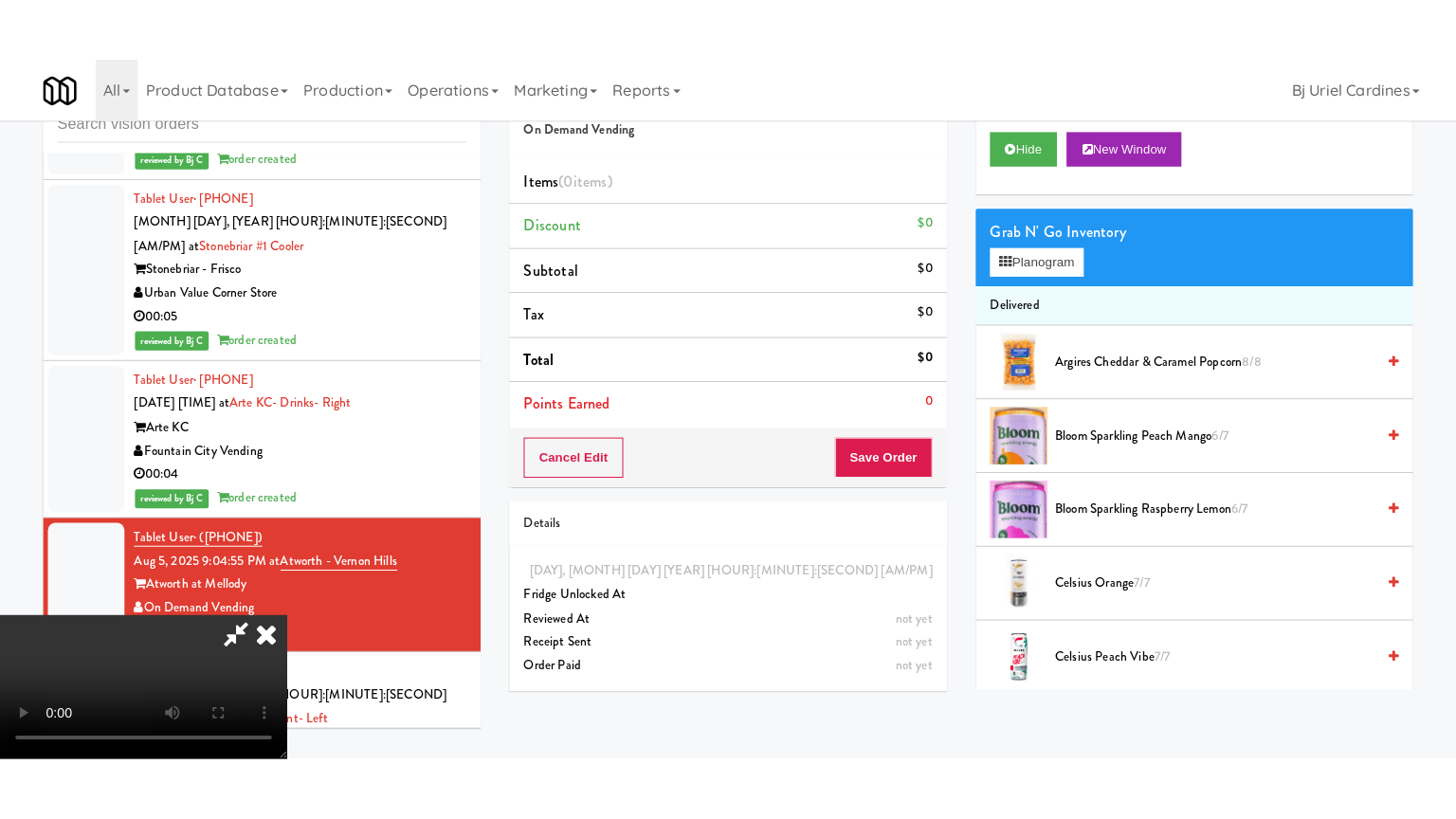 scroll, scrollTop: 266, scrollLeft: 0, axis: vertical 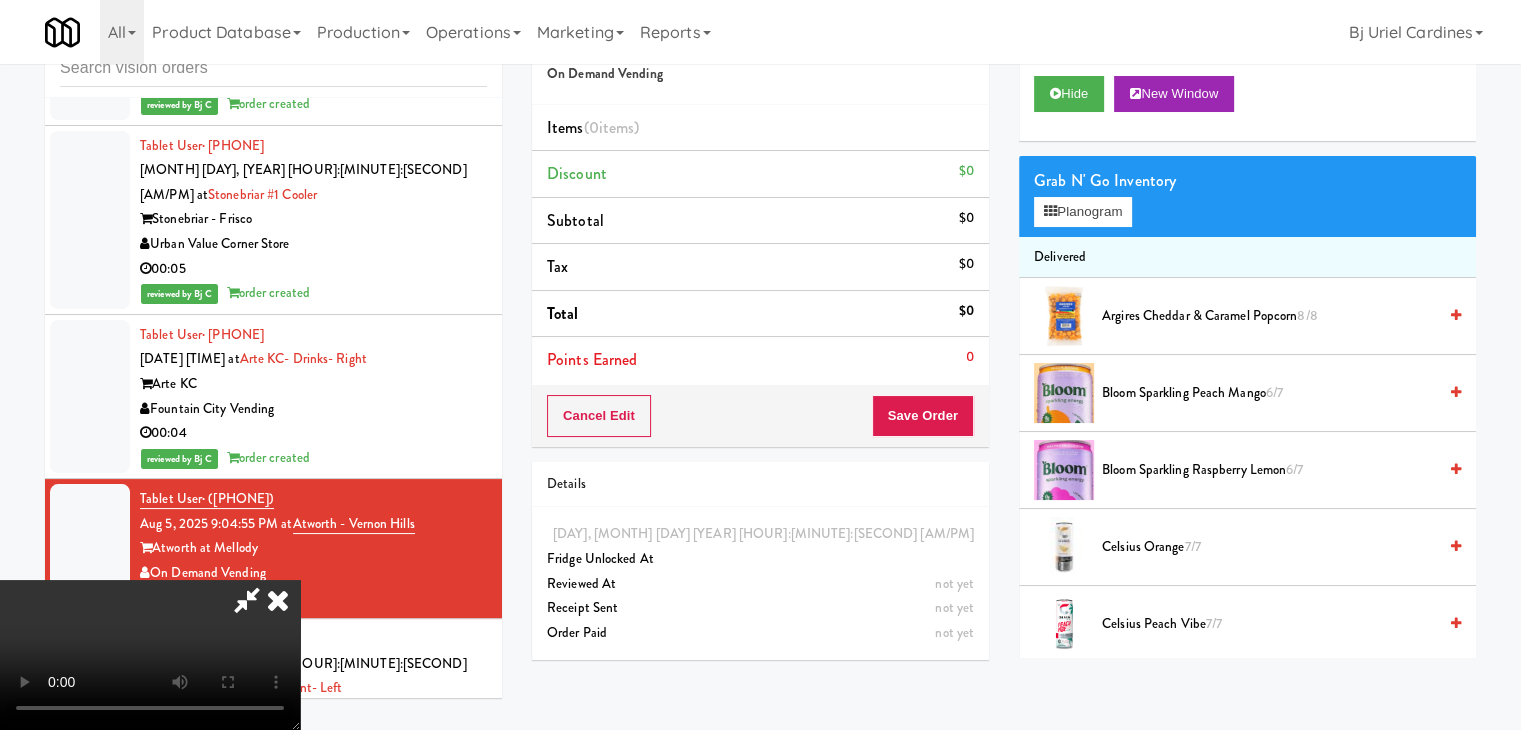 type 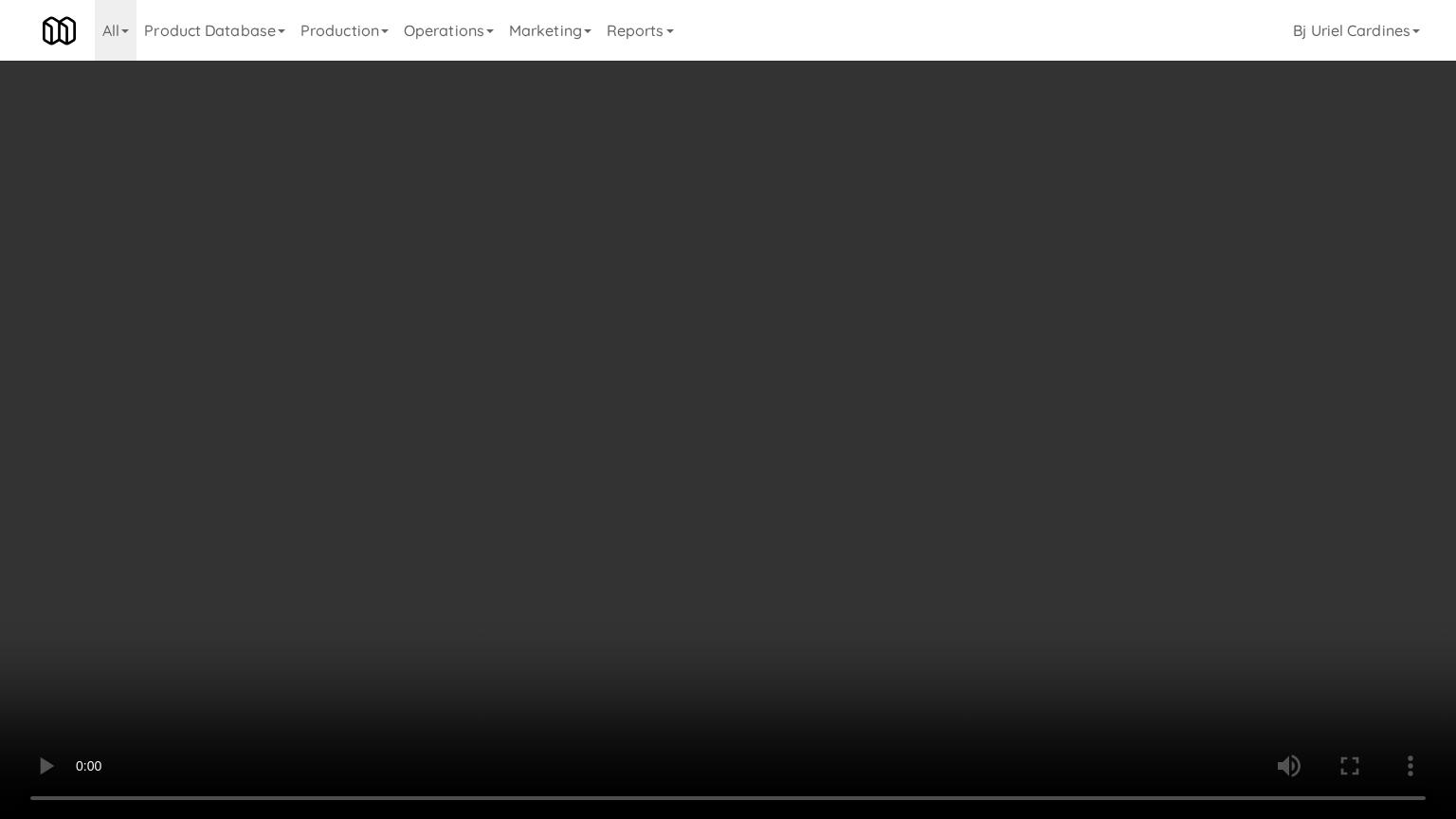 click at bounding box center (728, 410) 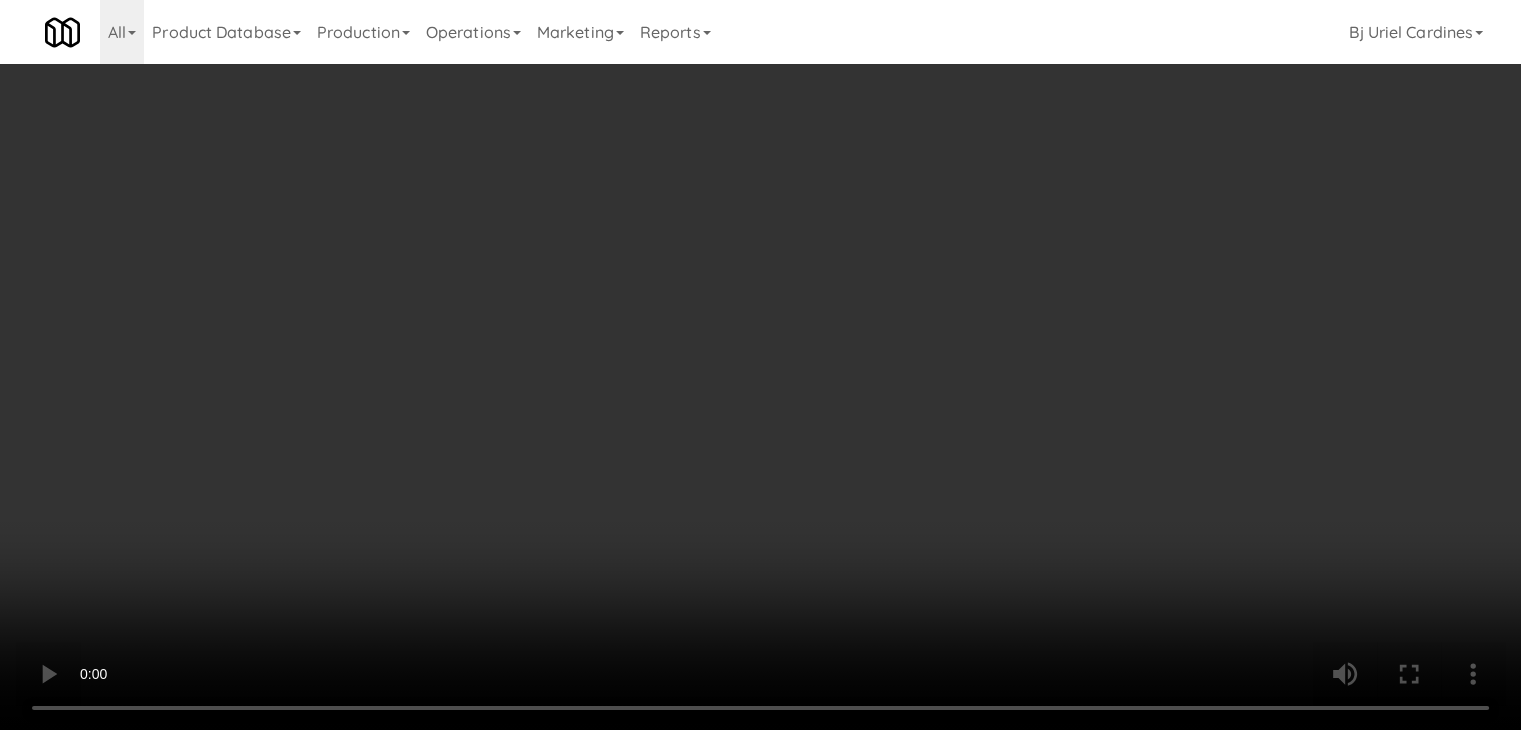 click at bounding box center [760, 365] 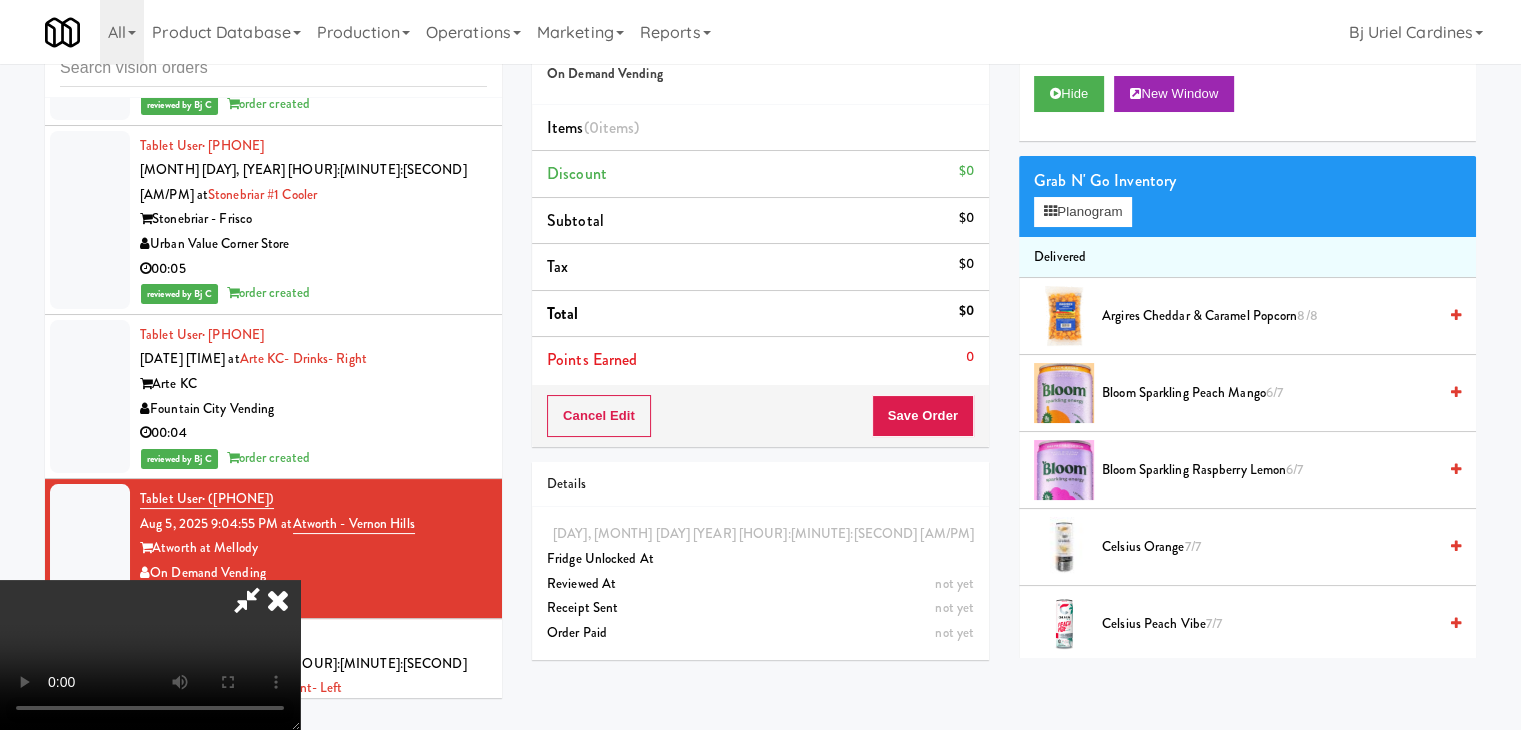 click at bounding box center (150, 655) 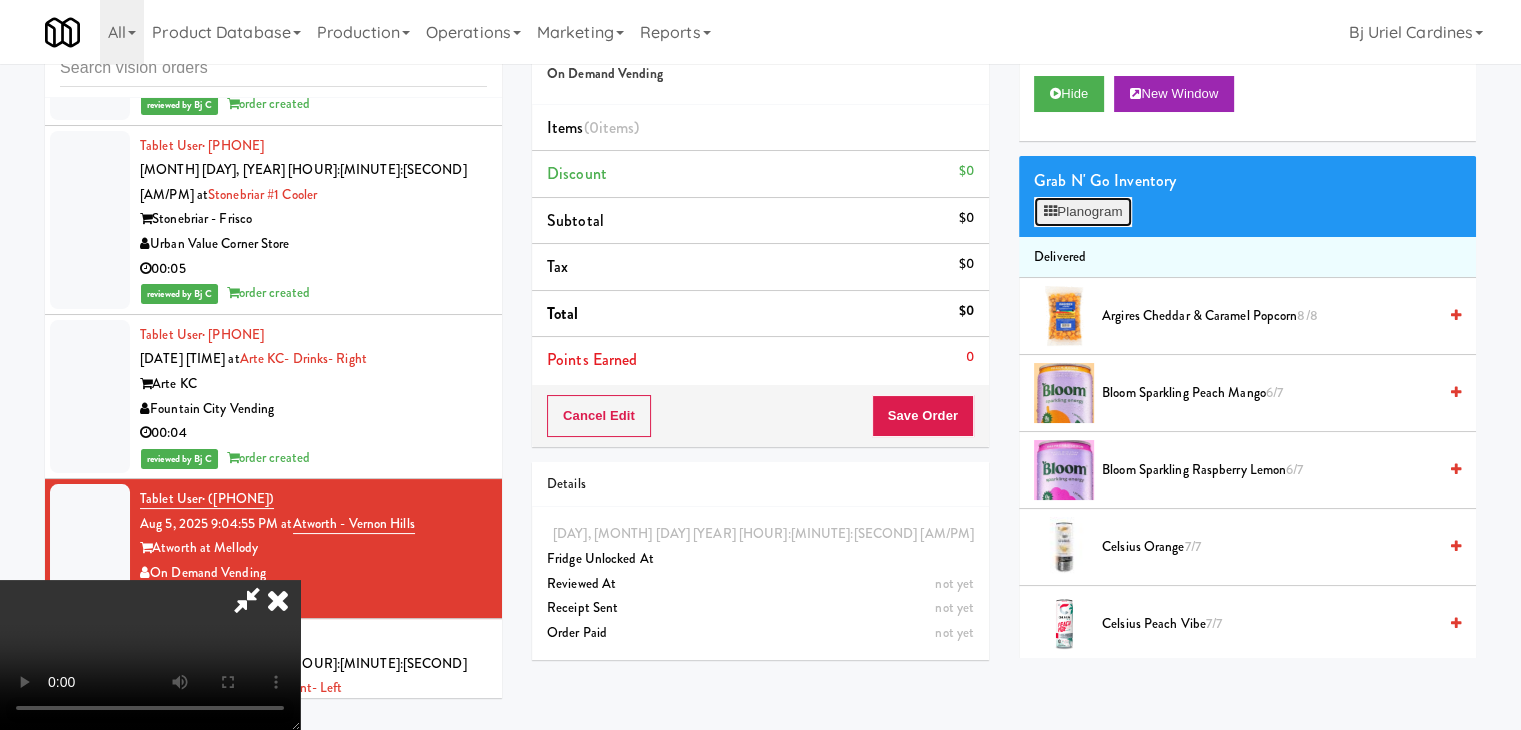 click on "Planogram" at bounding box center (1083, 212) 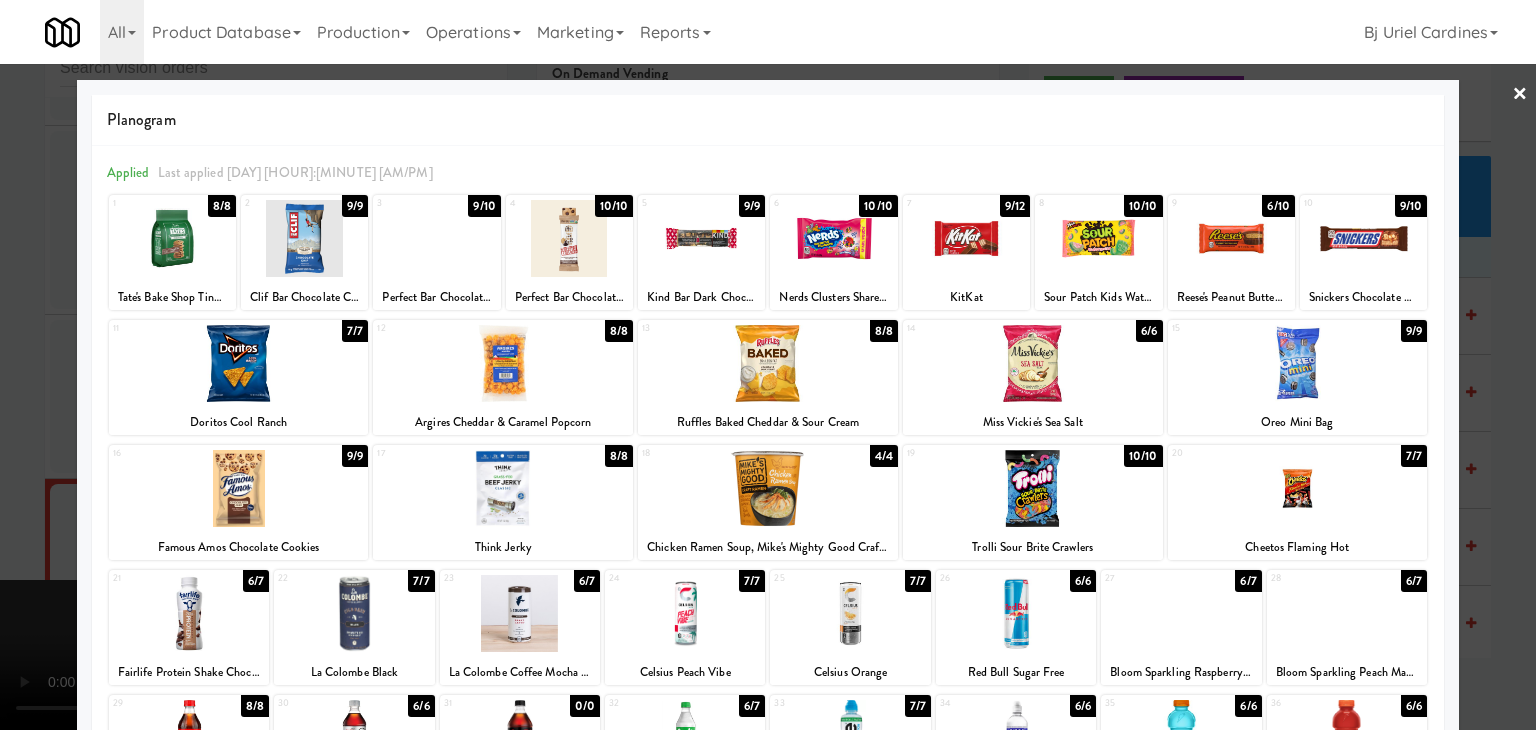 click at bounding box center [1231, 238] 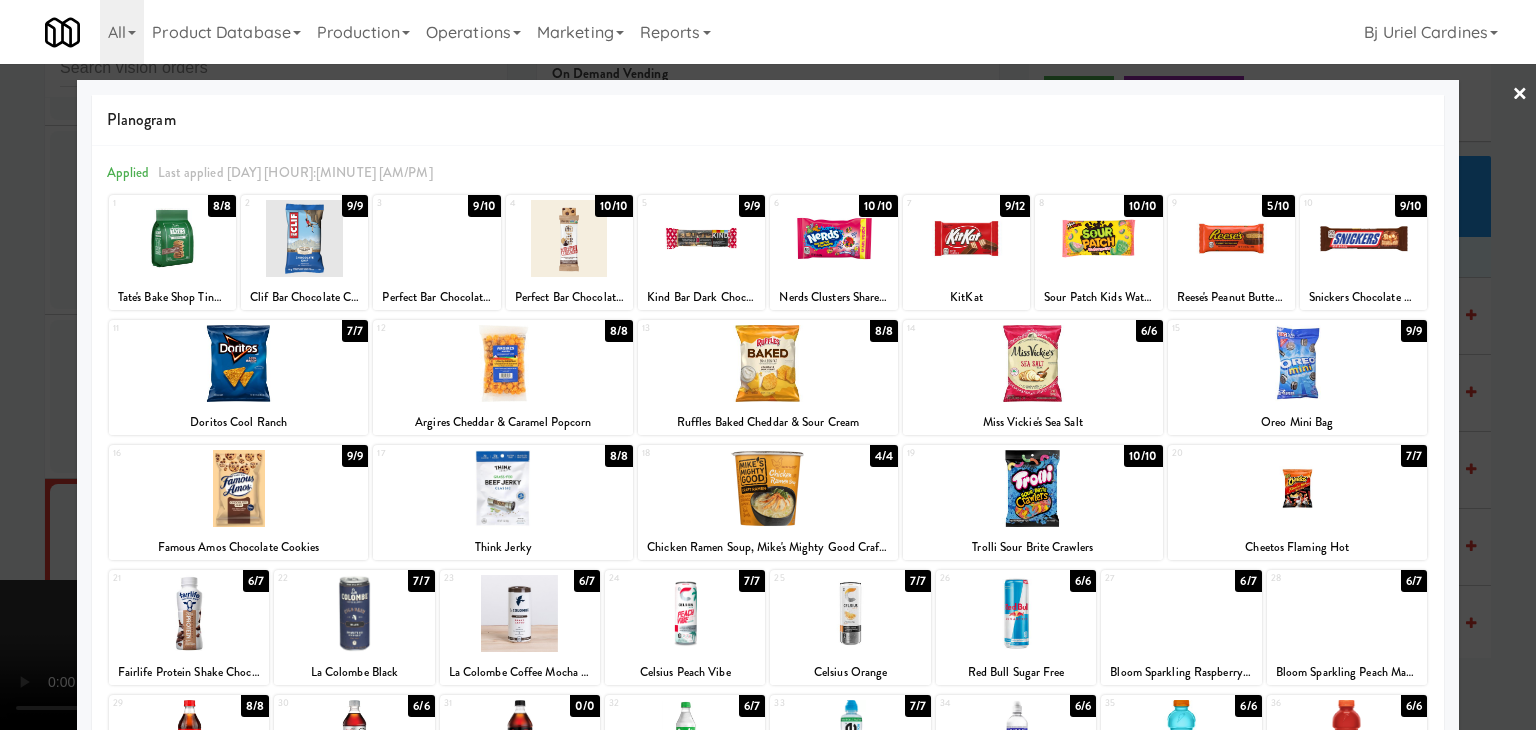 click at bounding box center (833, 238) 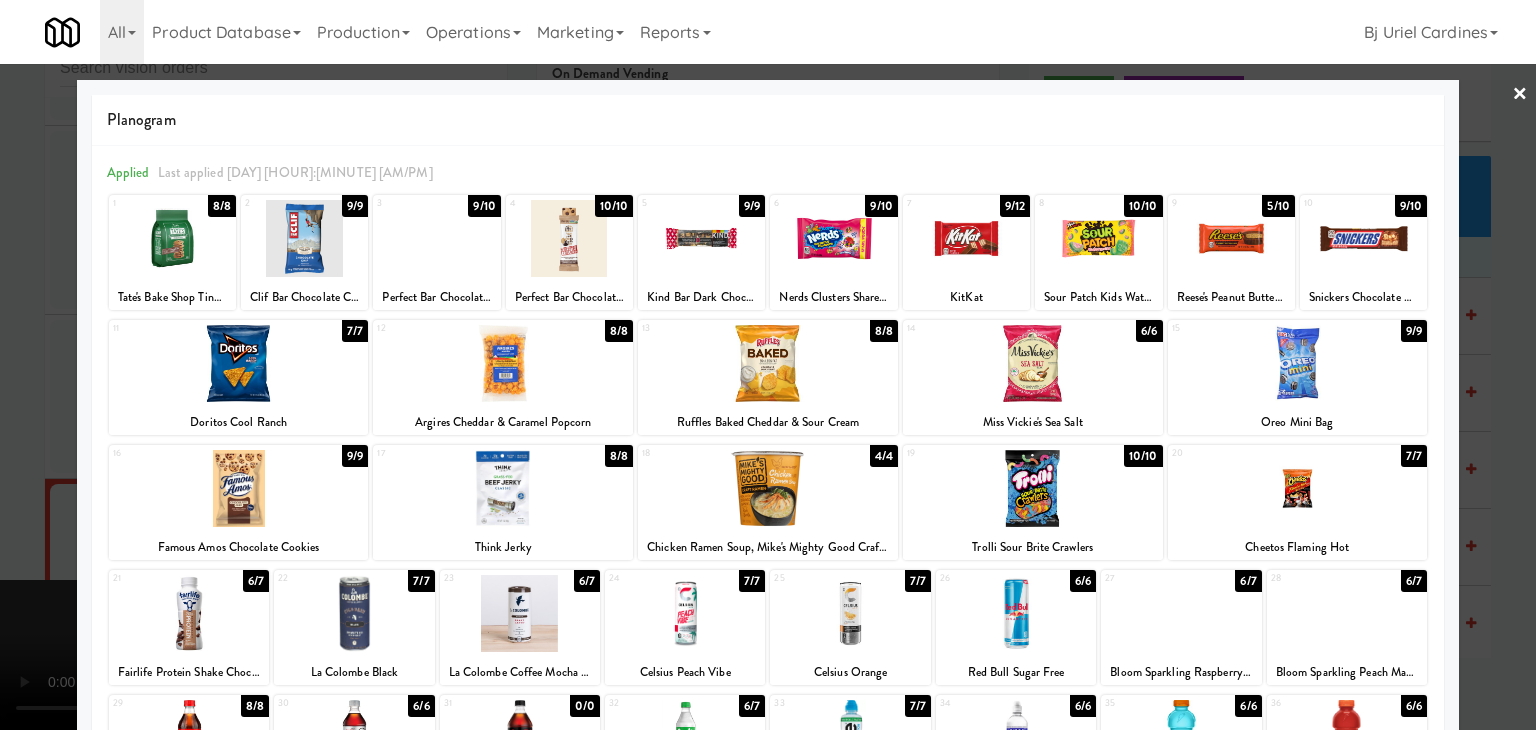 click at bounding box center (239, 488) 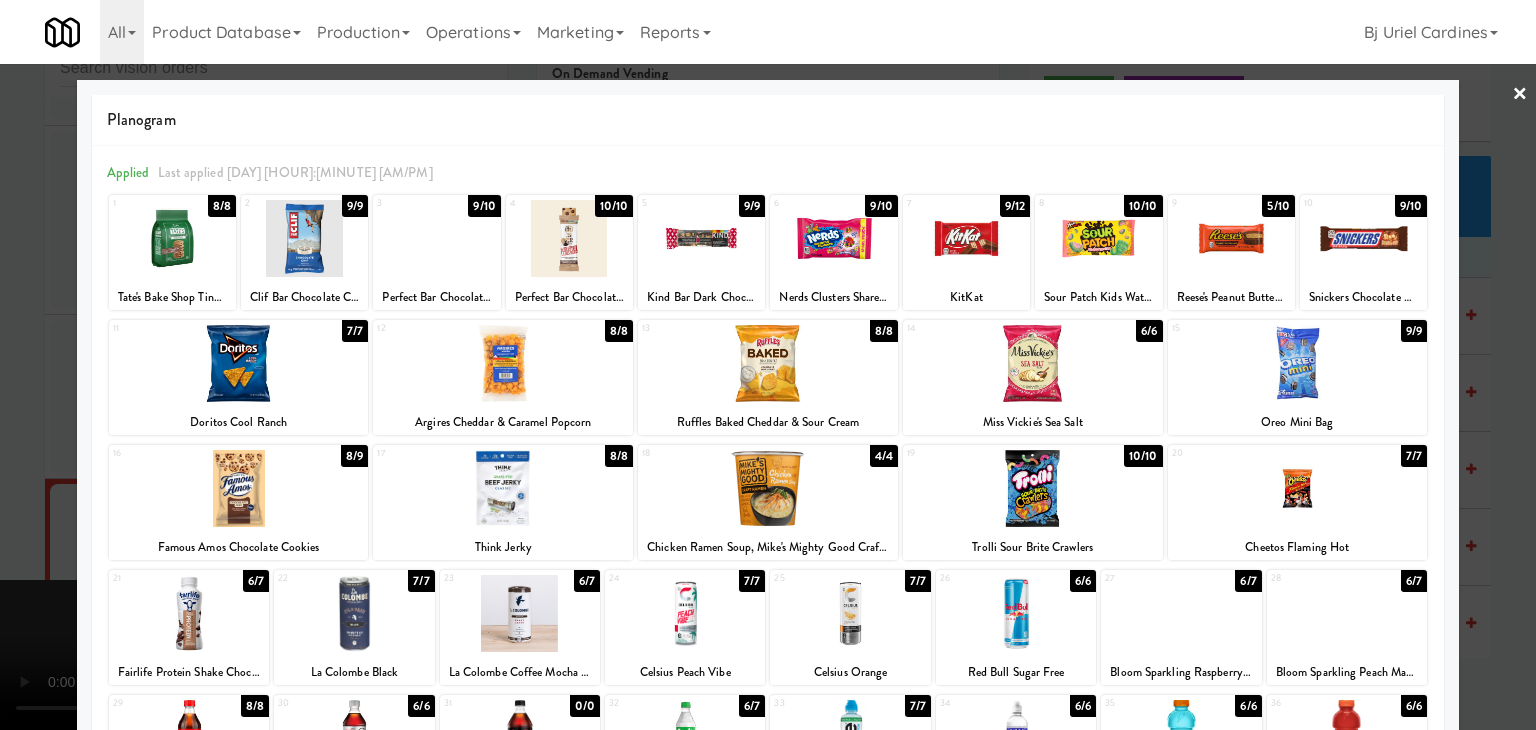 drag, startPoint x: 200, startPoint y: 632, endPoint x: 145, endPoint y: 623, distance: 55.7315 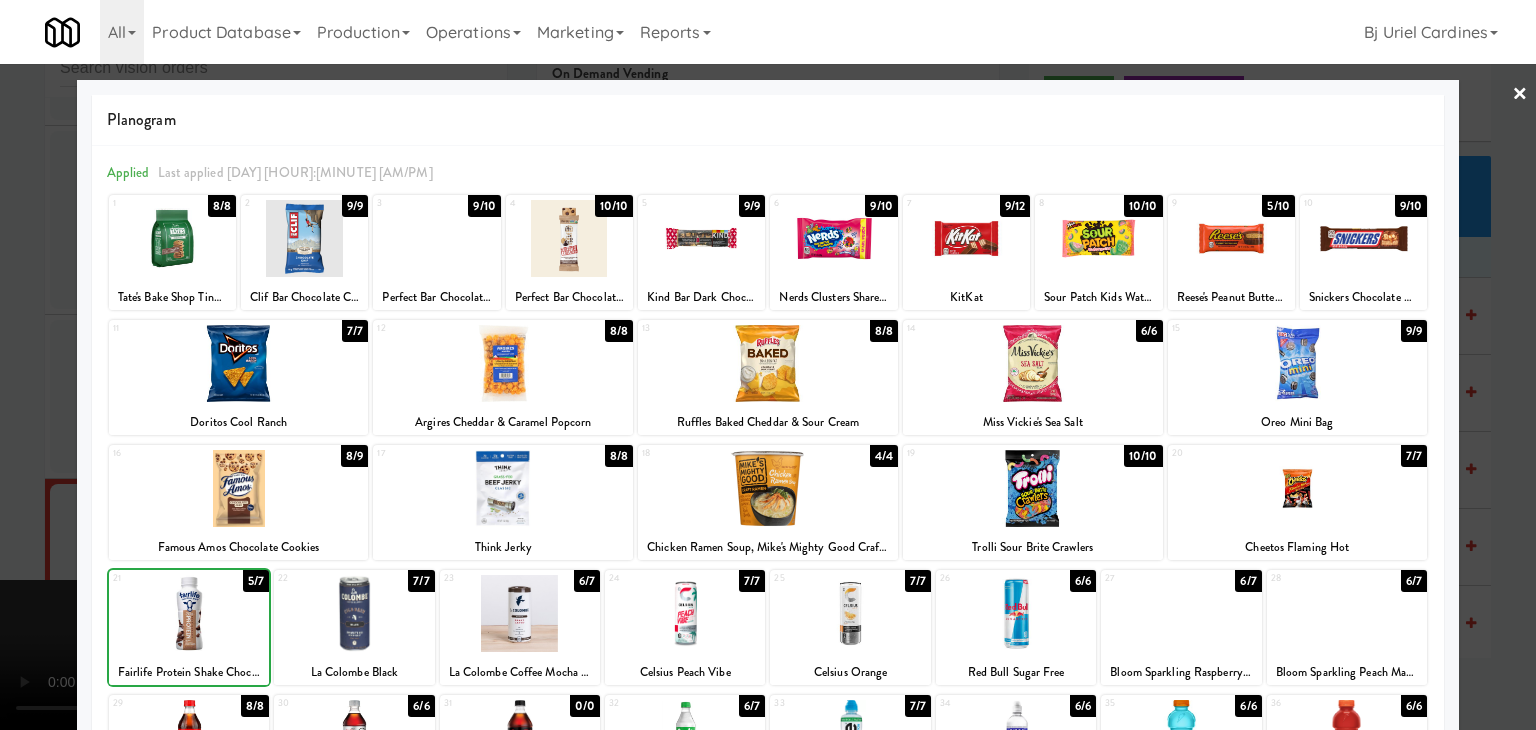 drag, startPoint x: 0, startPoint y: 575, endPoint x: 528, endPoint y: 583, distance: 528.0606 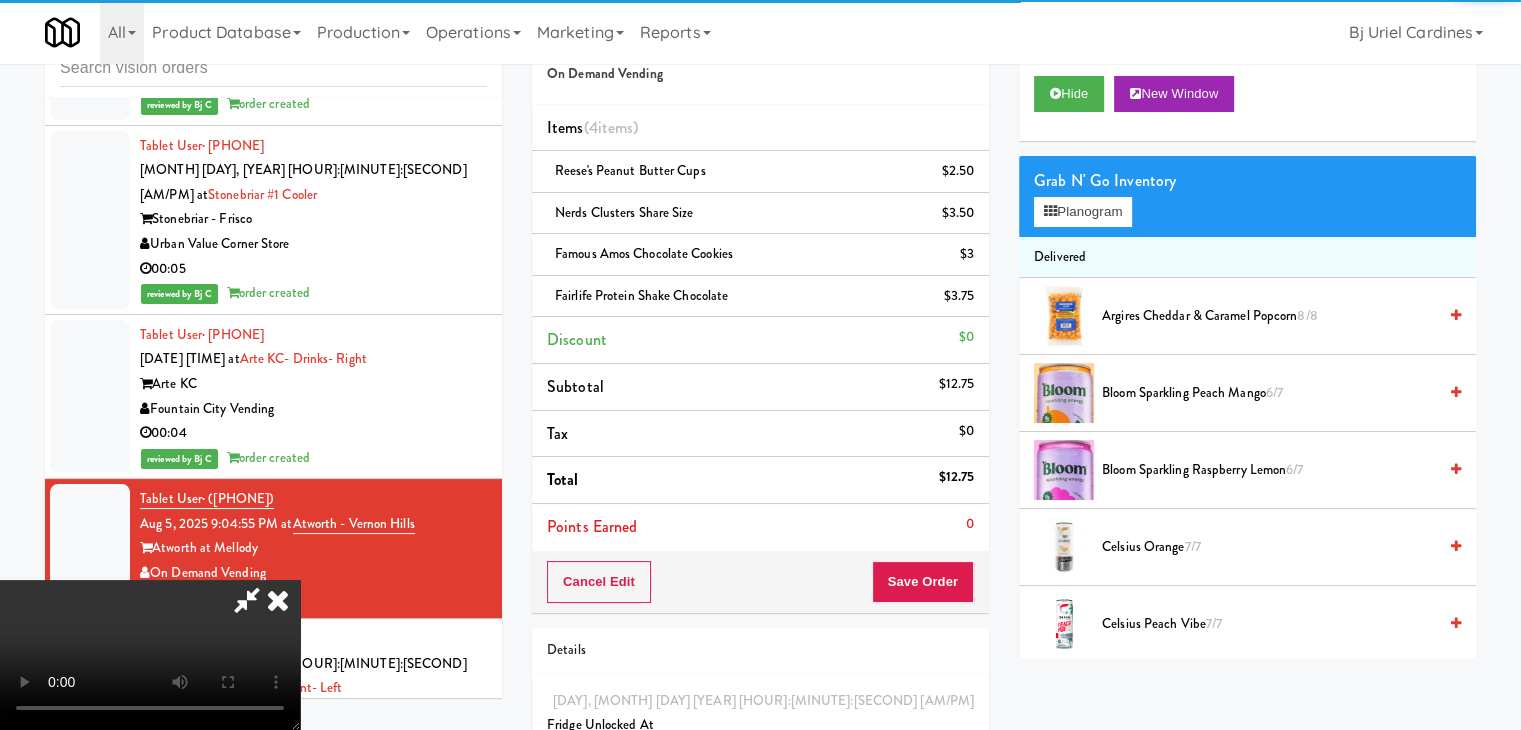 click at bounding box center [150, 655] 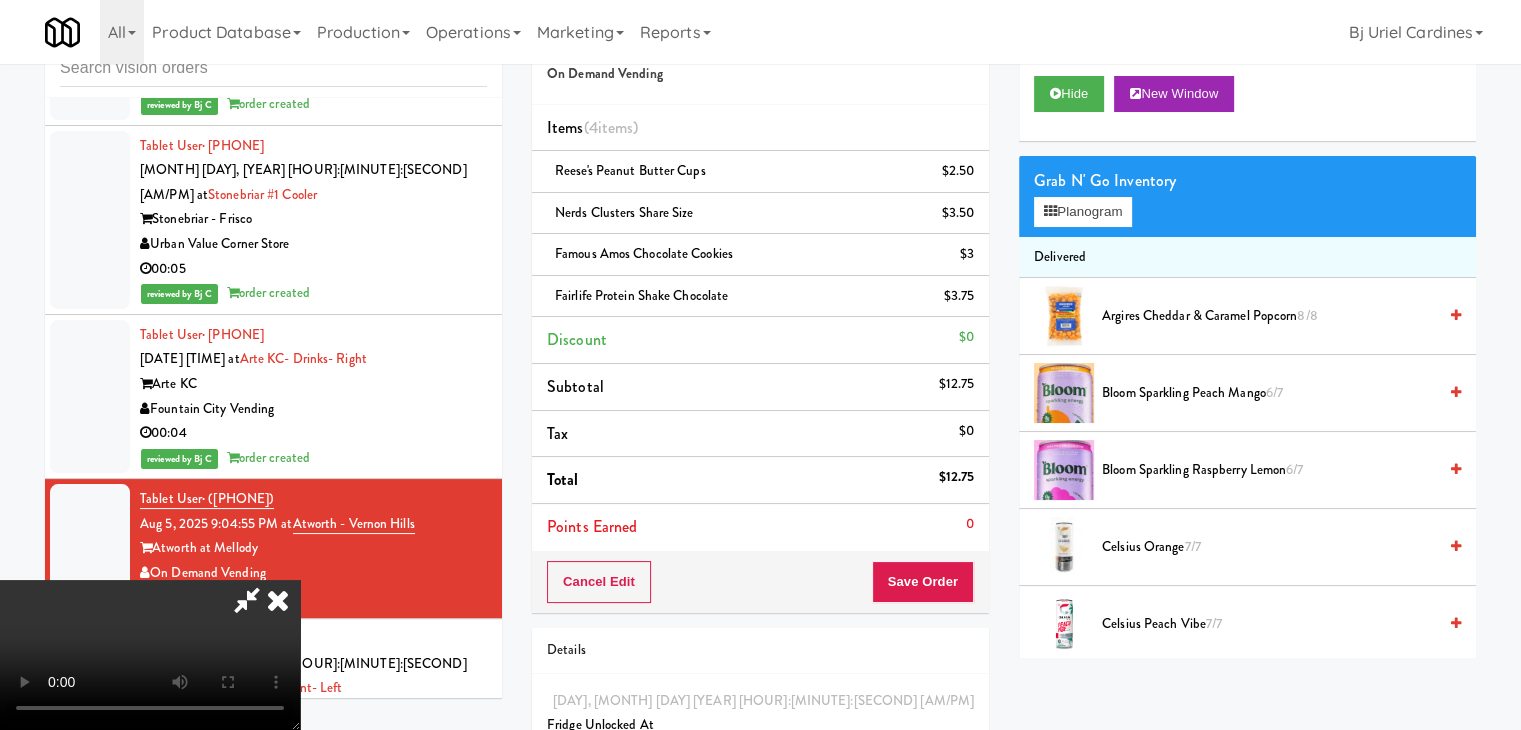 scroll, scrollTop: 281, scrollLeft: 0, axis: vertical 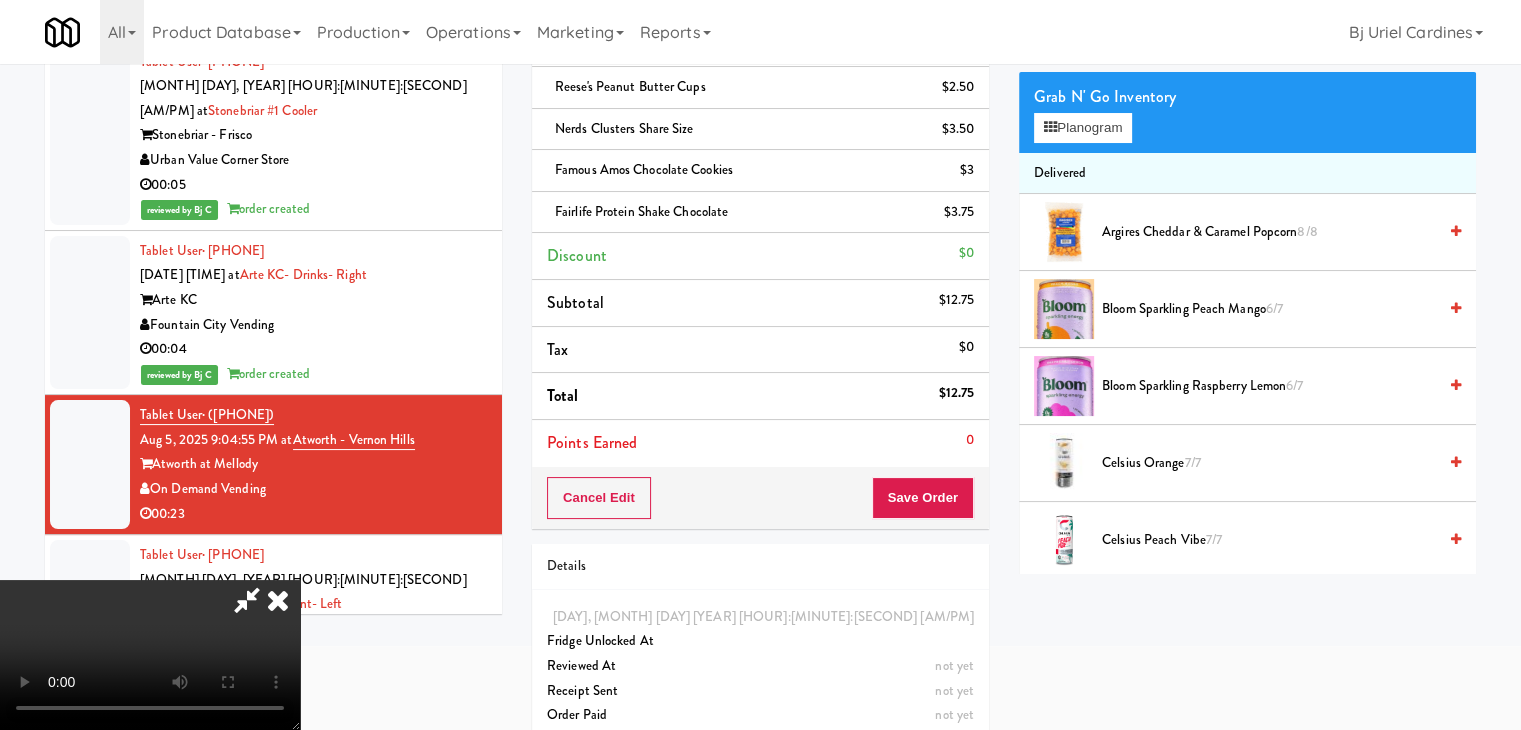 click at bounding box center [150, 655] 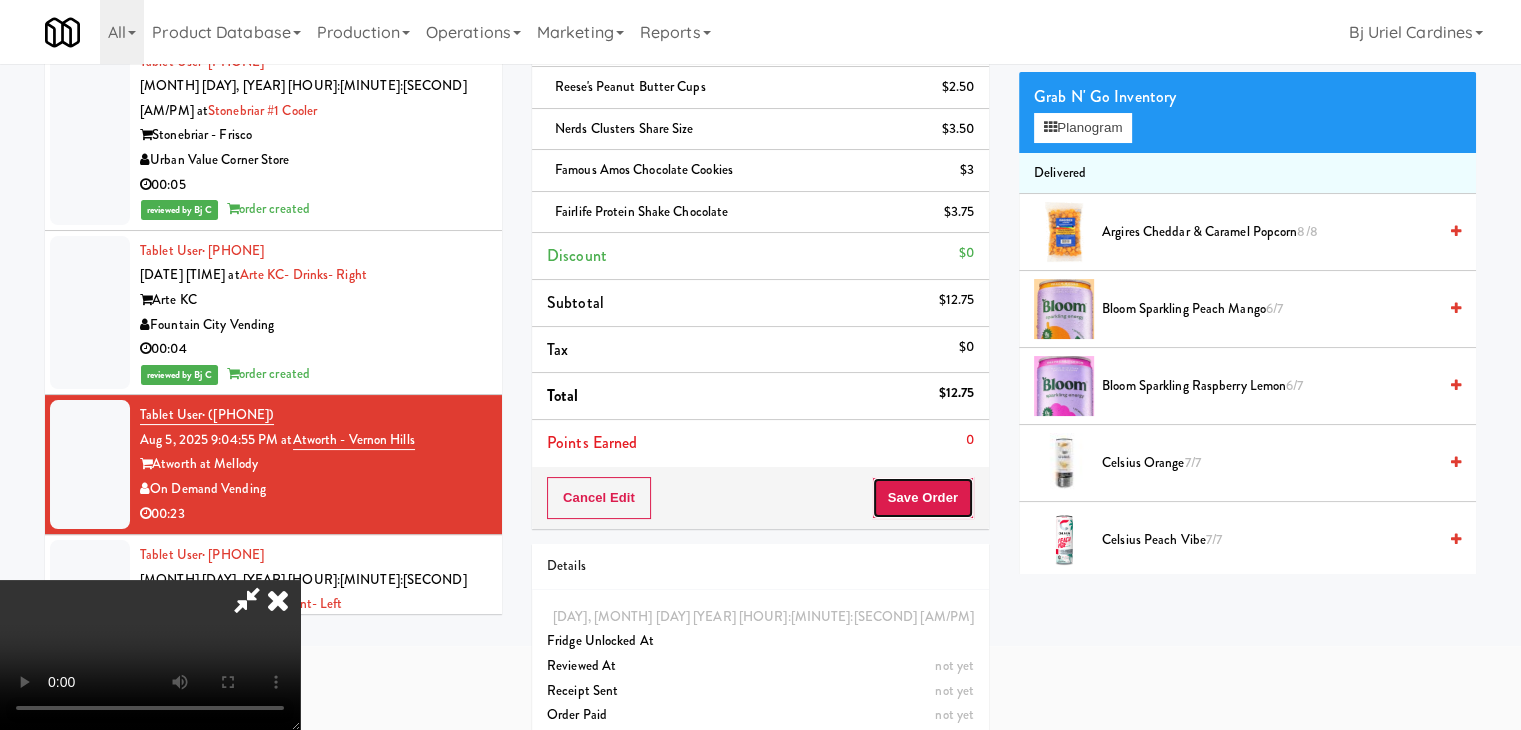 click on "Save Order" at bounding box center [923, 498] 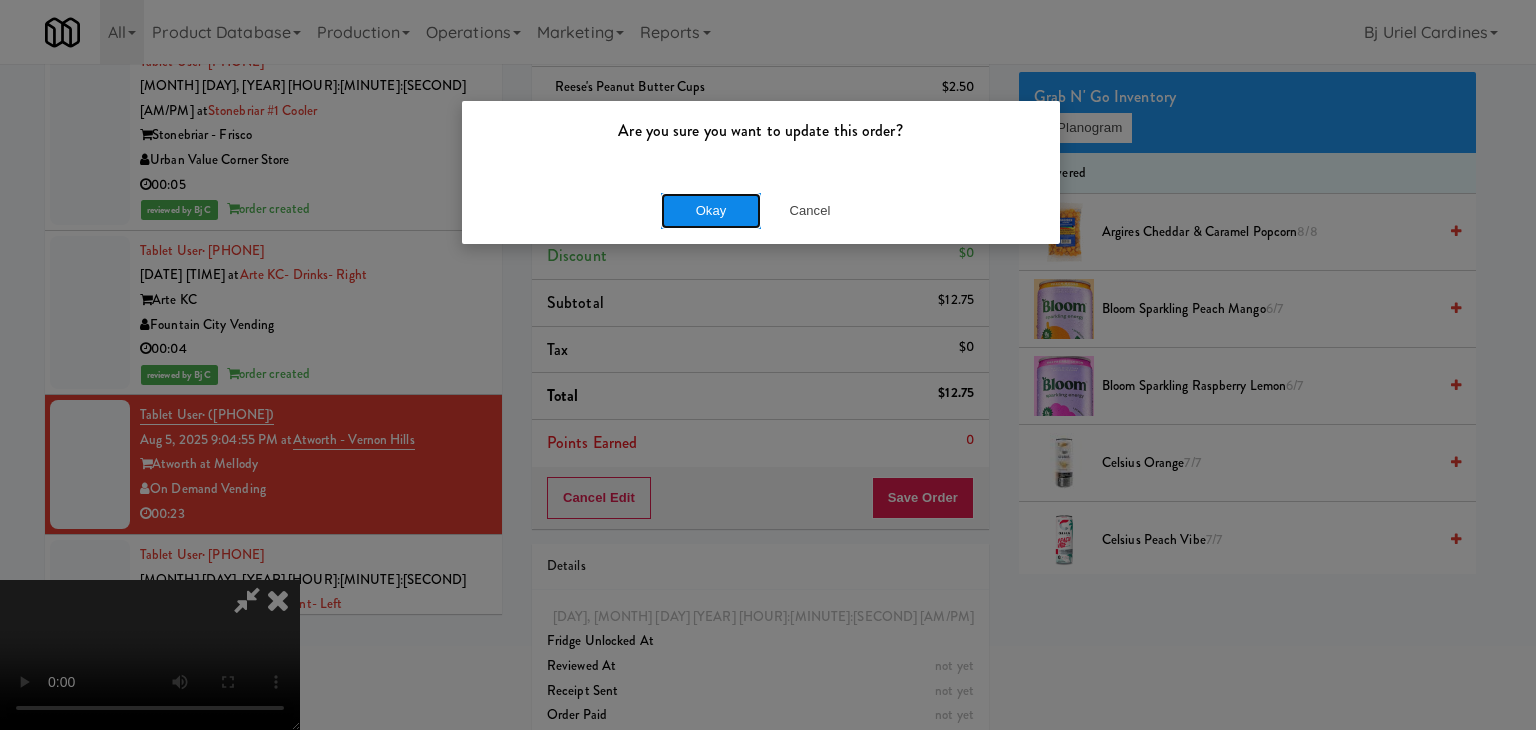 click on "Okay" at bounding box center [711, 211] 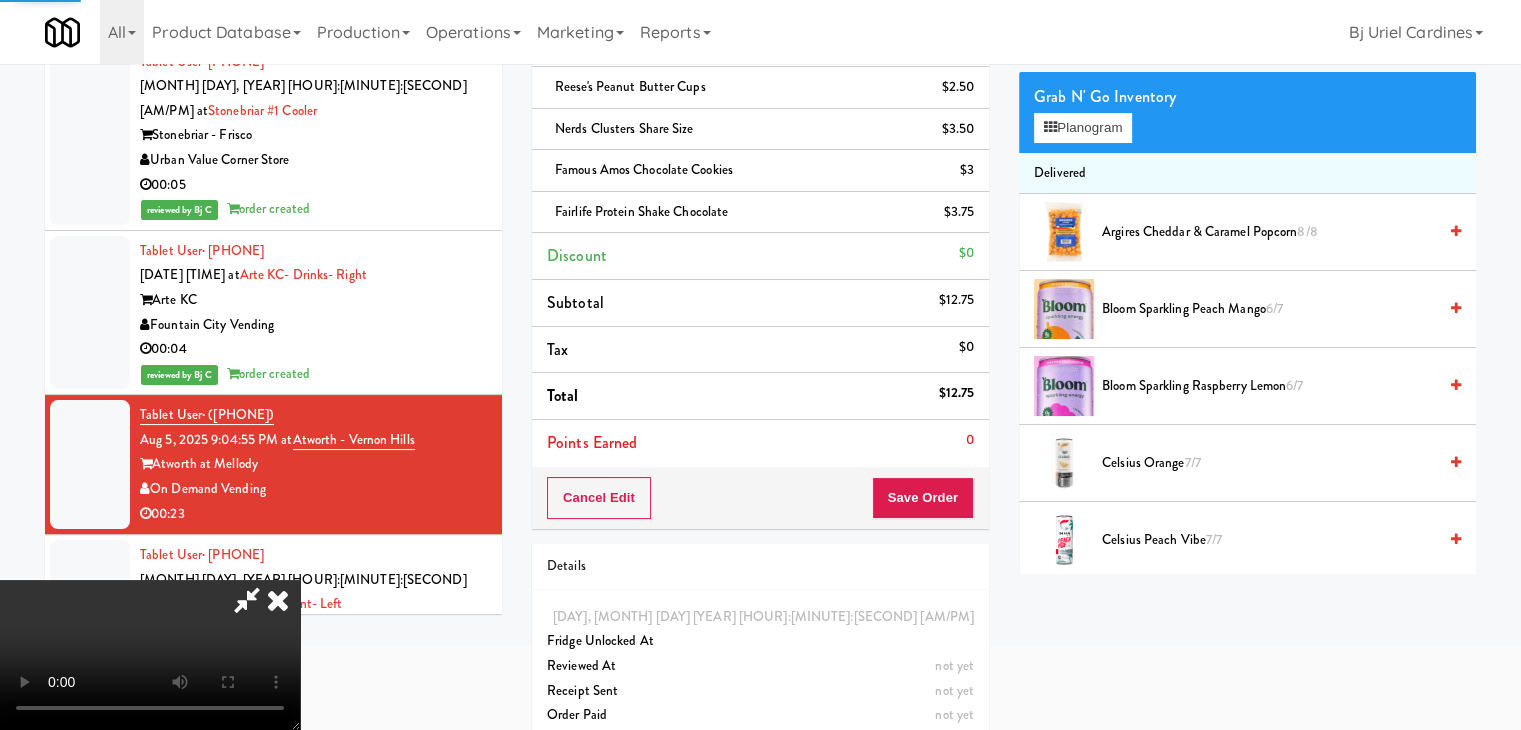 scroll, scrollTop: 0, scrollLeft: 0, axis: both 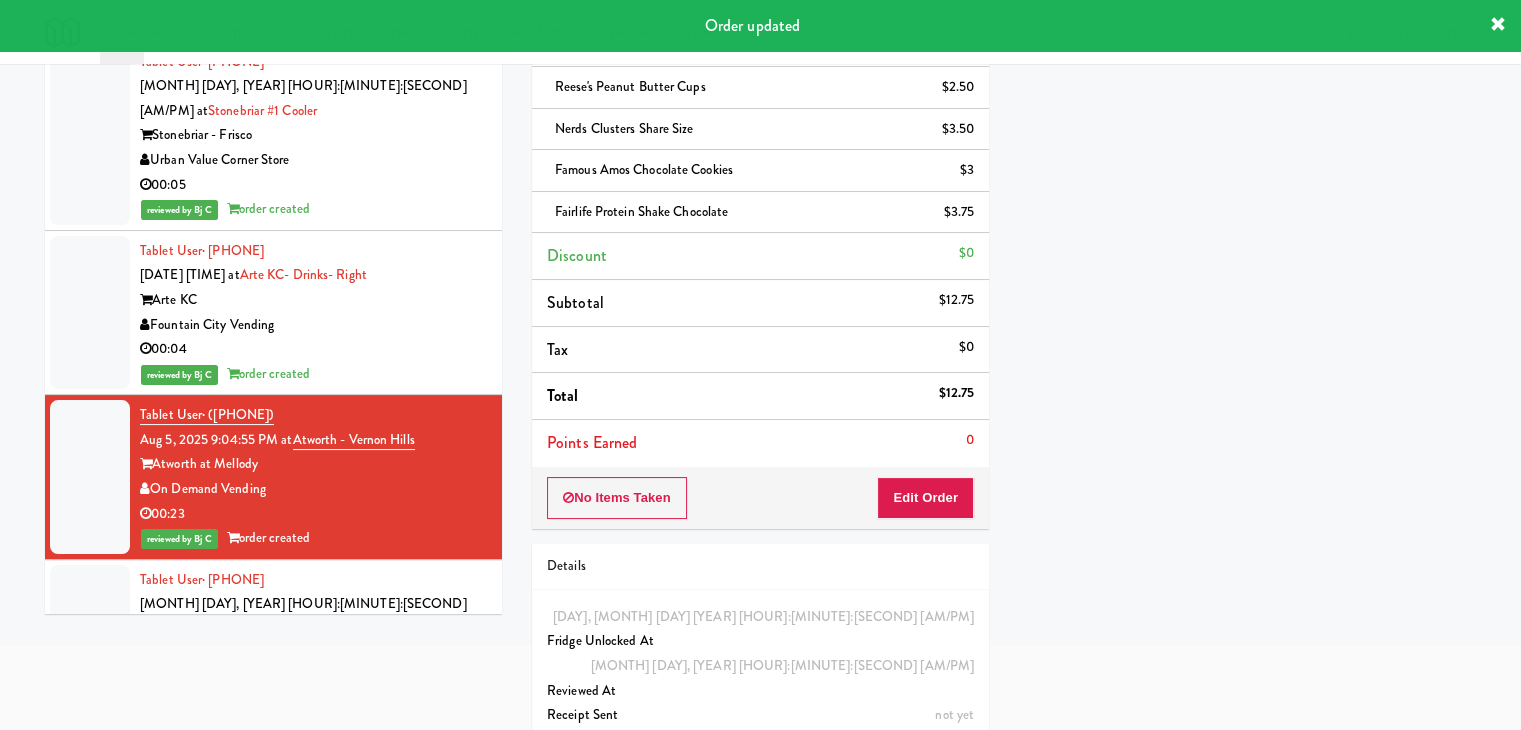 click on "Fountain City Vending" at bounding box center [313, 678] 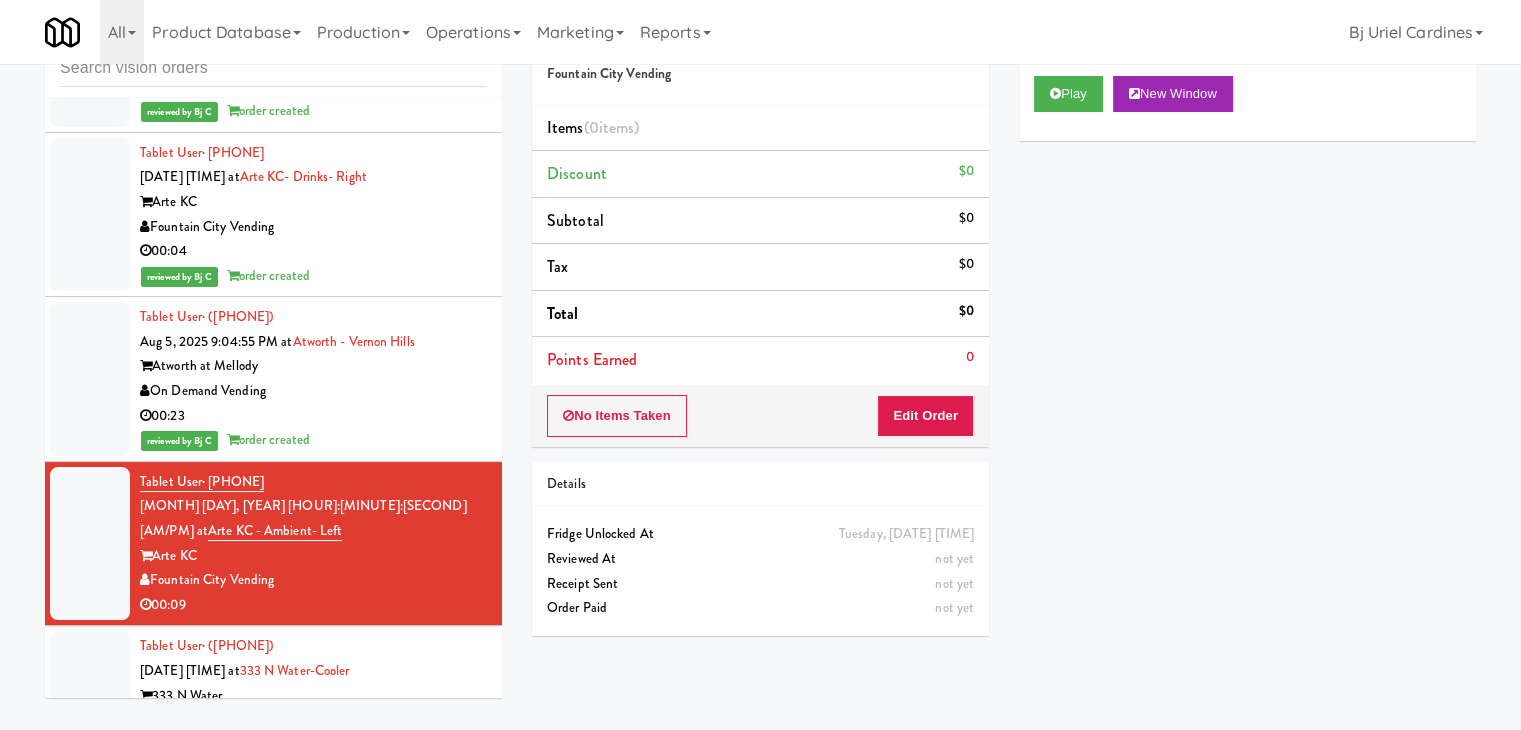 scroll, scrollTop: 14488, scrollLeft: 0, axis: vertical 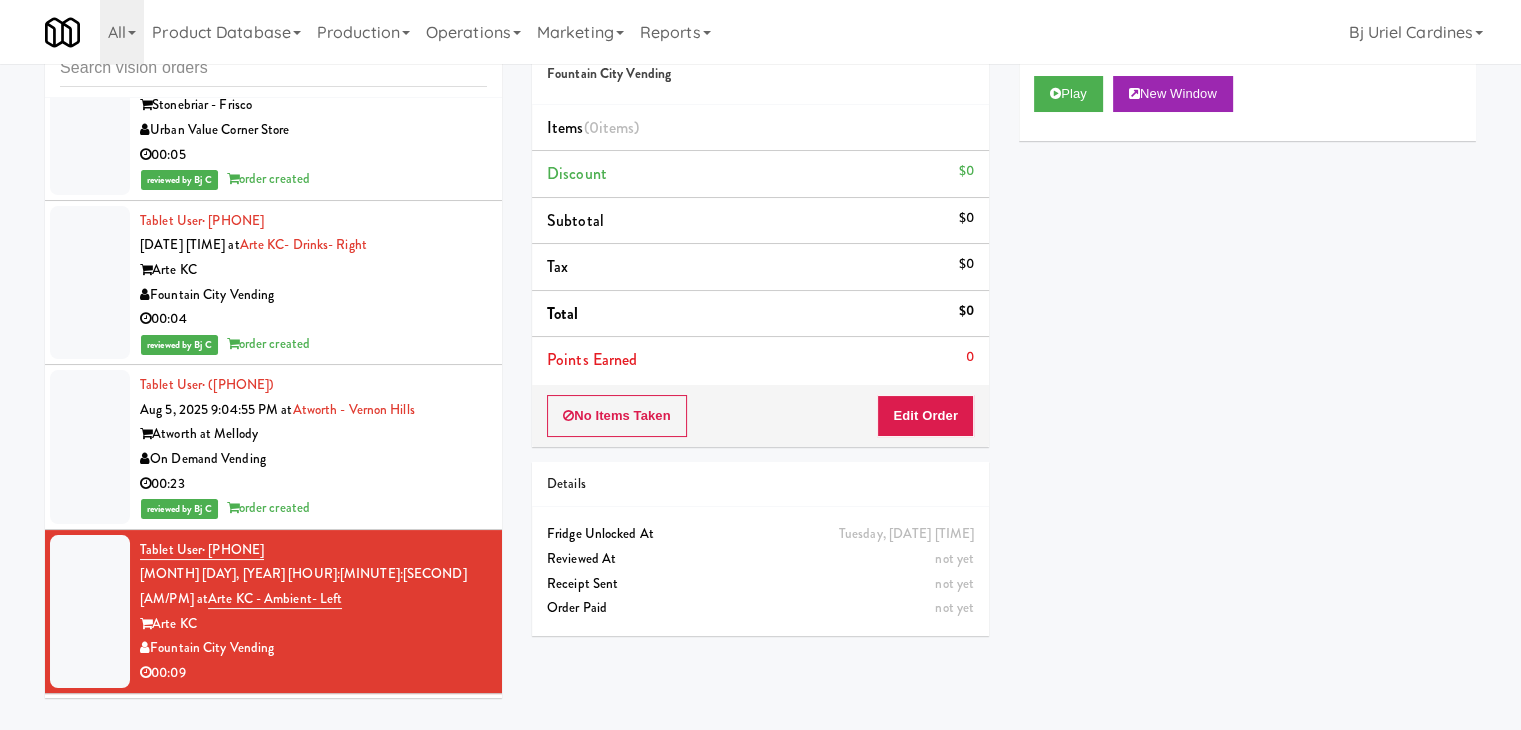 click on "Stryker Vending" at bounding box center (313, 788) 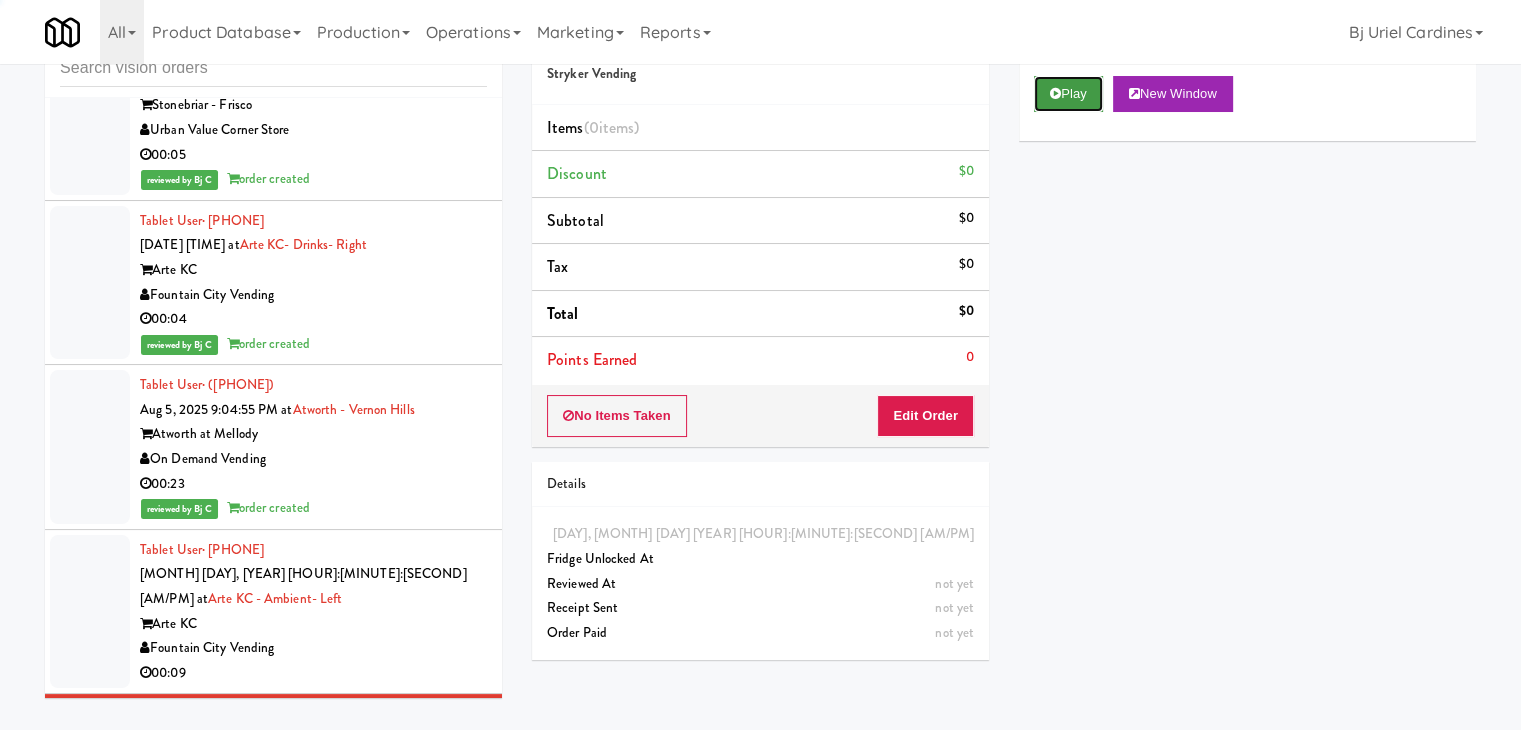 click on "Play" at bounding box center (1068, 94) 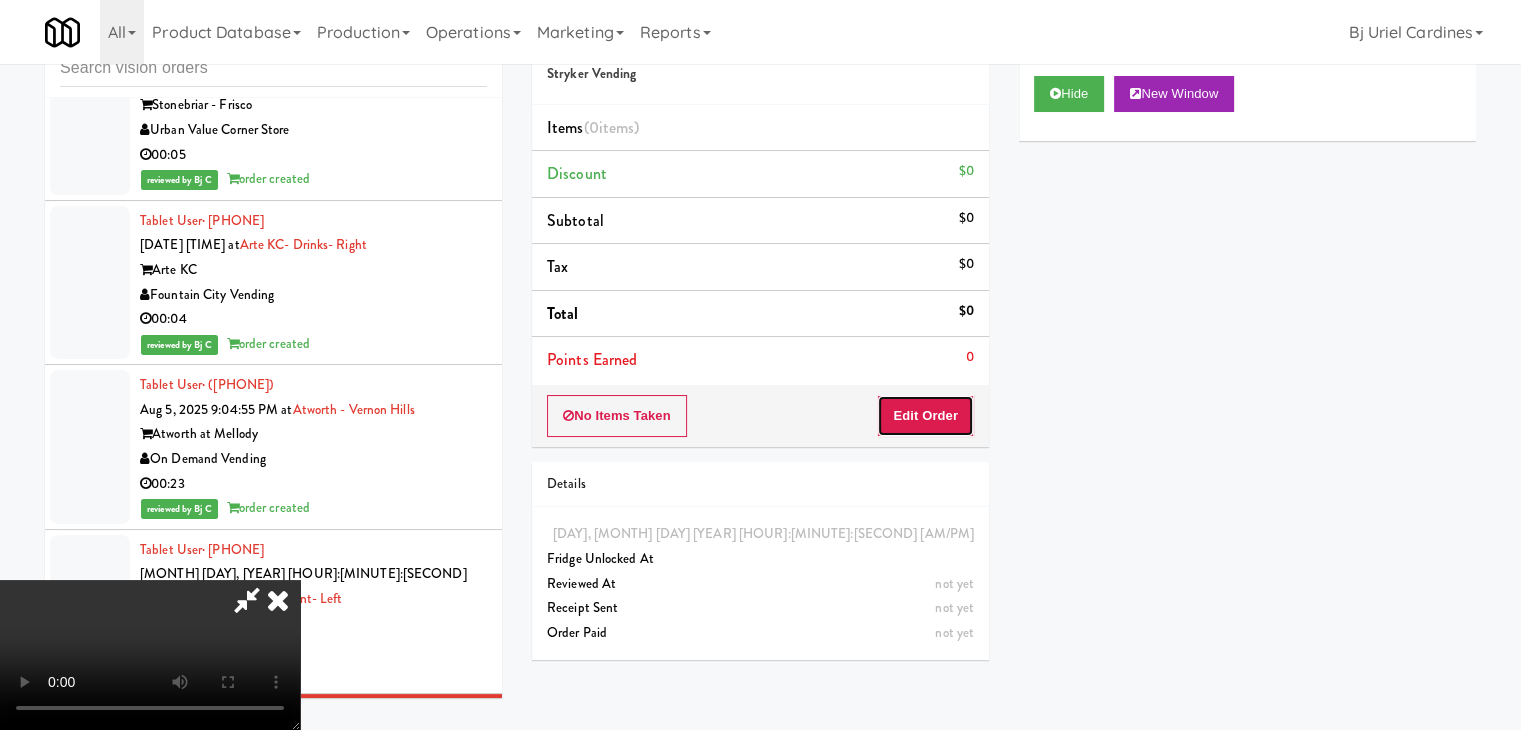 click on "Edit Order" at bounding box center (925, 416) 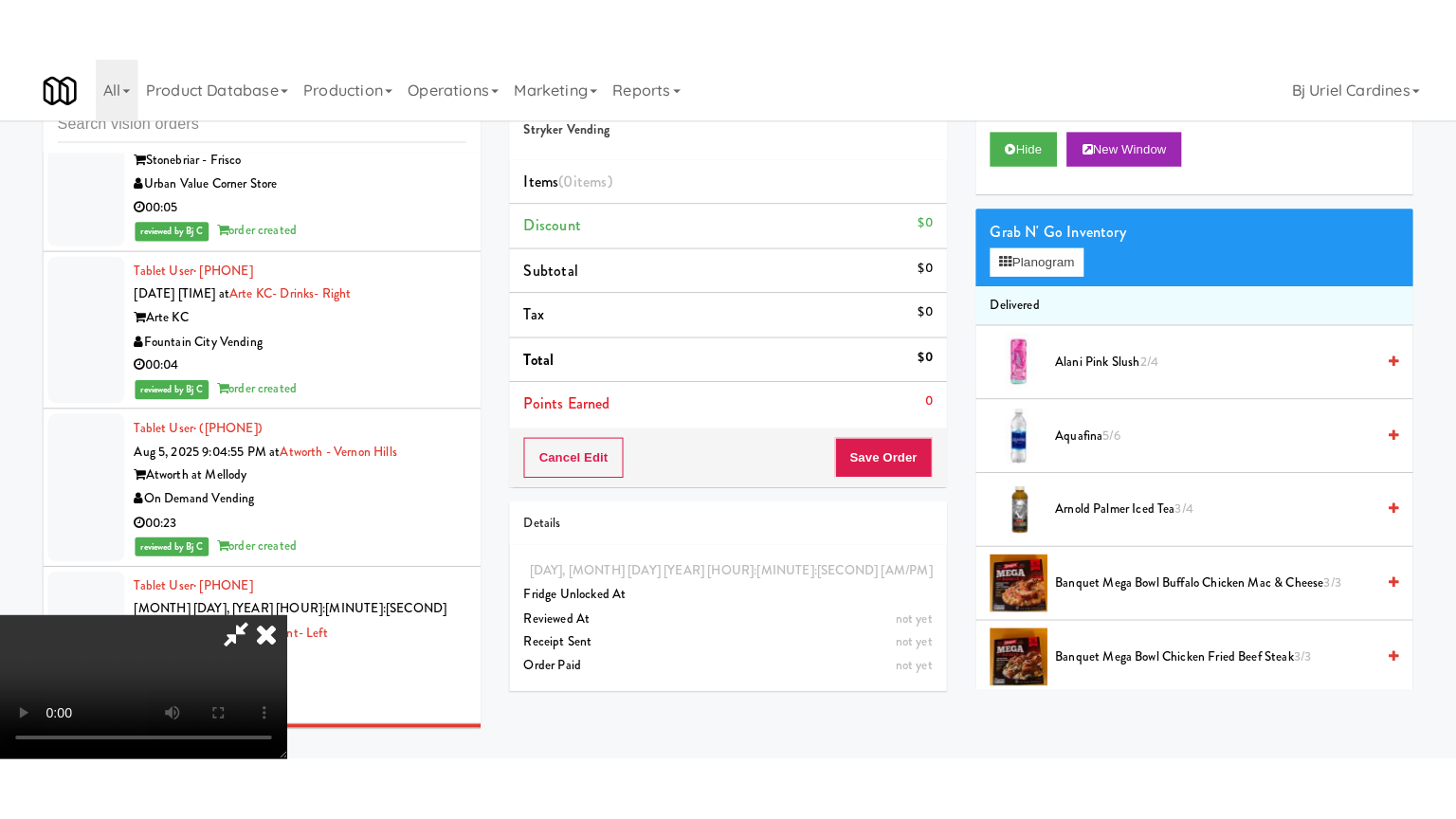 scroll, scrollTop: 266, scrollLeft: 0, axis: vertical 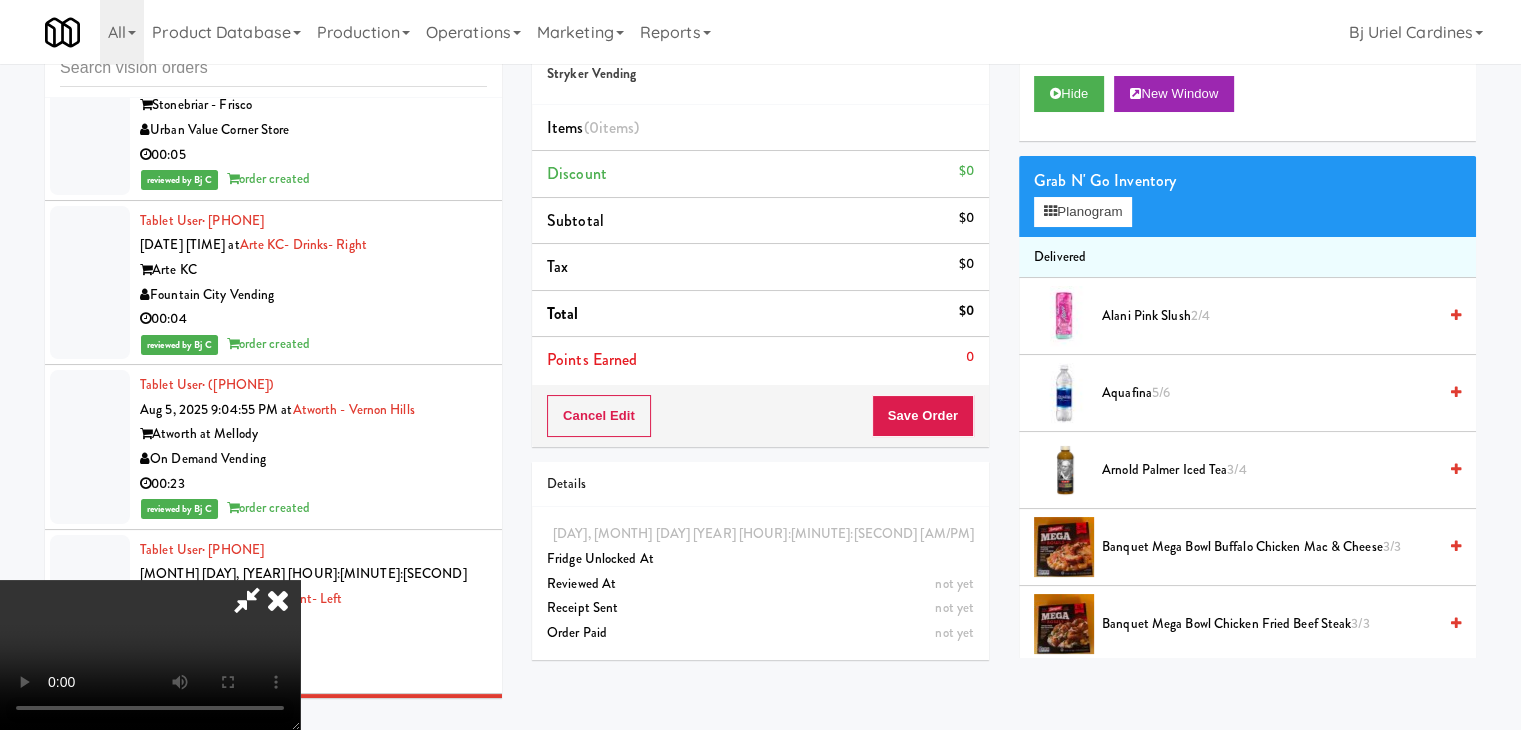 type 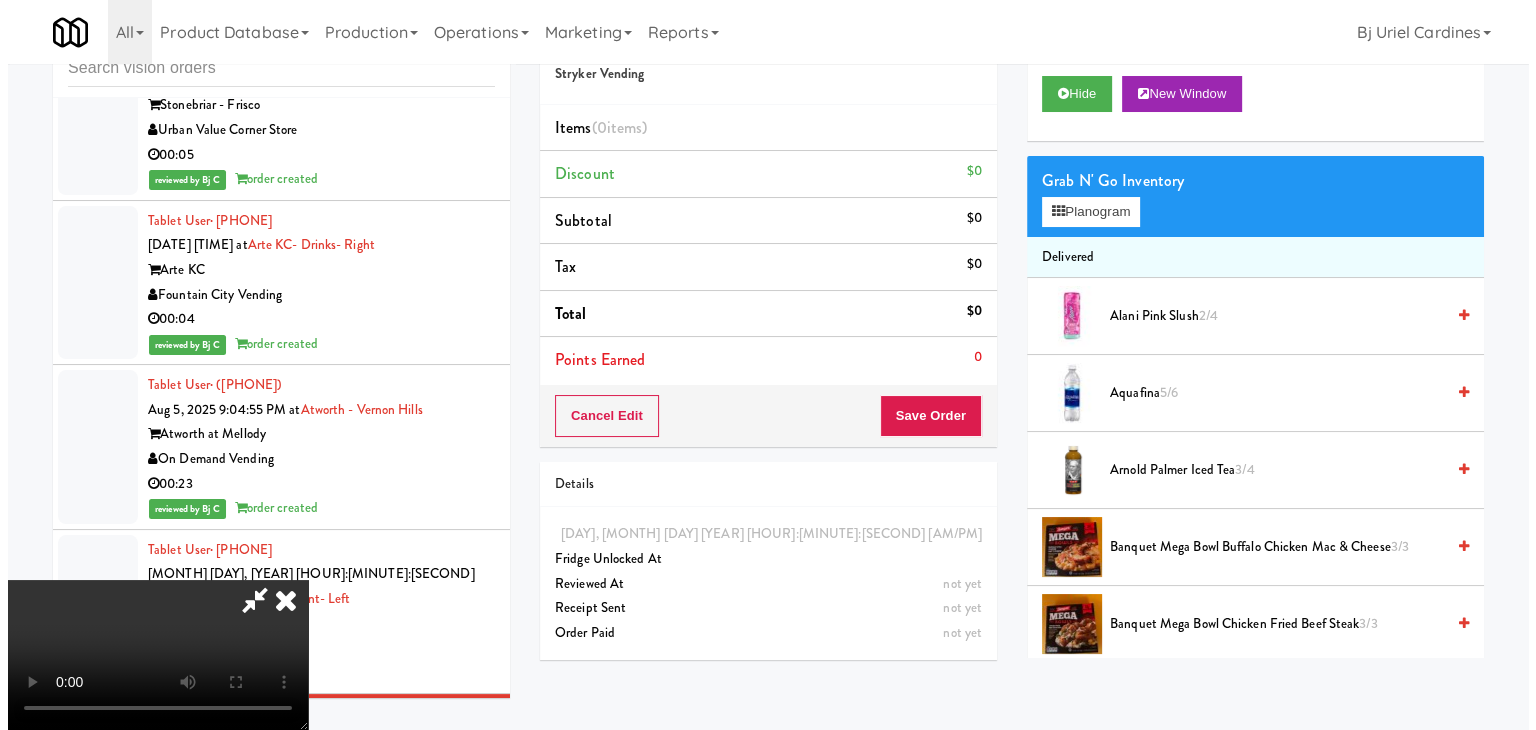 scroll, scrollTop: 0, scrollLeft: 0, axis: both 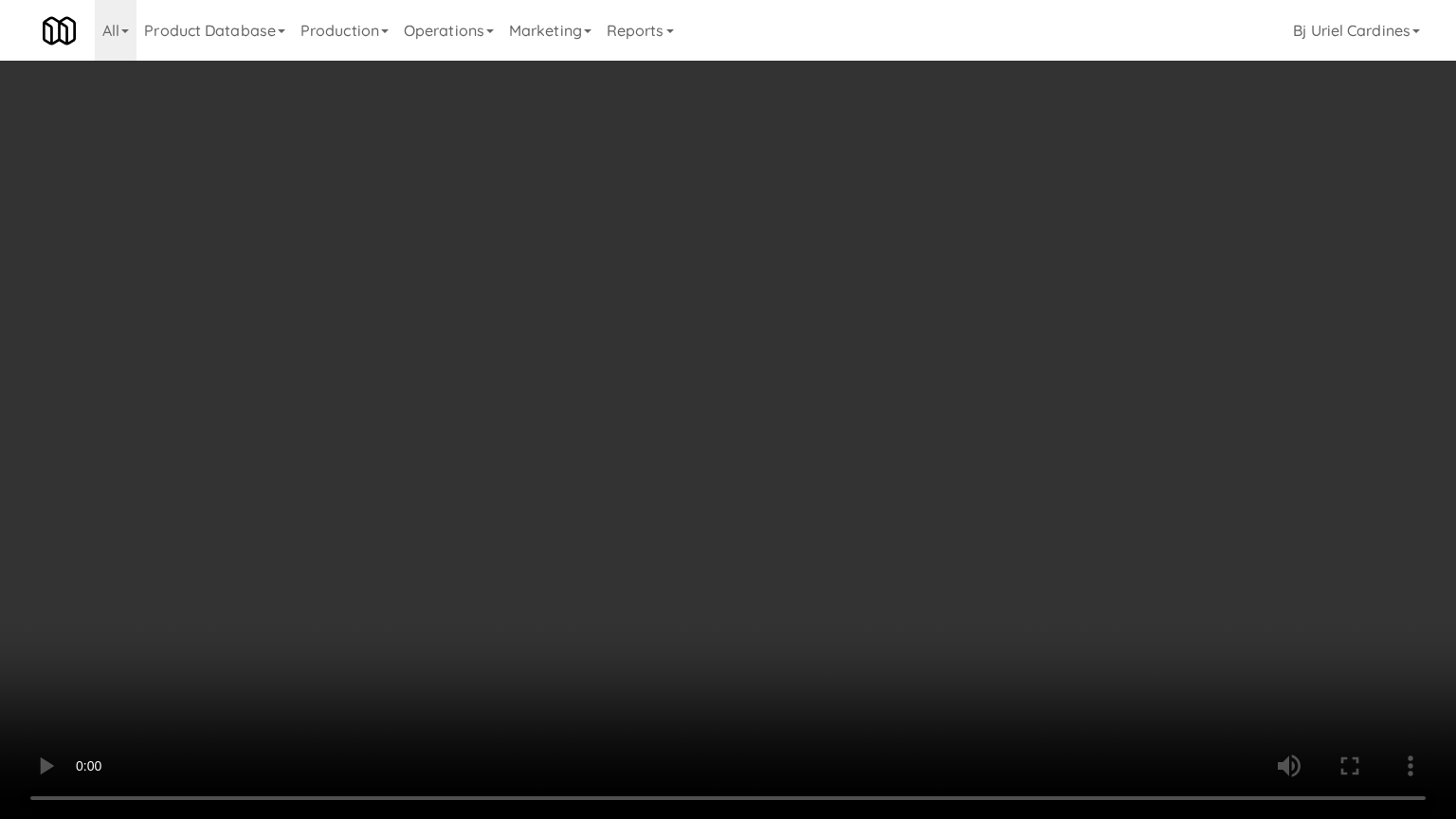 click at bounding box center [728, 410] 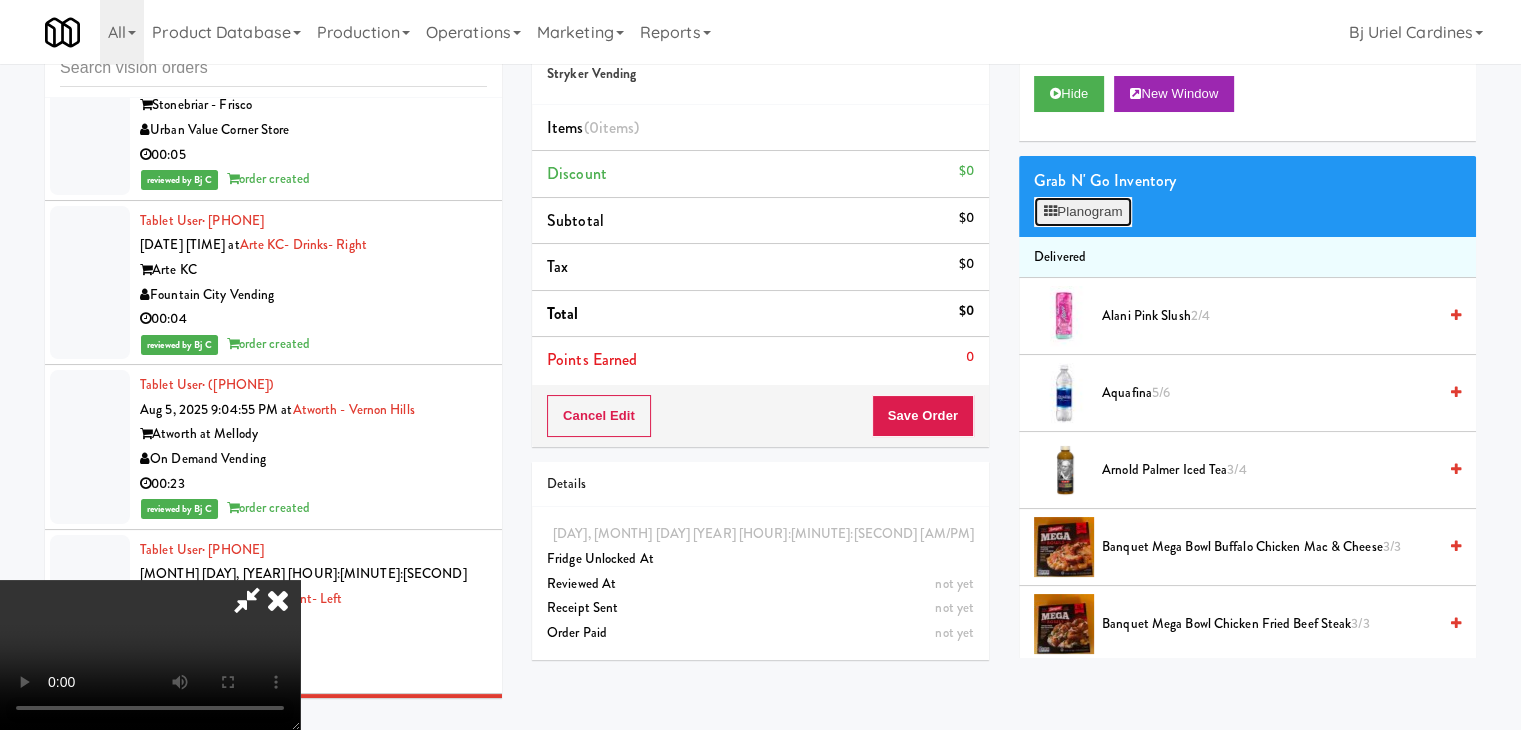 click on "Planogram" at bounding box center [1083, 212] 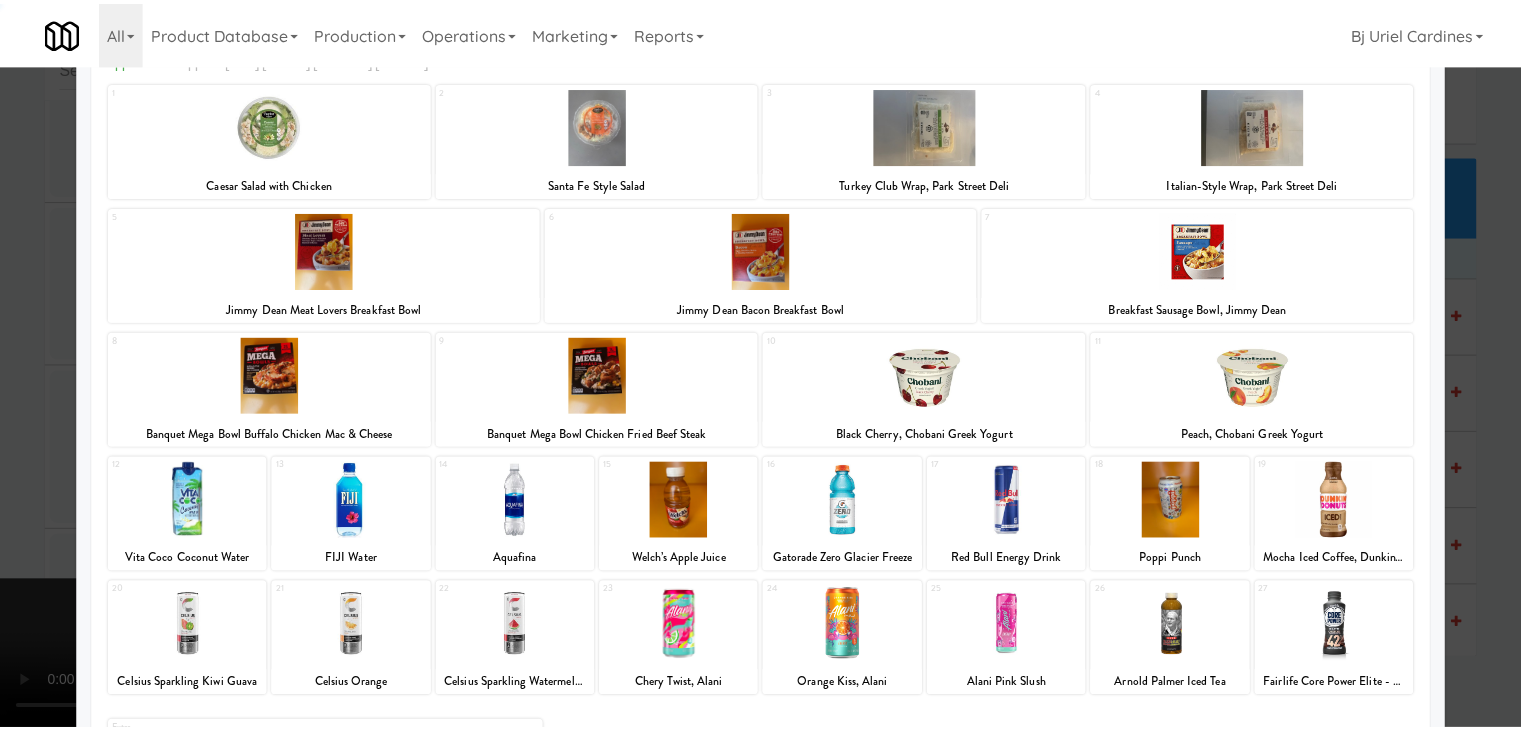 scroll, scrollTop: 252, scrollLeft: 0, axis: vertical 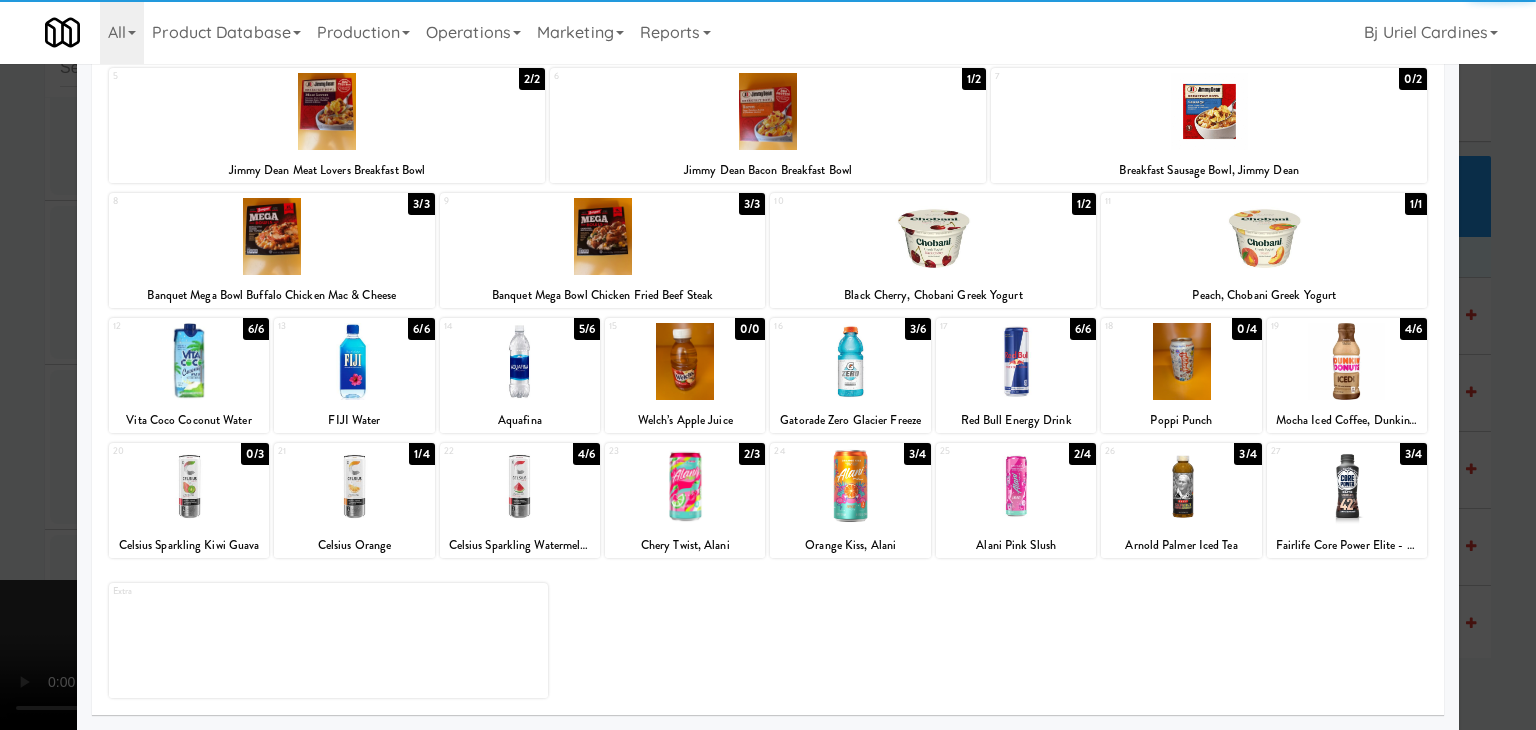 click at bounding box center [354, 486] 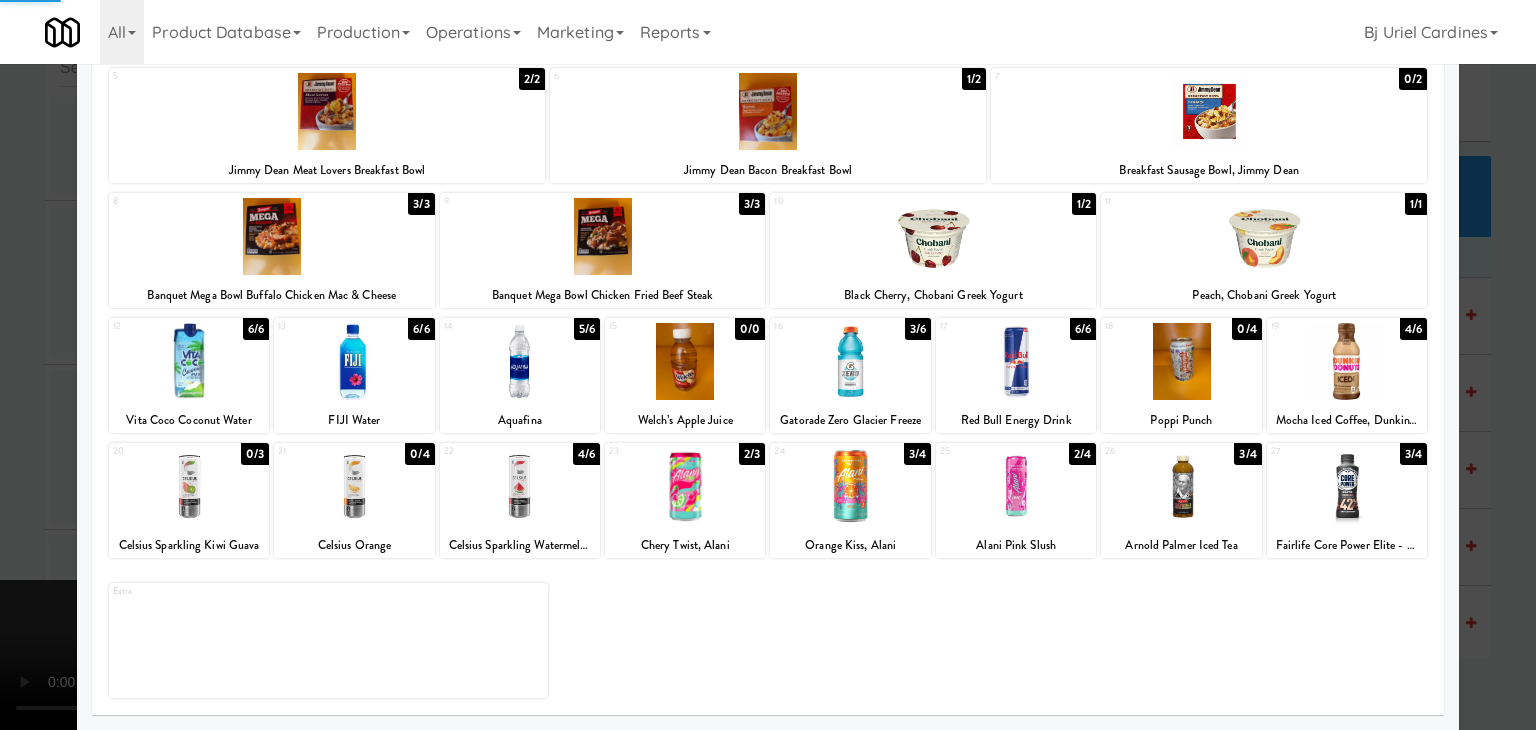 drag, startPoint x: 0, startPoint y: 510, endPoint x: 154, endPoint y: 490, distance: 155.29327 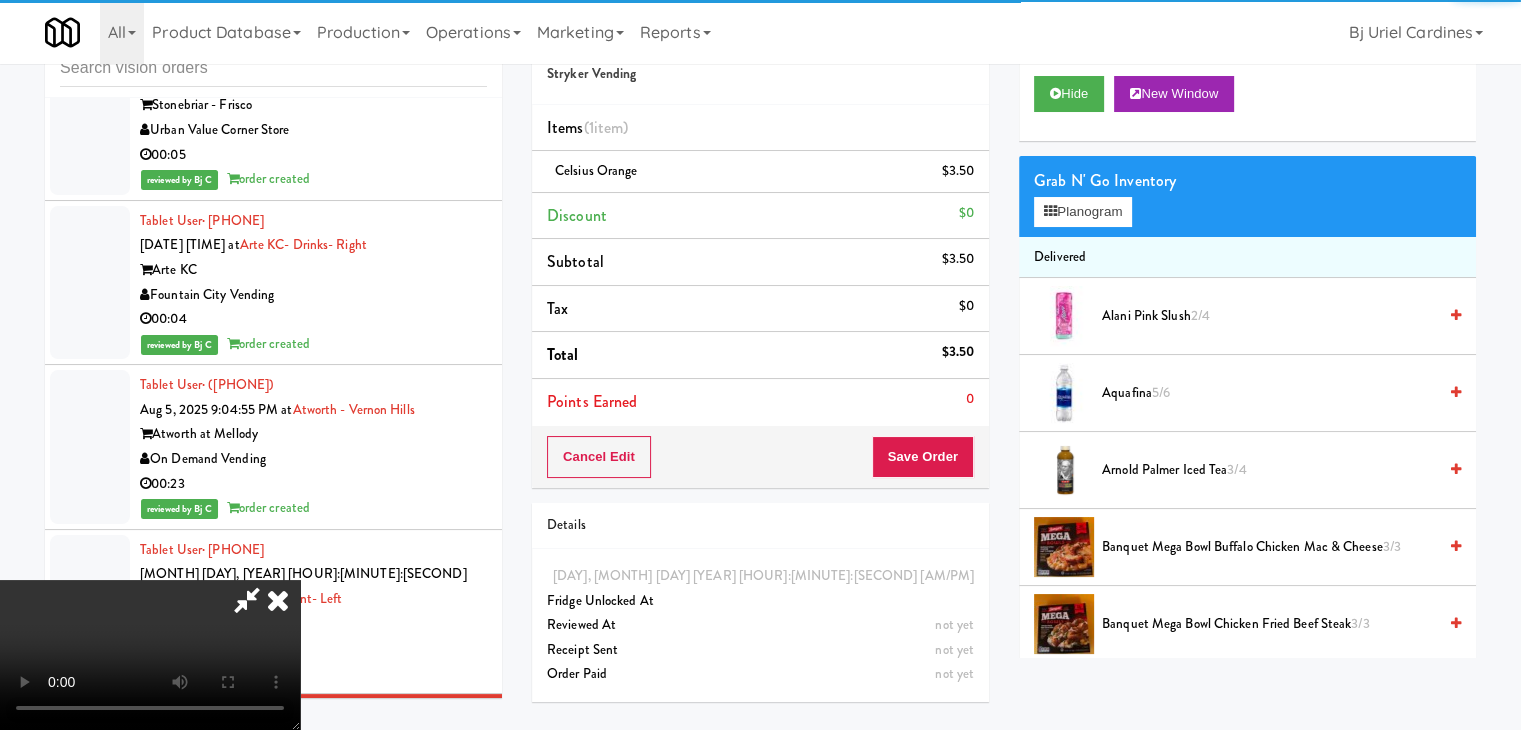 scroll, scrollTop: 281, scrollLeft: 0, axis: vertical 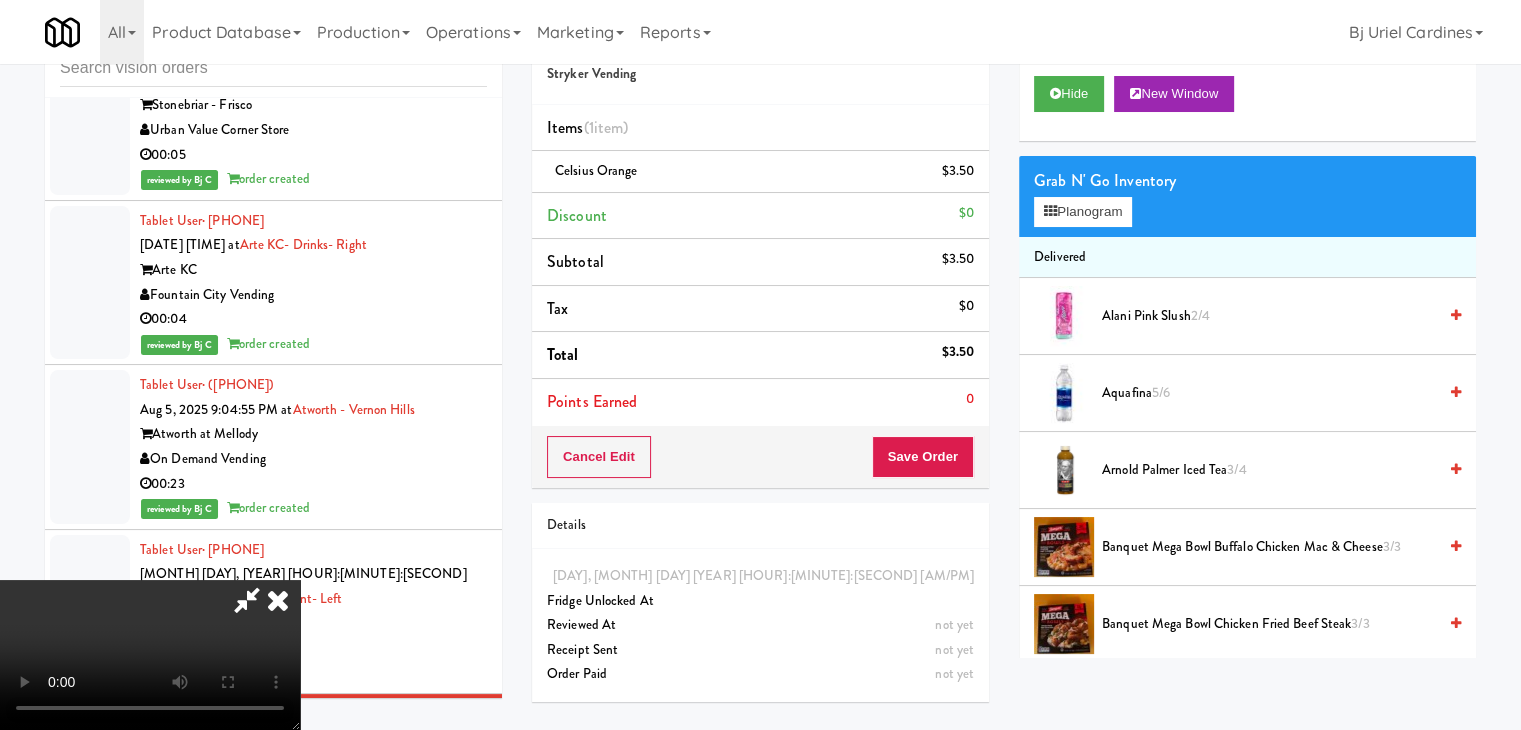 click at bounding box center [150, 655] 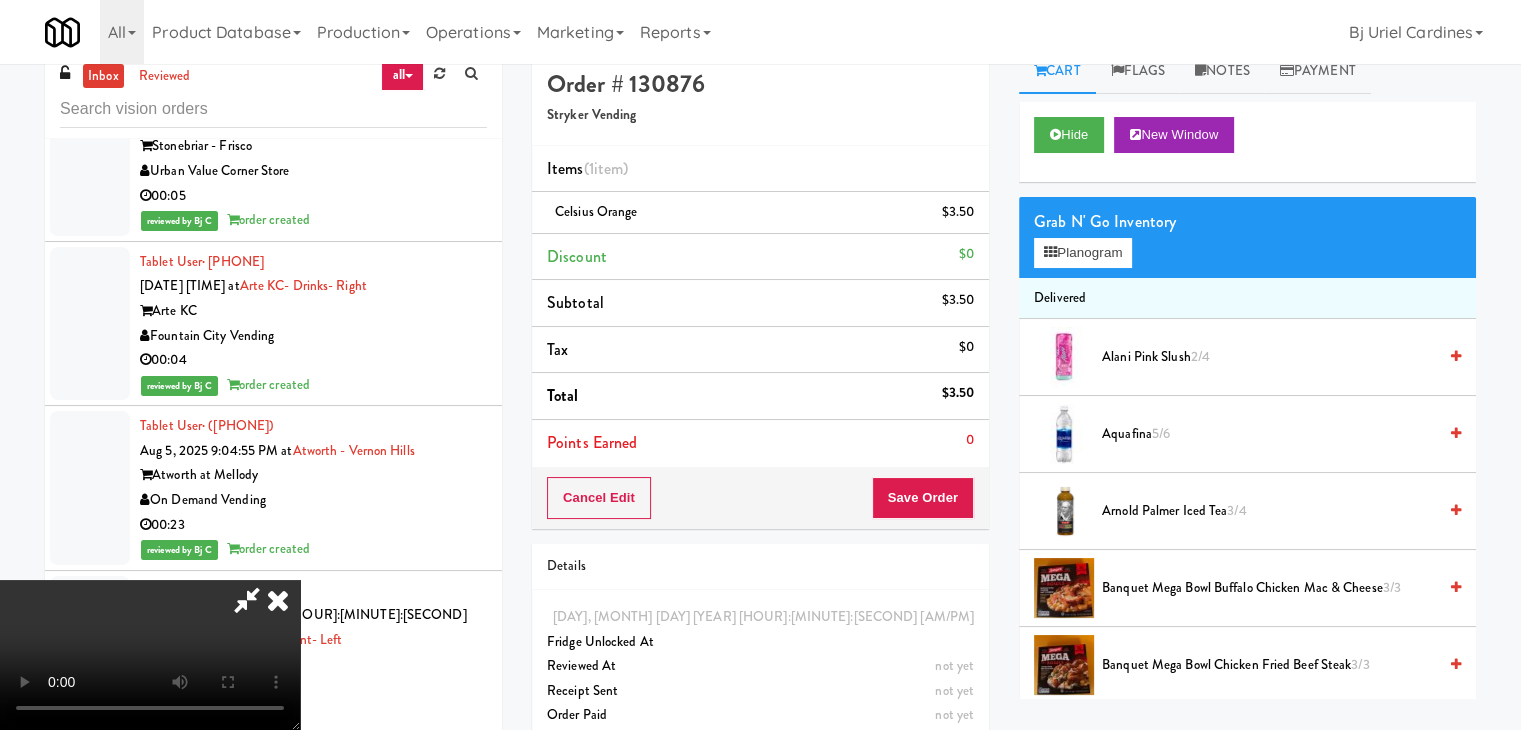 scroll, scrollTop: 0, scrollLeft: 0, axis: both 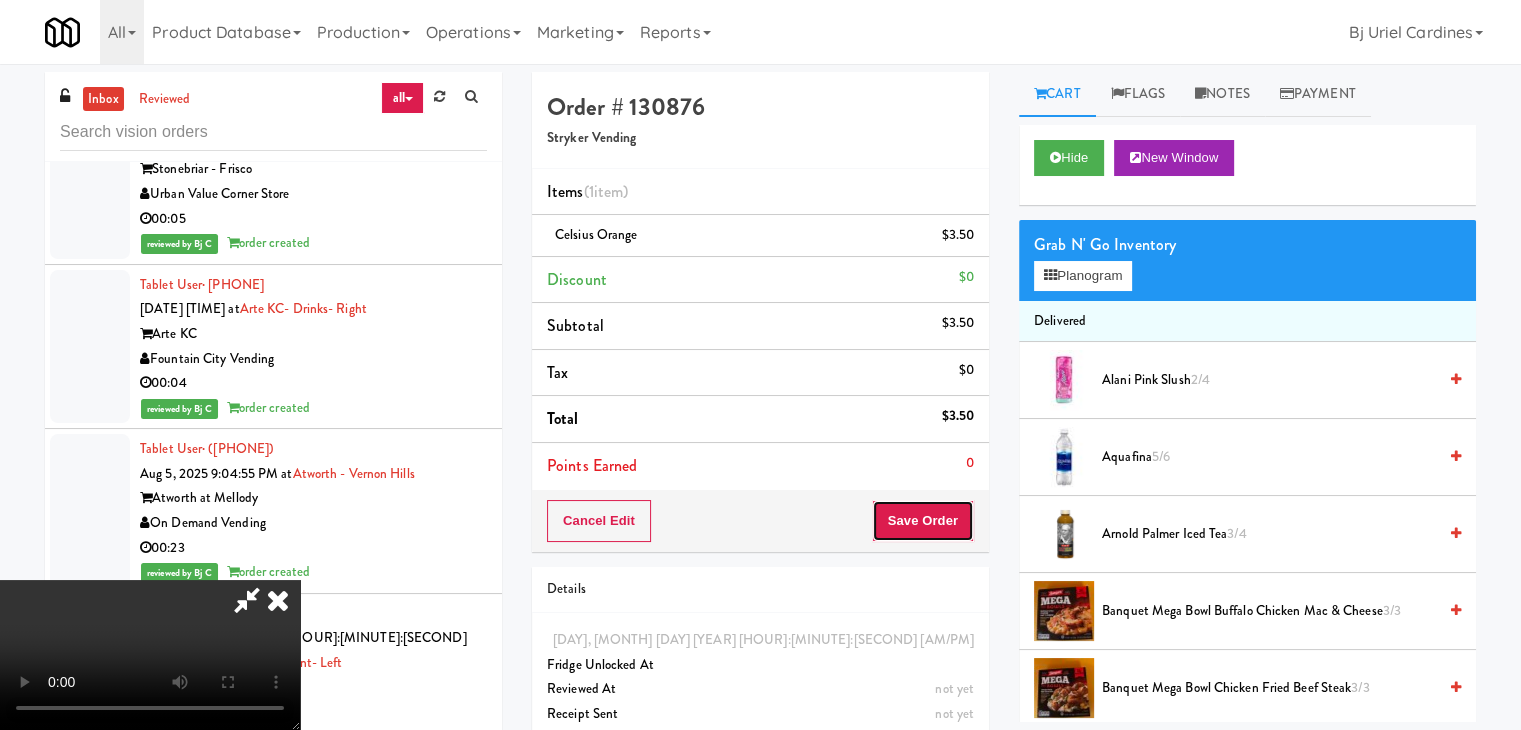 click on "Save Order" at bounding box center (923, 521) 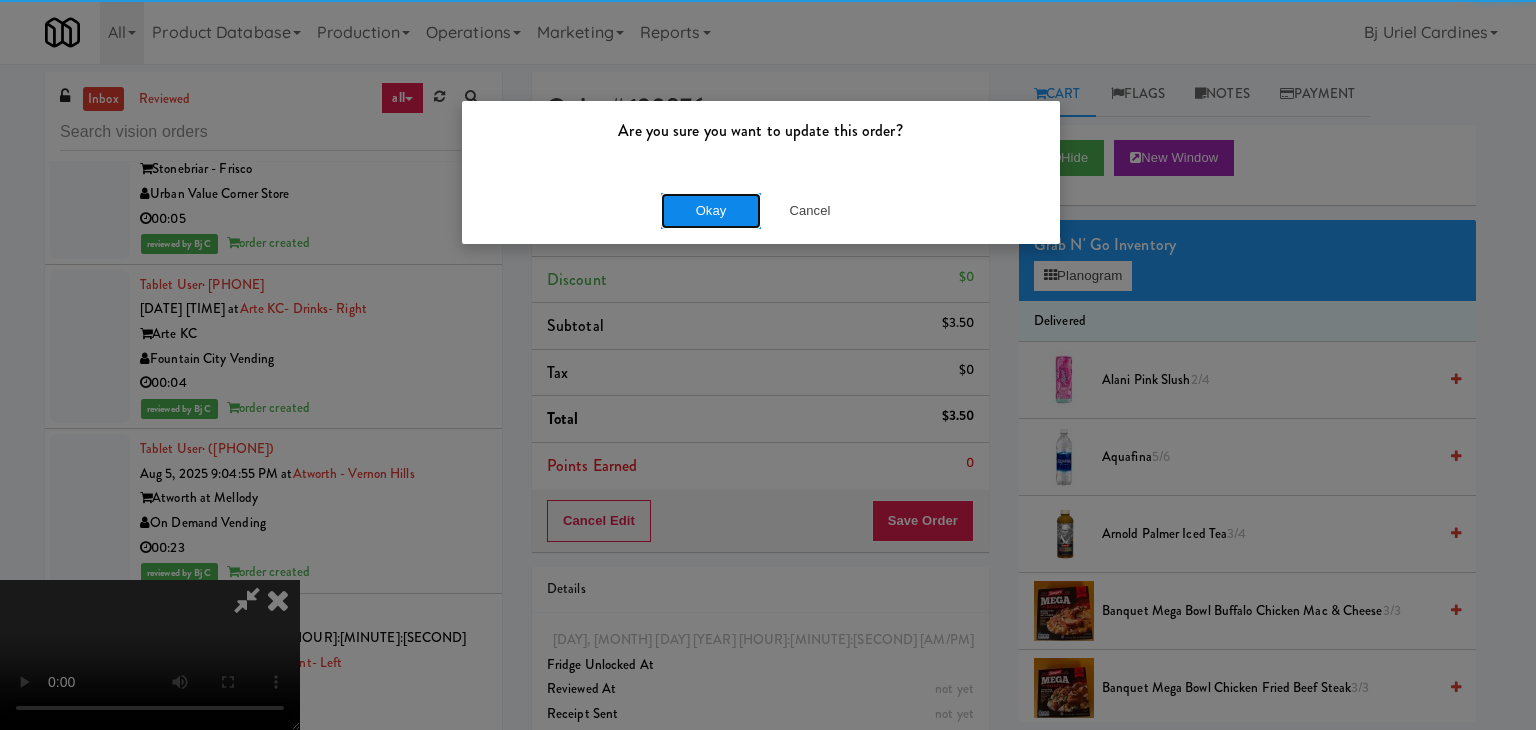 click on "Okay" at bounding box center [711, 211] 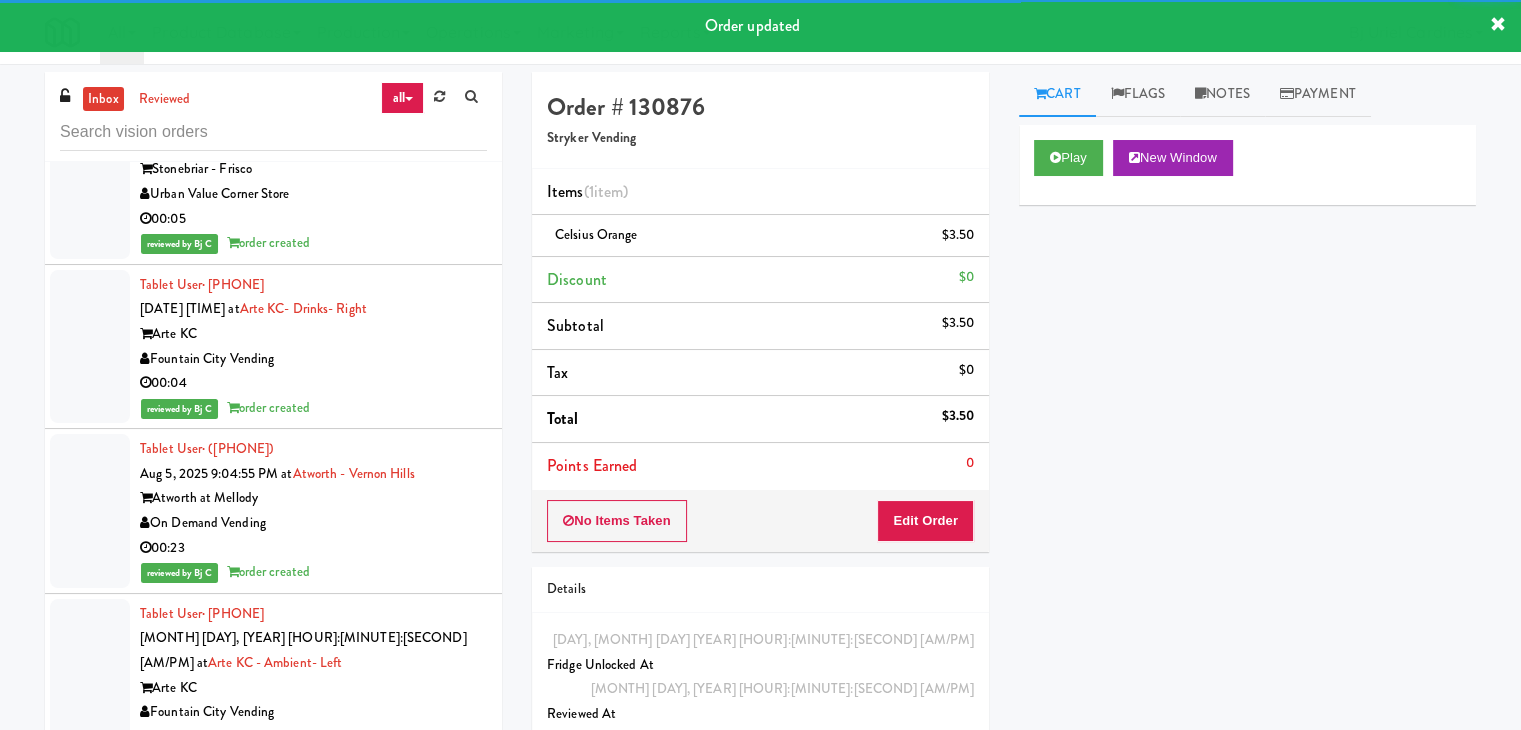 click on "00:09" at bounding box center [313, 737] 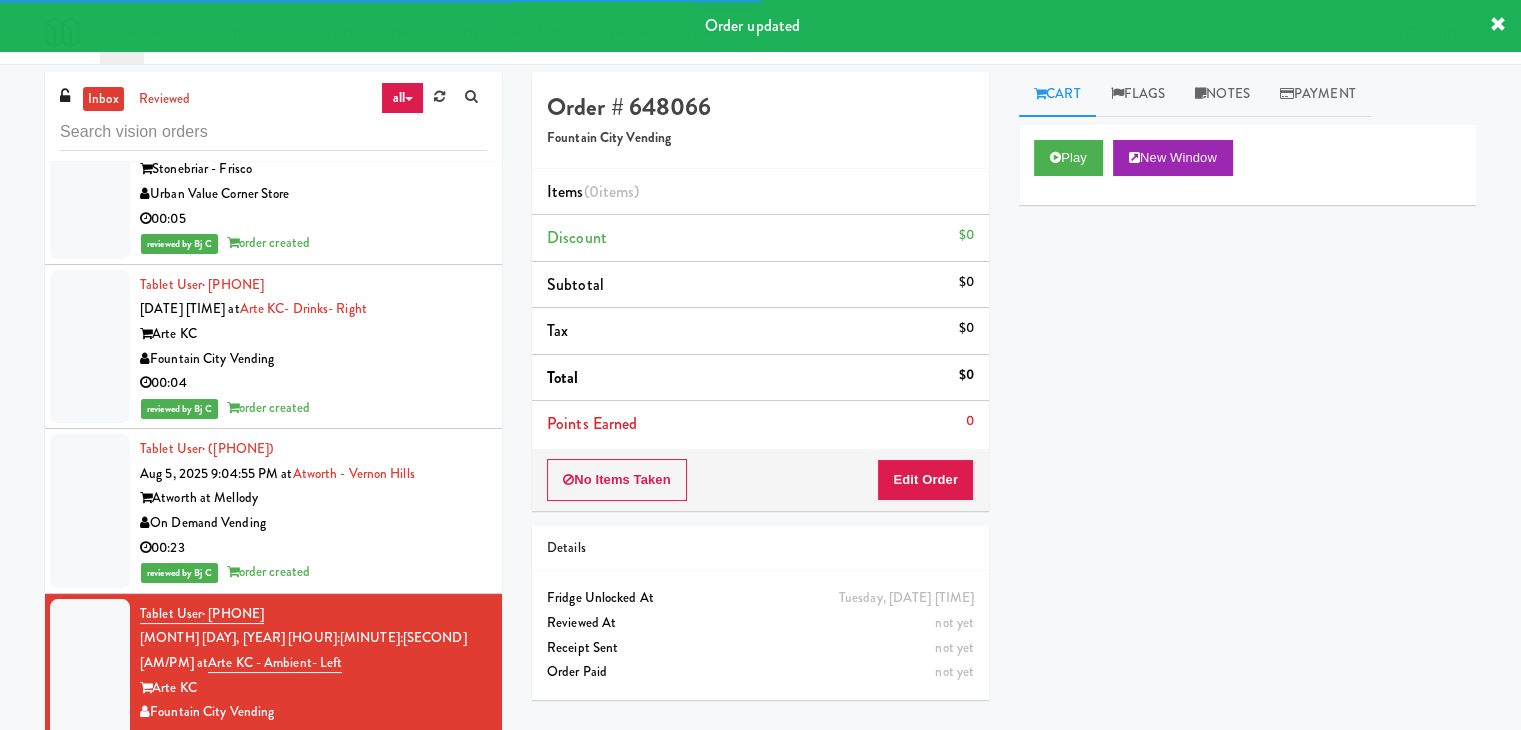 click on "Play  New Window" at bounding box center (1247, 165) 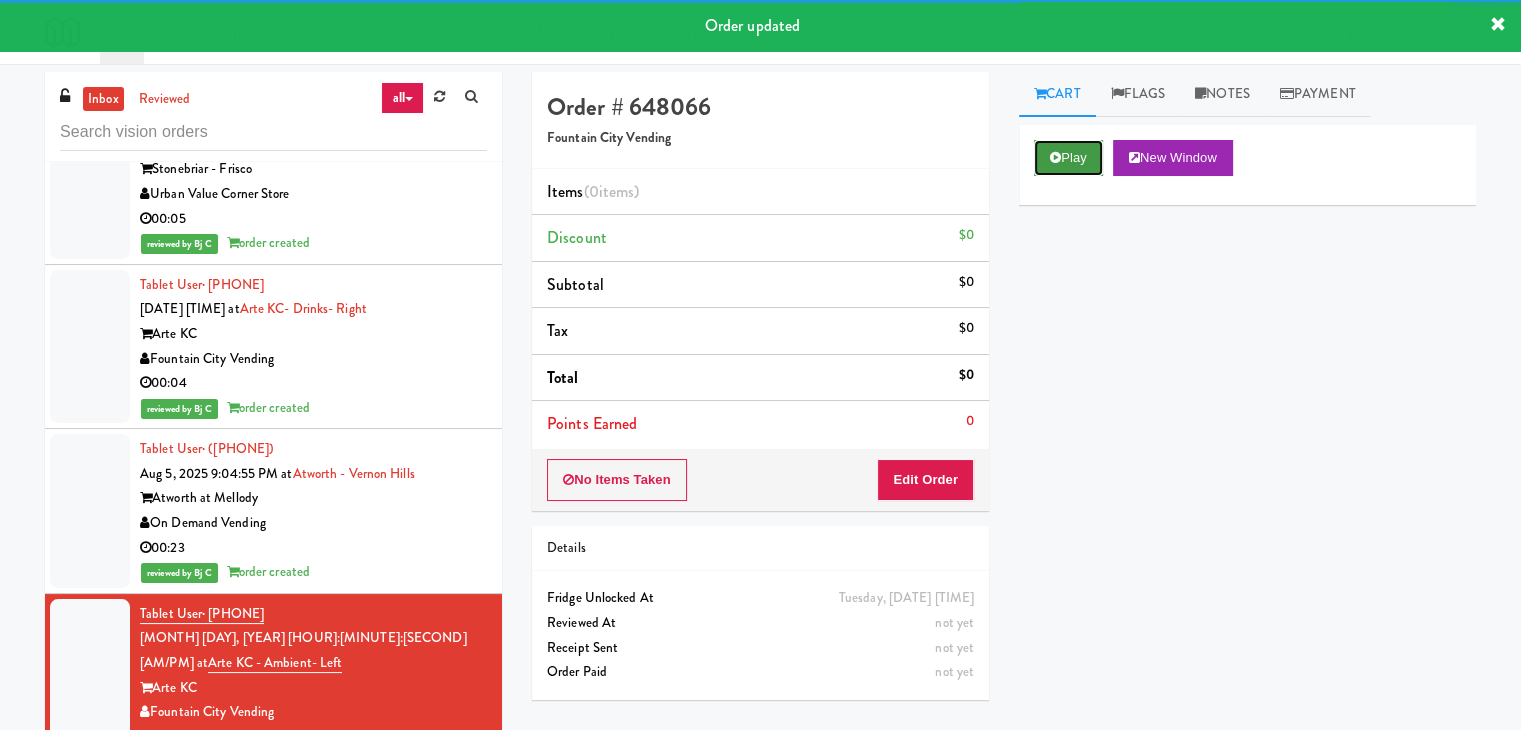 click on "Play" at bounding box center [1068, 158] 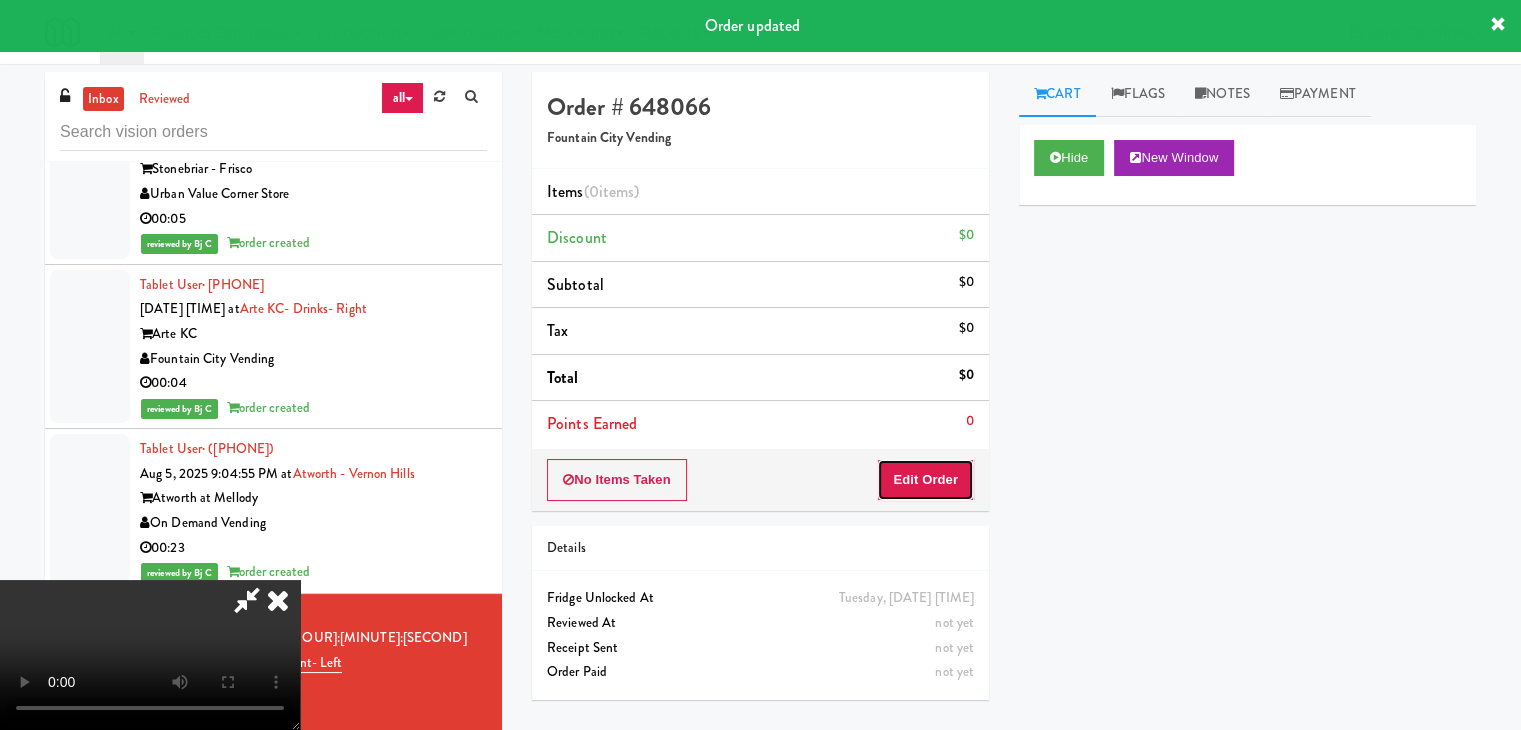 click on "Edit Order" at bounding box center (925, 480) 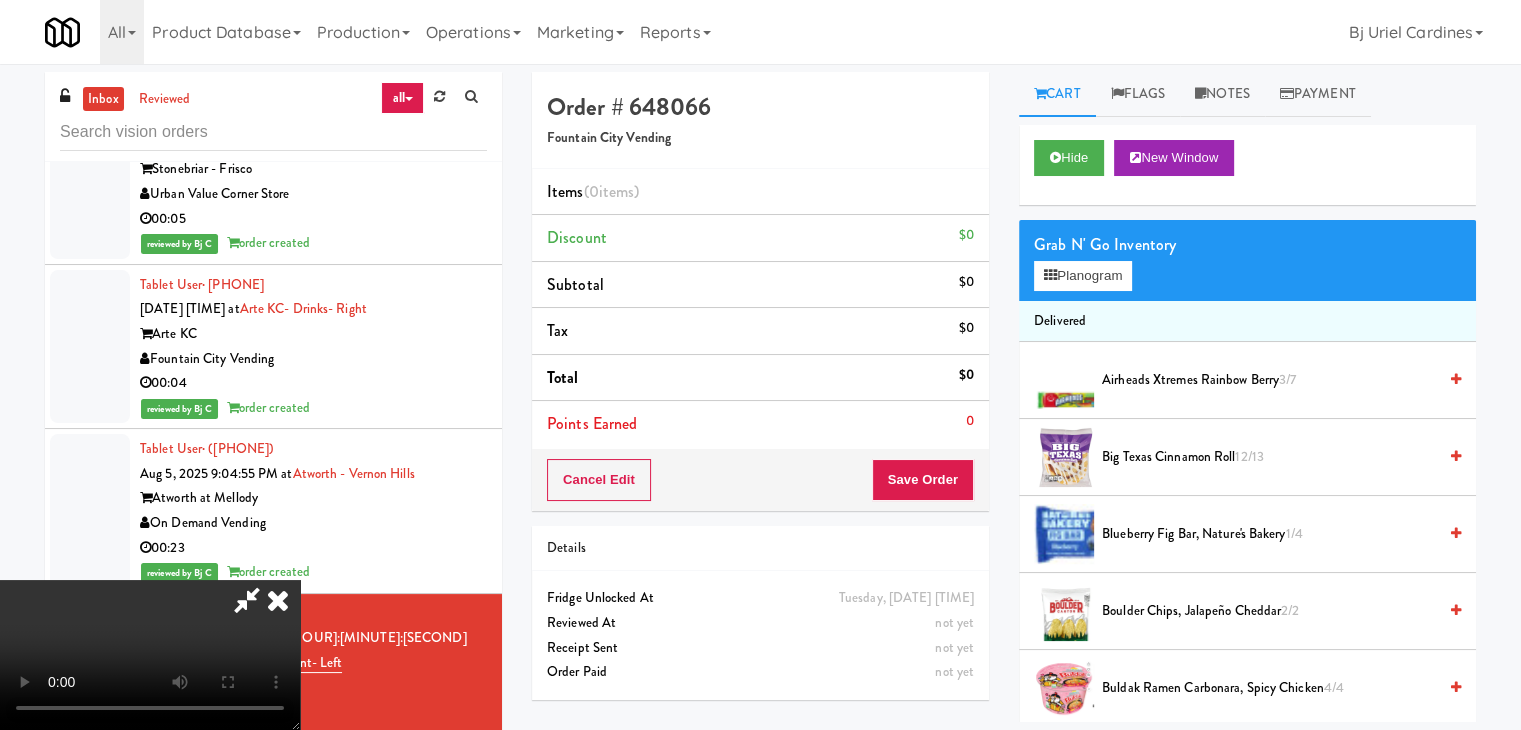 scroll, scrollTop: 281, scrollLeft: 0, axis: vertical 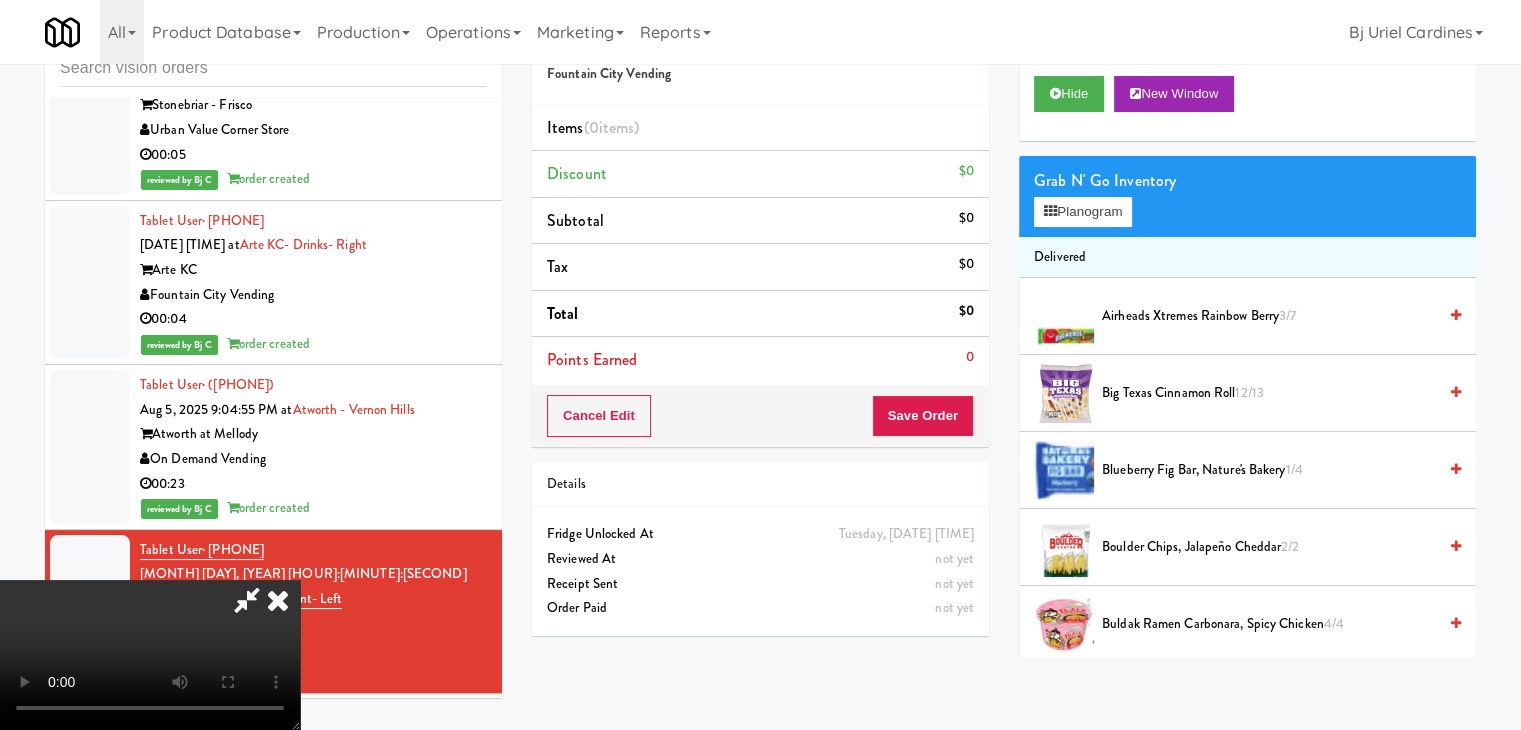 type 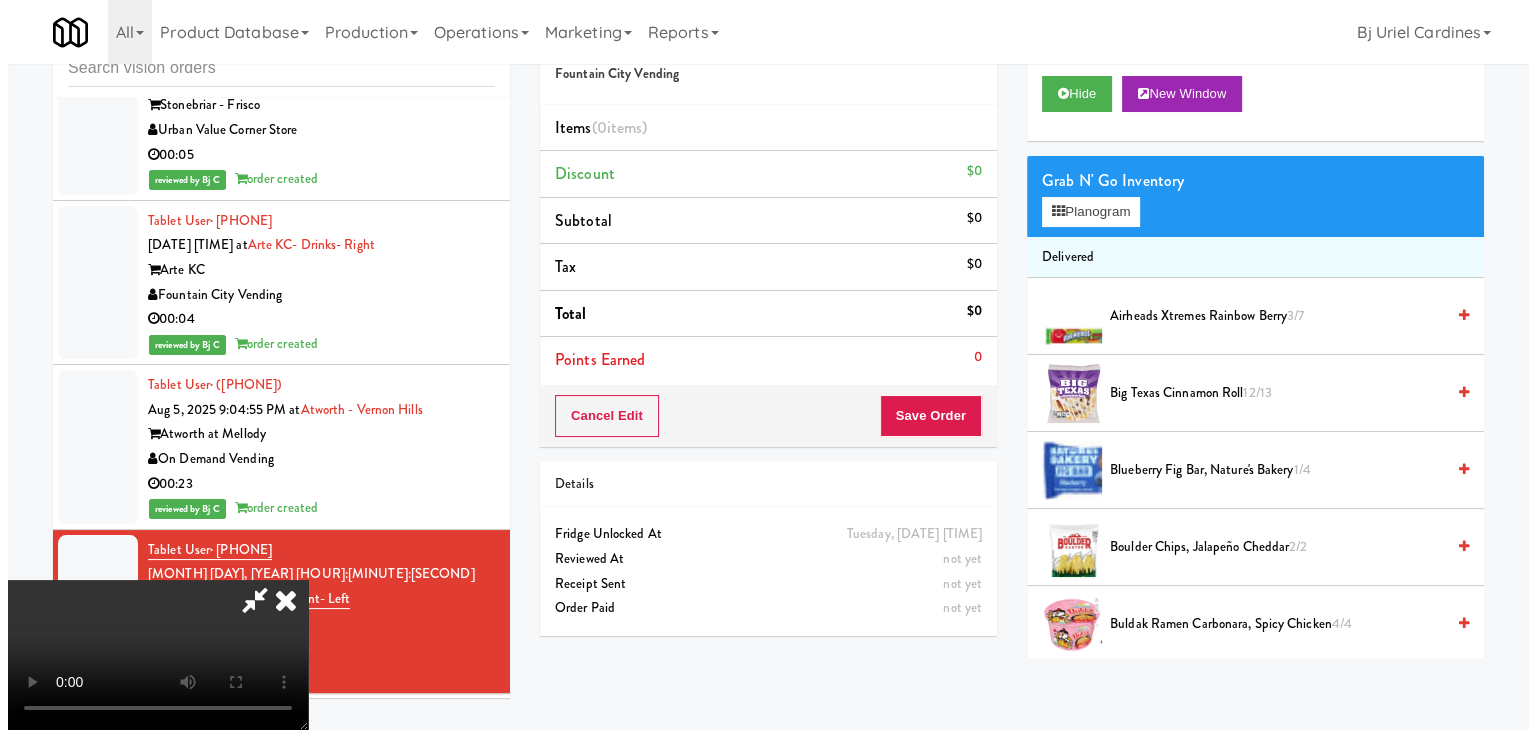 scroll, scrollTop: 0, scrollLeft: 0, axis: both 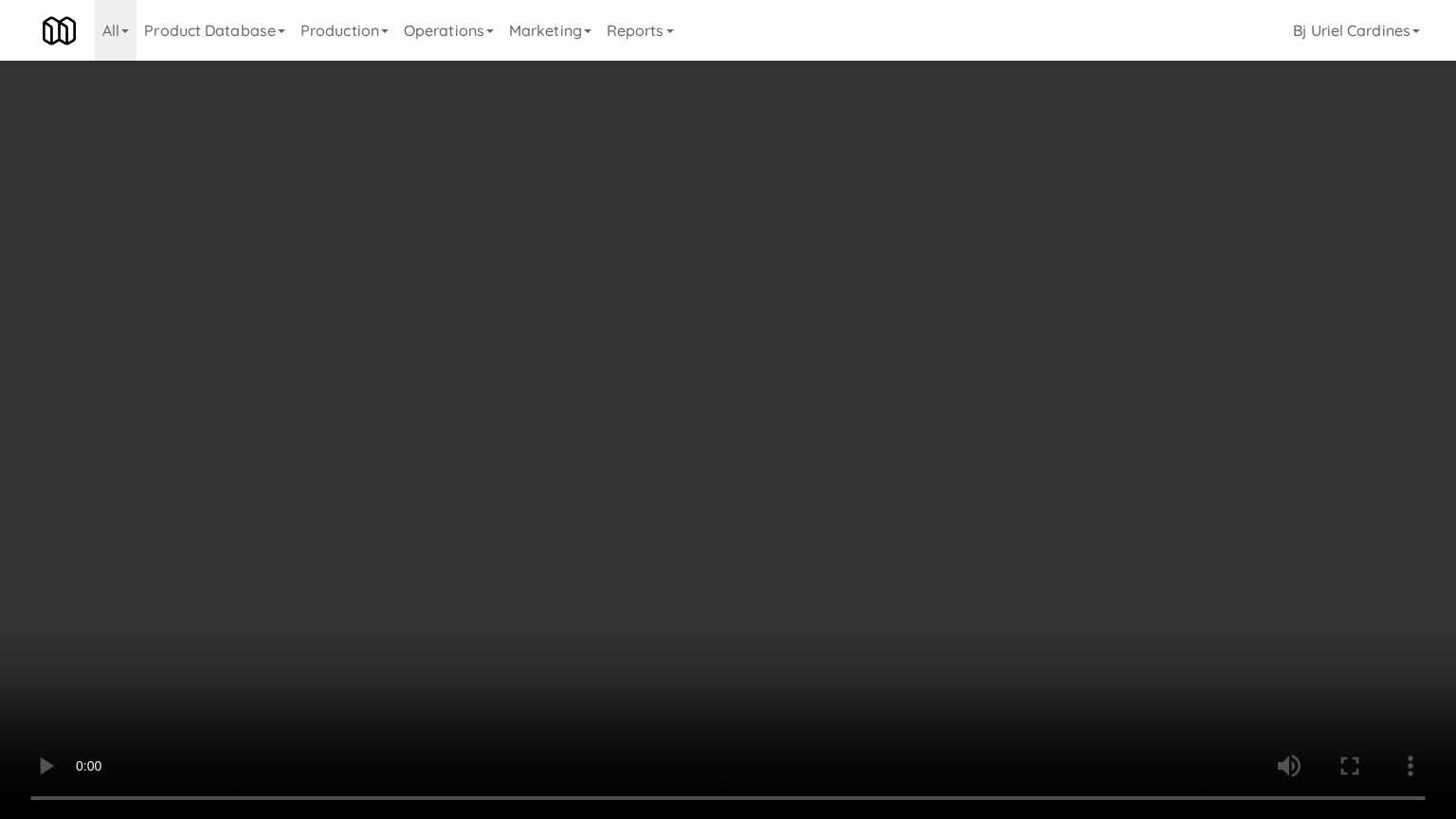 click at bounding box center (728, 410) 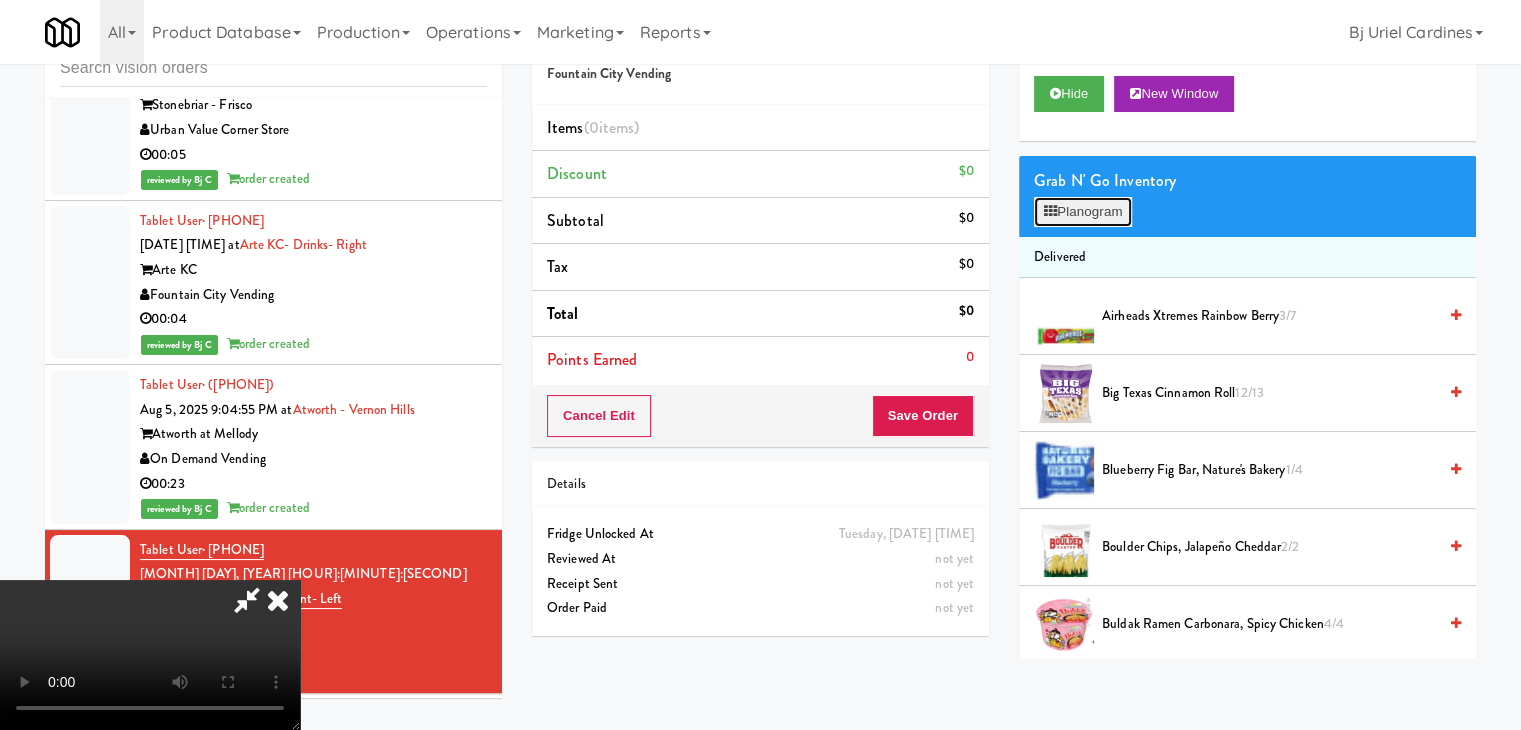 click on "Planogram" at bounding box center [1083, 212] 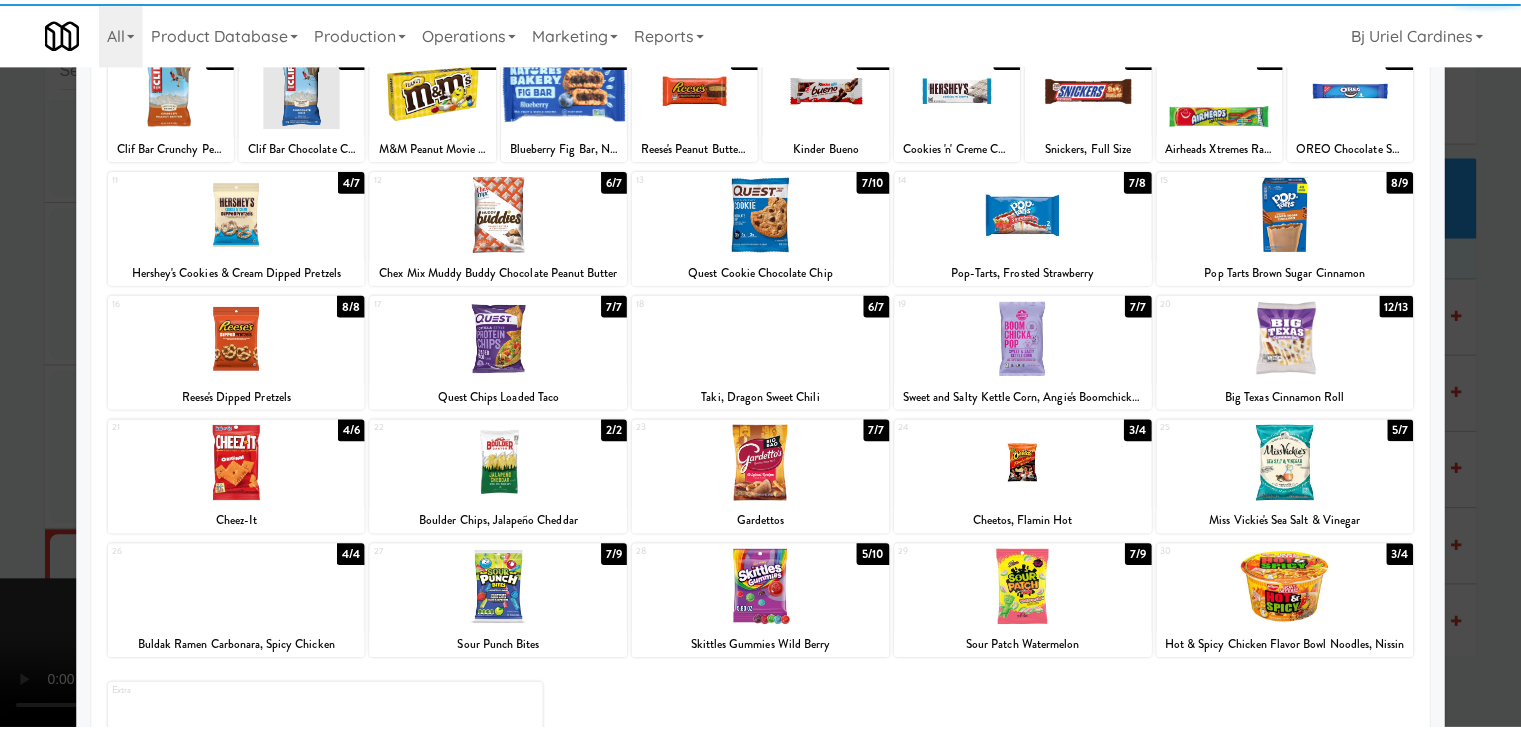 scroll, scrollTop: 200, scrollLeft: 0, axis: vertical 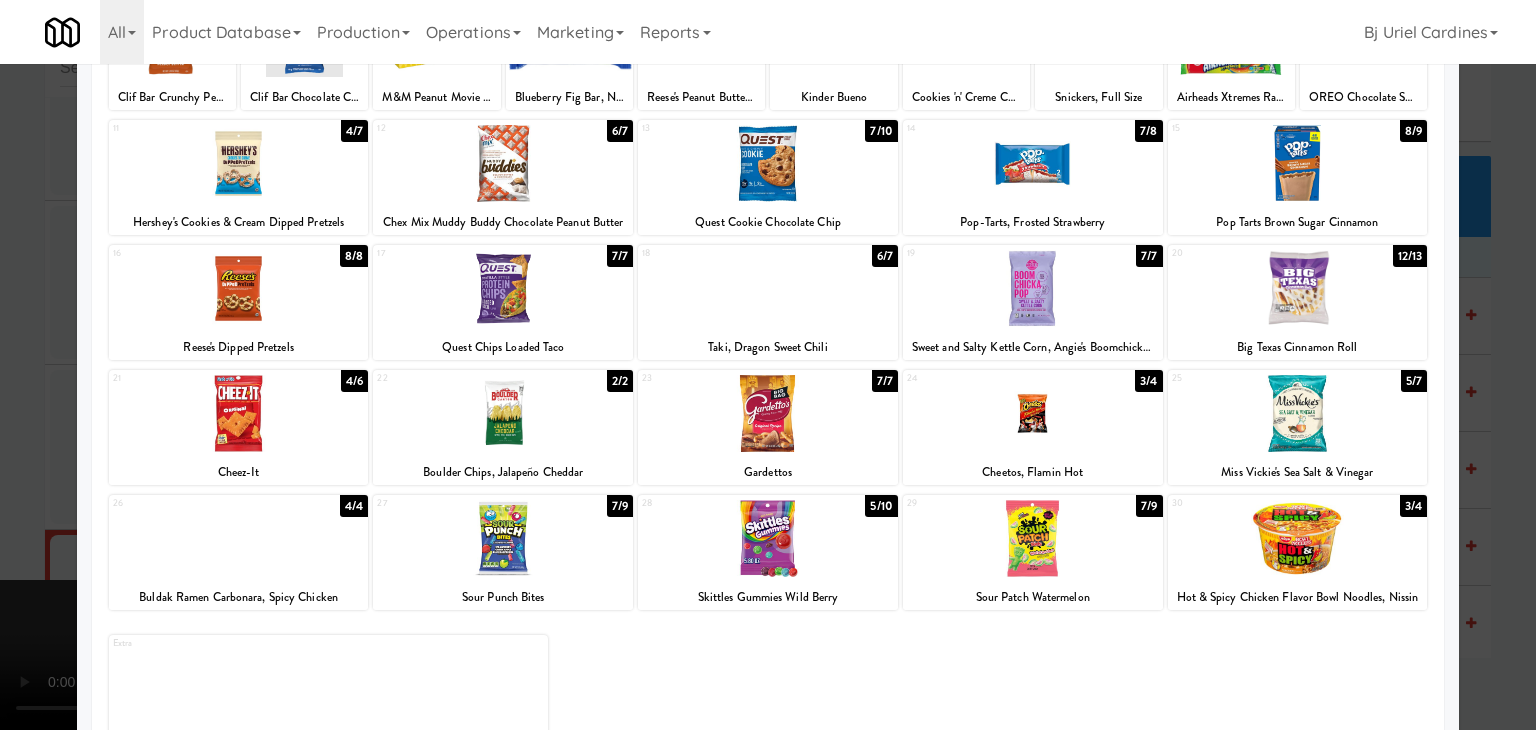 click at bounding box center (768, 413) 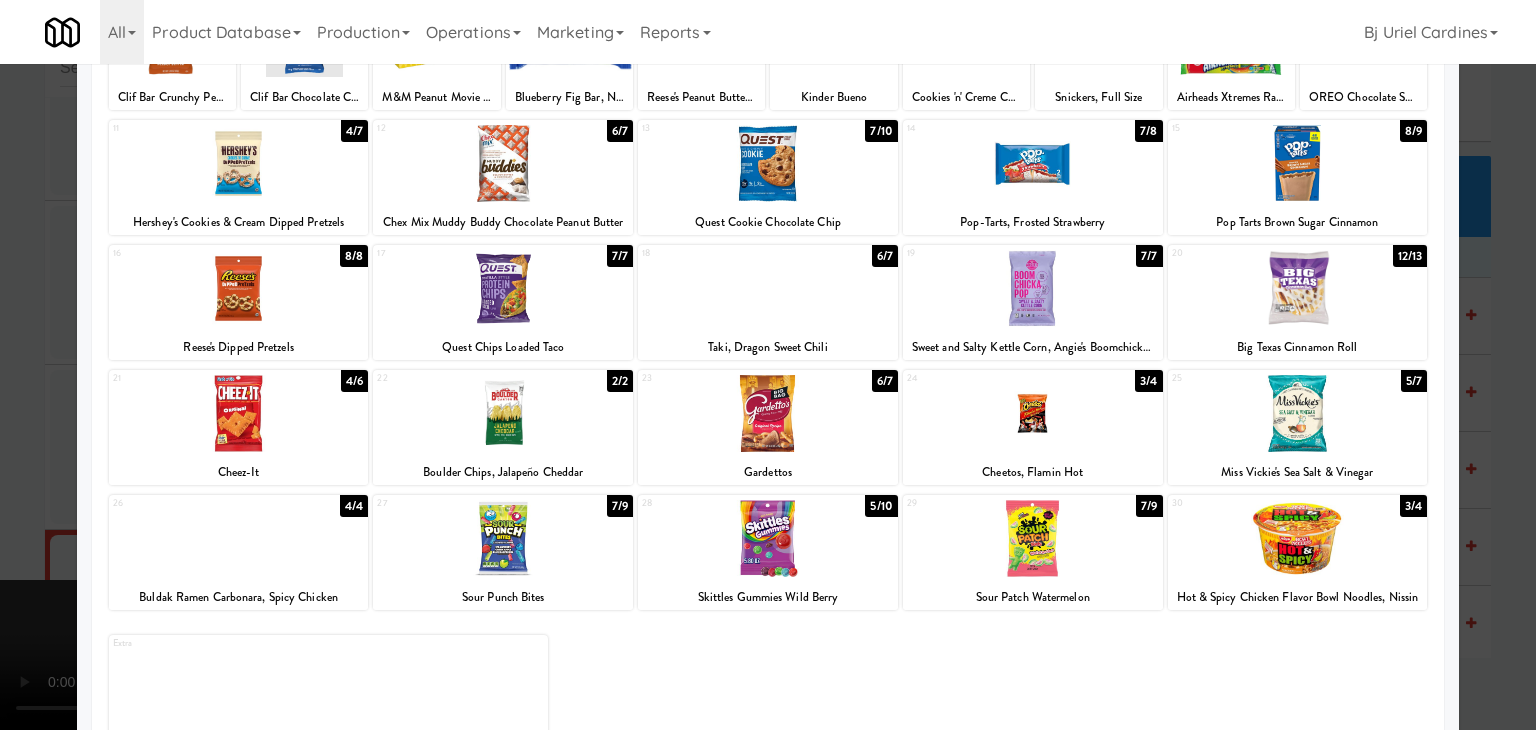 drag, startPoint x: 1302, startPoint y: 291, endPoint x: 1316, endPoint y: 294, distance: 14.3178215 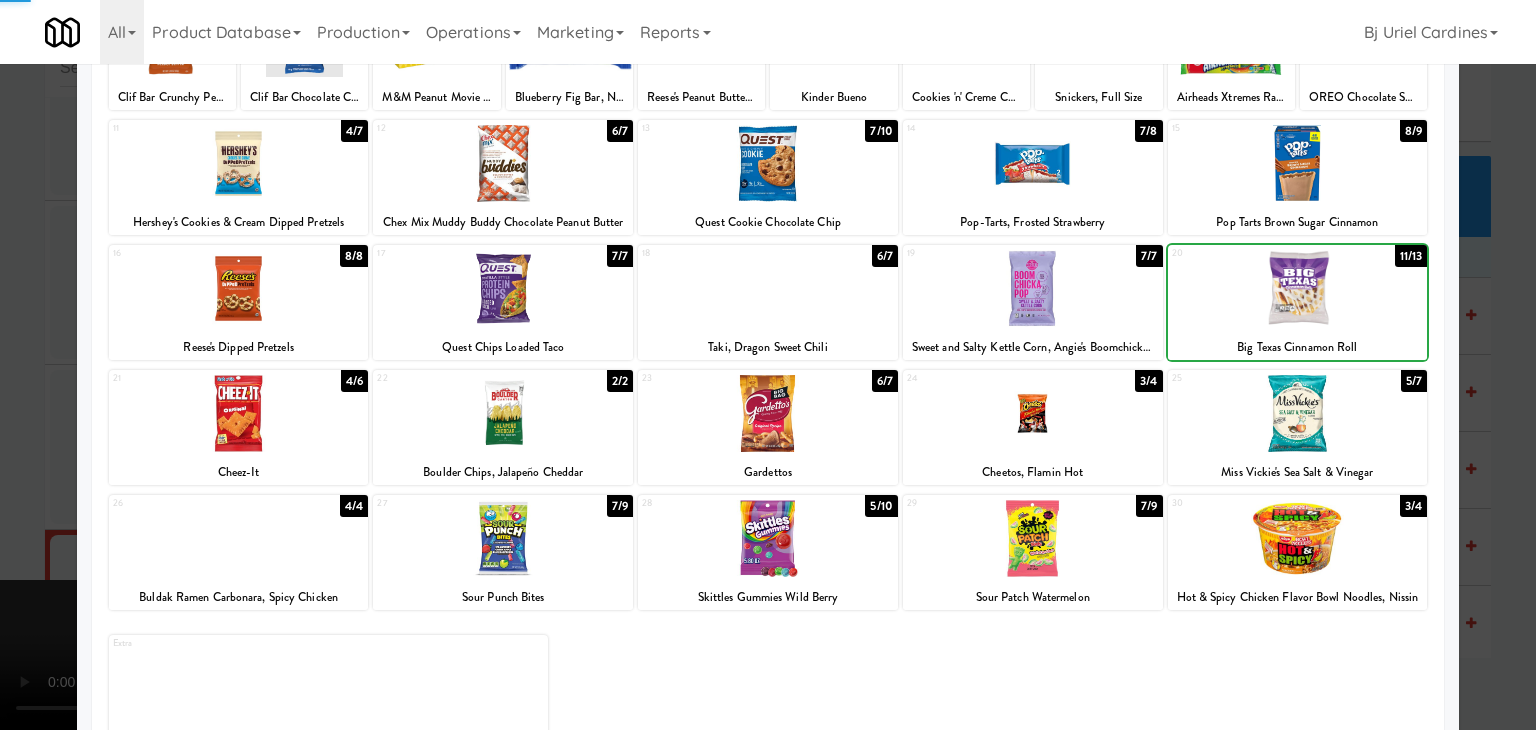 click at bounding box center [768, 365] 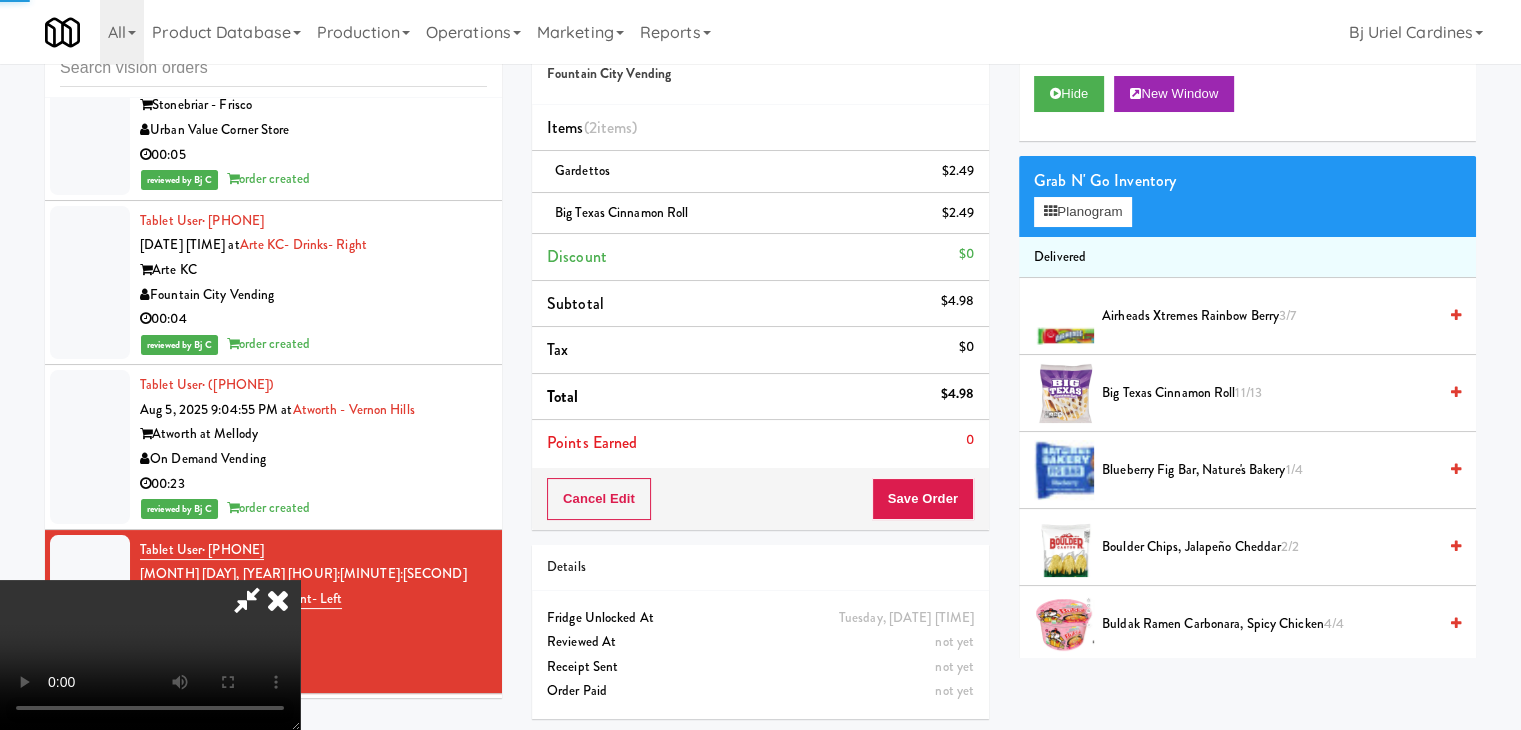 click at bounding box center [150, 655] 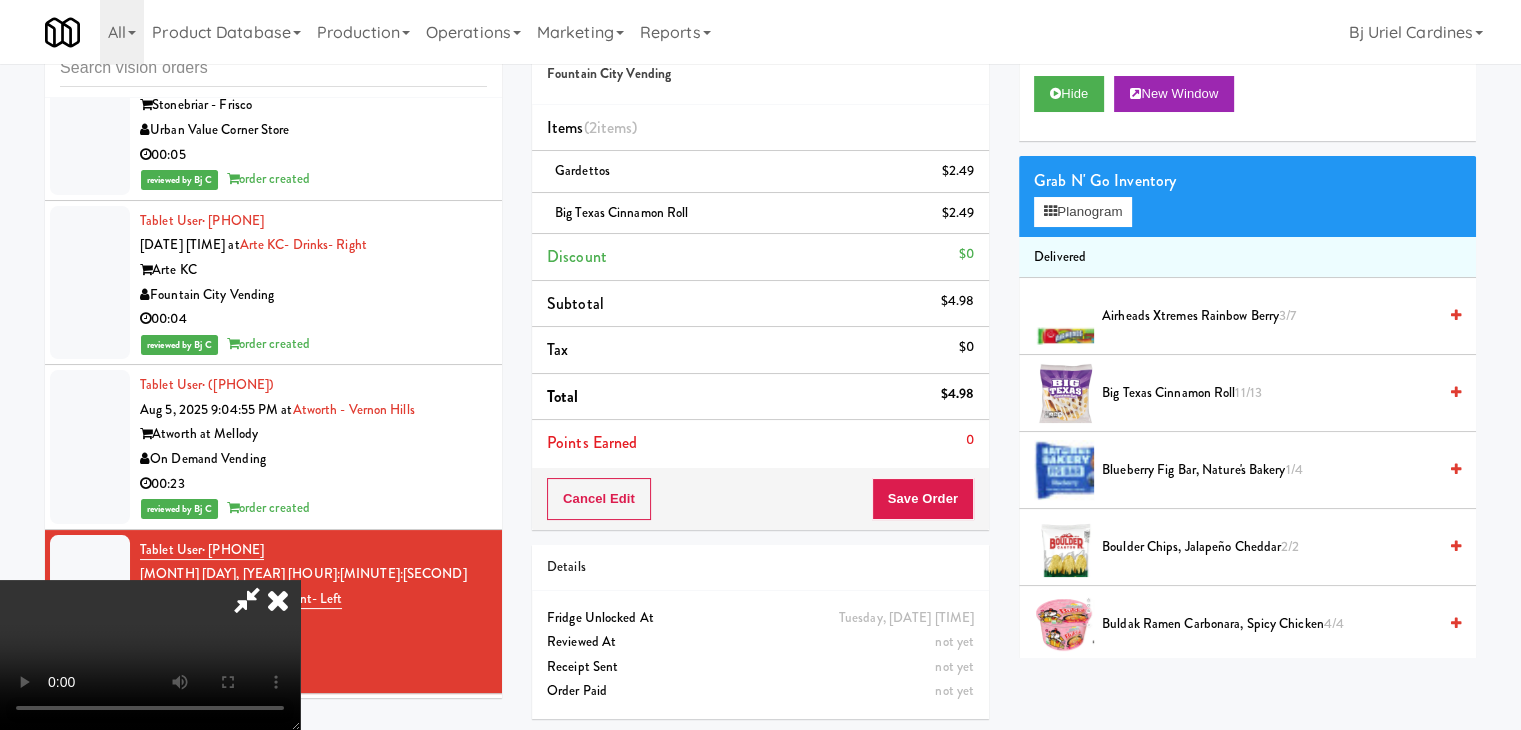 scroll, scrollTop: 281, scrollLeft: 0, axis: vertical 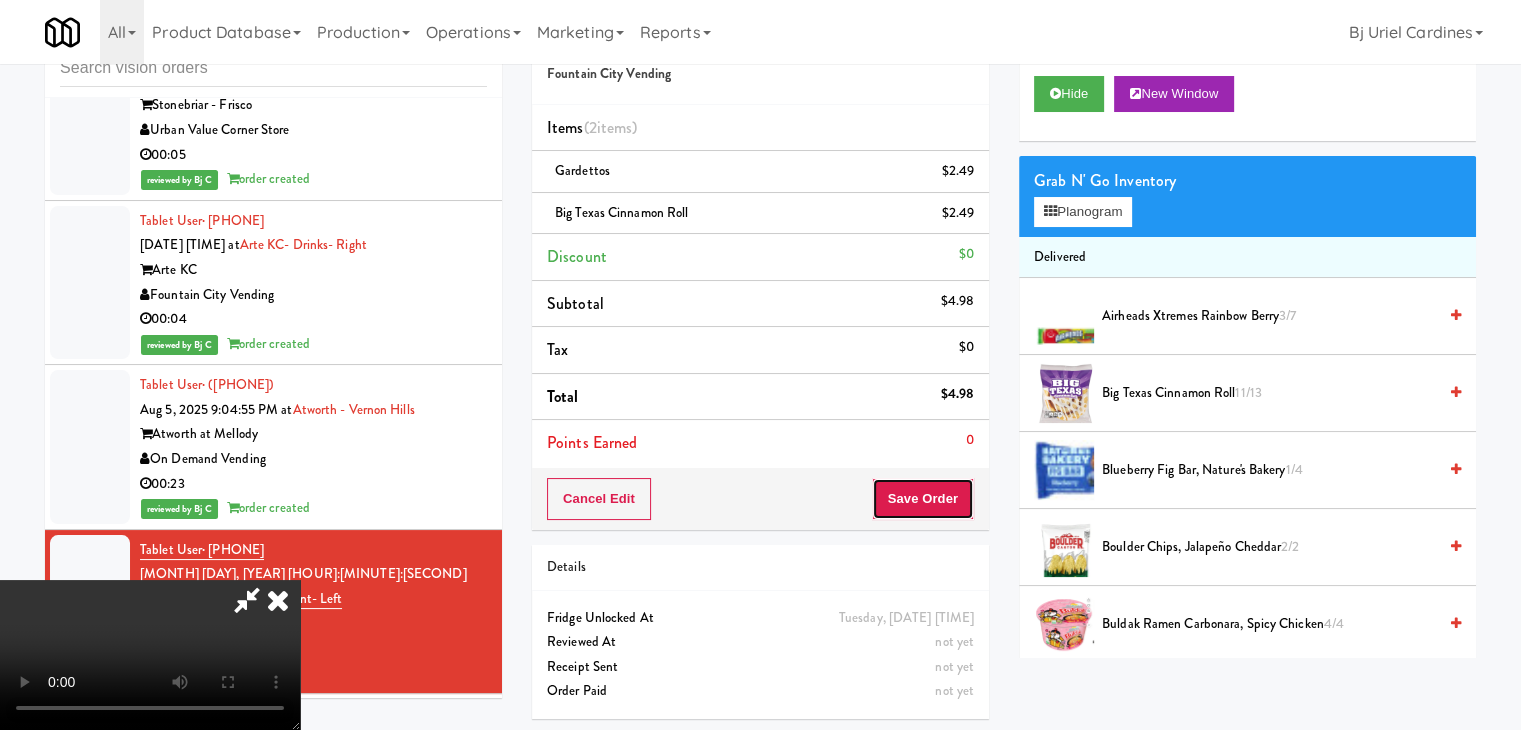click on "Save Order" at bounding box center (923, 499) 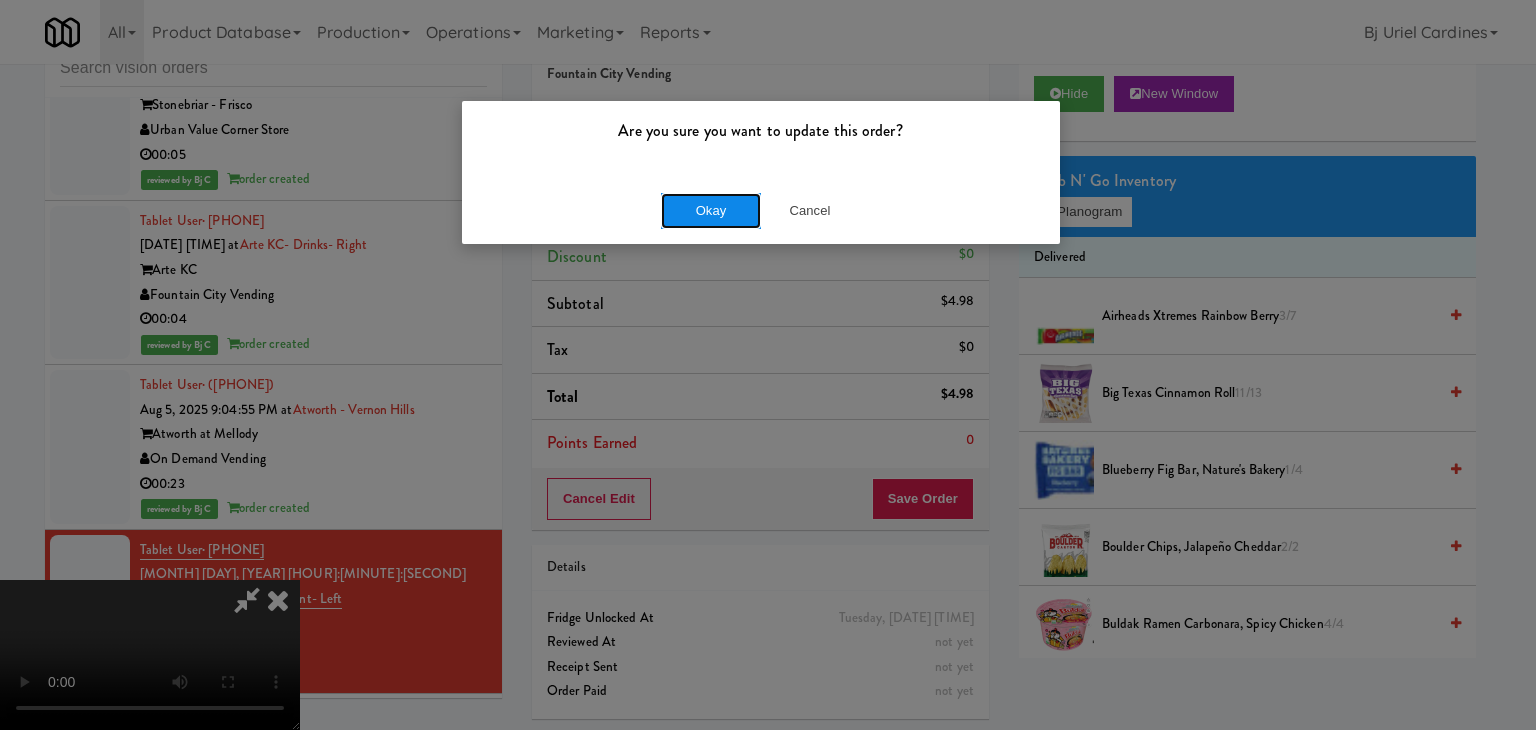 click on "Okay" at bounding box center [711, 211] 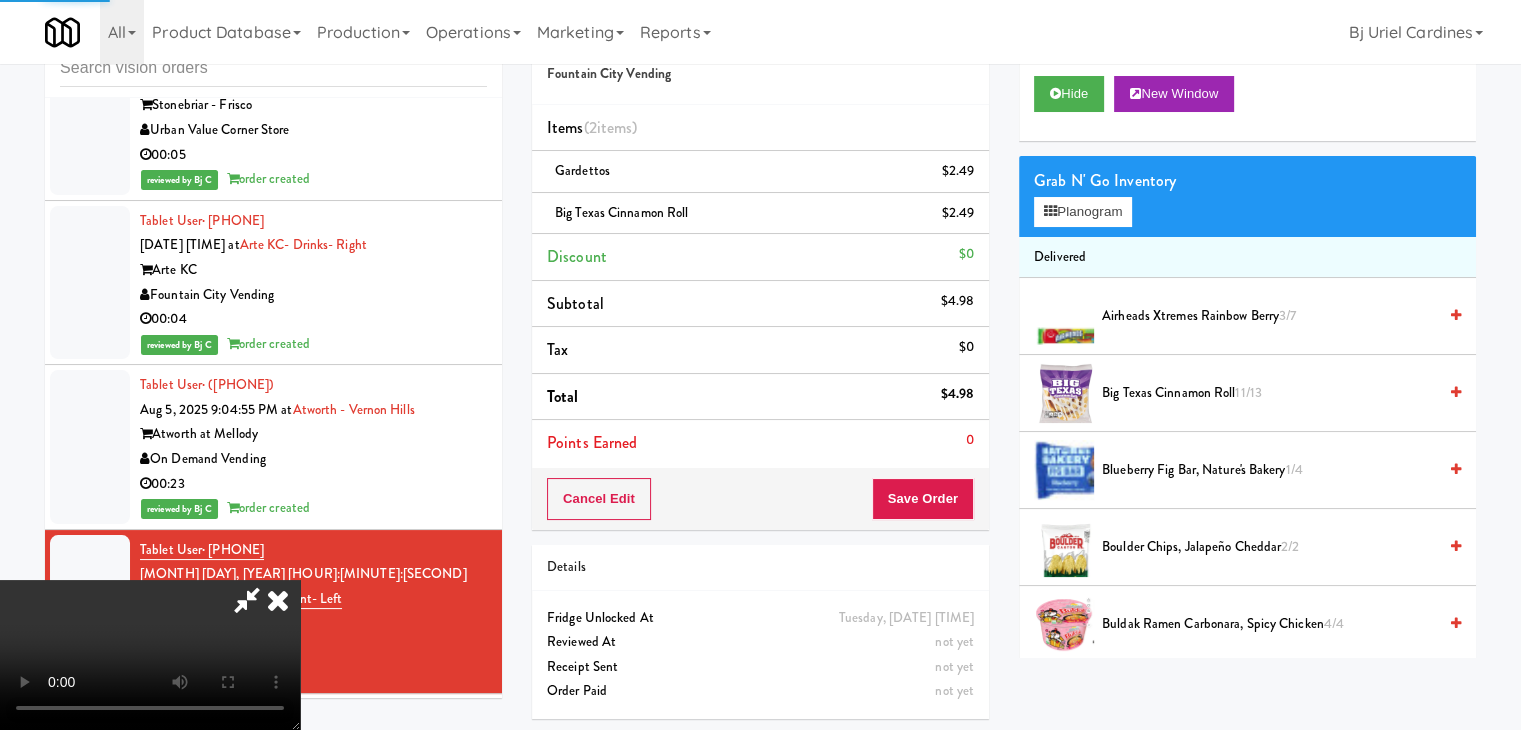 scroll, scrollTop: 0, scrollLeft: 0, axis: both 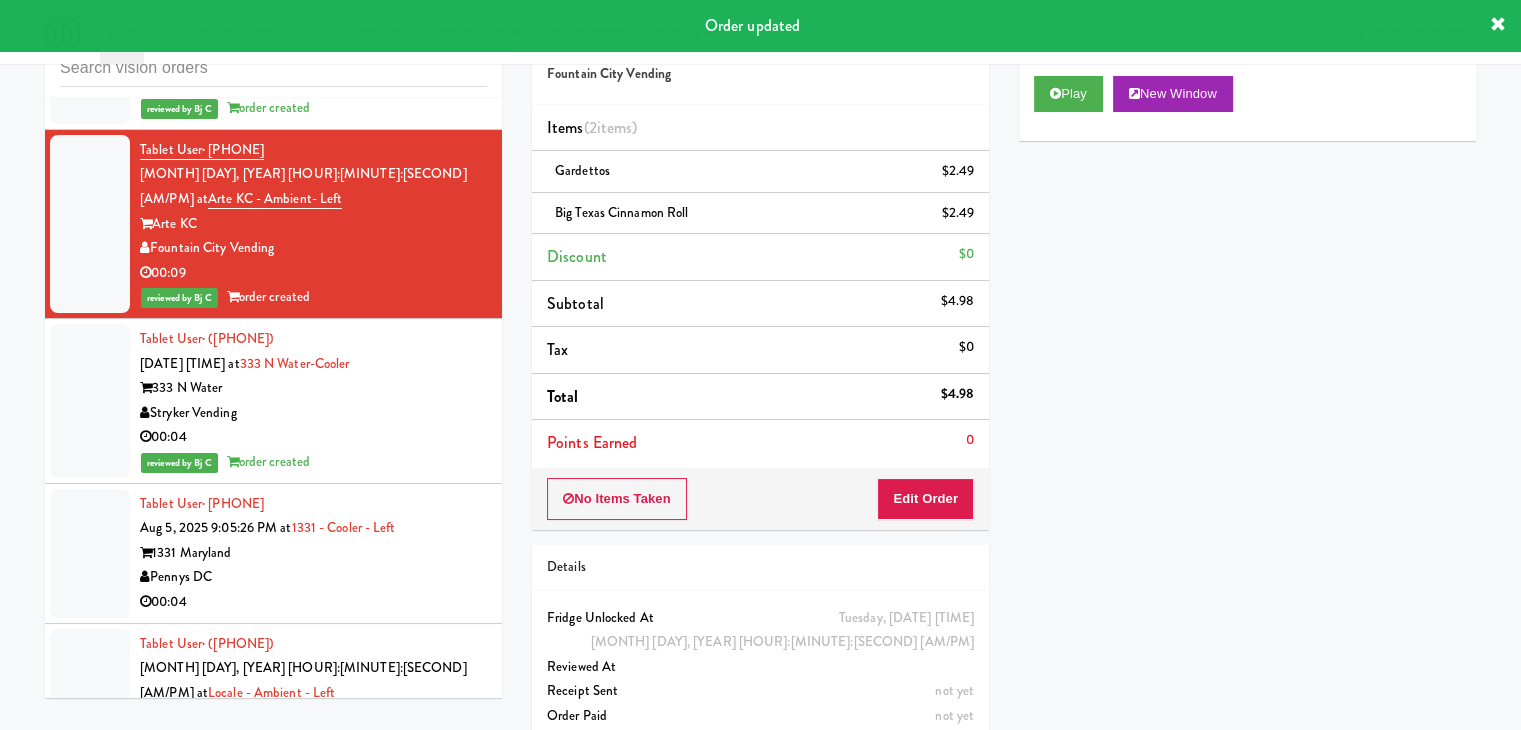 drag, startPoint x: 441, startPoint y: 330, endPoint x: 520, endPoint y: 313, distance: 80.80842 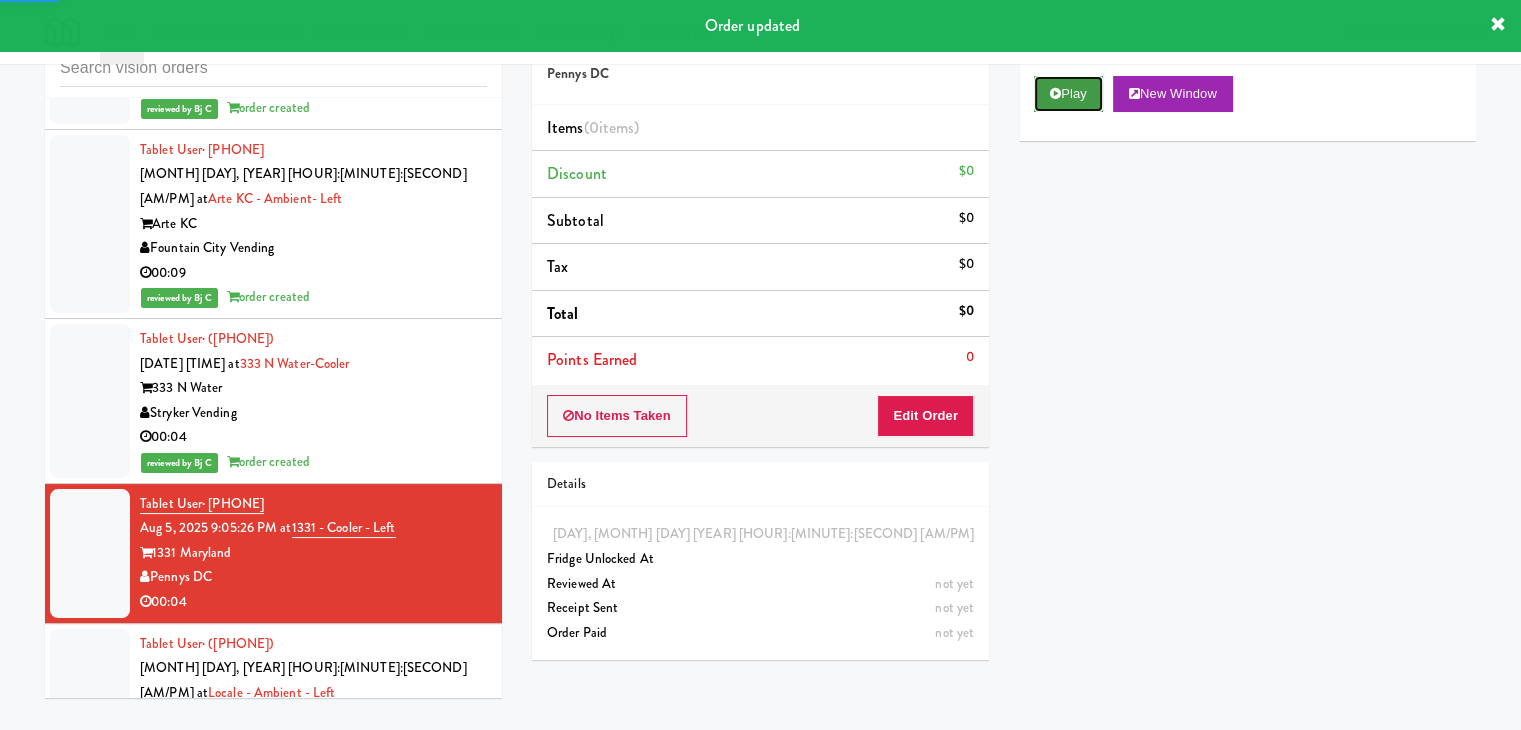 click on "Play" at bounding box center [1068, 94] 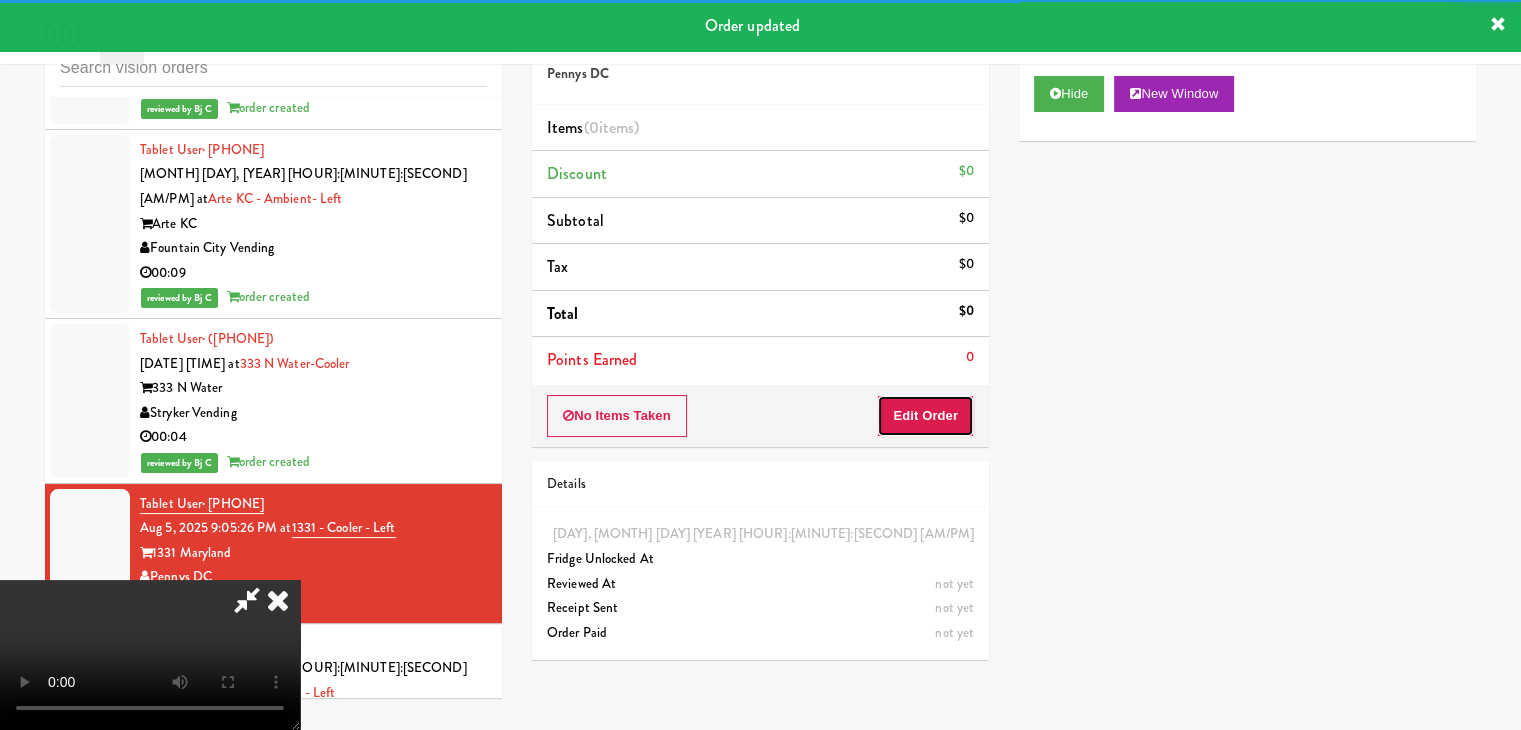 click on "Edit Order" at bounding box center (925, 416) 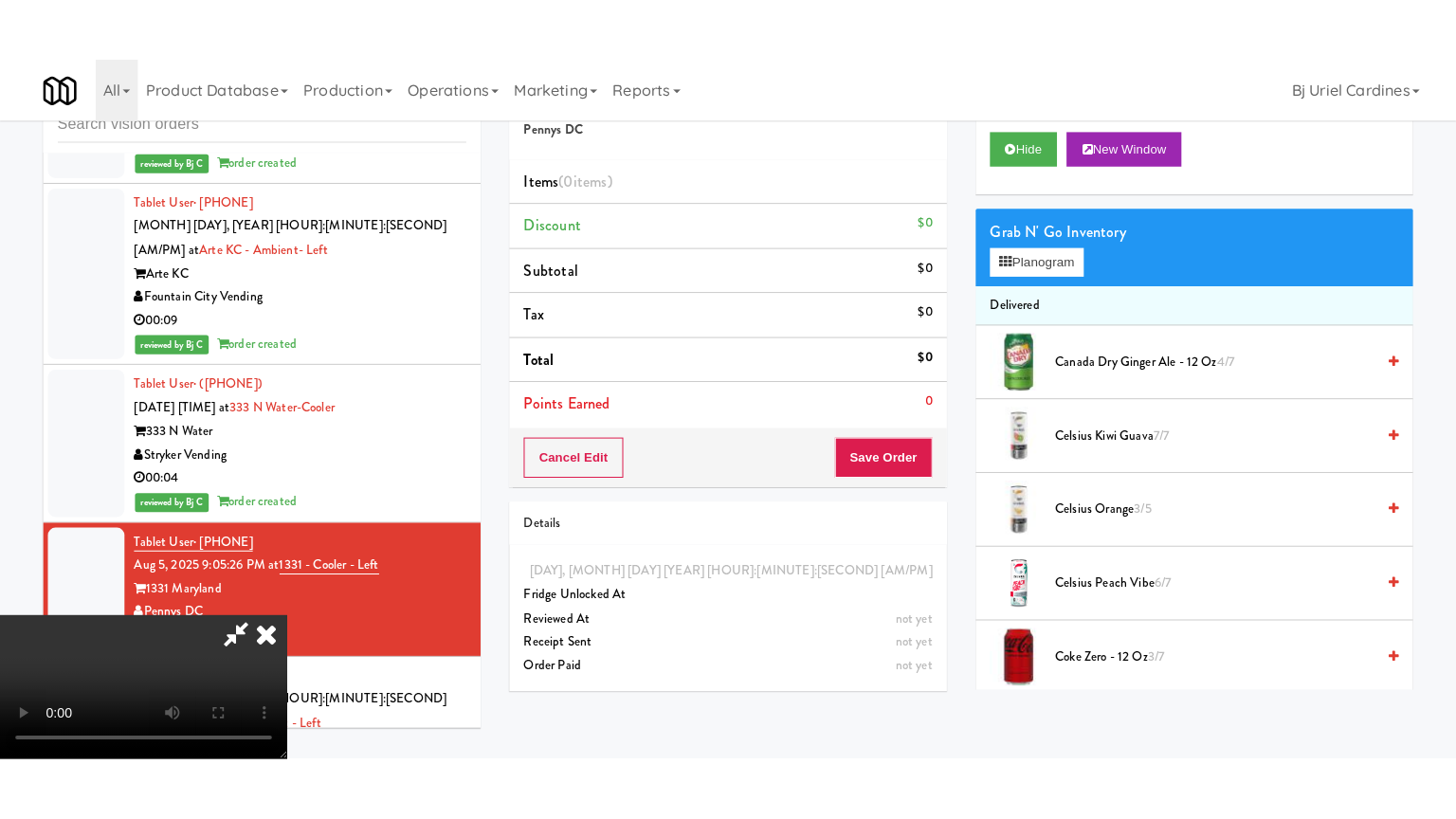 scroll, scrollTop: 266, scrollLeft: 0, axis: vertical 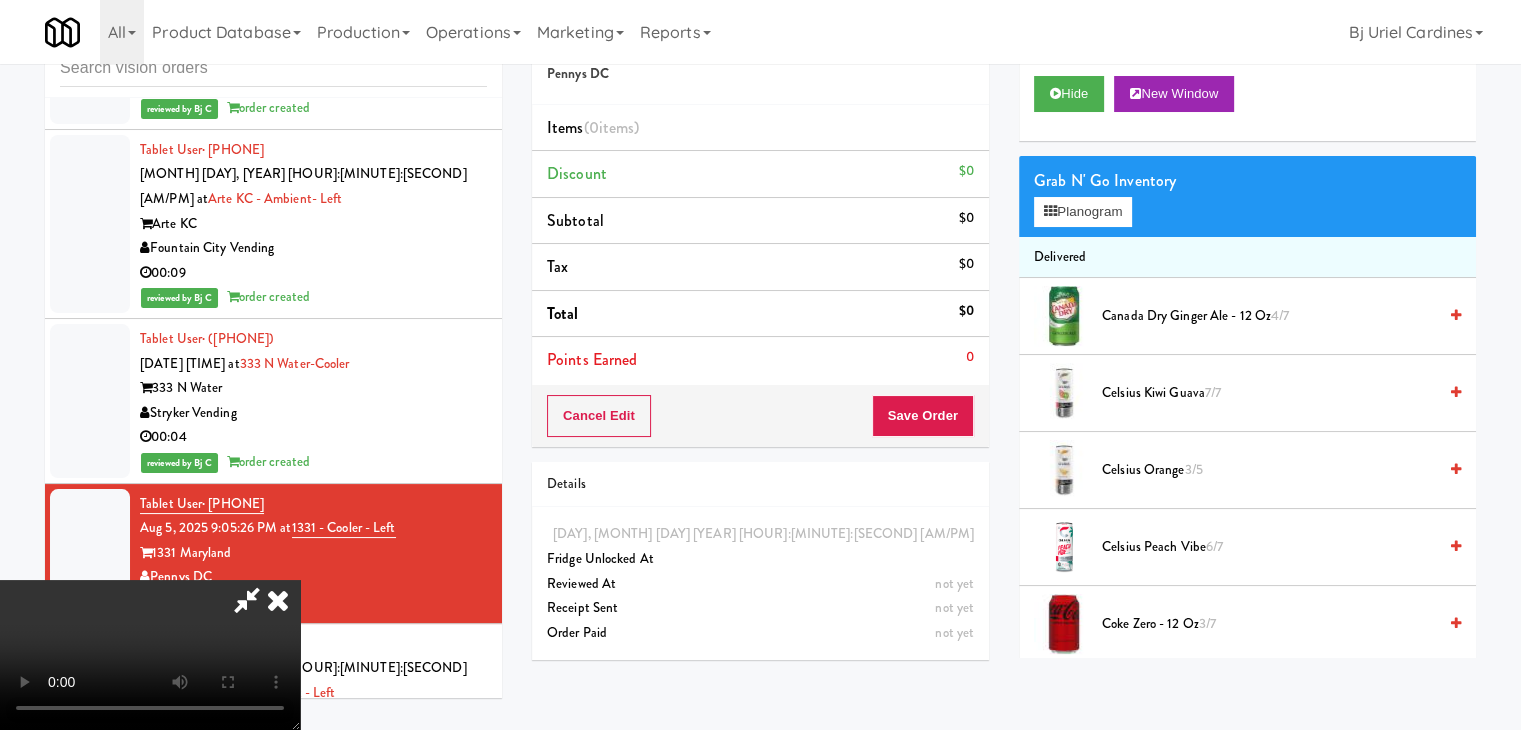 type 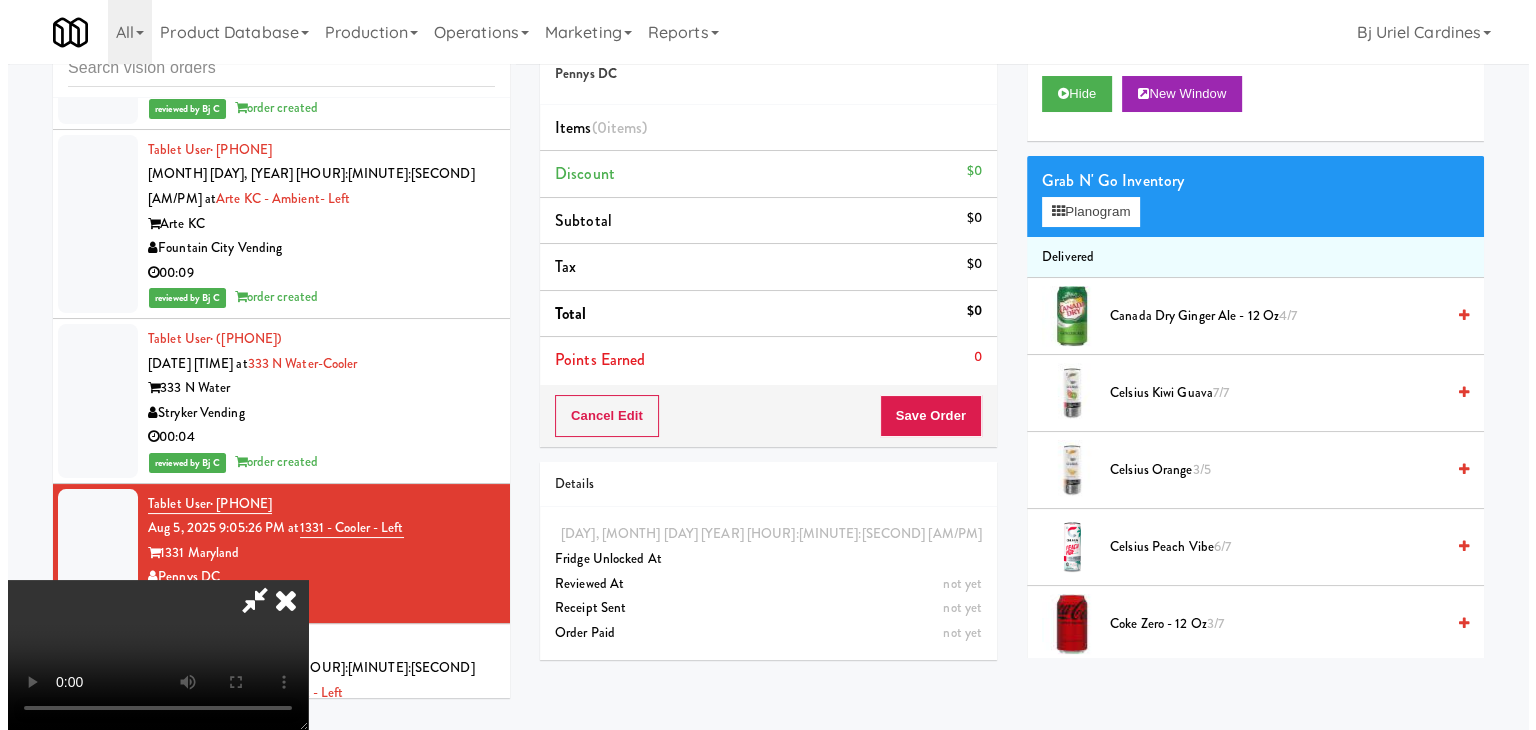 scroll, scrollTop: 0, scrollLeft: 0, axis: both 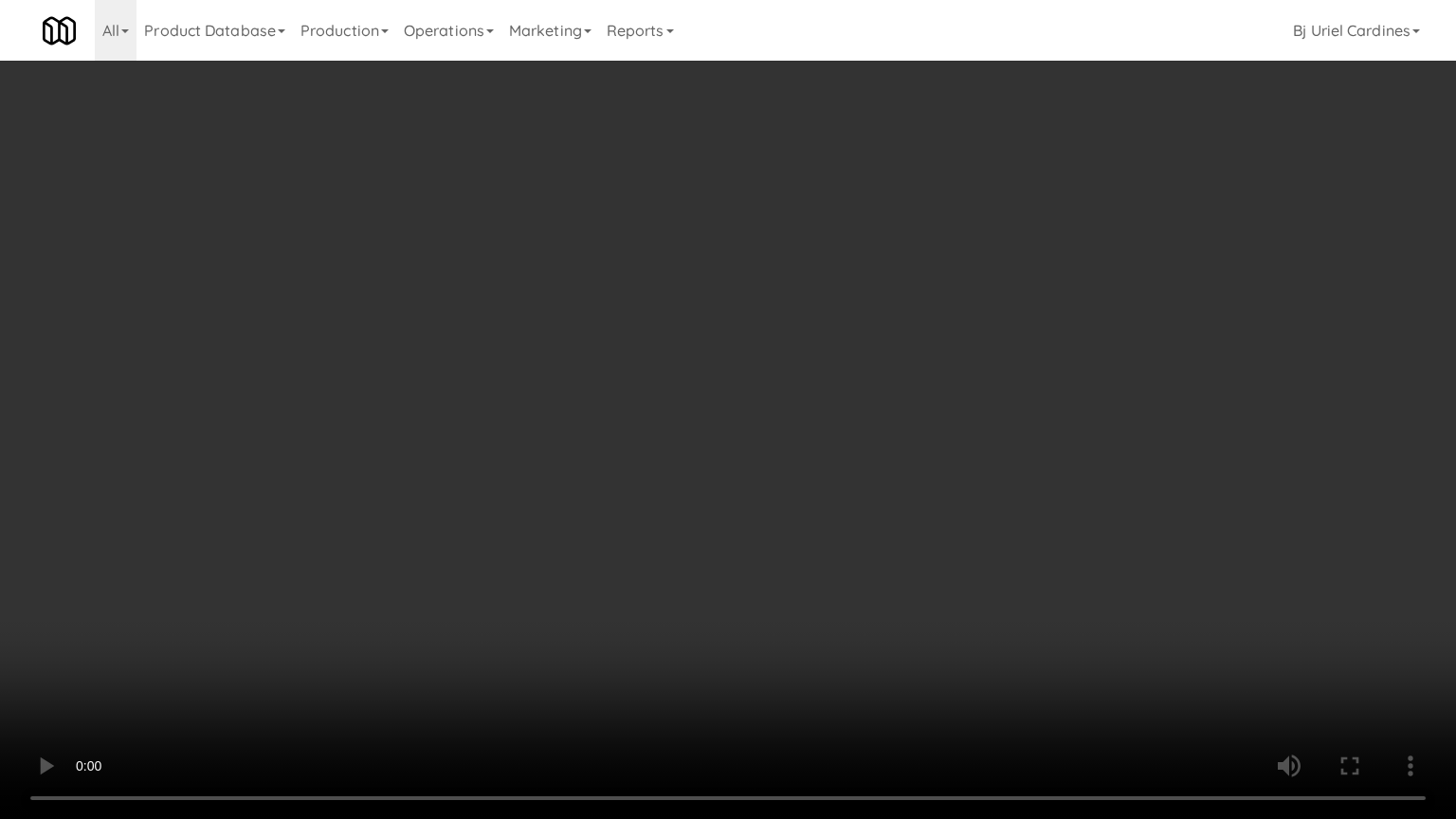 click at bounding box center (728, 410) 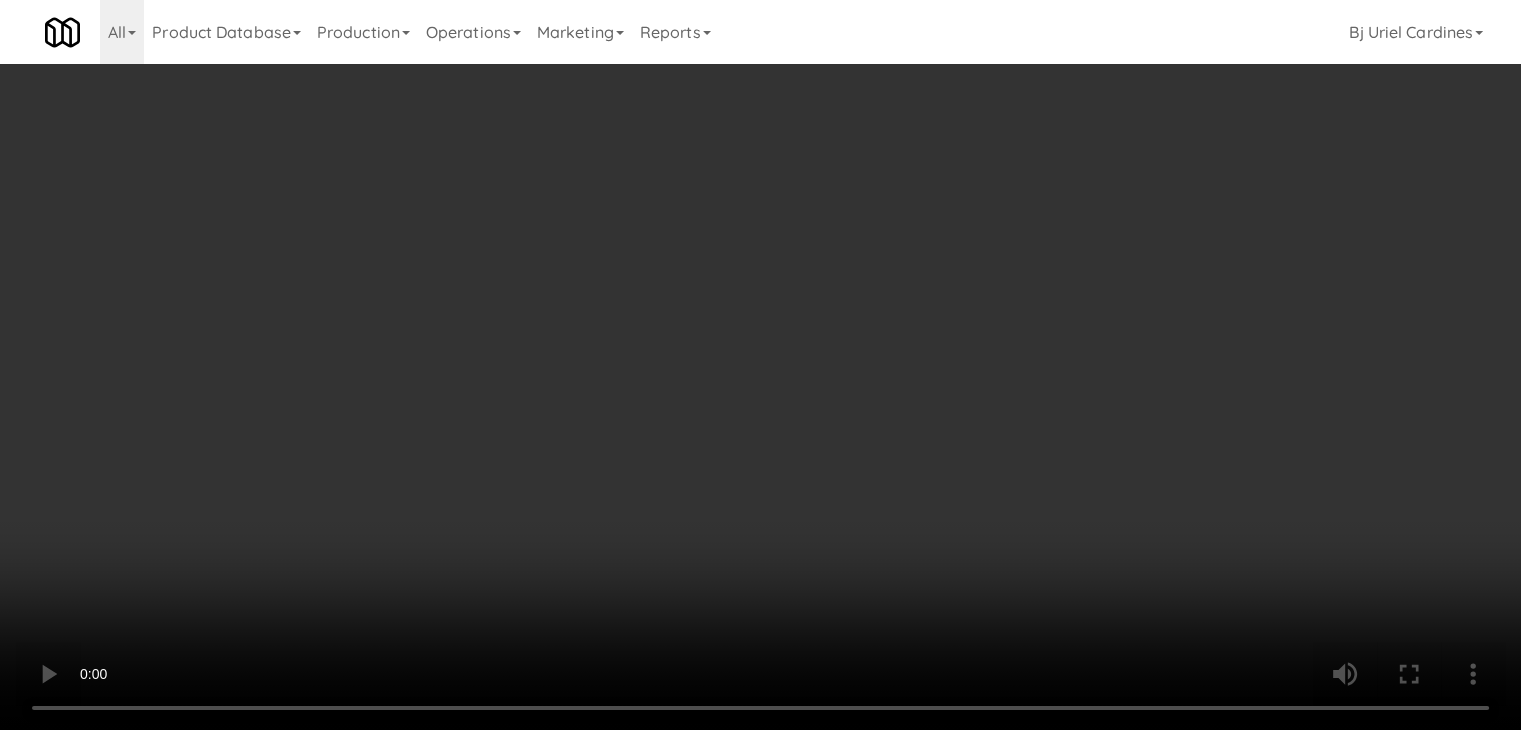 click on "Planogram" at bounding box center (1083, 212) 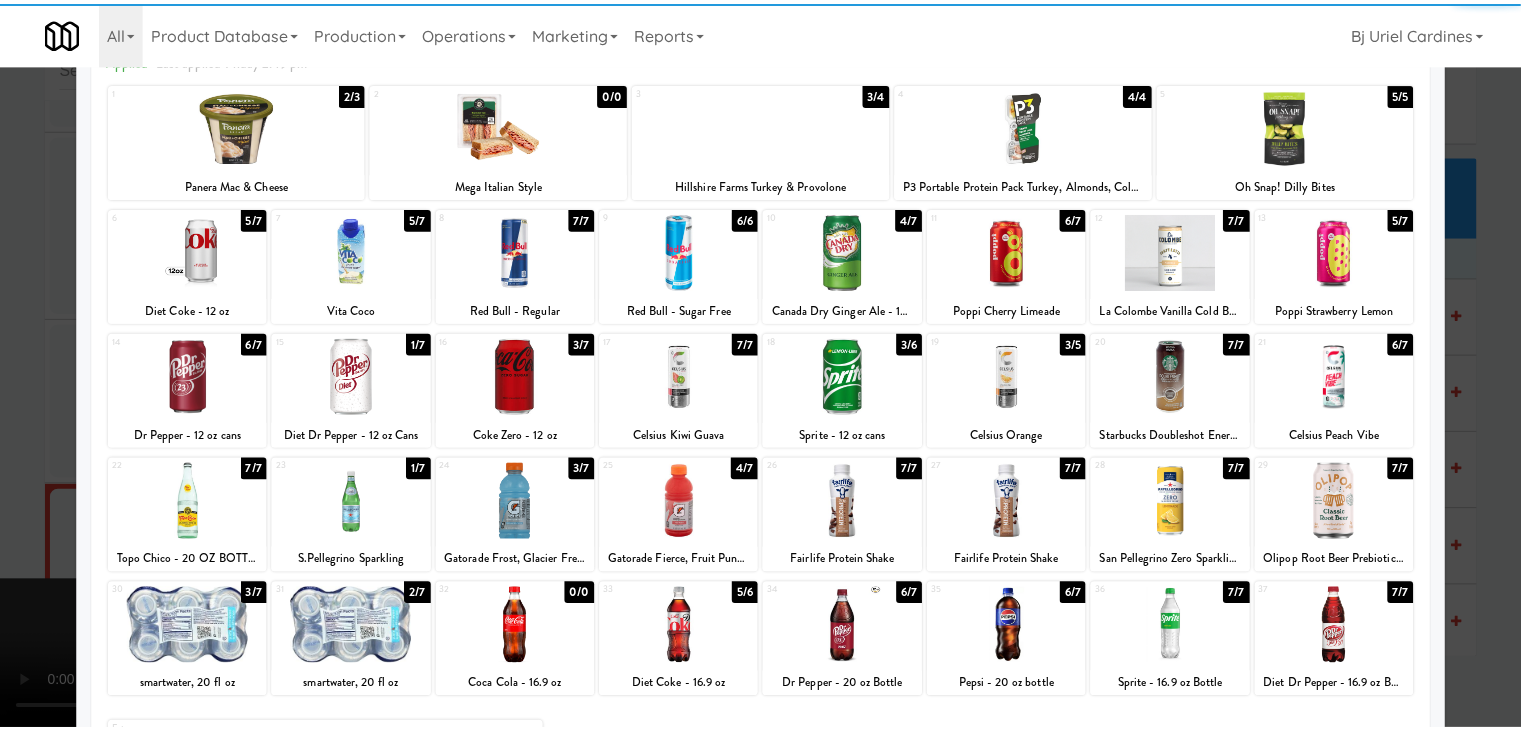 scroll, scrollTop: 252, scrollLeft: 0, axis: vertical 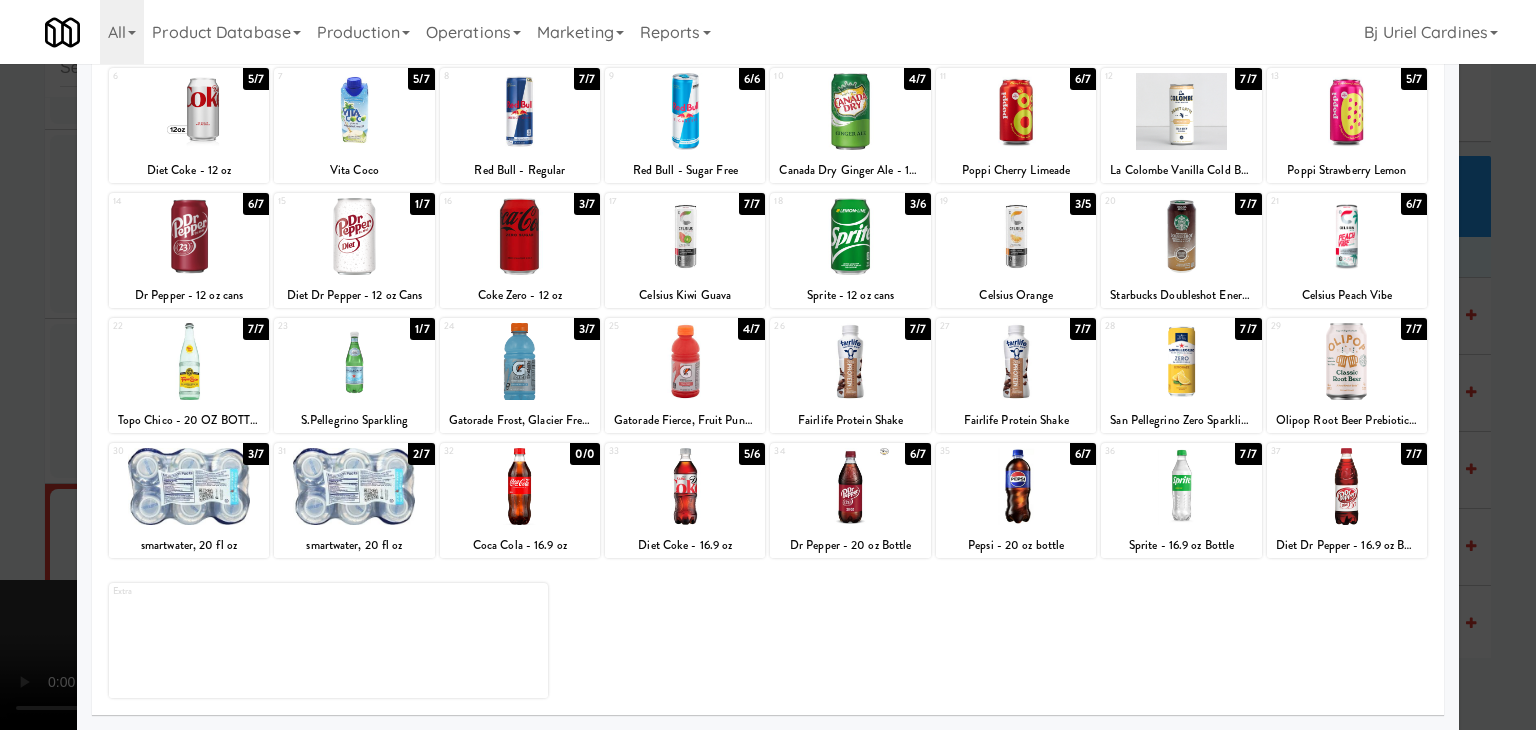 drag, startPoint x: 1020, startPoint y: 515, endPoint x: 986, endPoint y: 521, distance: 34.525352 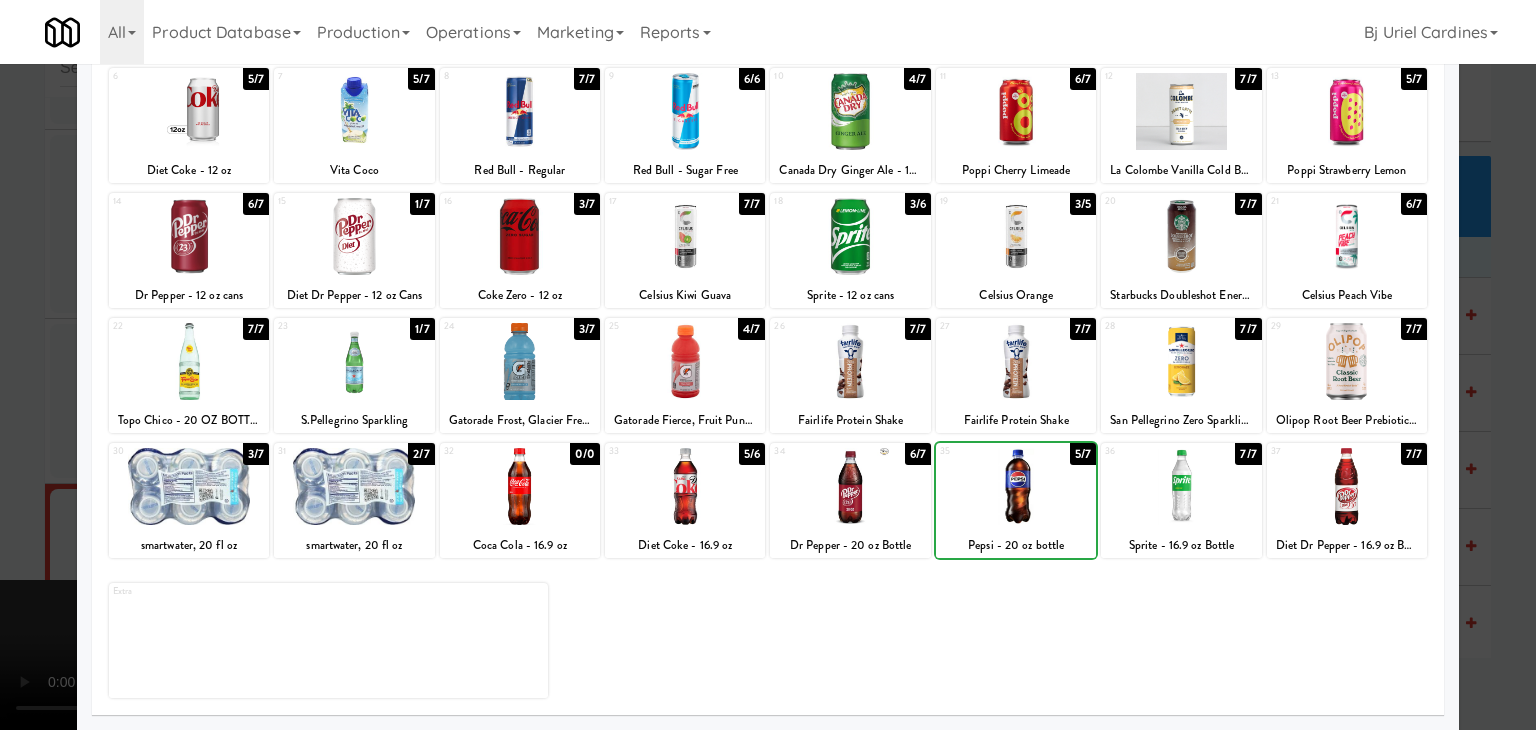 drag, startPoint x: 0, startPoint y: 517, endPoint x: 292, endPoint y: 493, distance: 292.98465 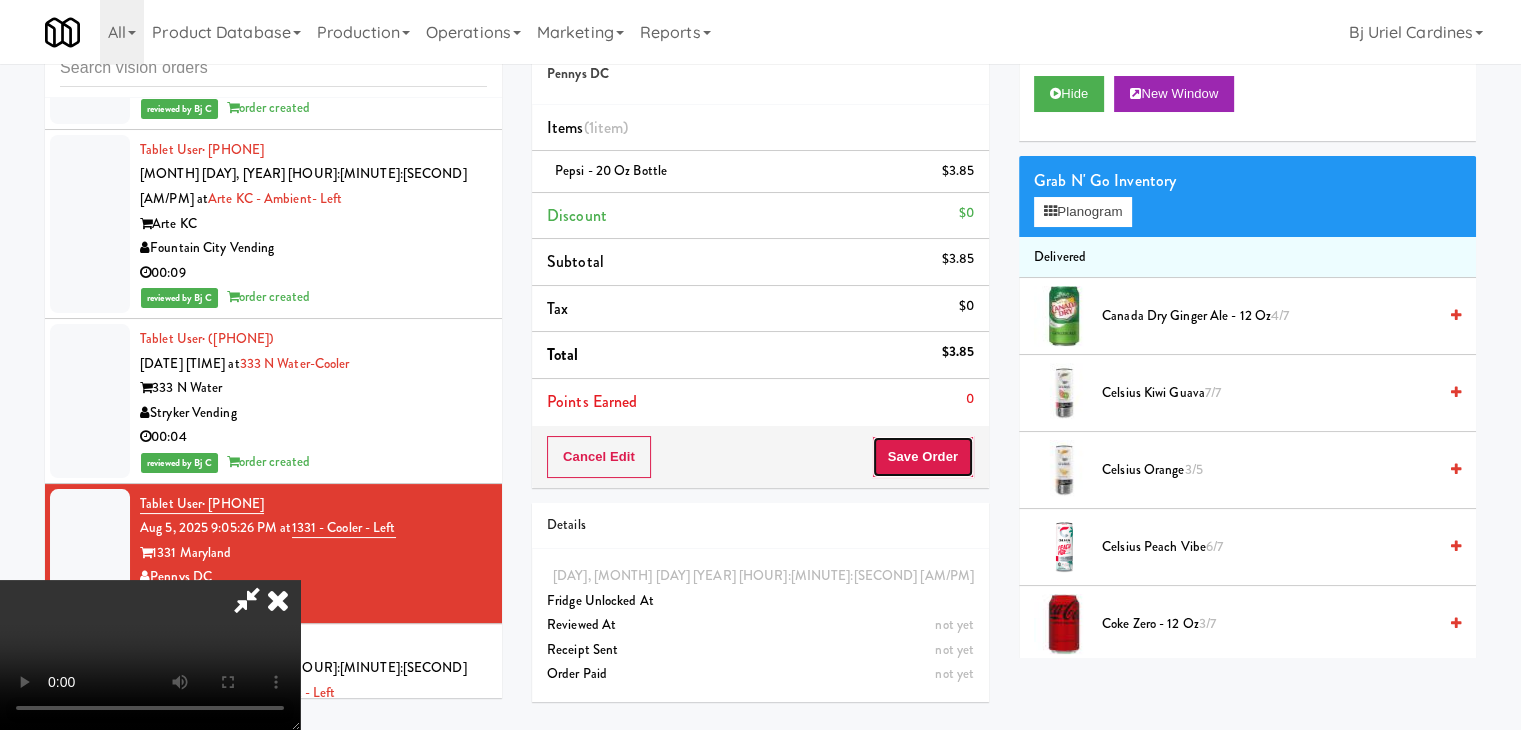 click on "Save Order" at bounding box center [923, 457] 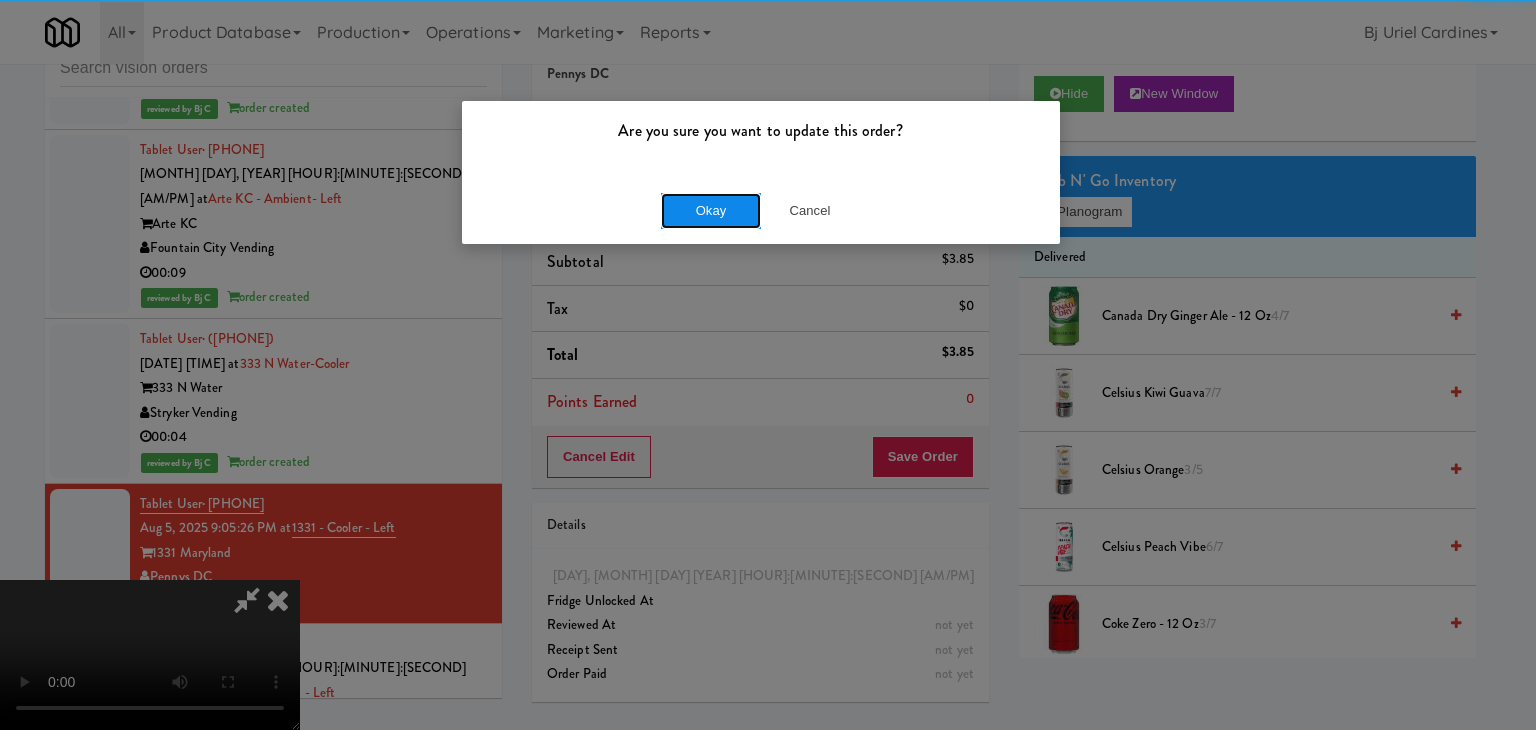 click on "Okay" at bounding box center [711, 211] 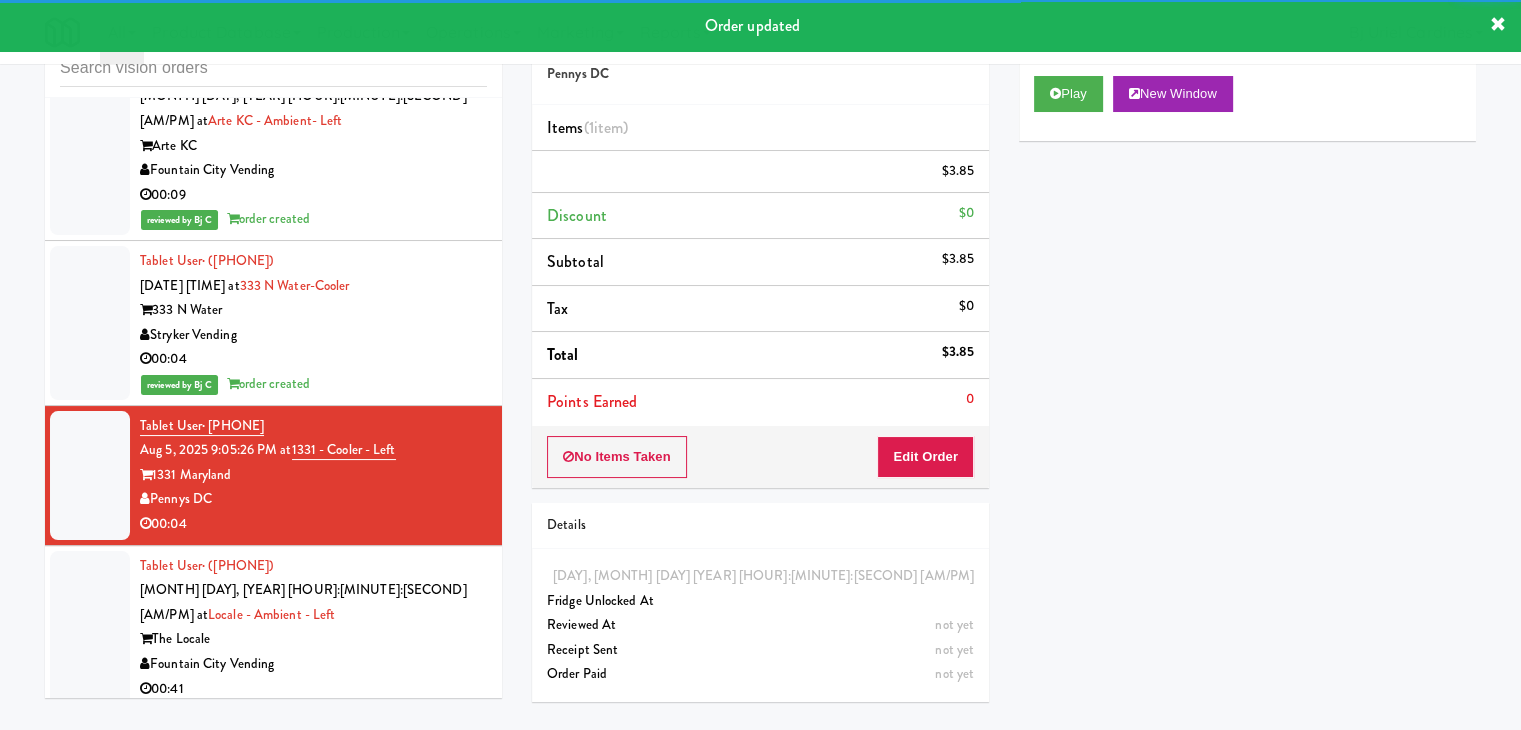 scroll, scrollTop: 14988, scrollLeft: 0, axis: vertical 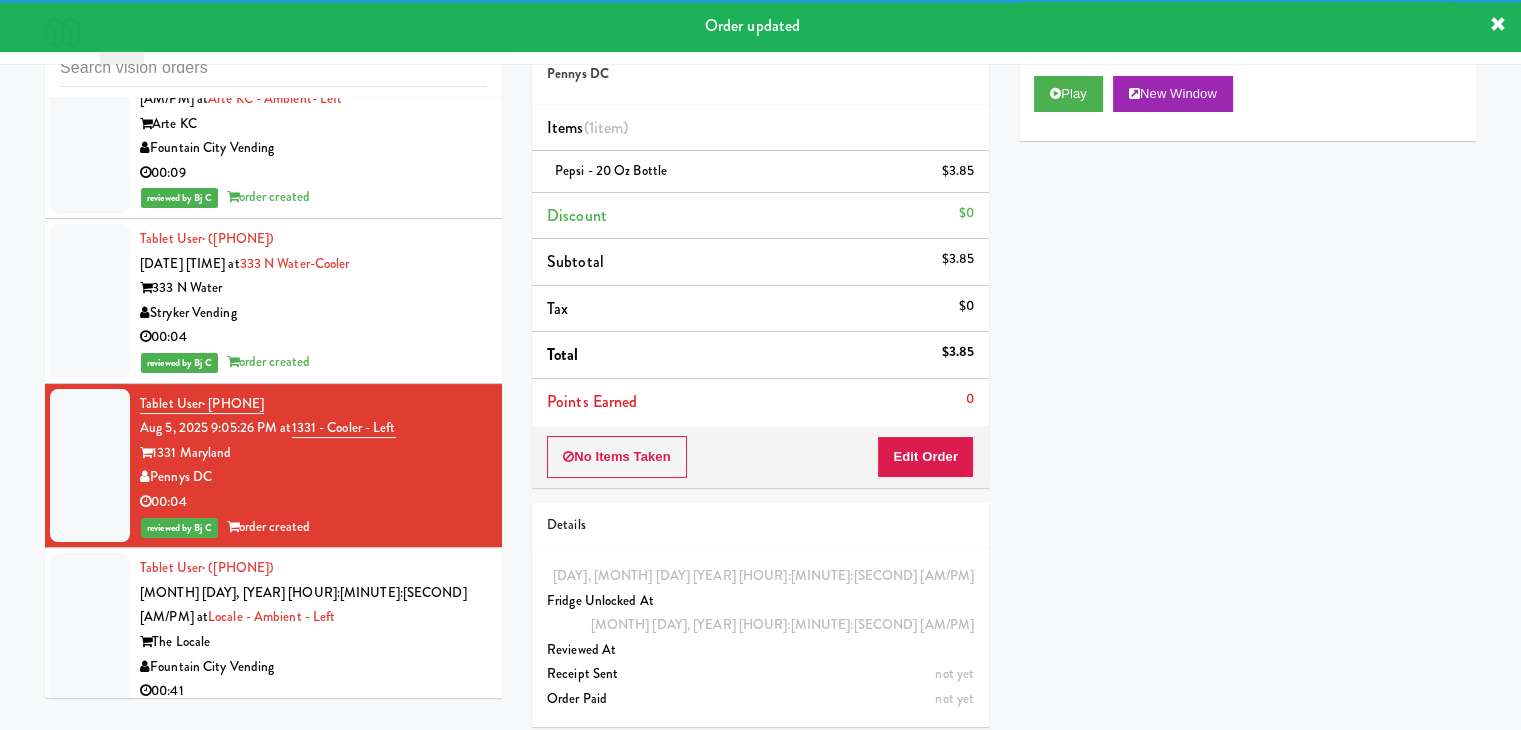 drag, startPoint x: 415, startPoint y: 378, endPoint x: 660, endPoint y: 335, distance: 248.74484 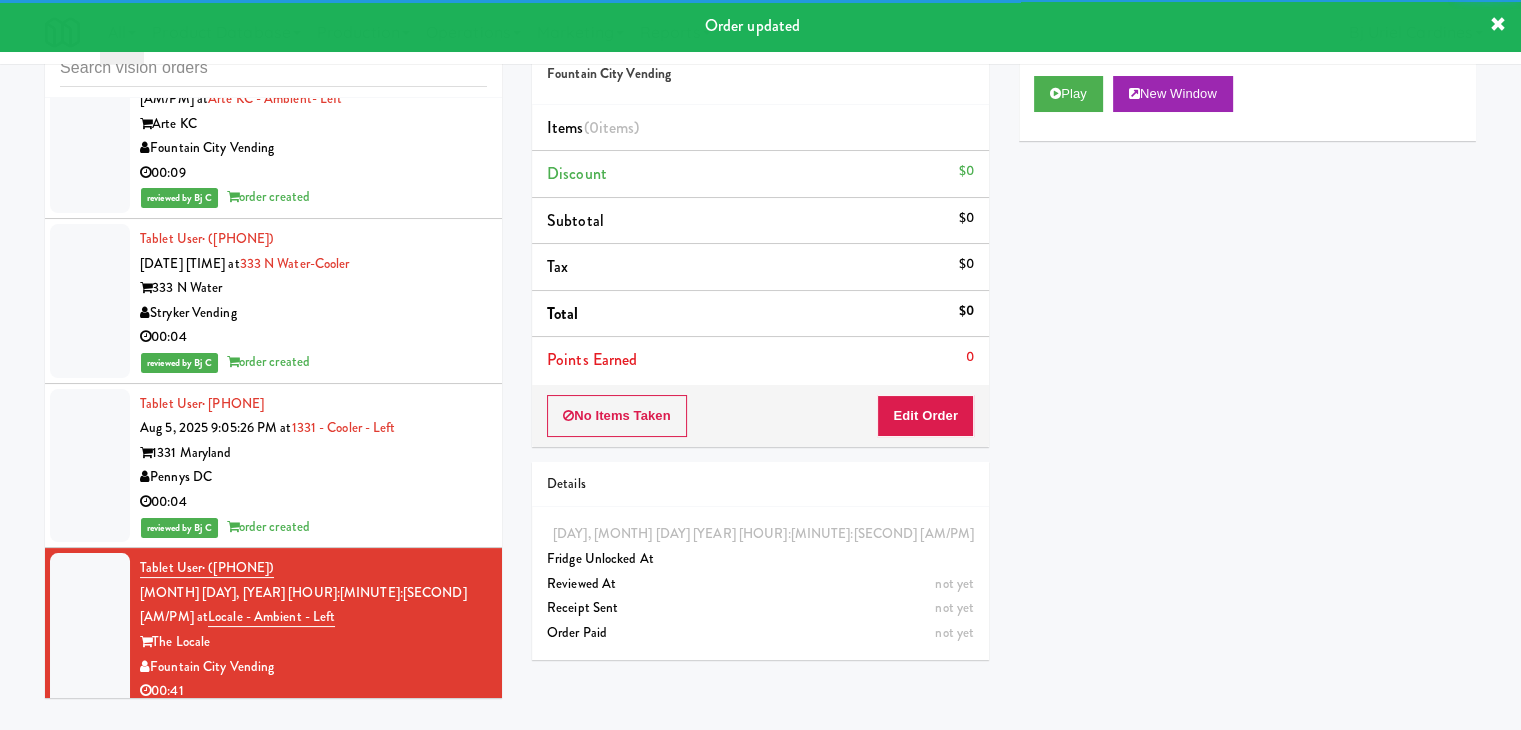 click on "Play  New Window" at bounding box center (1247, 101) 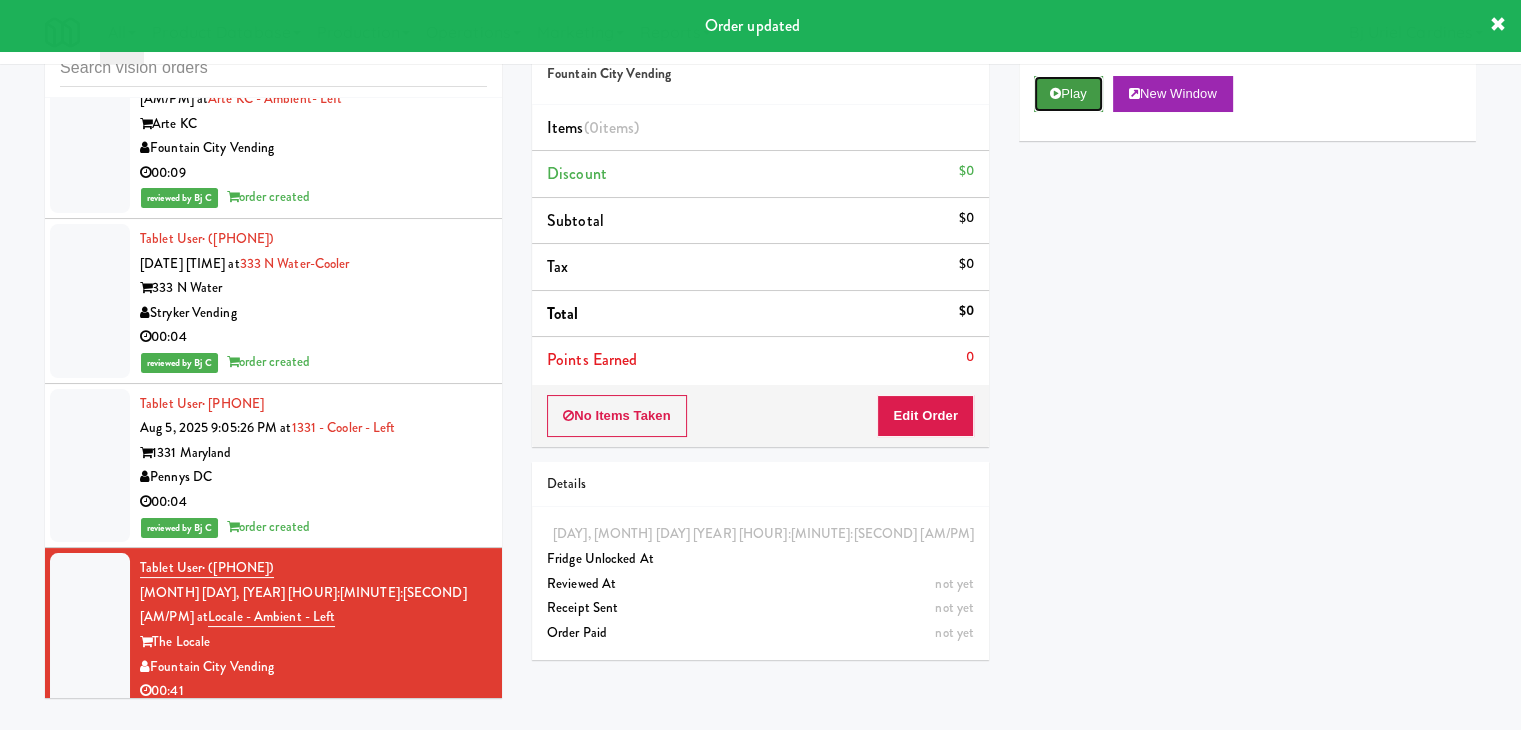 click on "Play" at bounding box center (1068, 94) 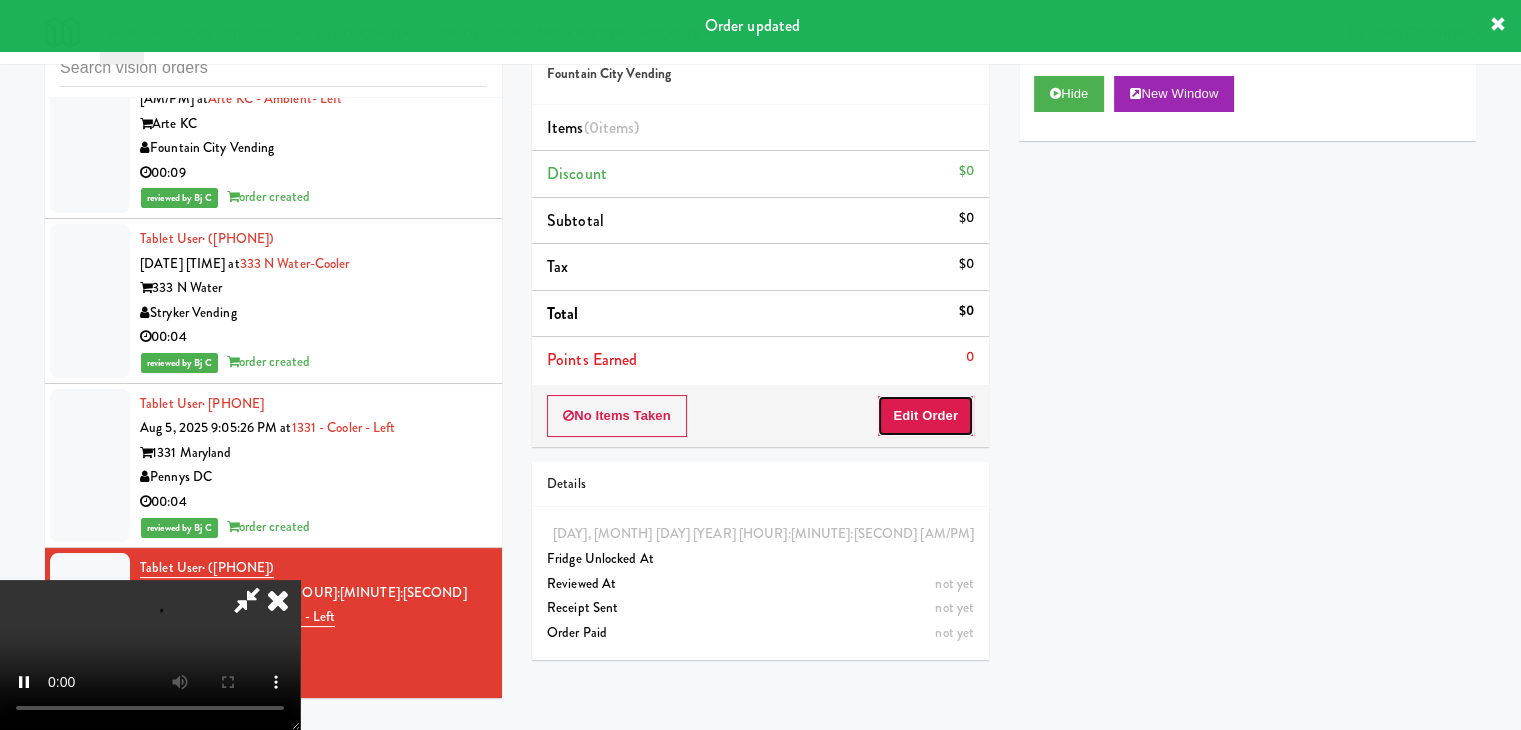 click on "Edit Order" at bounding box center (925, 416) 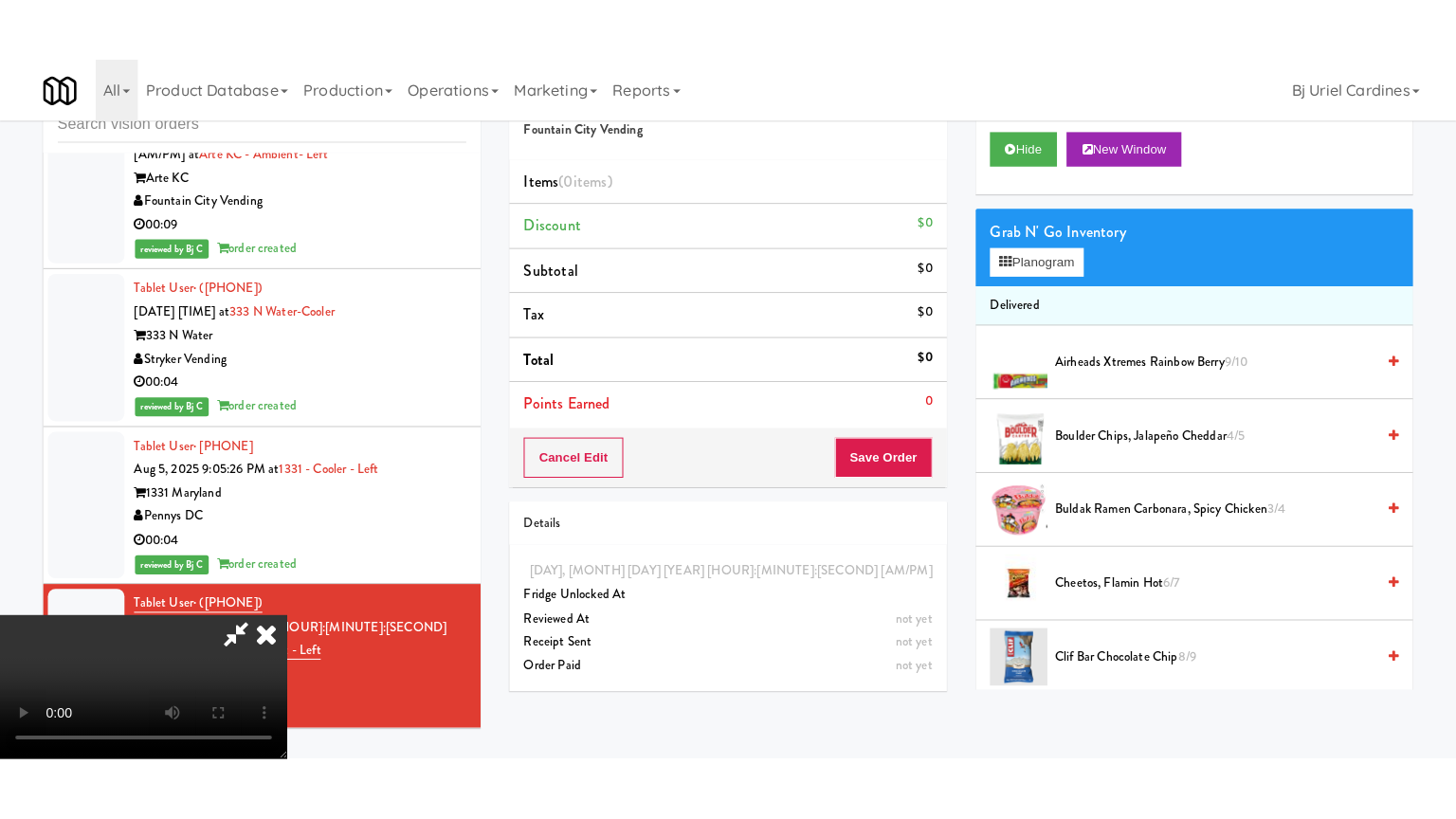 scroll, scrollTop: 266, scrollLeft: 0, axis: vertical 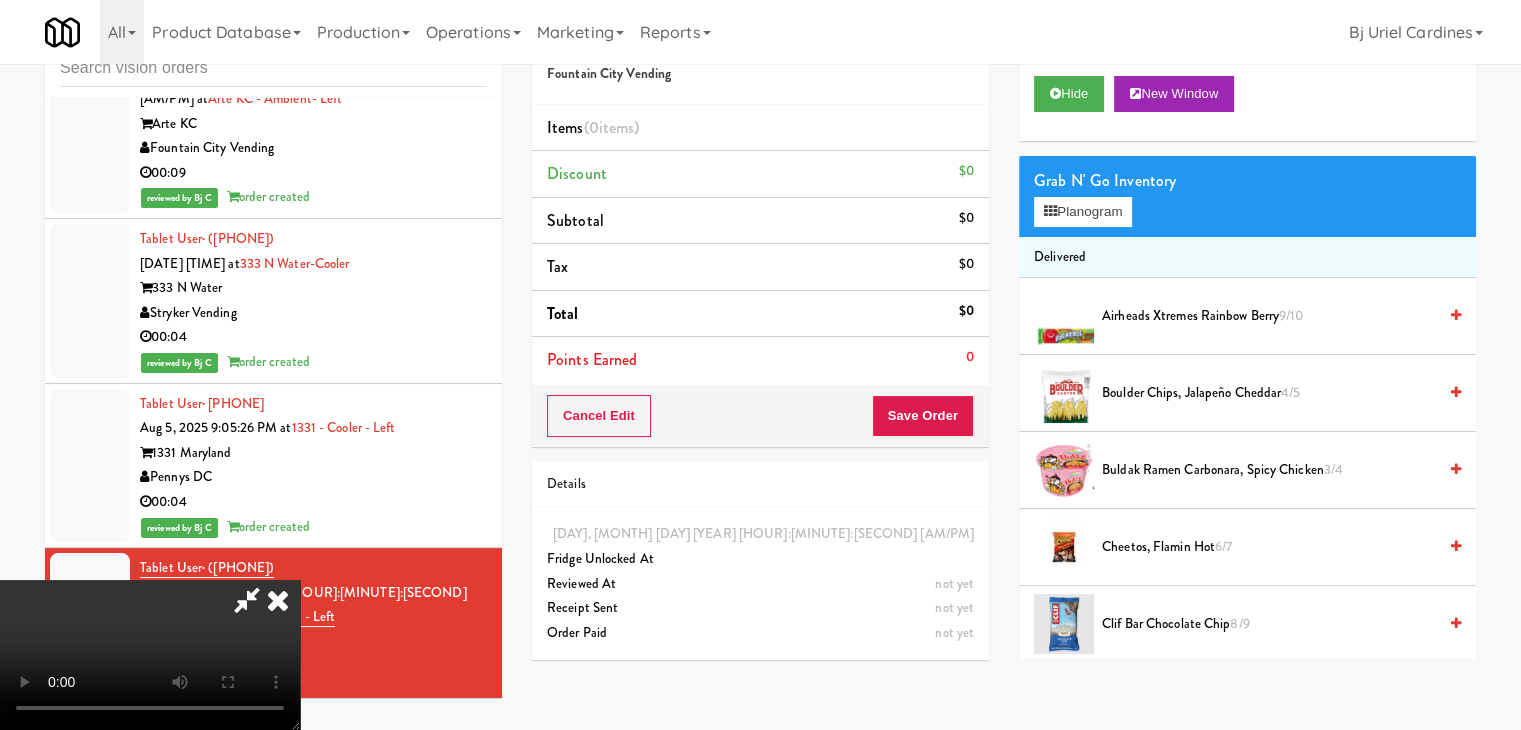 type 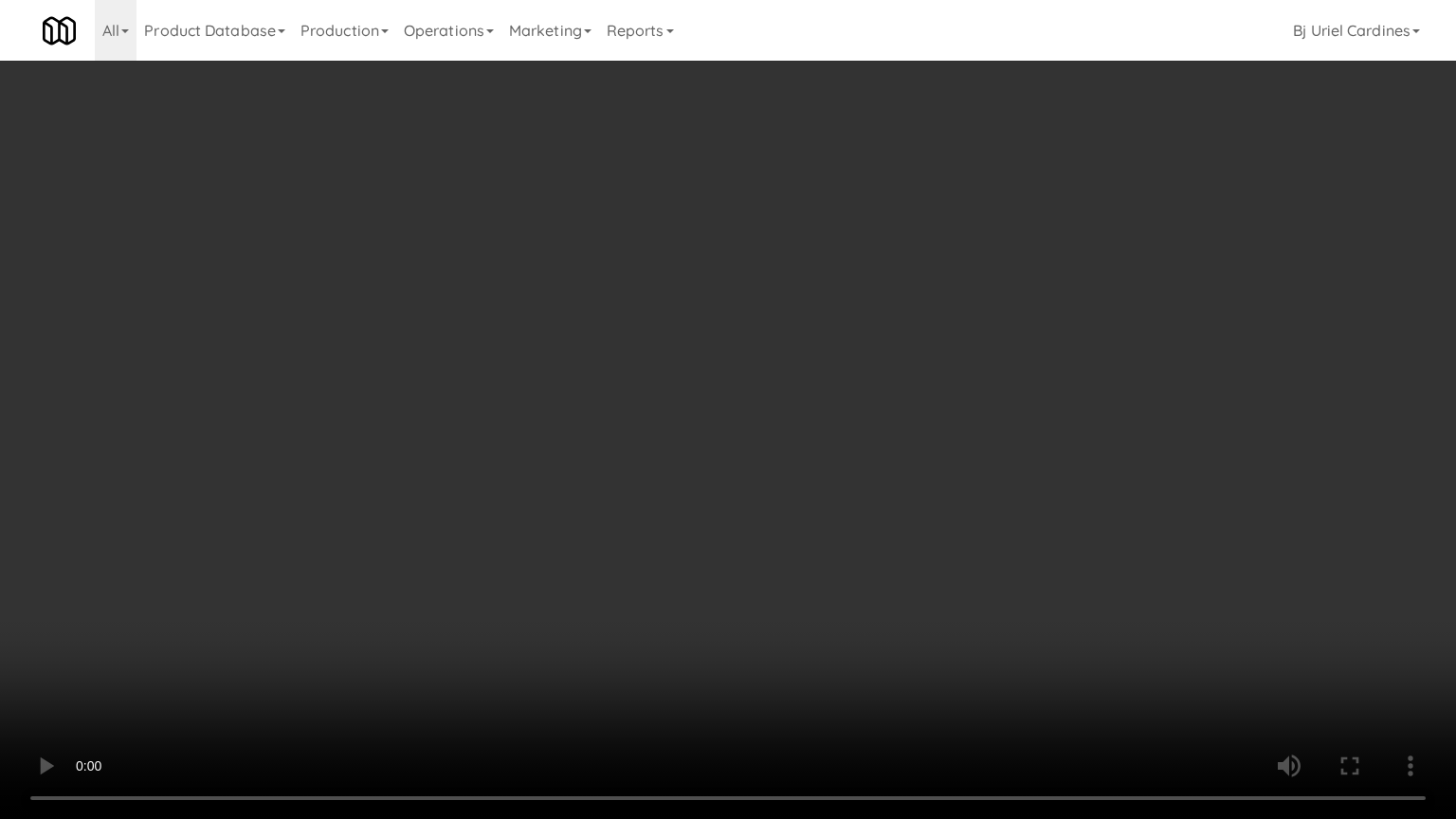 click at bounding box center (728, 410) 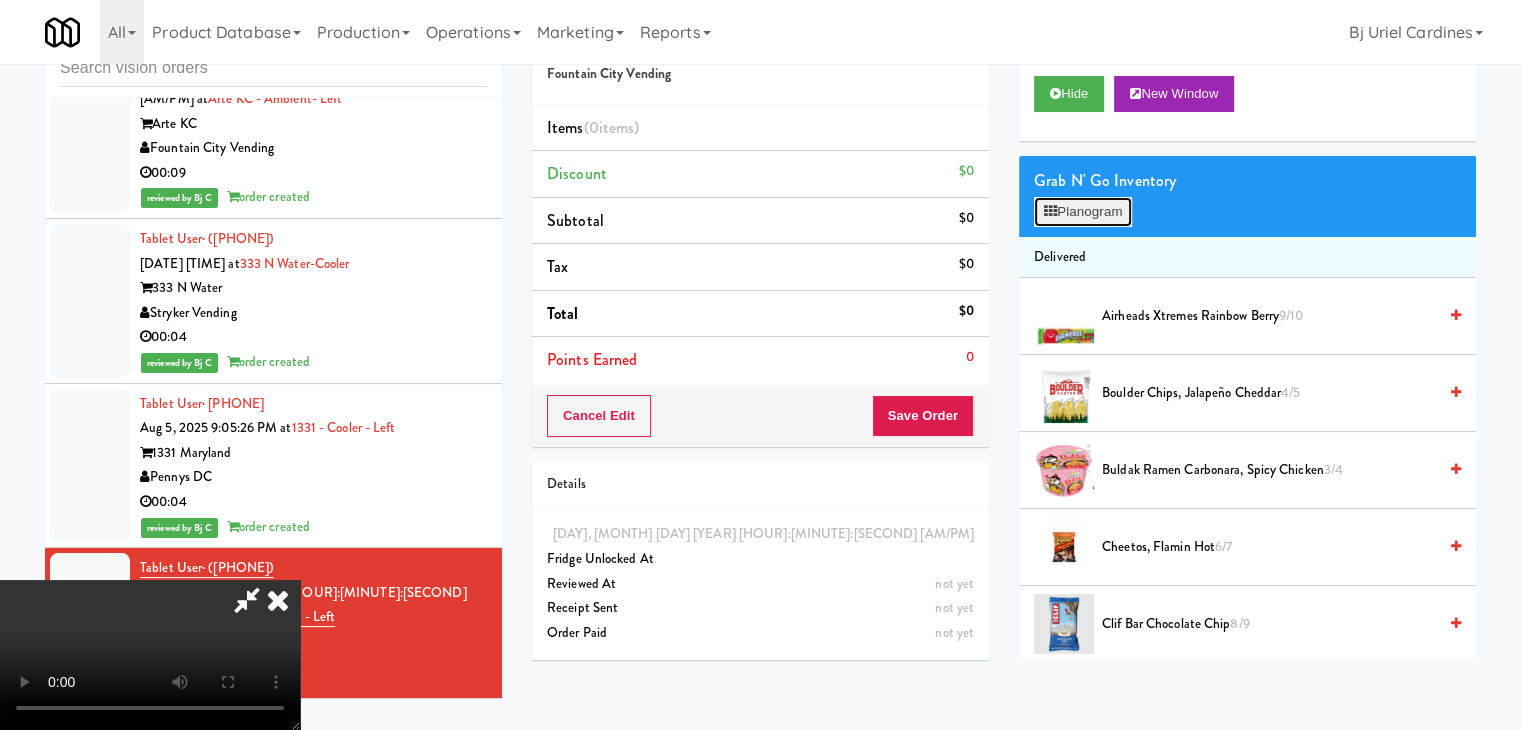 click on "Planogram" at bounding box center (1083, 212) 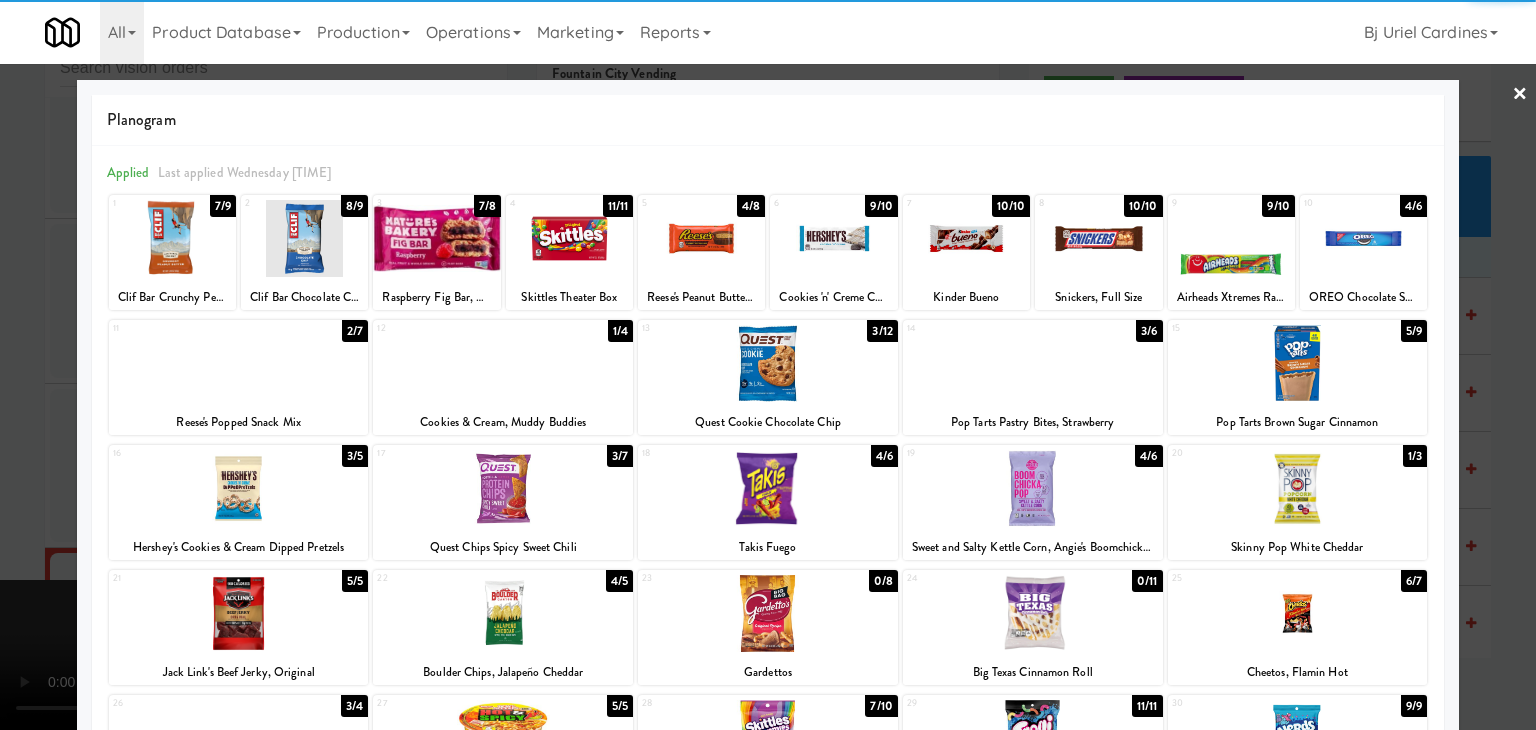 click at bounding box center (1363, 238) 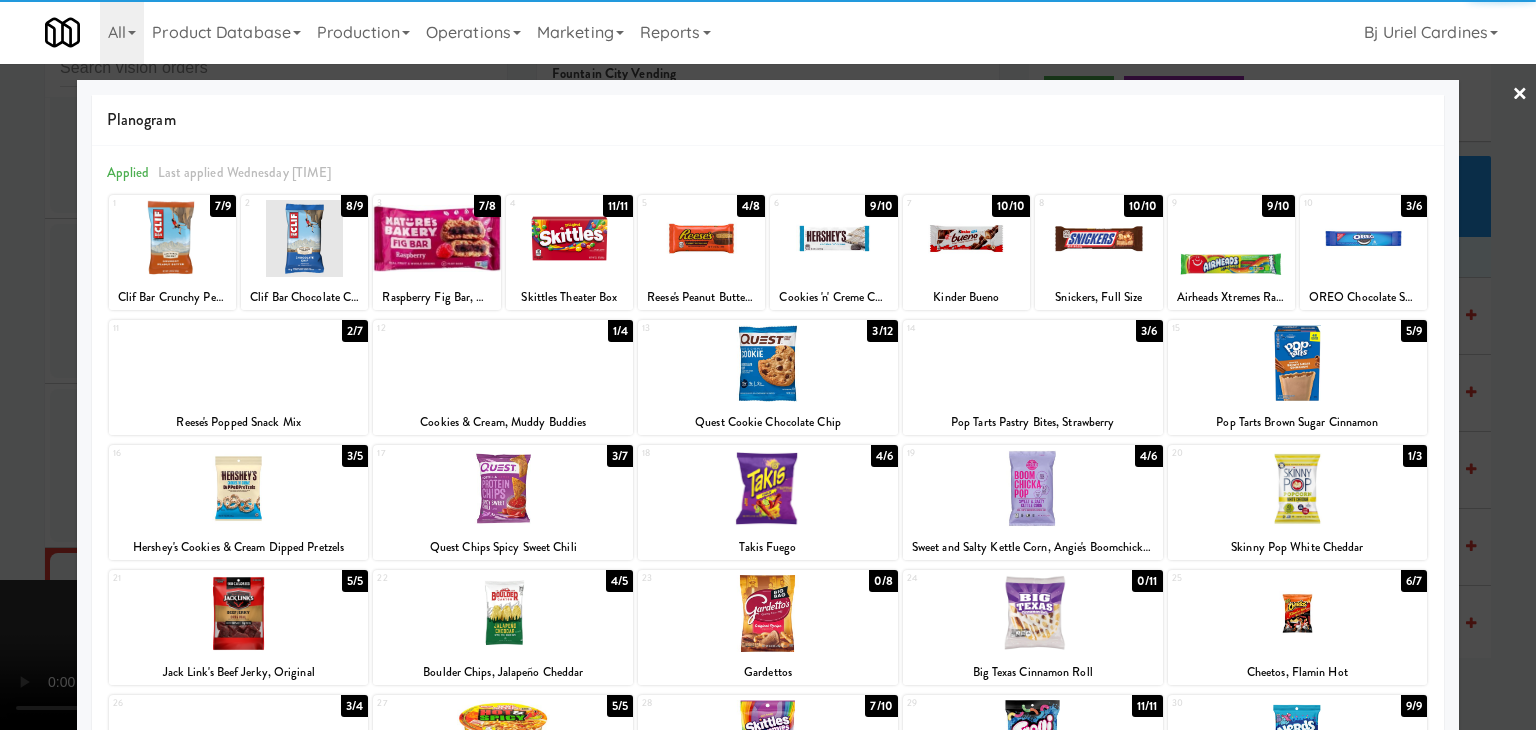 drag, startPoint x: 714, startPoint y: 249, endPoint x: 728, endPoint y: 253, distance: 14.56022 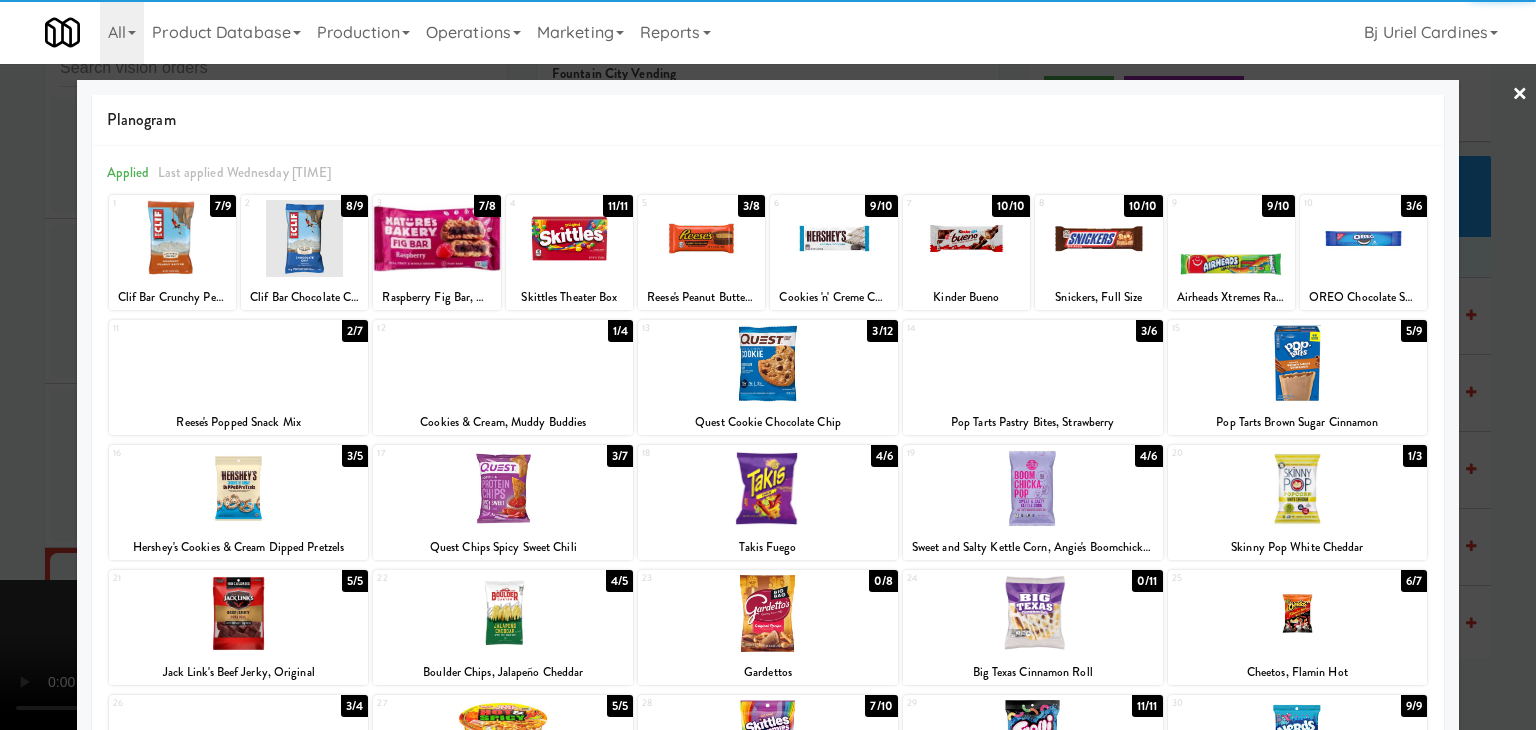 click at bounding box center (1298, 363) 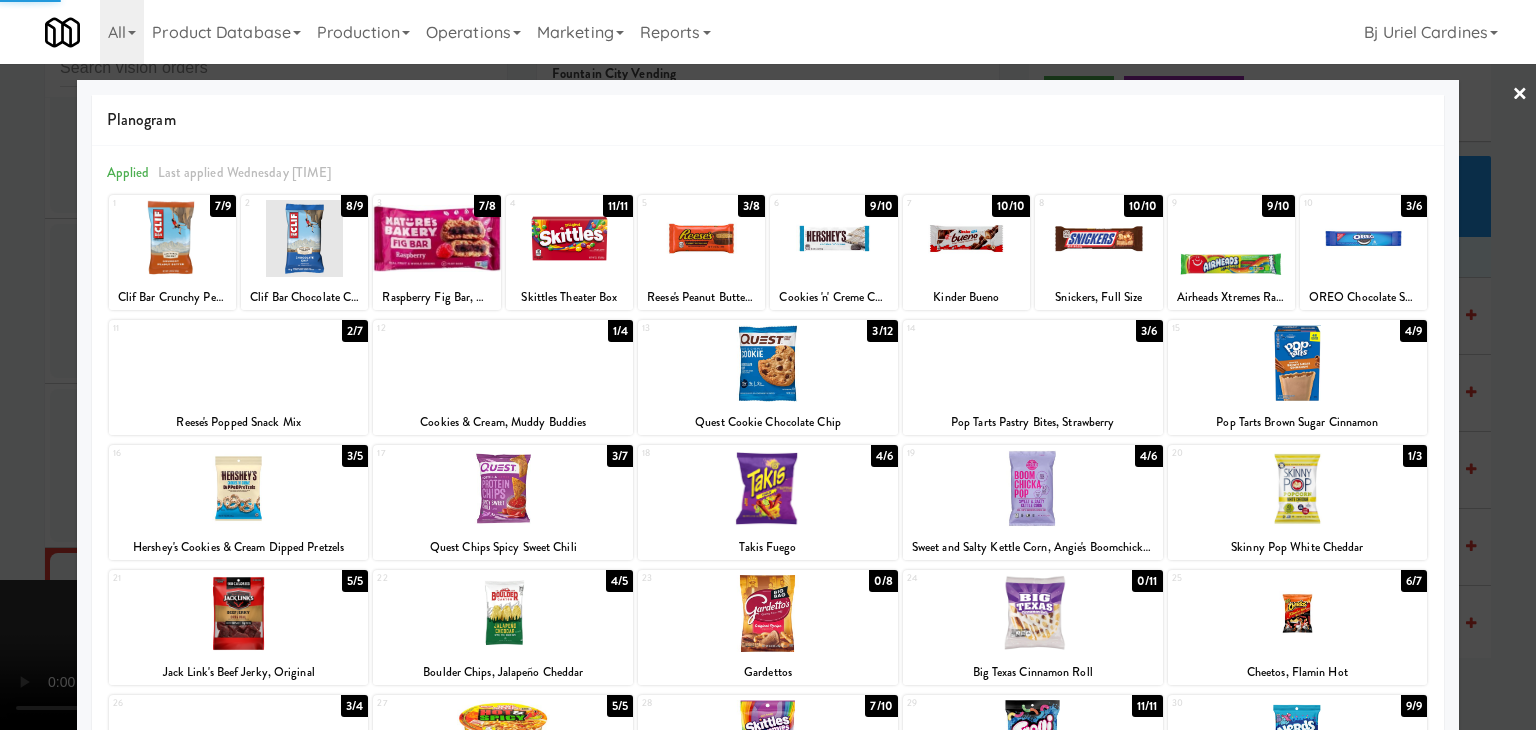 click at bounding box center [768, 365] 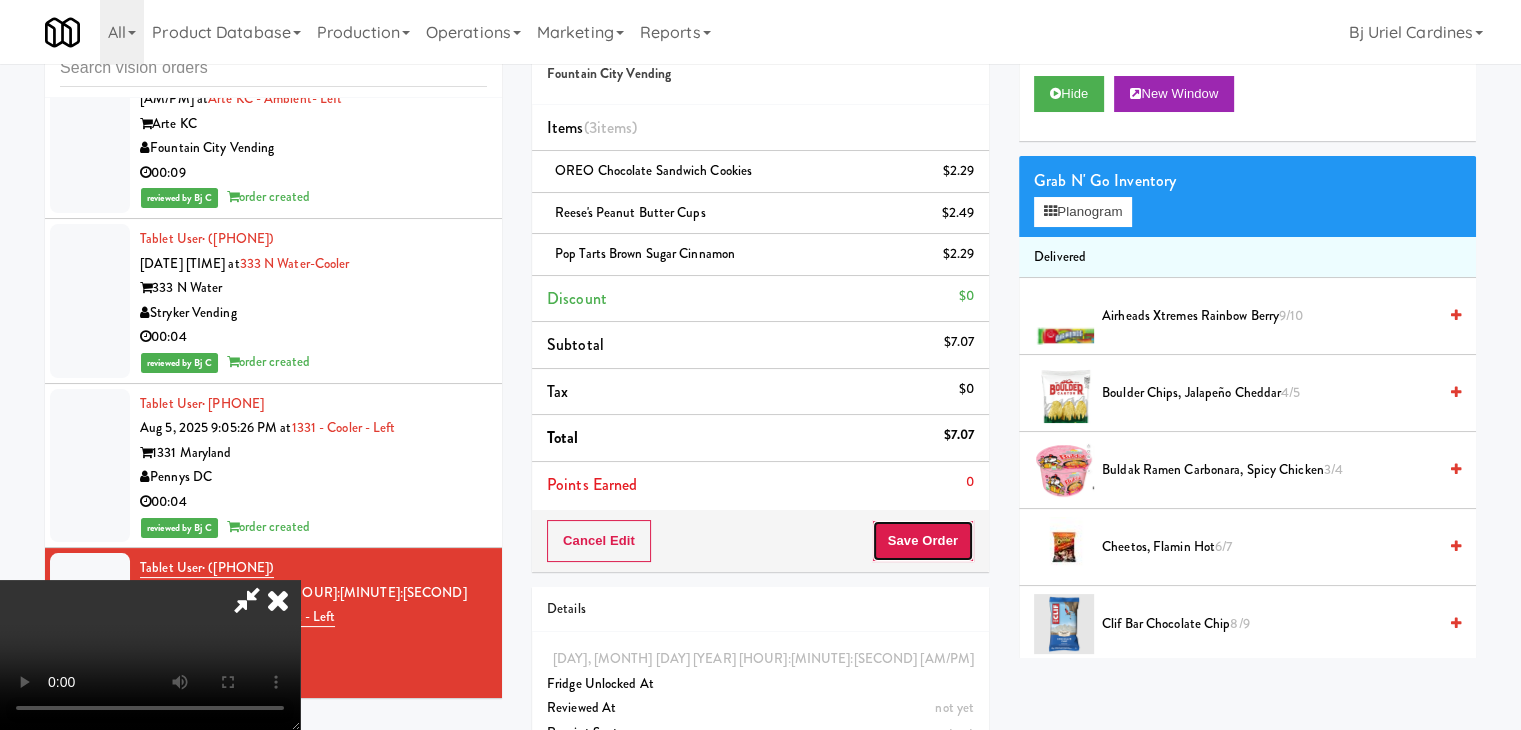 click on "Save Order" at bounding box center [923, 541] 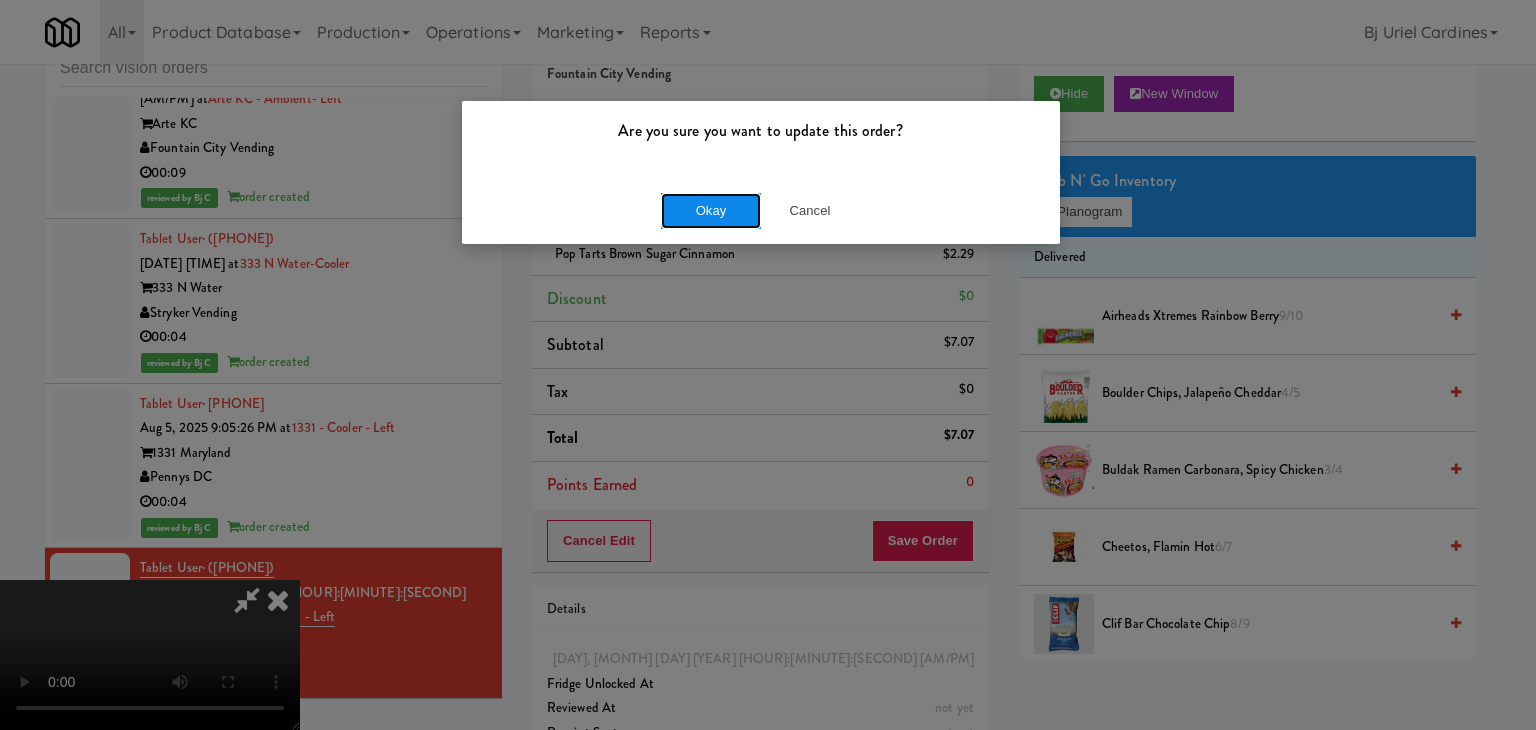 click on "Okay" at bounding box center (711, 211) 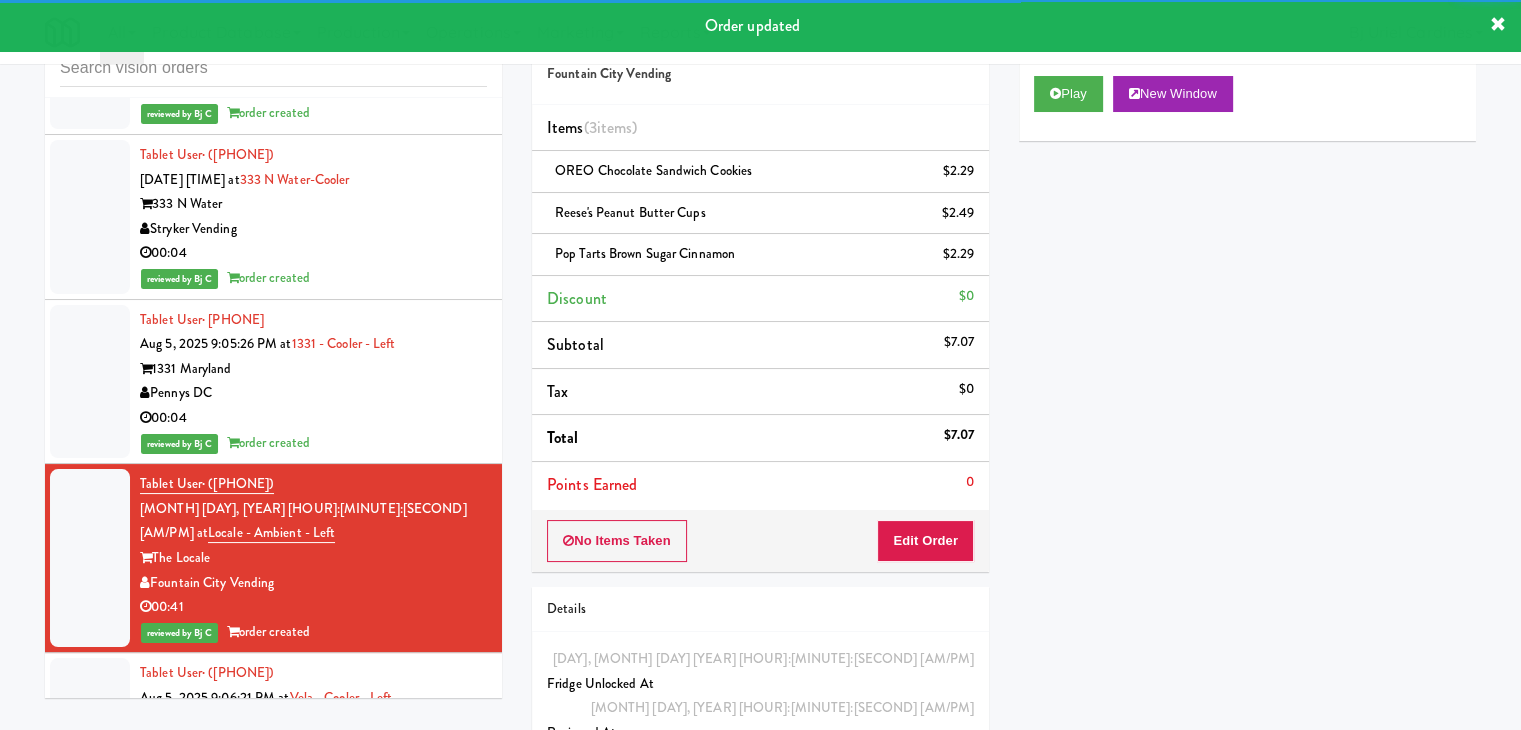 scroll, scrollTop: 15188, scrollLeft: 0, axis: vertical 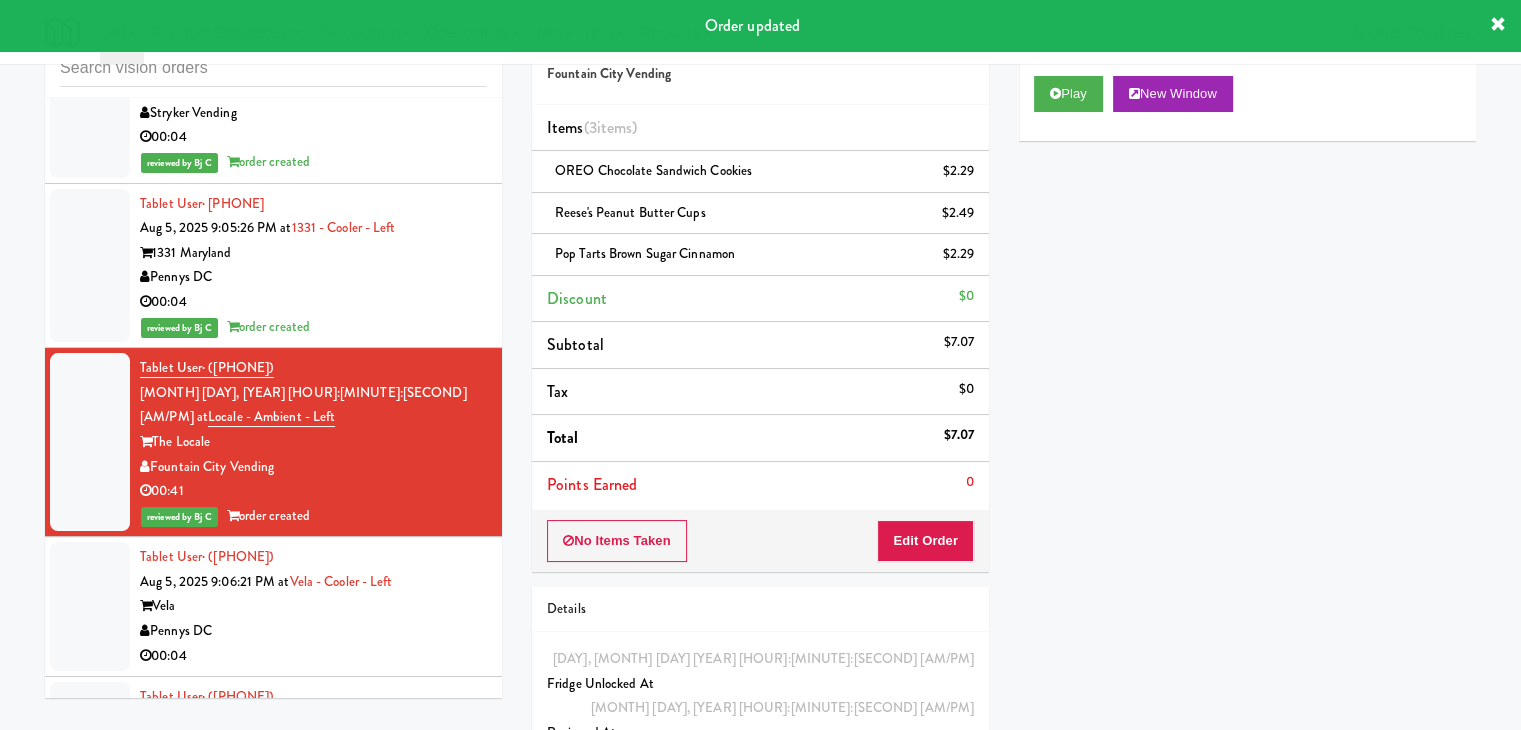 drag, startPoint x: 432, startPoint y: 325, endPoint x: 493, endPoint y: 329, distance: 61.13101 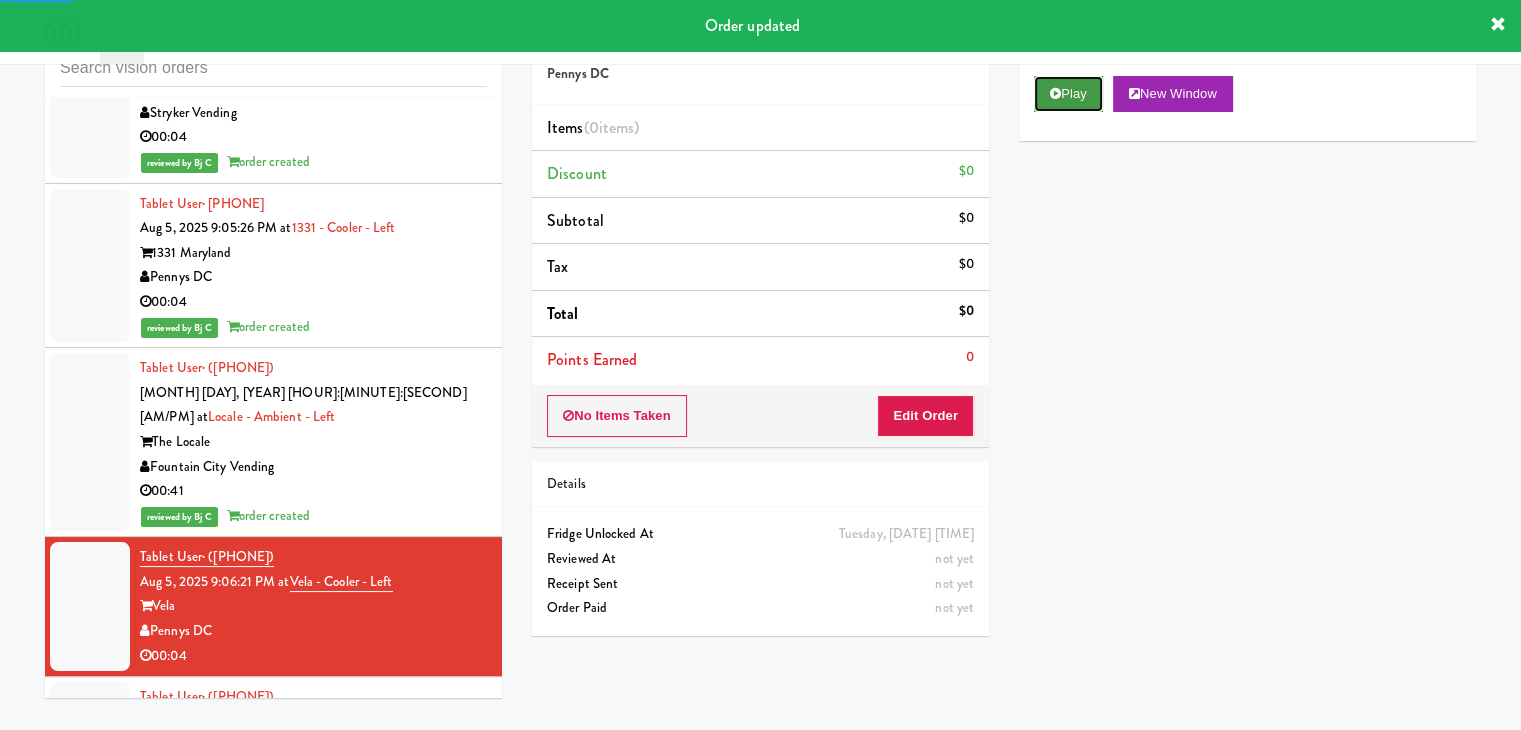 click on "Play" at bounding box center [1068, 94] 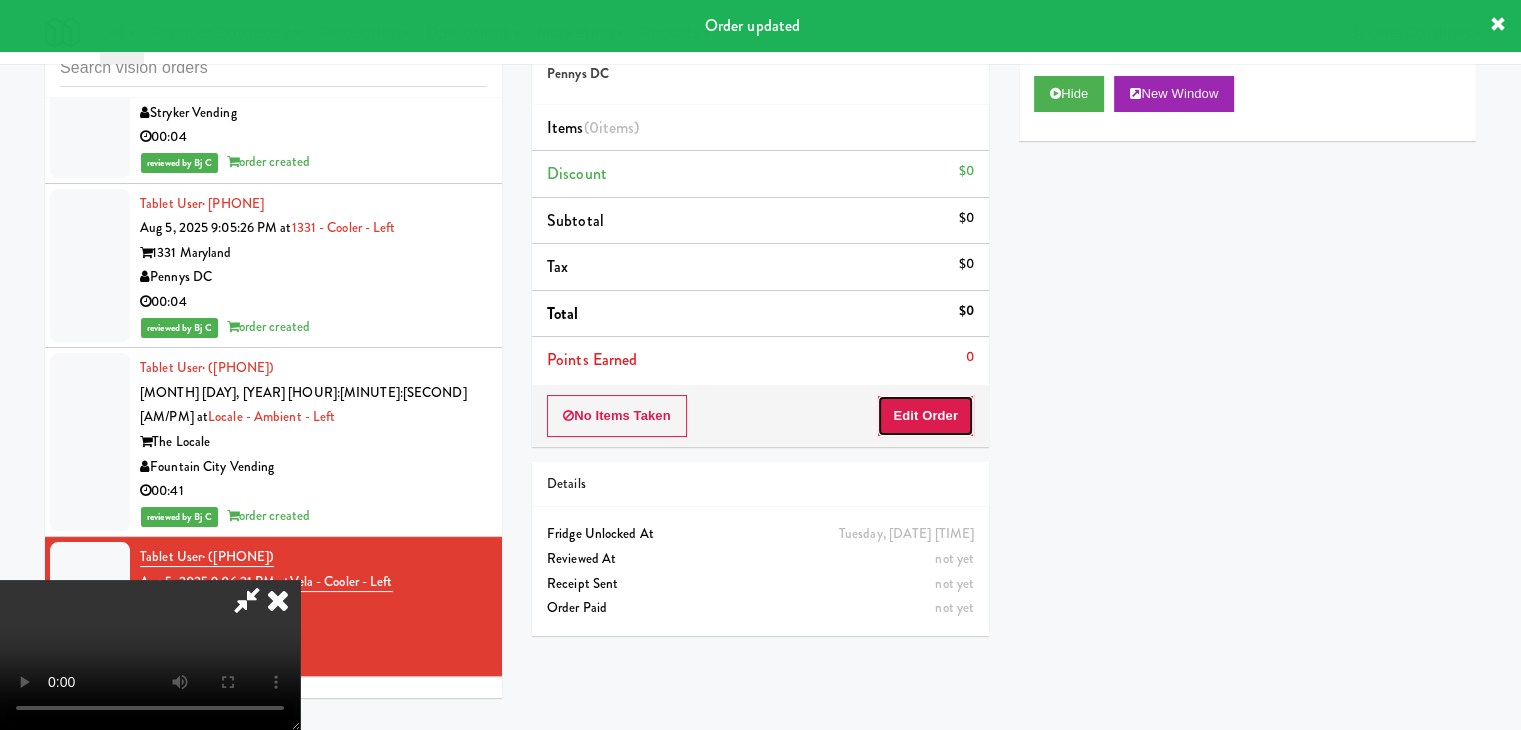 click on "Edit Order" at bounding box center [925, 416] 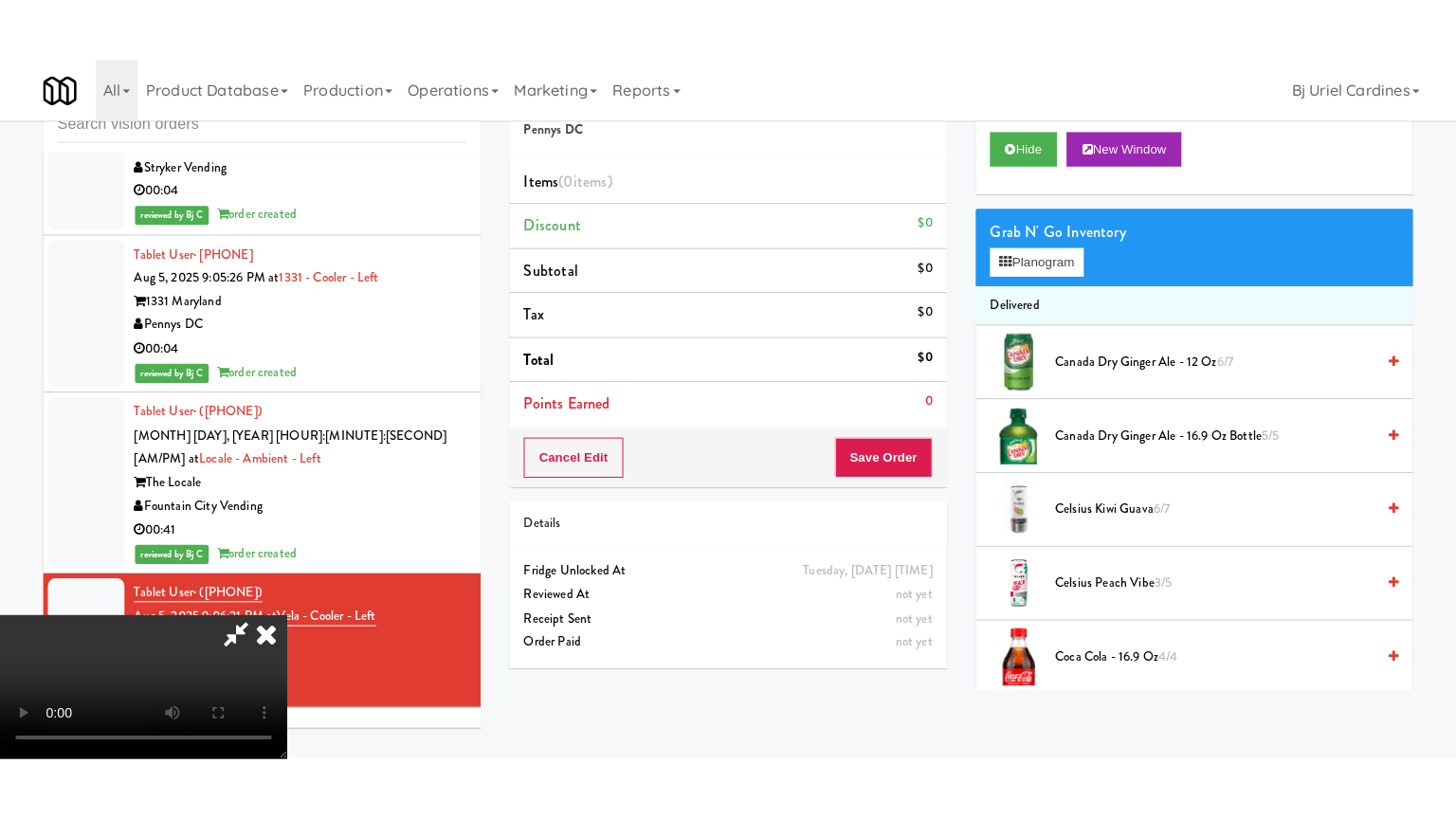 scroll, scrollTop: 266, scrollLeft: 0, axis: vertical 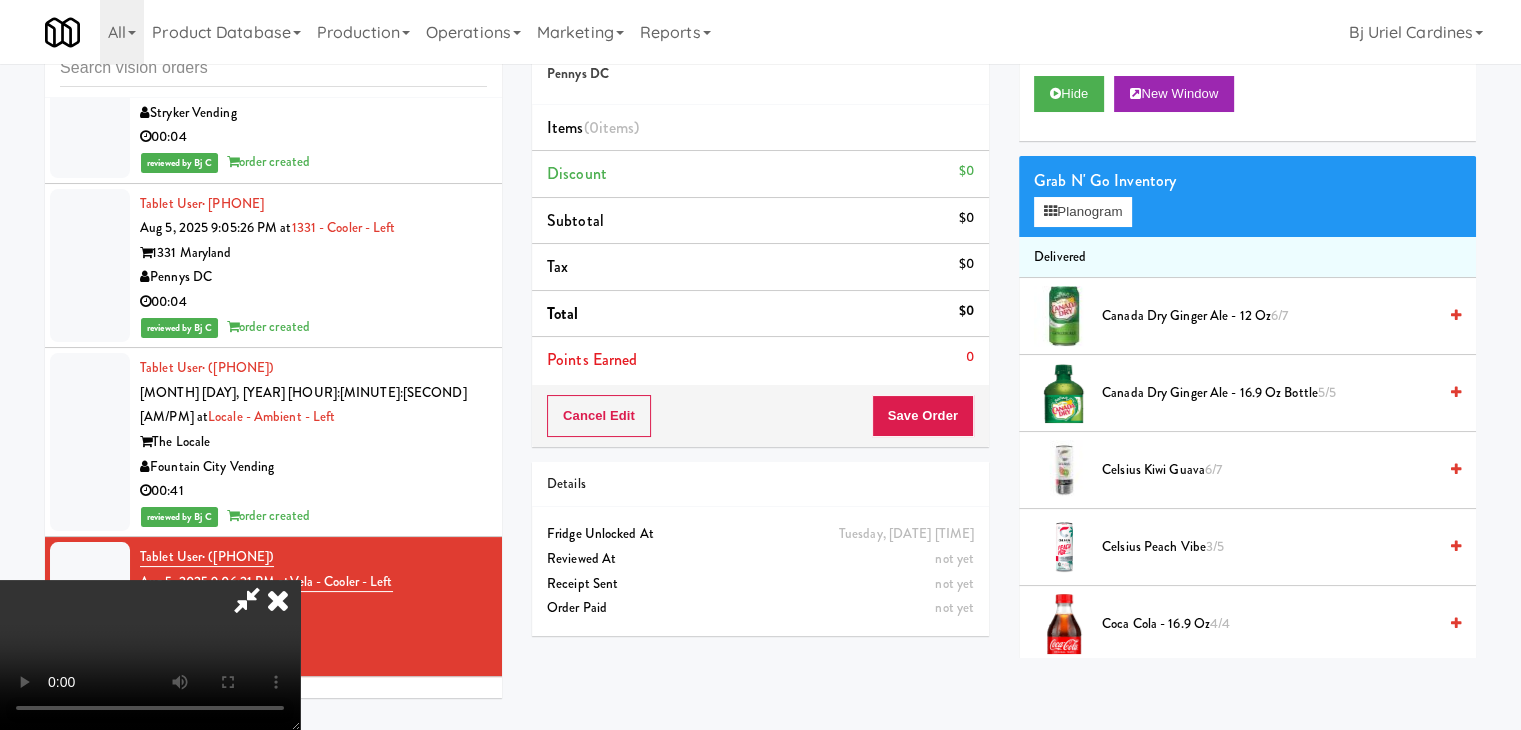 type 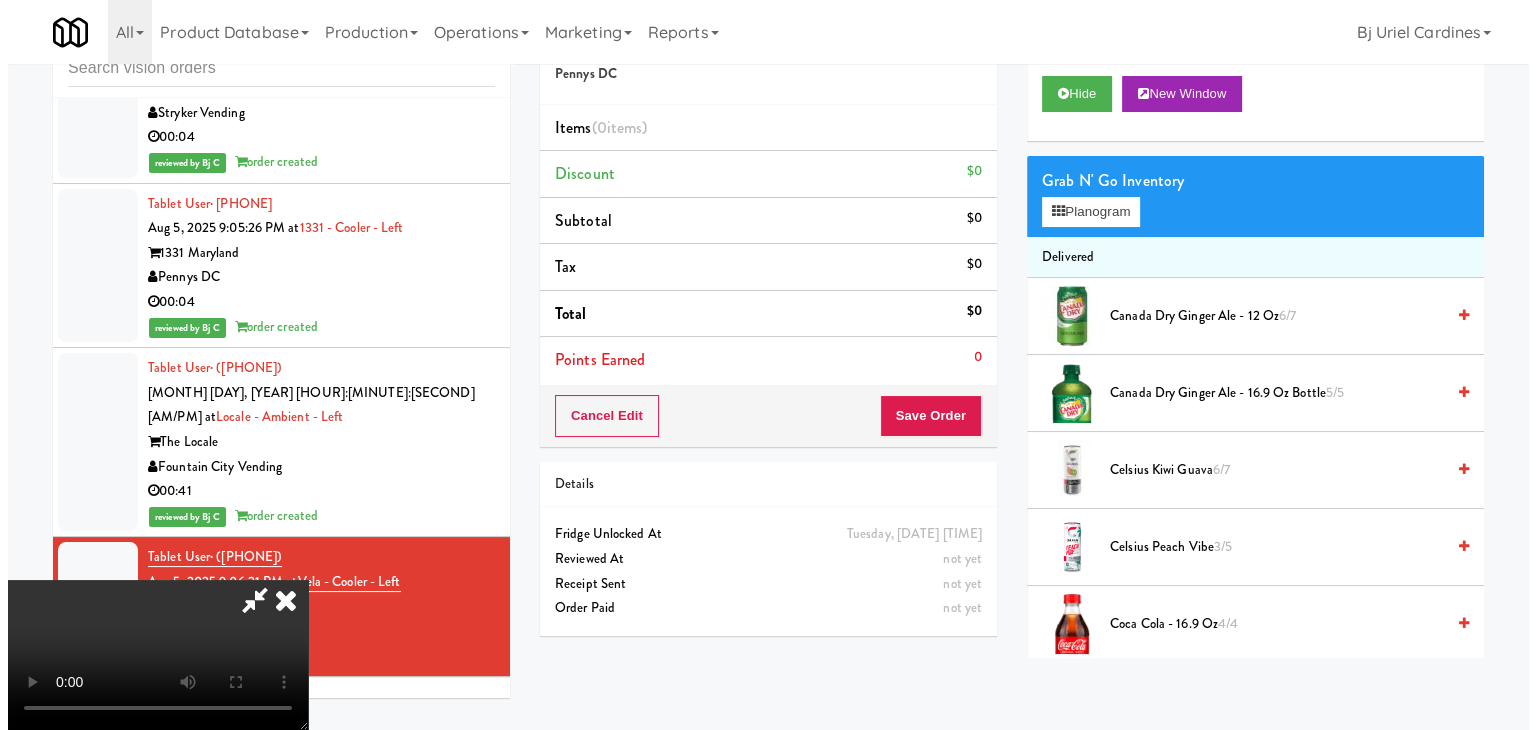 scroll, scrollTop: 0, scrollLeft: 0, axis: both 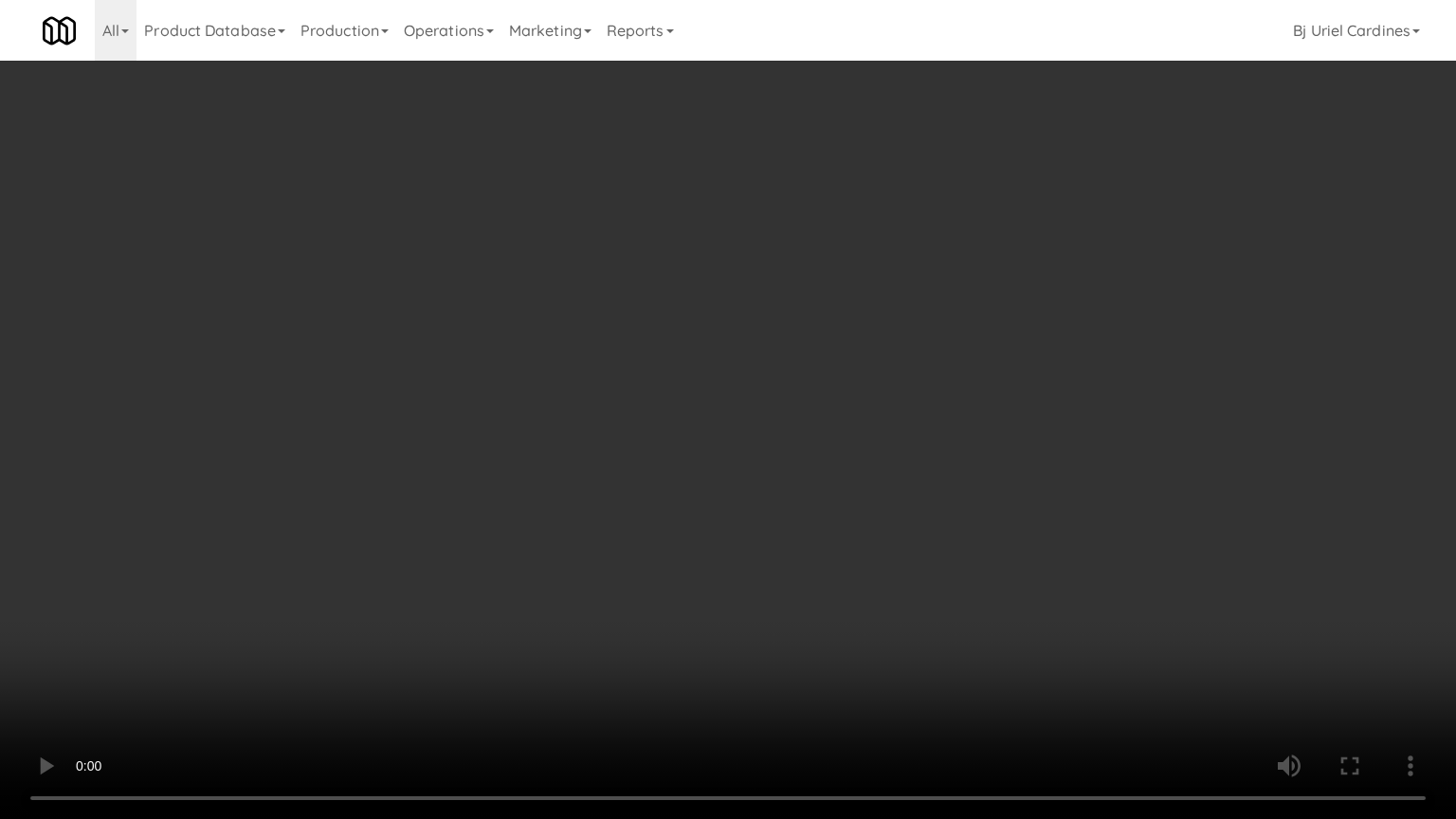 click at bounding box center (728, 410) 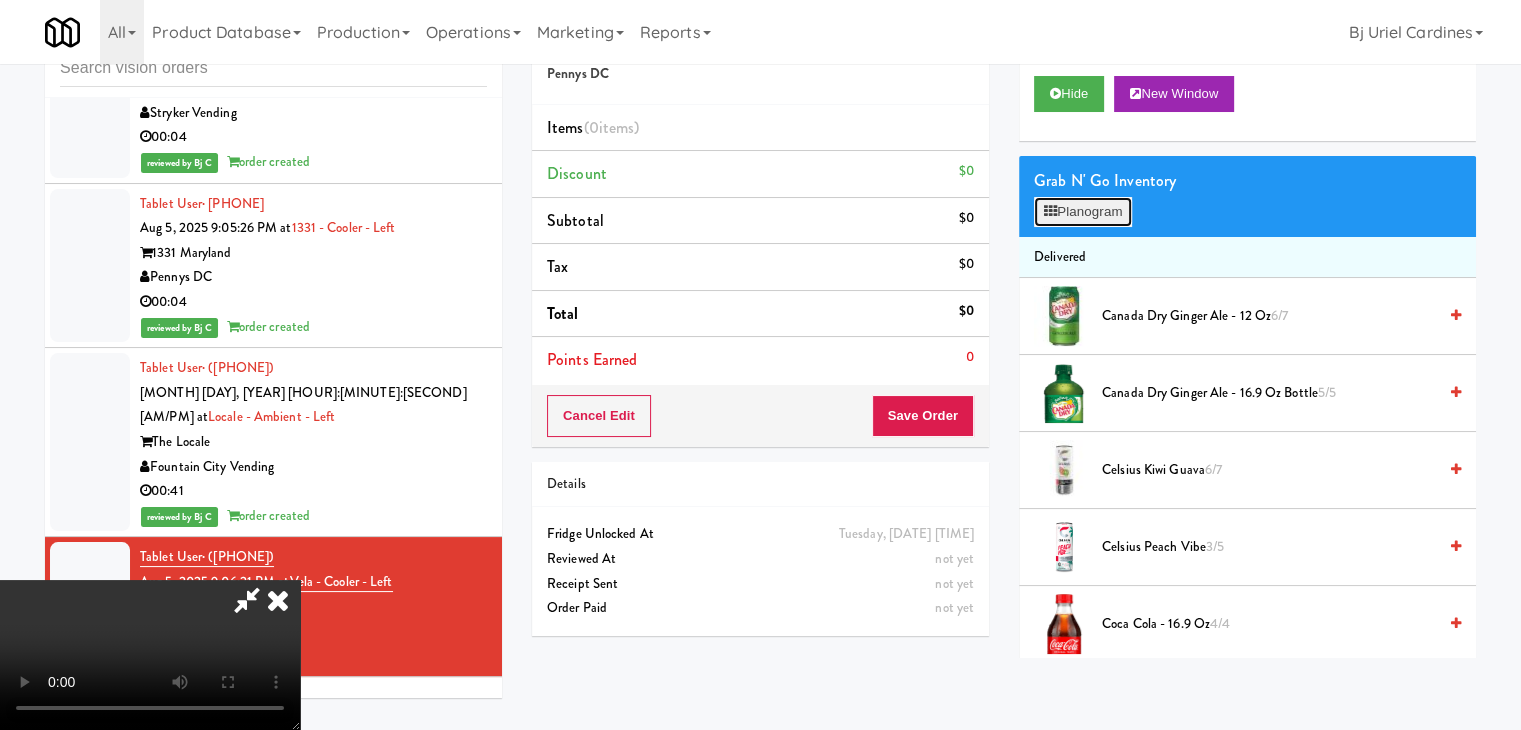 click on "Planogram" at bounding box center [1083, 212] 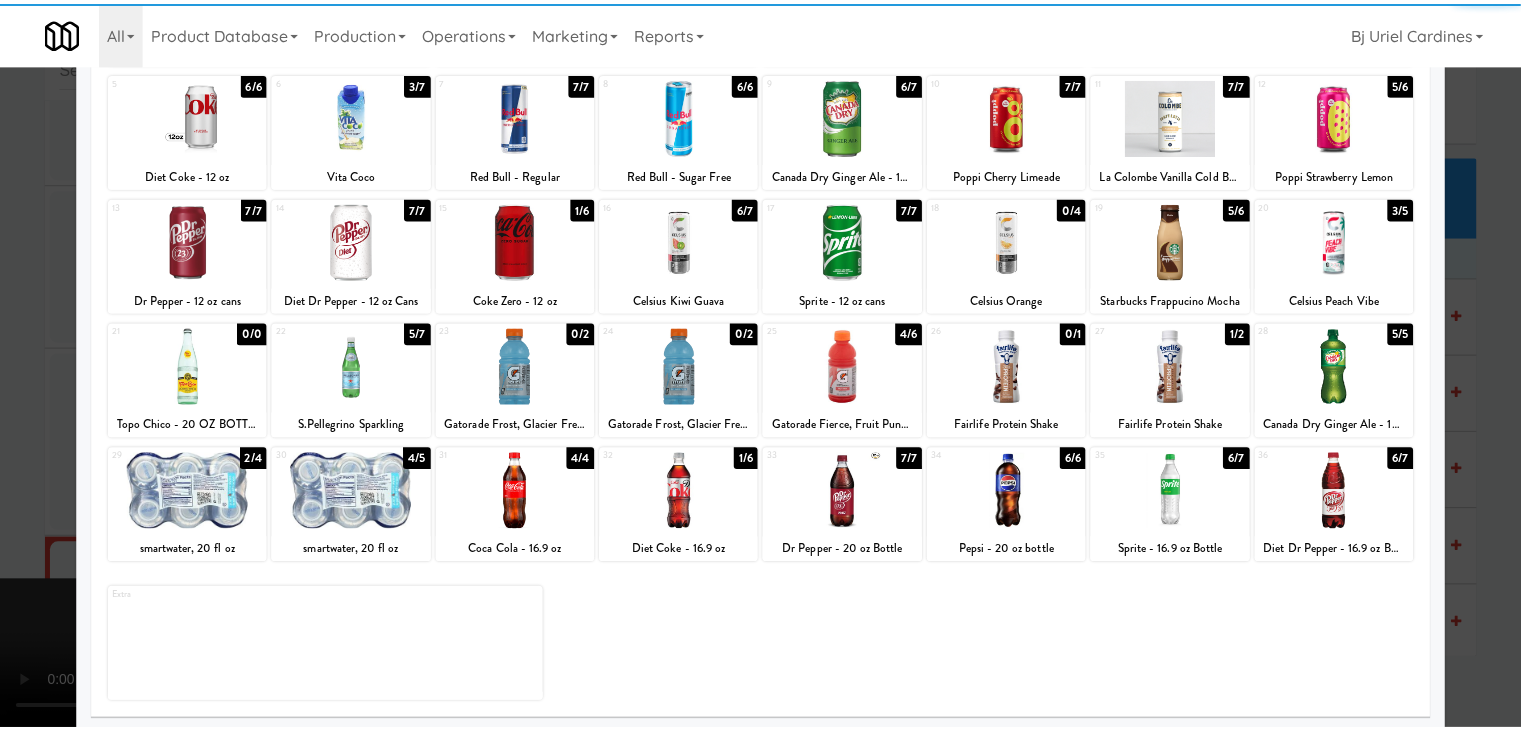 scroll, scrollTop: 252, scrollLeft: 0, axis: vertical 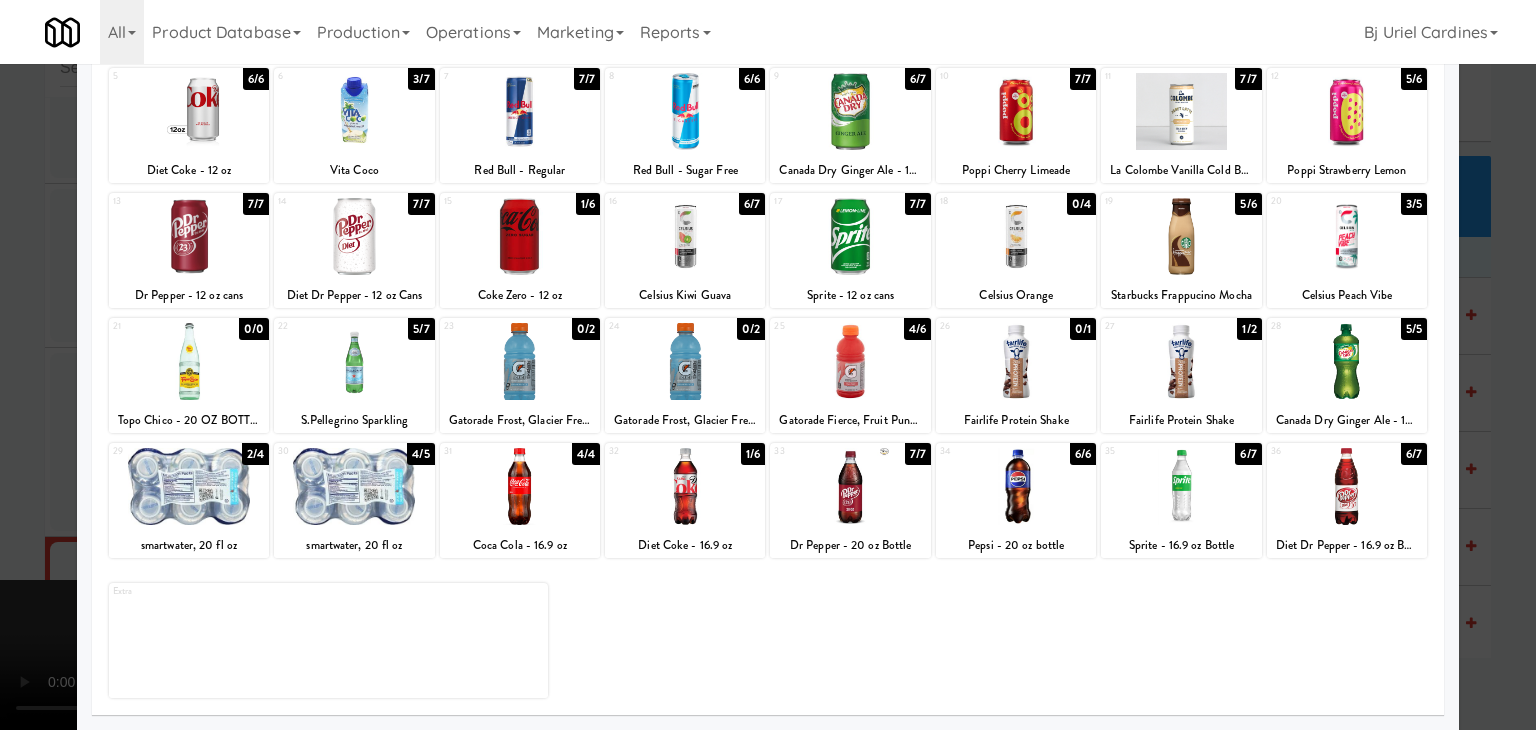 drag, startPoint x: 725, startPoint y: 484, endPoint x: 642, endPoint y: 499, distance: 84.34453 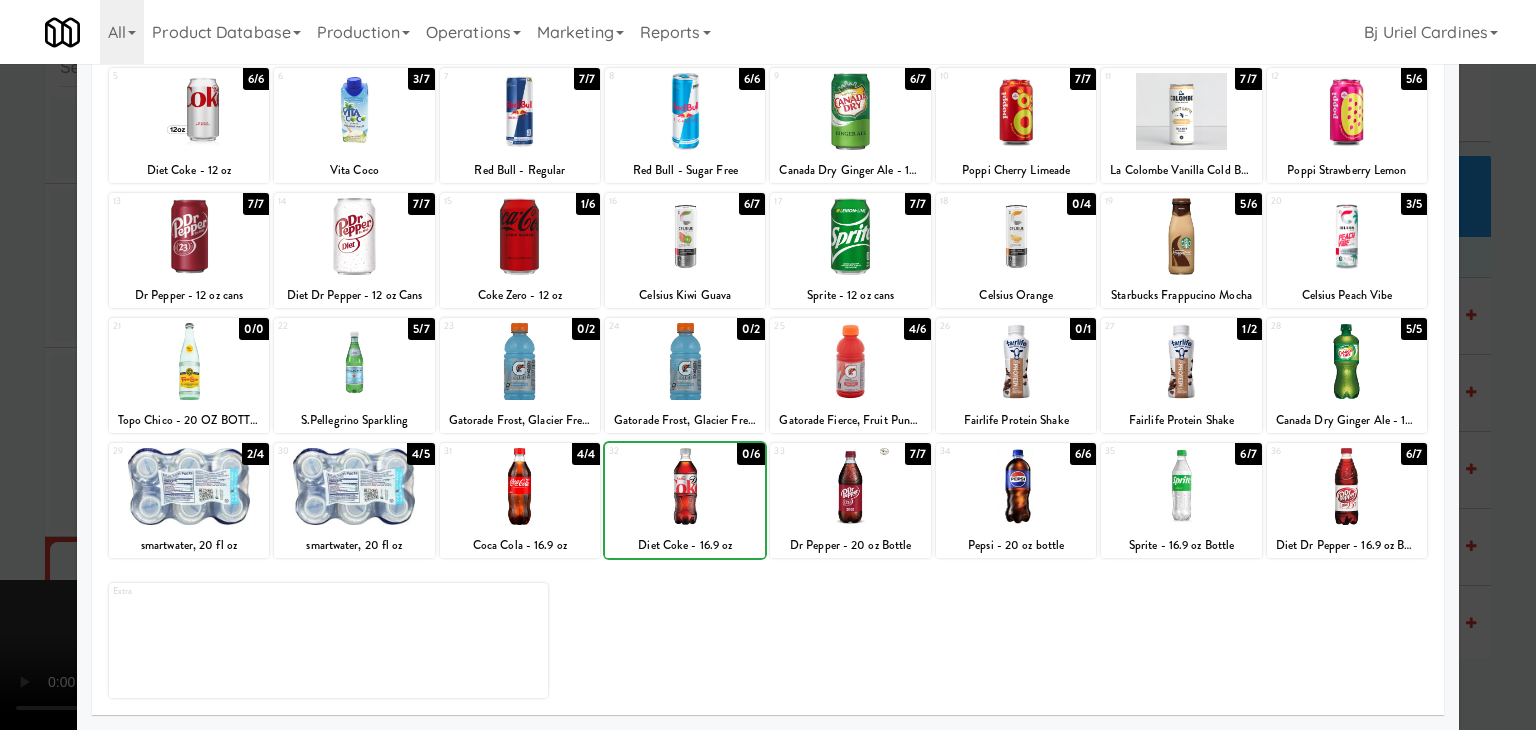 drag, startPoint x: 0, startPoint y: 503, endPoint x: 108, endPoint y: 497, distance: 108.16654 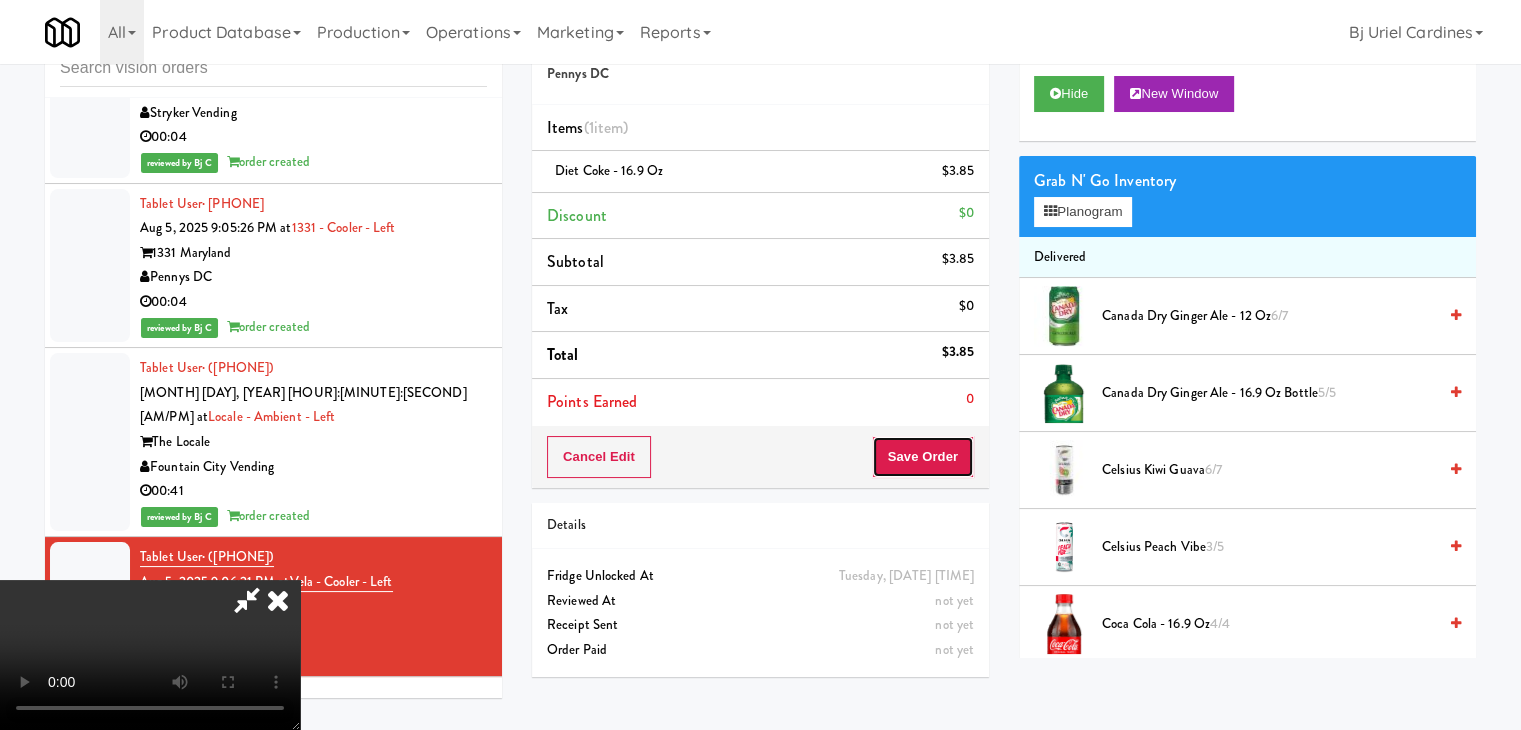 click on "Save Order" at bounding box center [923, 457] 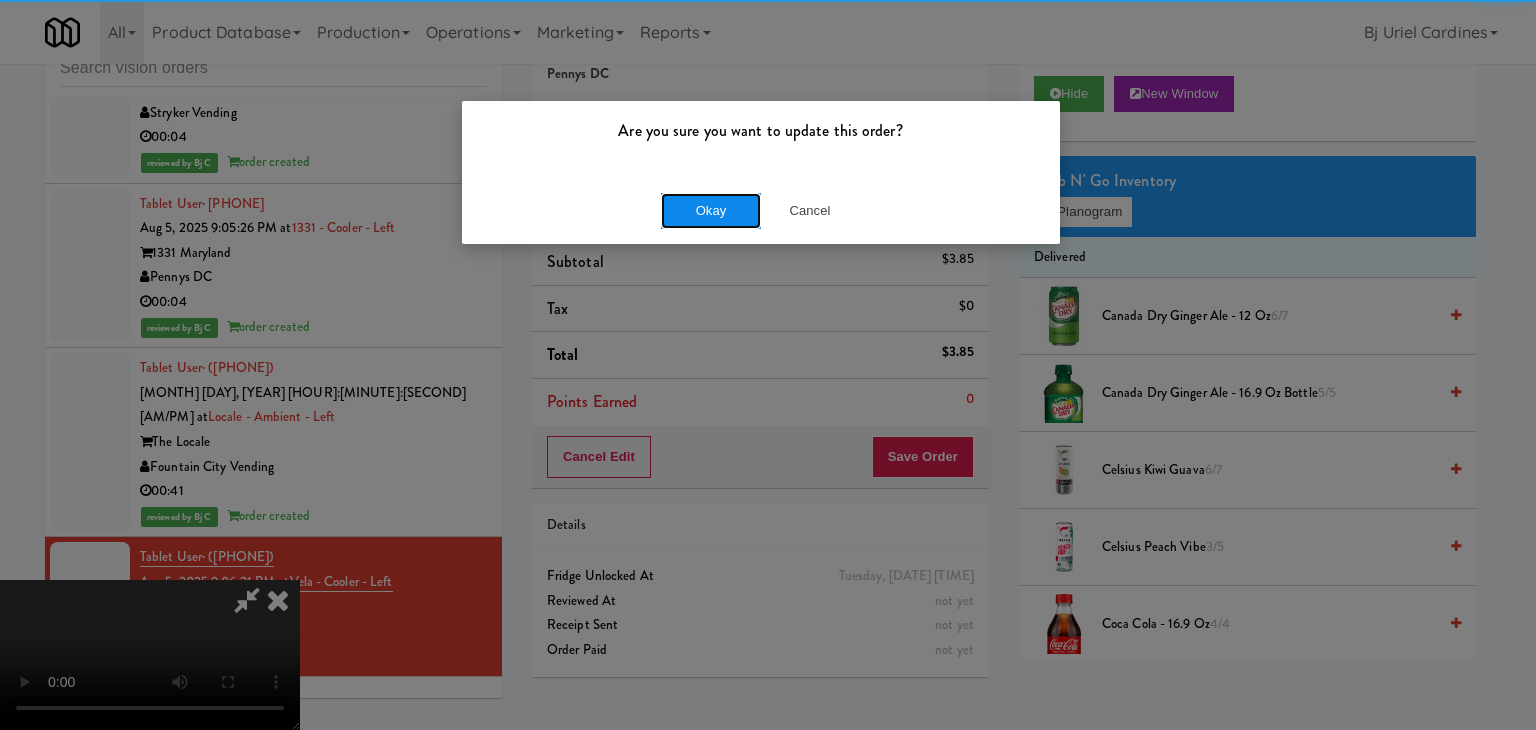 click on "Okay" at bounding box center (711, 211) 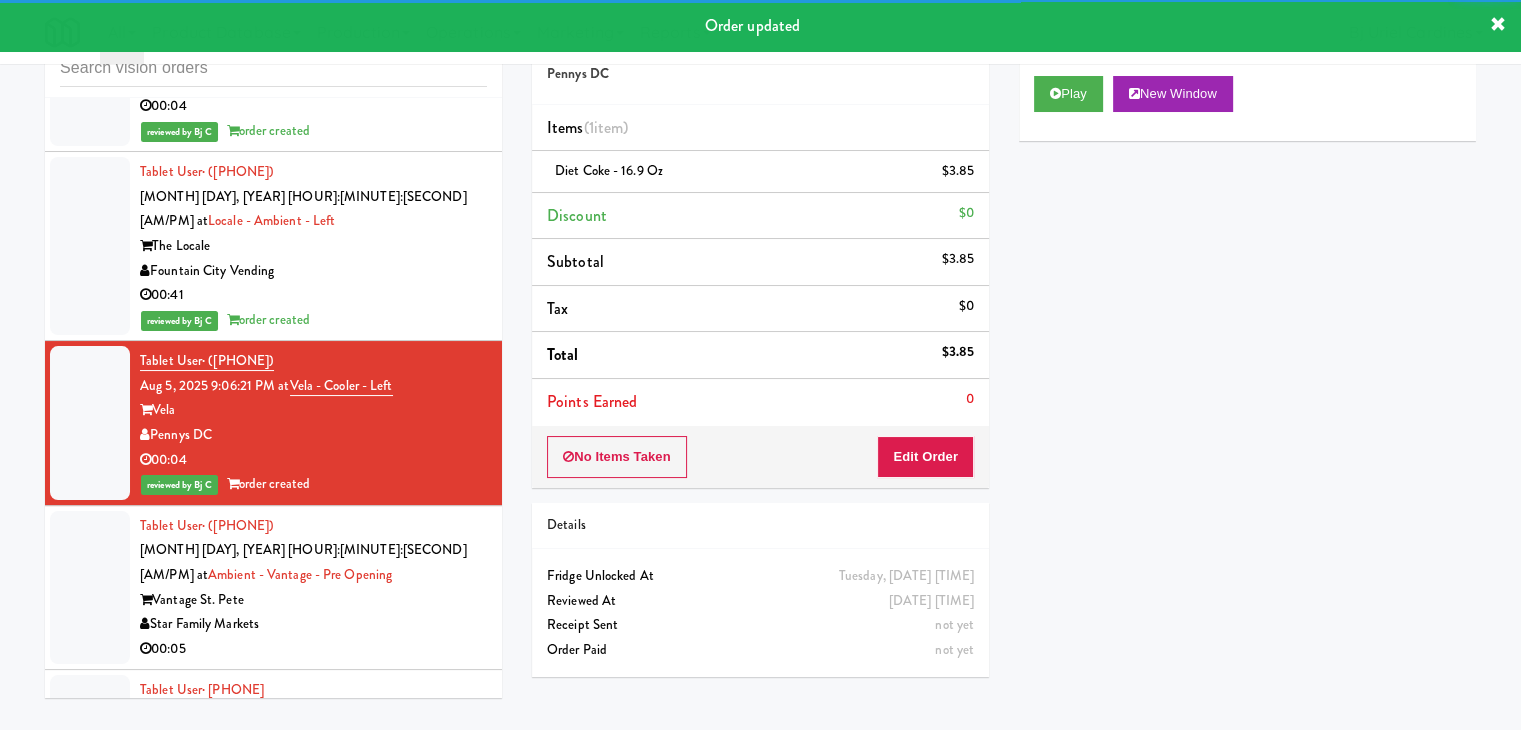 scroll, scrollTop: 15388, scrollLeft: 0, axis: vertical 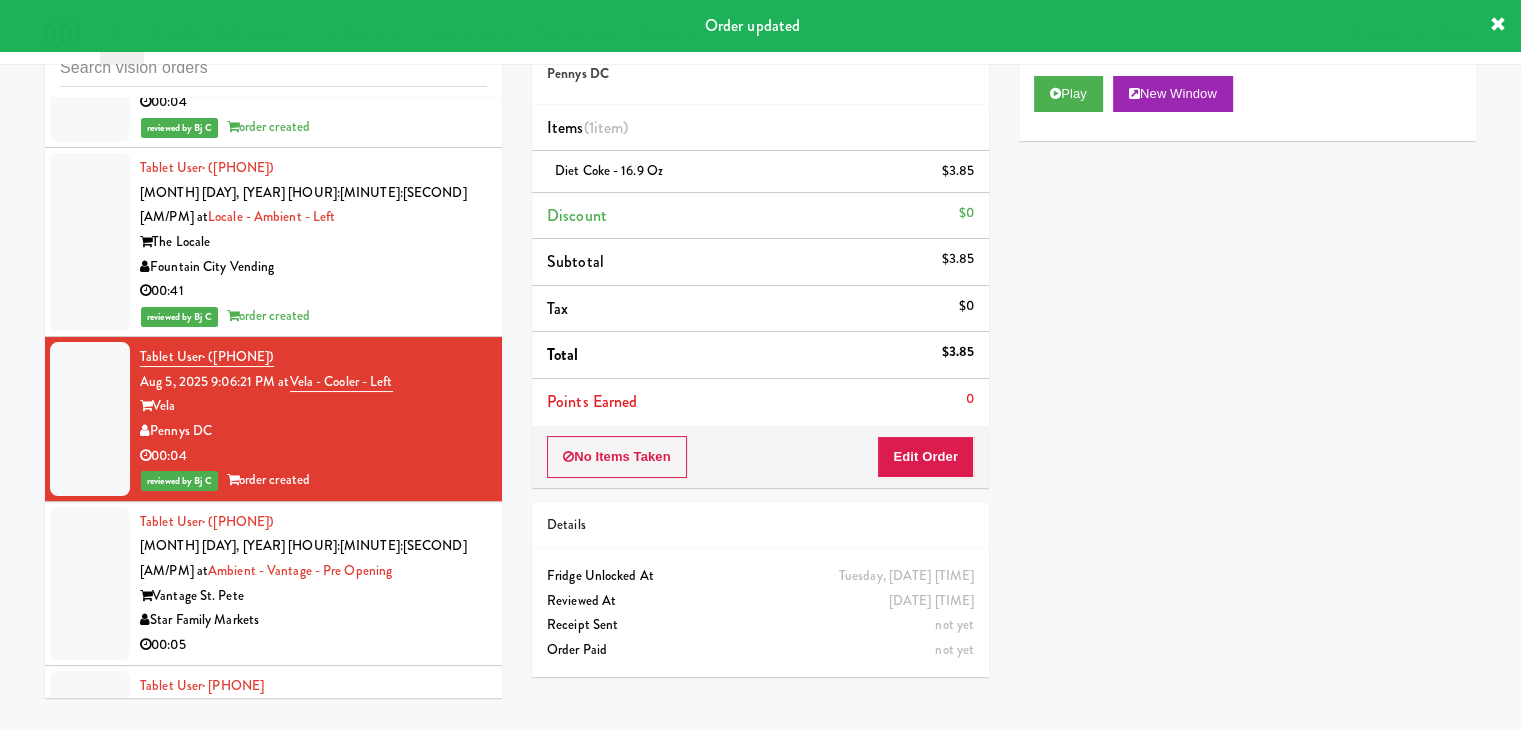 click on "00:05" at bounding box center (313, 645) 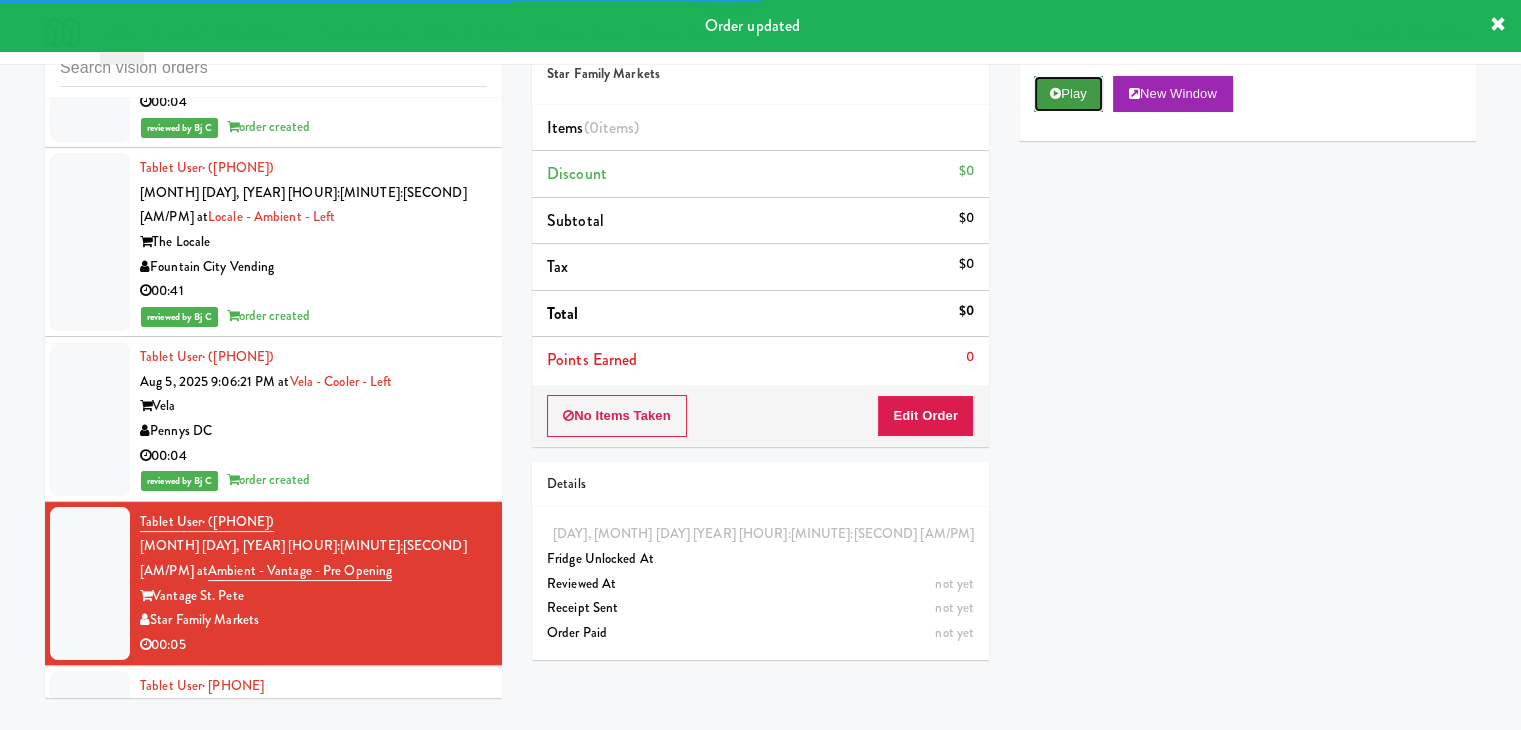 click on "Play" at bounding box center (1068, 94) 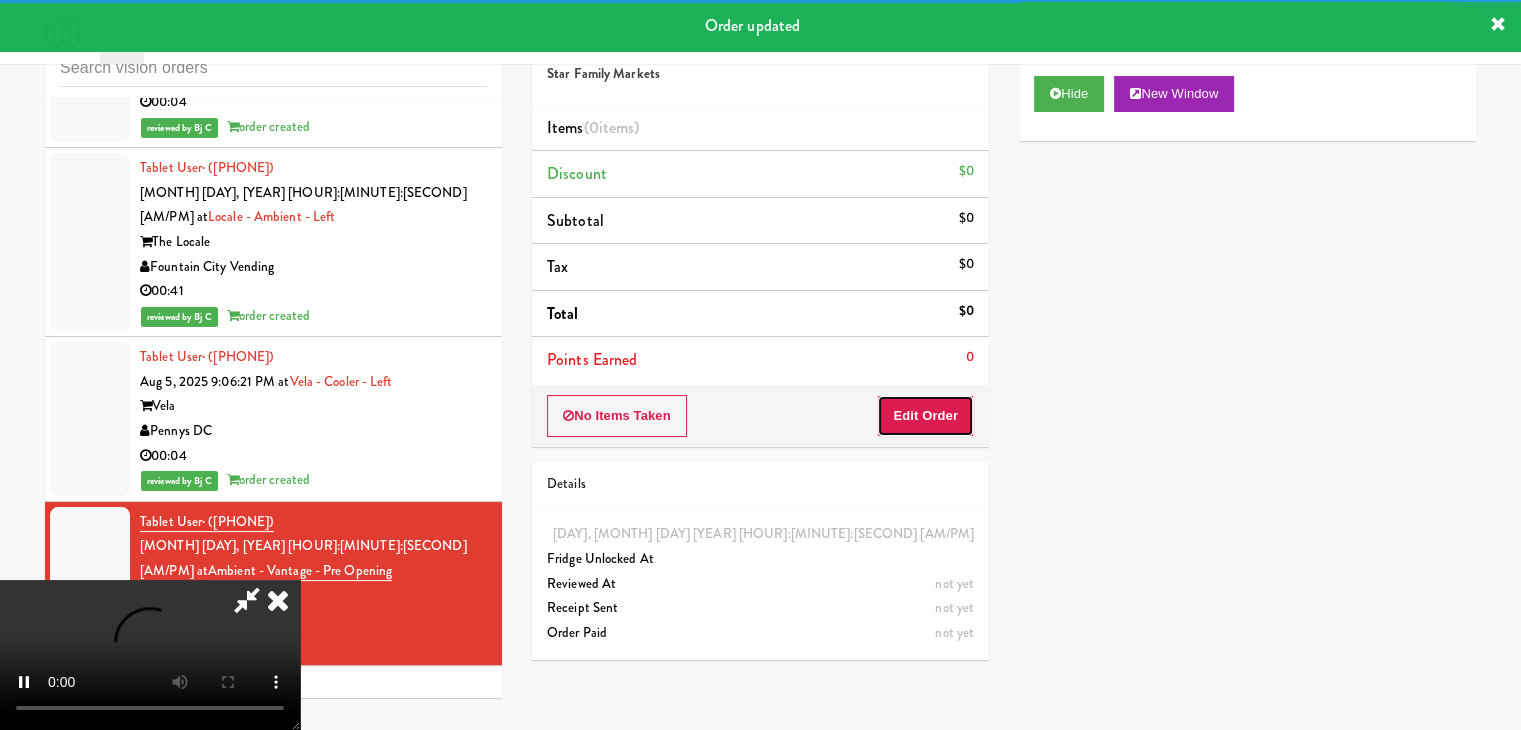 click on "Edit Order" at bounding box center (925, 416) 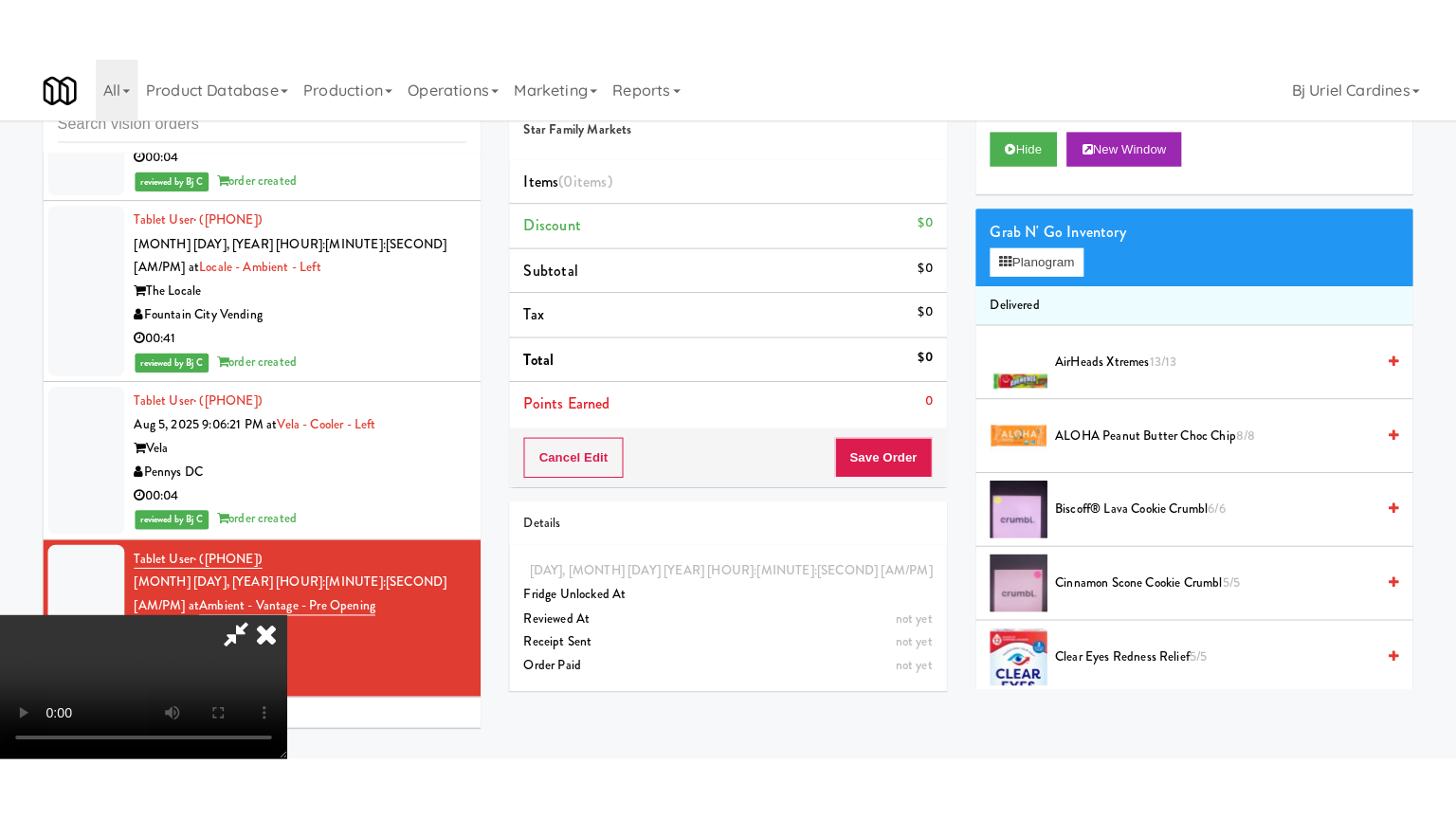 scroll, scrollTop: 266, scrollLeft: 0, axis: vertical 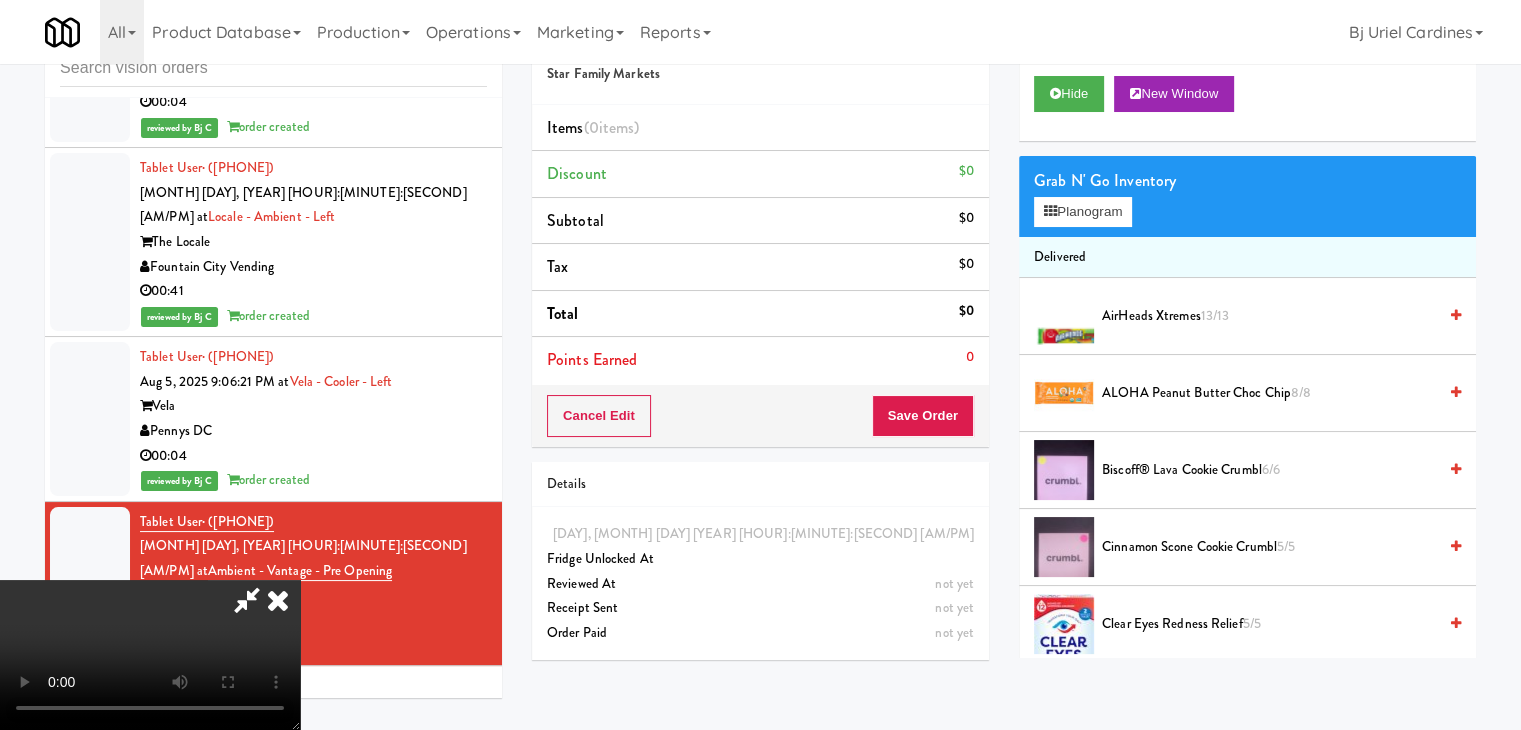 type 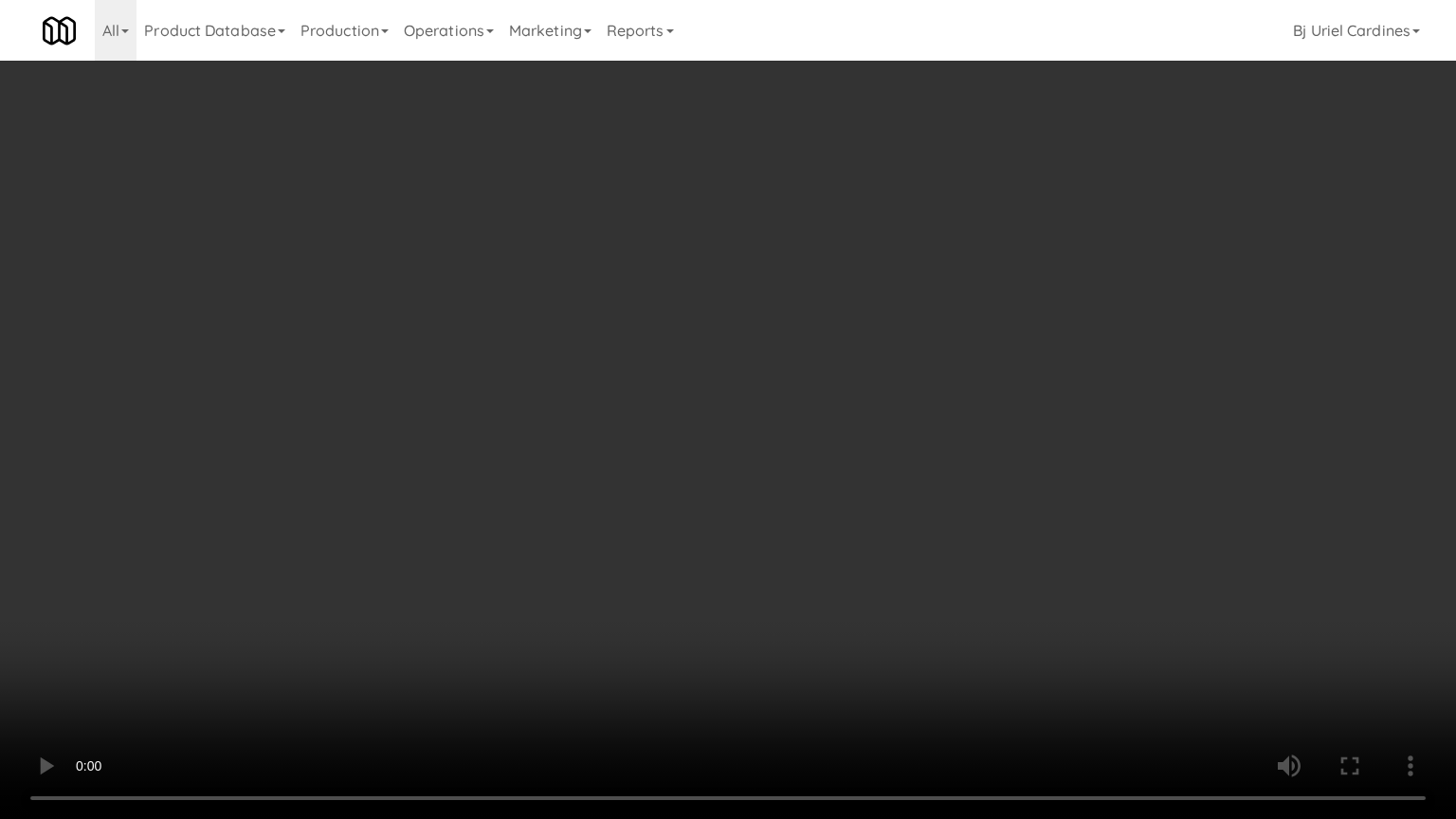click at bounding box center (728, 410) 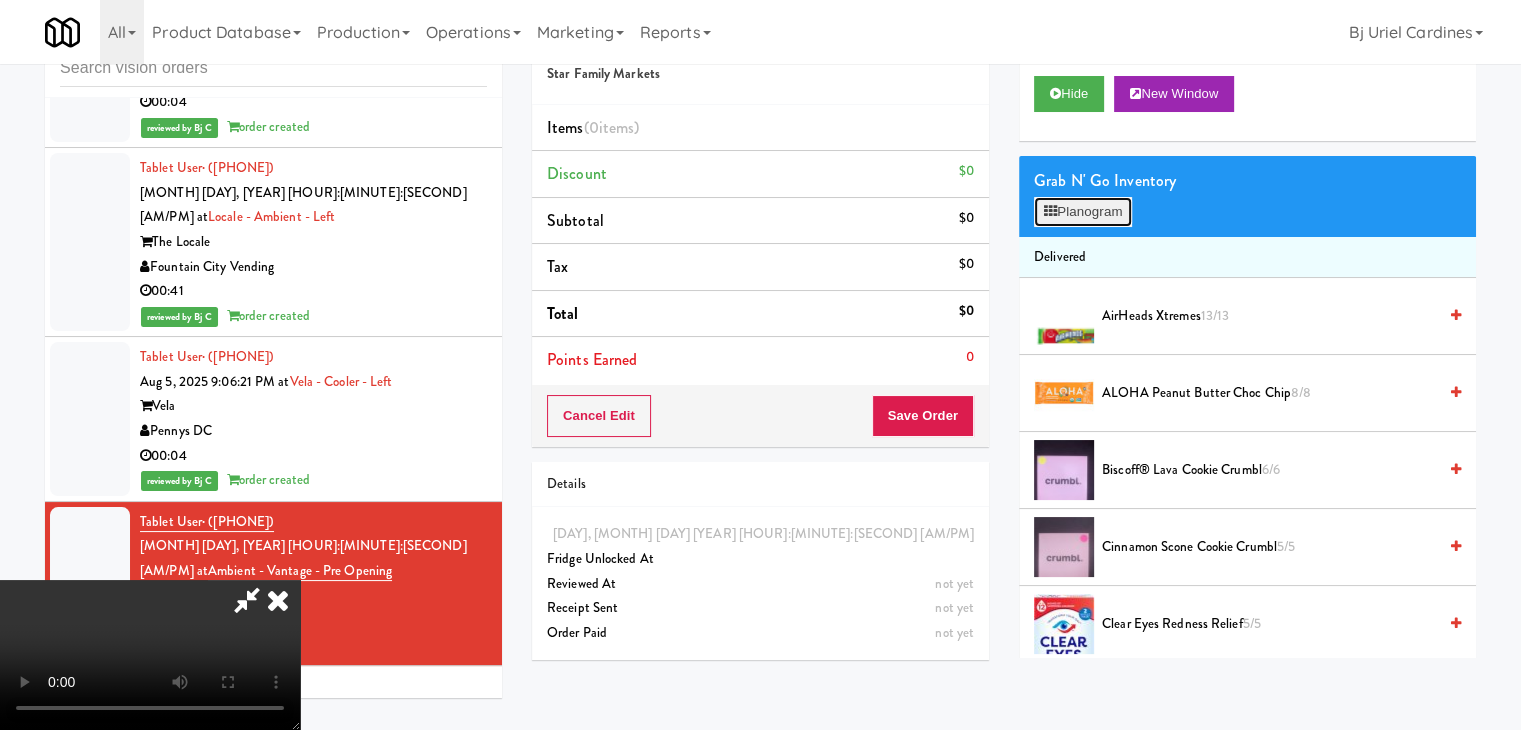 click on "Planogram" at bounding box center (1083, 212) 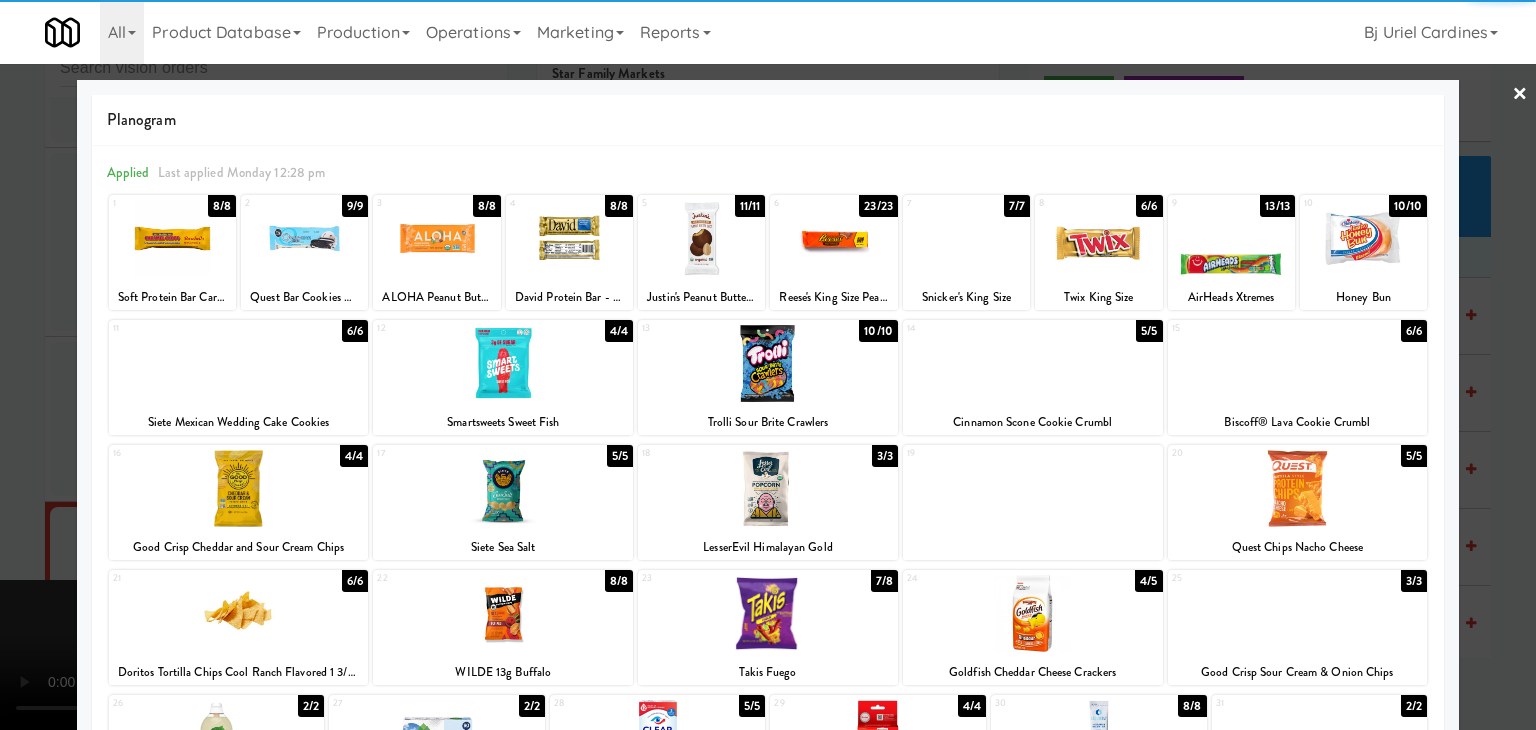click at bounding box center [768, 613] 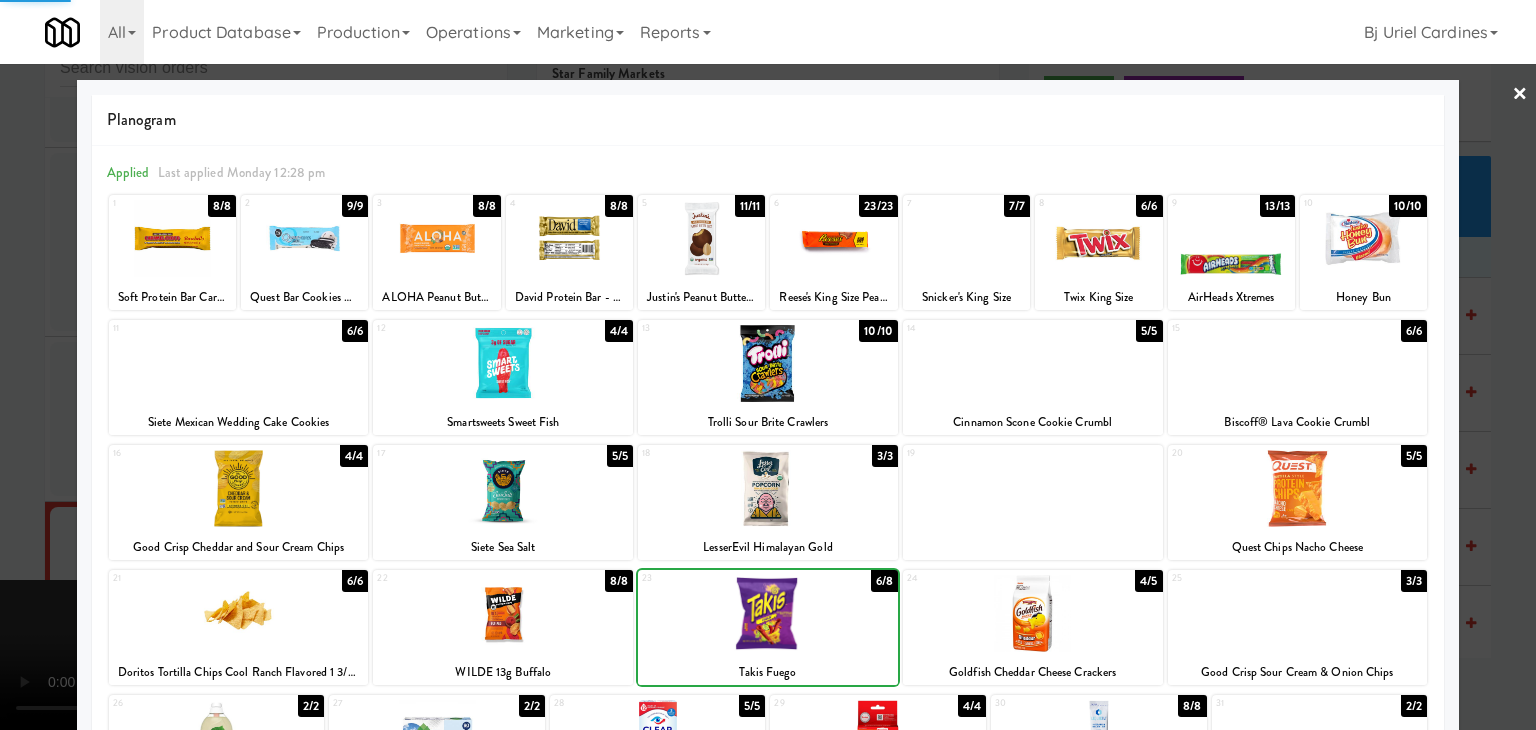 drag, startPoint x: 0, startPoint y: 611, endPoint x: 304, endPoint y: 571, distance: 306.6203 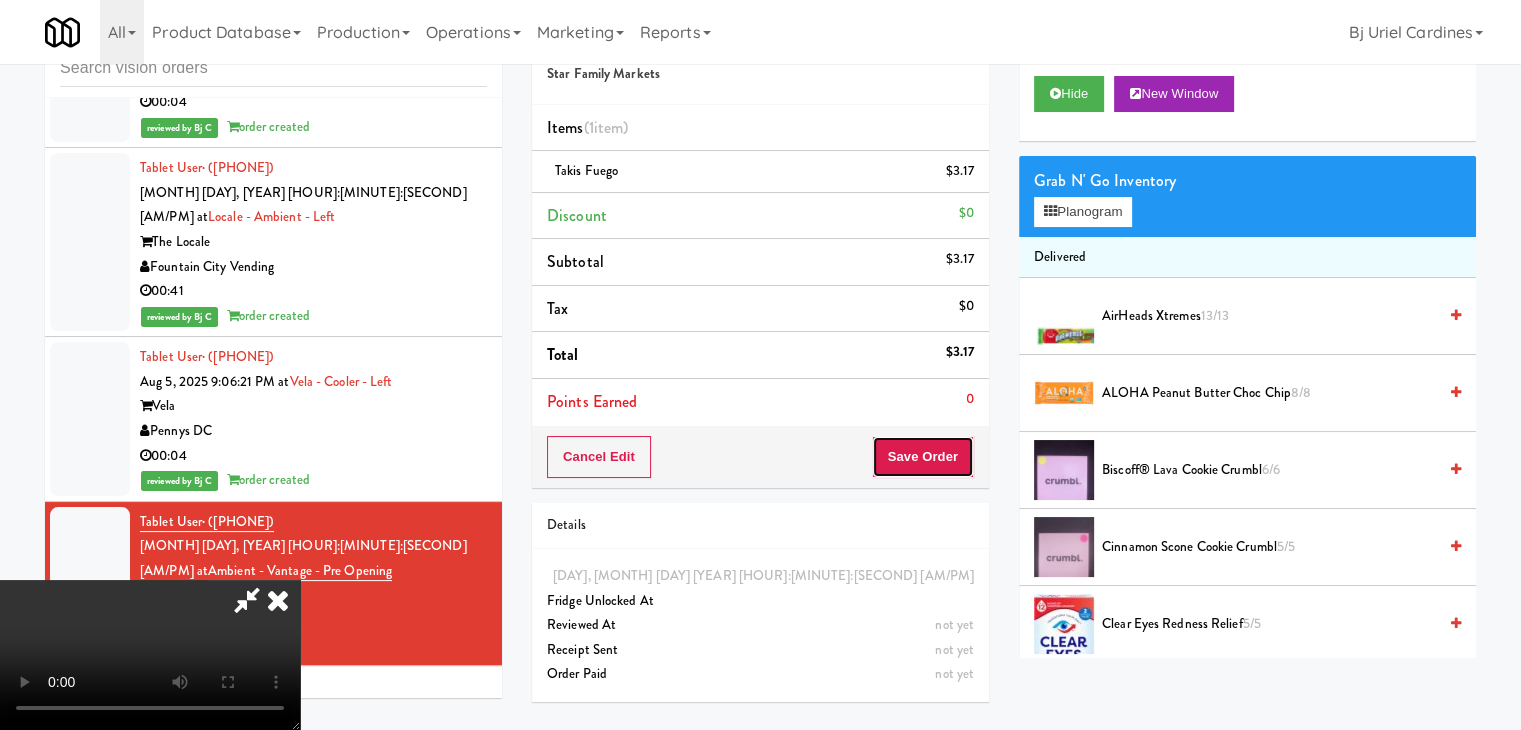 click on "Save Order" at bounding box center (923, 457) 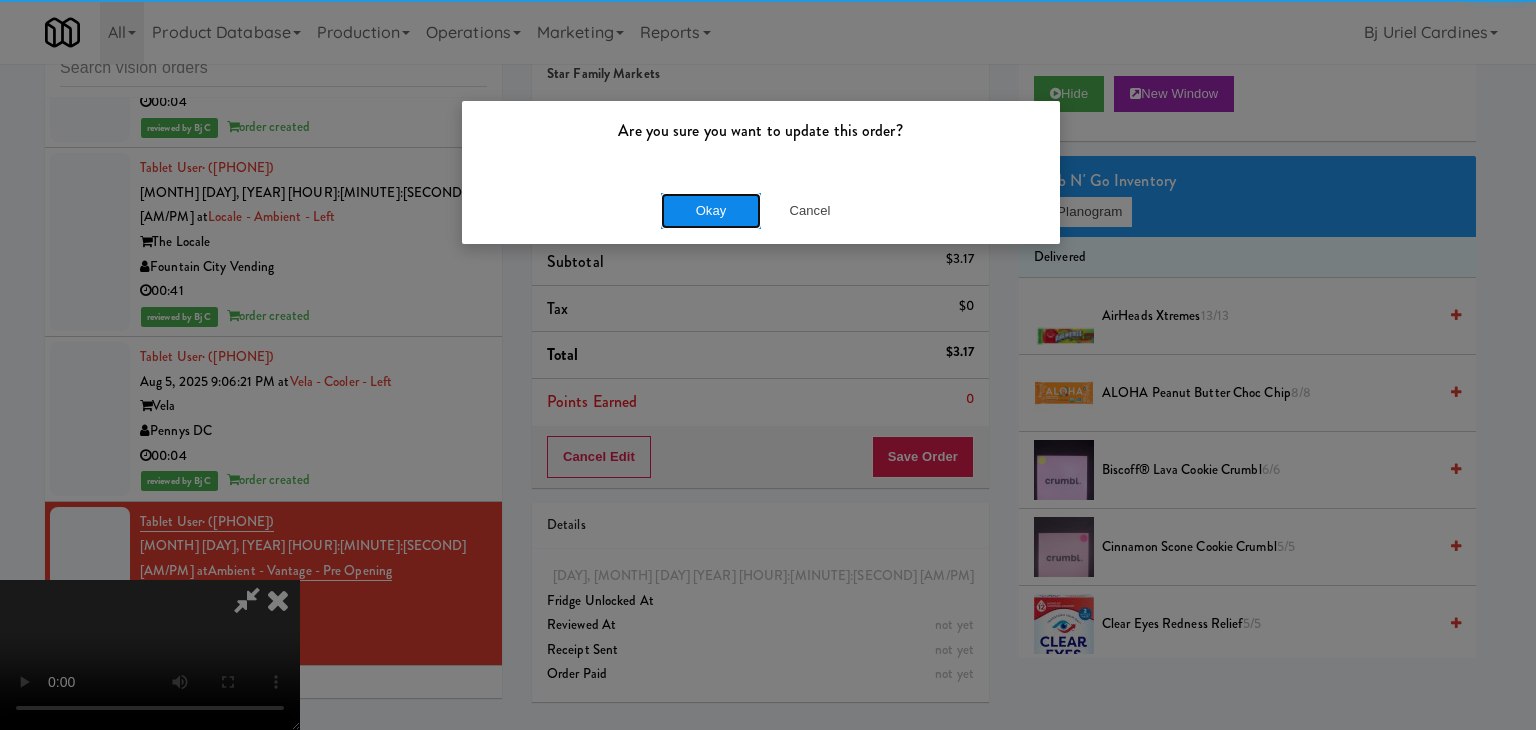 click on "Okay" at bounding box center [711, 211] 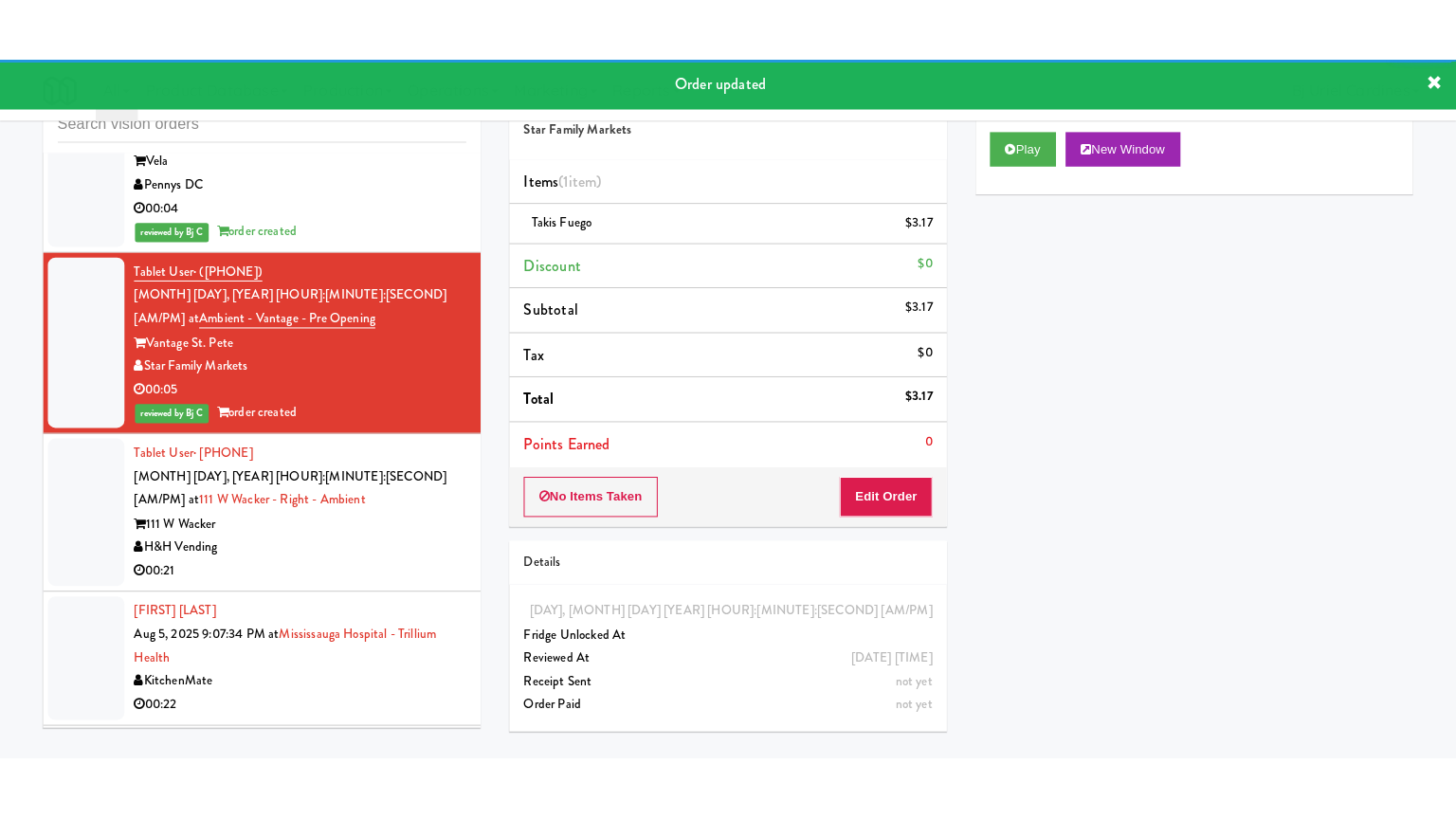 scroll, scrollTop: 14895, scrollLeft: 0, axis: vertical 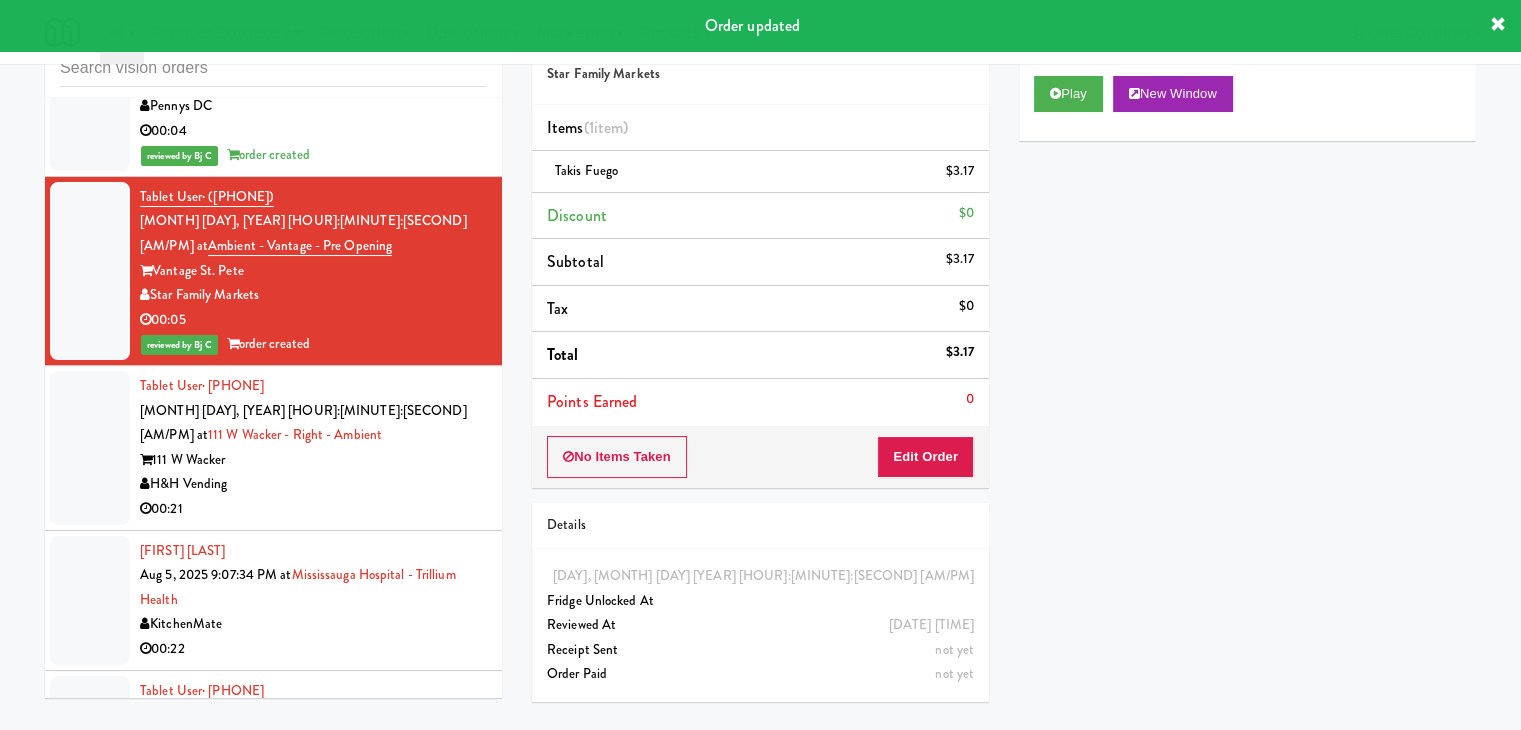 click on "00:21" at bounding box center [313, 509] 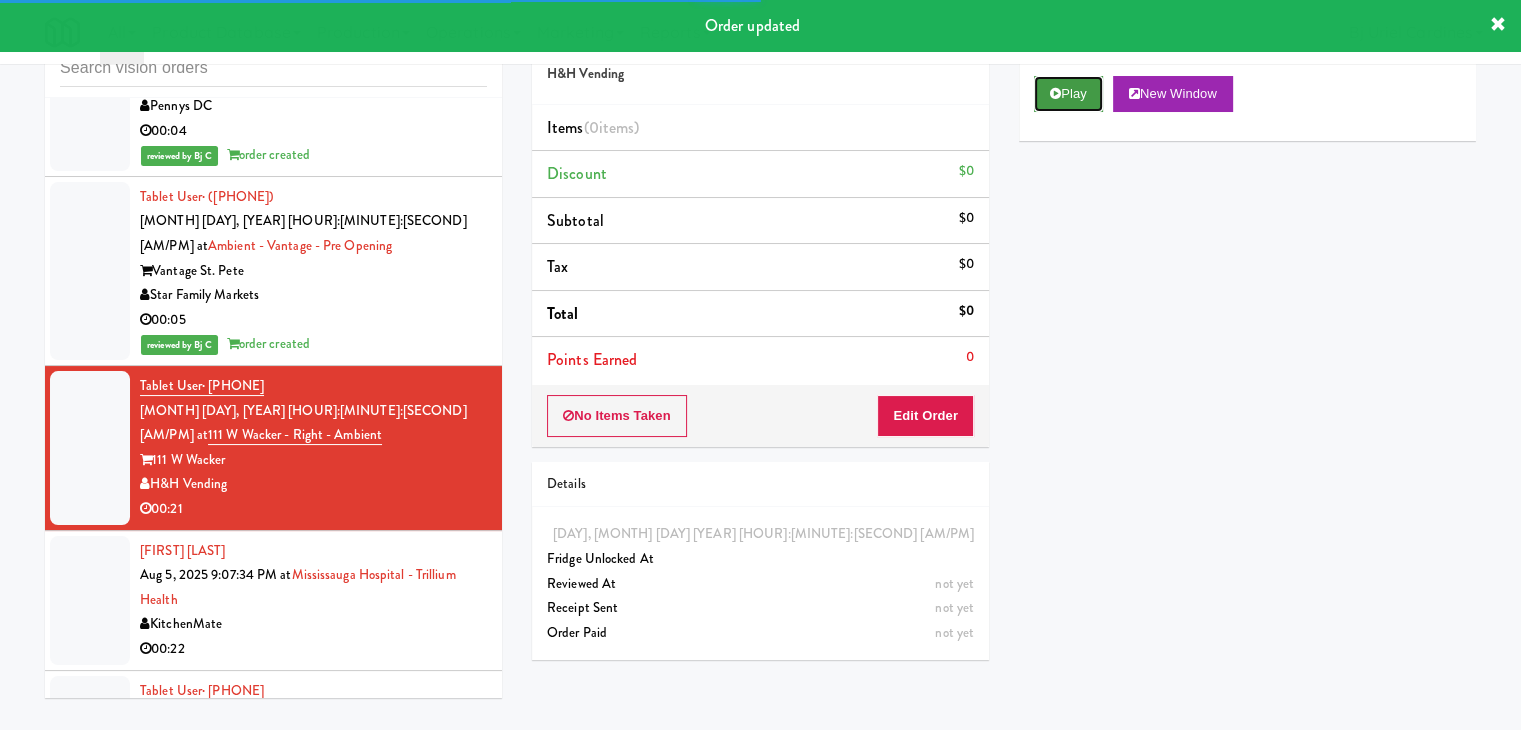 click on "Play" at bounding box center (1068, 94) 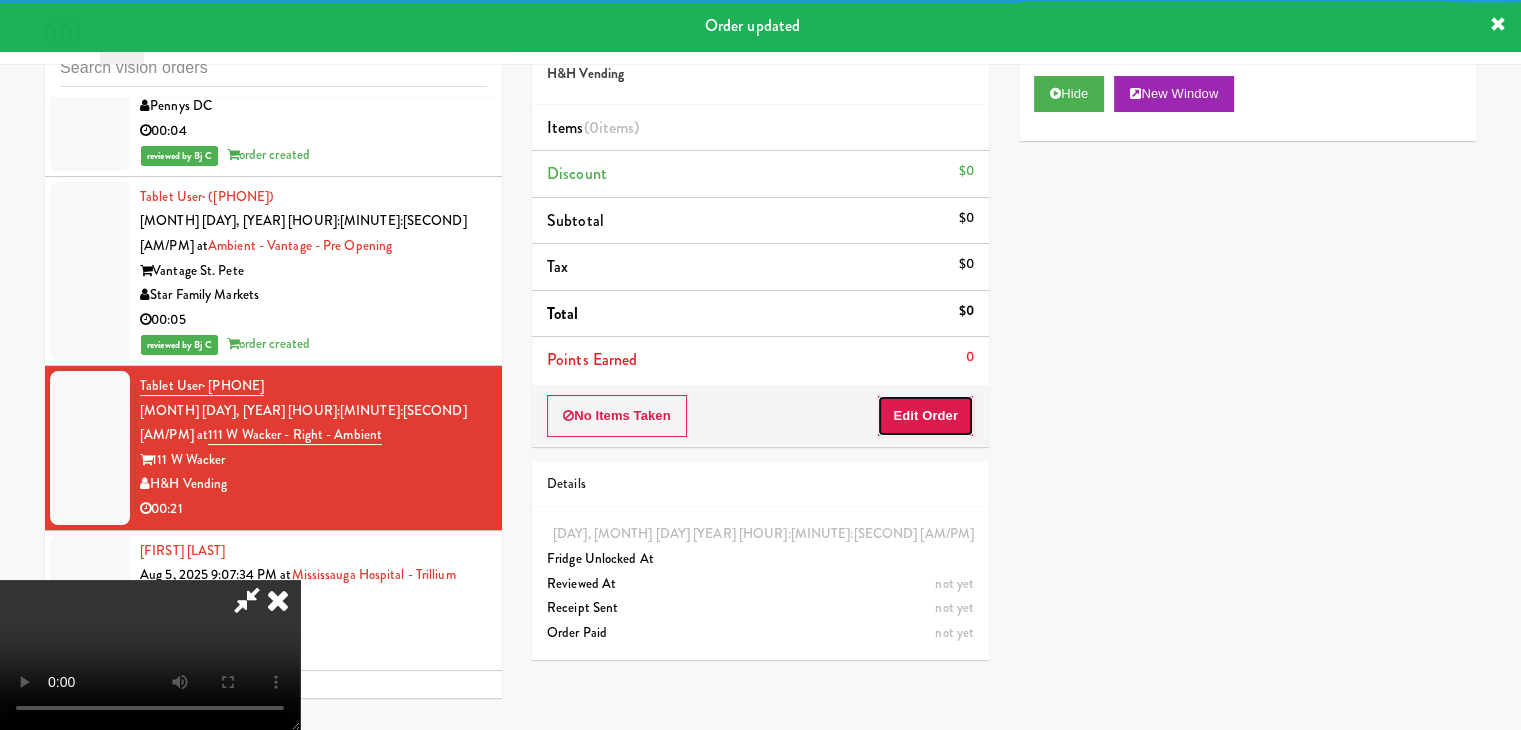 click on "Edit Order" at bounding box center (925, 416) 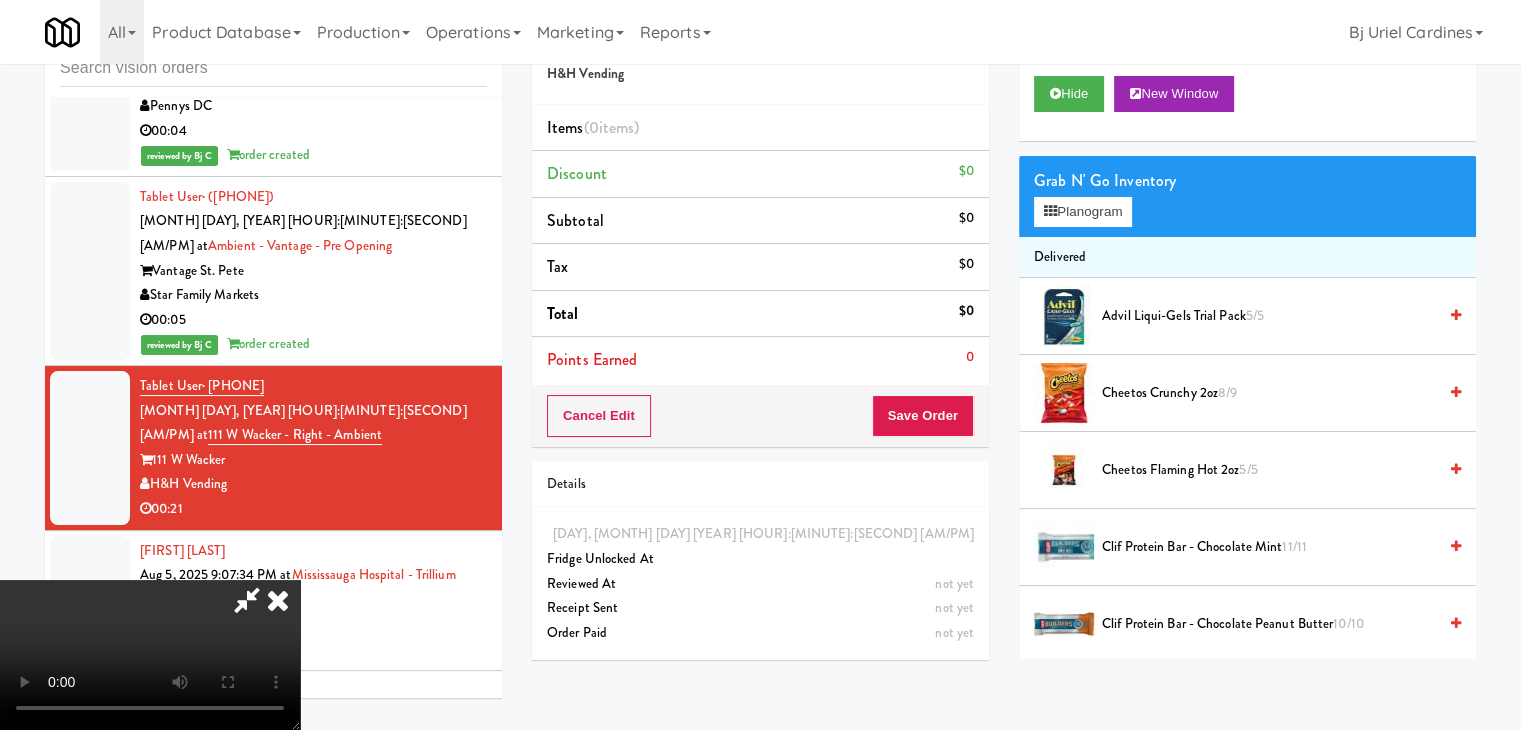 type 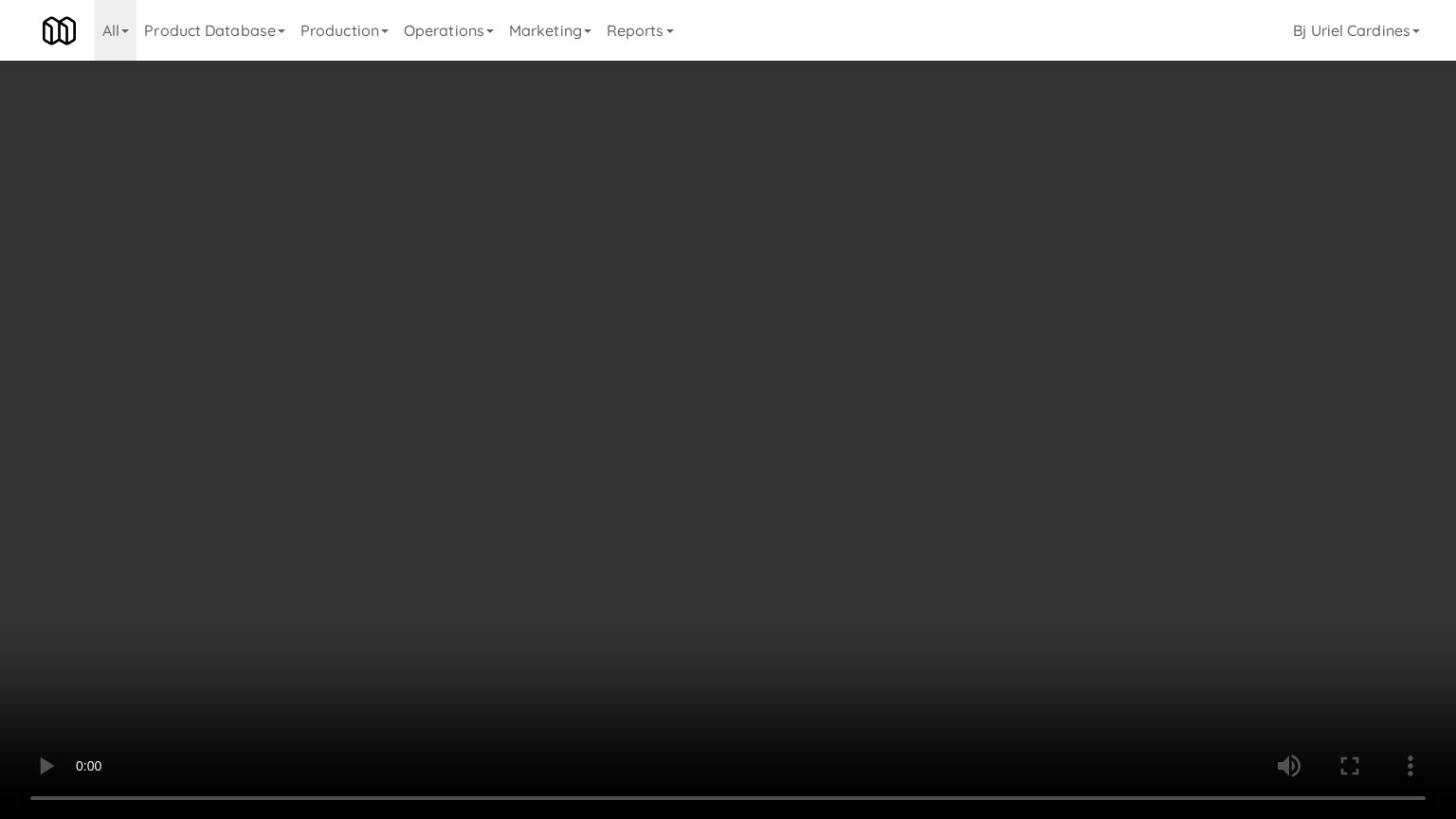 click at bounding box center (728, 410) 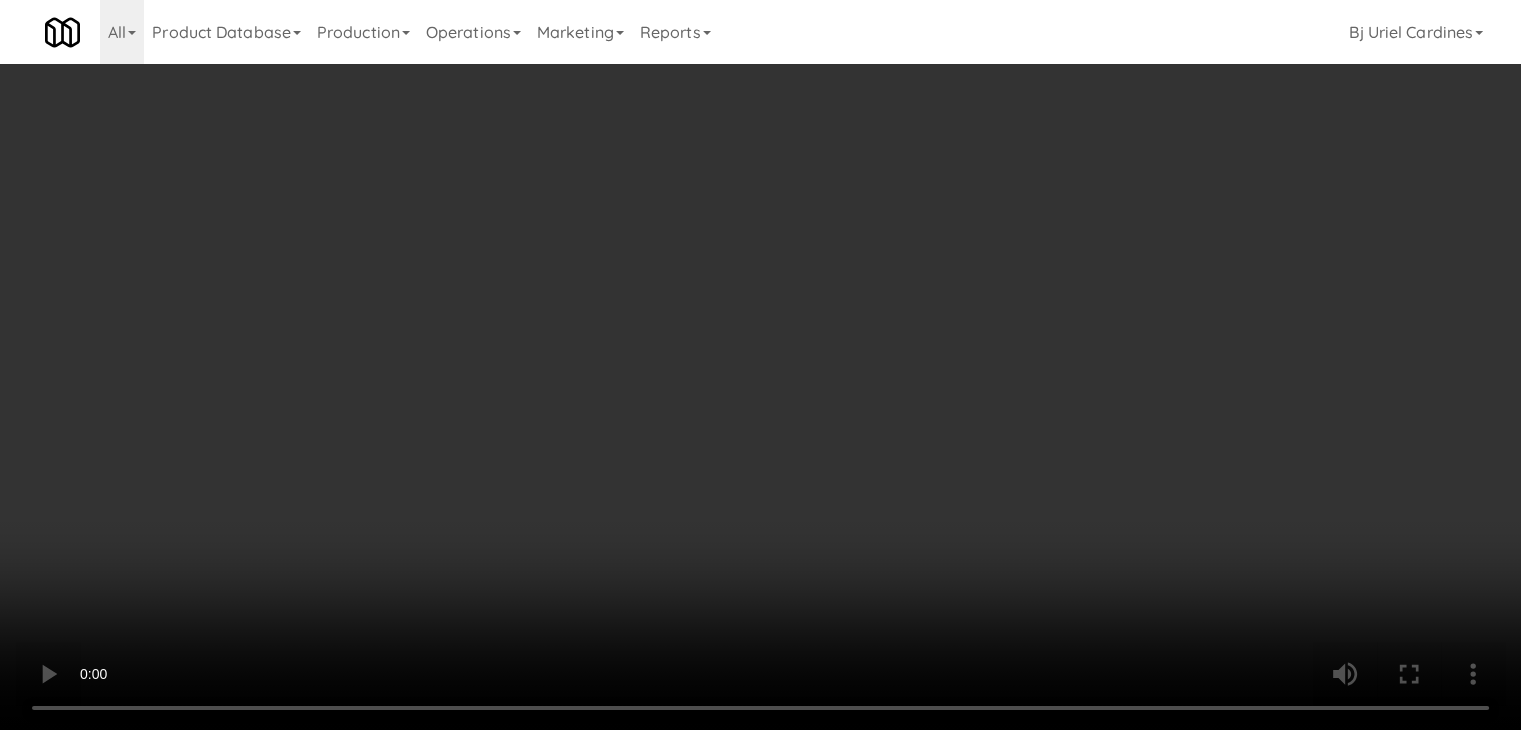 click on "Planogram" at bounding box center [1083, 212] 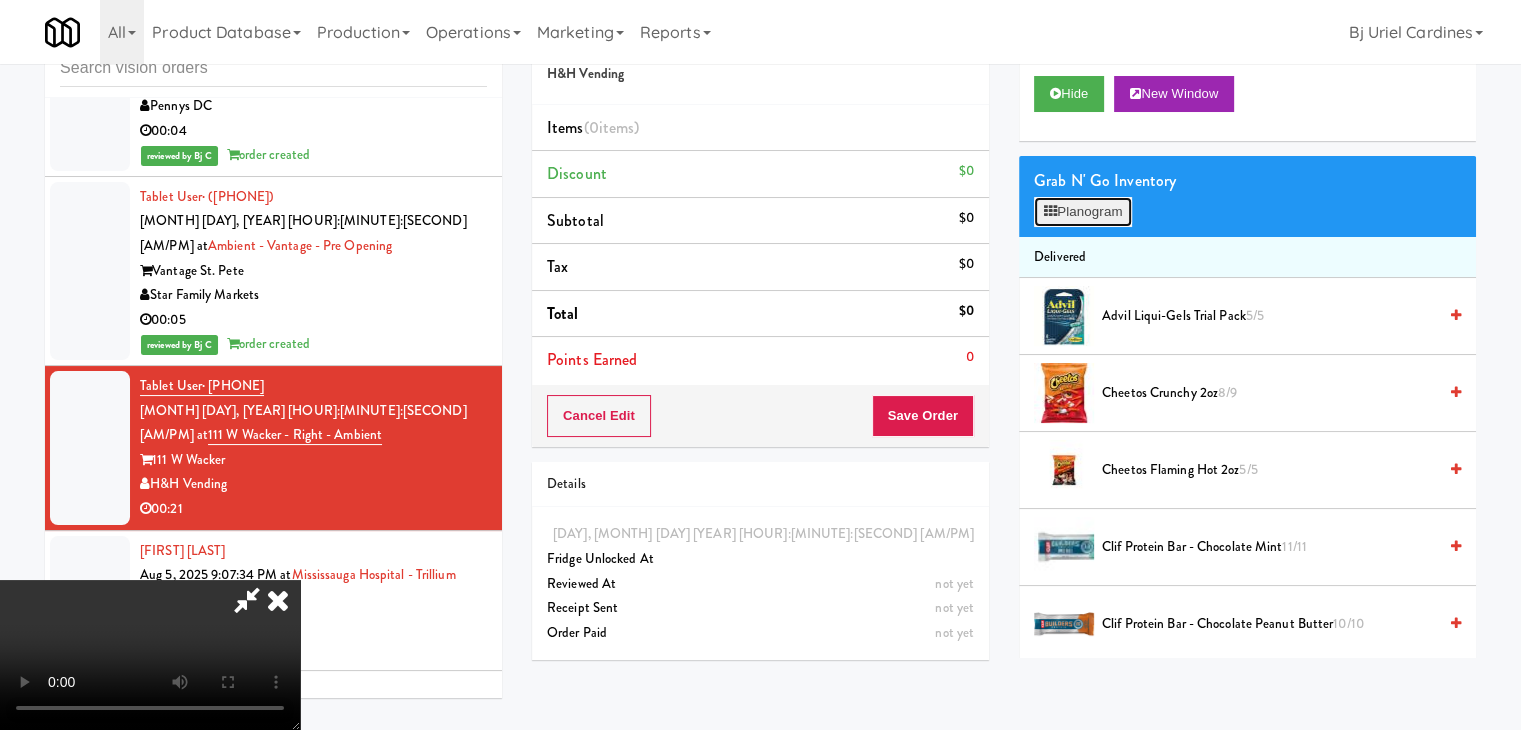 scroll, scrollTop: 15688, scrollLeft: 0, axis: vertical 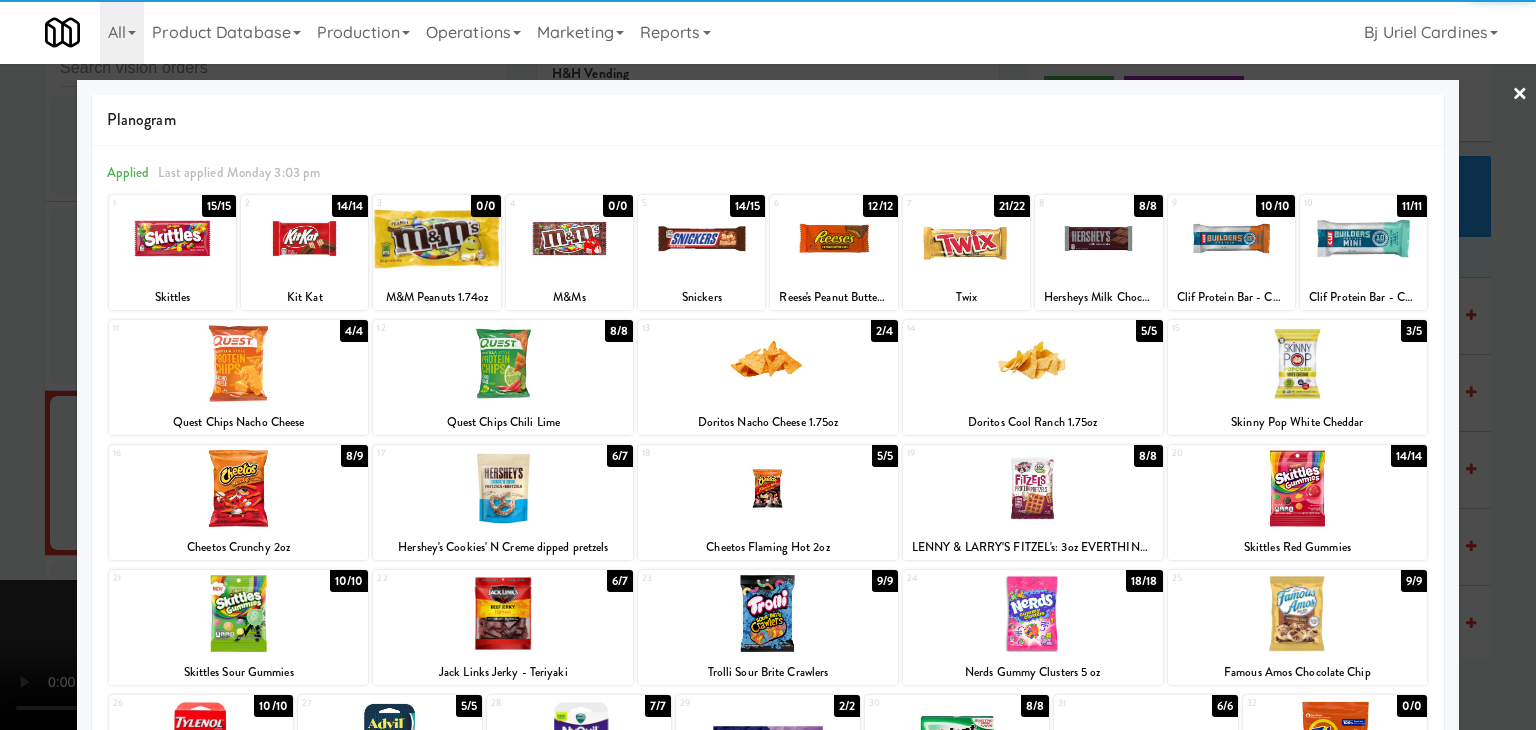 click at bounding box center (1033, 488) 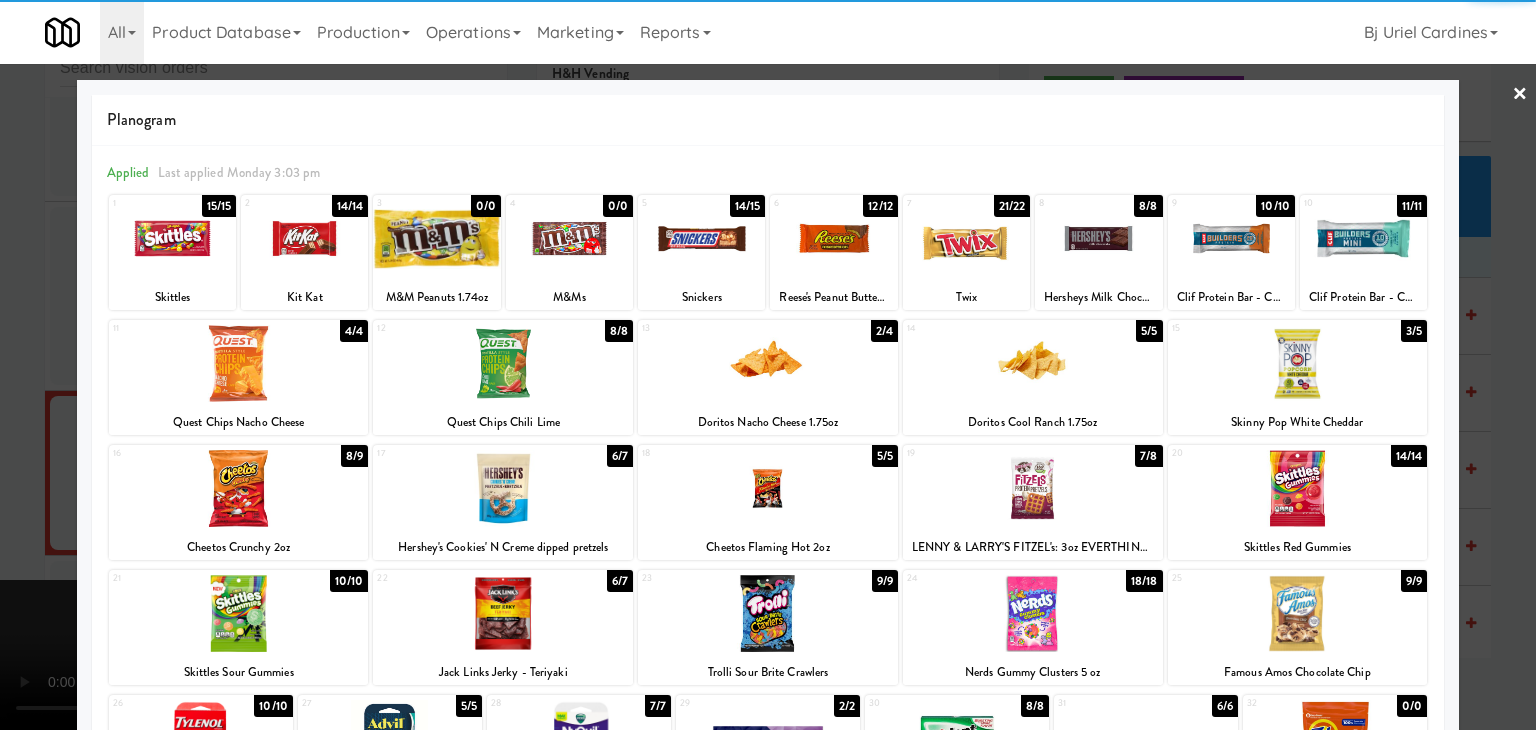 click at bounding box center [768, 365] 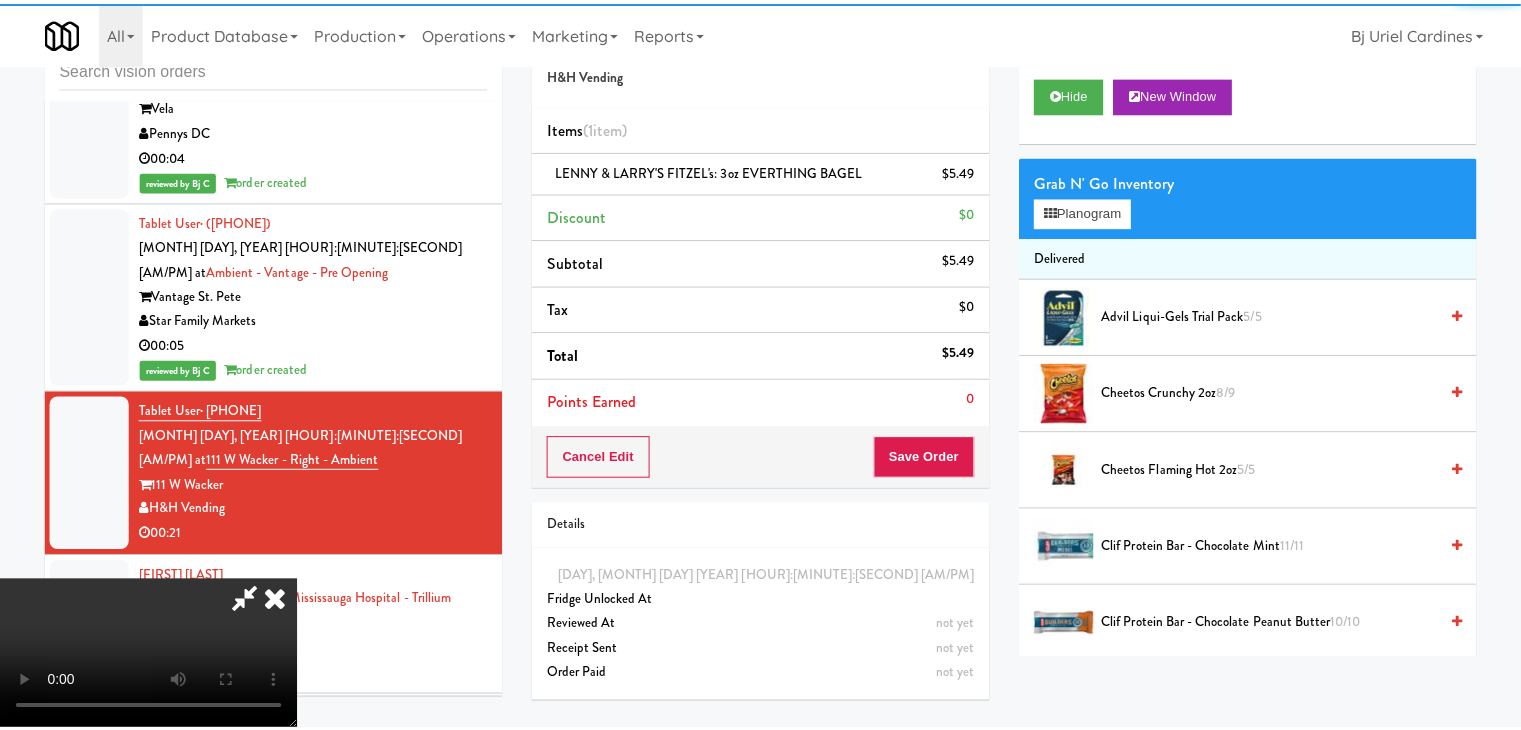 scroll, scrollTop: 15713, scrollLeft: 0, axis: vertical 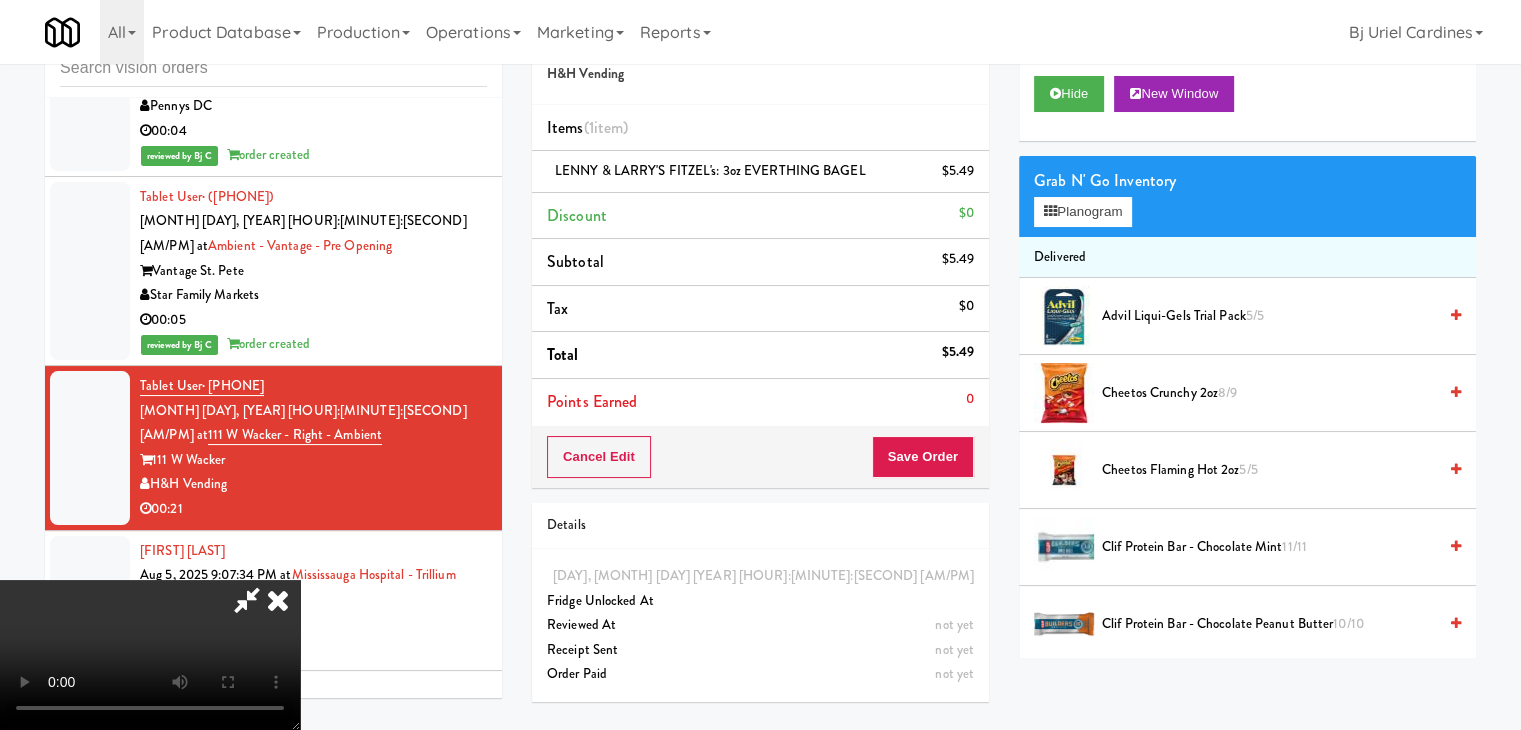 drag, startPoint x: 967, startPoint y: 457, endPoint x: 954, endPoint y: 455, distance: 13.152946 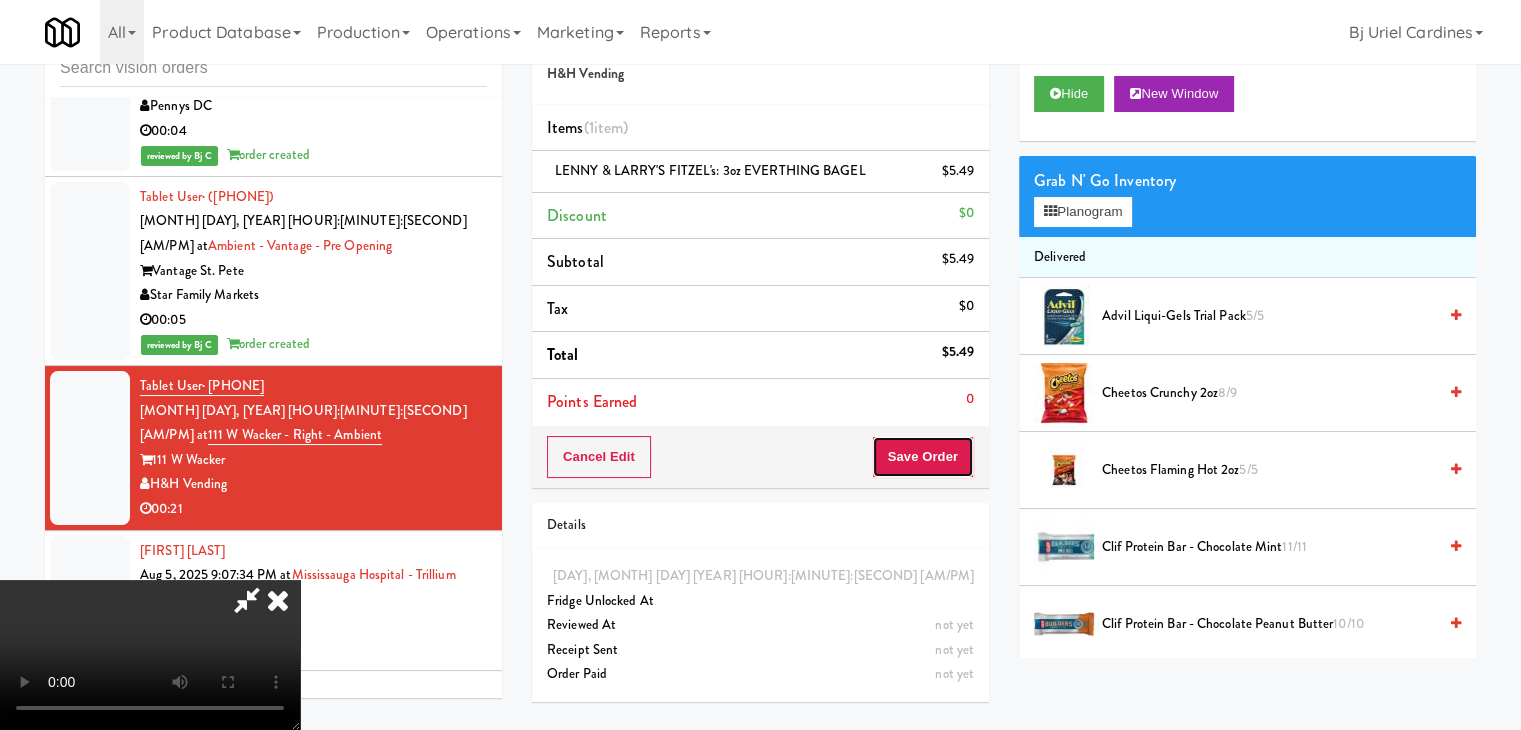 click on "Save Order" at bounding box center (923, 457) 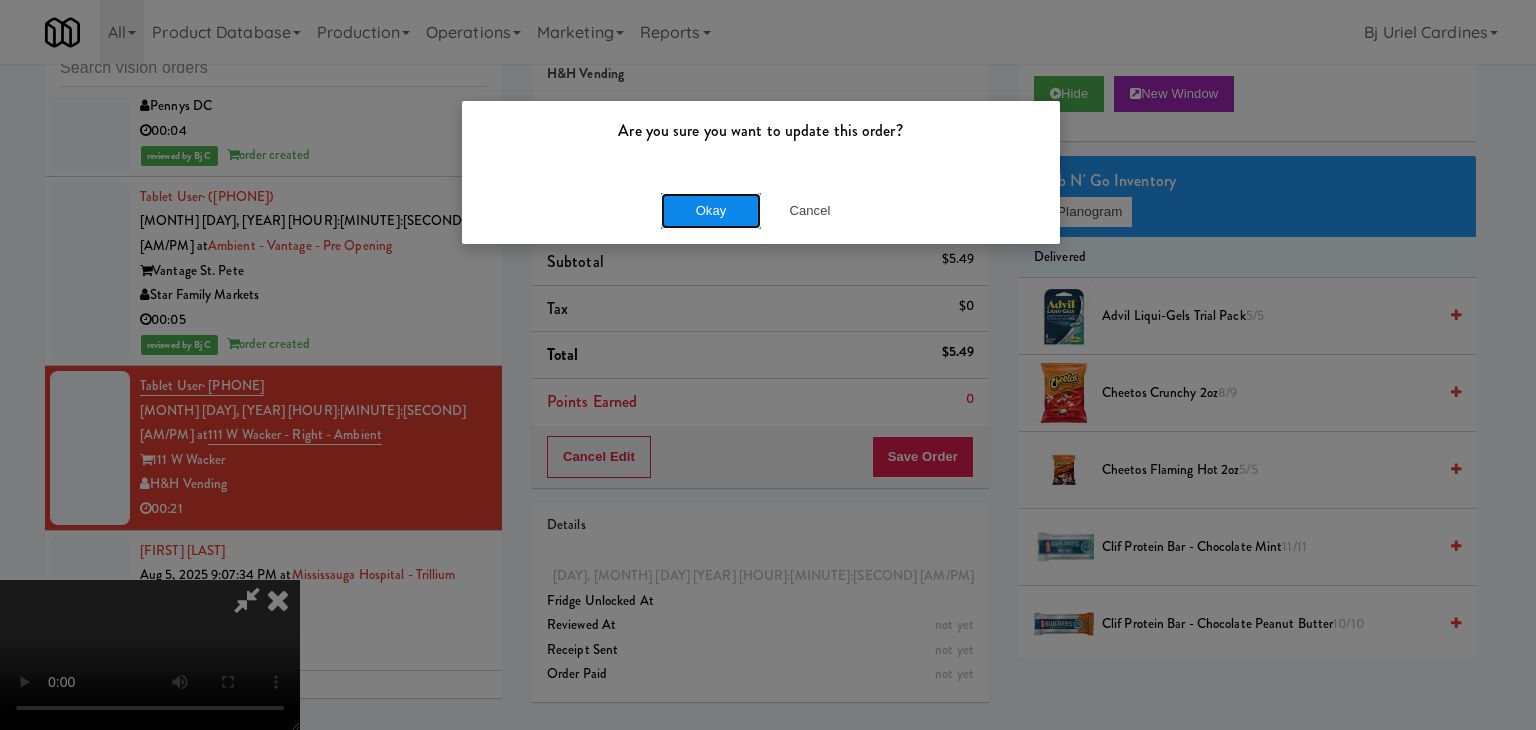 click on "Okay" at bounding box center [711, 211] 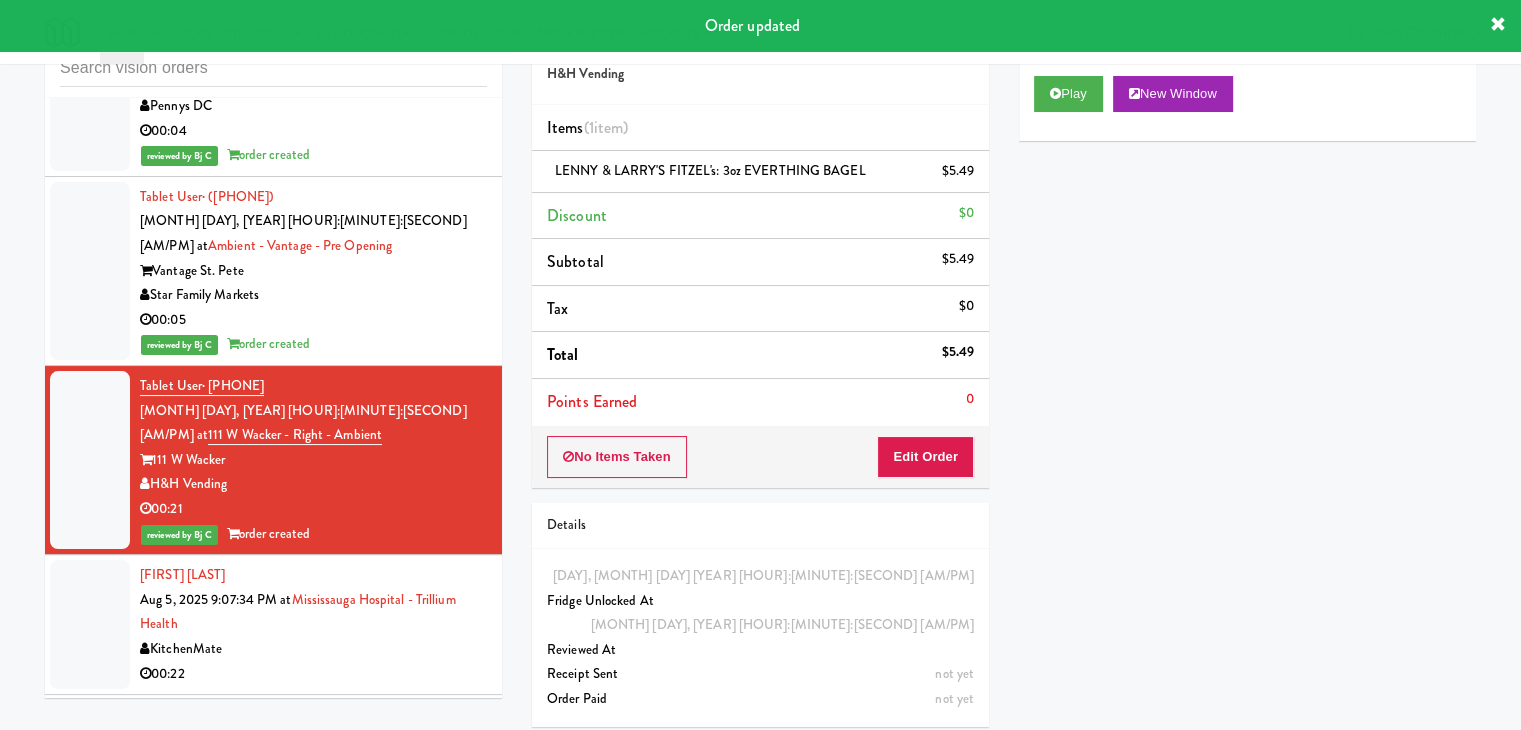 click on "KitchenMate" at bounding box center (313, 649) 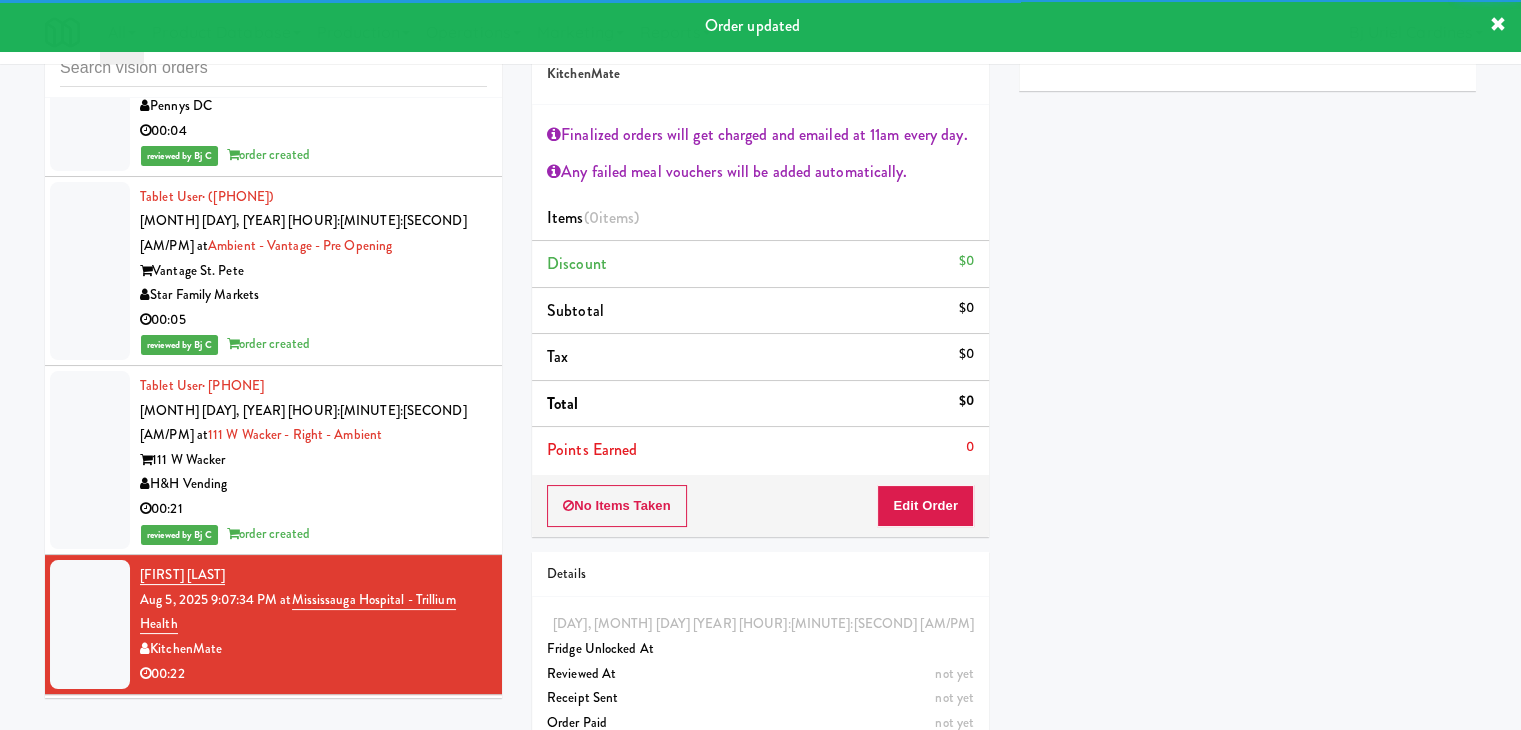 scroll, scrollTop: 15813, scrollLeft: 0, axis: vertical 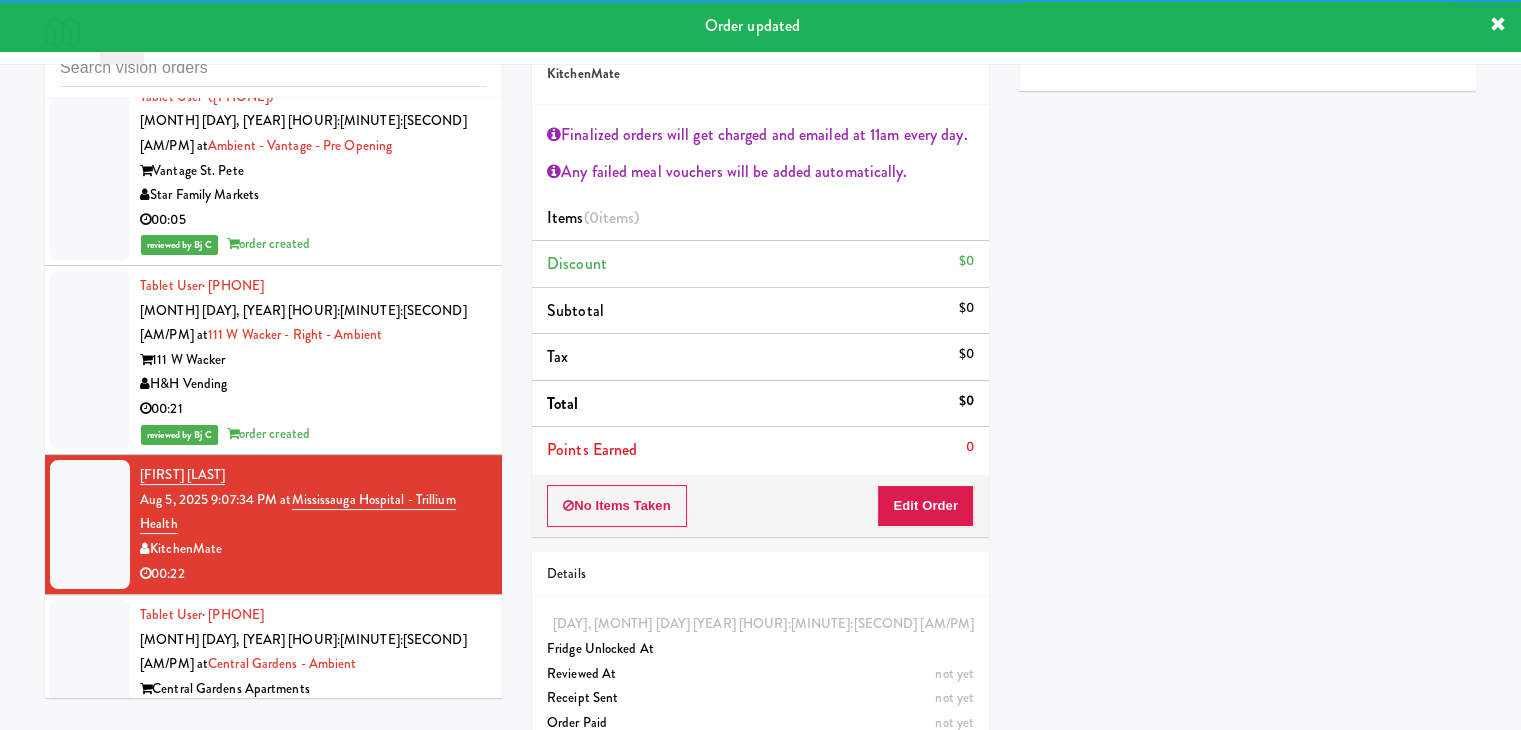 click on "901 Smrt Mrkt" at bounding box center [313, 714] 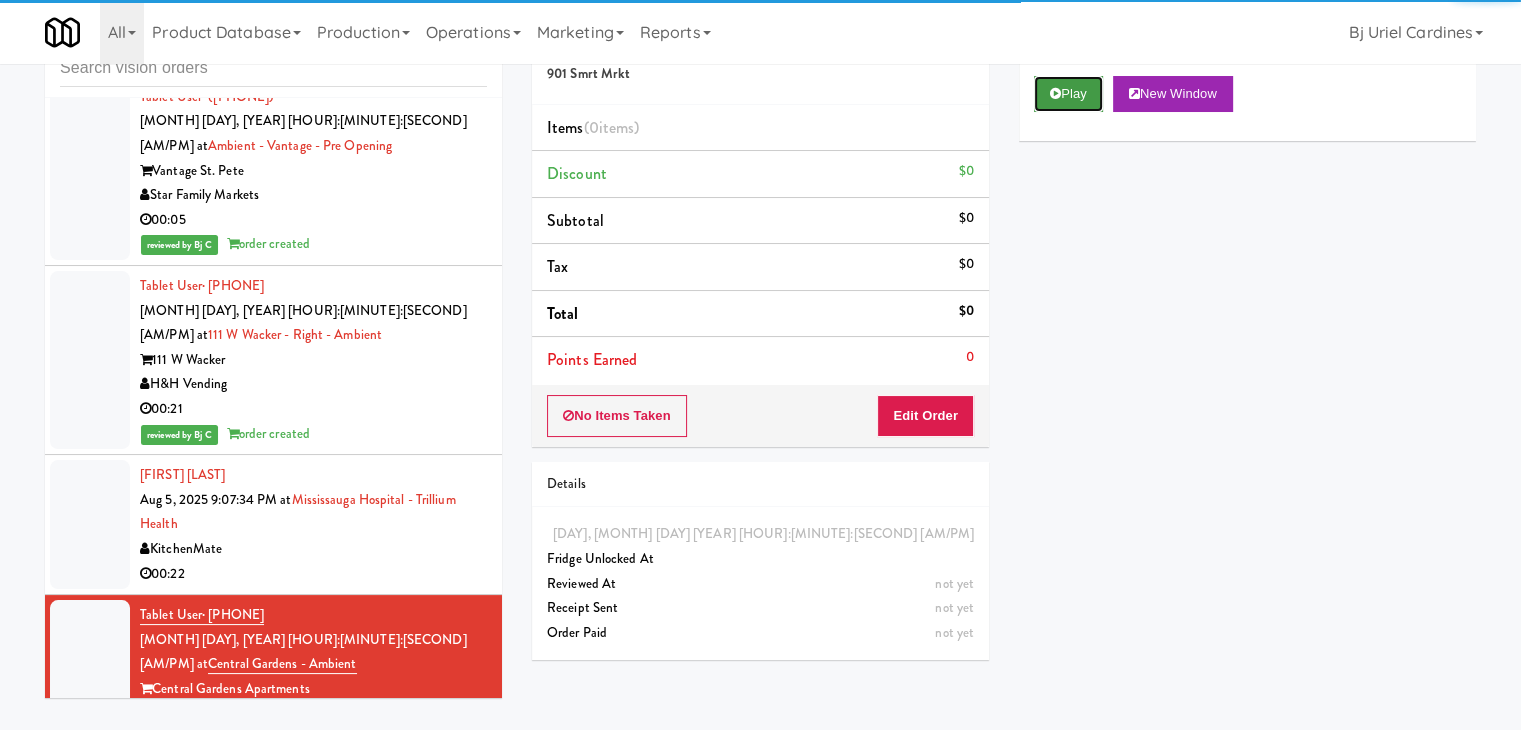drag, startPoint x: 1065, startPoint y: 89, endPoint x: 1051, endPoint y: 130, distance: 43.32436 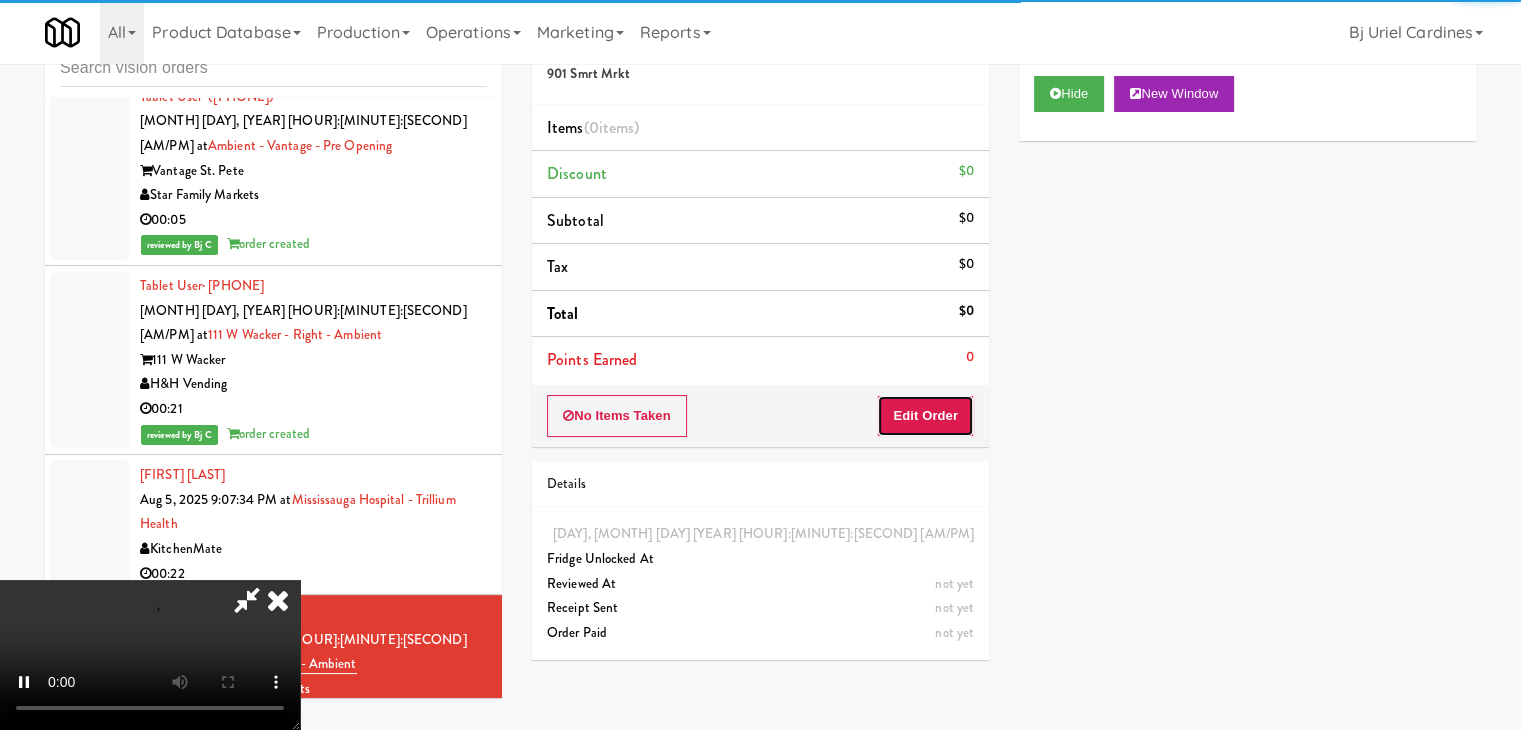 click on "Edit Order" at bounding box center [925, 416] 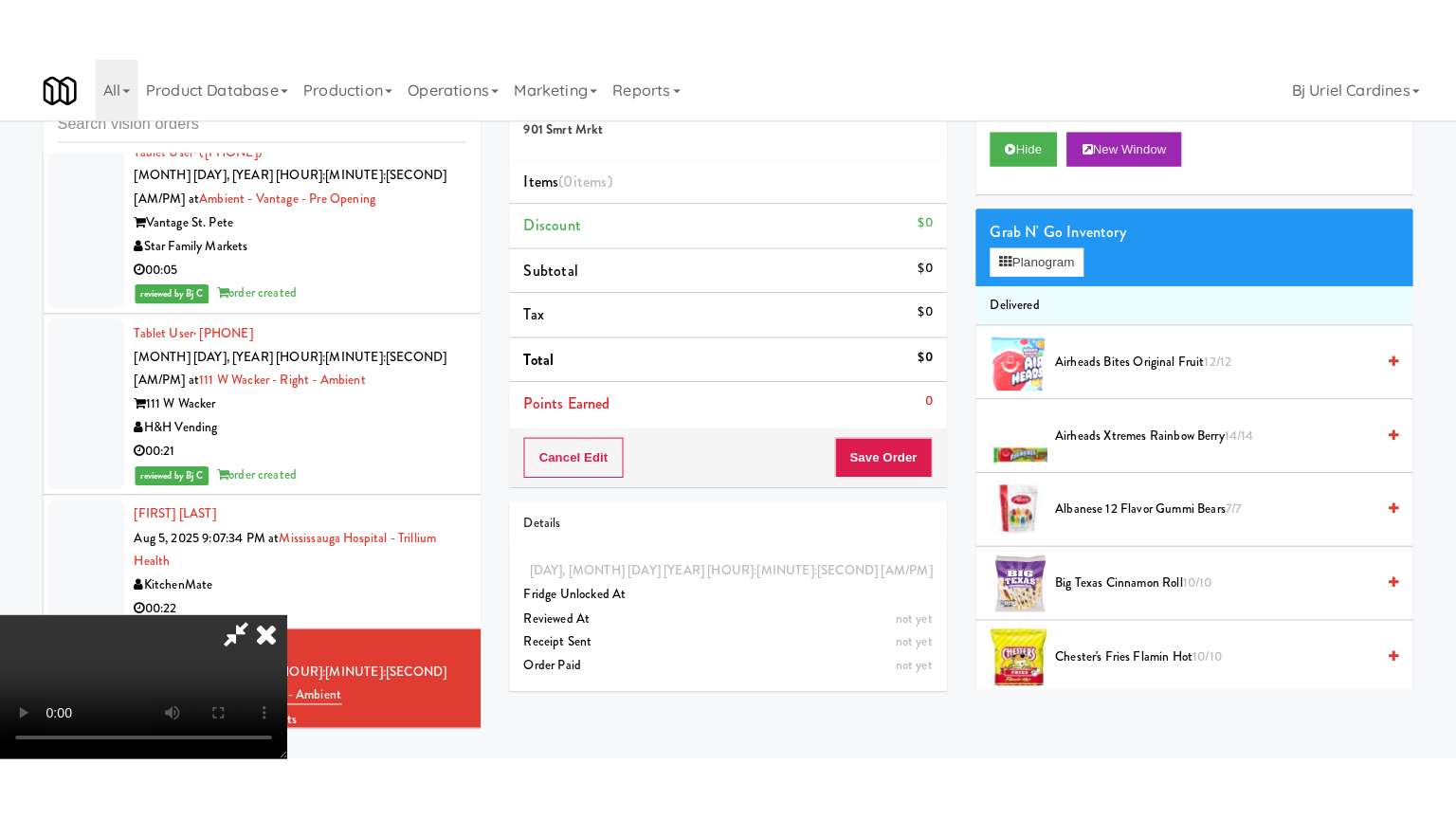 scroll, scrollTop: 266, scrollLeft: 0, axis: vertical 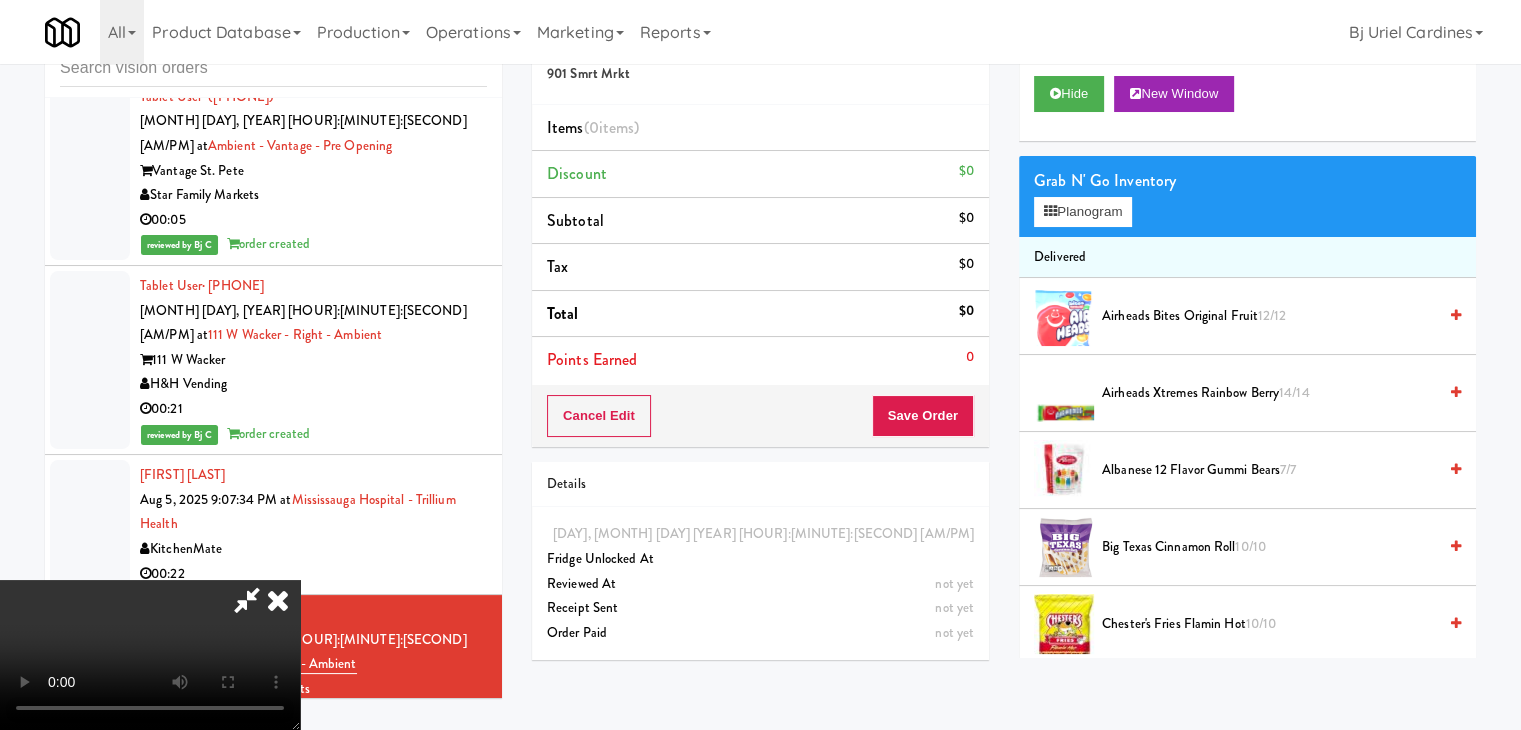 type 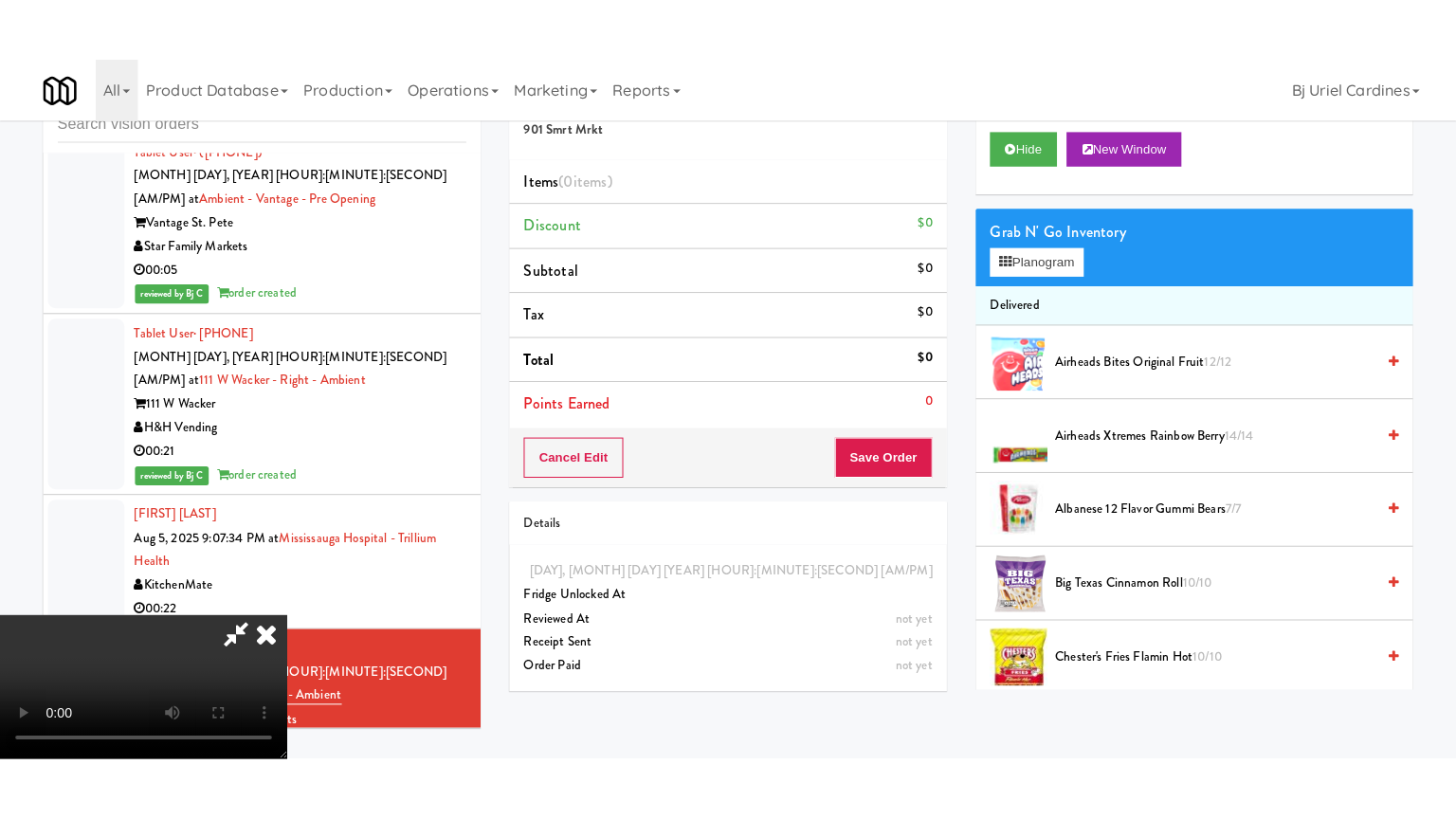 scroll, scrollTop: 0, scrollLeft: 0, axis: both 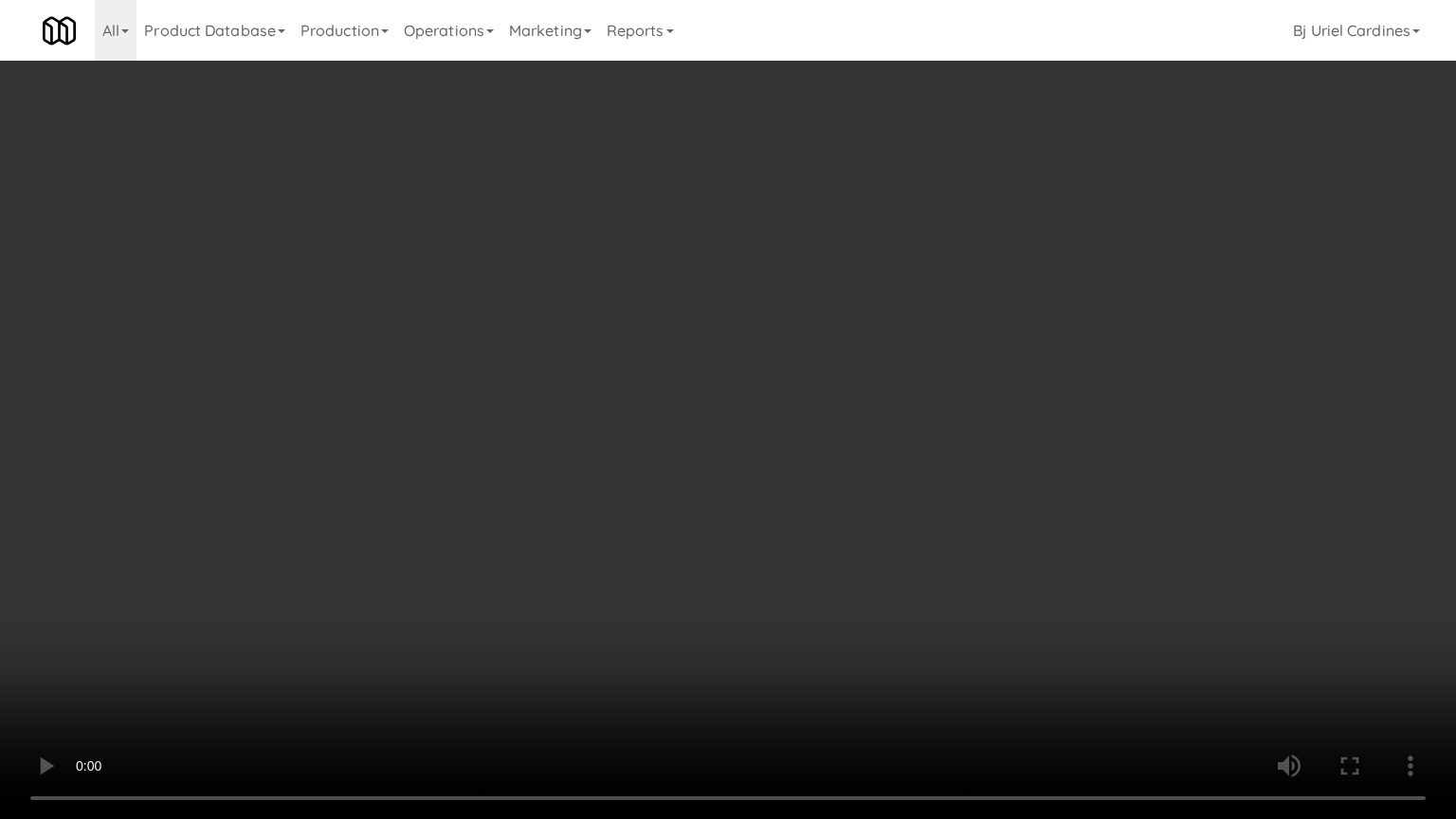 click at bounding box center (728, 410) 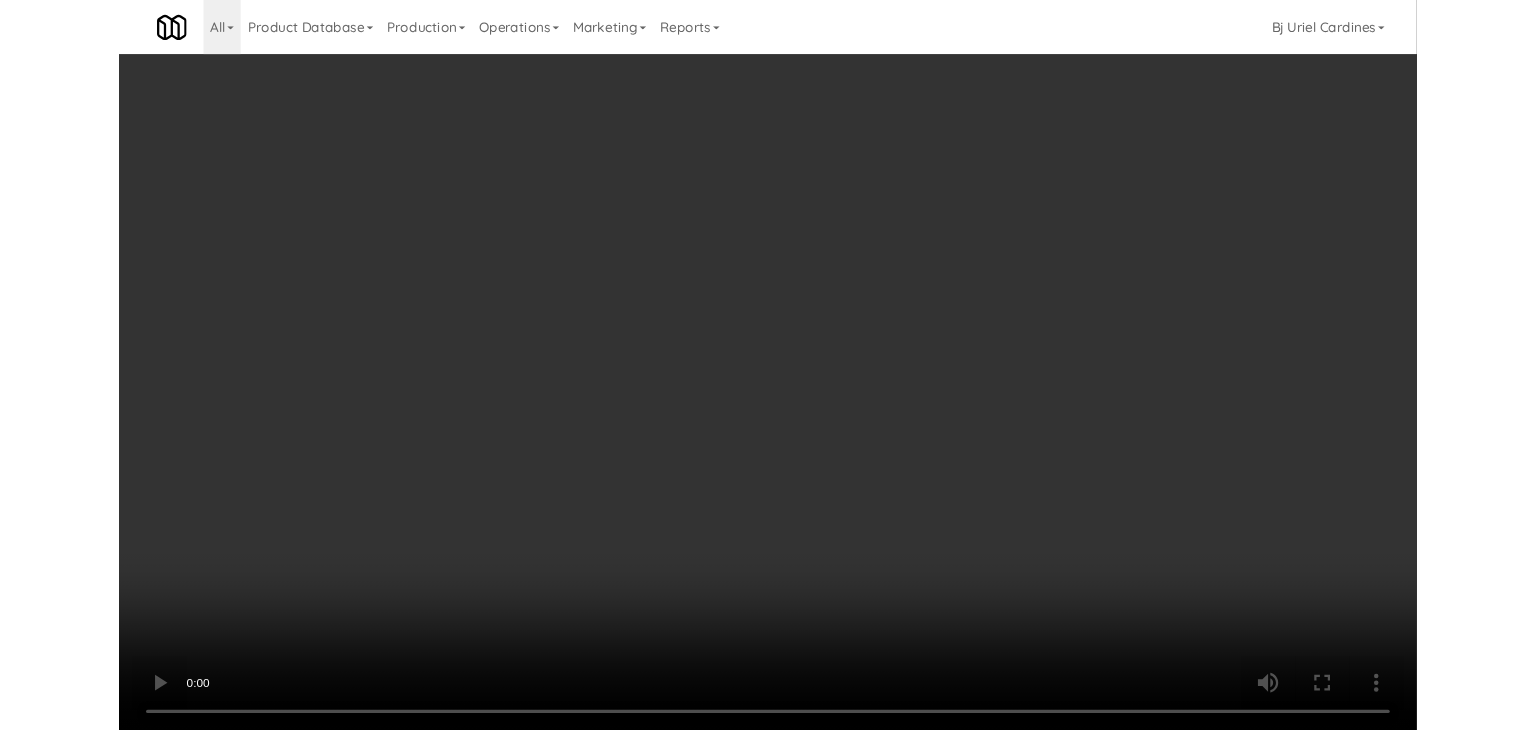 scroll, scrollTop: 15813, scrollLeft: 0, axis: vertical 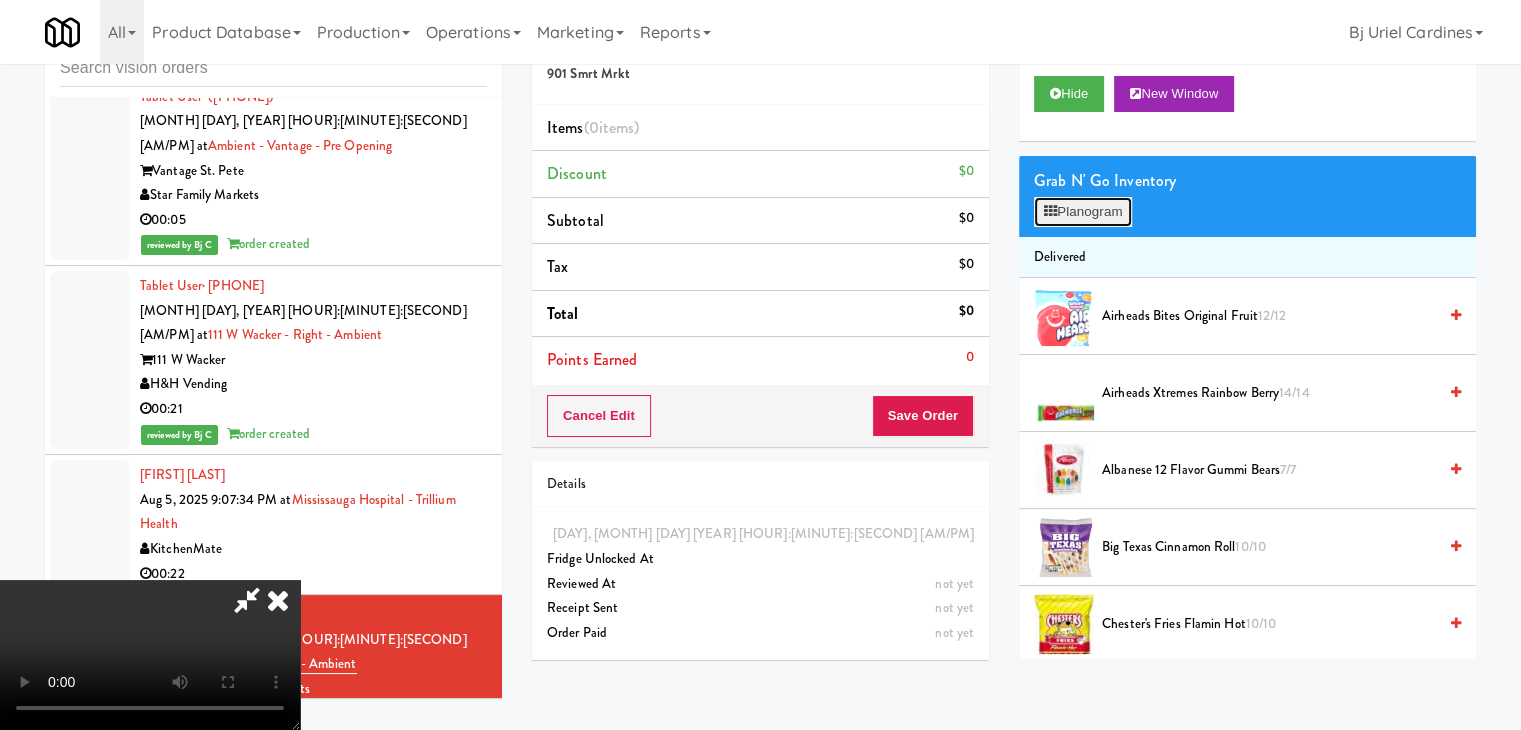 click on "Planogram" at bounding box center [1083, 212] 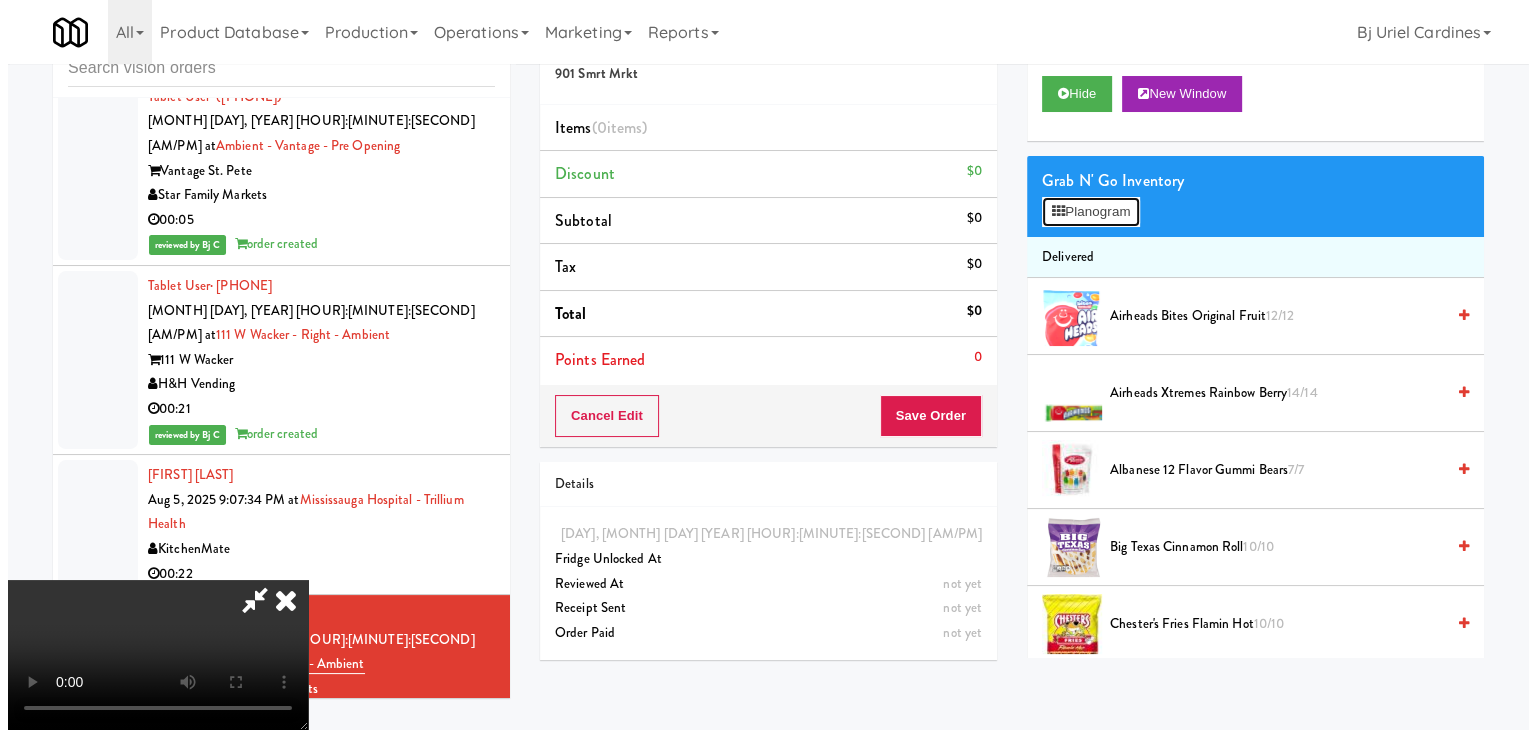 scroll, scrollTop: 15788, scrollLeft: 0, axis: vertical 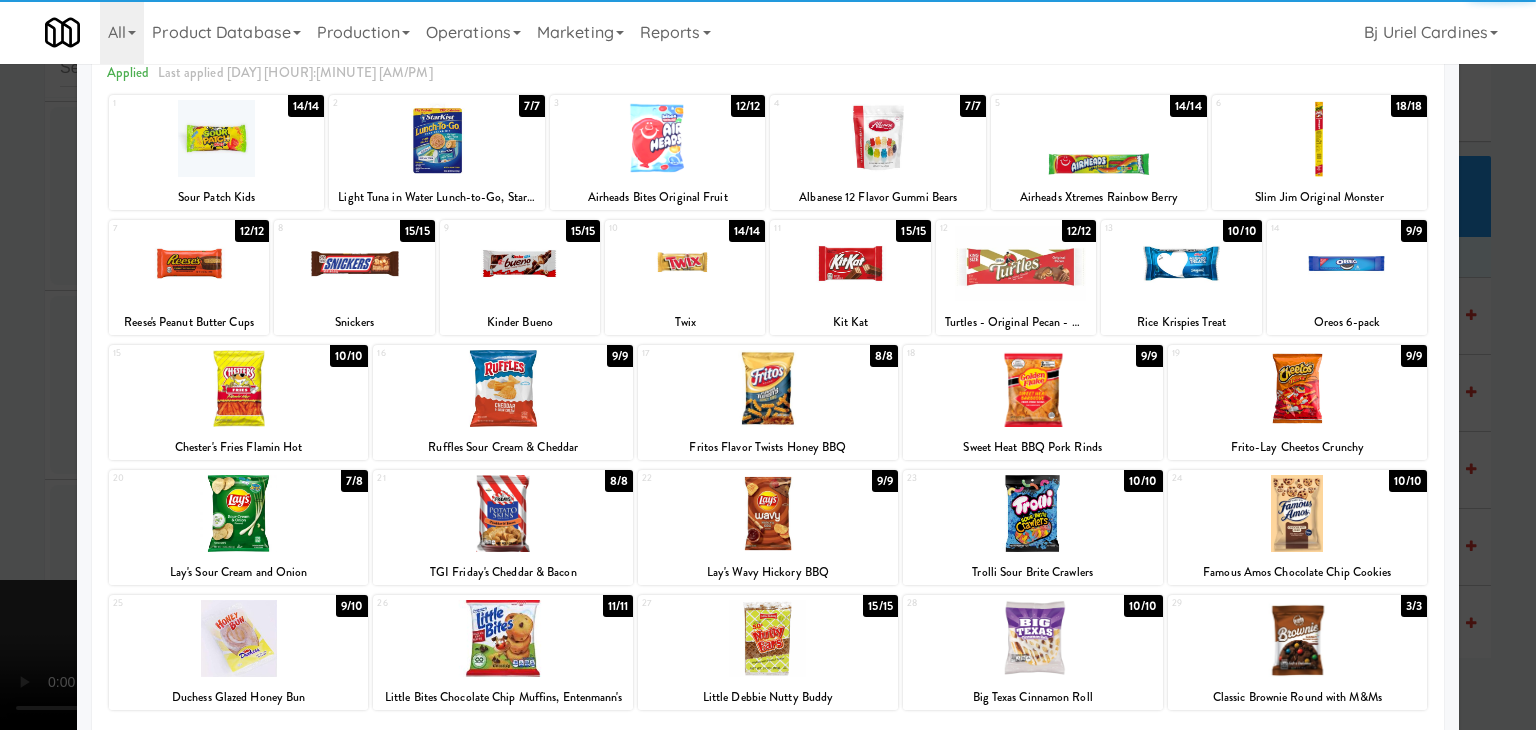 click at bounding box center [1298, 513] 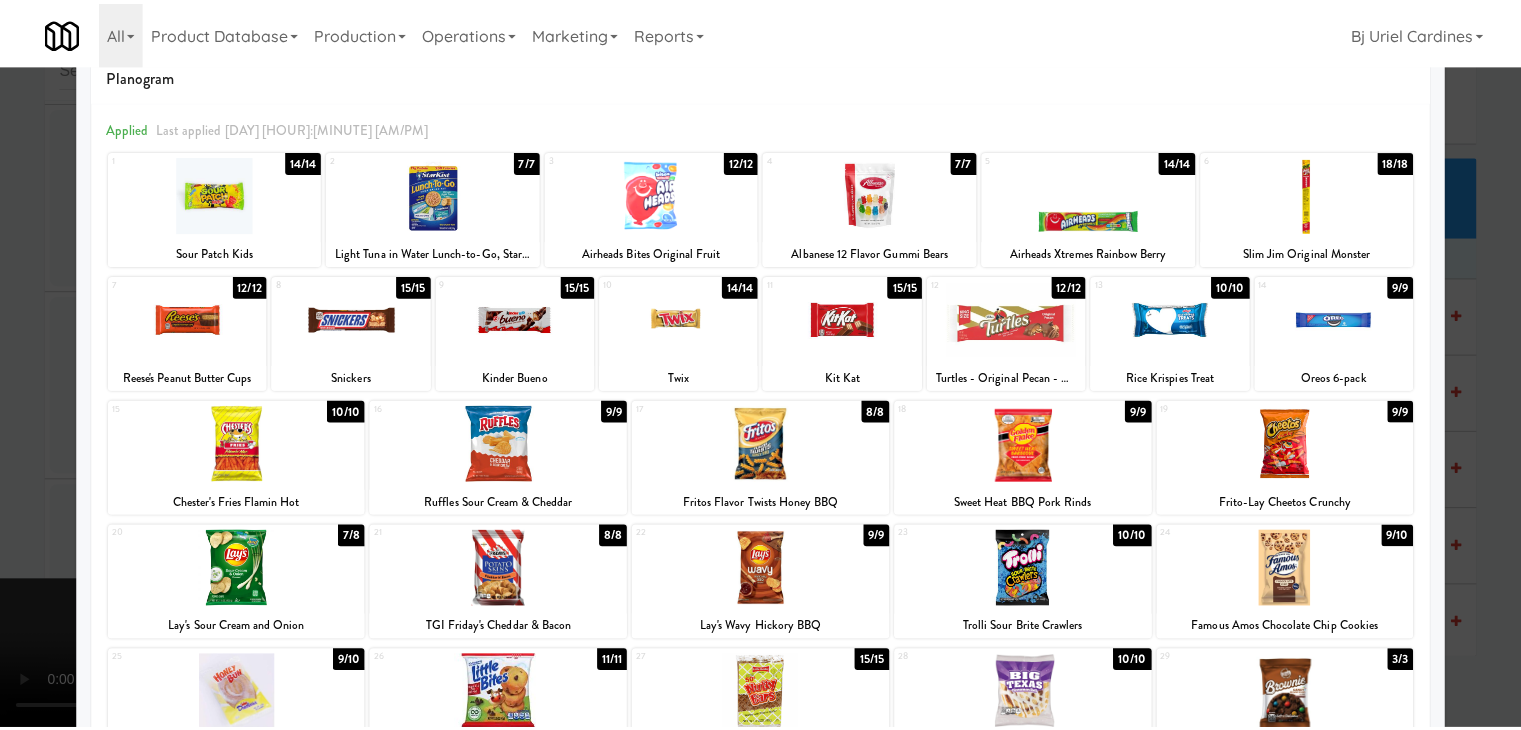 scroll, scrollTop: 0, scrollLeft: 0, axis: both 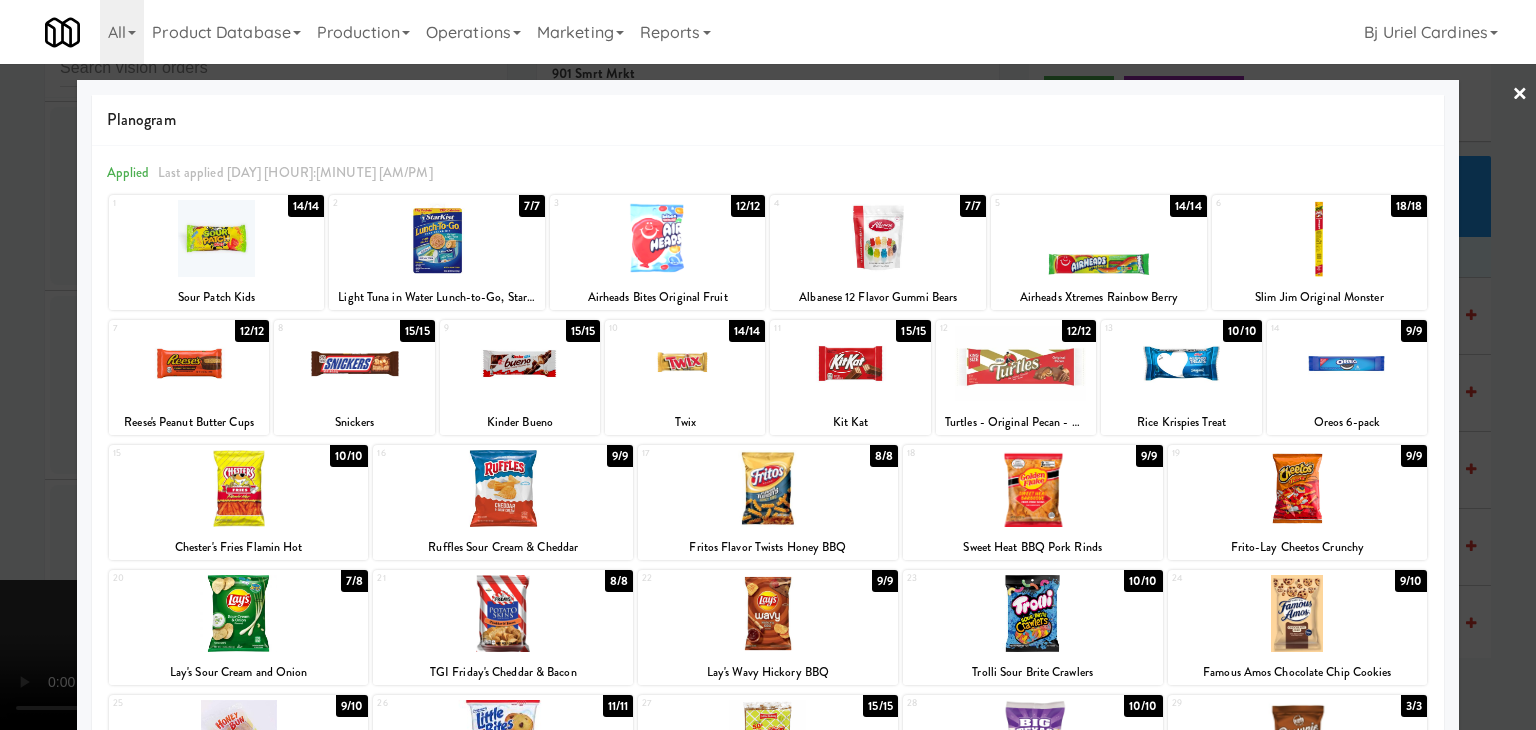 drag, startPoint x: 372, startPoint y: 366, endPoint x: 348, endPoint y: 373, distance: 25 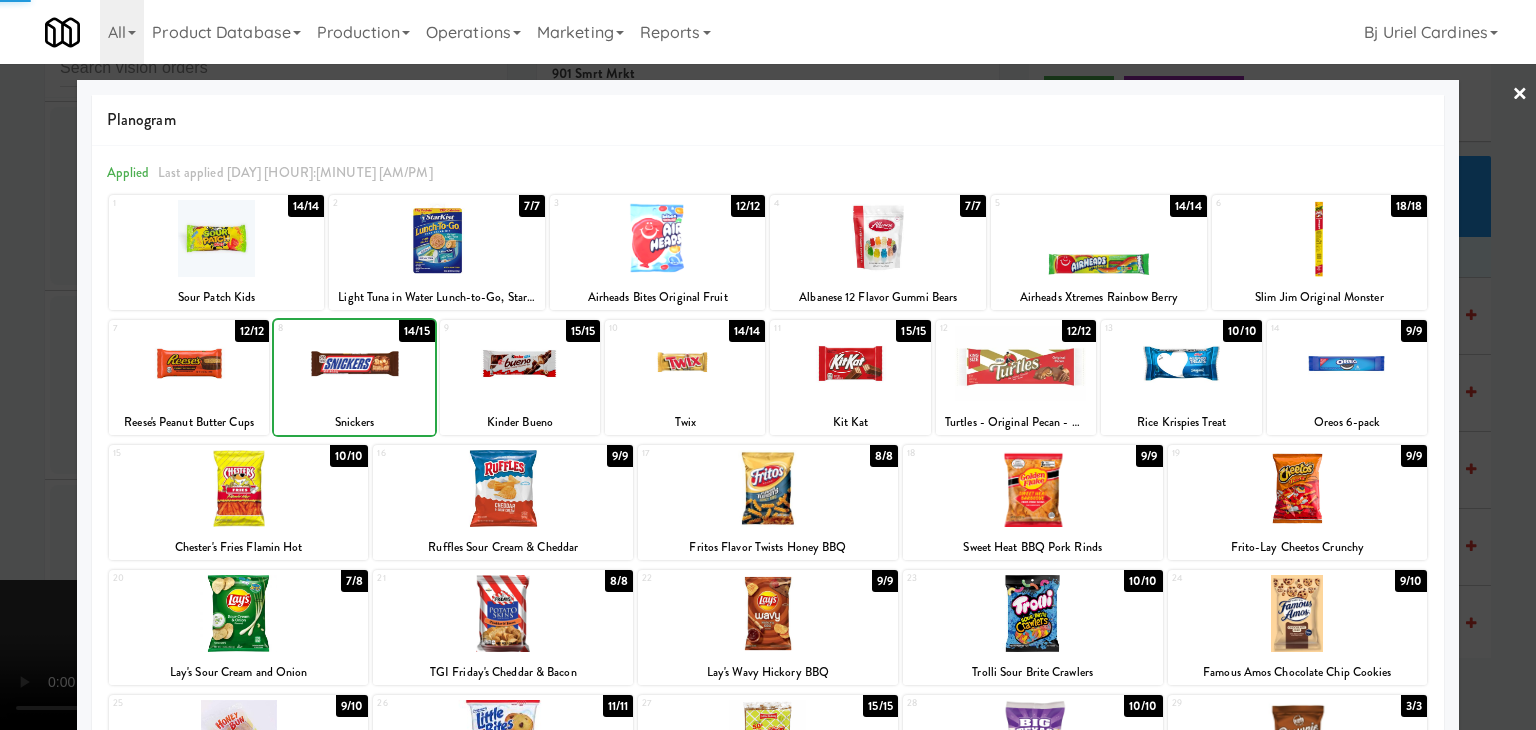 drag, startPoint x: 0, startPoint y: 406, endPoint x: 367, endPoint y: 401, distance: 367.03406 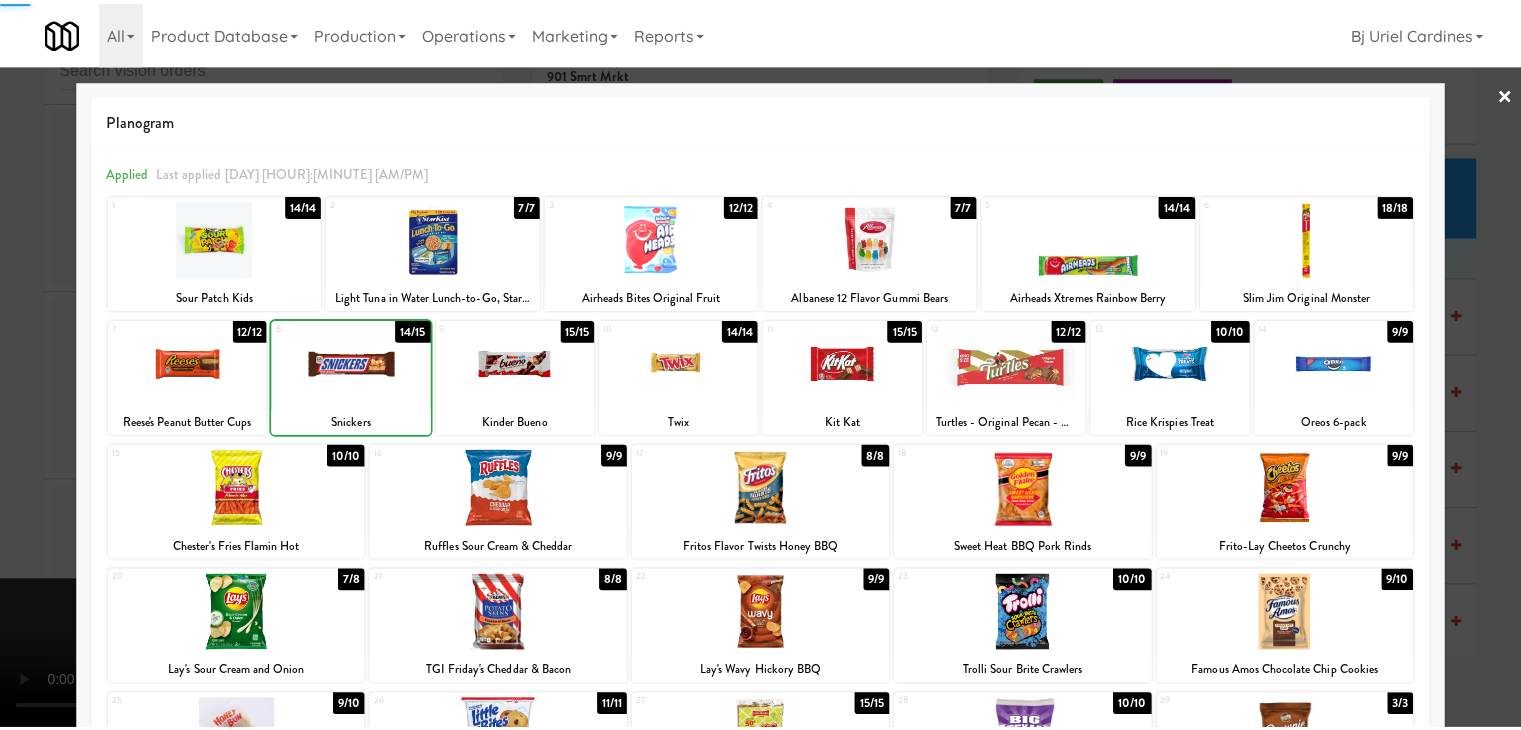 scroll, scrollTop: 15813, scrollLeft: 0, axis: vertical 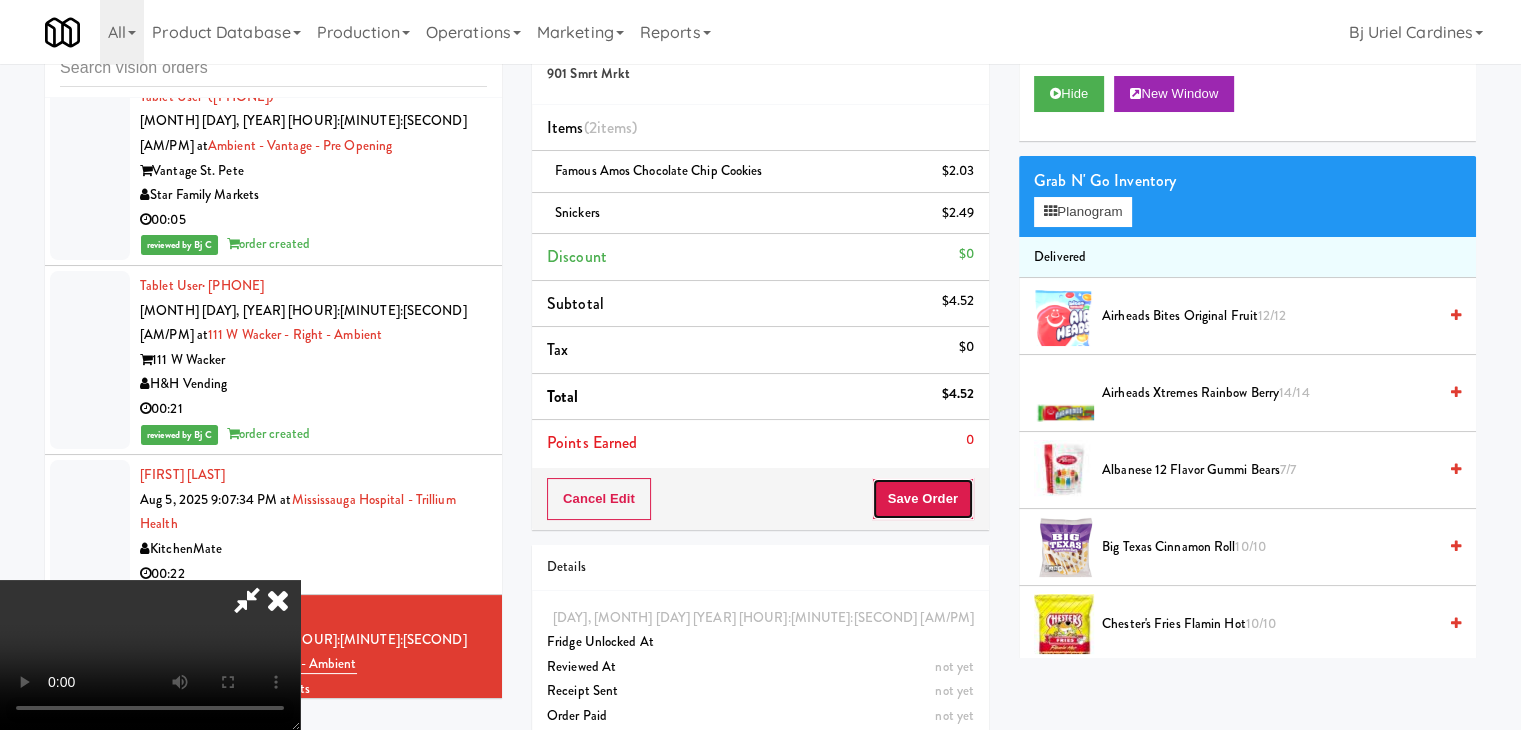 click on "Save Order" at bounding box center [923, 499] 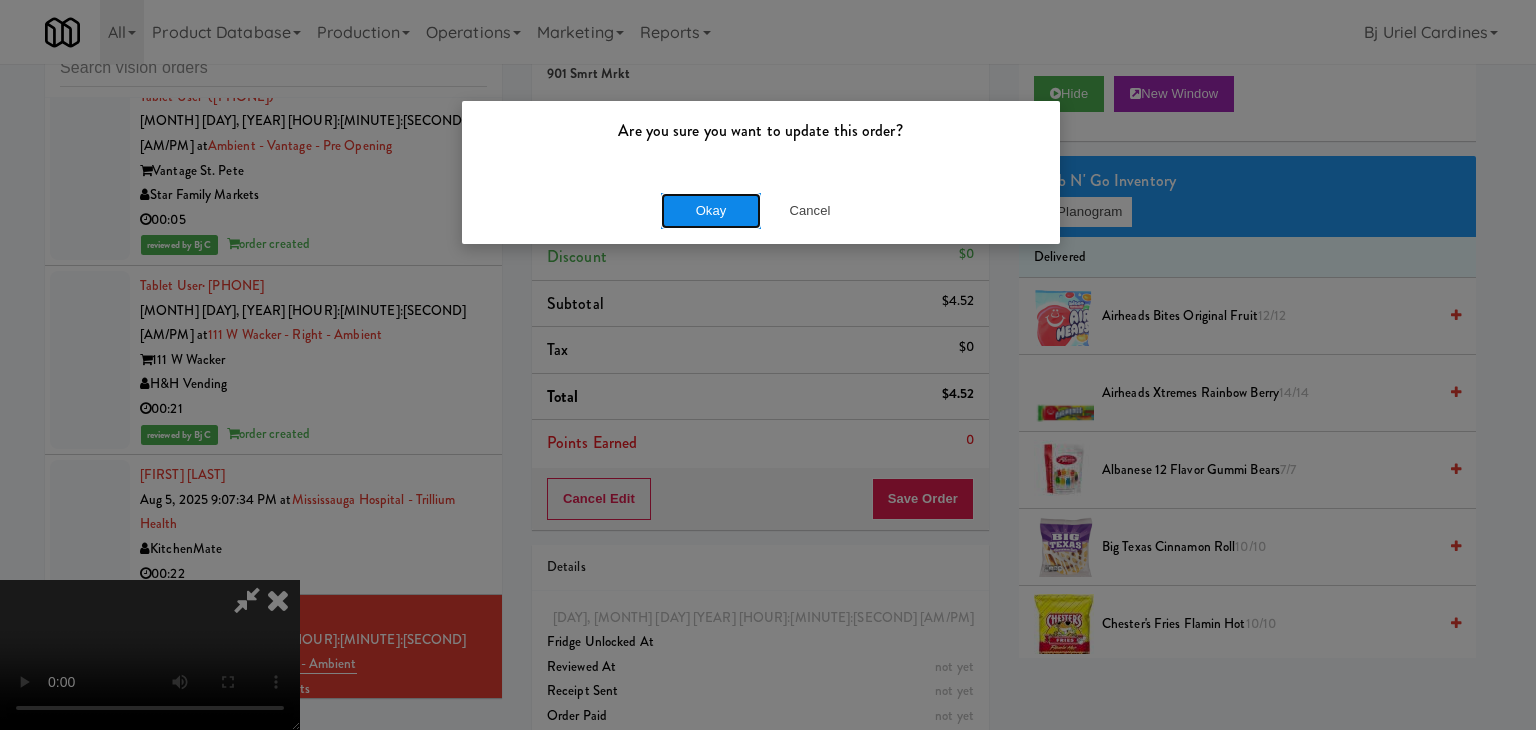 click on "Okay" at bounding box center [711, 211] 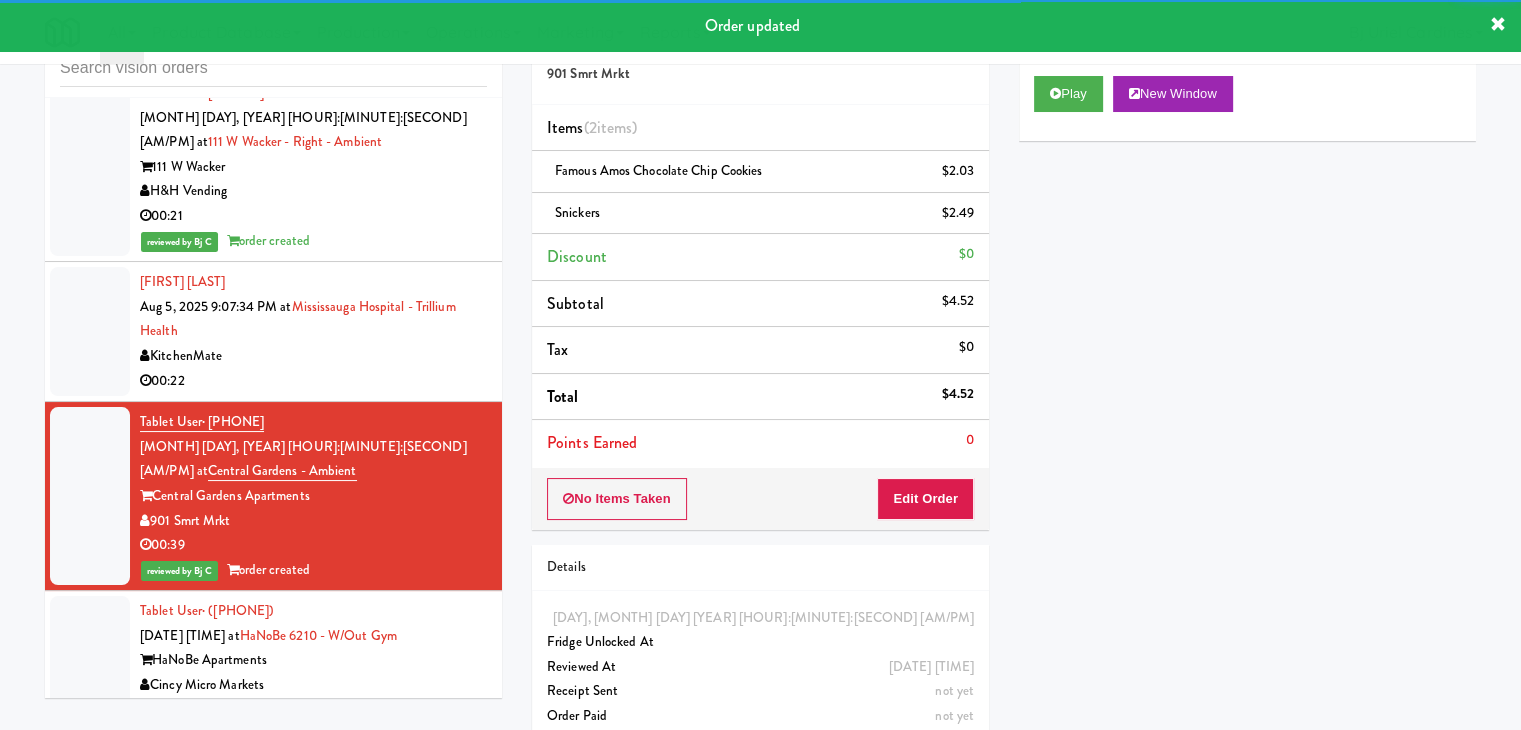 scroll, scrollTop: 16013, scrollLeft: 0, axis: vertical 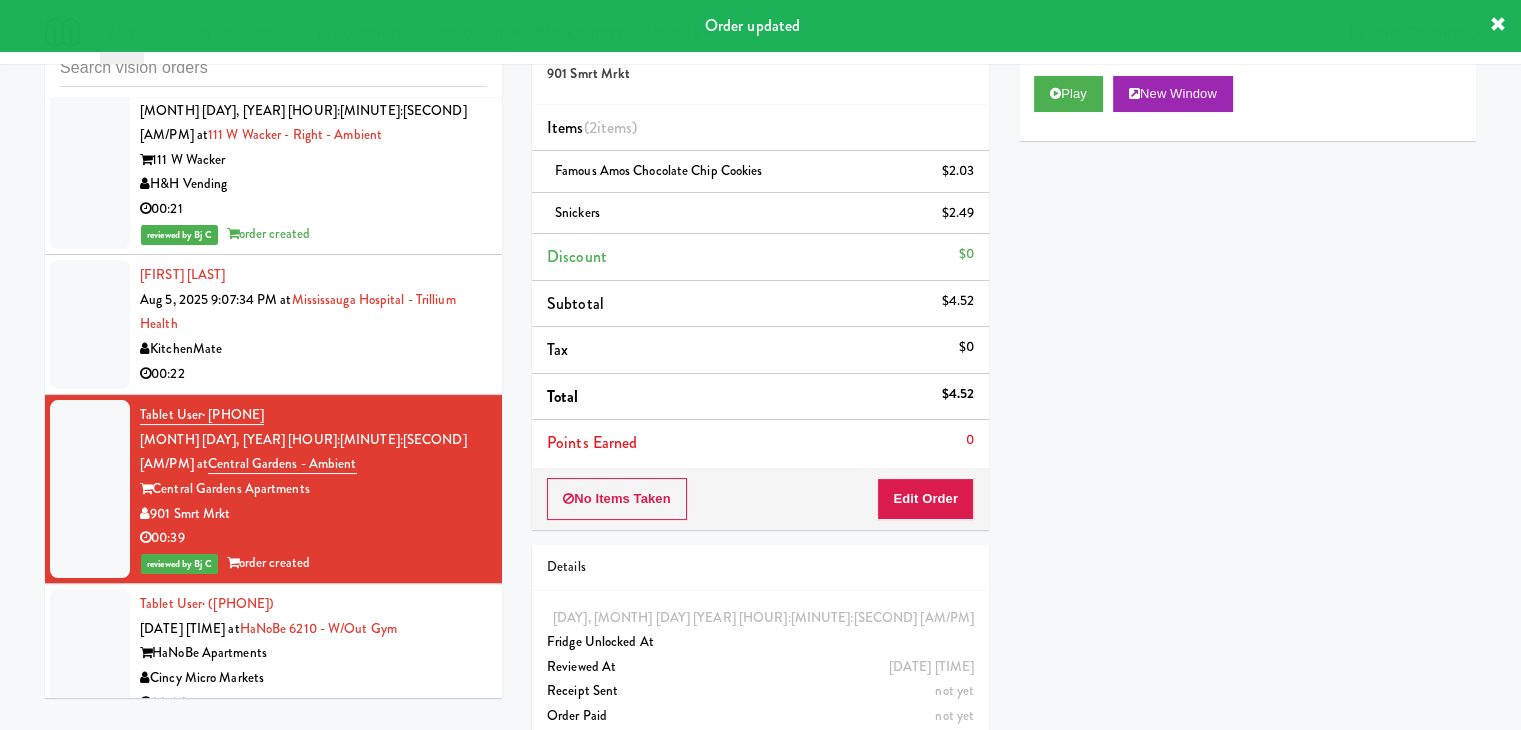 click on "00:06" at bounding box center (313, 703) 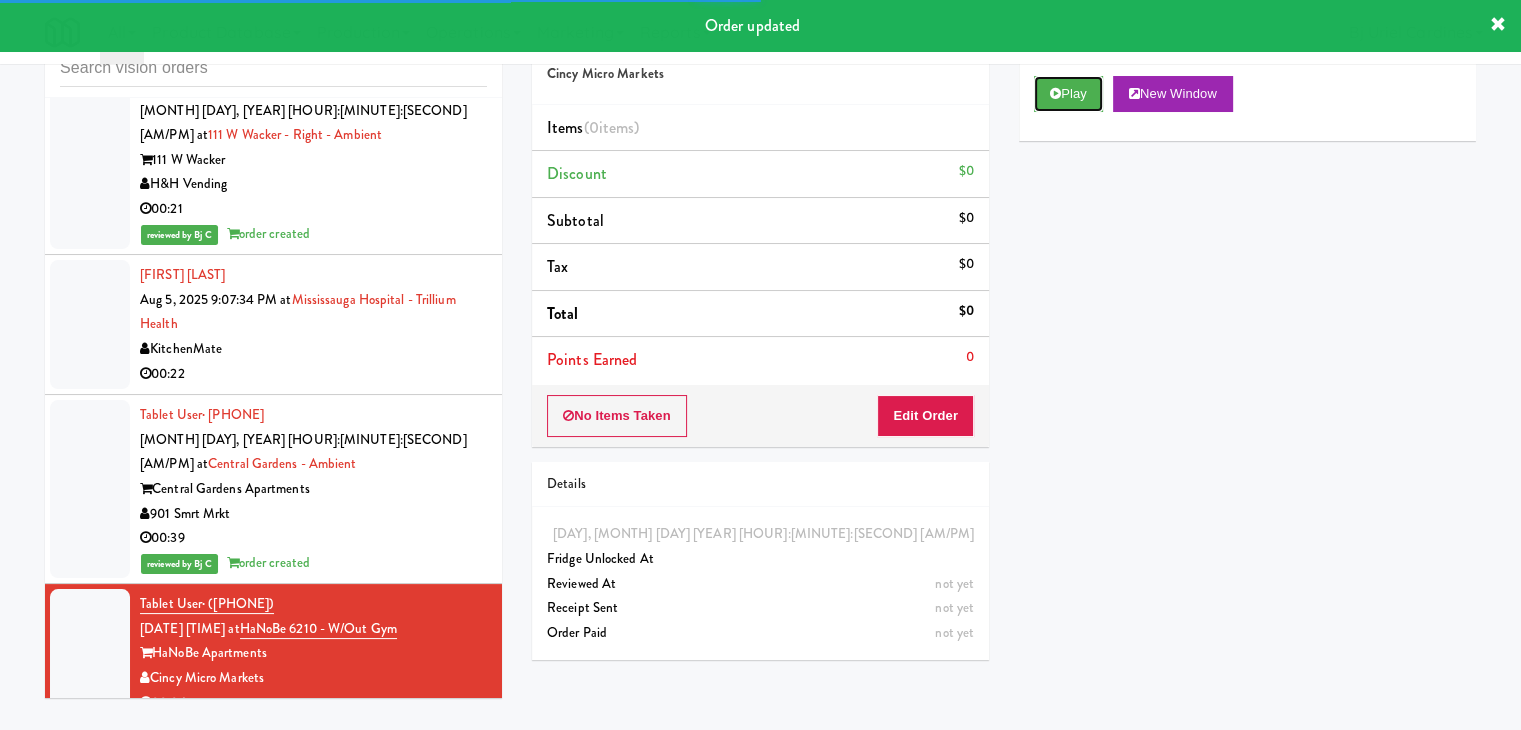 drag, startPoint x: 1050, startPoint y: 94, endPoint x: 1037, endPoint y: 128, distance: 36.40055 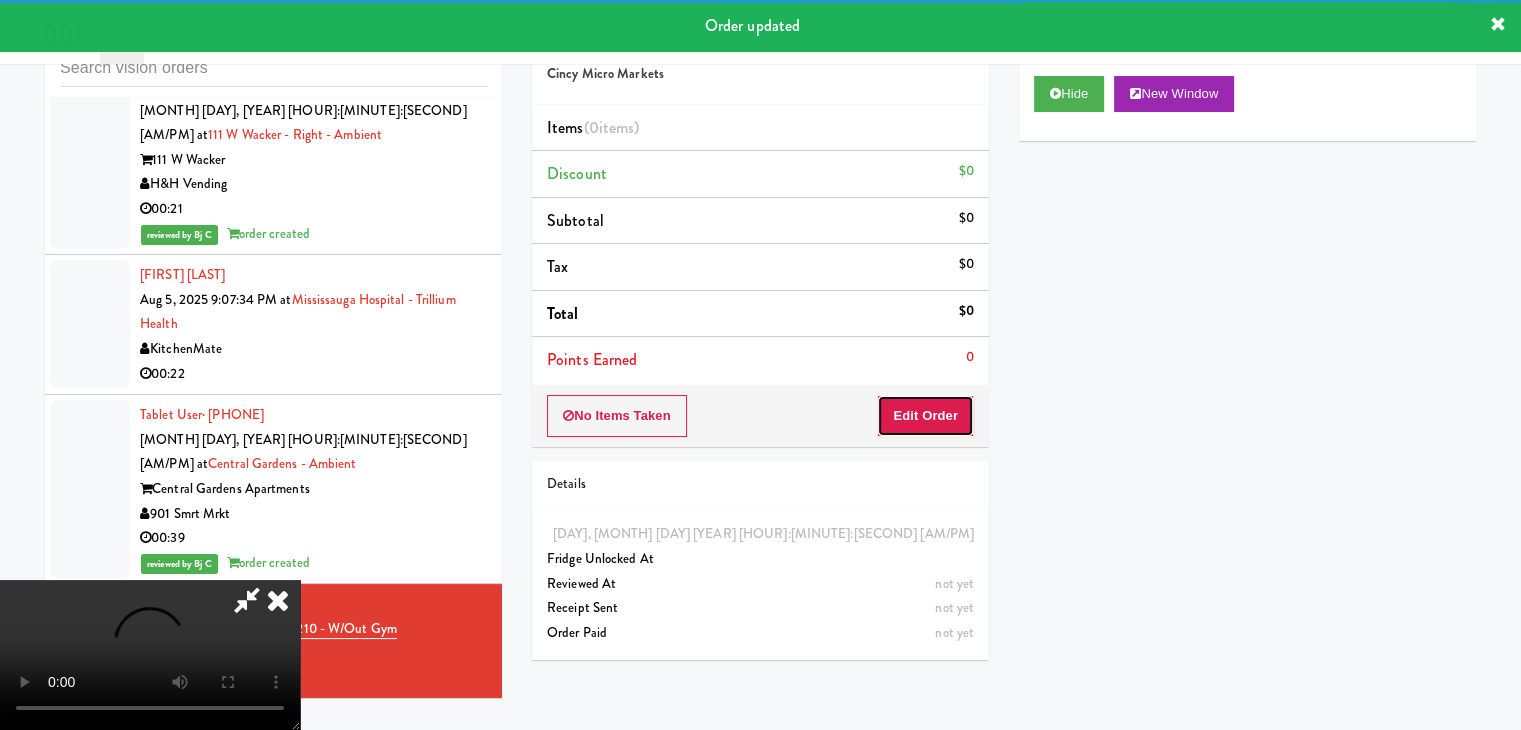 click on "Edit Order" at bounding box center (925, 416) 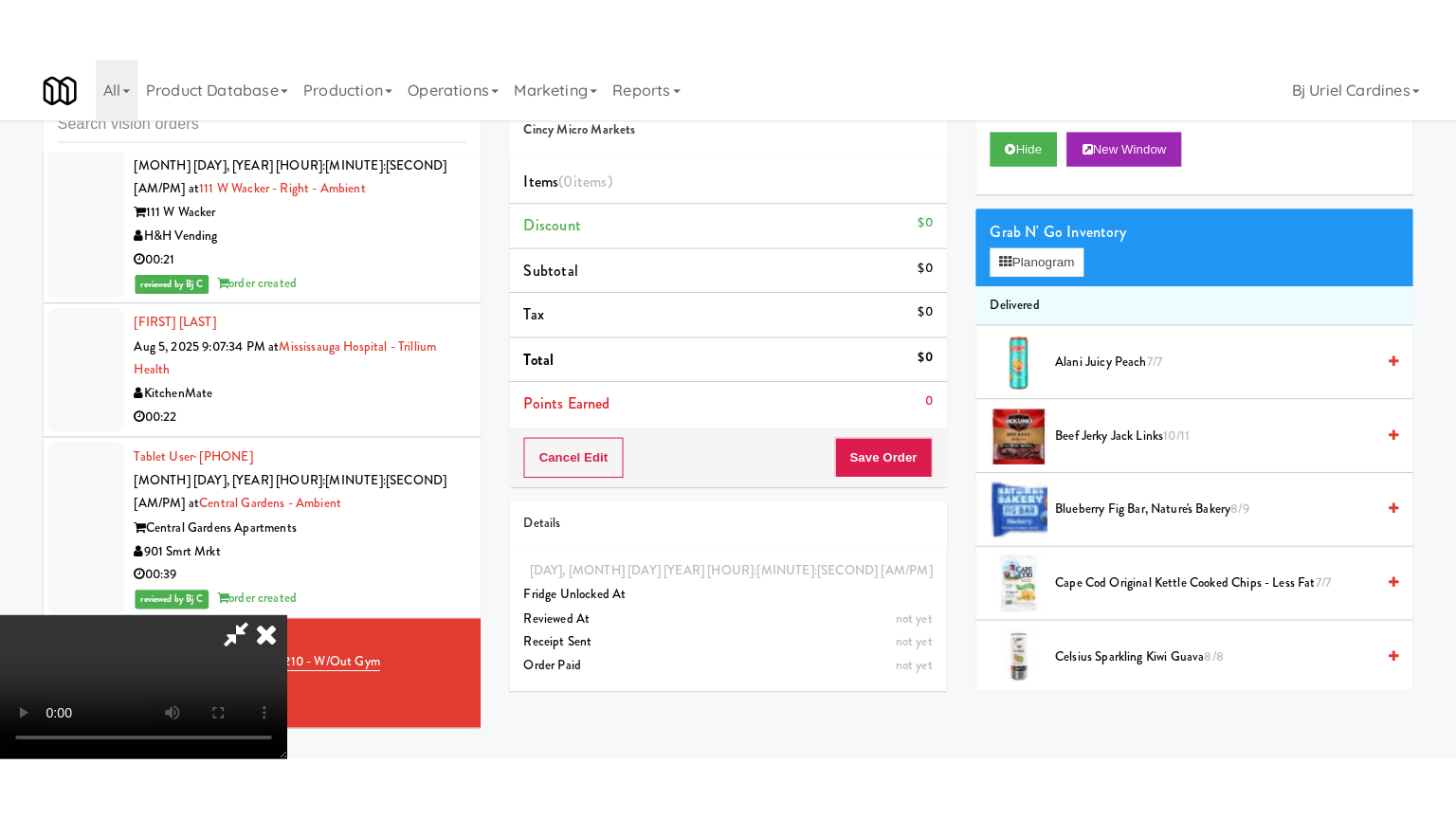 scroll, scrollTop: 266, scrollLeft: 0, axis: vertical 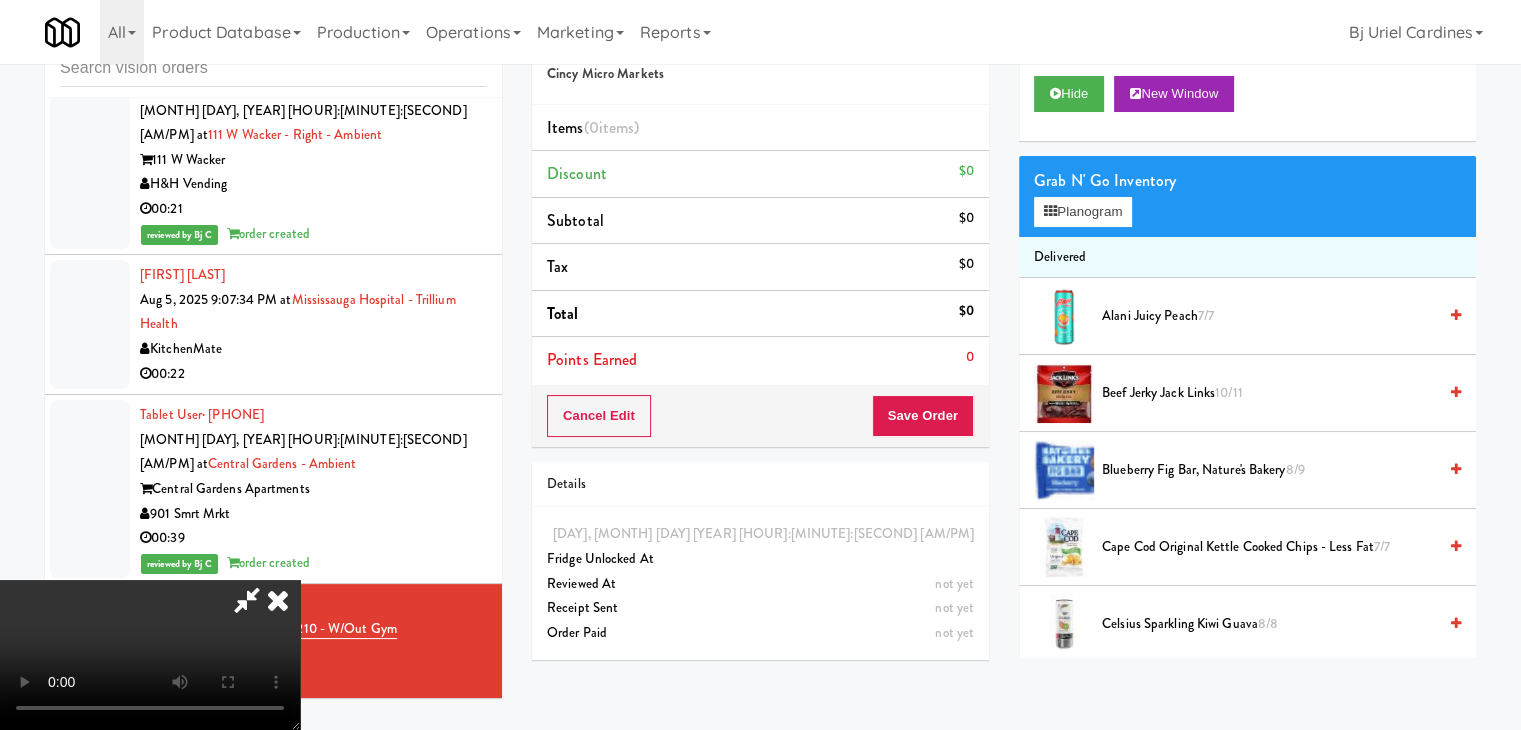 type 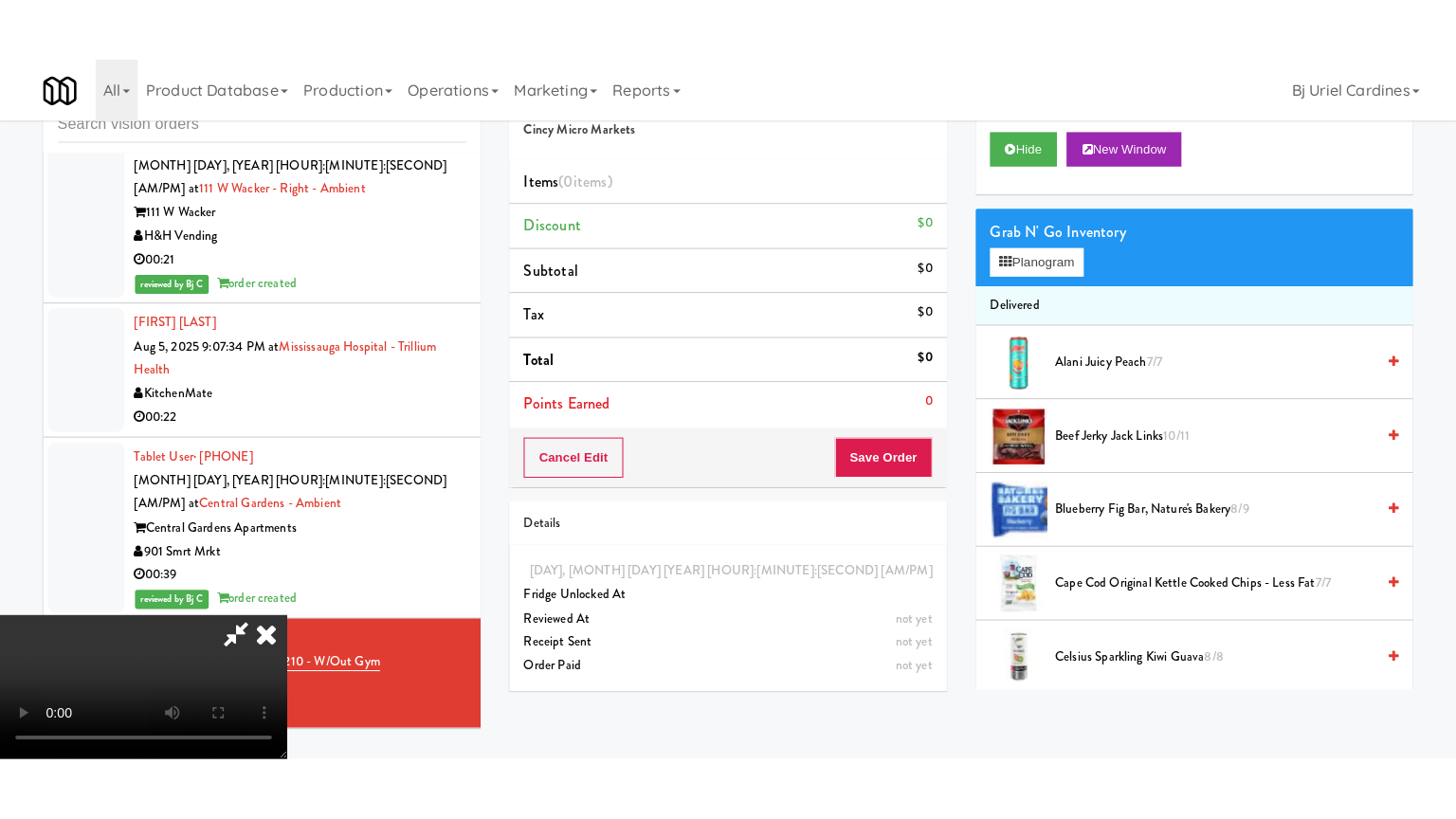scroll, scrollTop: 0, scrollLeft: 0, axis: both 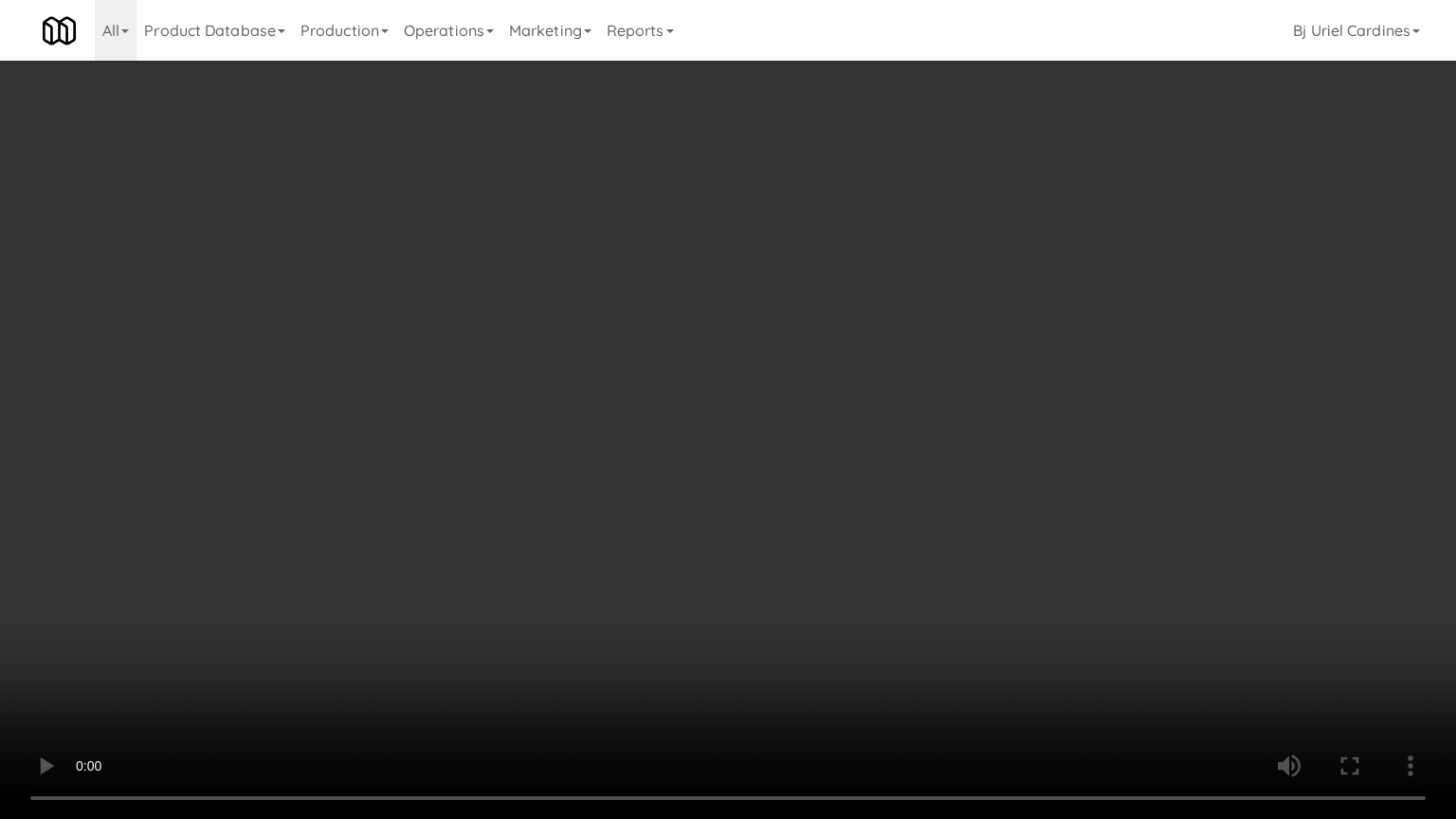 click at bounding box center [728, 410] 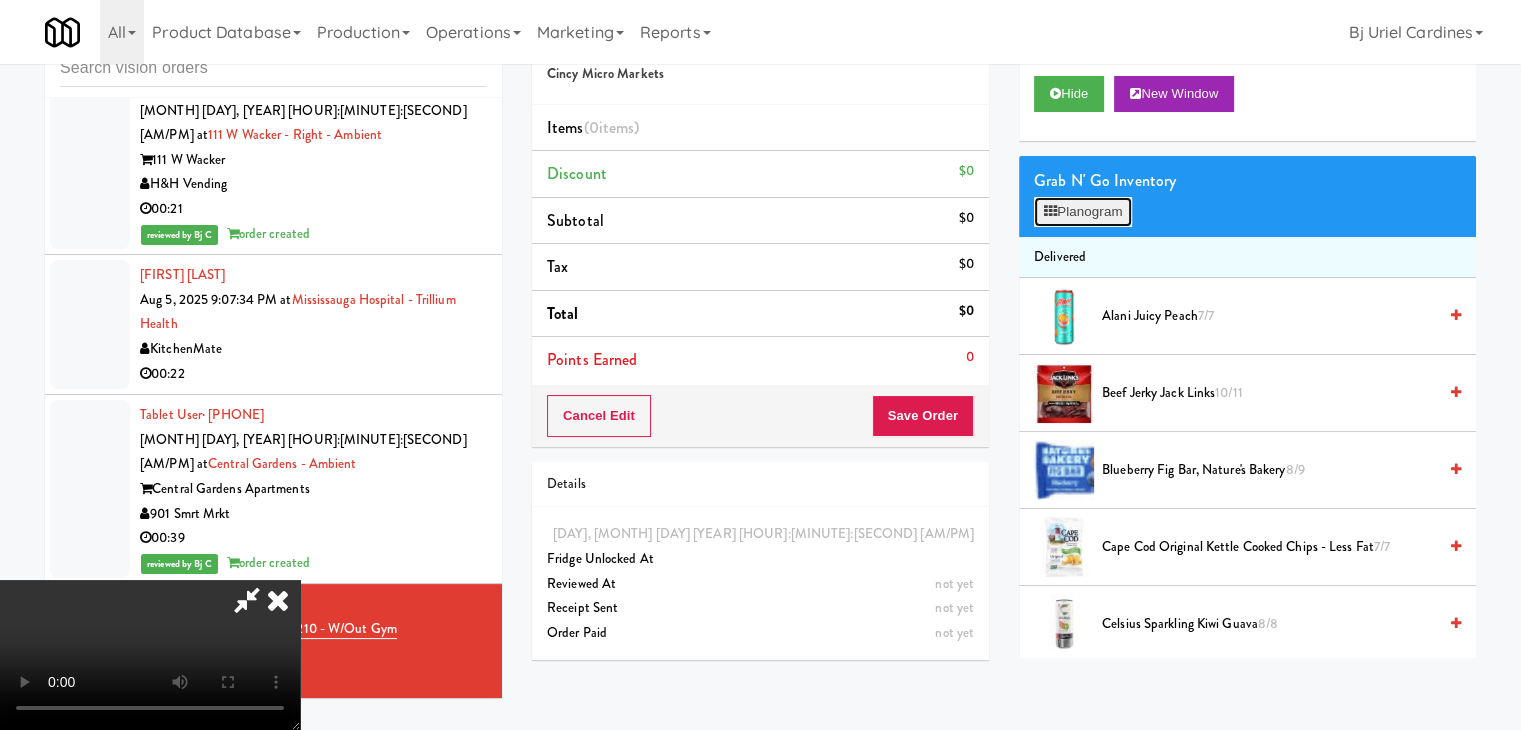 click on "Planogram" at bounding box center (1083, 212) 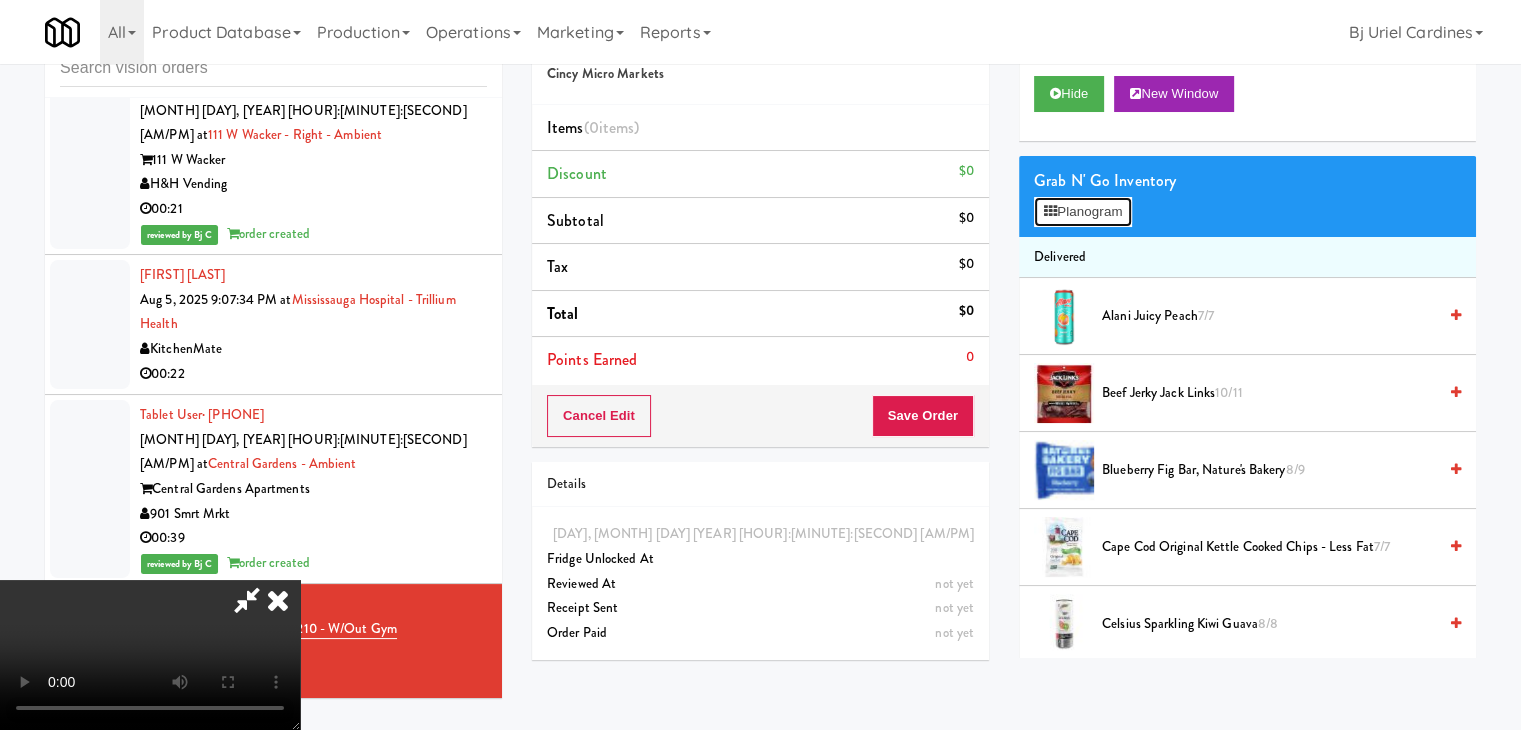 scroll, scrollTop: 15988, scrollLeft: 0, axis: vertical 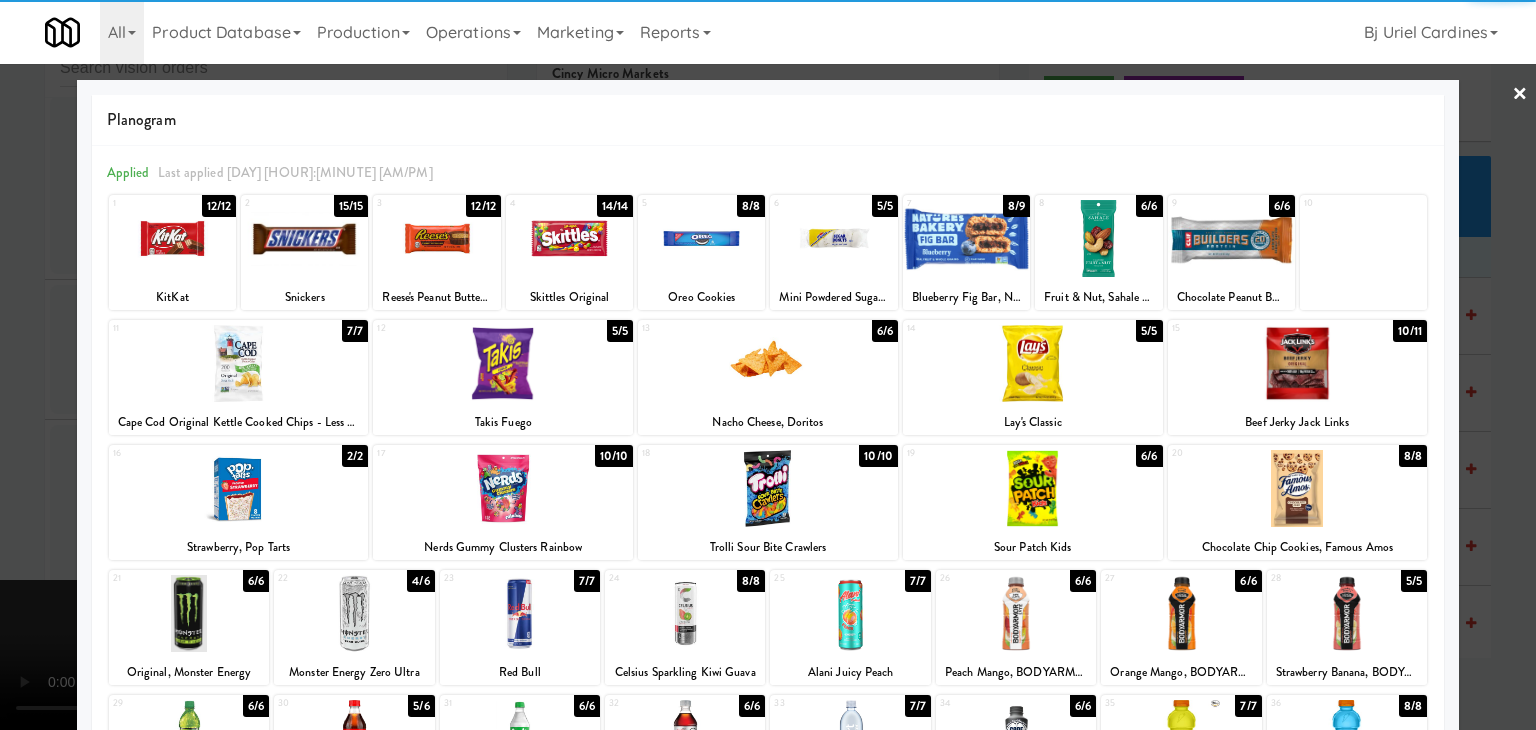 click at bounding box center [1033, 488] 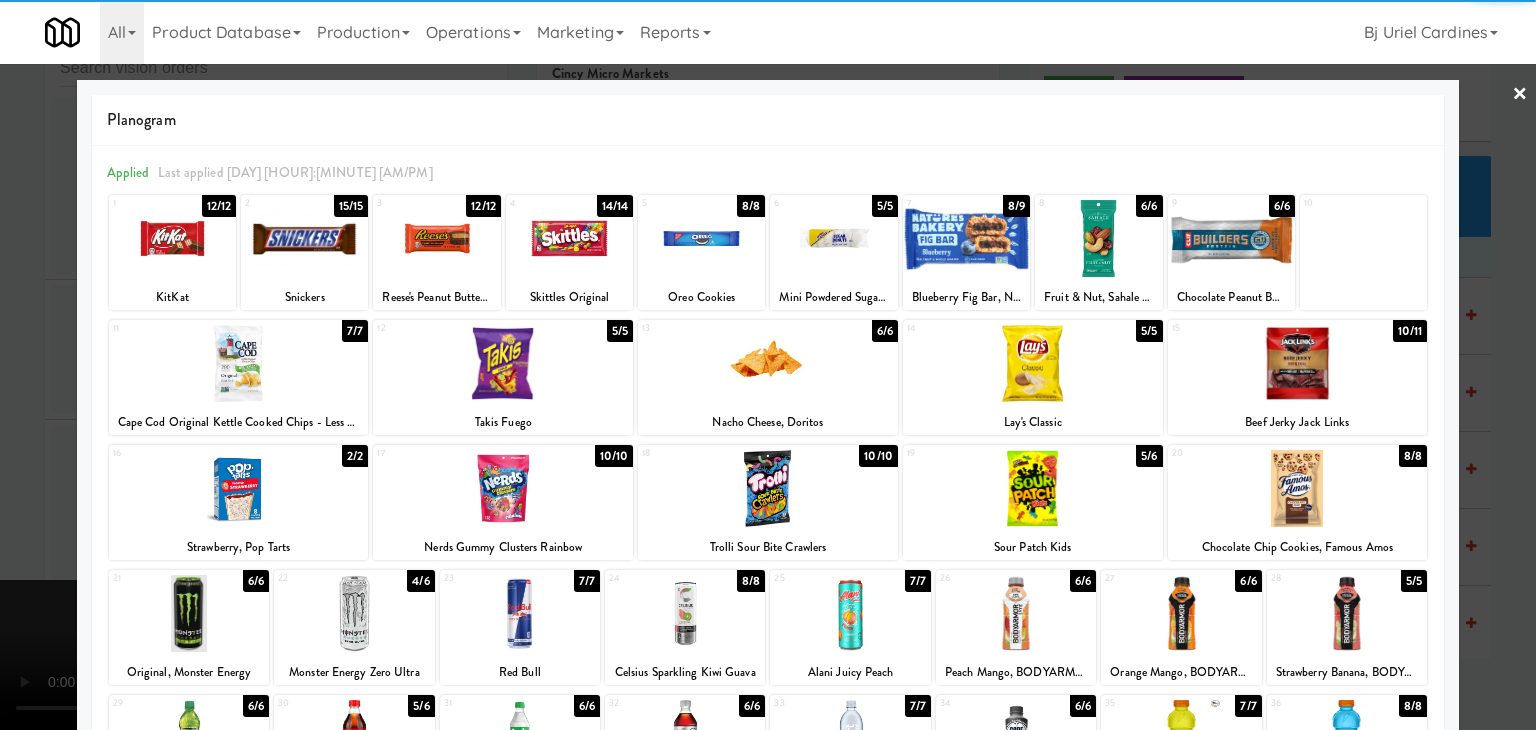 drag, startPoint x: 0, startPoint y: 553, endPoint x: 292, endPoint y: 548, distance: 292.04282 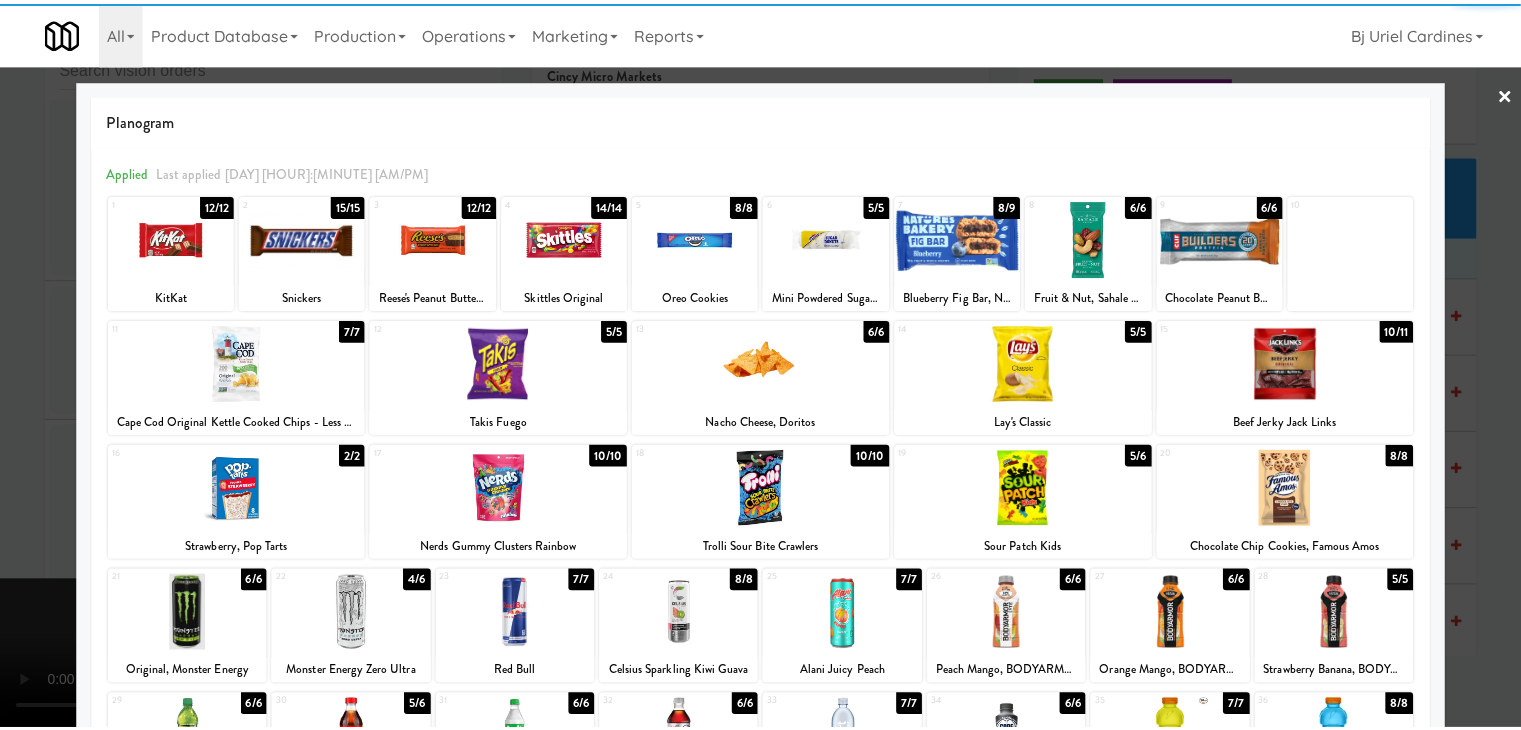 scroll, scrollTop: 16013, scrollLeft: 0, axis: vertical 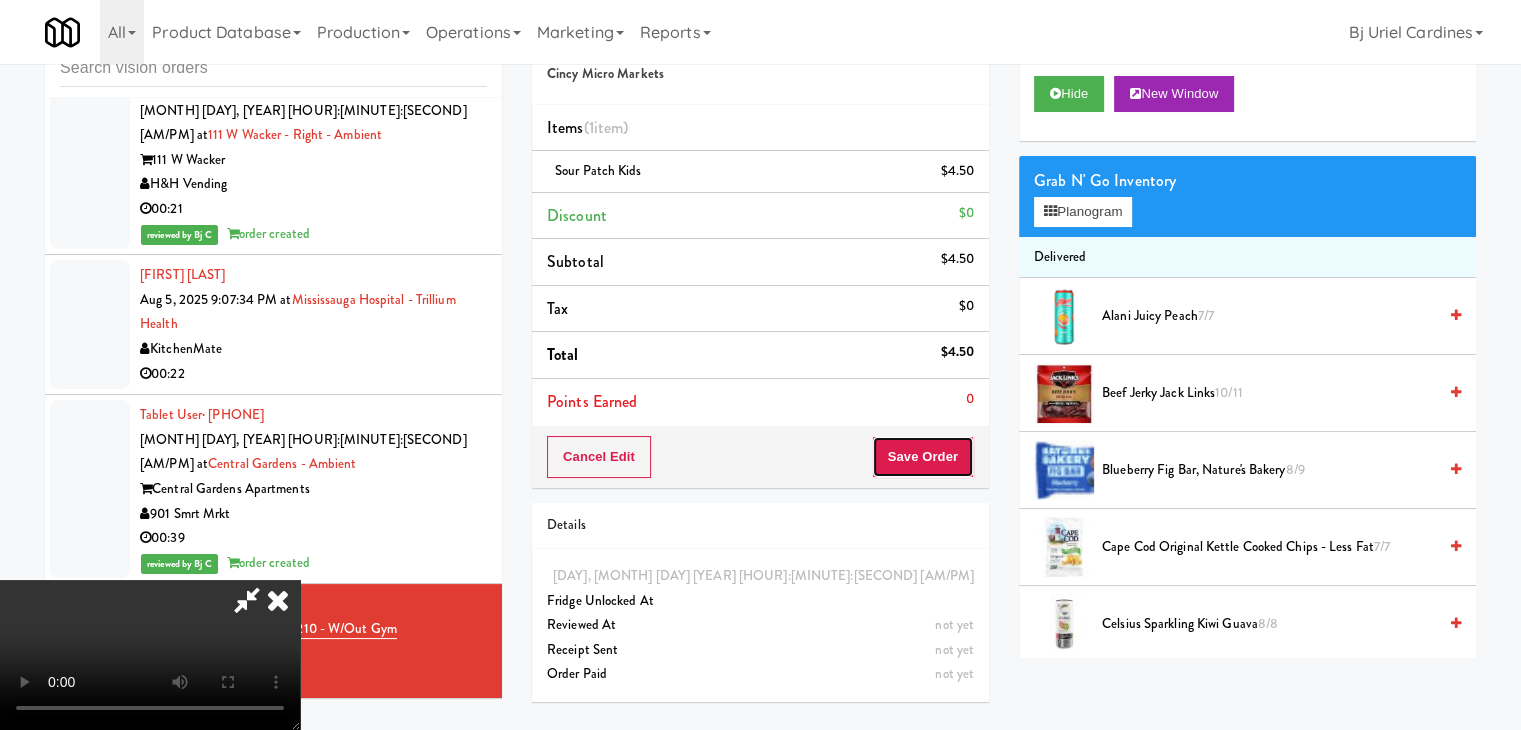 click on "Save Order" at bounding box center [923, 457] 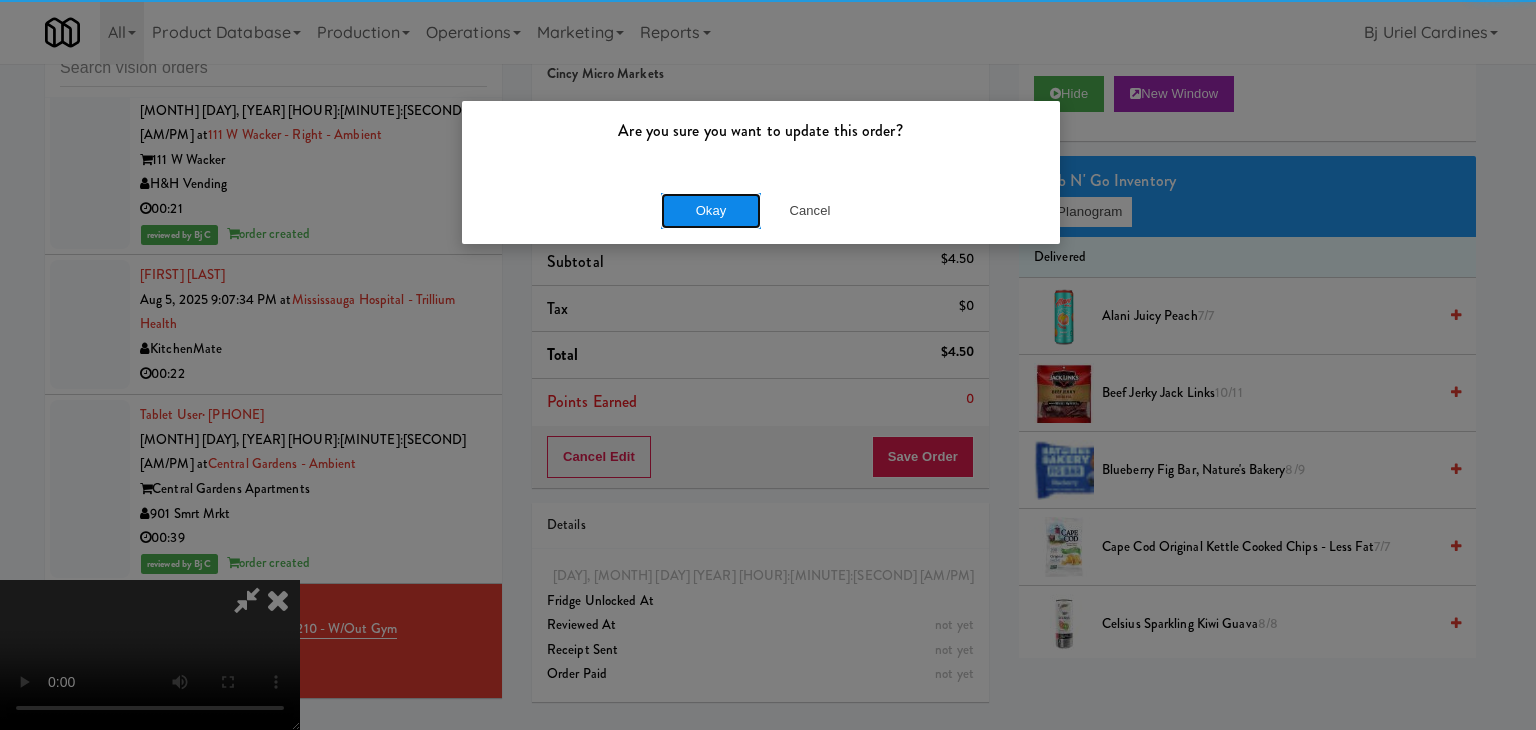 drag, startPoint x: 725, startPoint y: 207, endPoint x: 713, endPoint y: 205, distance: 12.165525 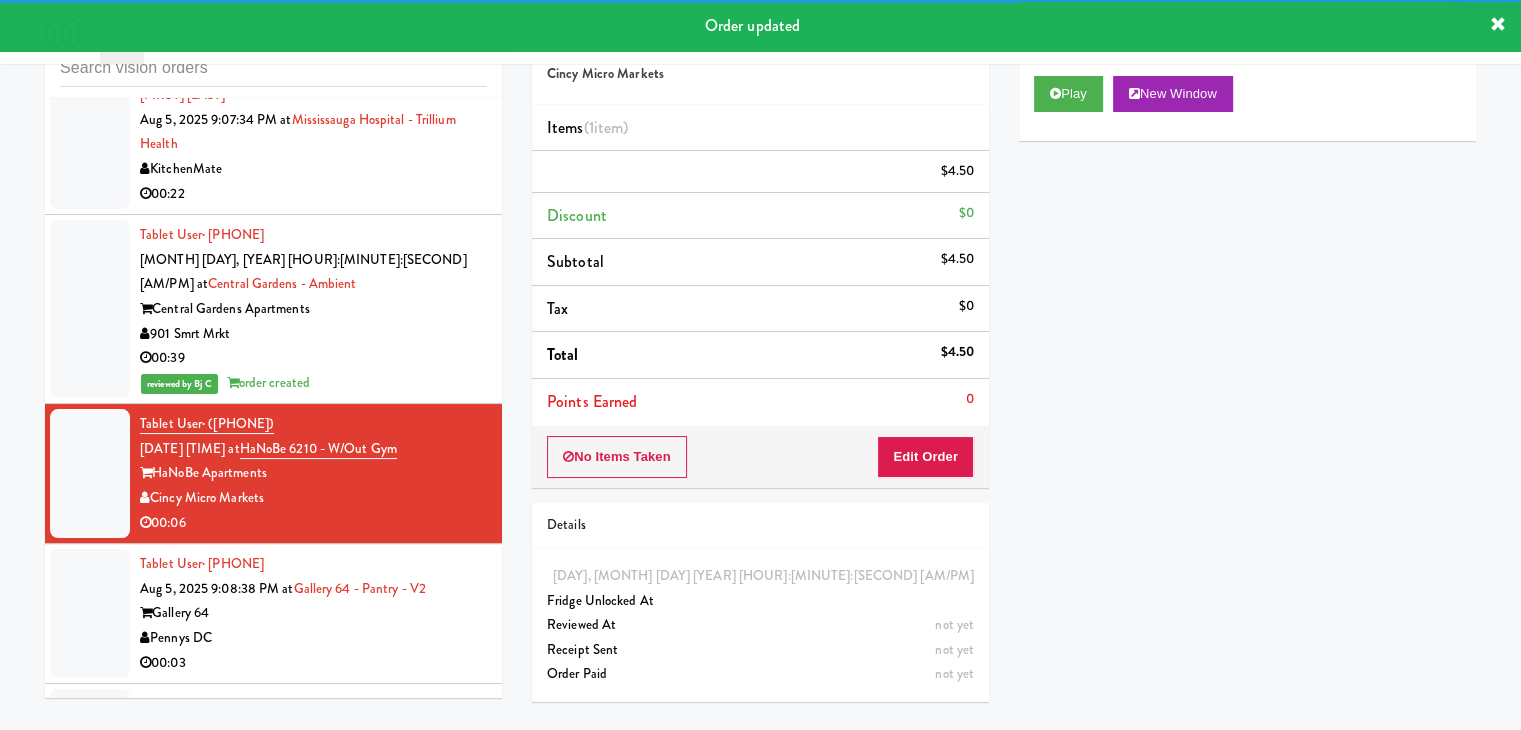 scroll, scrollTop: 16313, scrollLeft: 0, axis: vertical 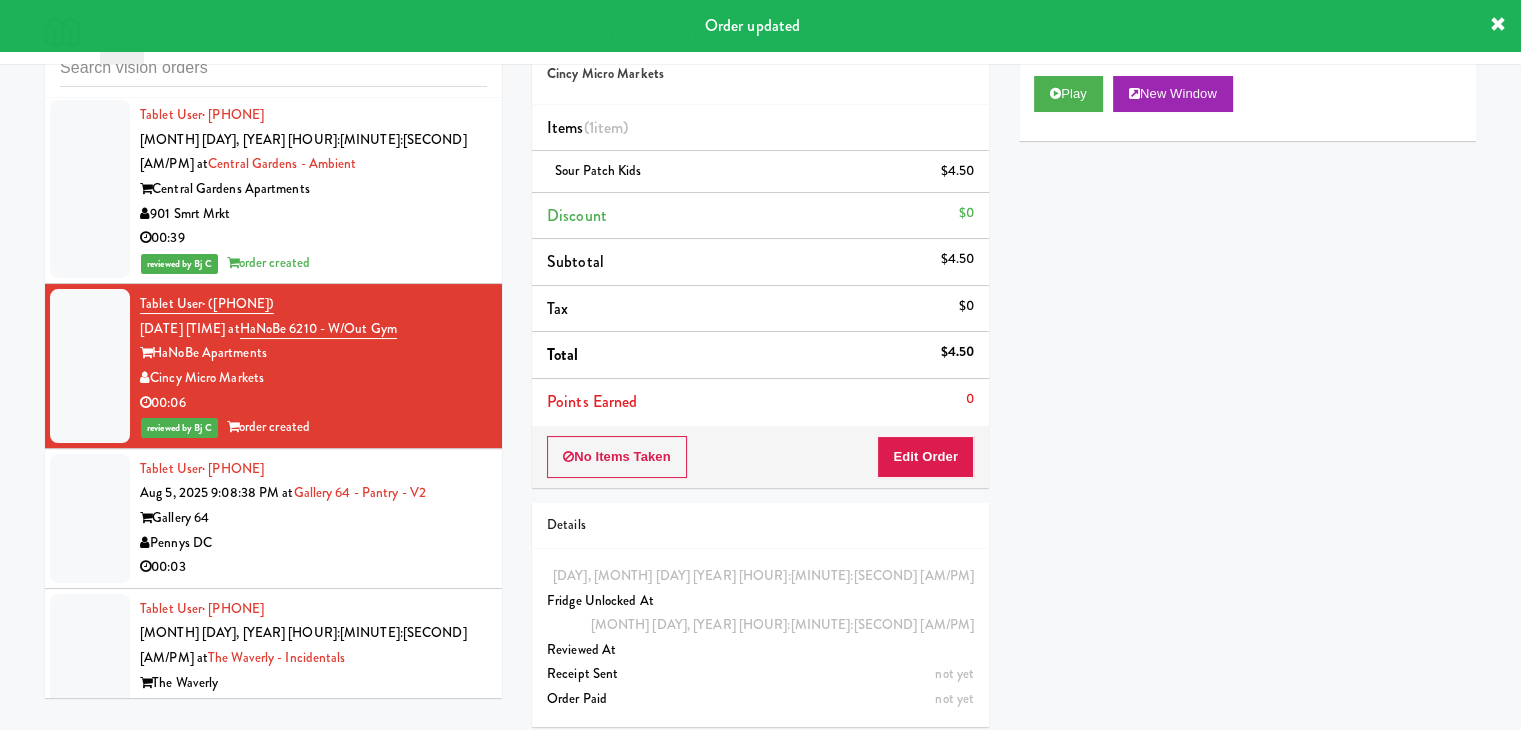 click on "Pennys DC" at bounding box center [313, 543] 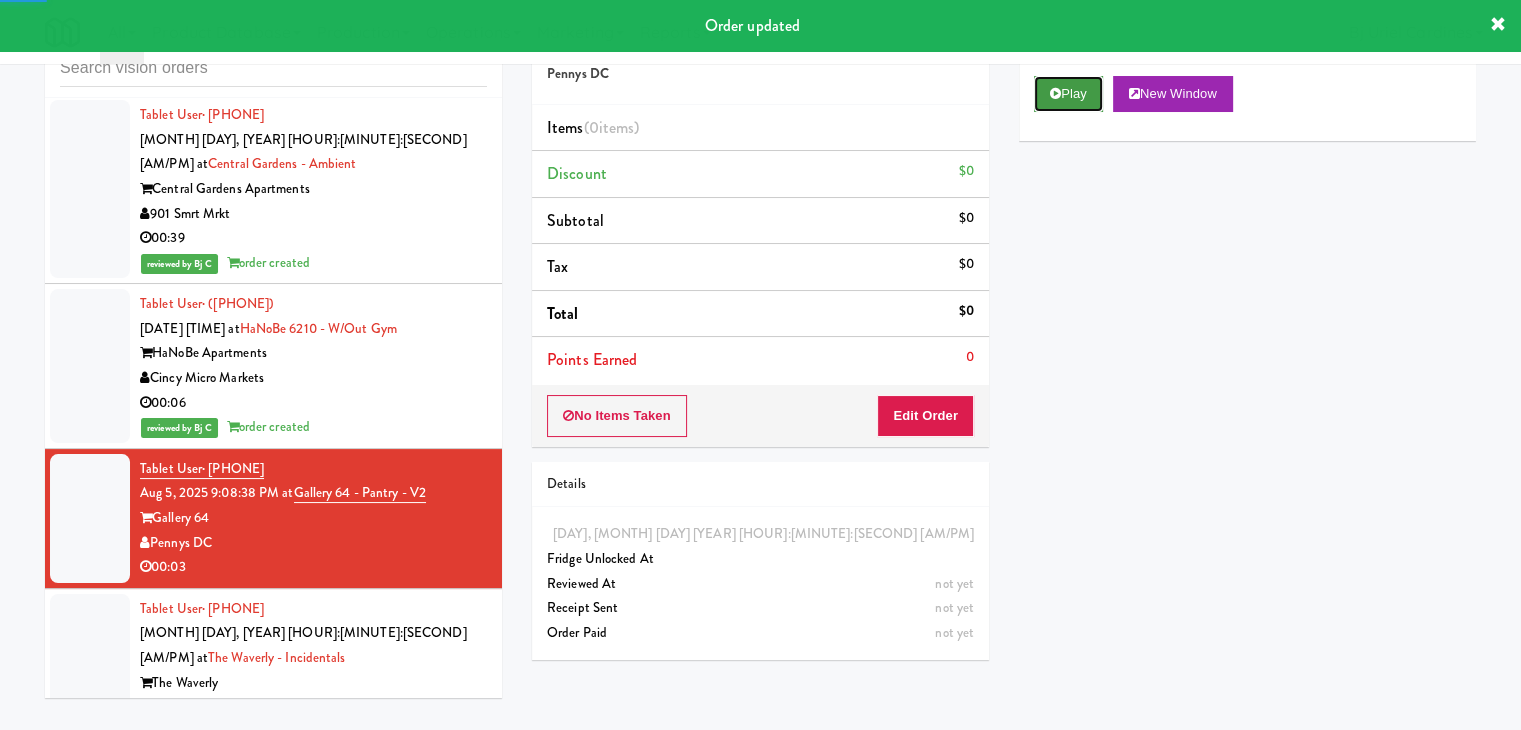 click on "Play" at bounding box center (1068, 94) 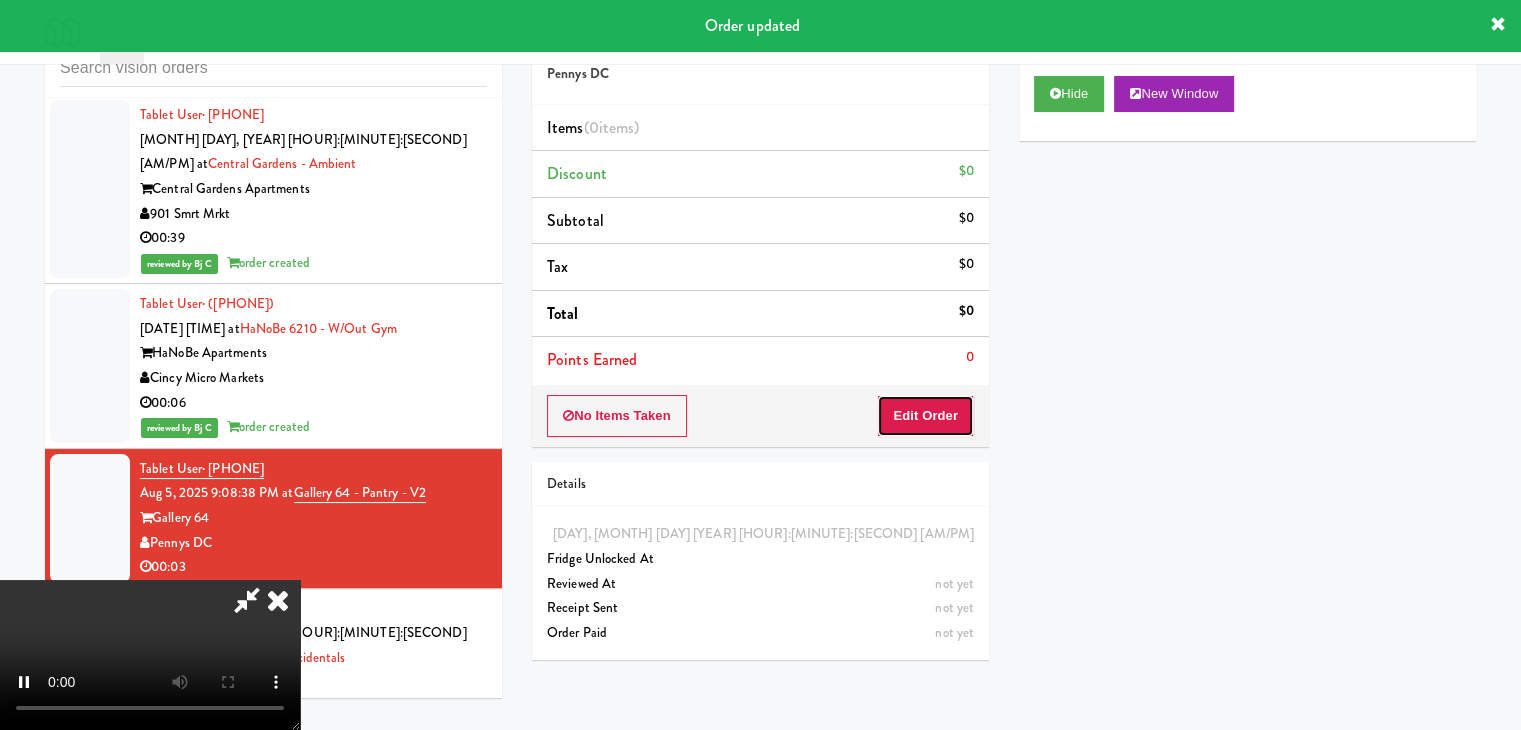 click on "Edit Order" at bounding box center (925, 416) 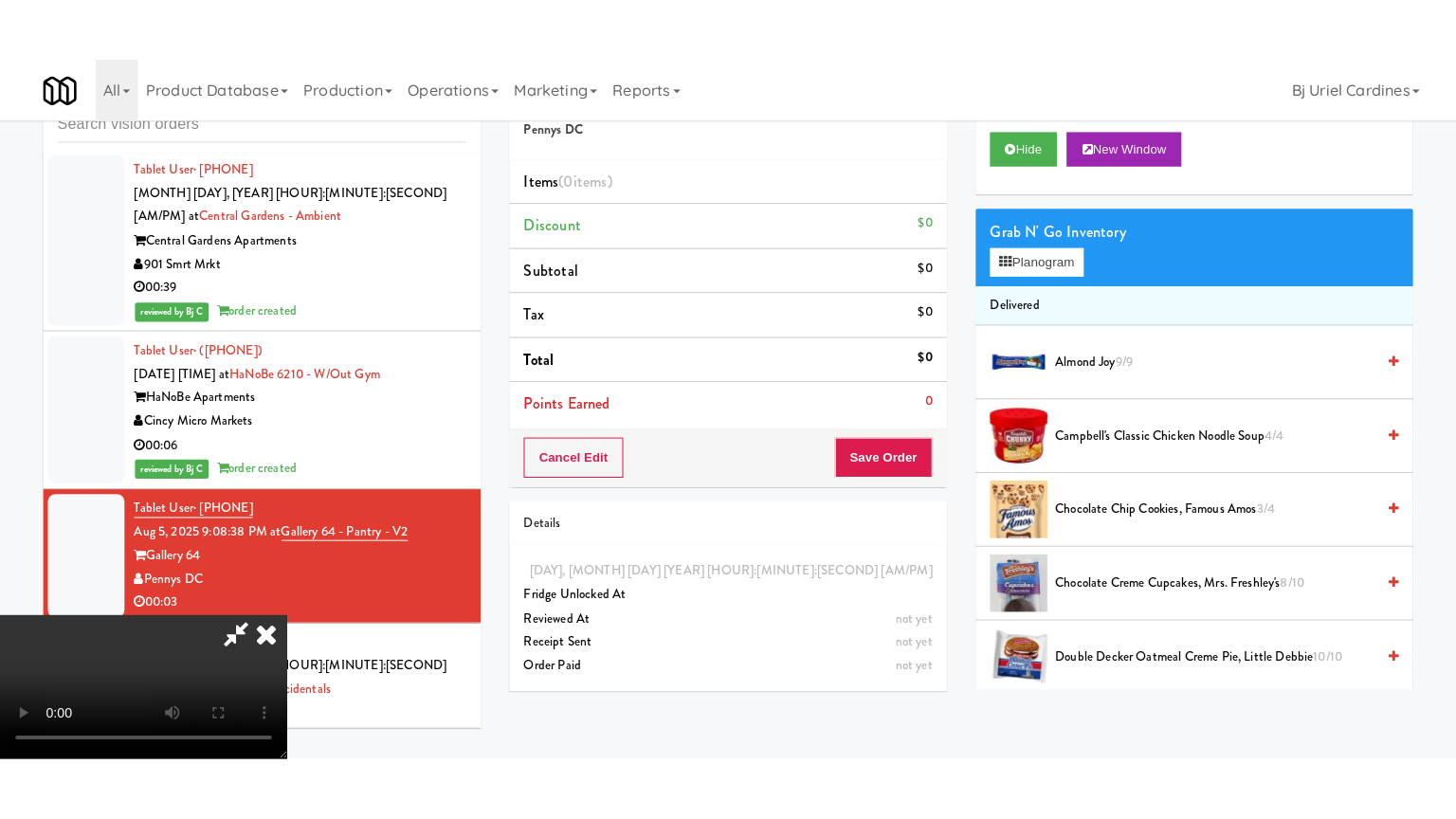 scroll, scrollTop: 266, scrollLeft: 0, axis: vertical 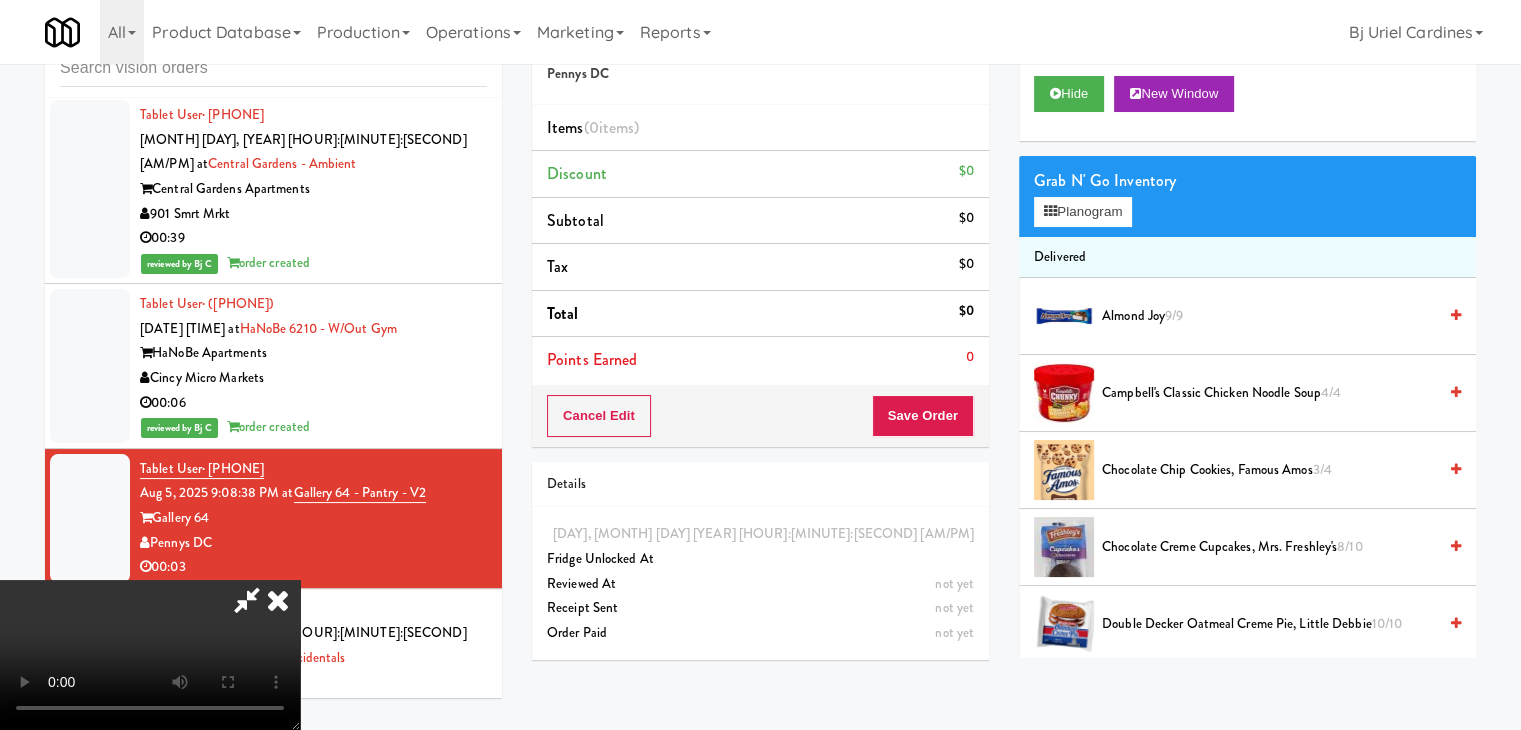 type 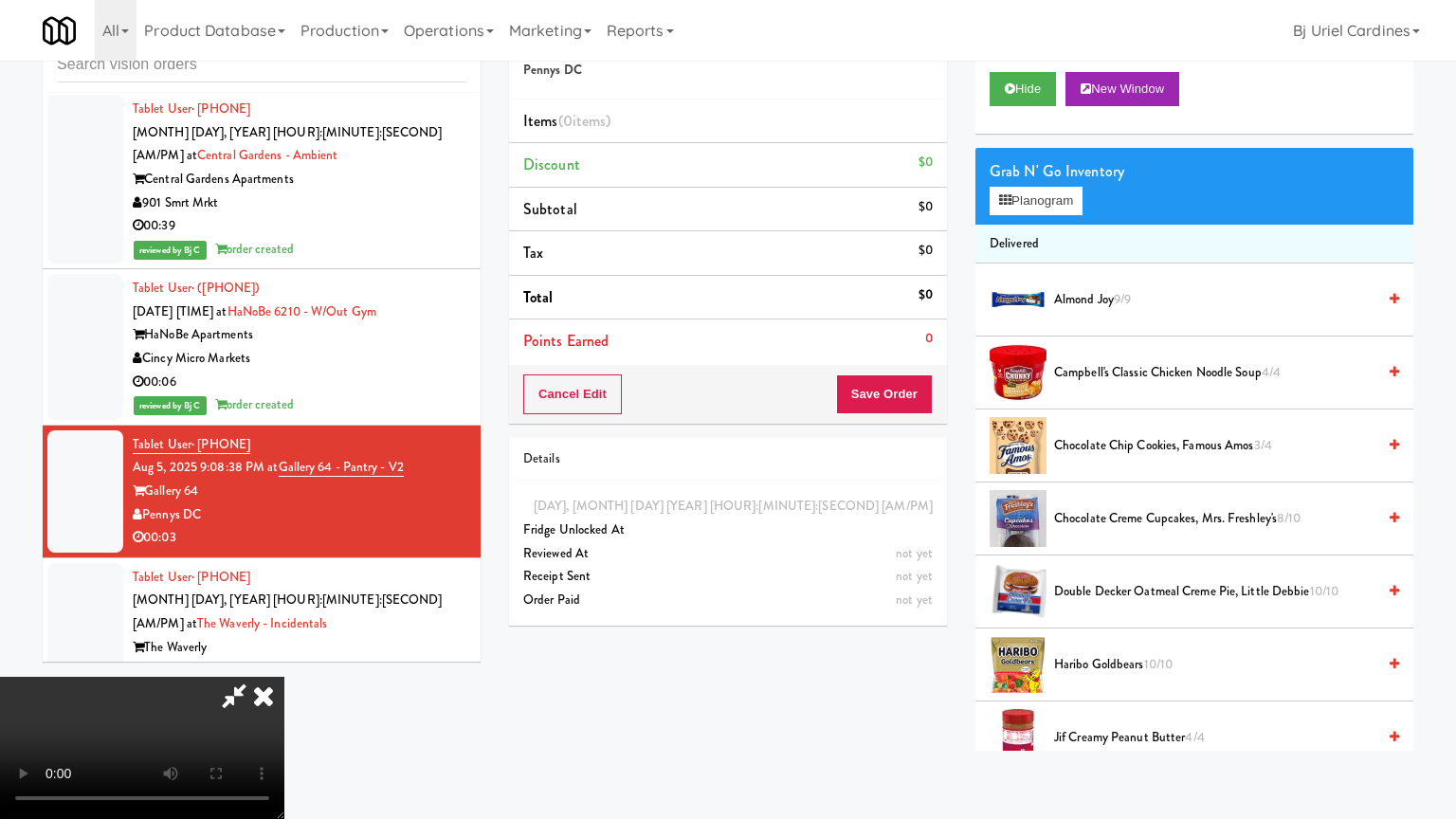 scroll, scrollTop: 0, scrollLeft: 0, axis: both 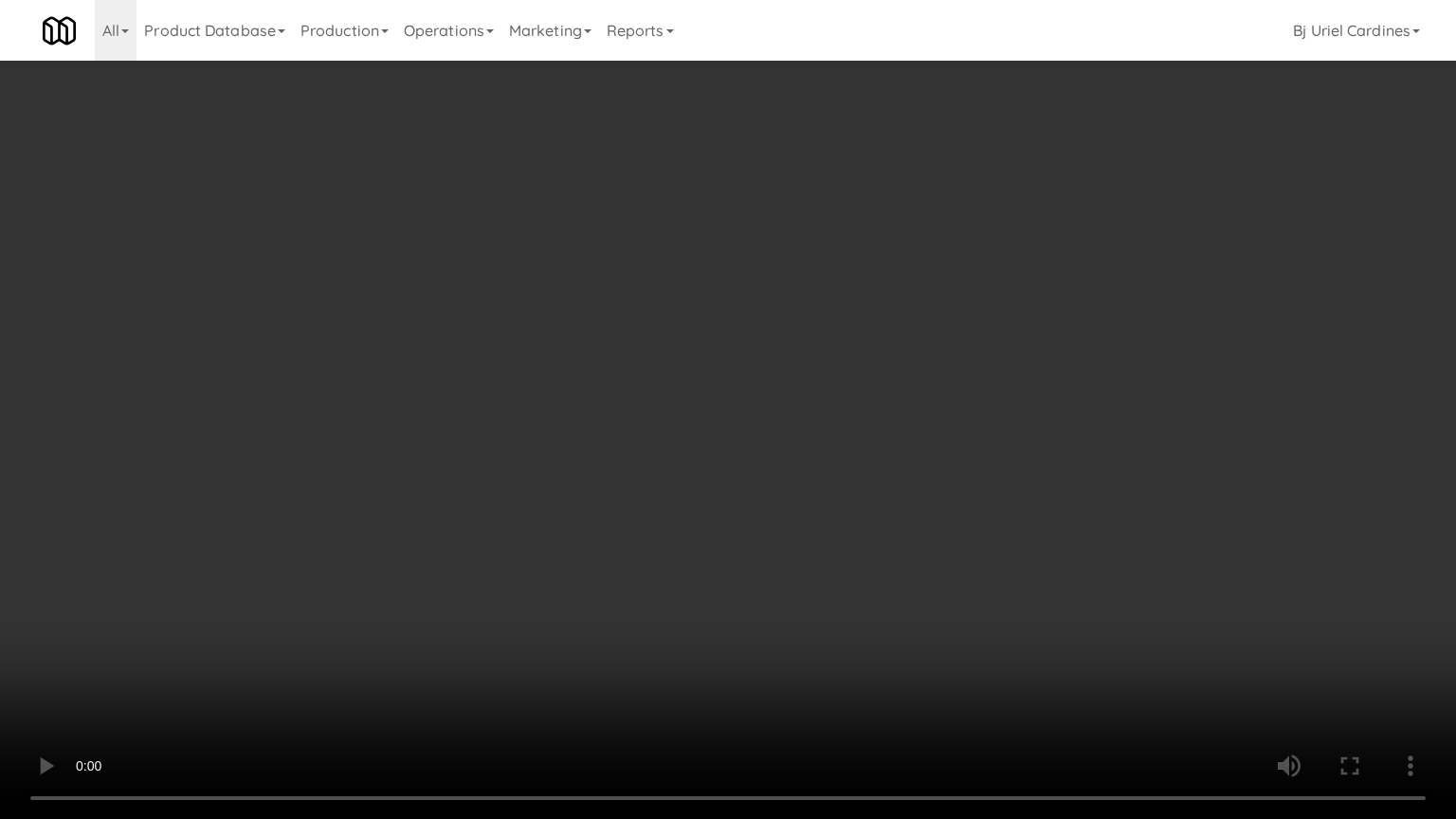 click at bounding box center [728, 410] 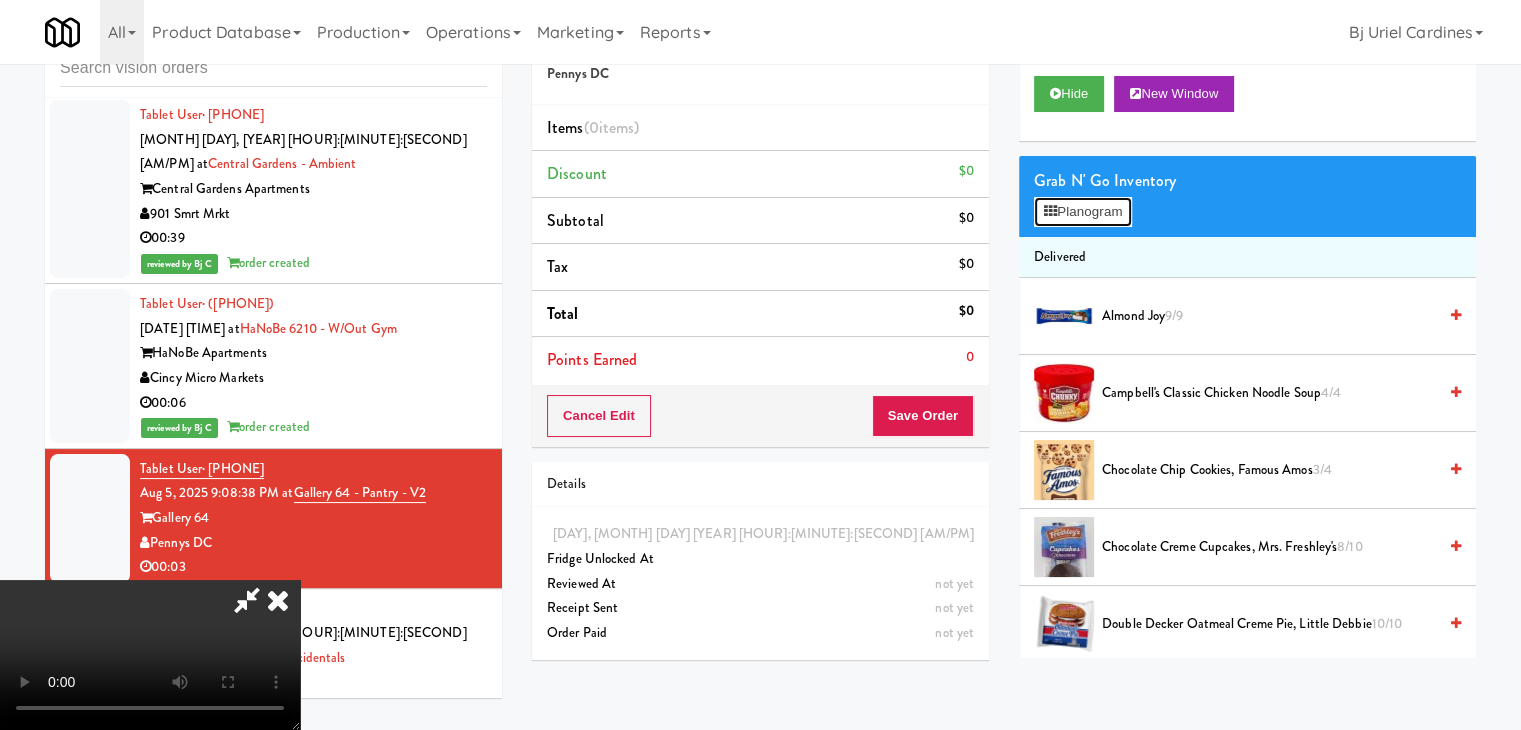click on "Planogram" at bounding box center [1083, 212] 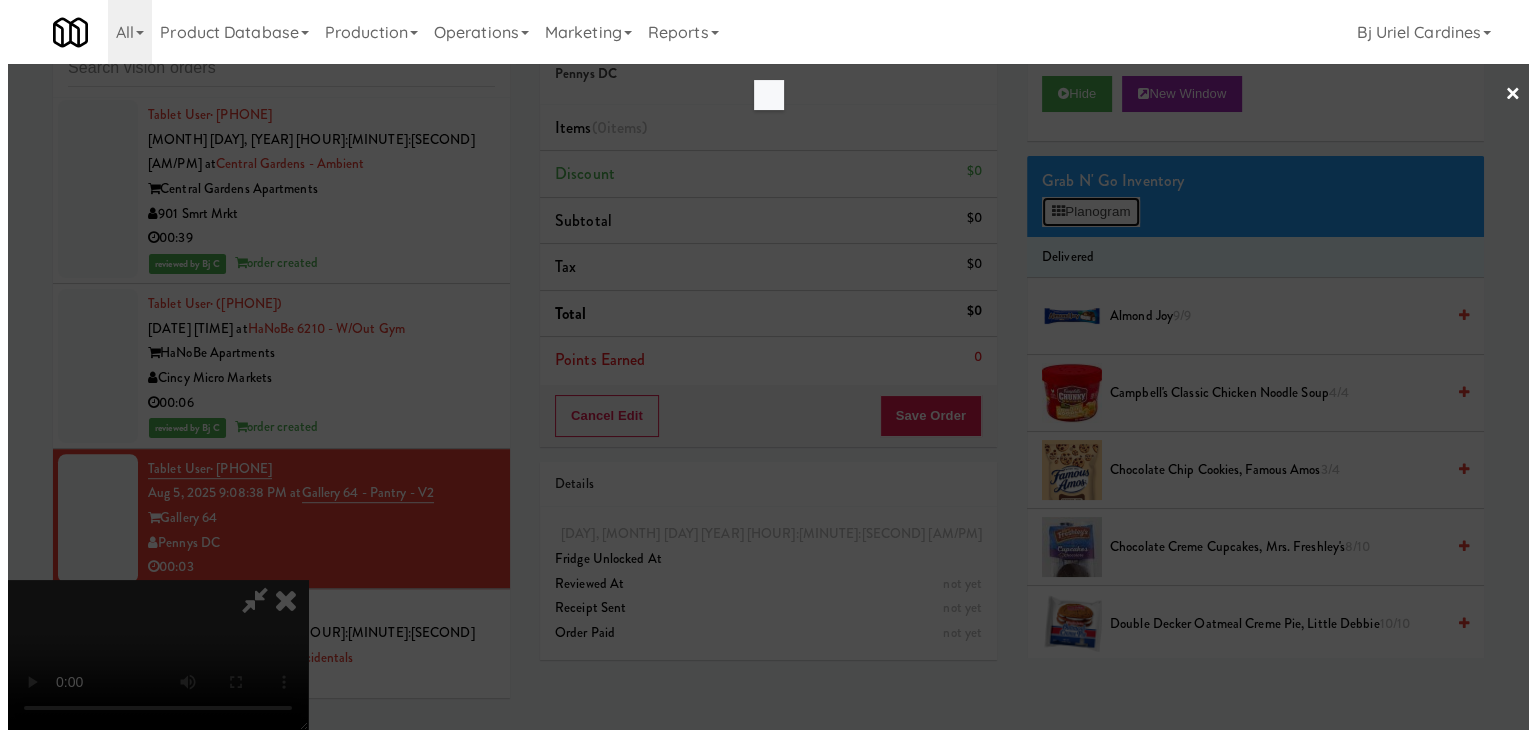 scroll, scrollTop: 16288, scrollLeft: 0, axis: vertical 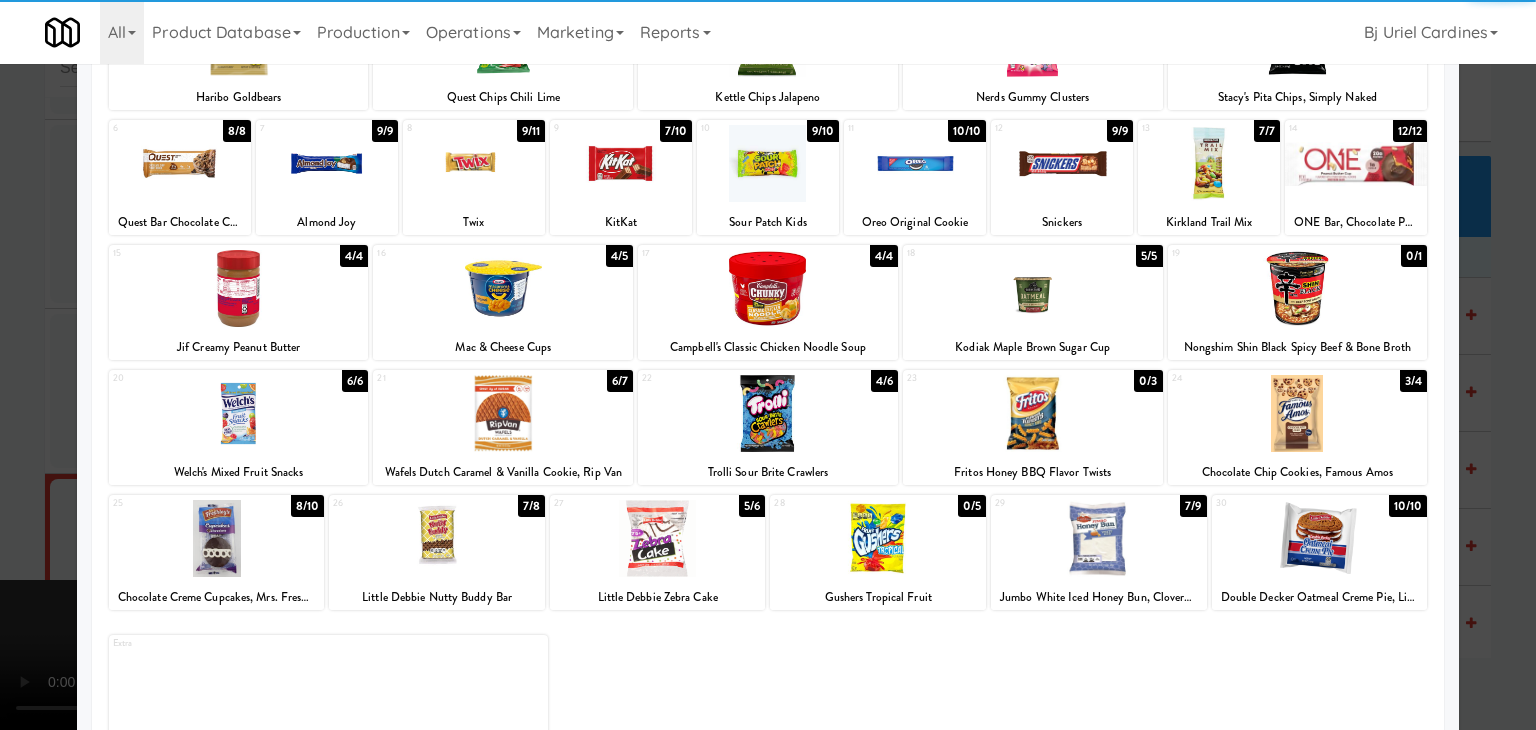 drag, startPoint x: 253, startPoint y: 425, endPoint x: 164, endPoint y: 438, distance: 89.94443 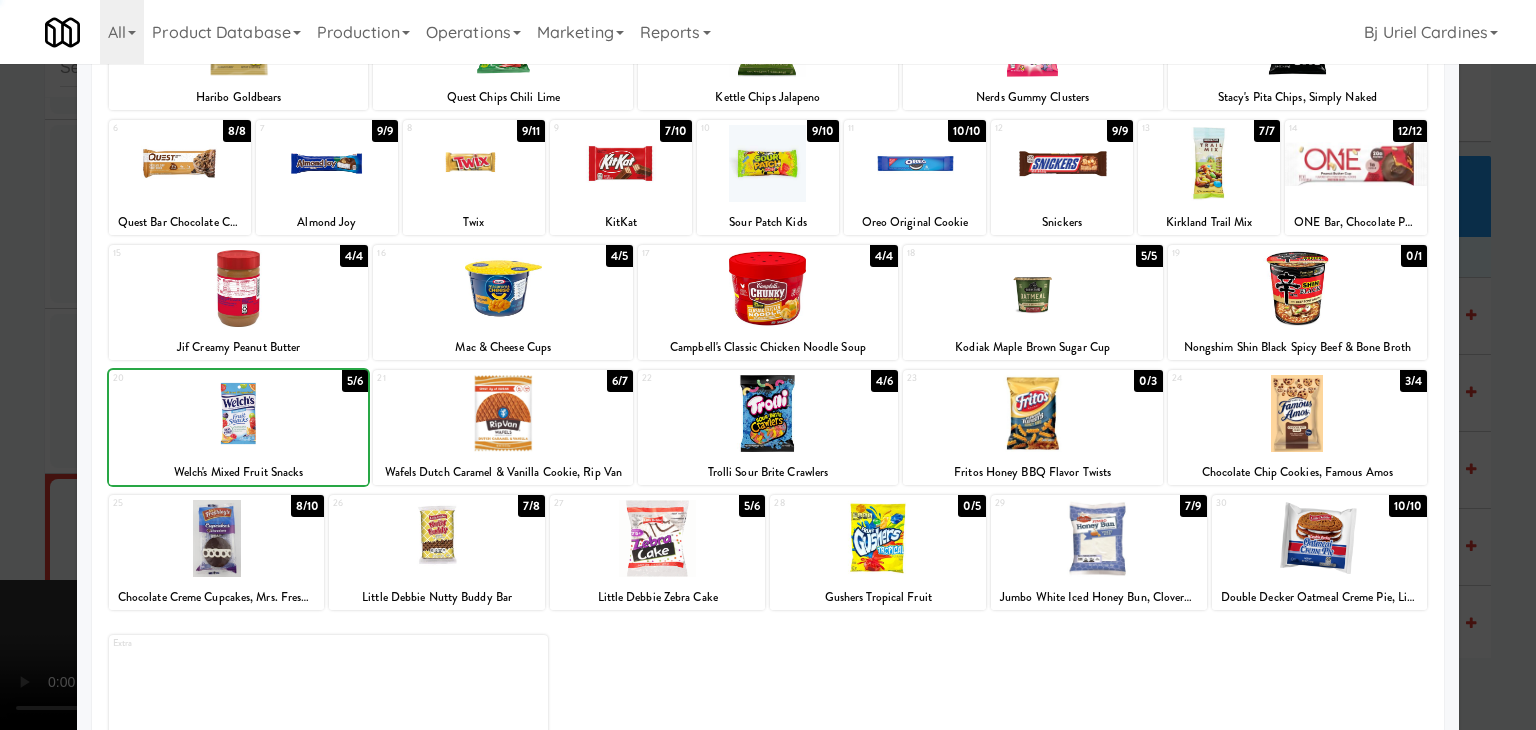 click at bounding box center (768, 365) 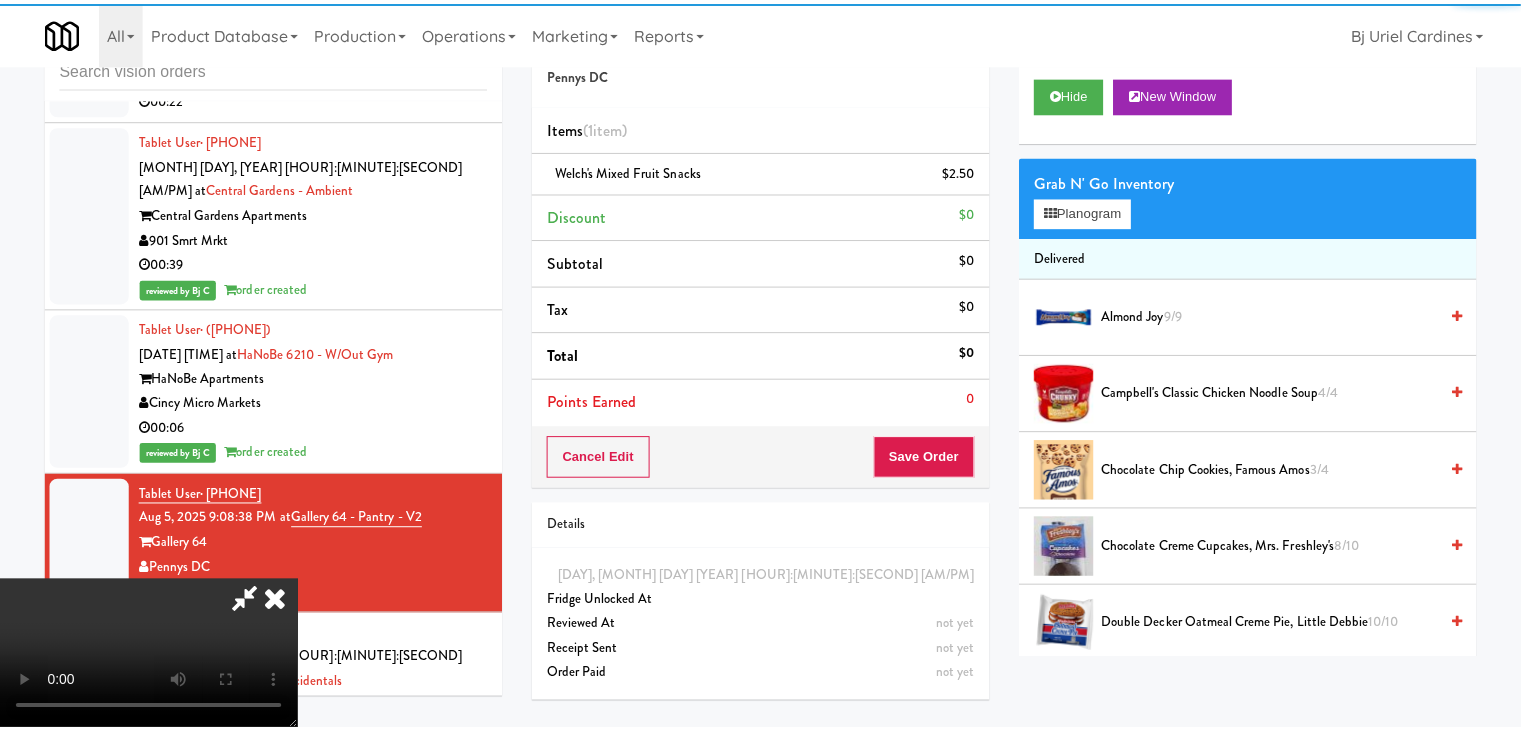 scroll, scrollTop: 16313, scrollLeft: 0, axis: vertical 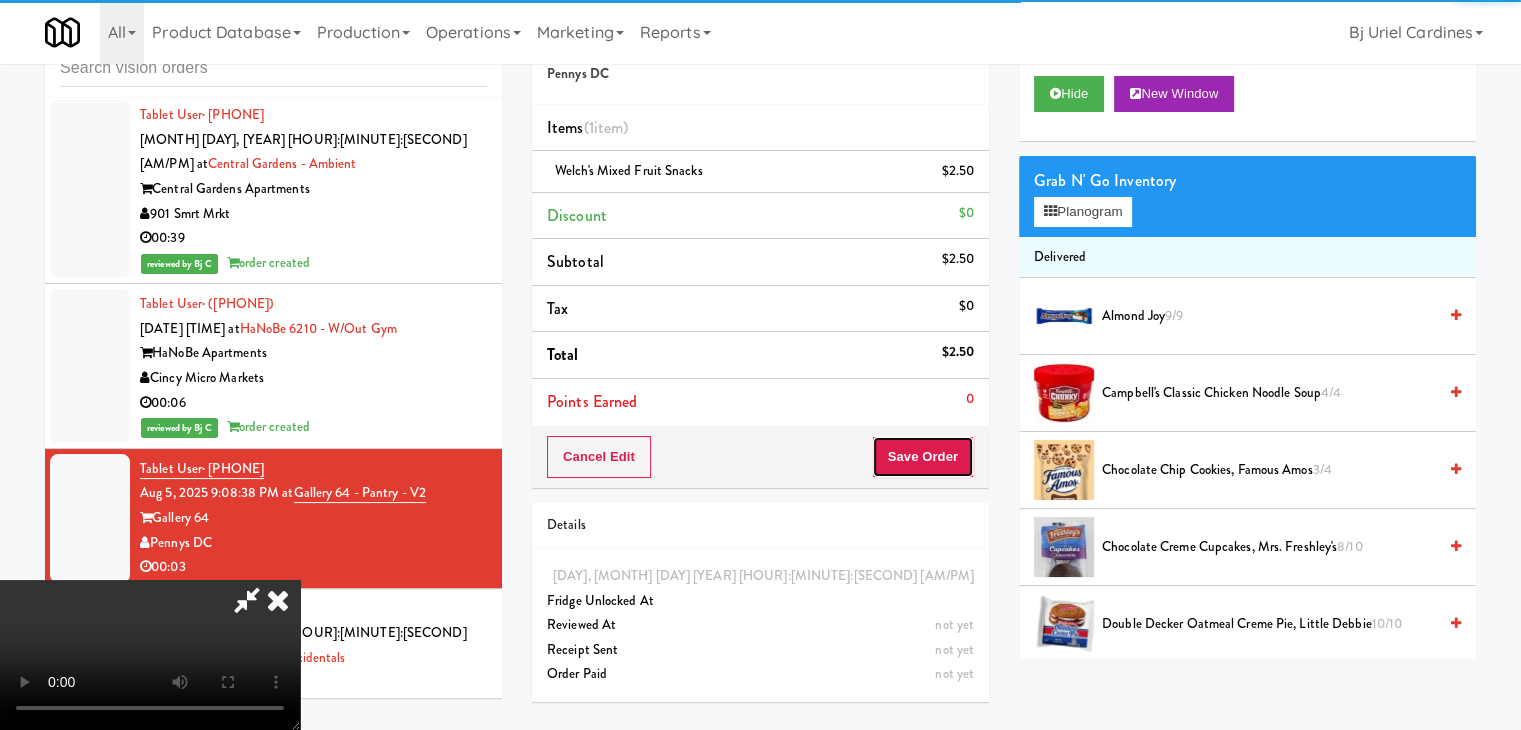click on "Save Order" at bounding box center [923, 457] 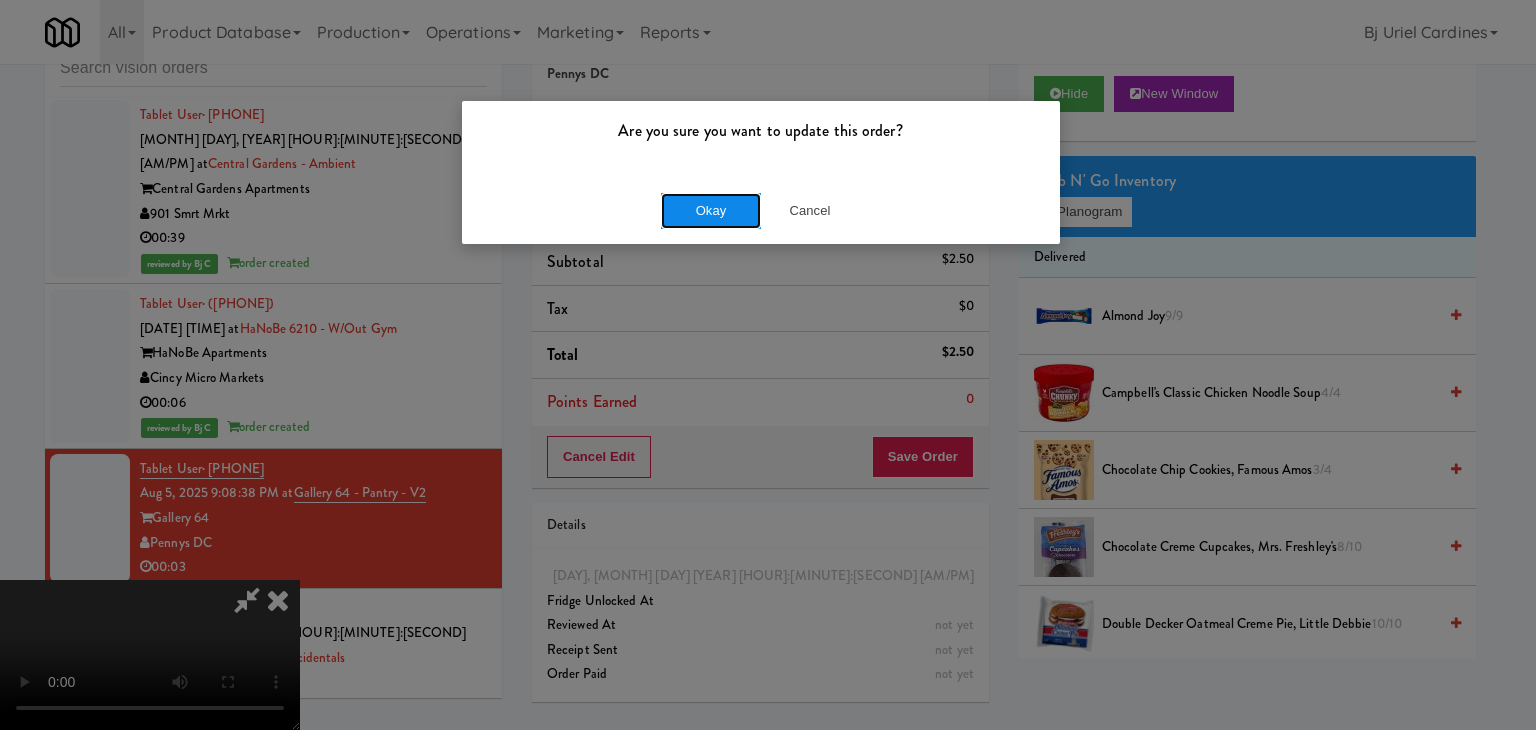click on "Okay" at bounding box center [711, 211] 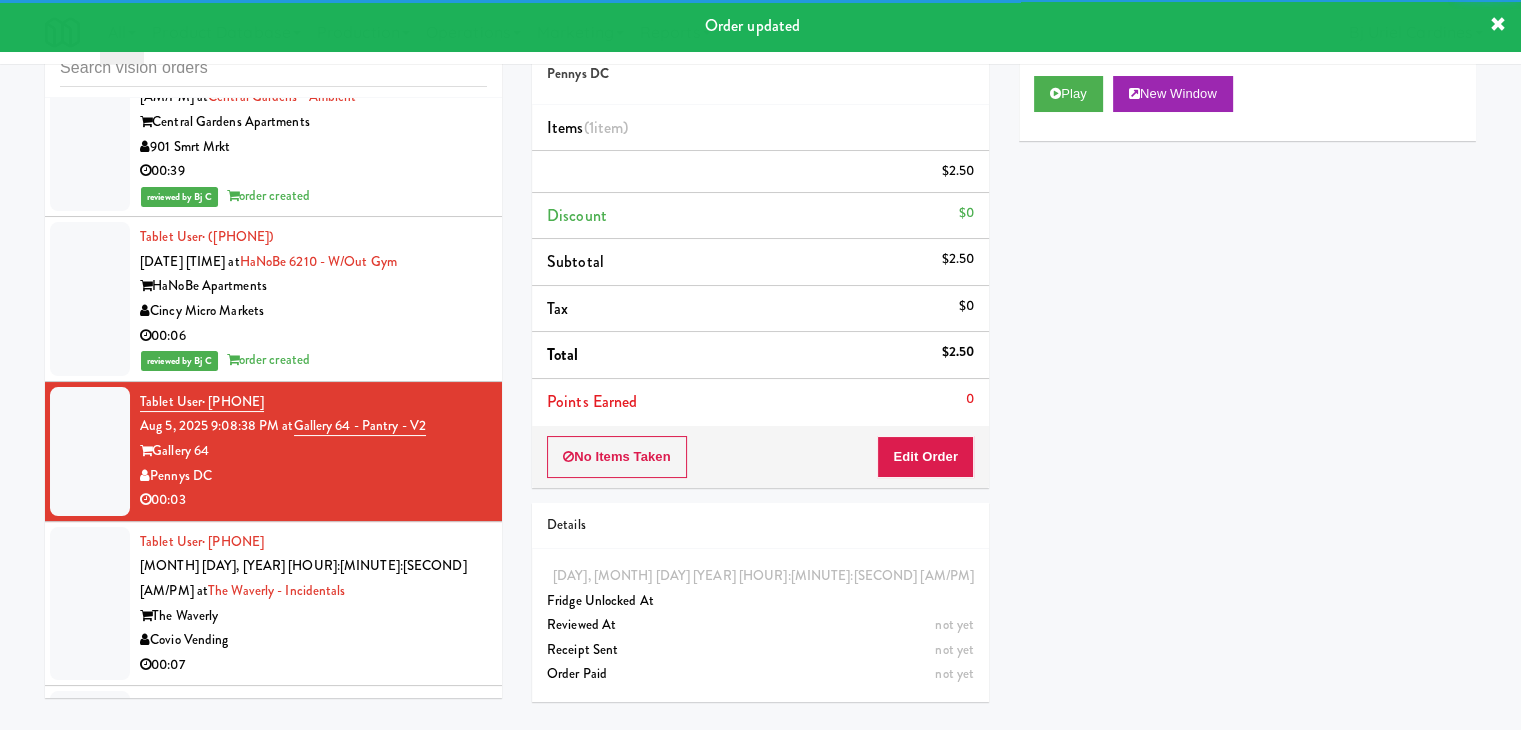 scroll, scrollTop: 16538, scrollLeft: 0, axis: vertical 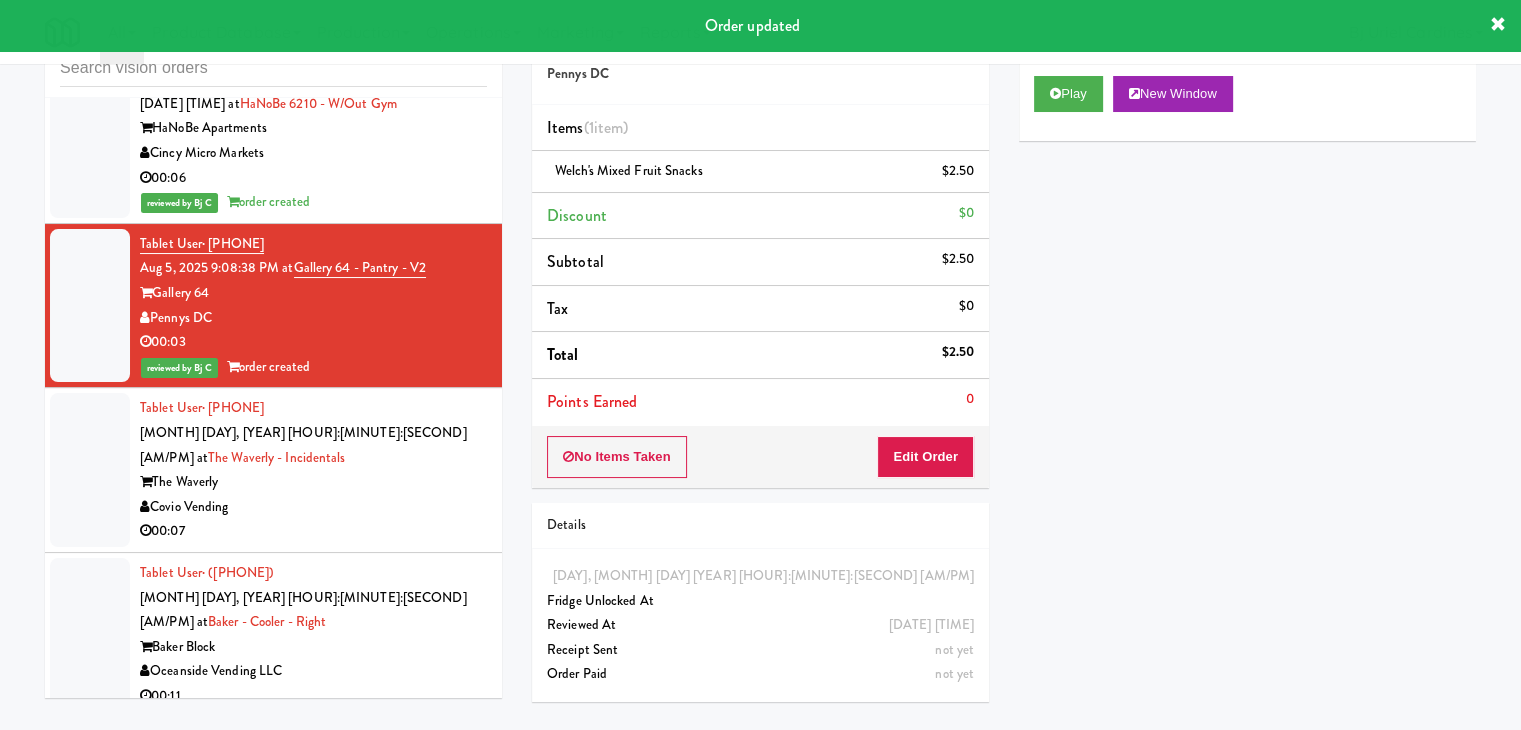click on "Covio Vending" at bounding box center [313, 507] 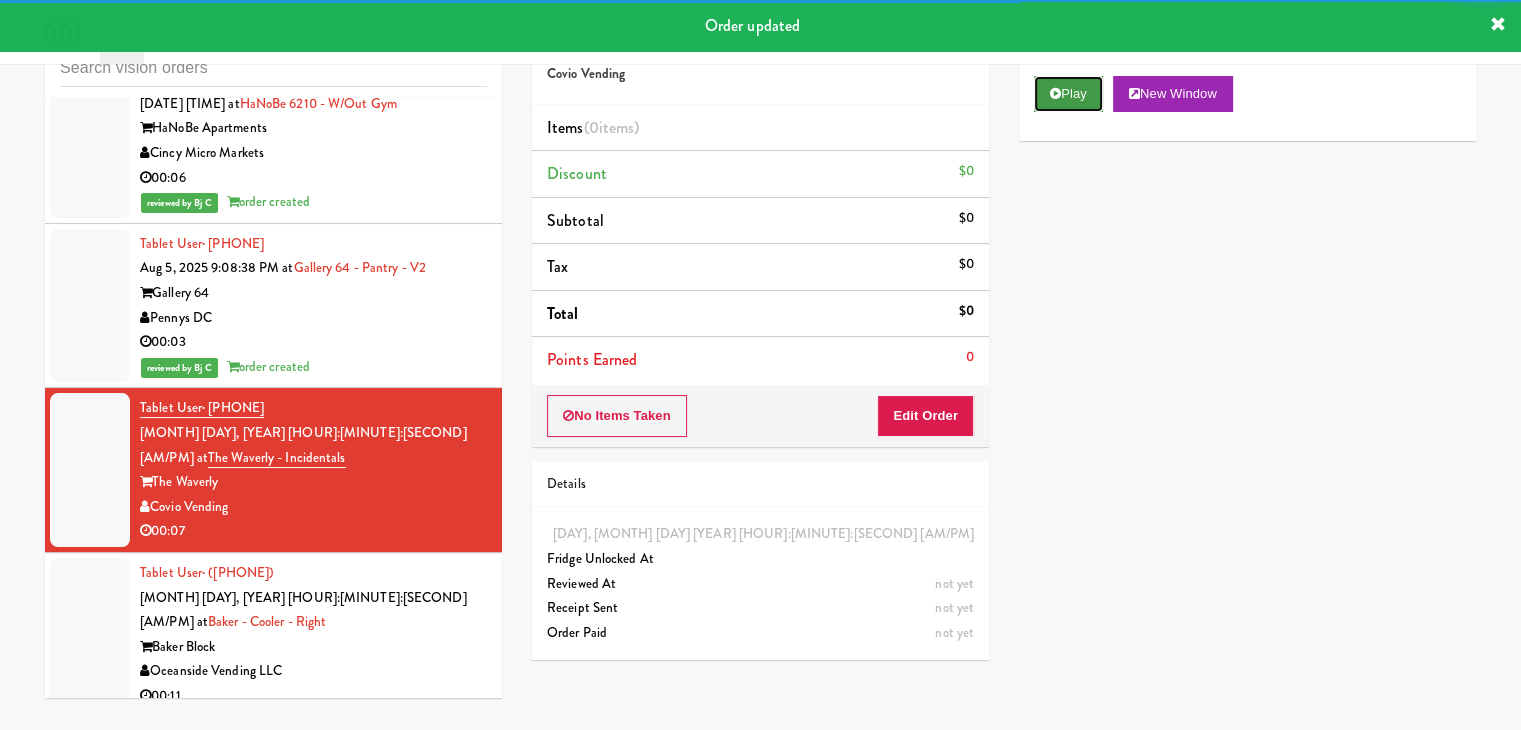 click on "Play" at bounding box center (1068, 94) 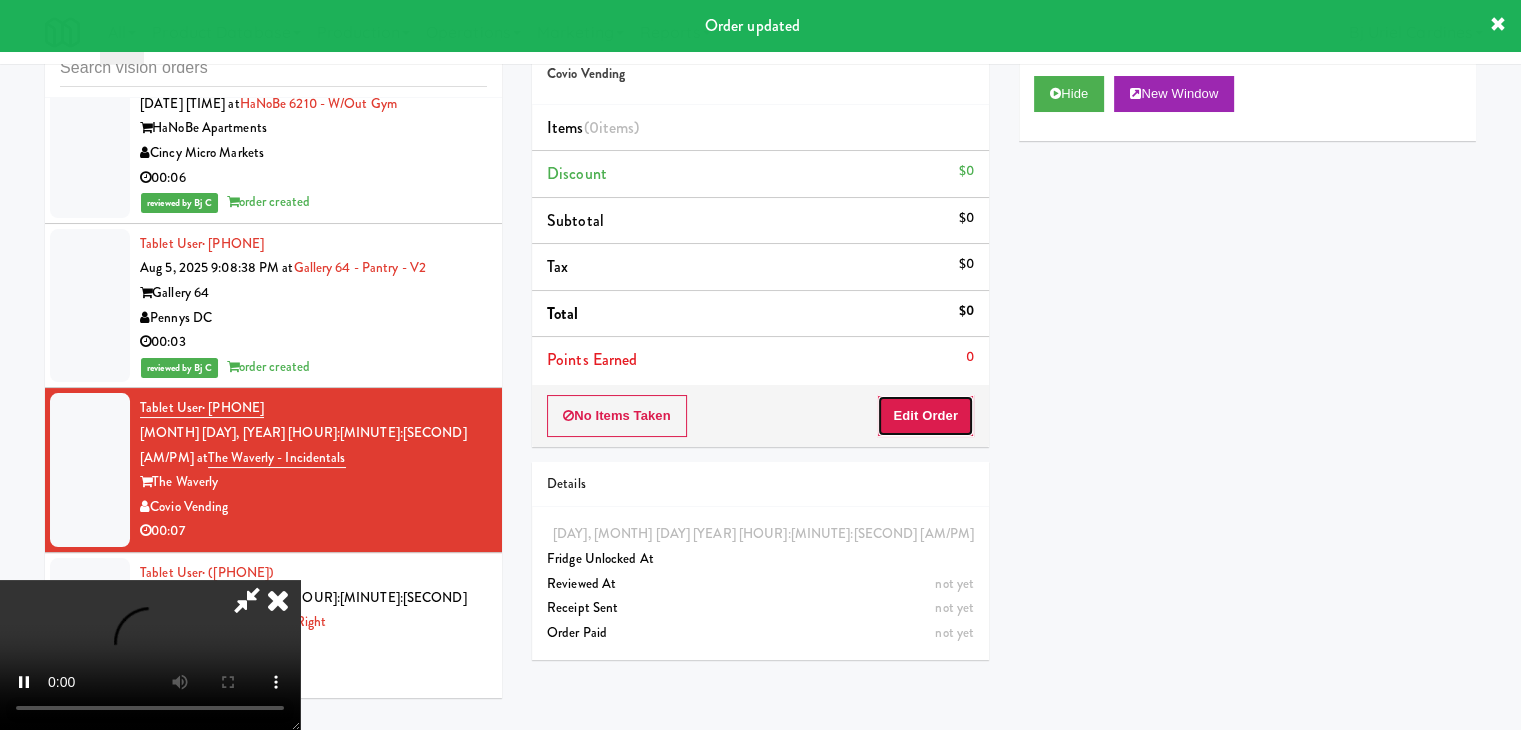 click on "Edit Order" at bounding box center (925, 416) 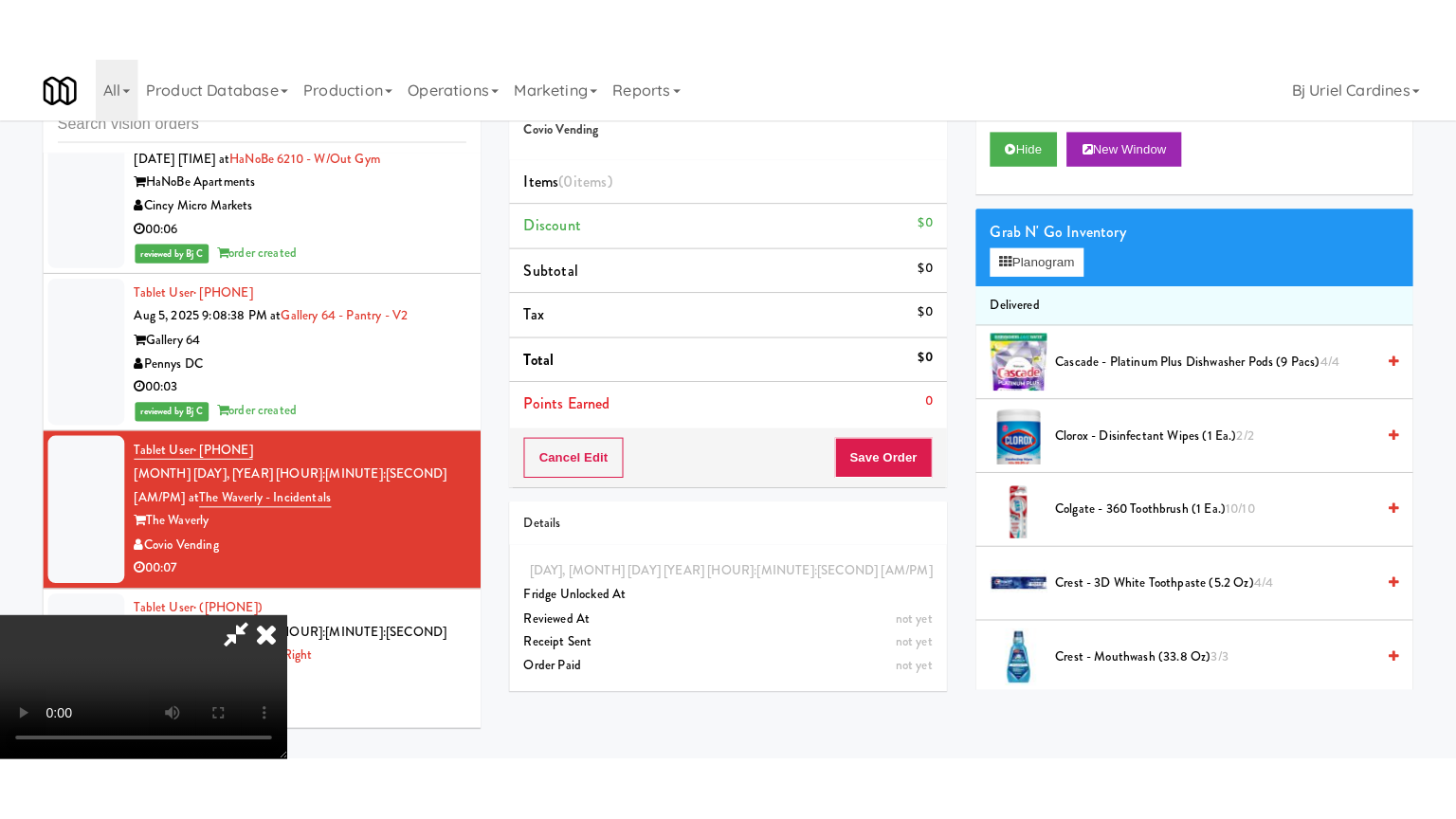 scroll, scrollTop: 266, scrollLeft: 0, axis: vertical 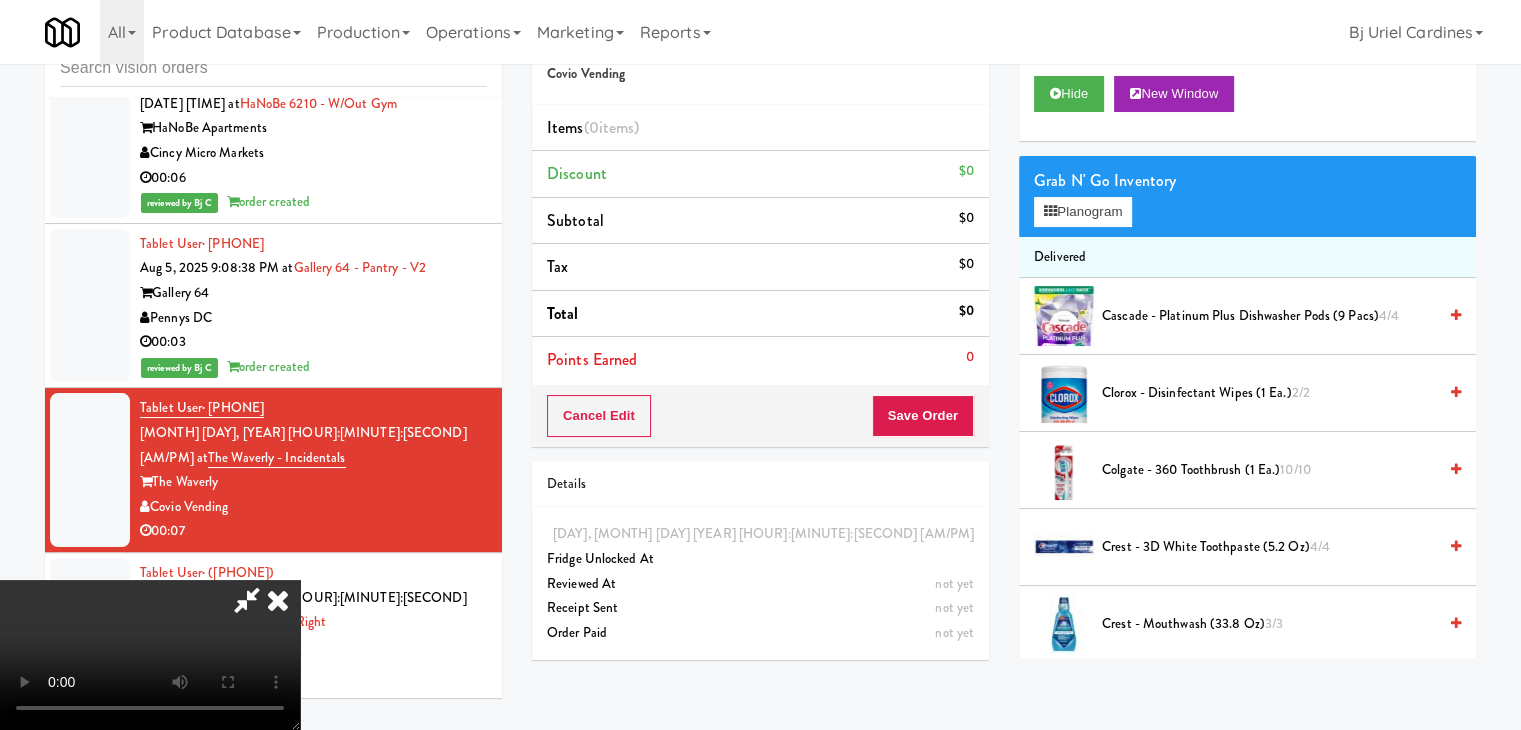 type 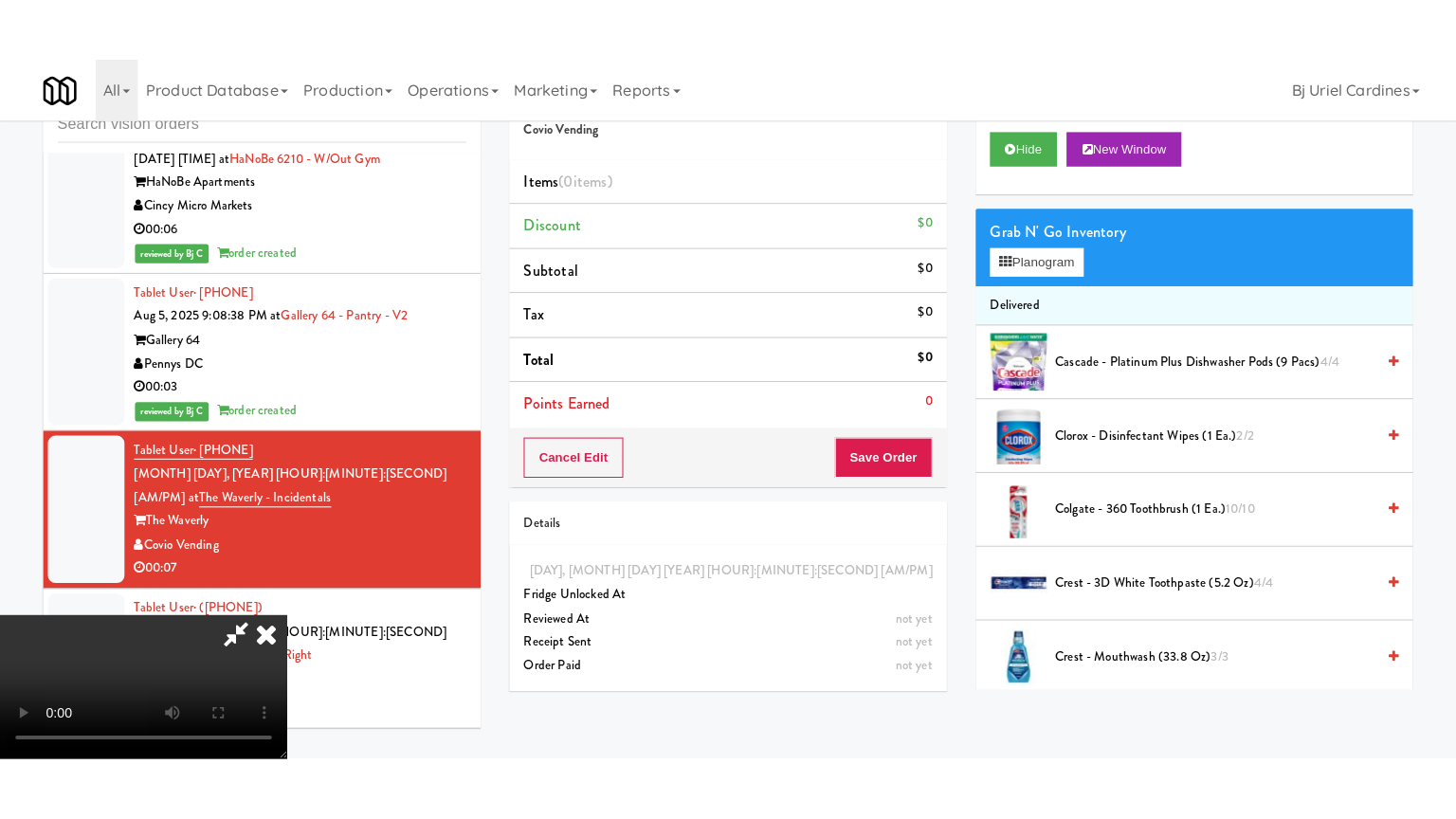 scroll, scrollTop: 0, scrollLeft: 0, axis: both 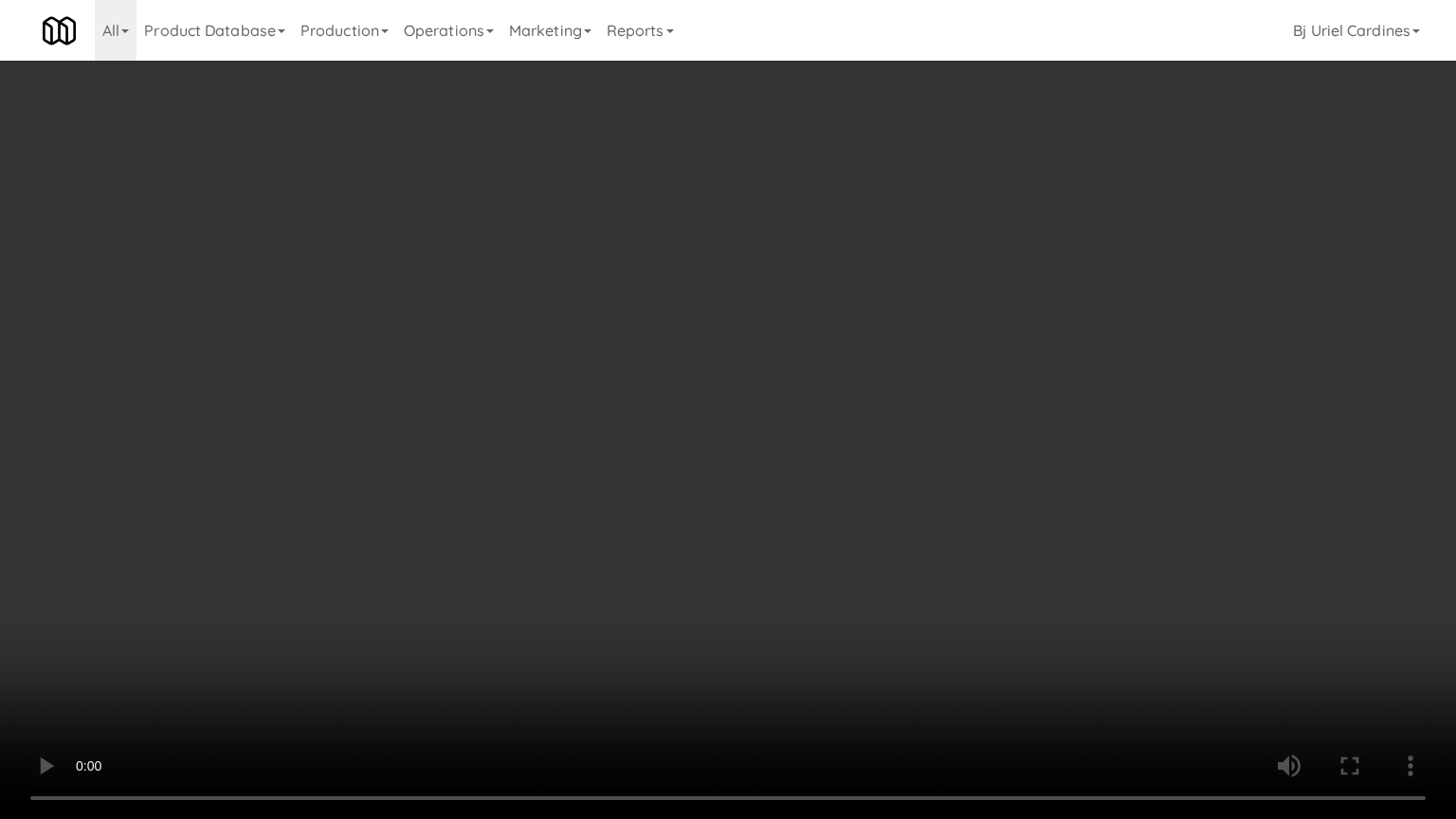 click at bounding box center [728, 410] 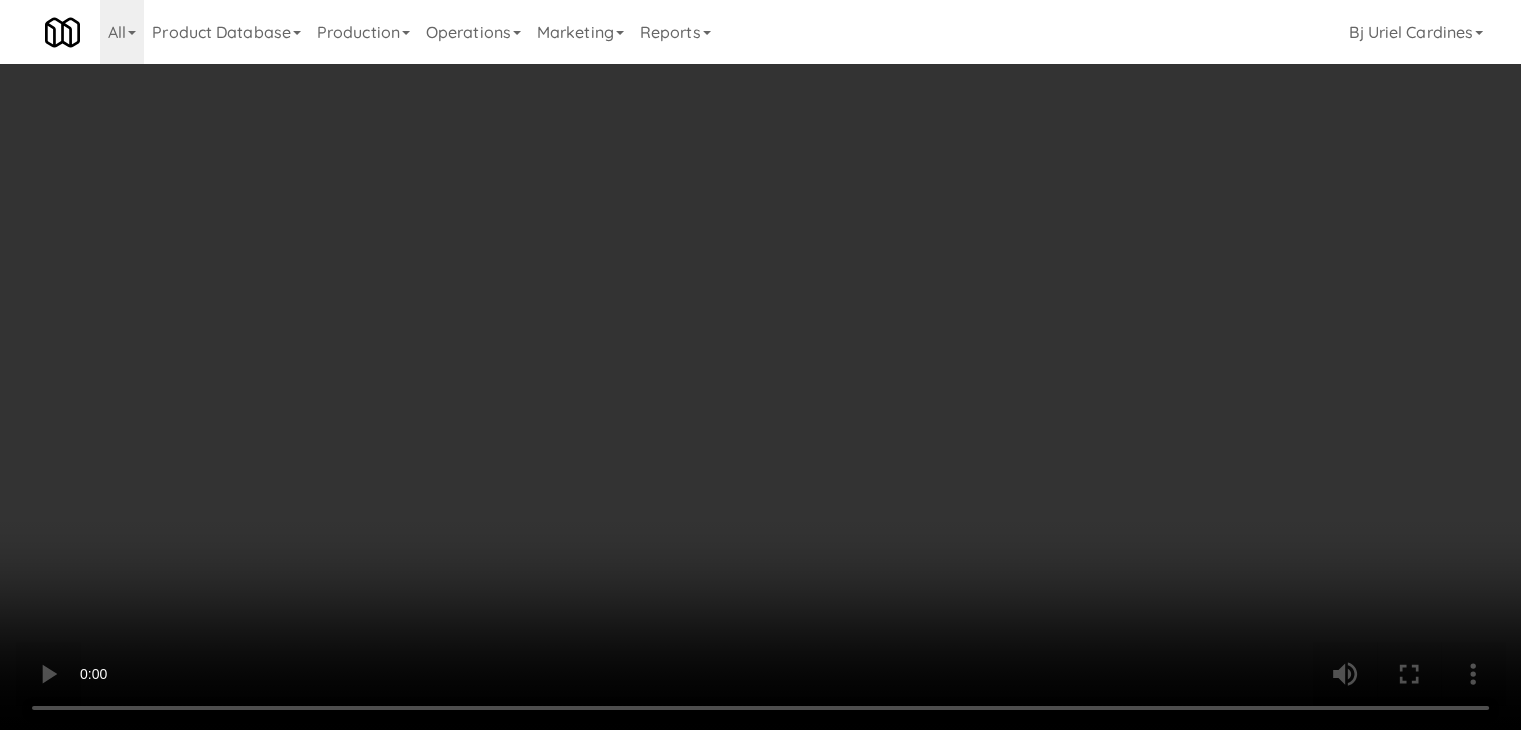 click on "Planogram" at bounding box center [1083, 212] 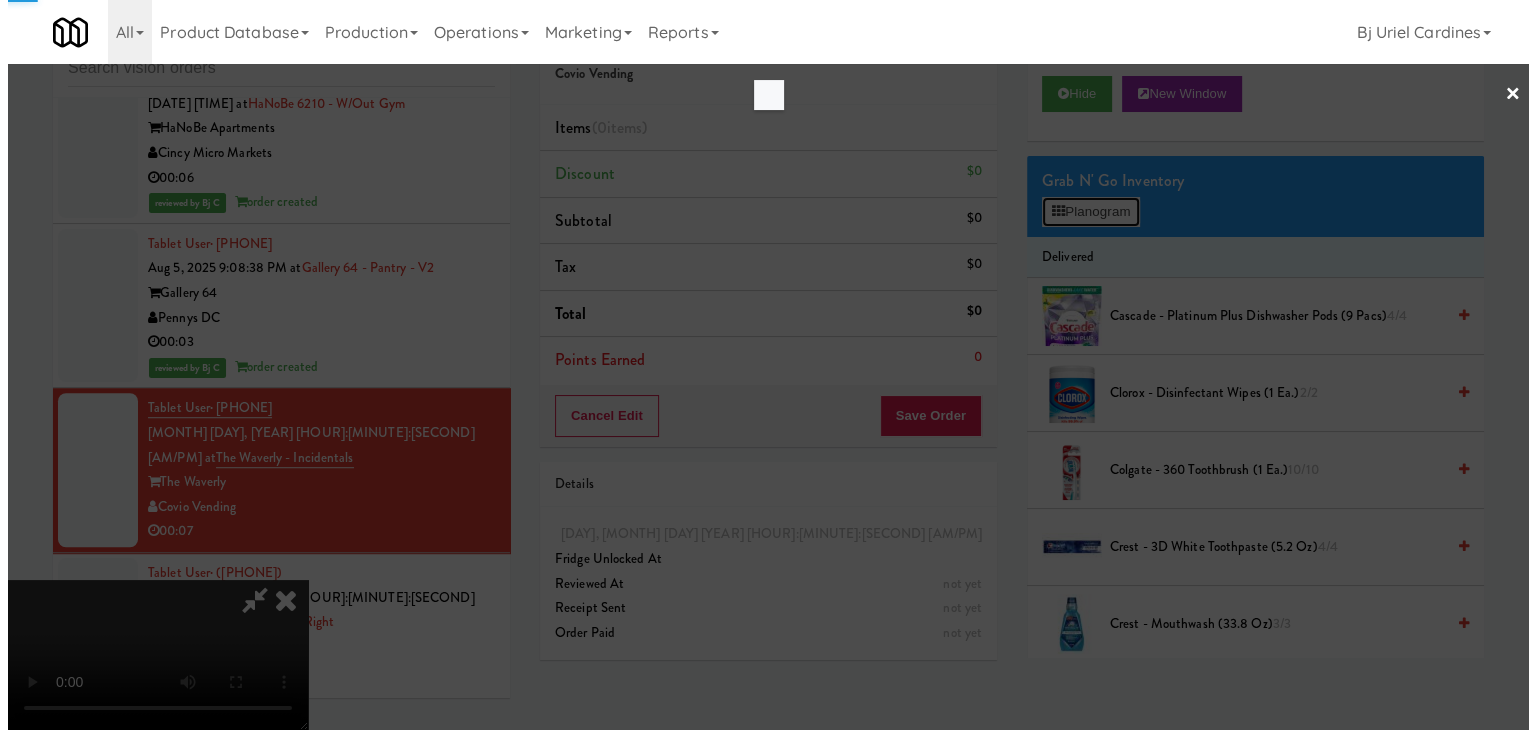 scroll, scrollTop: 16513, scrollLeft: 0, axis: vertical 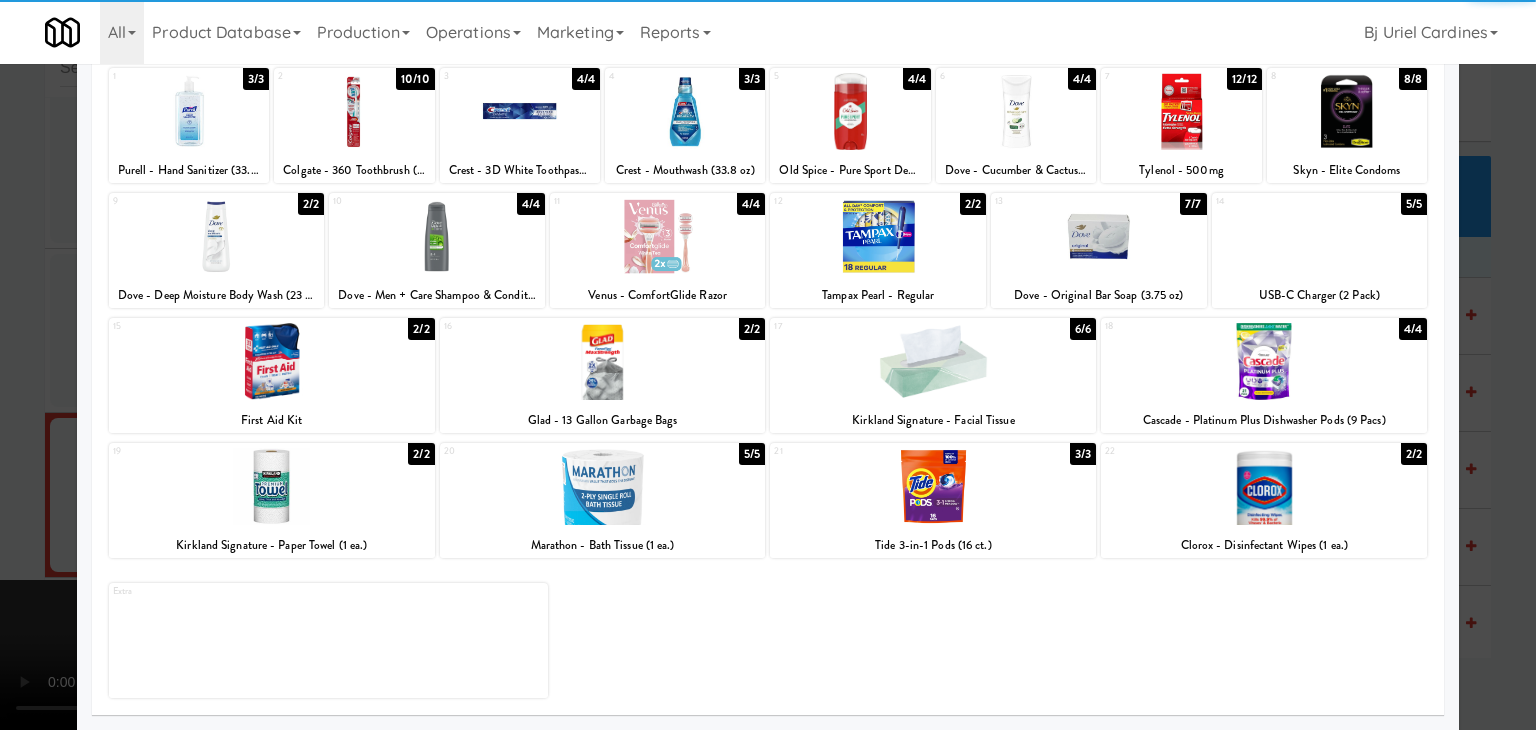 drag, startPoint x: 567, startPoint y: 500, endPoint x: 413, endPoint y: 505, distance: 154.08115 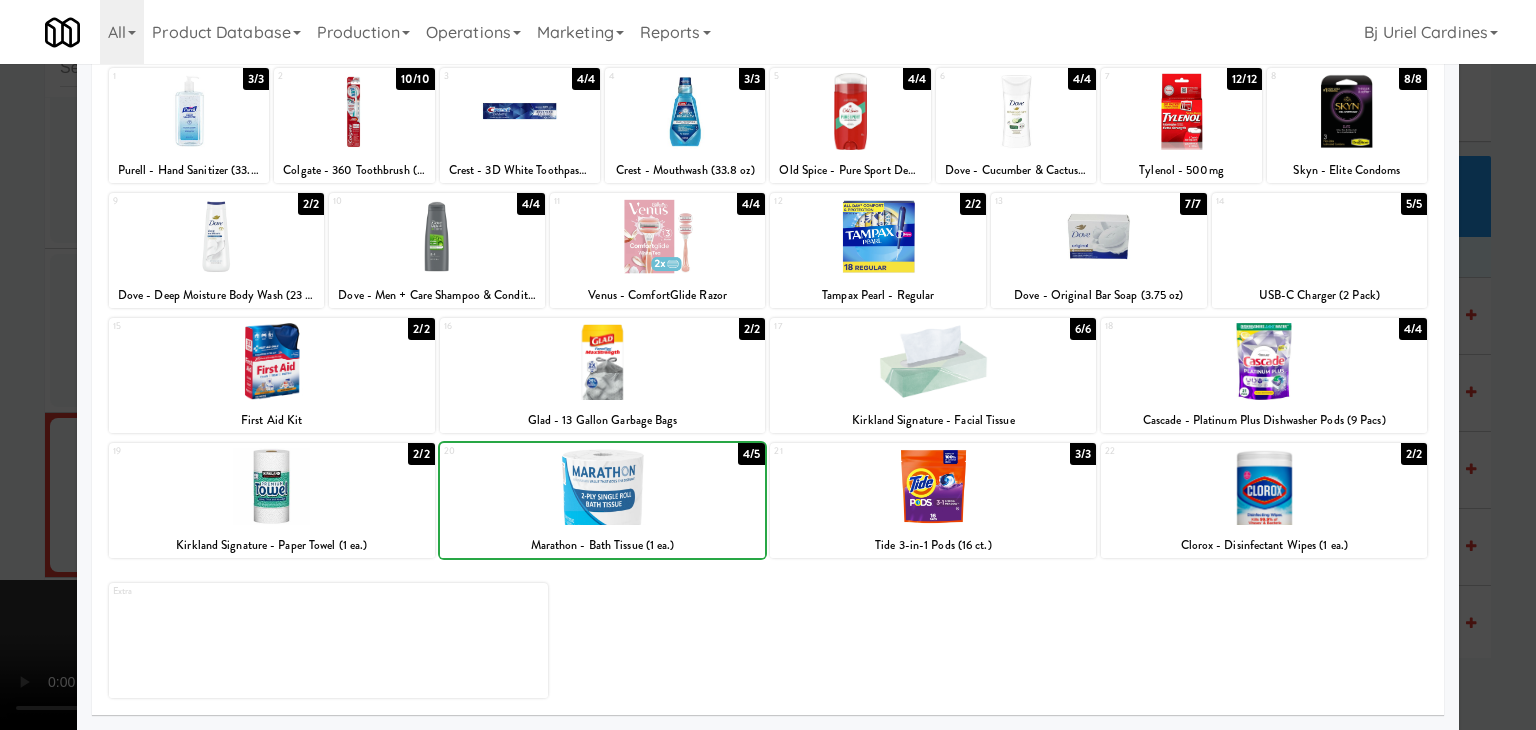 drag, startPoint x: 0, startPoint y: 506, endPoint x: 486, endPoint y: 500, distance: 486.03705 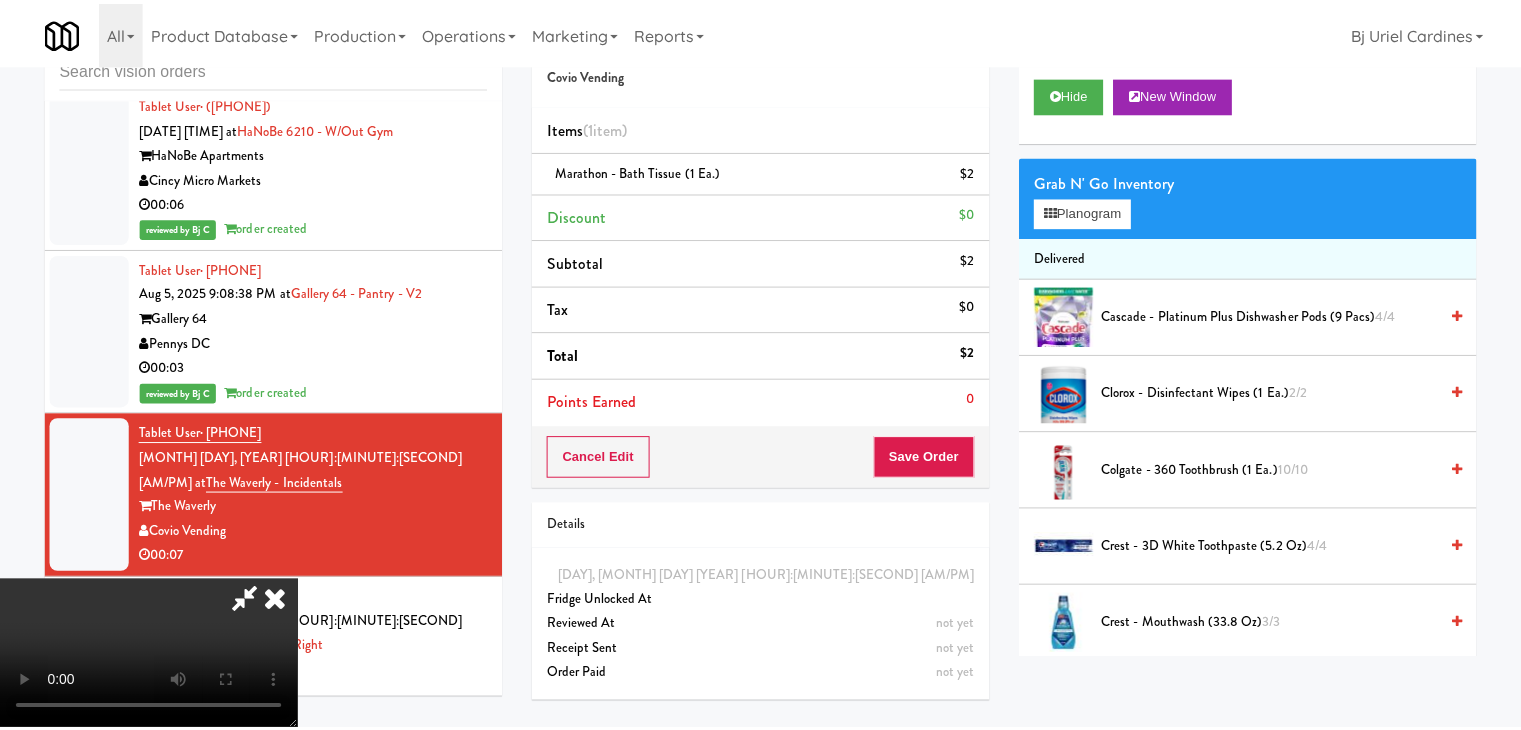 scroll, scrollTop: 16538, scrollLeft: 0, axis: vertical 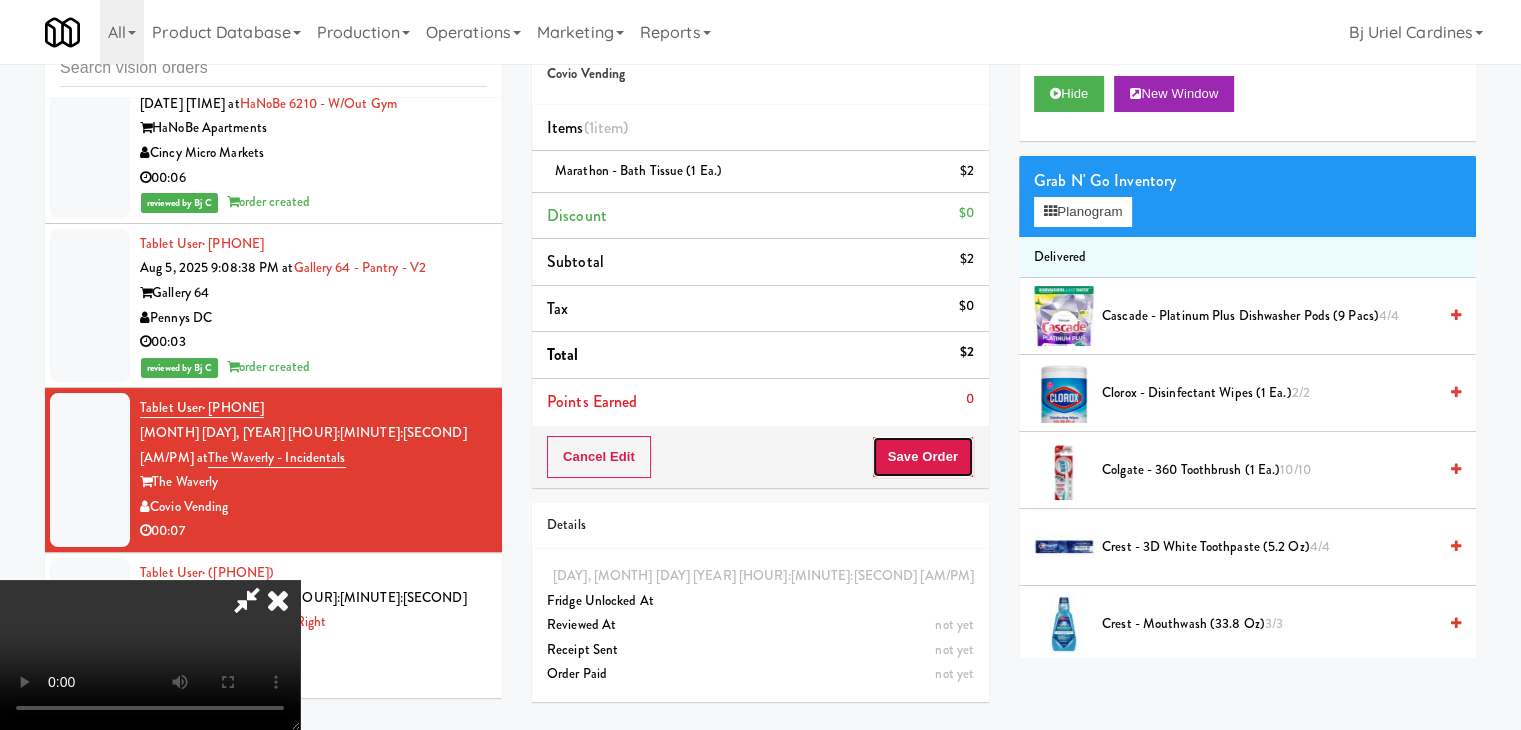 click on "Save Order" at bounding box center [923, 457] 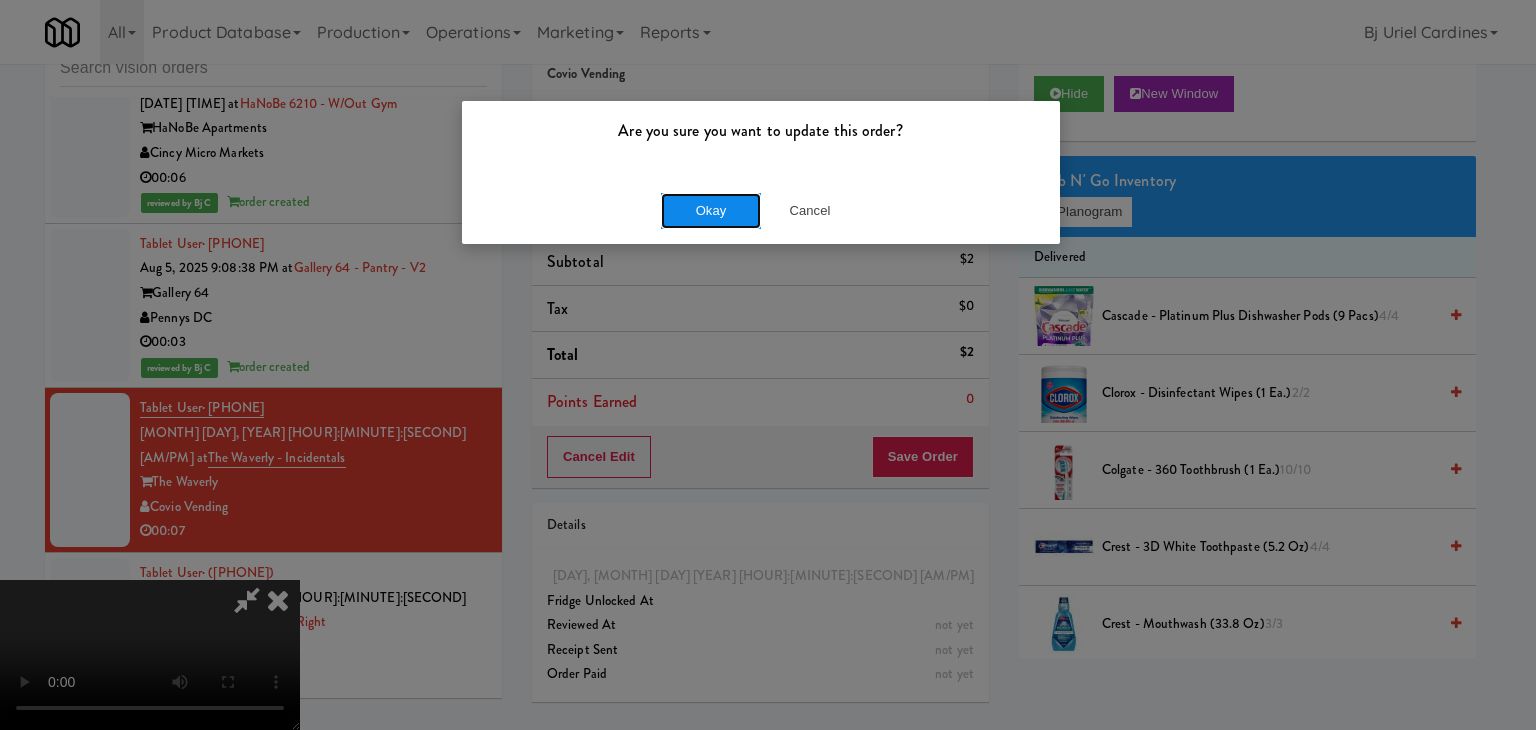 click on "Okay" at bounding box center [711, 211] 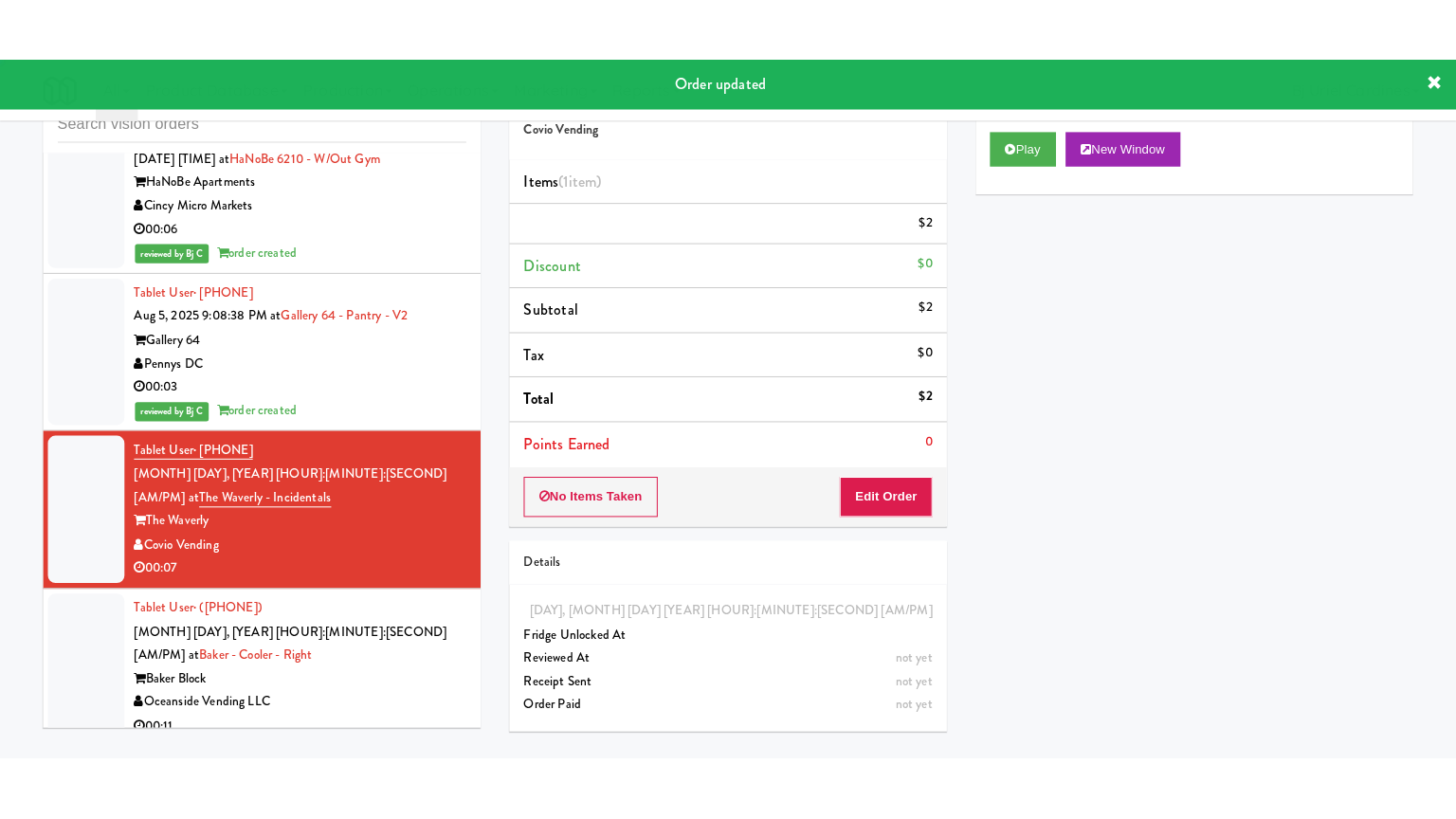 scroll, scrollTop: 0, scrollLeft: 0, axis: both 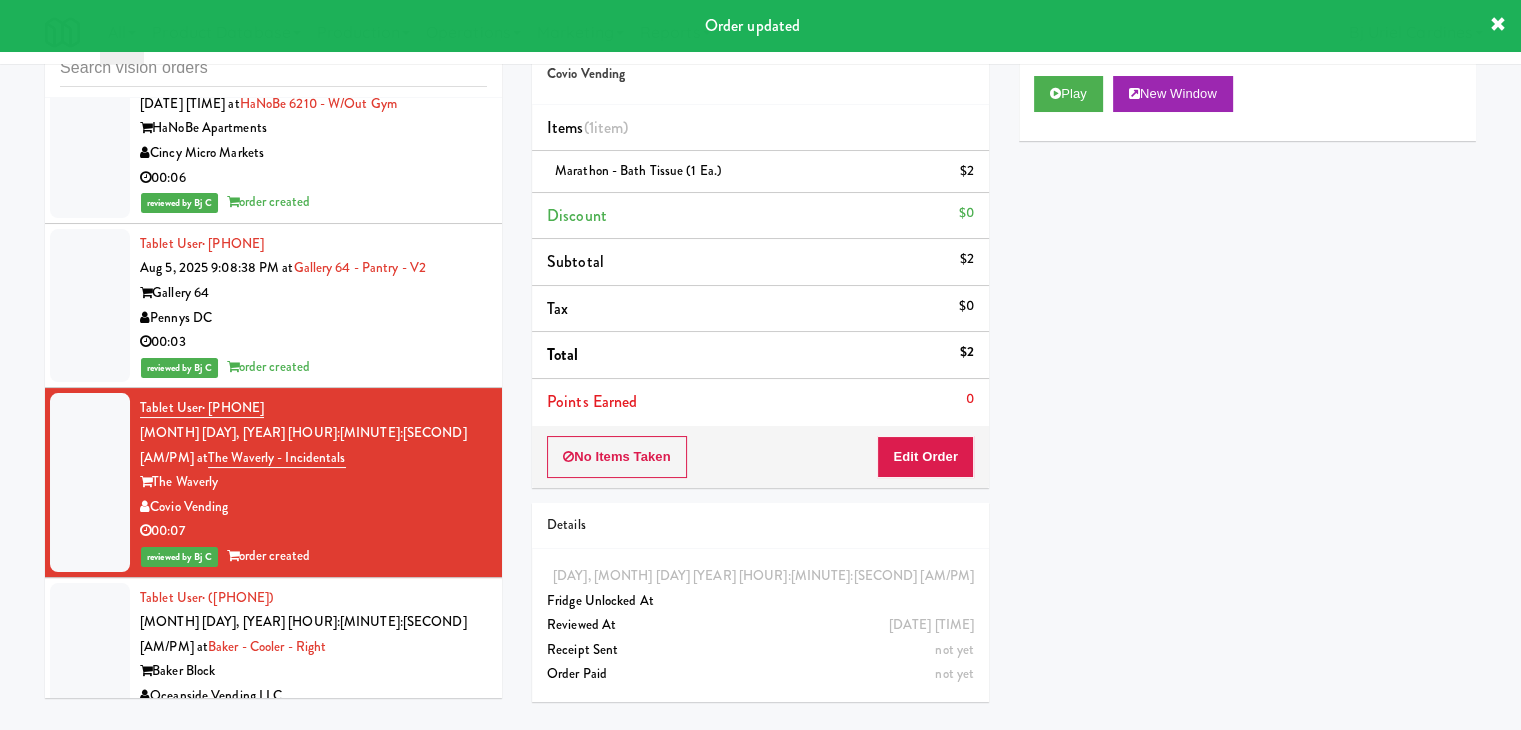 click on "Oceanside Vending LLC" at bounding box center (313, 696) 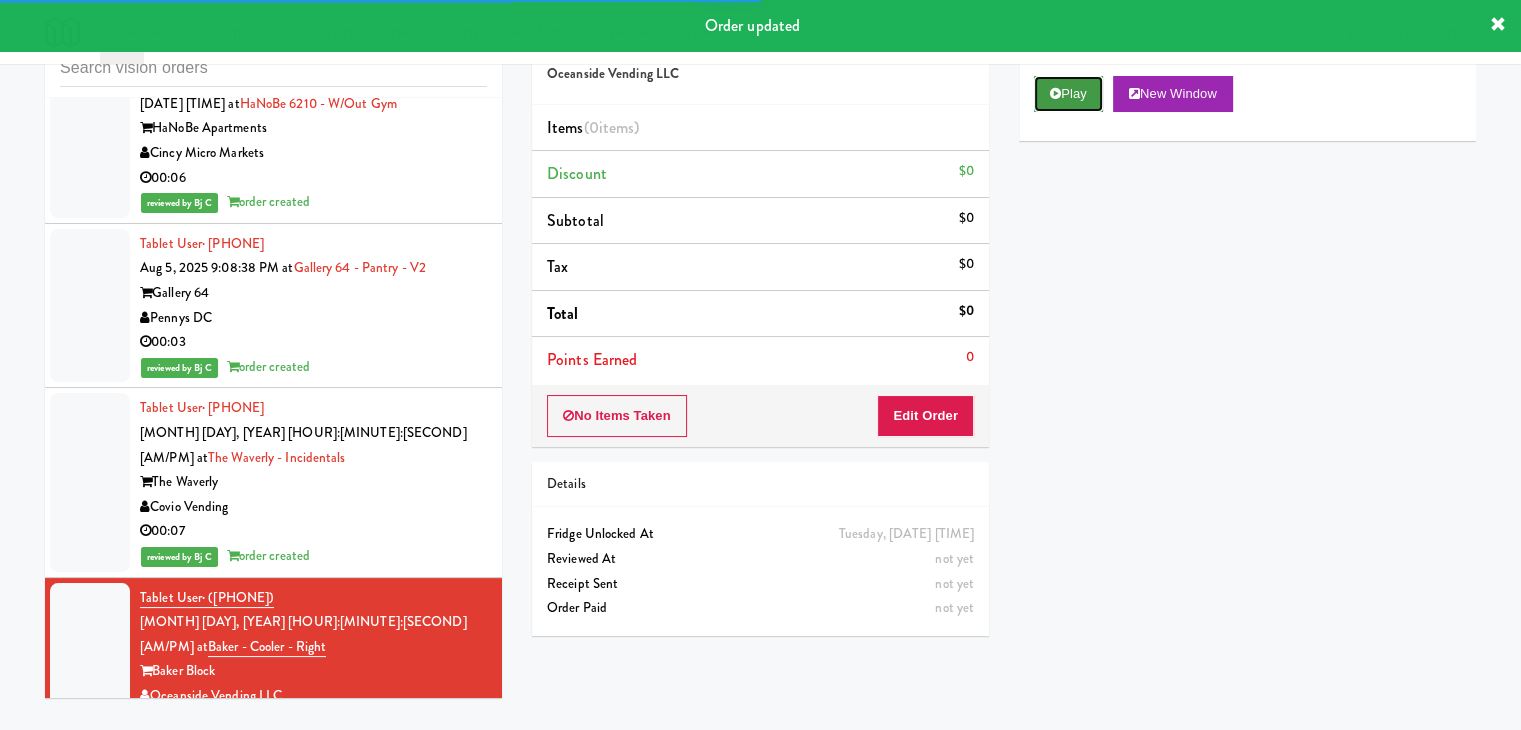 click on "Play" at bounding box center [1068, 94] 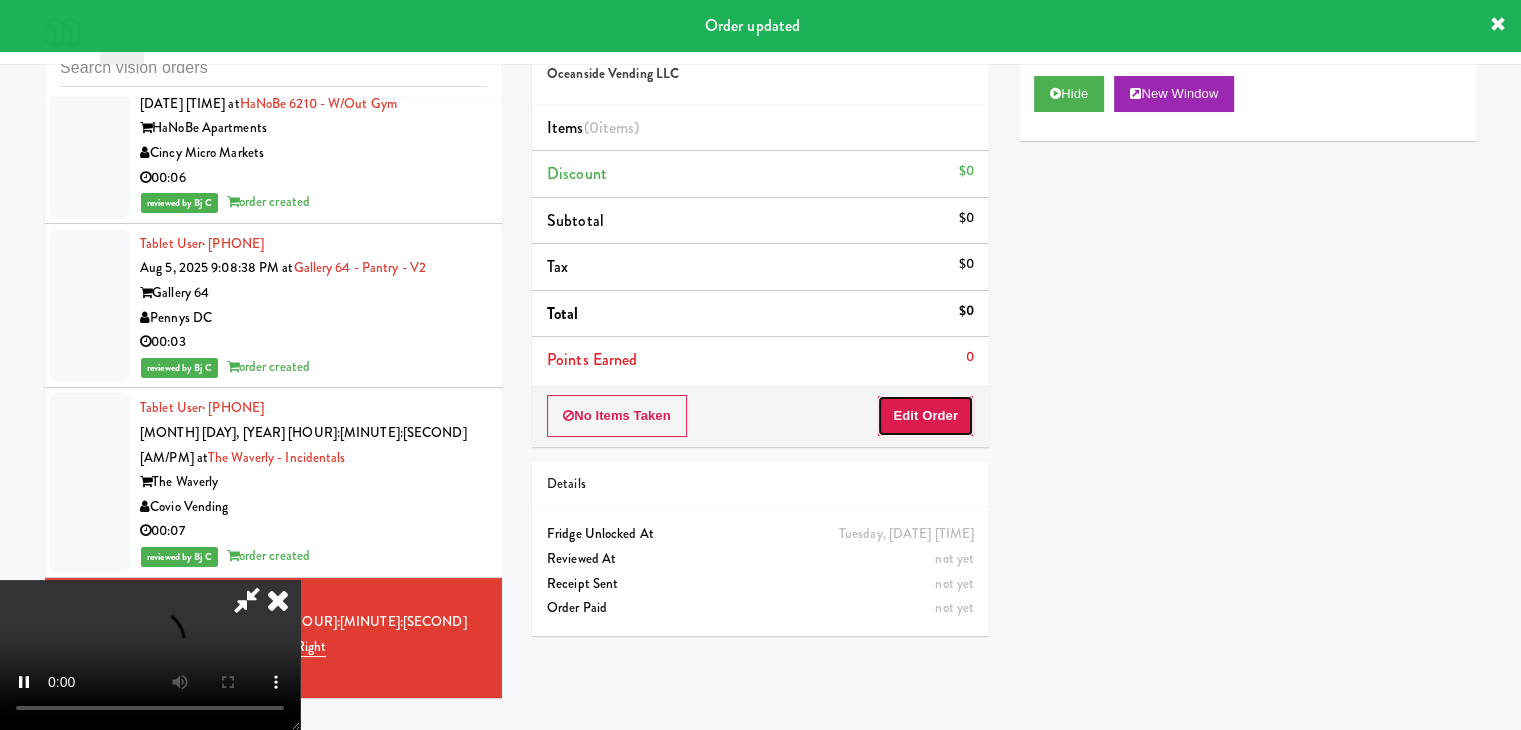 click on "Edit Order" at bounding box center (925, 416) 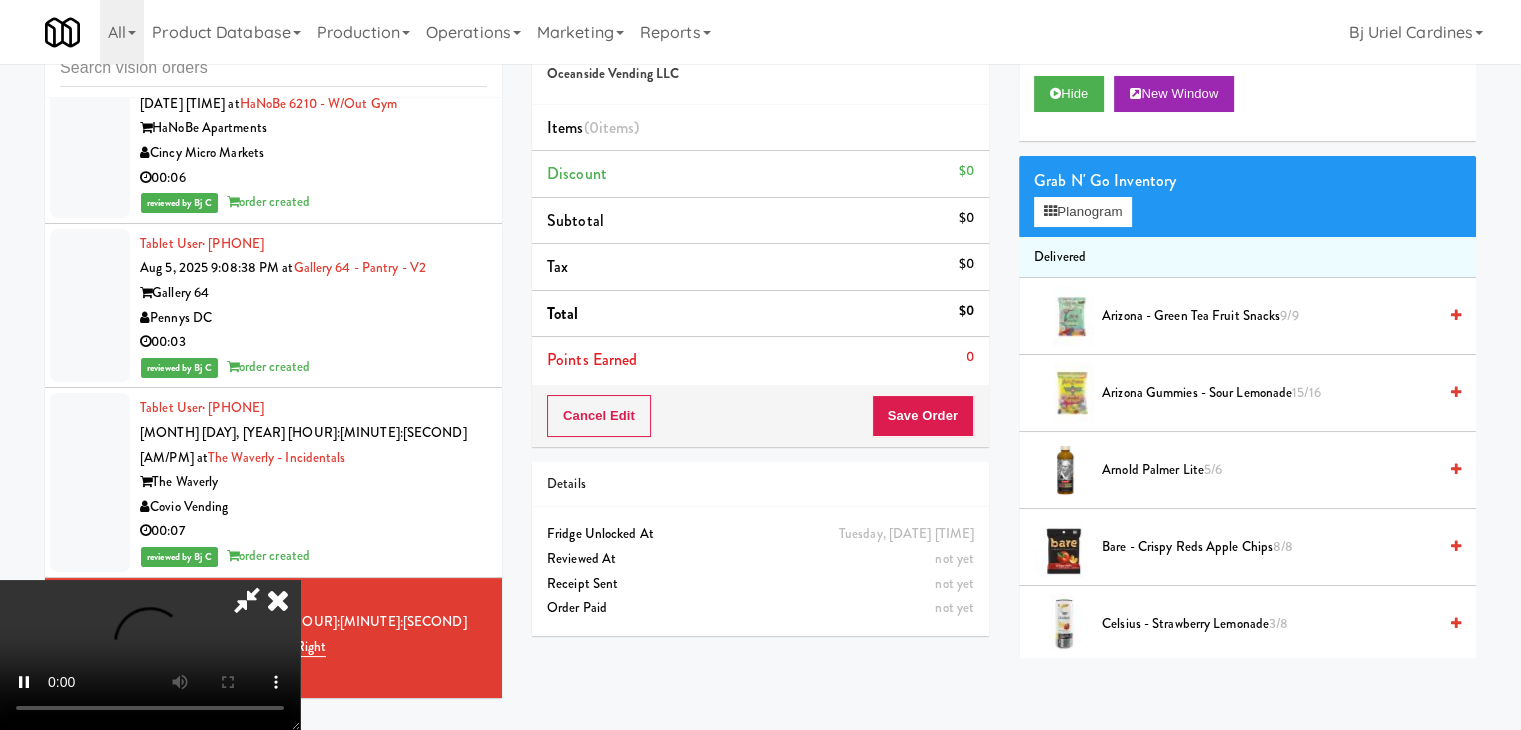 type 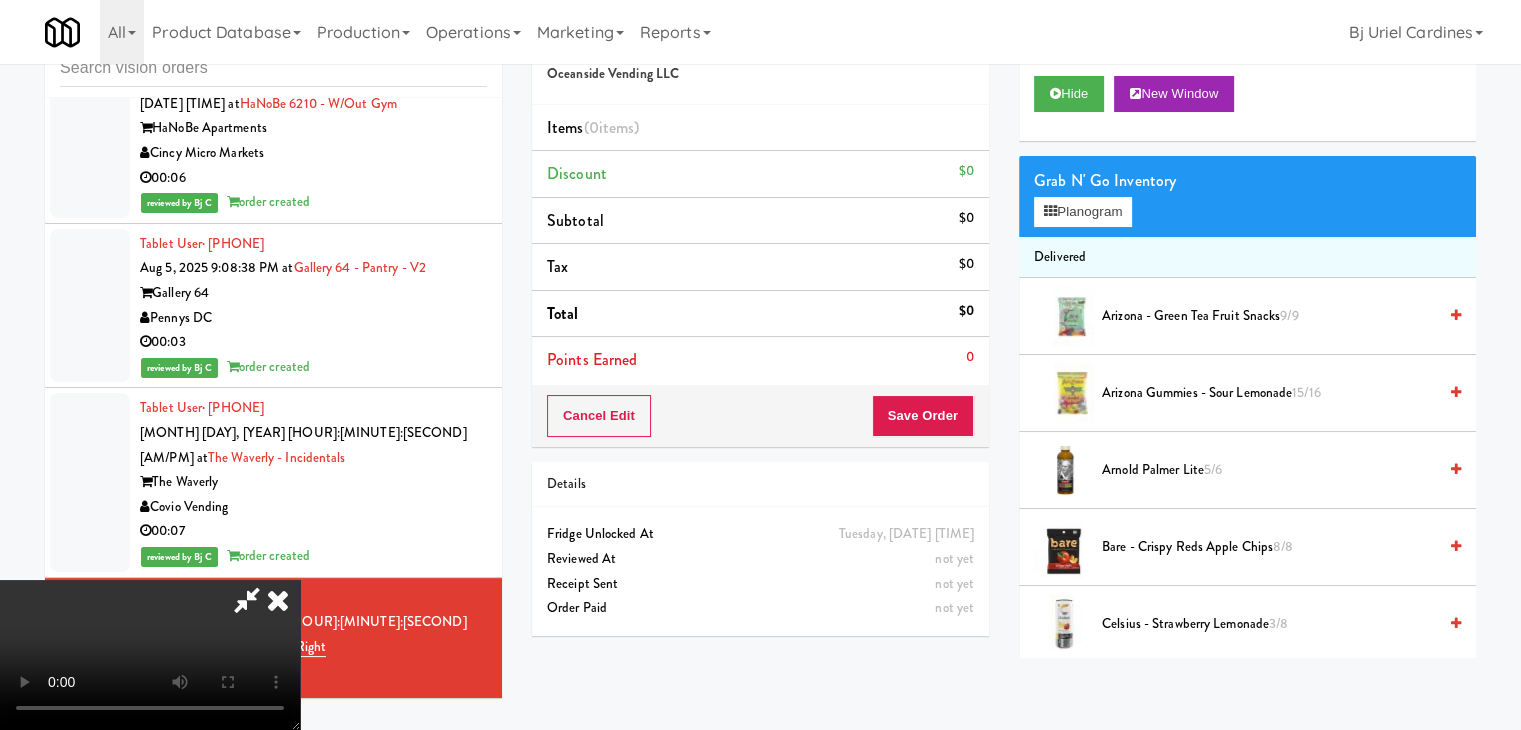 scroll, scrollTop: 16513, scrollLeft: 0, axis: vertical 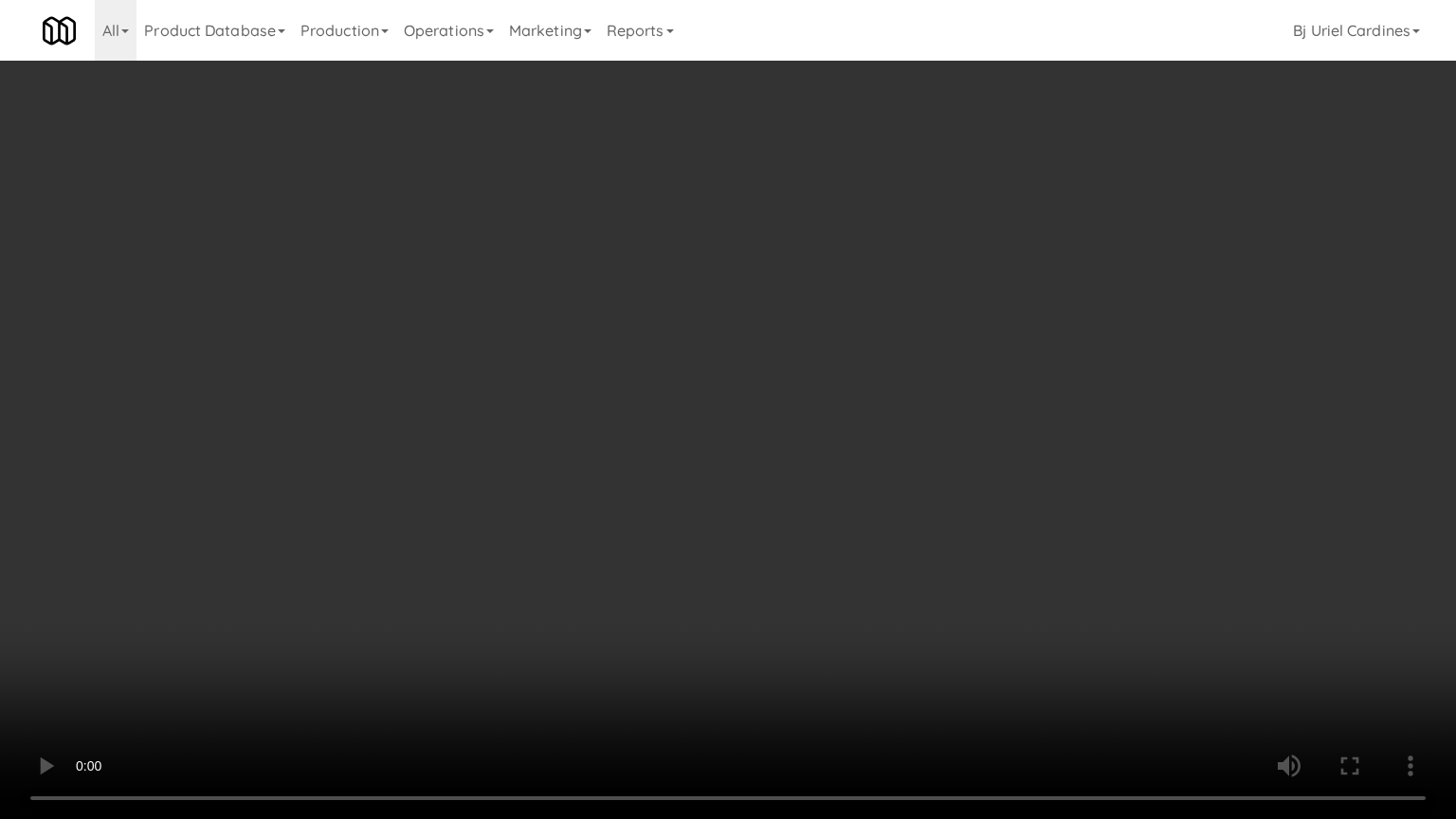 click at bounding box center [728, 410] 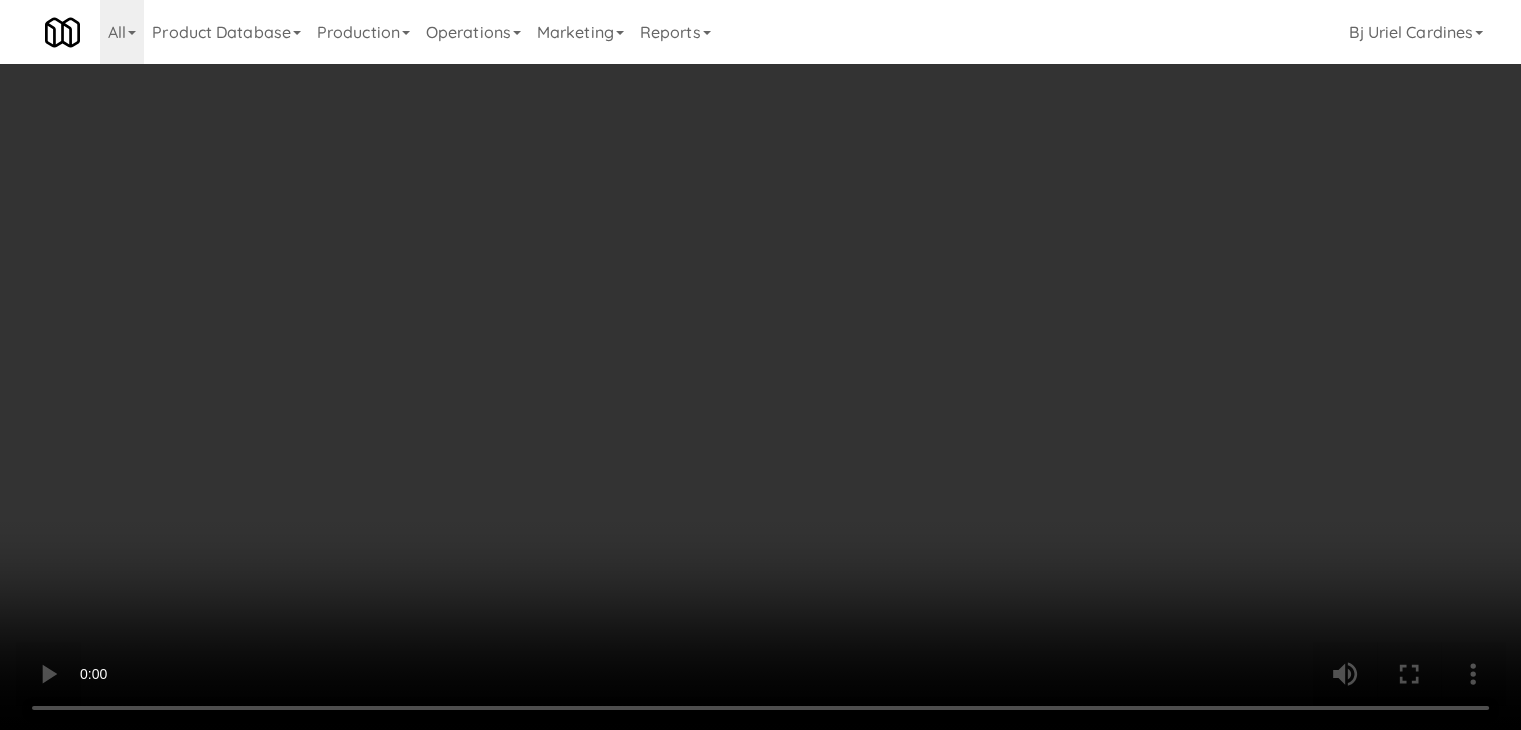drag, startPoint x: 1115, startPoint y: 210, endPoint x: 1111, endPoint y: 241, distance: 31.257 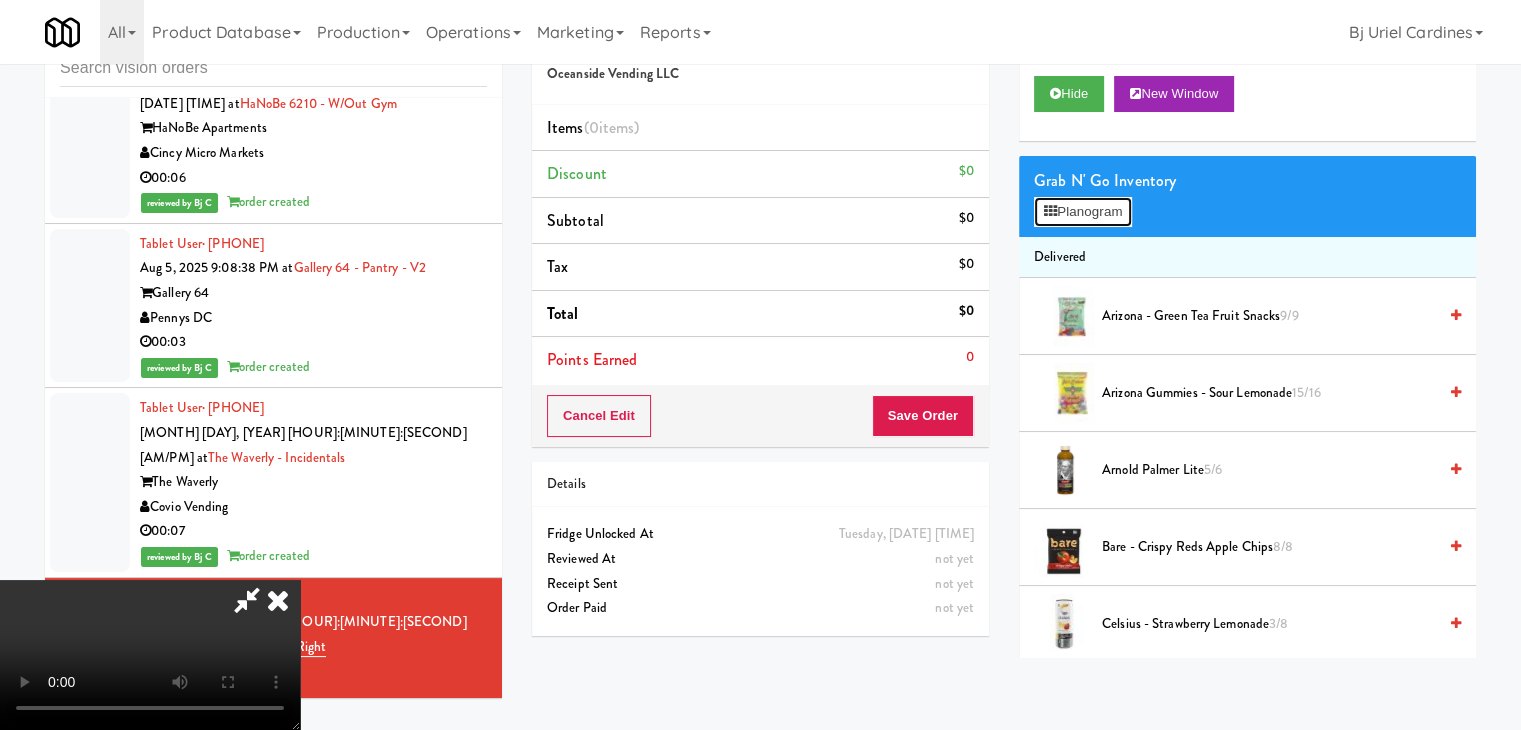 click on "Planogram" at bounding box center [1083, 212] 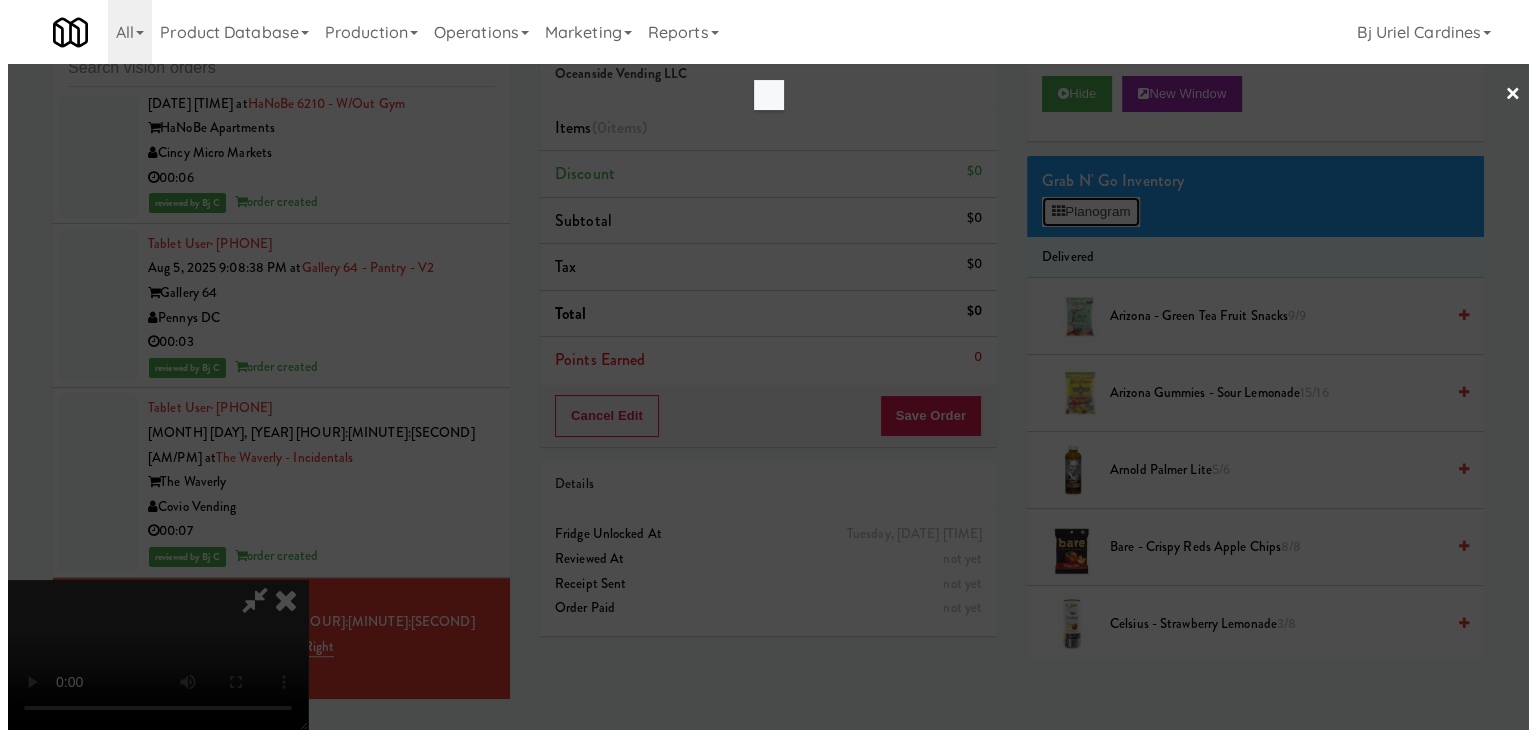 scroll, scrollTop: 16513, scrollLeft: 0, axis: vertical 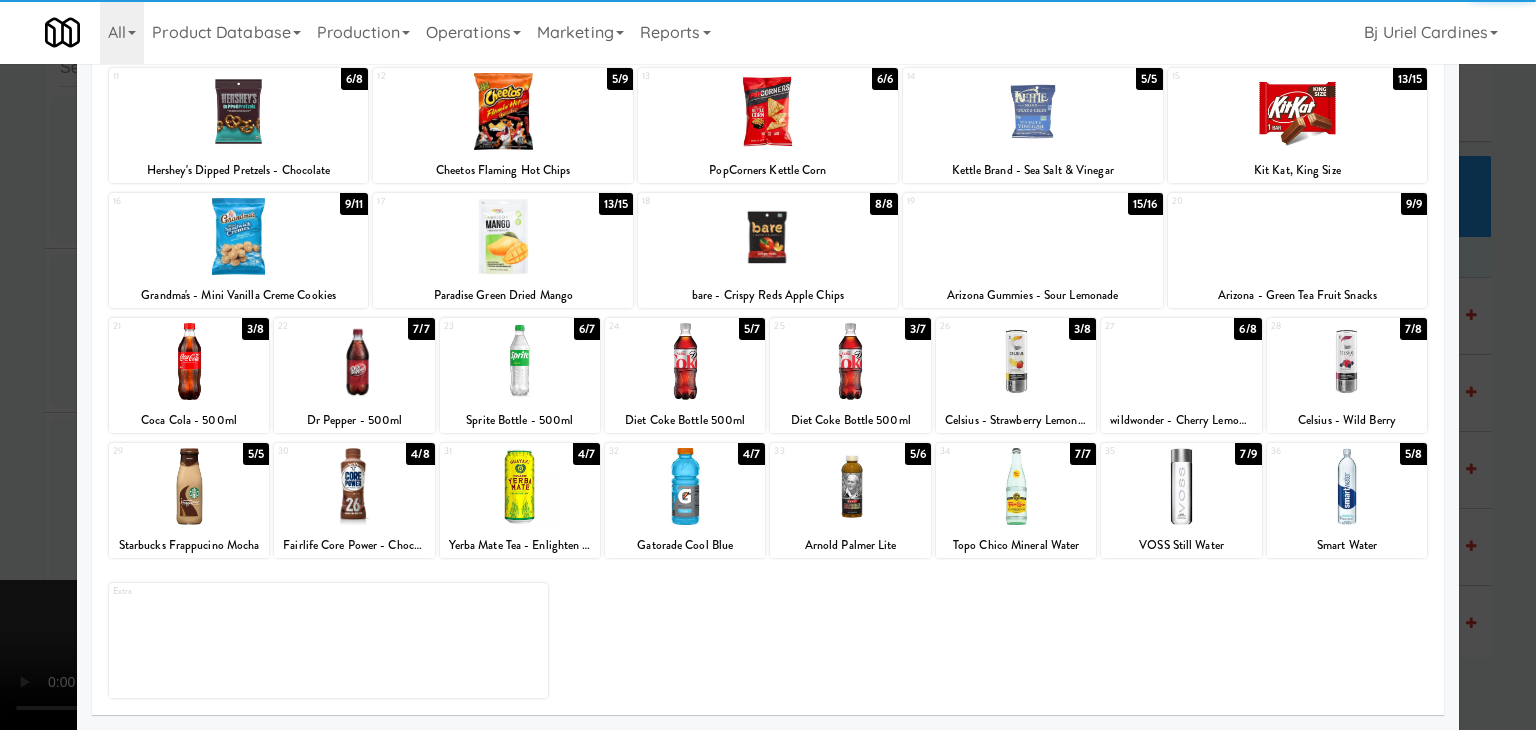 click on "Smart Water" at bounding box center [1347, 545] 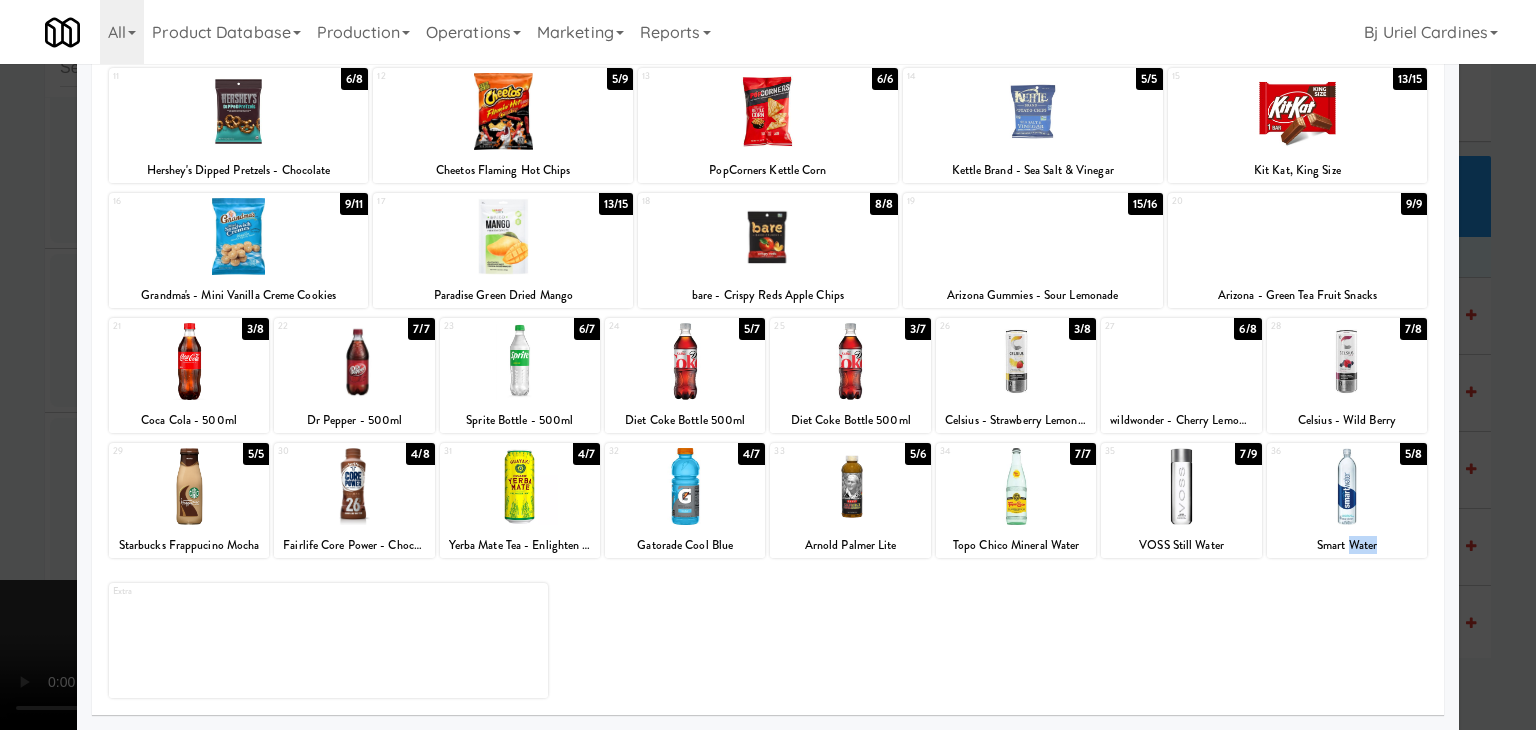 click on "Smart Water" at bounding box center [1347, 545] 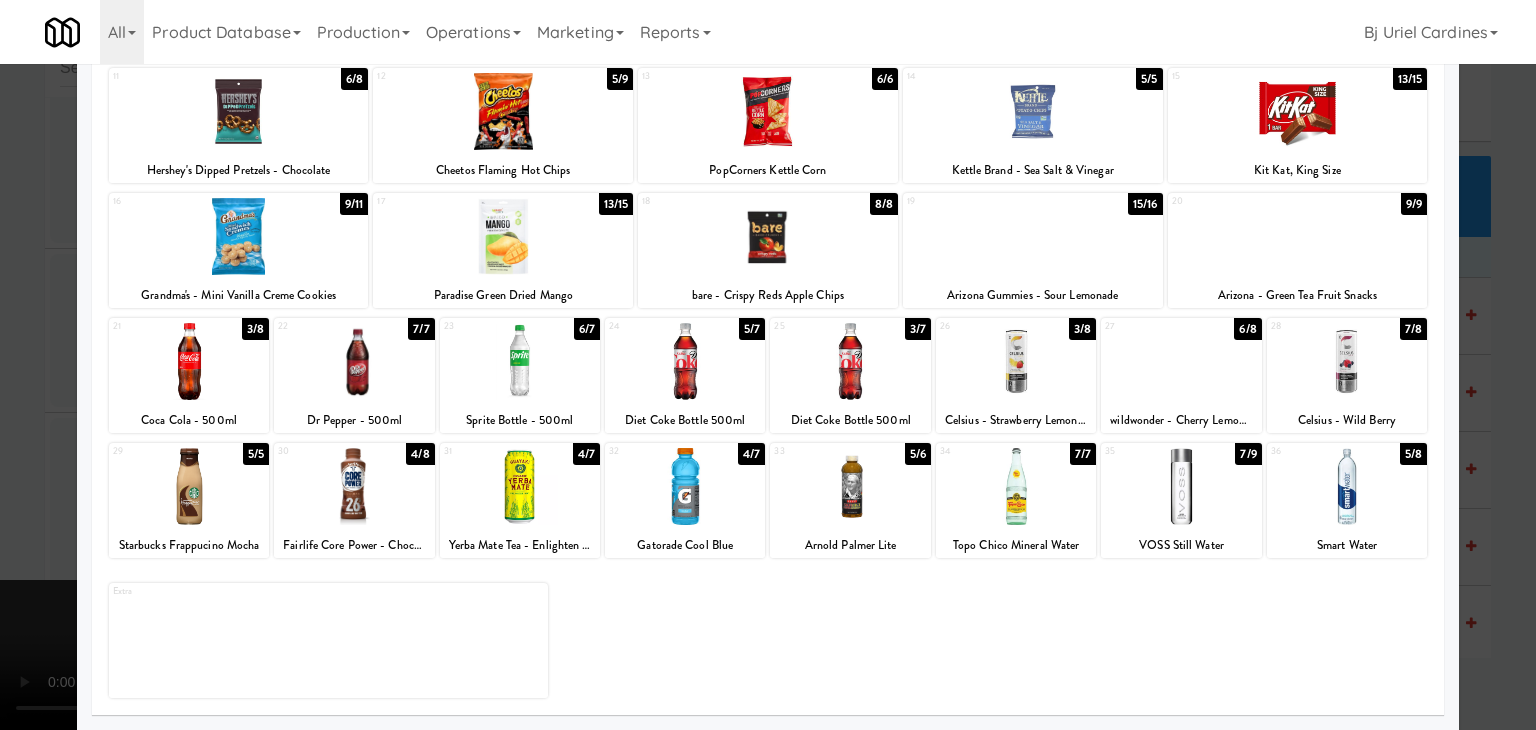 click at bounding box center [1347, 486] 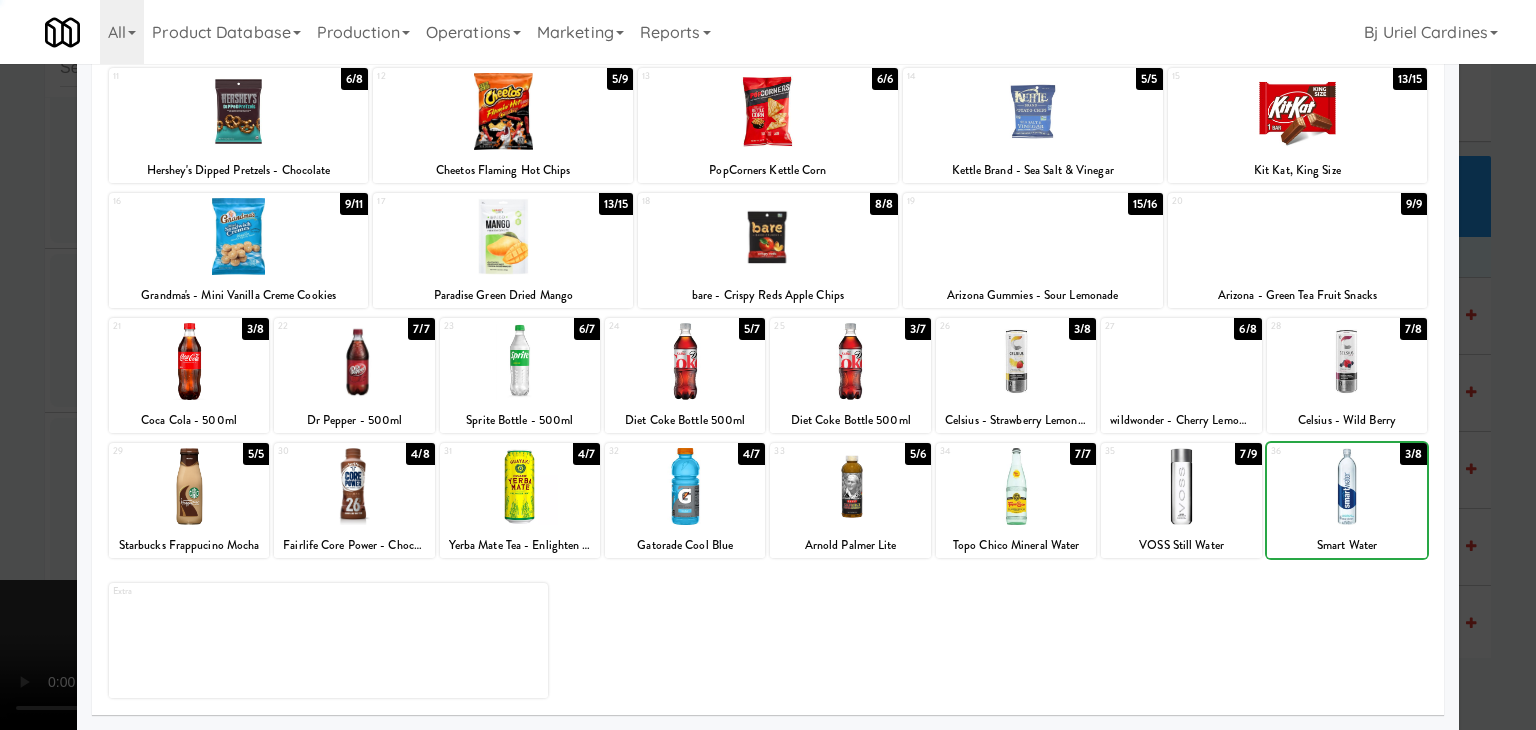 click at bounding box center (768, 365) 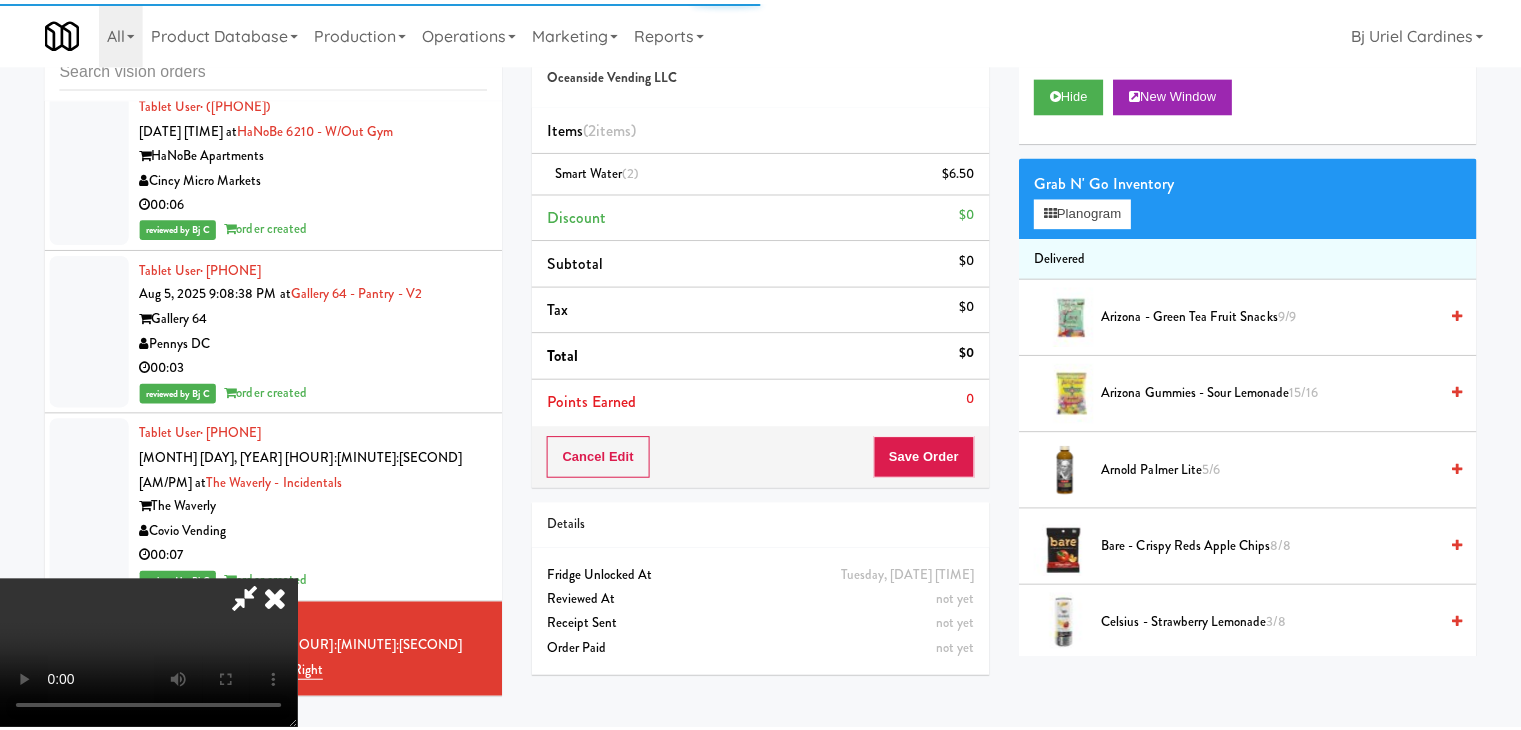scroll, scrollTop: 16538, scrollLeft: 0, axis: vertical 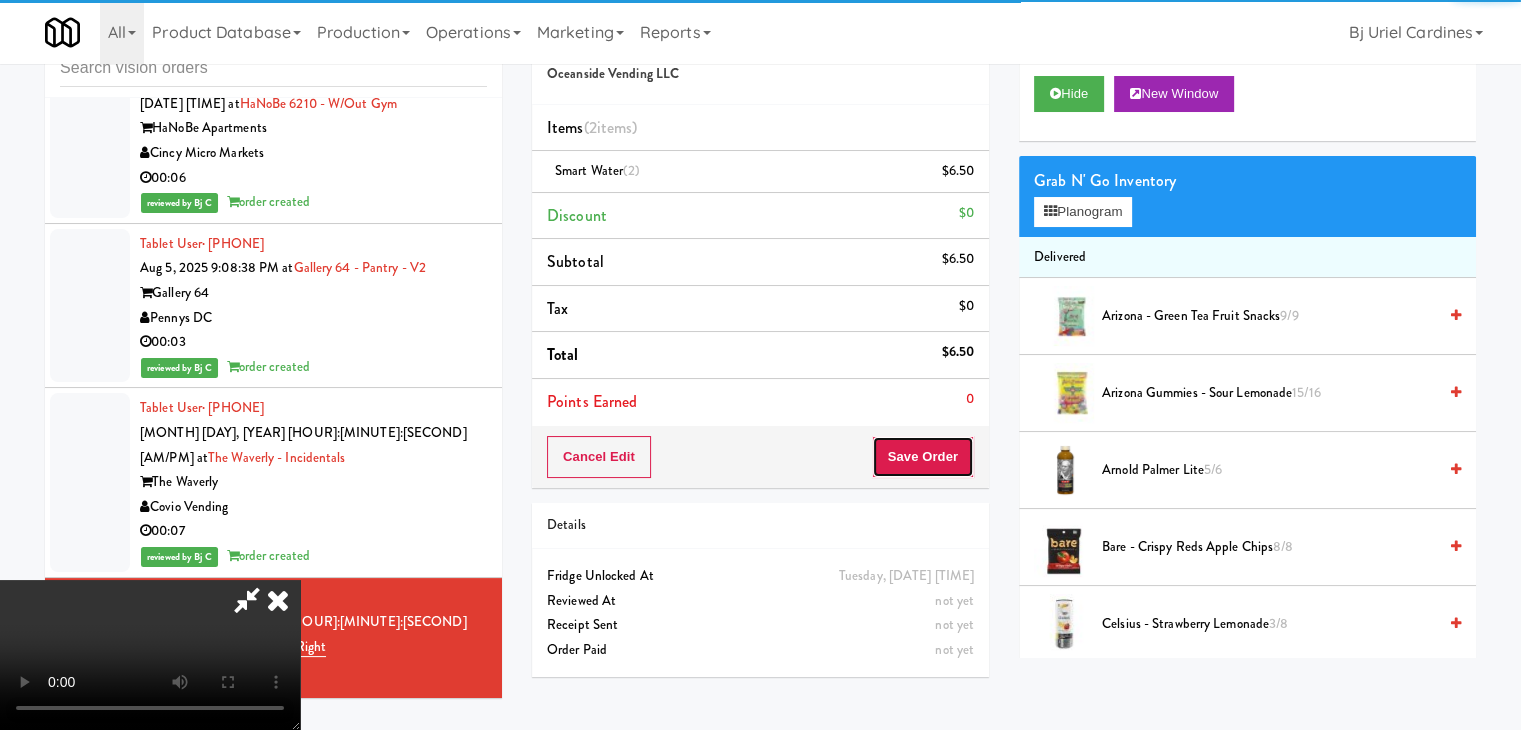 click on "Save Order" at bounding box center [923, 457] 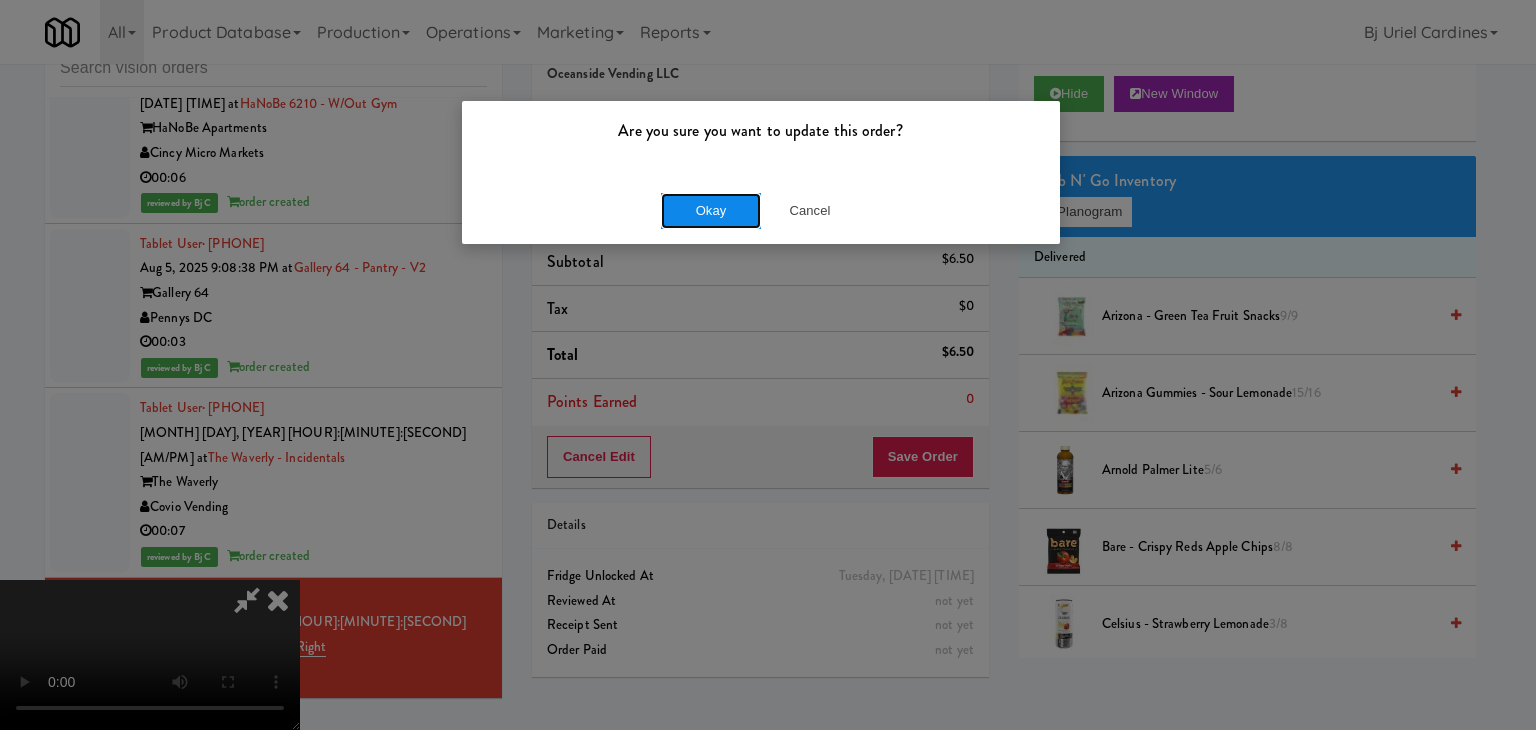 click on "Okay" at bounding box center [711, 211] 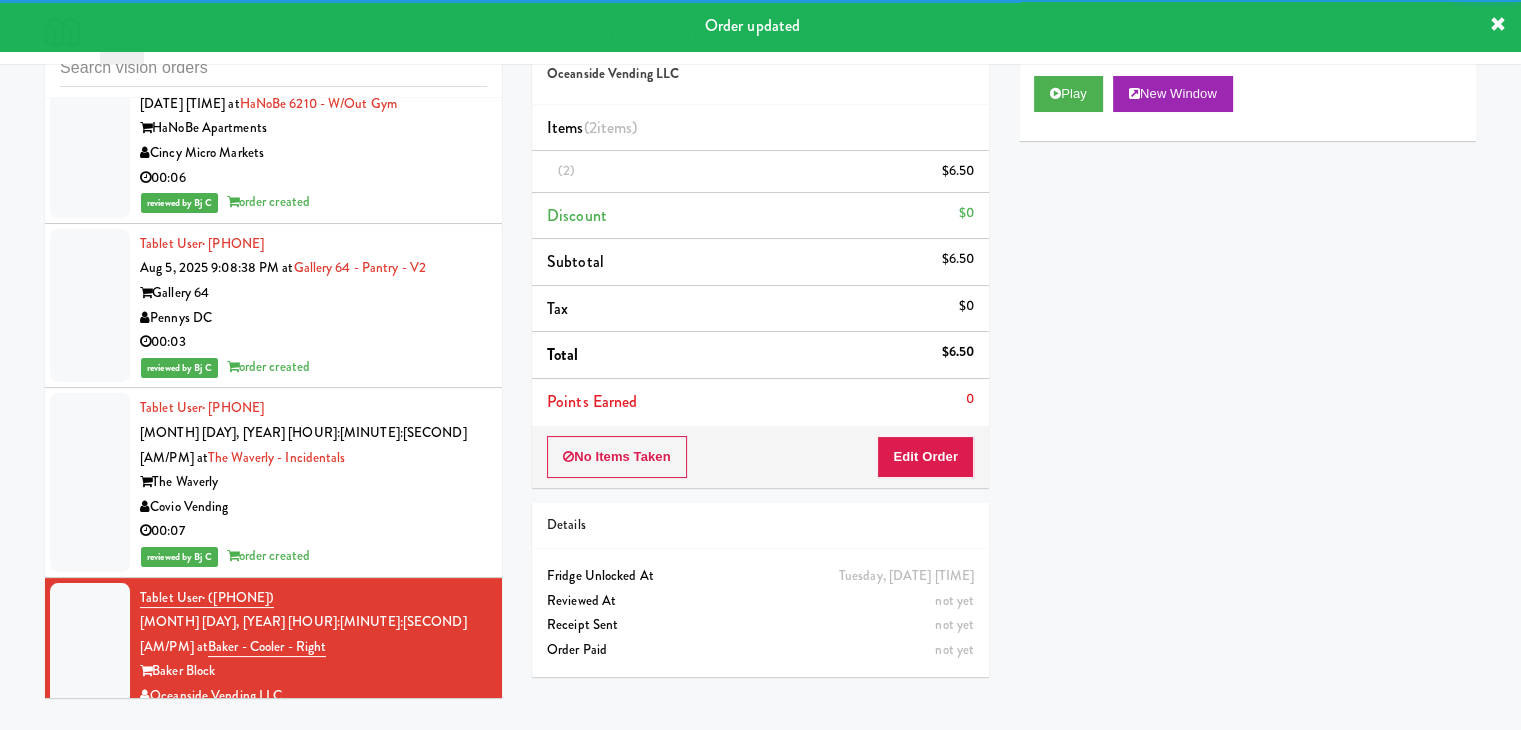 scroll, scrollTop: 16638, scrollLeft: 0, axis: vertical 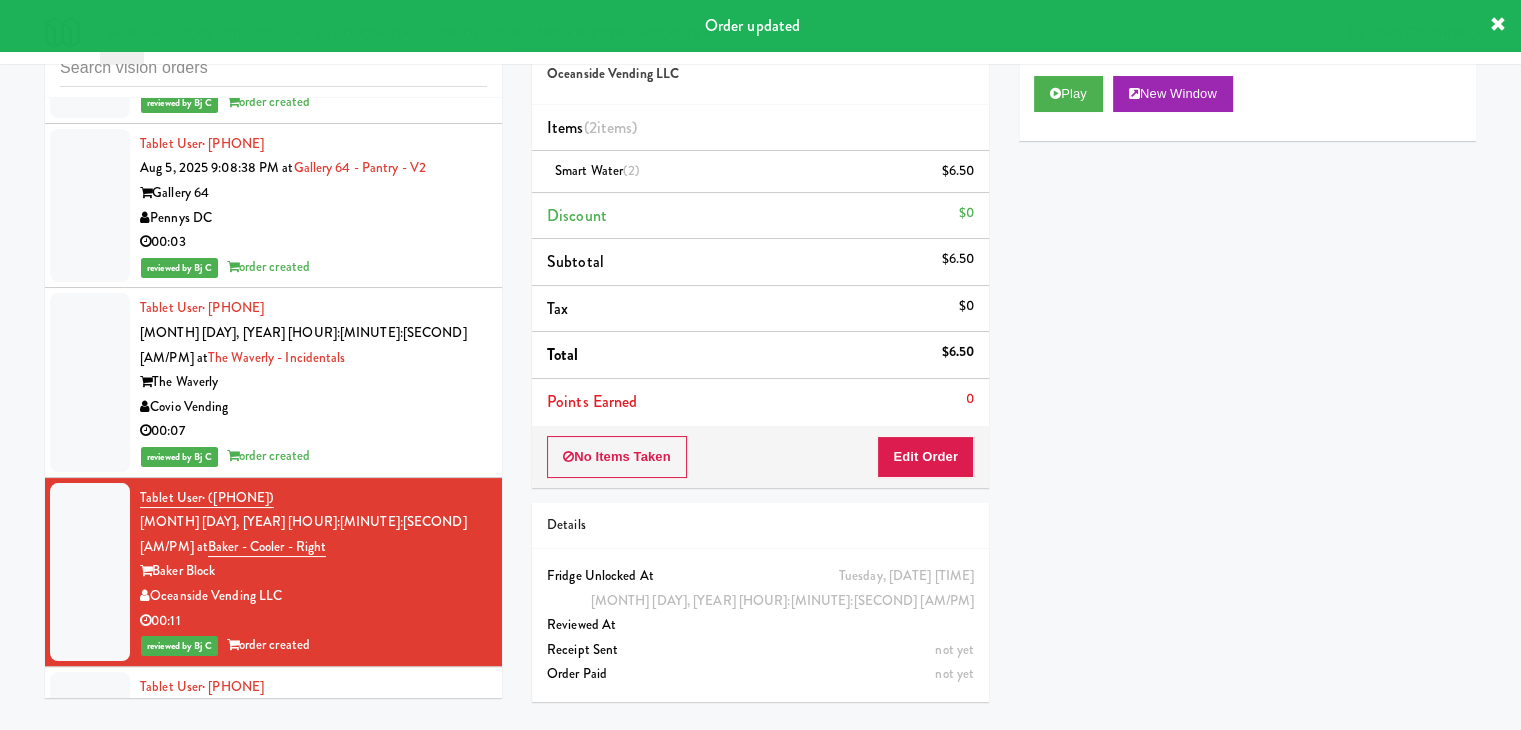 click on "Brew City Bites" at bounding box center (313, 761) 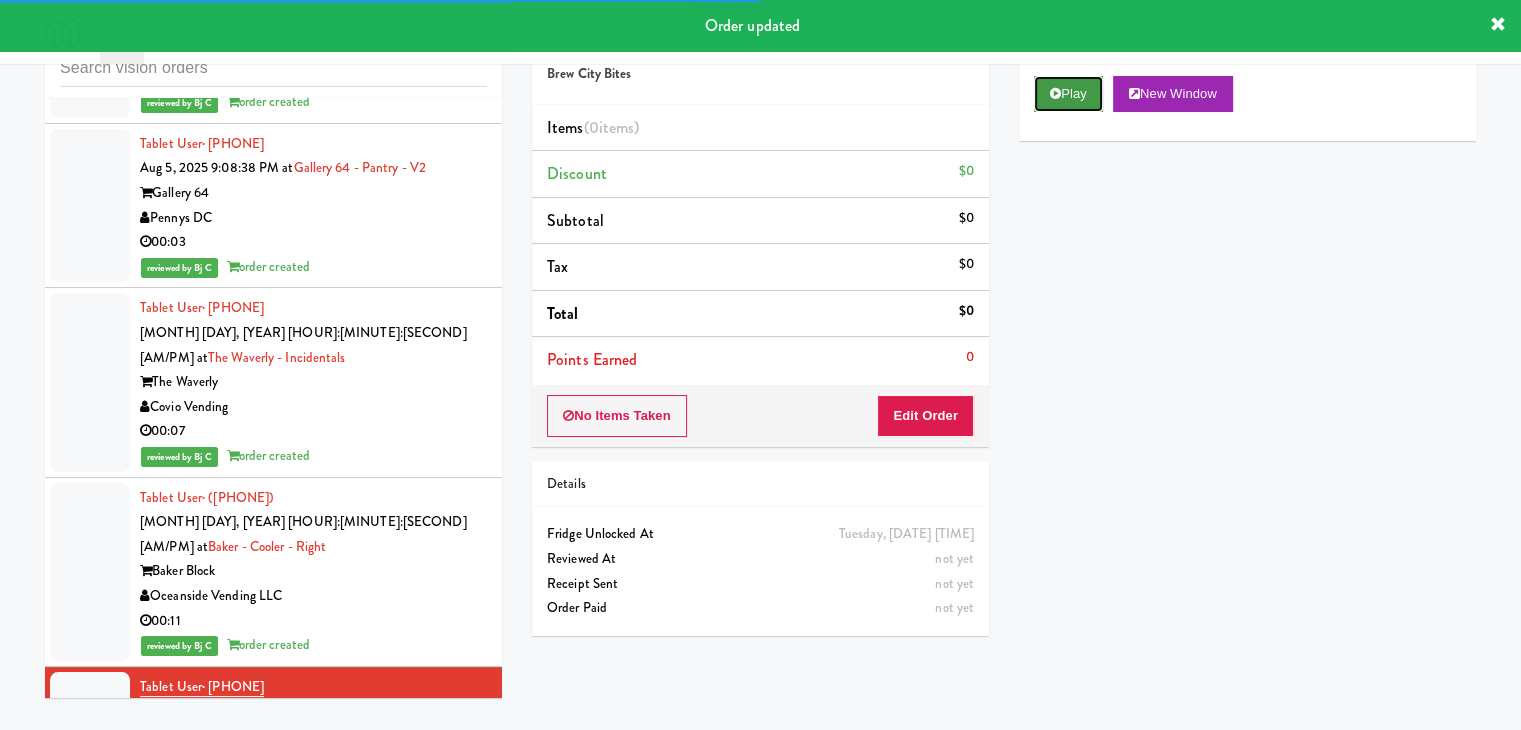 click at bounding box center (1055, 93) 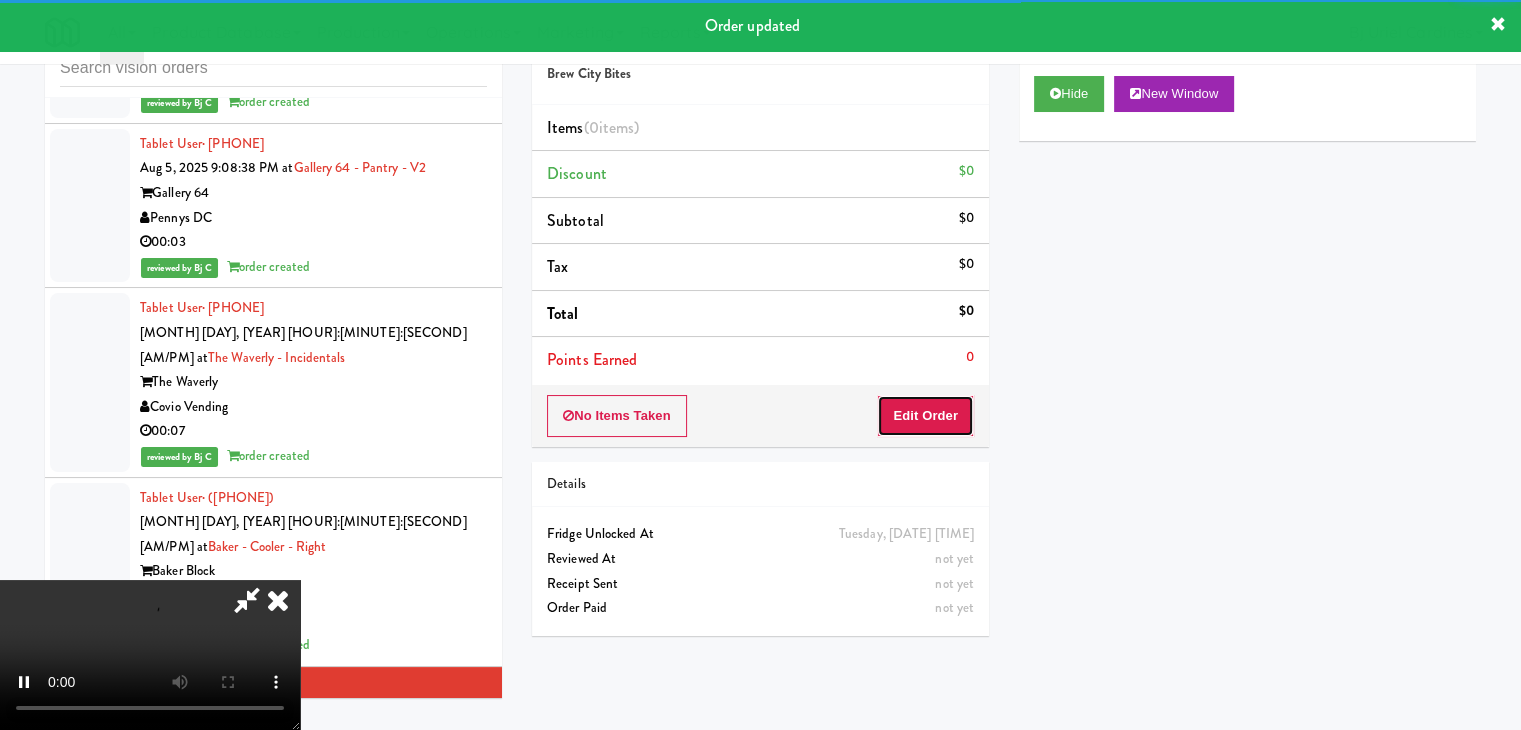 click on "Edit Order" at bounding box center (925, 416) 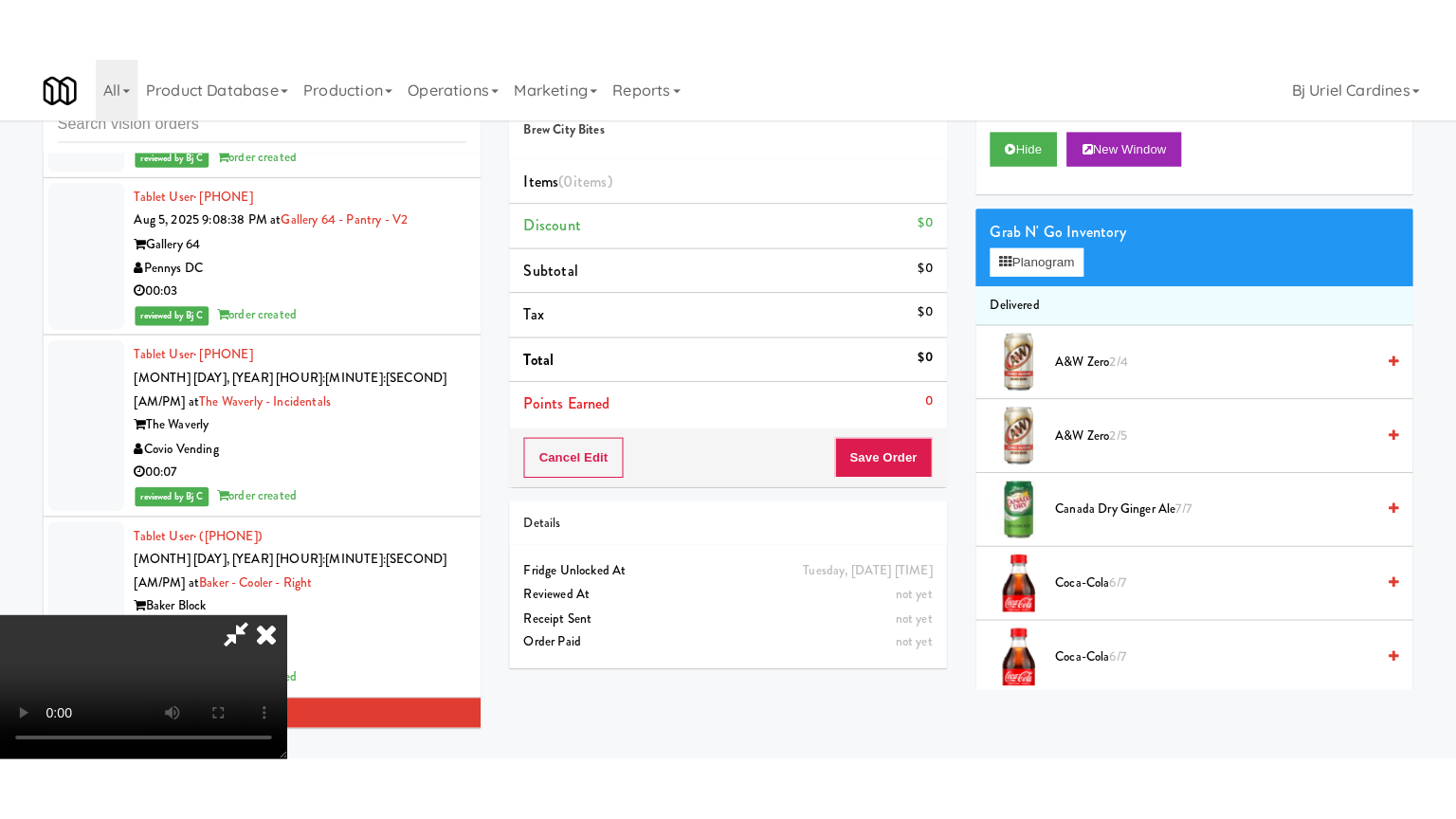 scroll, scrollTop: 266, scrollLeft: 0, axis: vertical 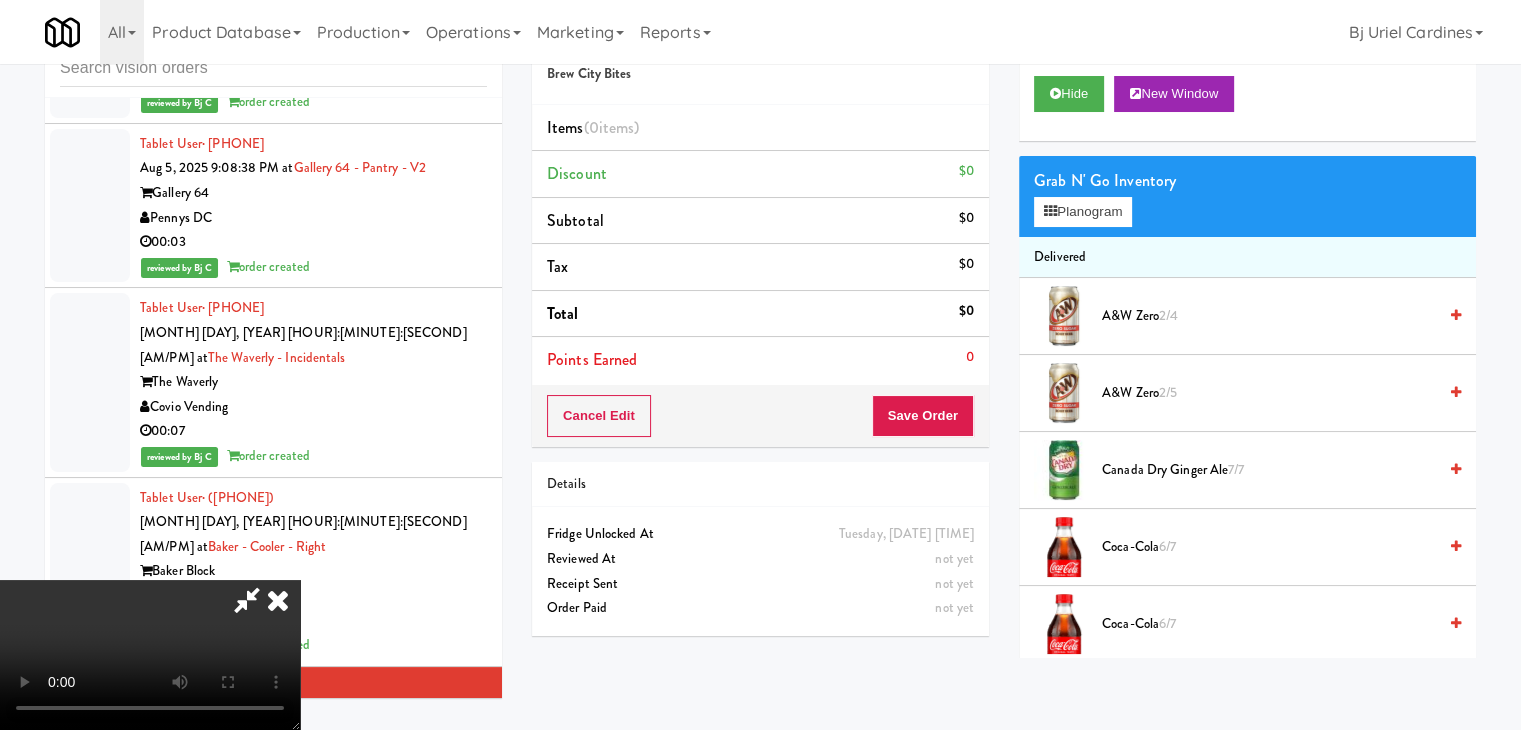 type 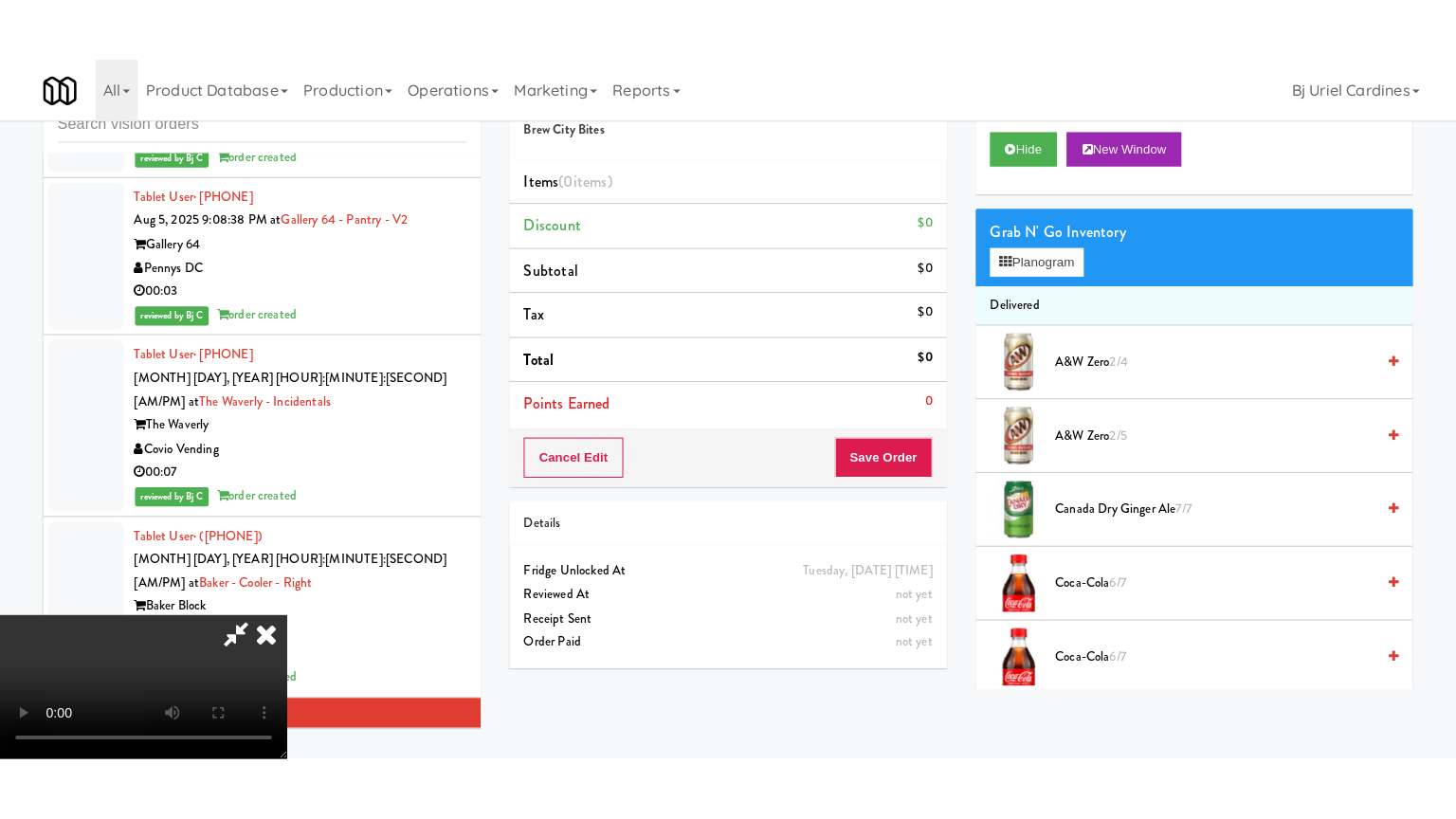 scroll, scrollTop: 0, scrollLeft: 0, axis: both 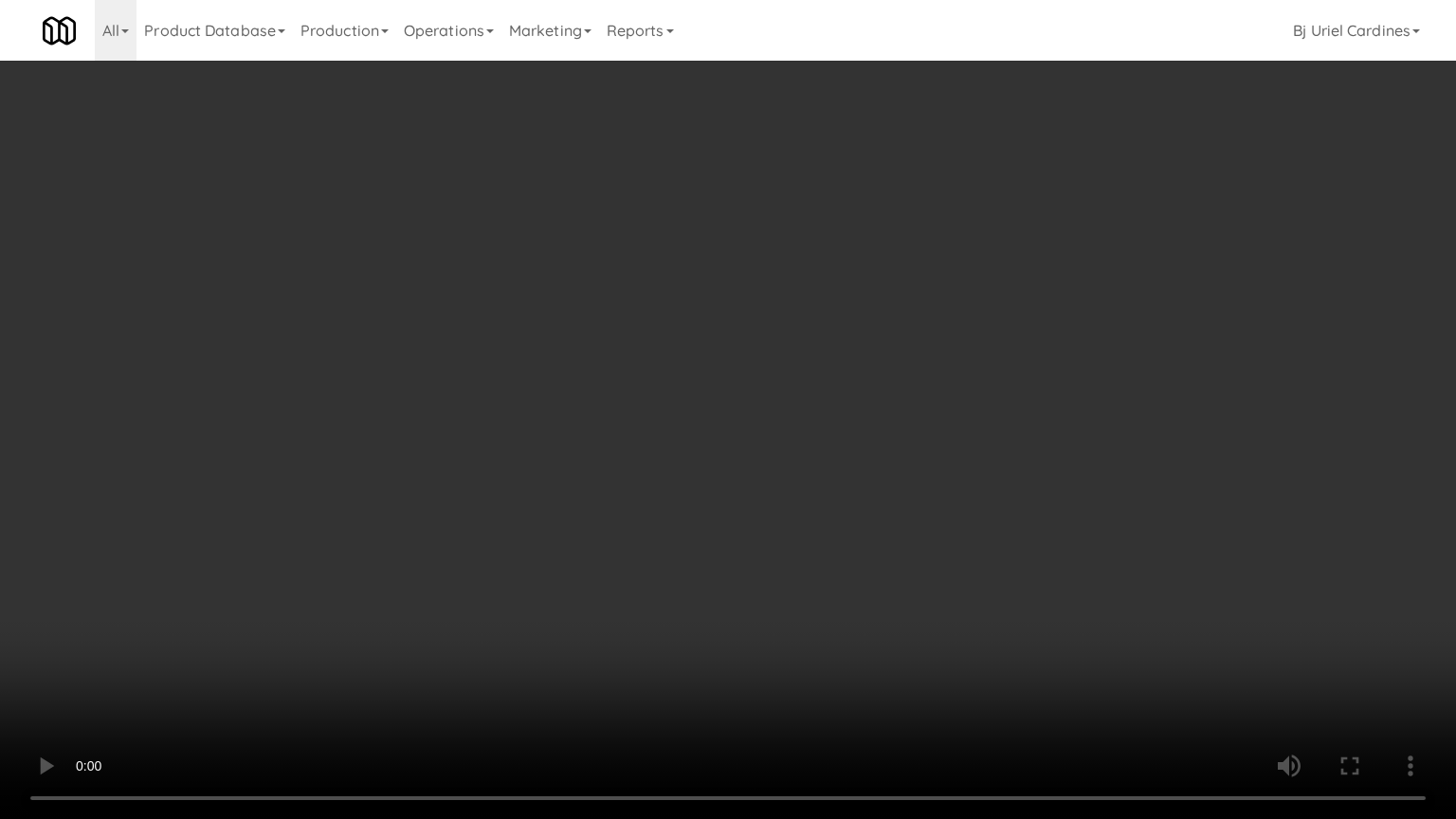 click at bounding box center [728, 410] 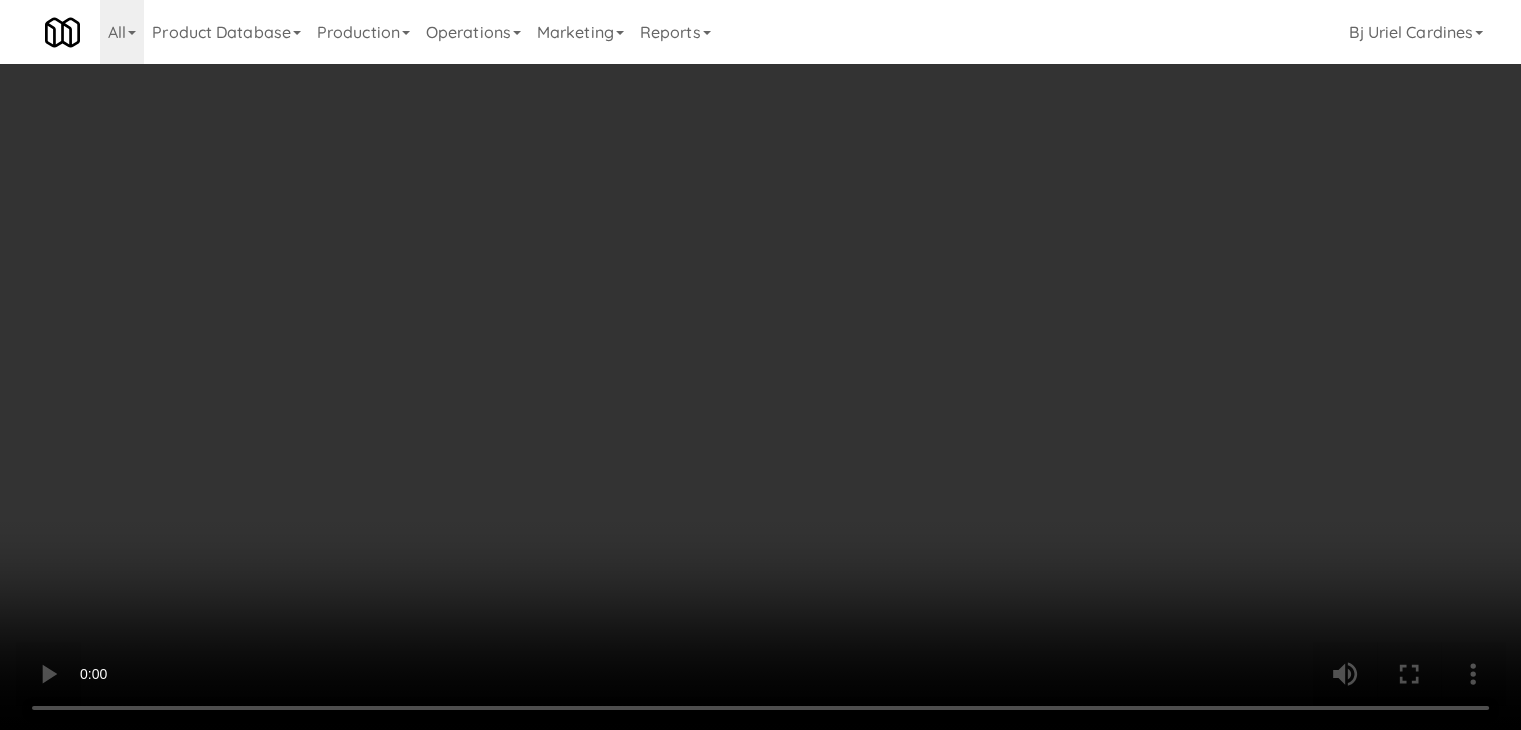 click on "Planogram" at bounding box center [1083, 212] 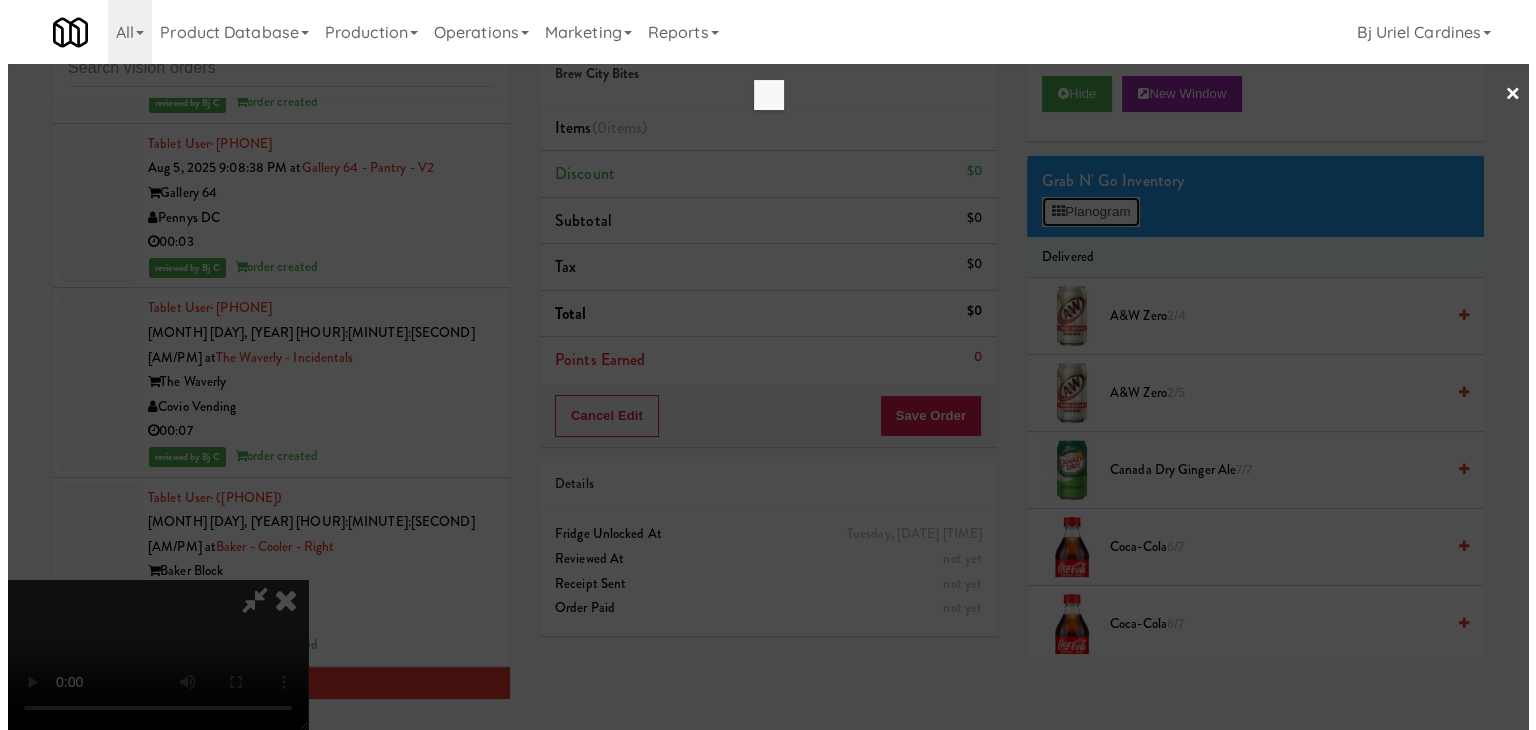 scroll, scrollTop: 16613, scrollLeft: 0, axis: vertical 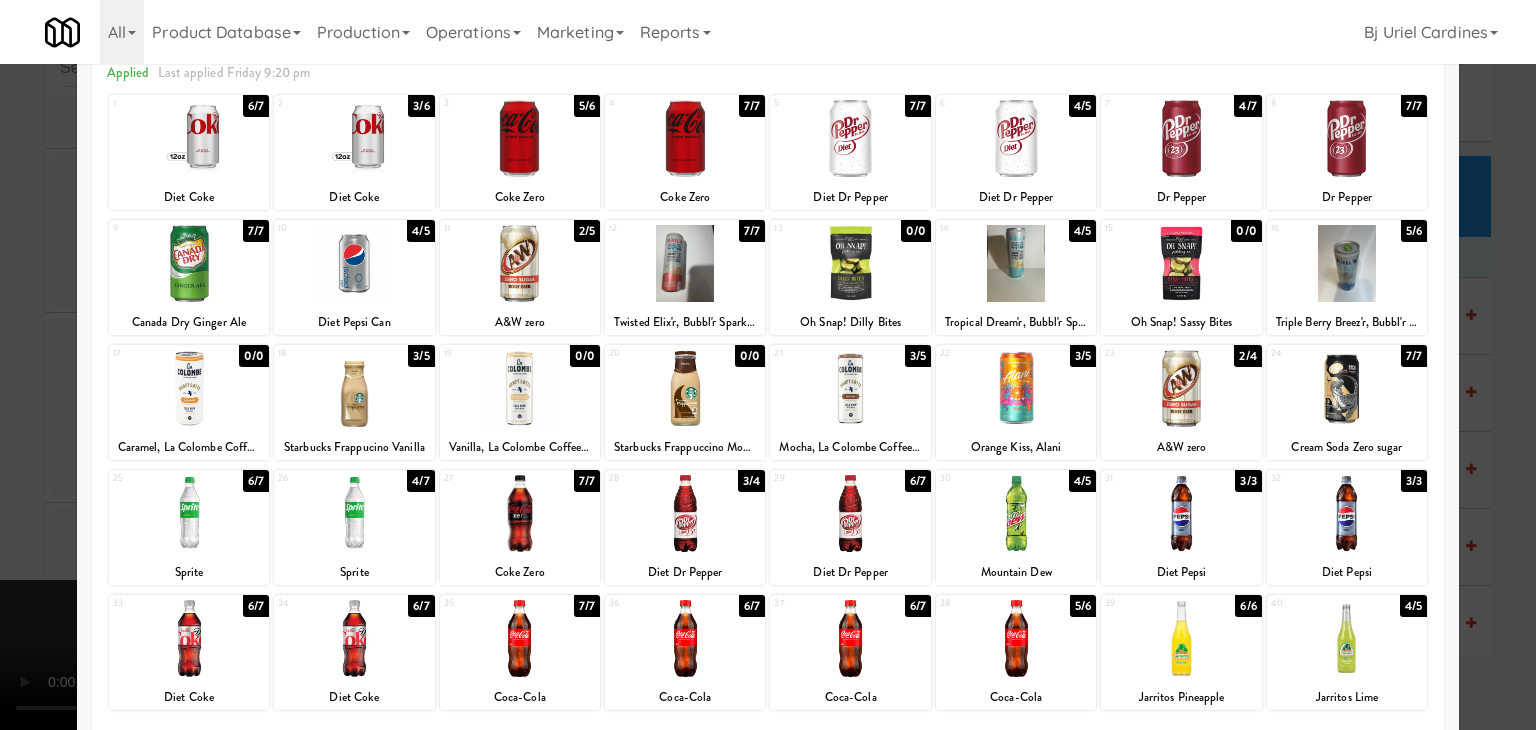 click at bounding box center [354, 513] 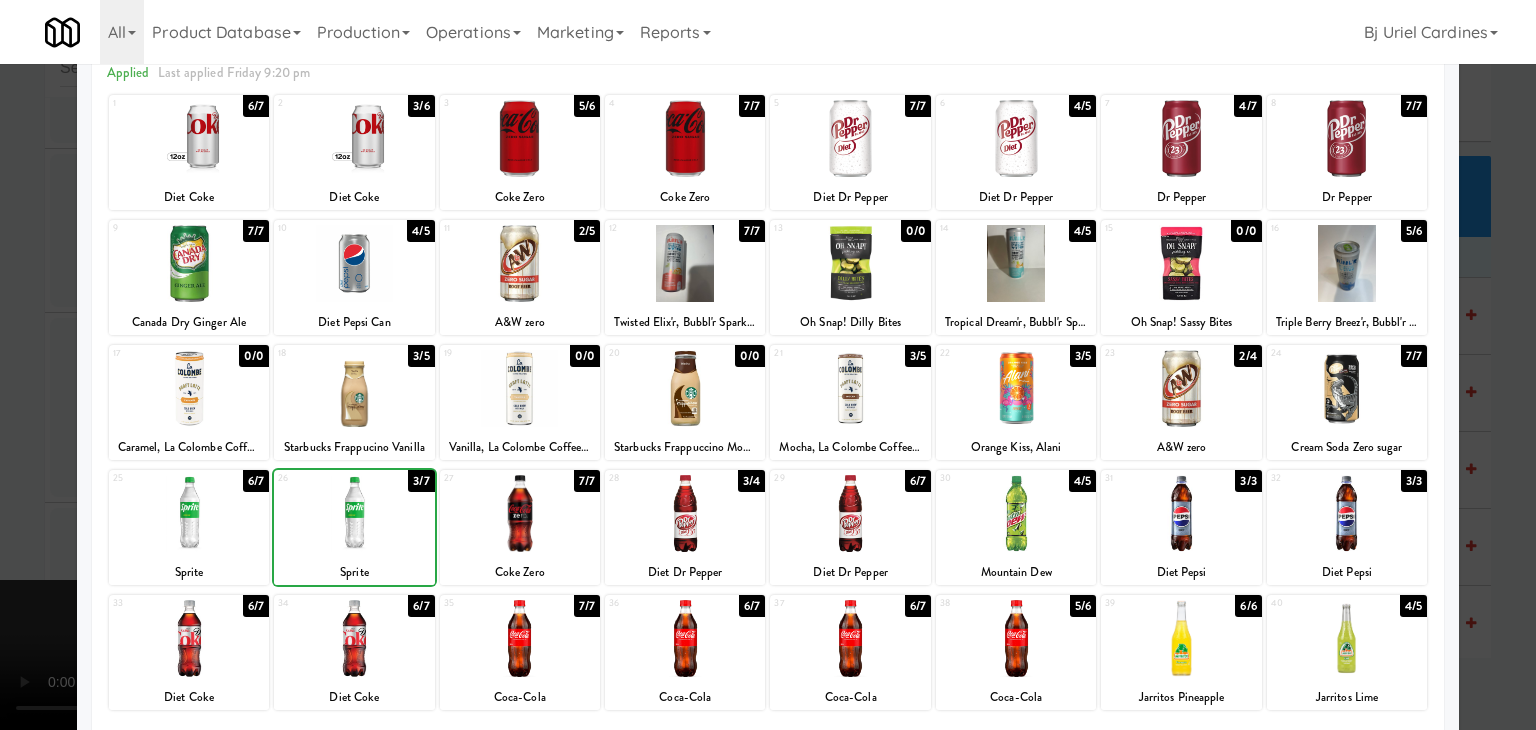 drag, startPoint x: 0, startPoint y: 526, endPoint x: 346, endPoint y: 502, distance: 346.83136 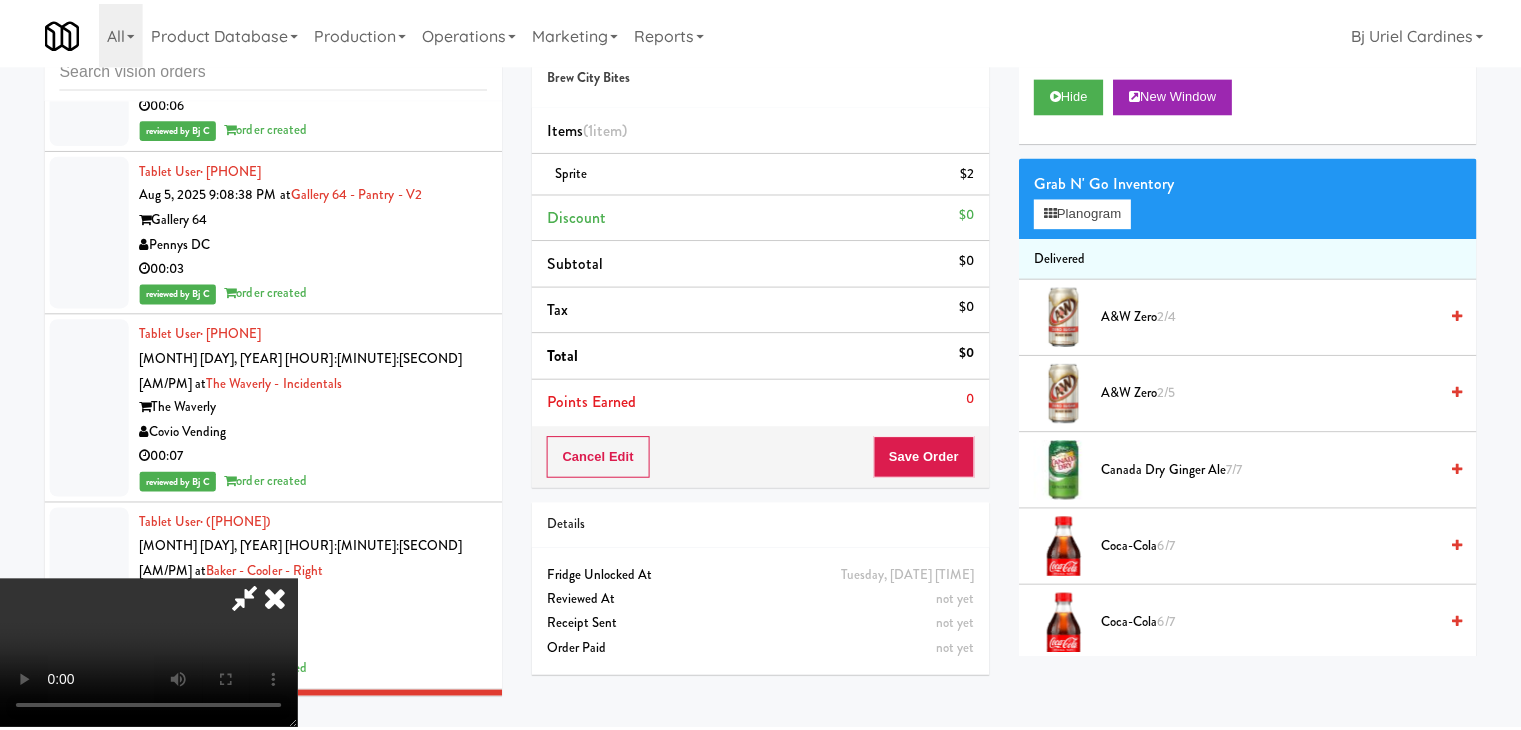scroll, scrollTop: 16638, scrollLeft: 0, axis: vertical 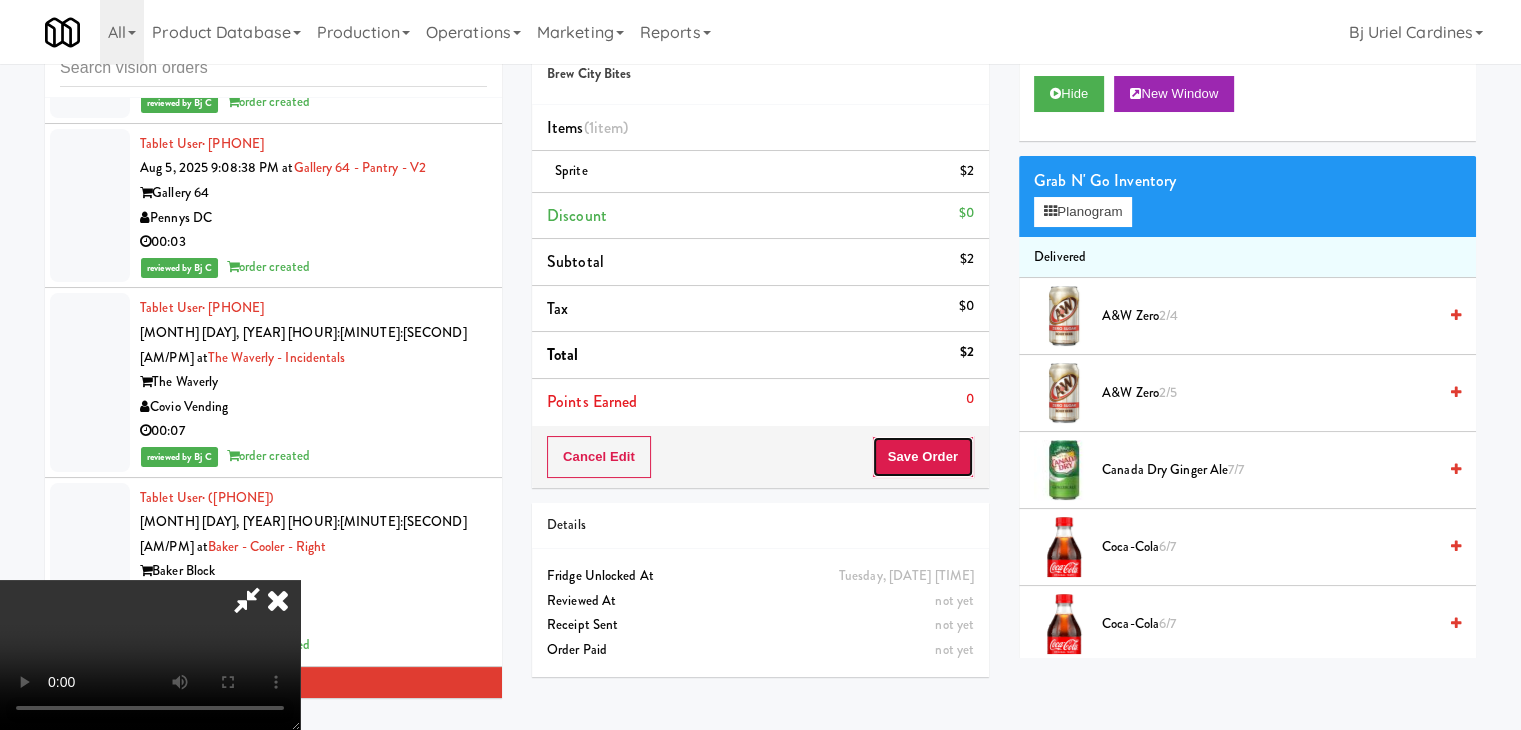 click on "Save Order" at bounding box center (923, 457) 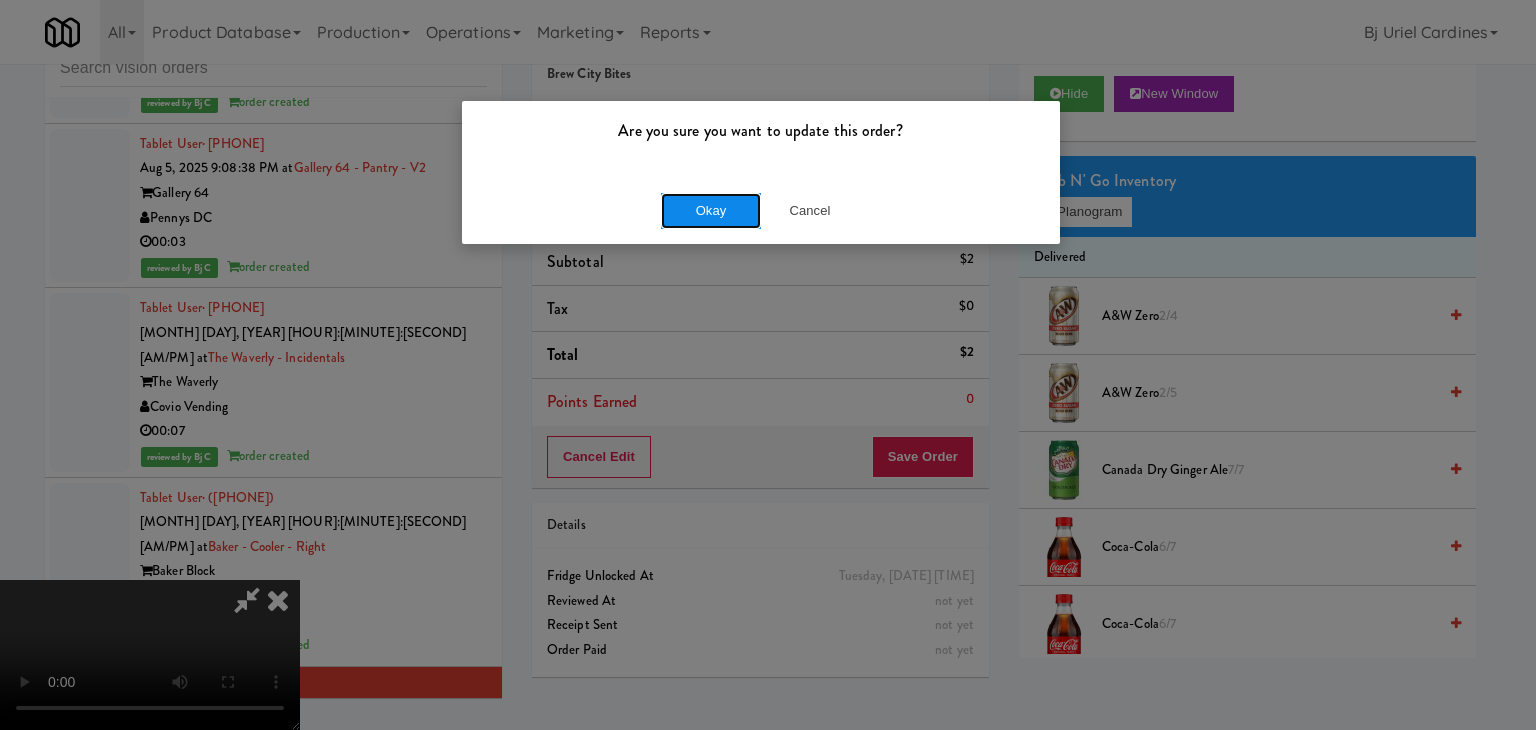 click on "Okay" at bounding box center [711, 211] 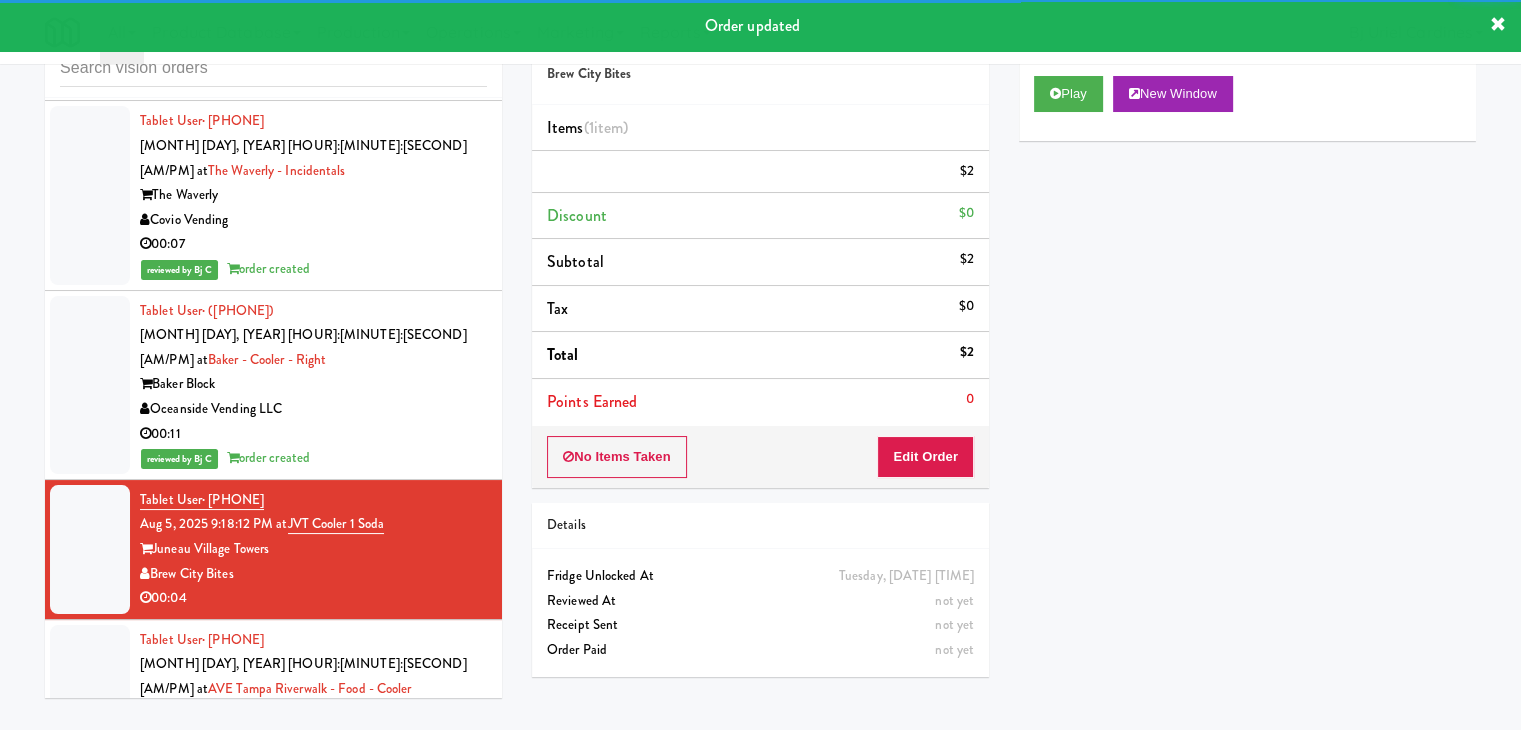 scroll, scrollTop: 16838, scrollLeft: 0, axis: vertical 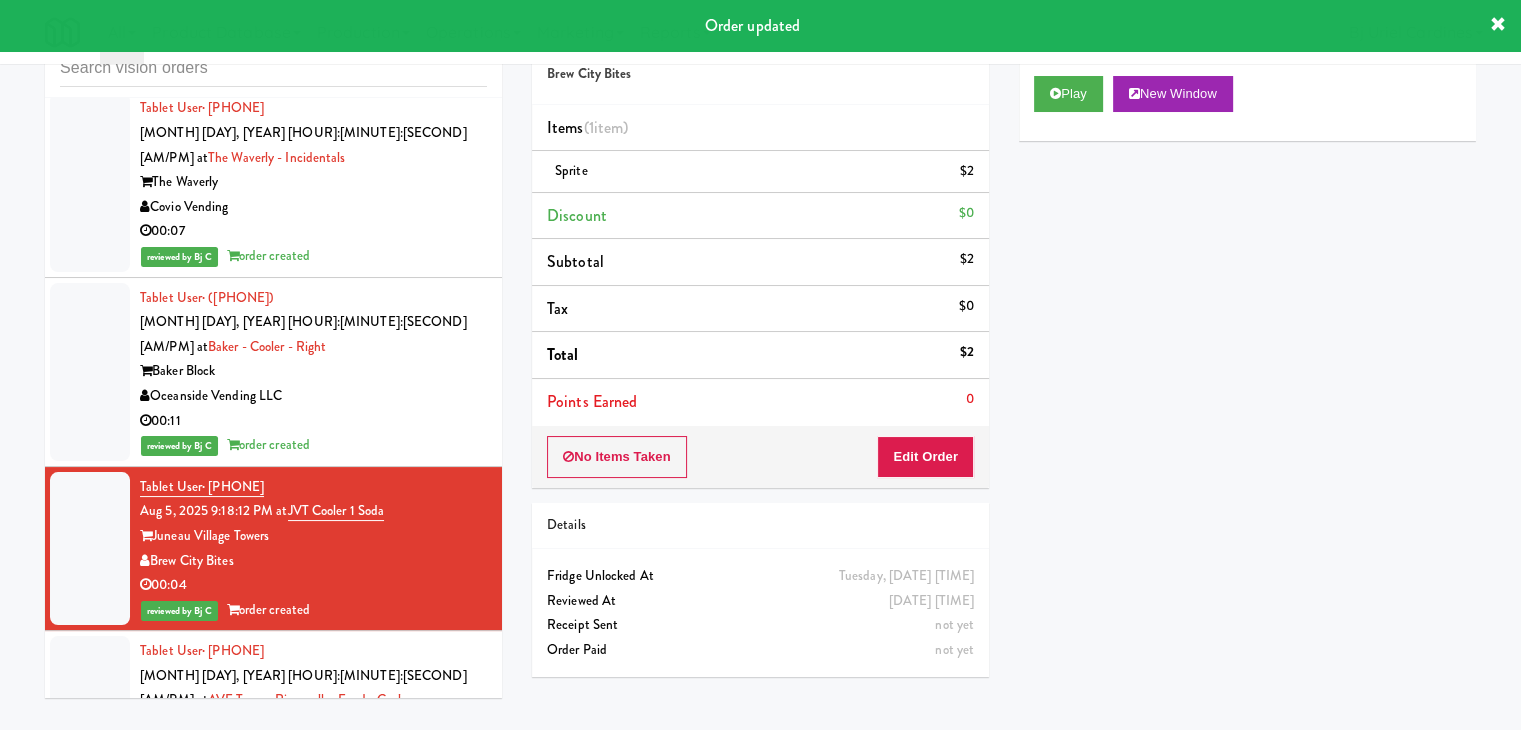click on "00:05" at bounding box center (313, 774) 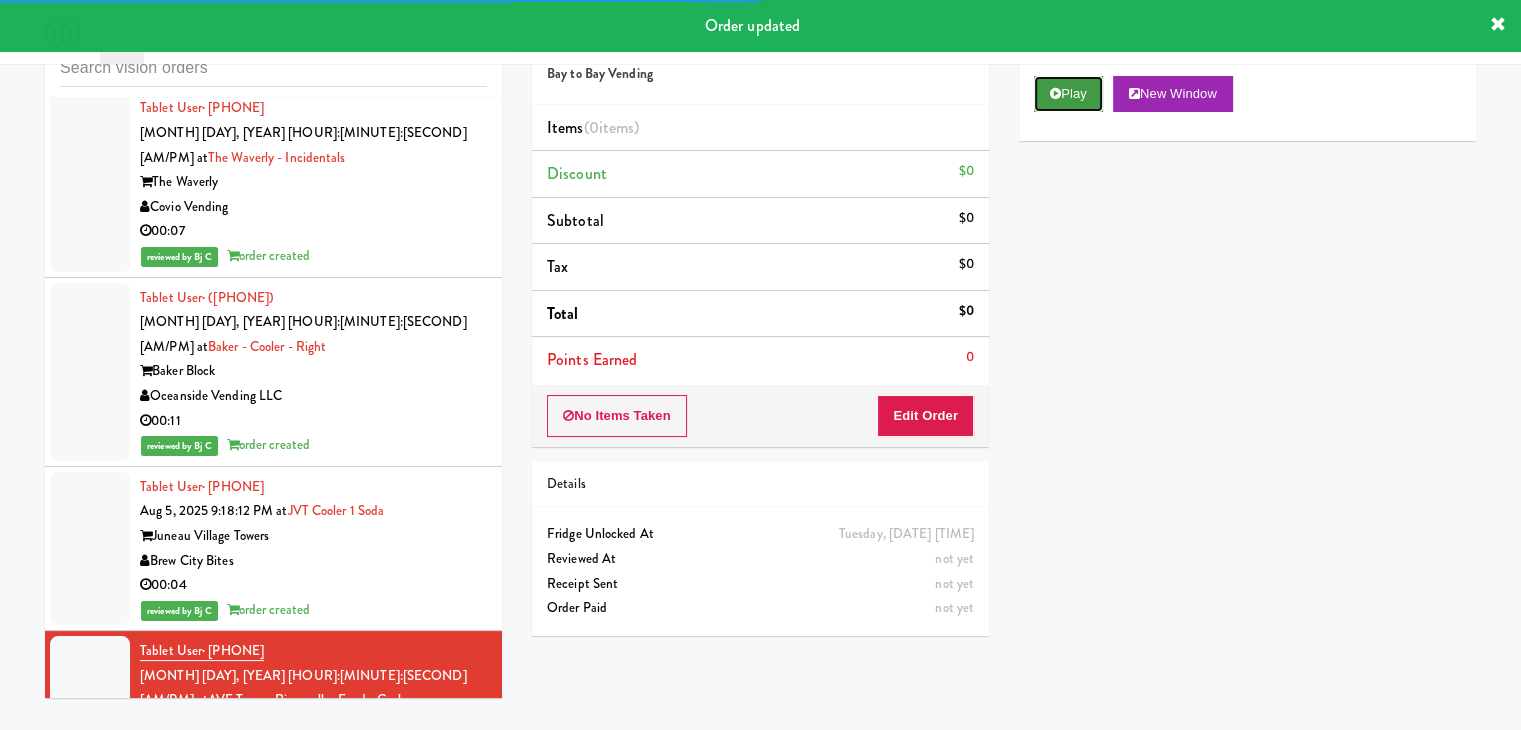 click on "Play" at bounding box center (1068, 94) 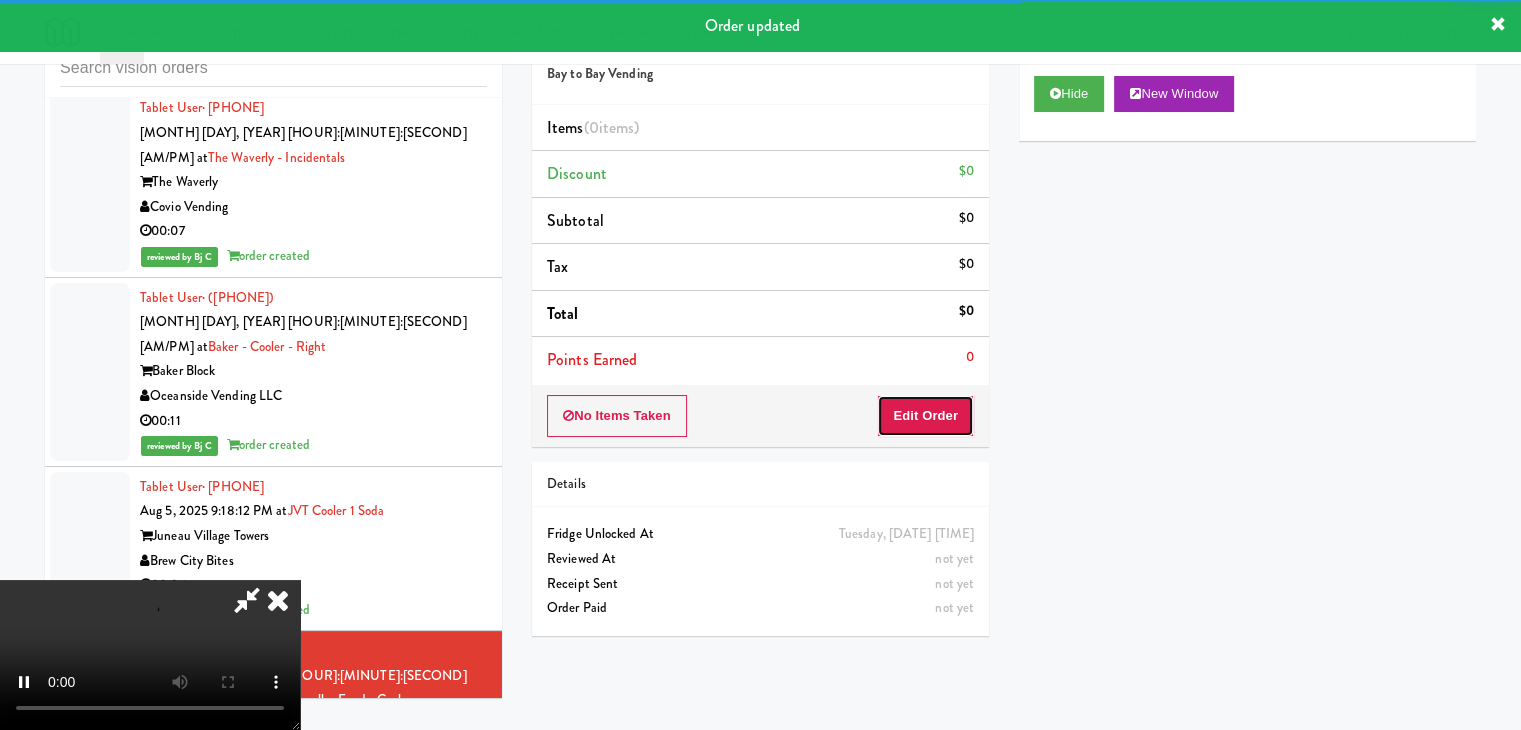 click on "Edit Order" at bounding box center (925, 416) 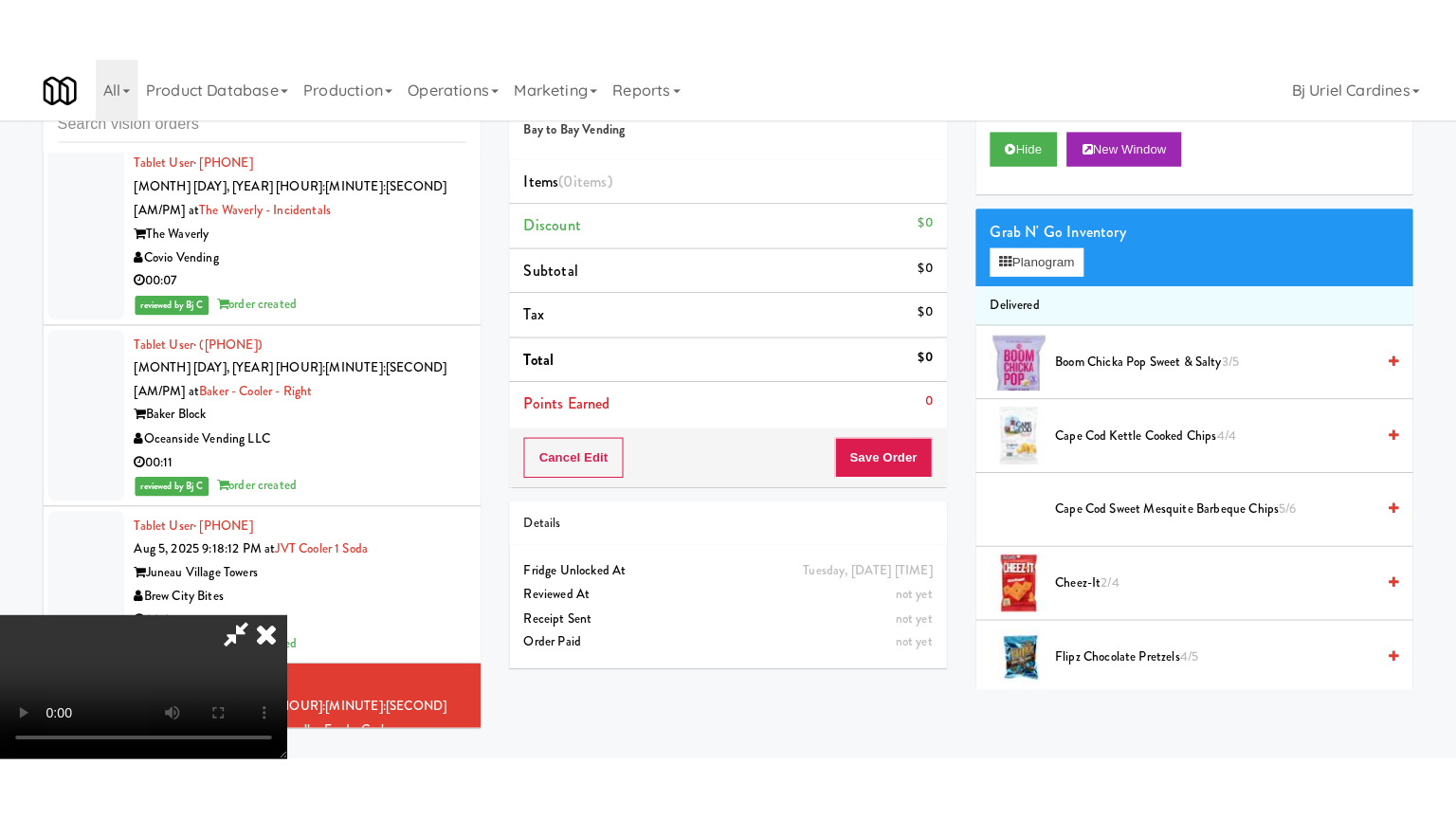 scroll, scrollTop: 266, scrollLeft: 0, axis: vertical 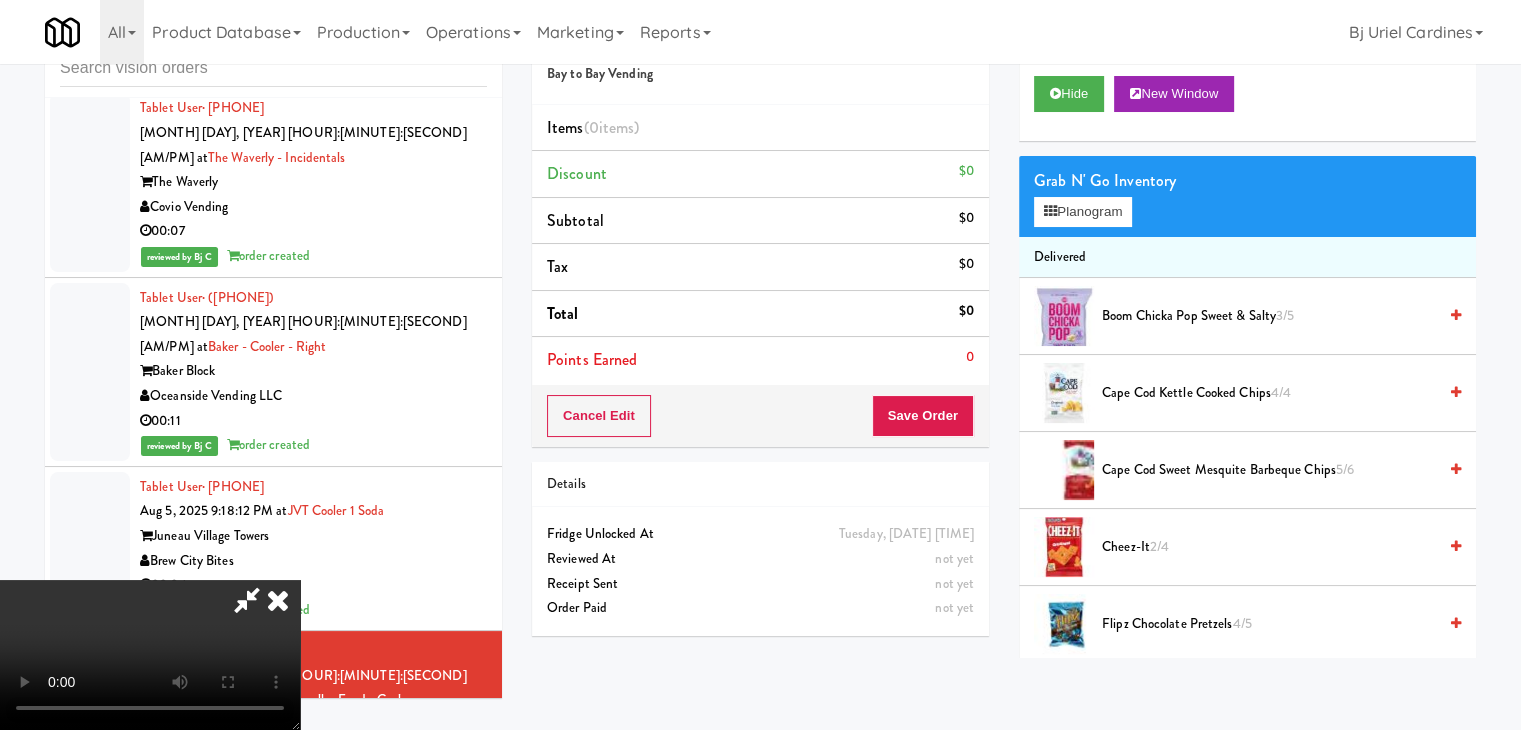 type 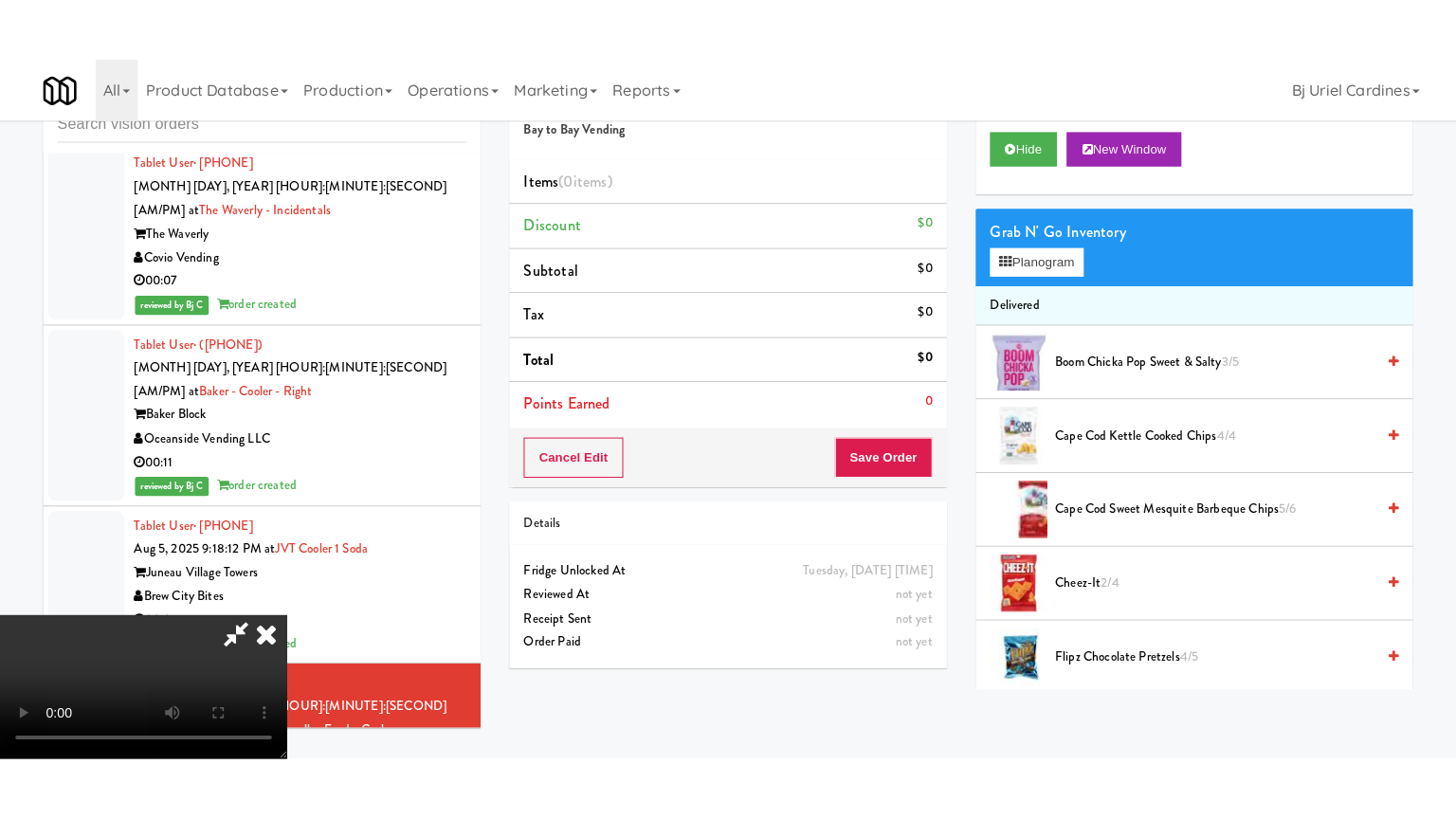 scroll, scrollTop: 0, scrollLeft: 0, axis: both 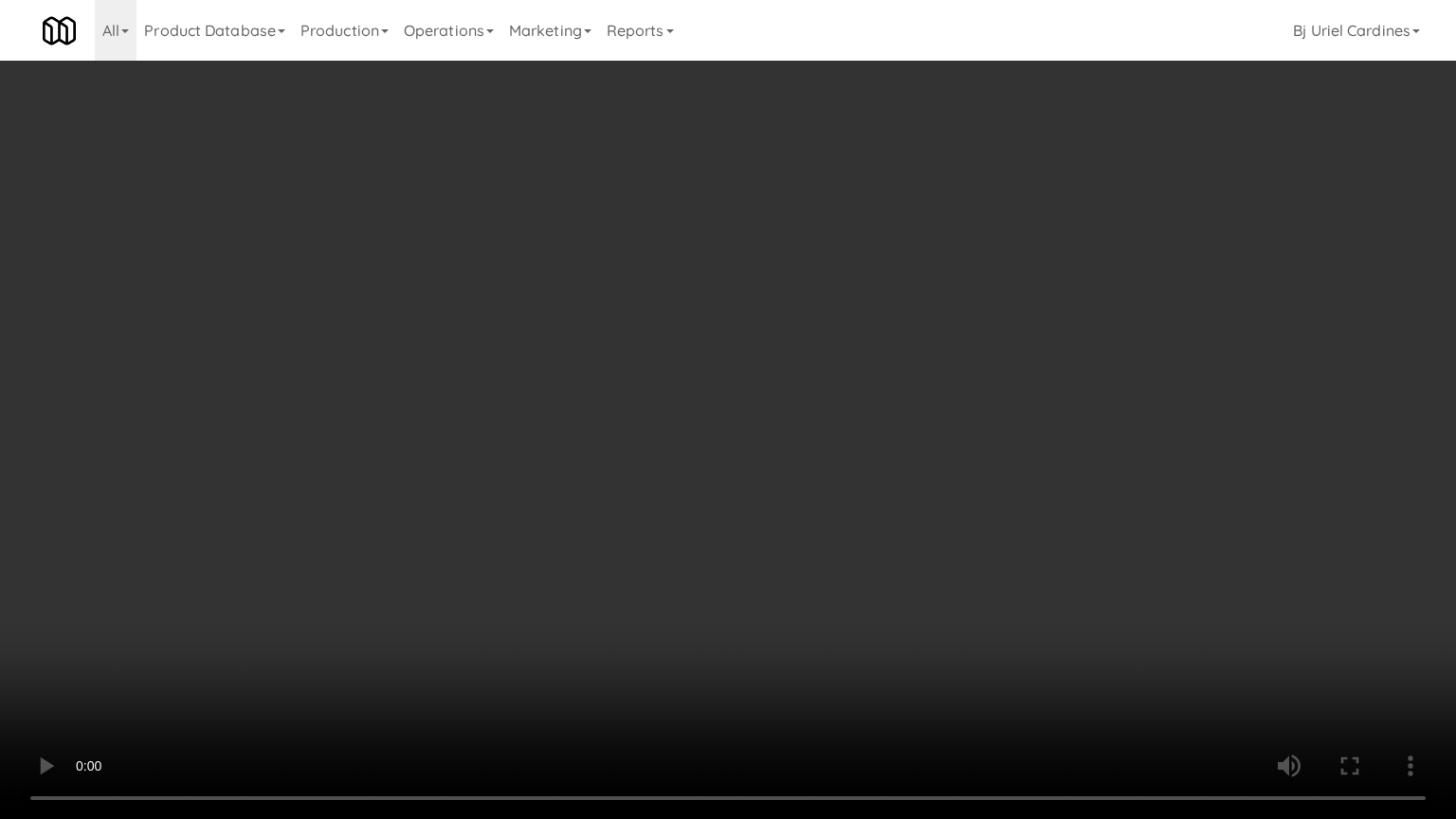 click at bounding box center [728, 410] 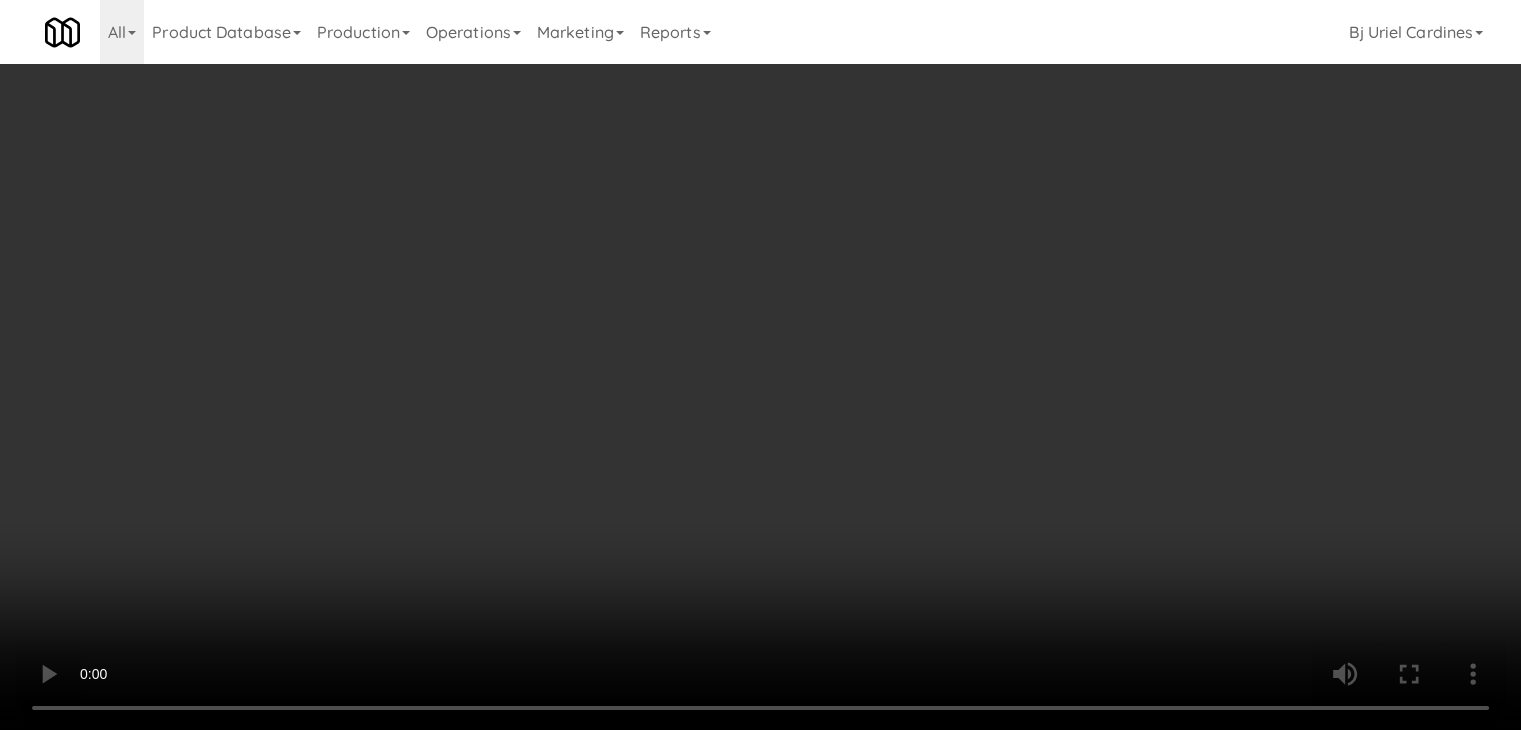 click on "Planogram" at bounding box center [1083, 212] 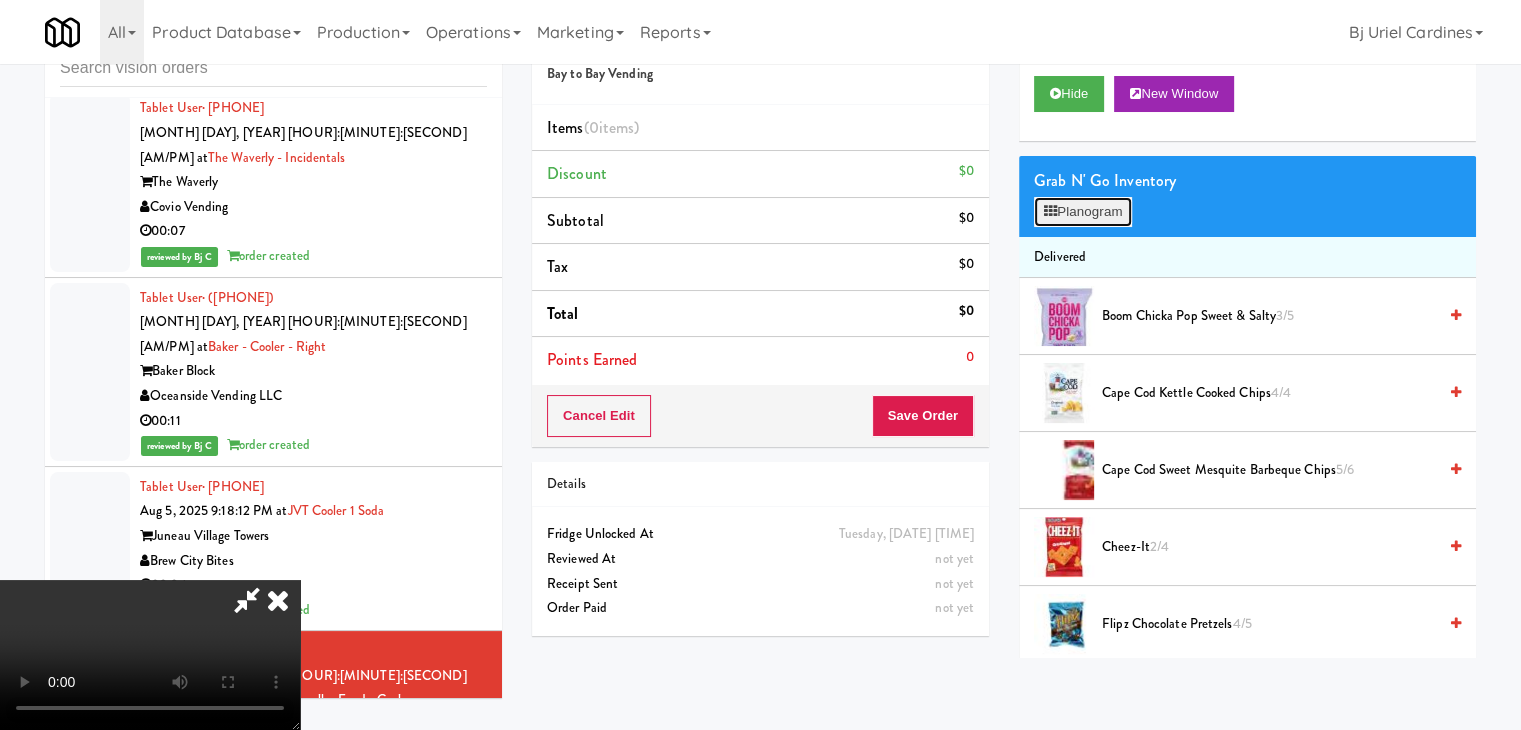 scroll, scrollTop: 16813, scrollLeft: 0, axis: vertical 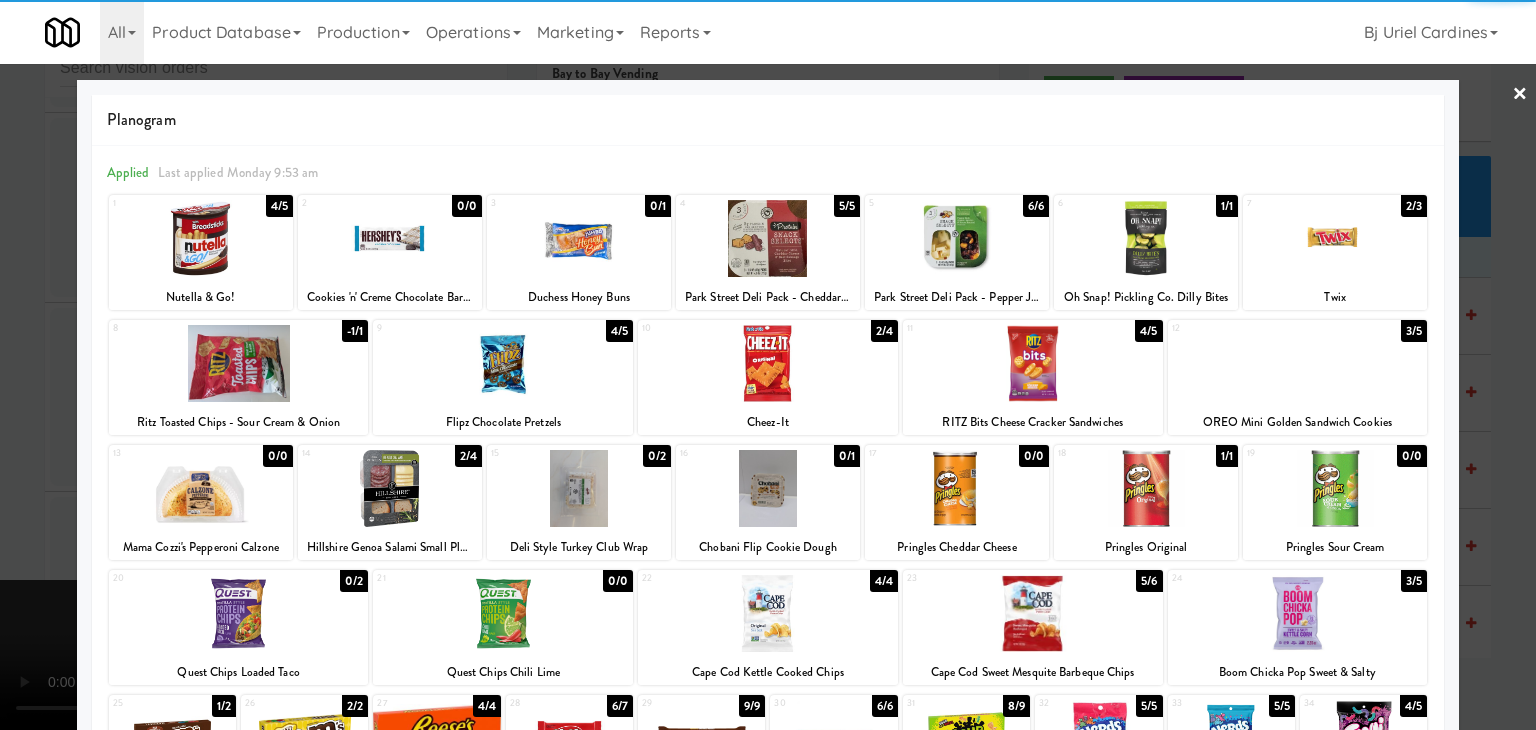 drag, startPoint x: 809, startPoint y: 402, endPoint x: 414, endPoint y: 466, distance: 400.1512 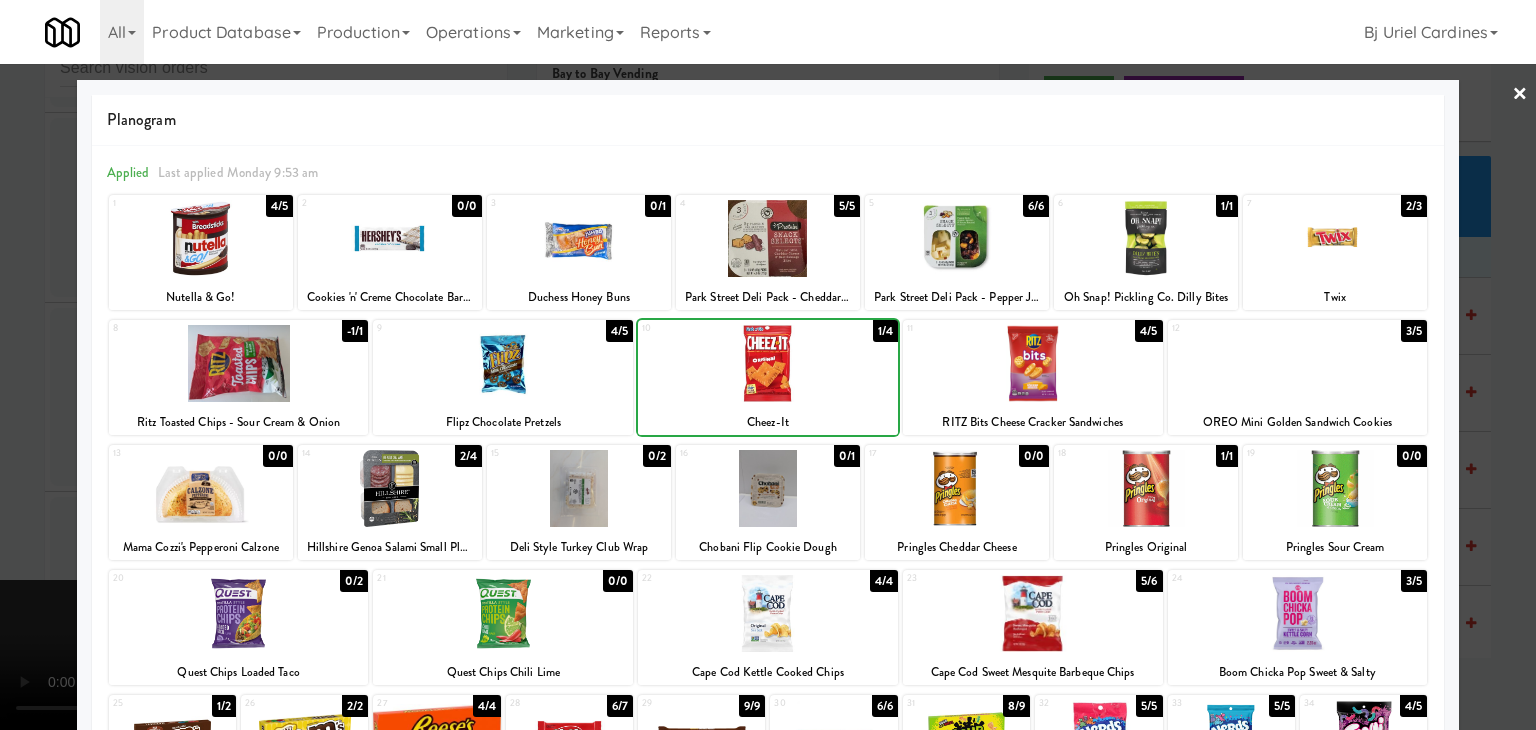 drag, startPoint x: 0, startPoint y: 553, endPoint x: 333, endPoint y: 540, distance: 333.25366 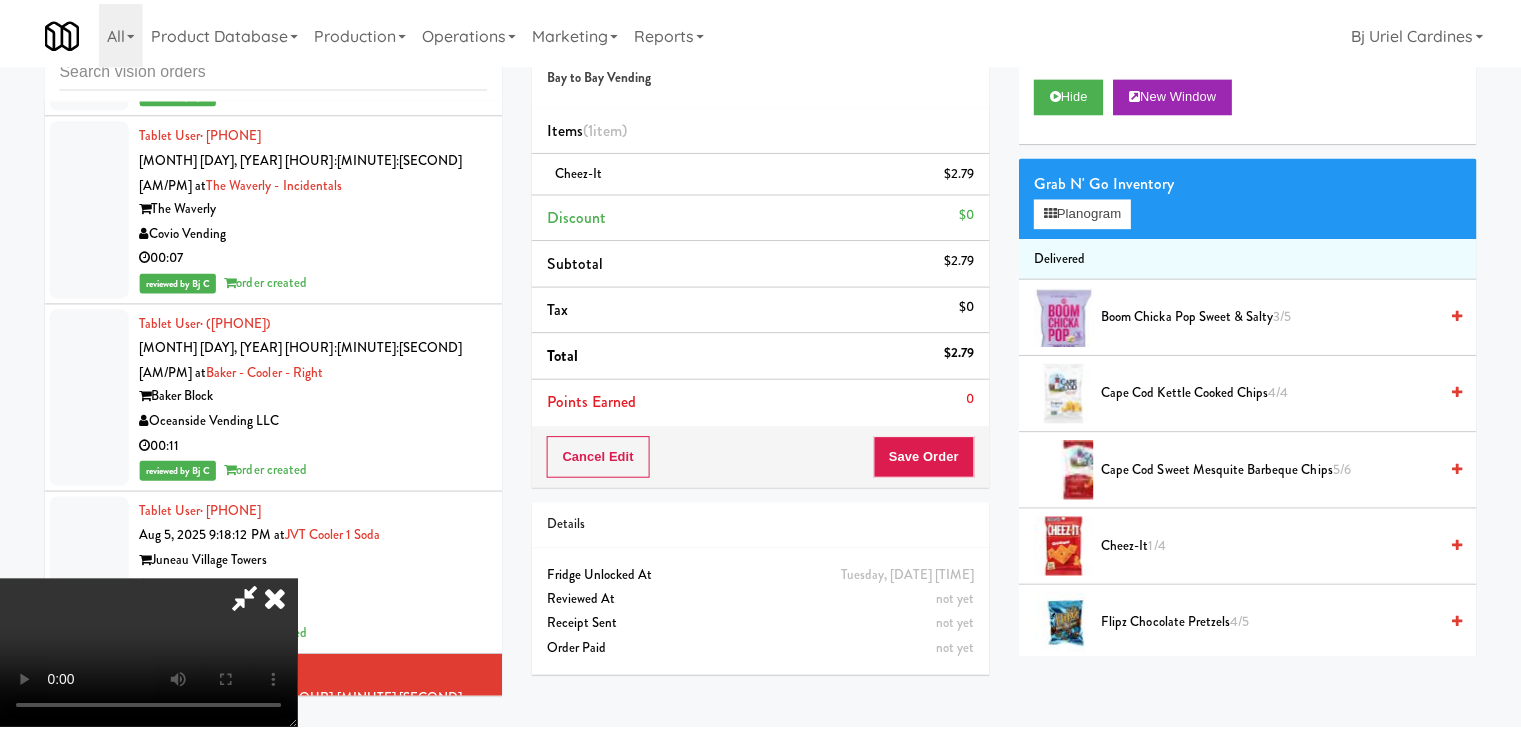 scroll, scrollTop: 16838, scrollLeft: 0, axis: vertical 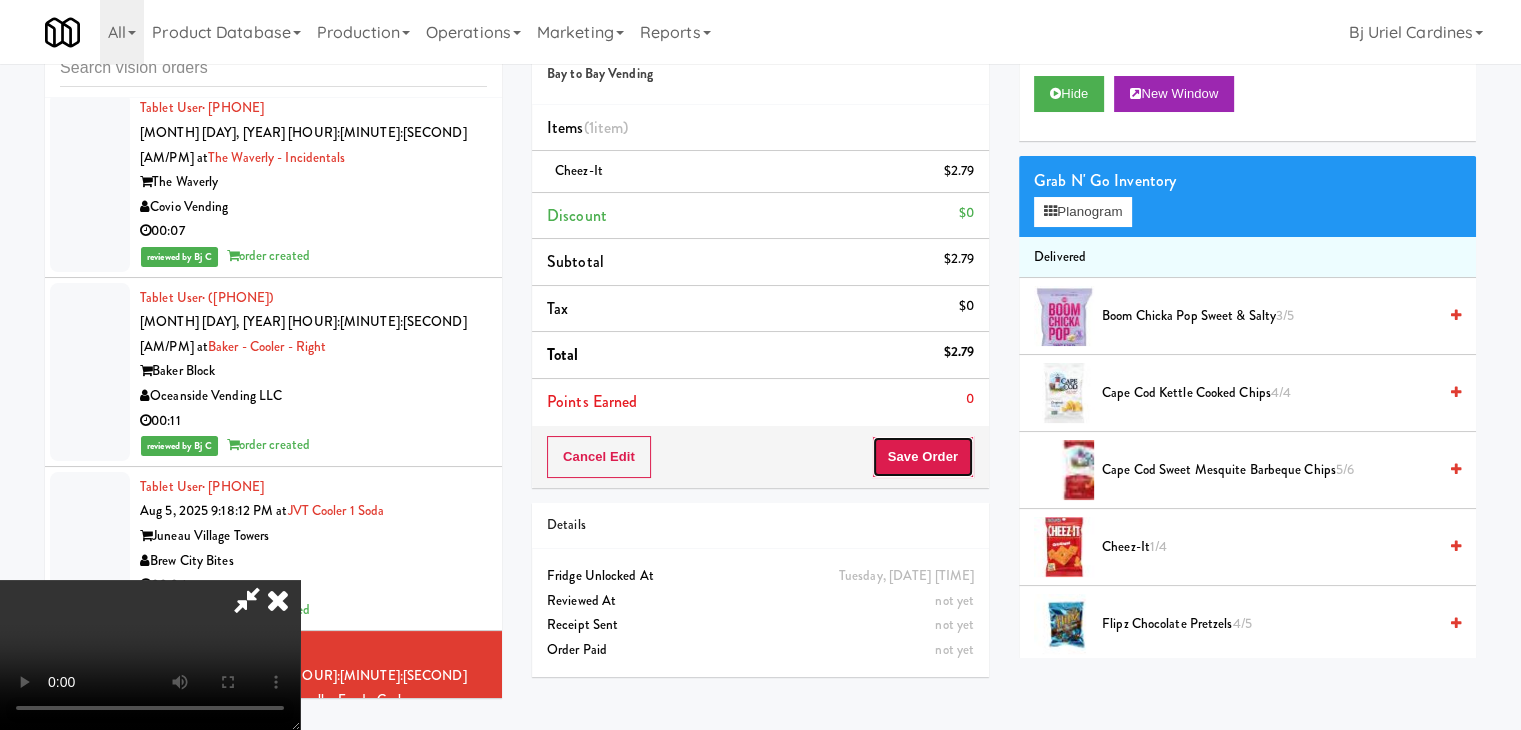 click on "Save Order" at bounding box center [923, 457] 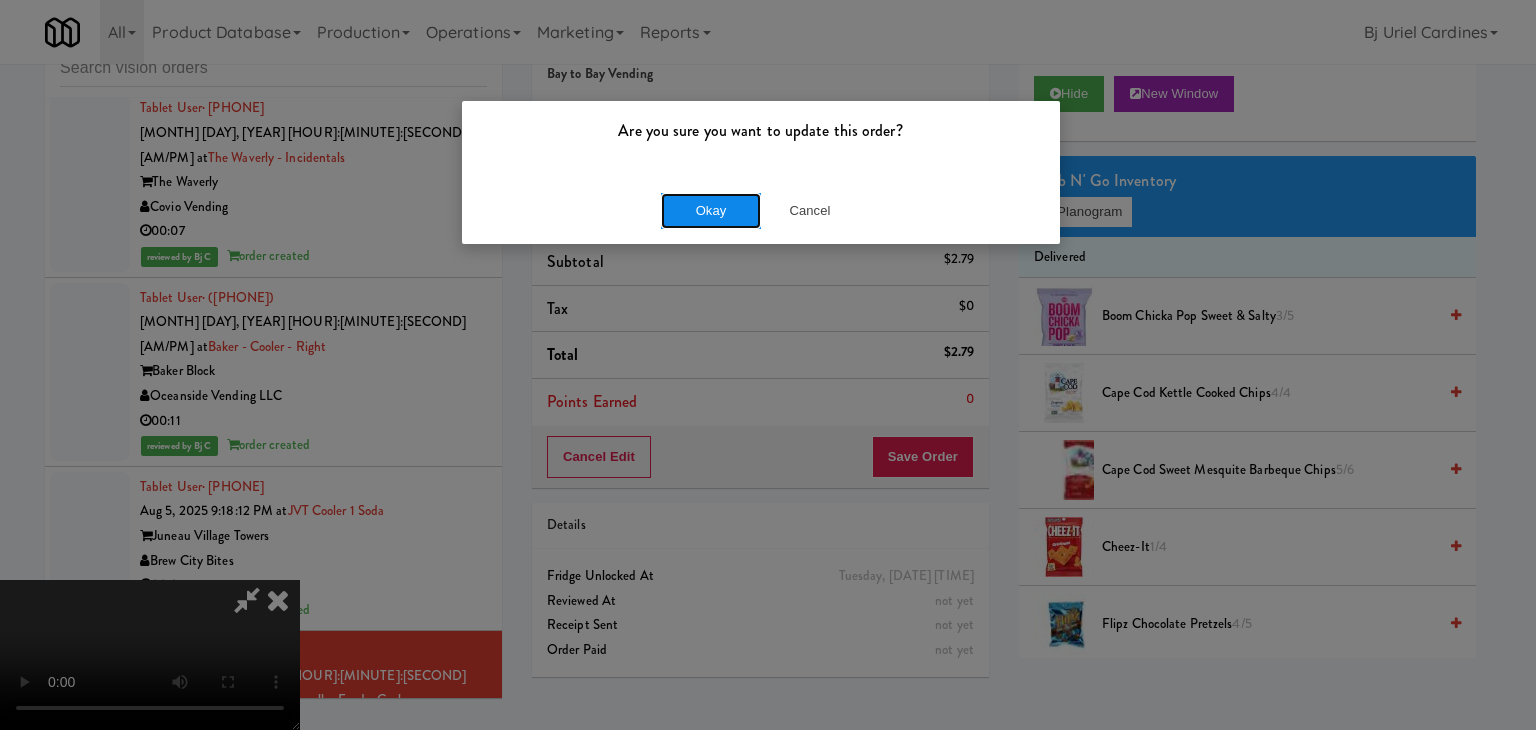 click on "Okay" at bounding box center [711, 211] 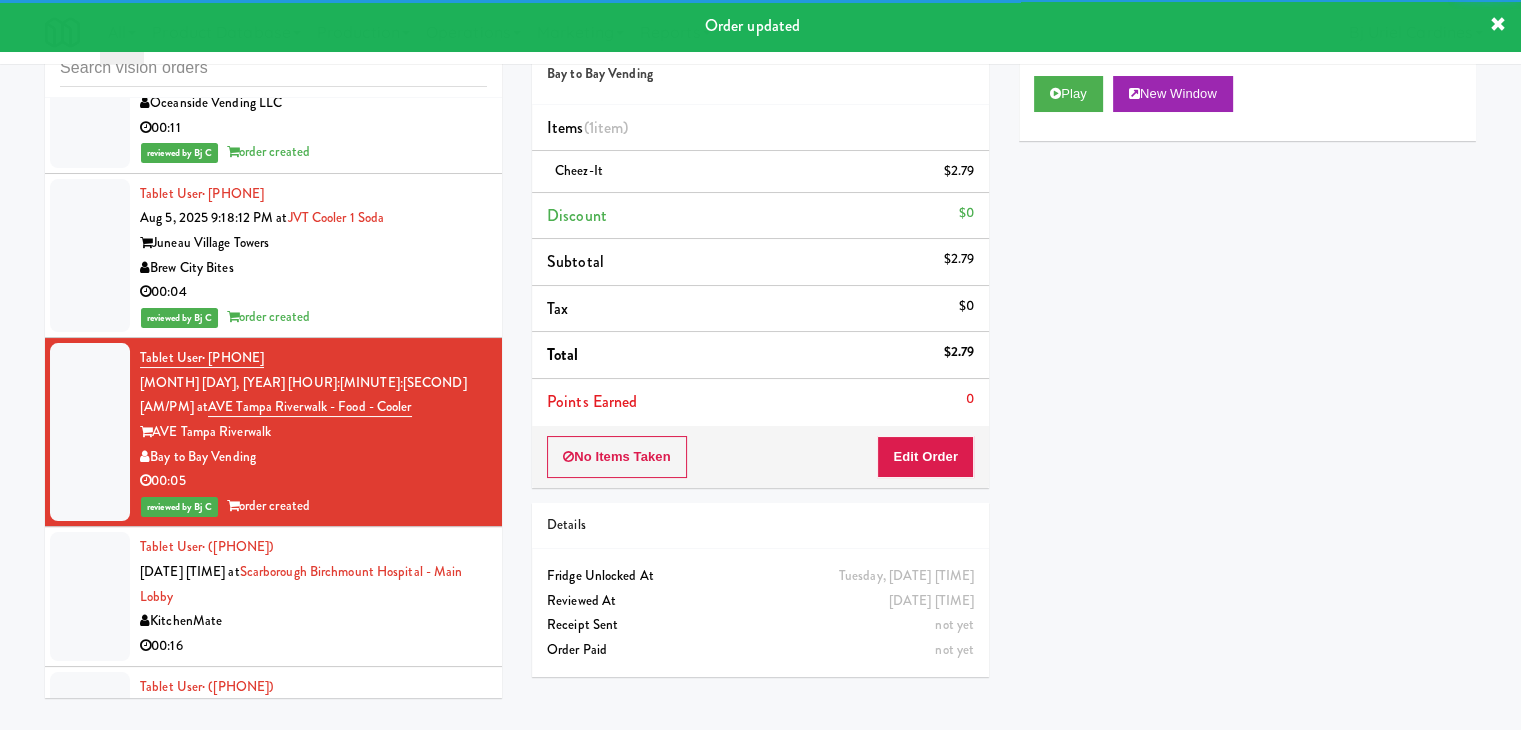 scroll, scrollTop: 17138, scrollLeft: 0, axis: vertical 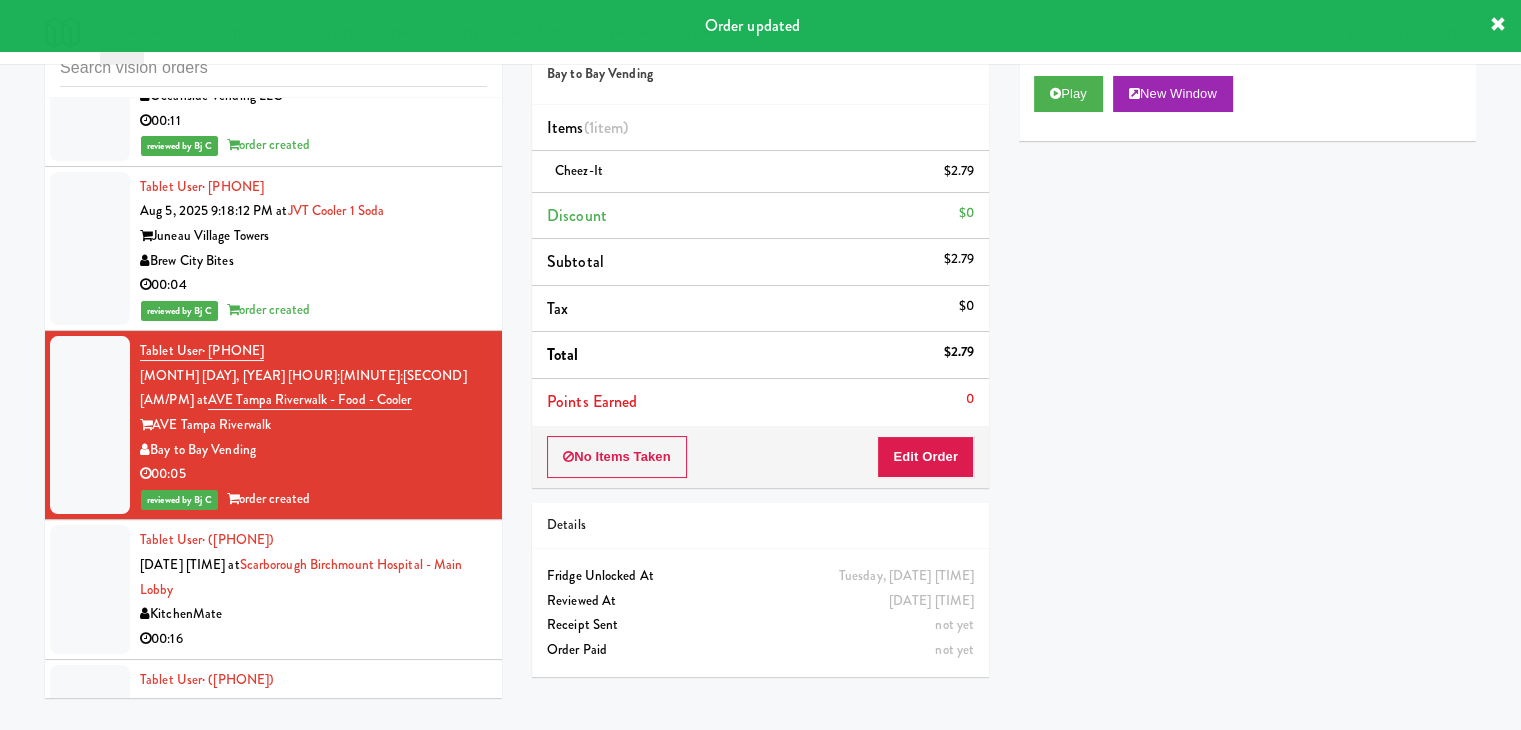 drag, startPoint x: 424, startPoint y: 249, endPoint x: 576, endPoint y: 206, distance: 157.96518 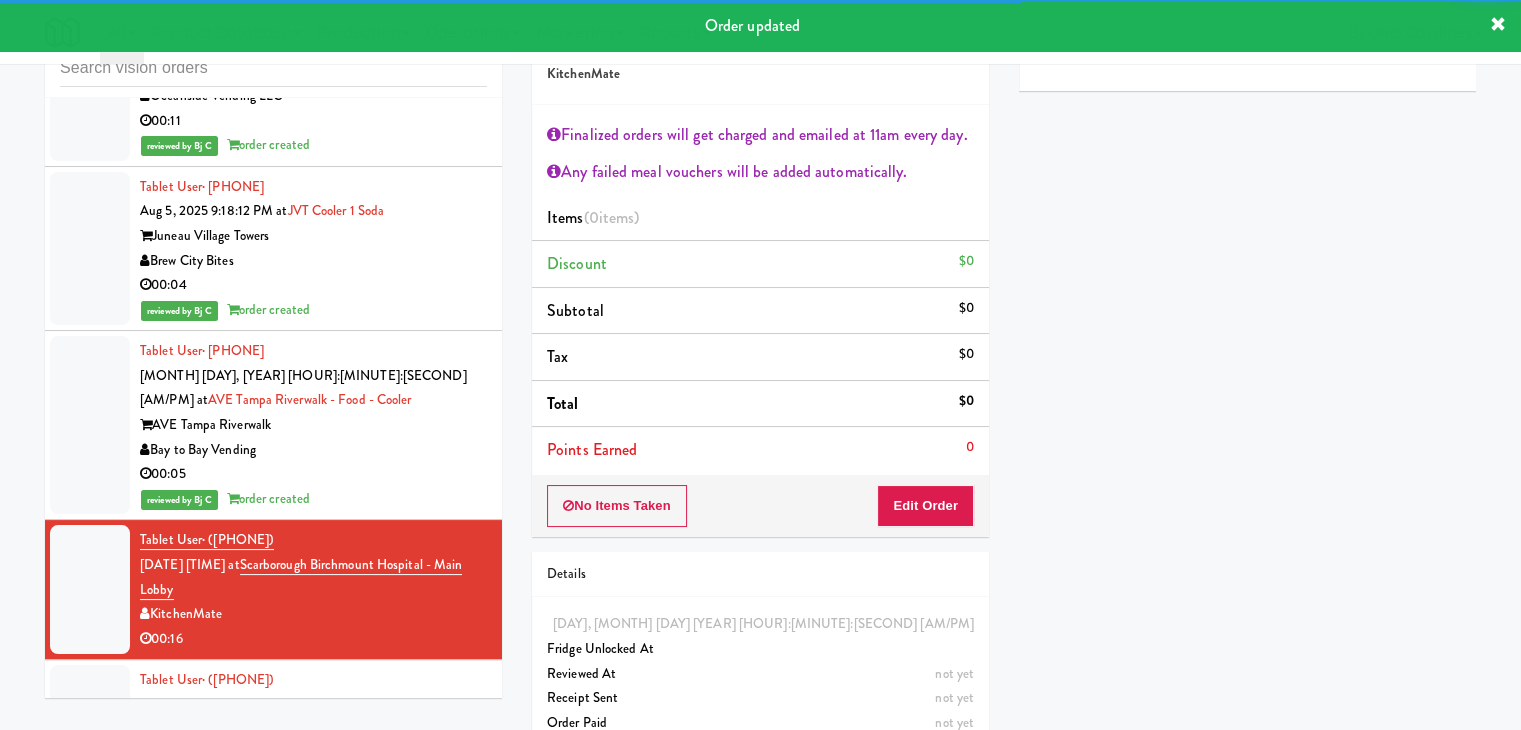 drag, startPoint x: 428, startPoint y: 382, endPoint x: 413, endPoint y: 402, distance: 25 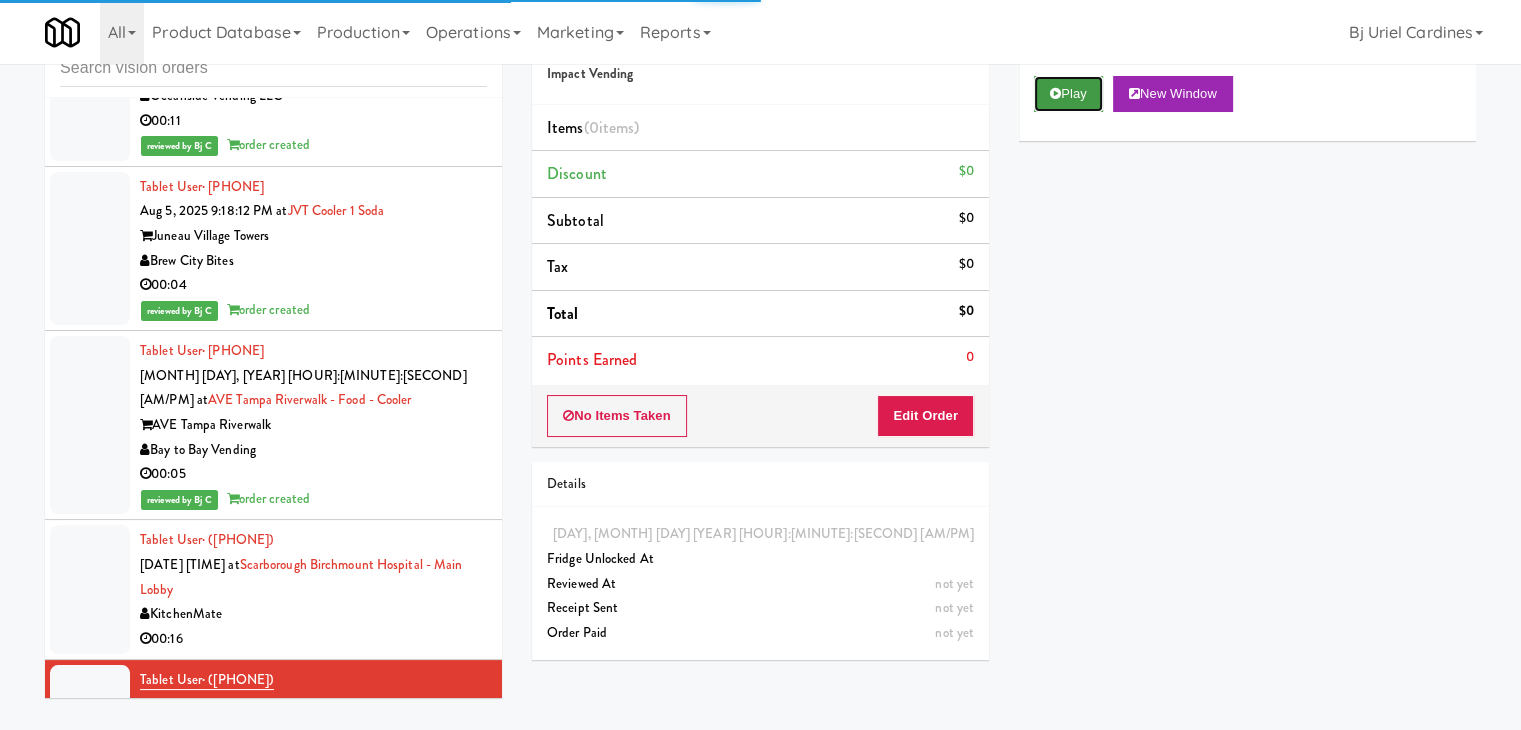 click on "Play" at bounding box center (1068, 94) 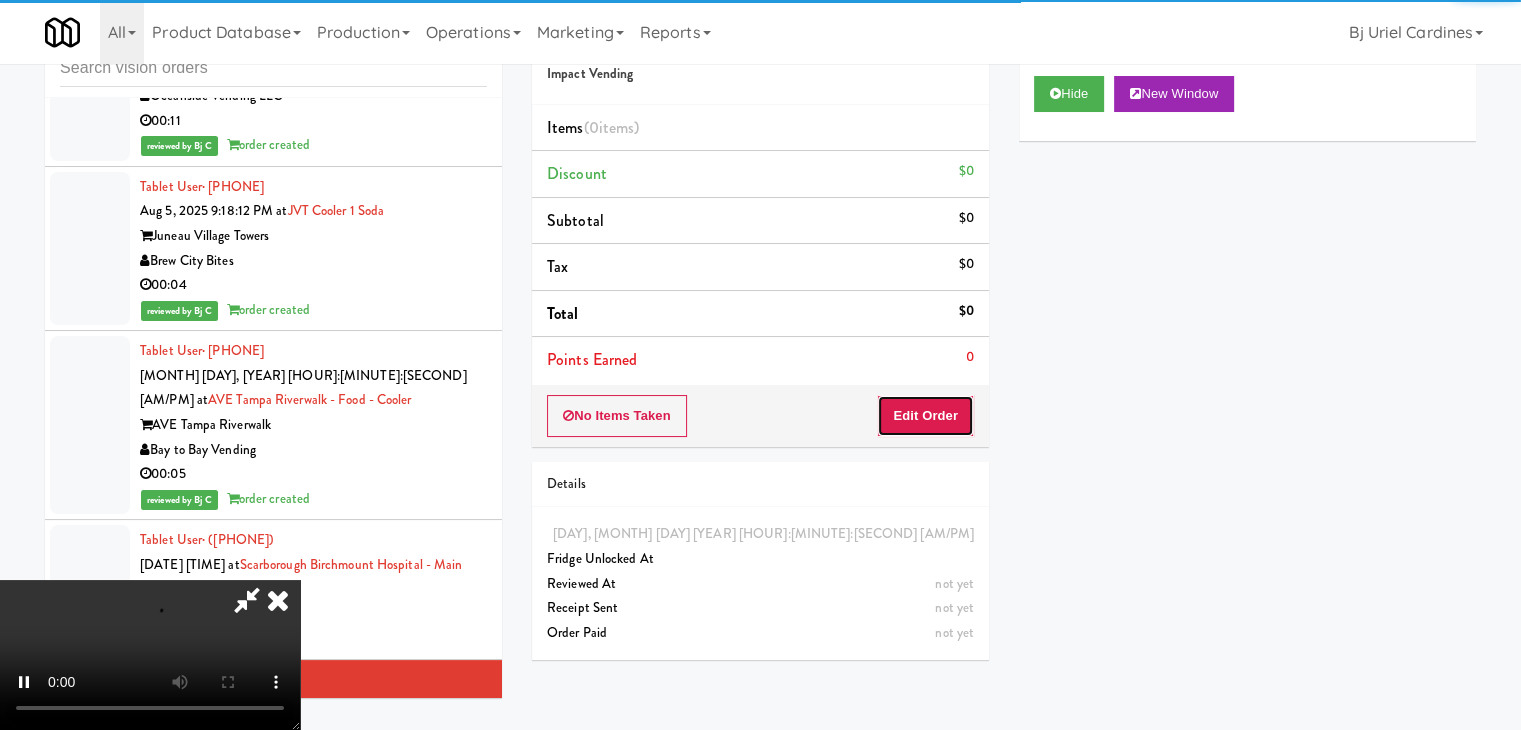 click on "Edit Order" at bounding box center (925, 416) 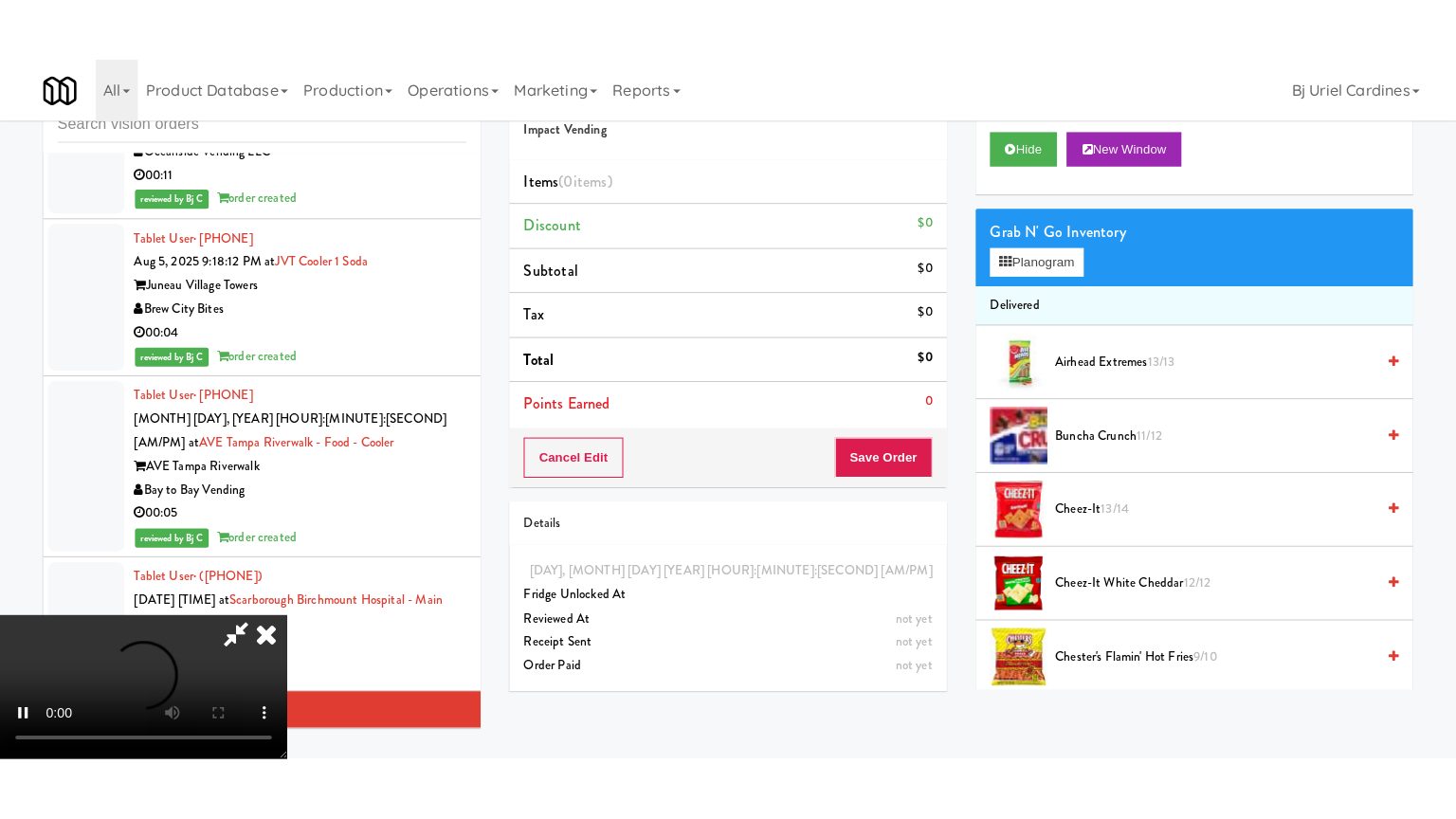 scroll, scrollTop: 266, scrollLeft: 0, axis: vertical 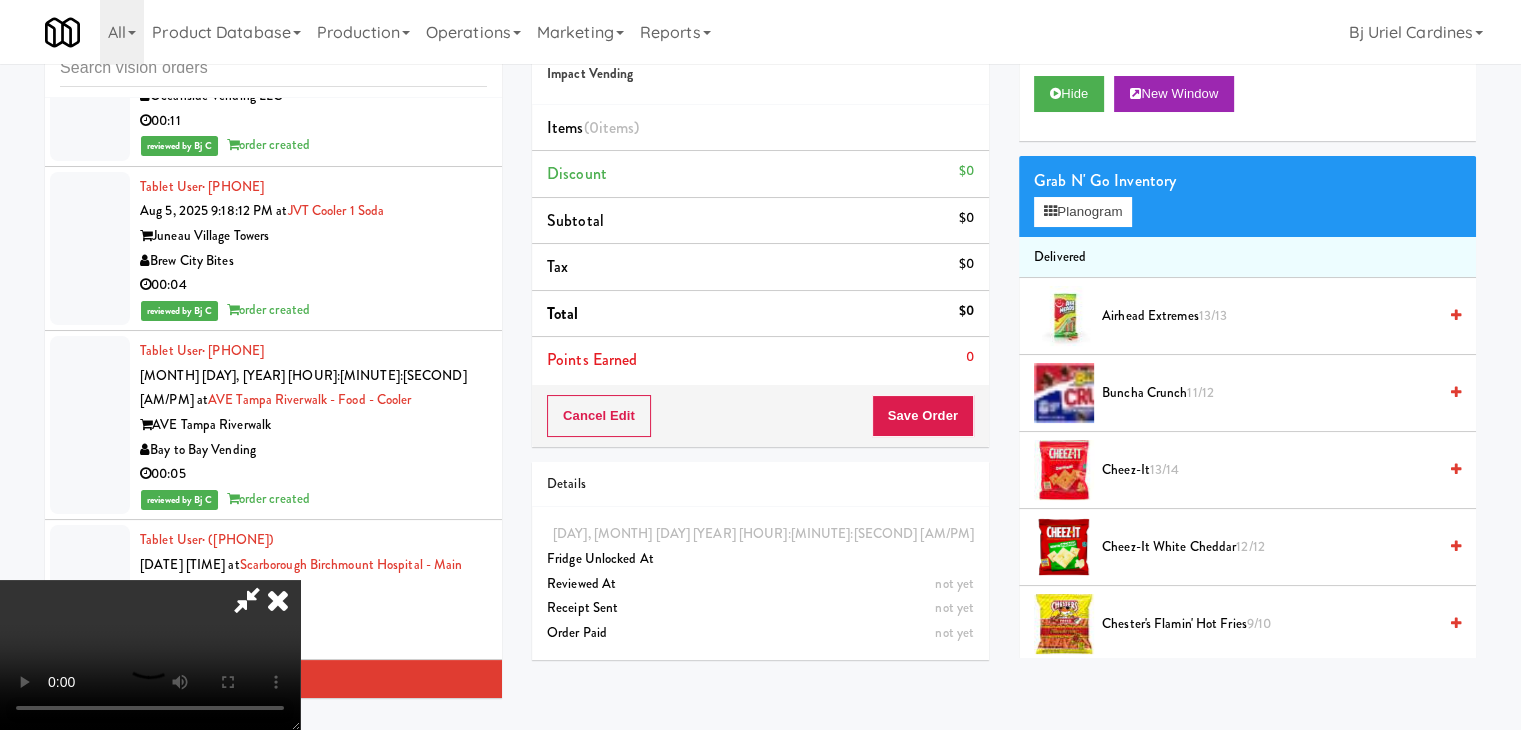 type 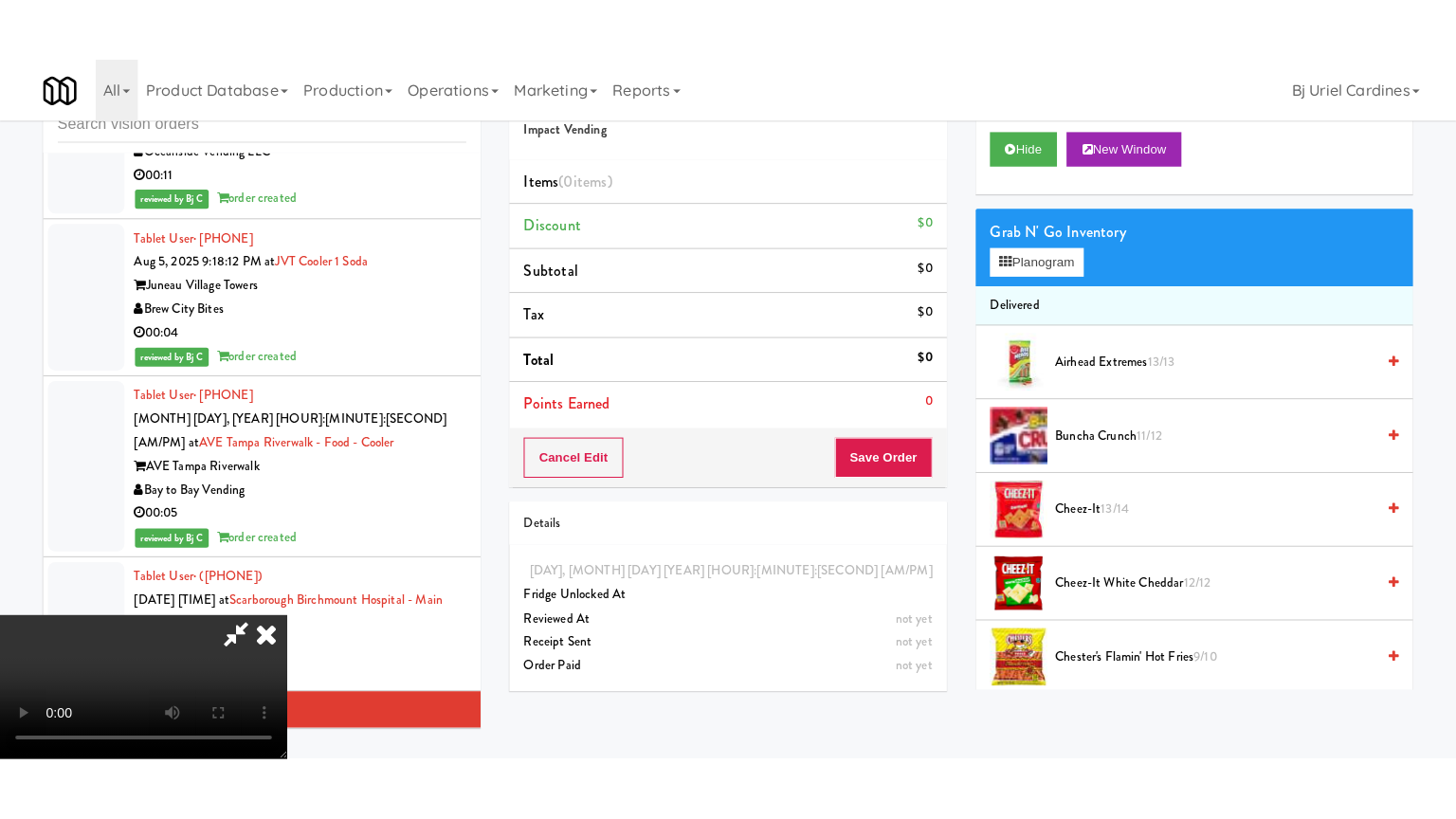 scroll, scrollTop: 0, scrollLeft: 0, axis: both 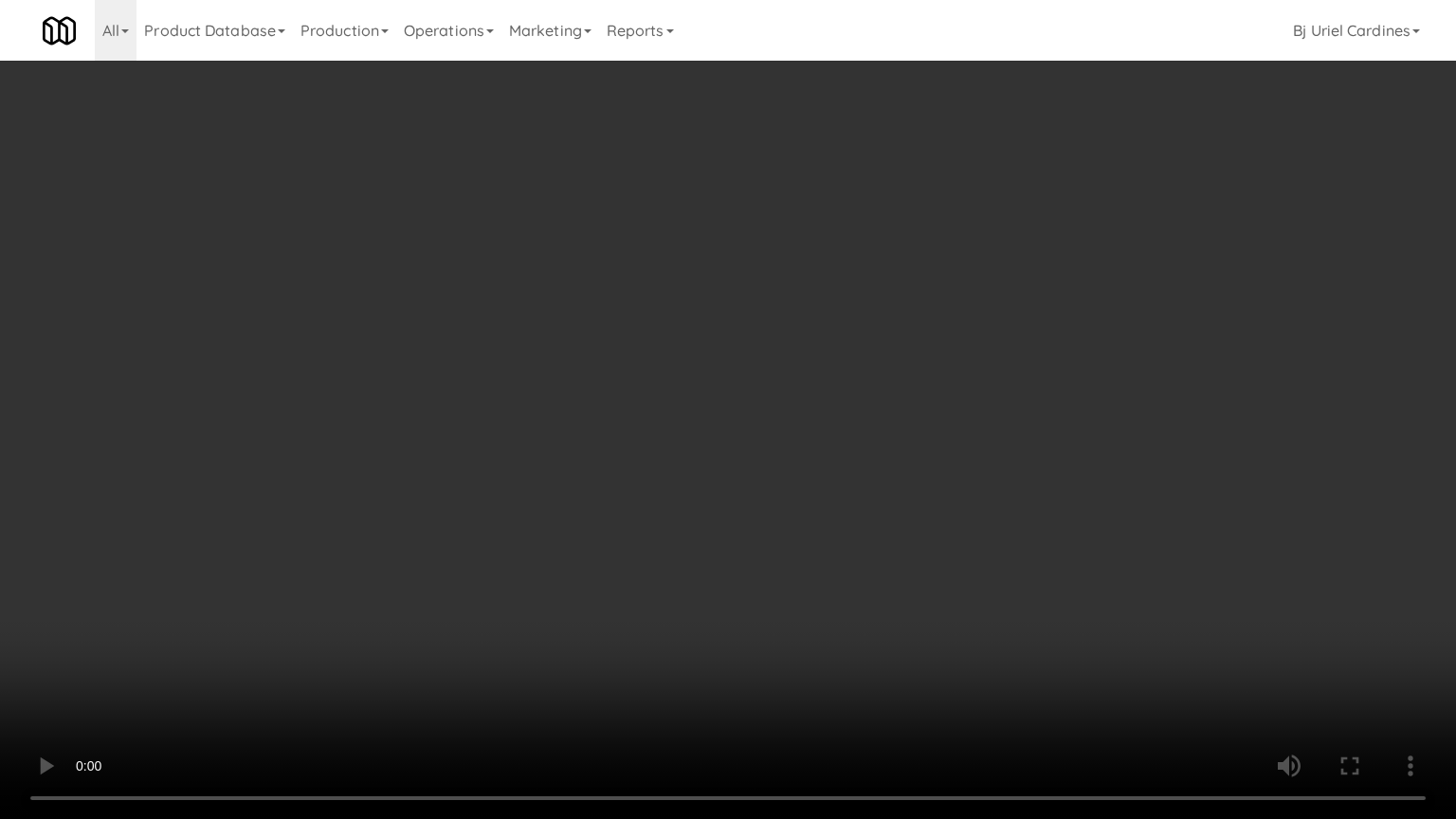 click at bounding box center (728, 410) 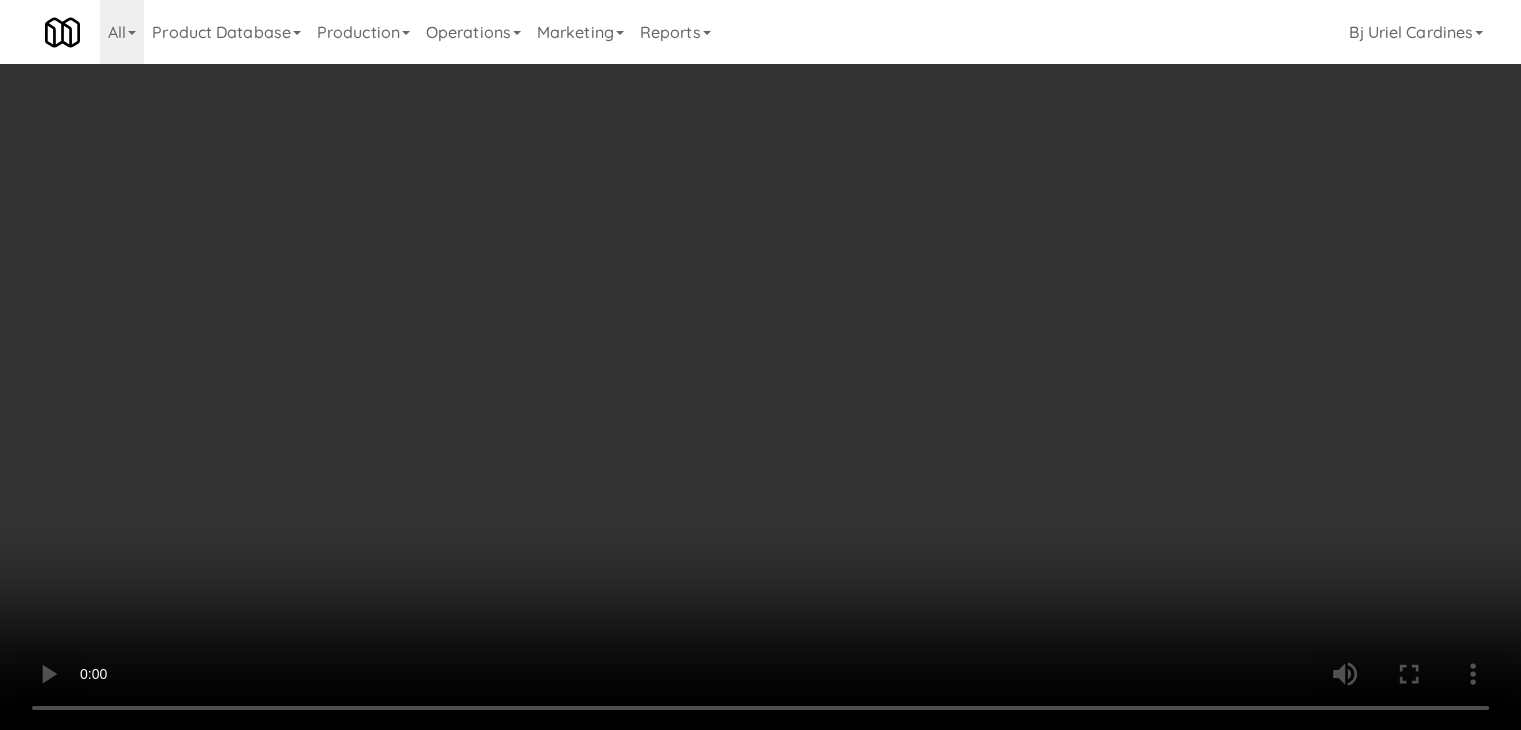 click on "Planogram" at bounding box center (1083, 212) 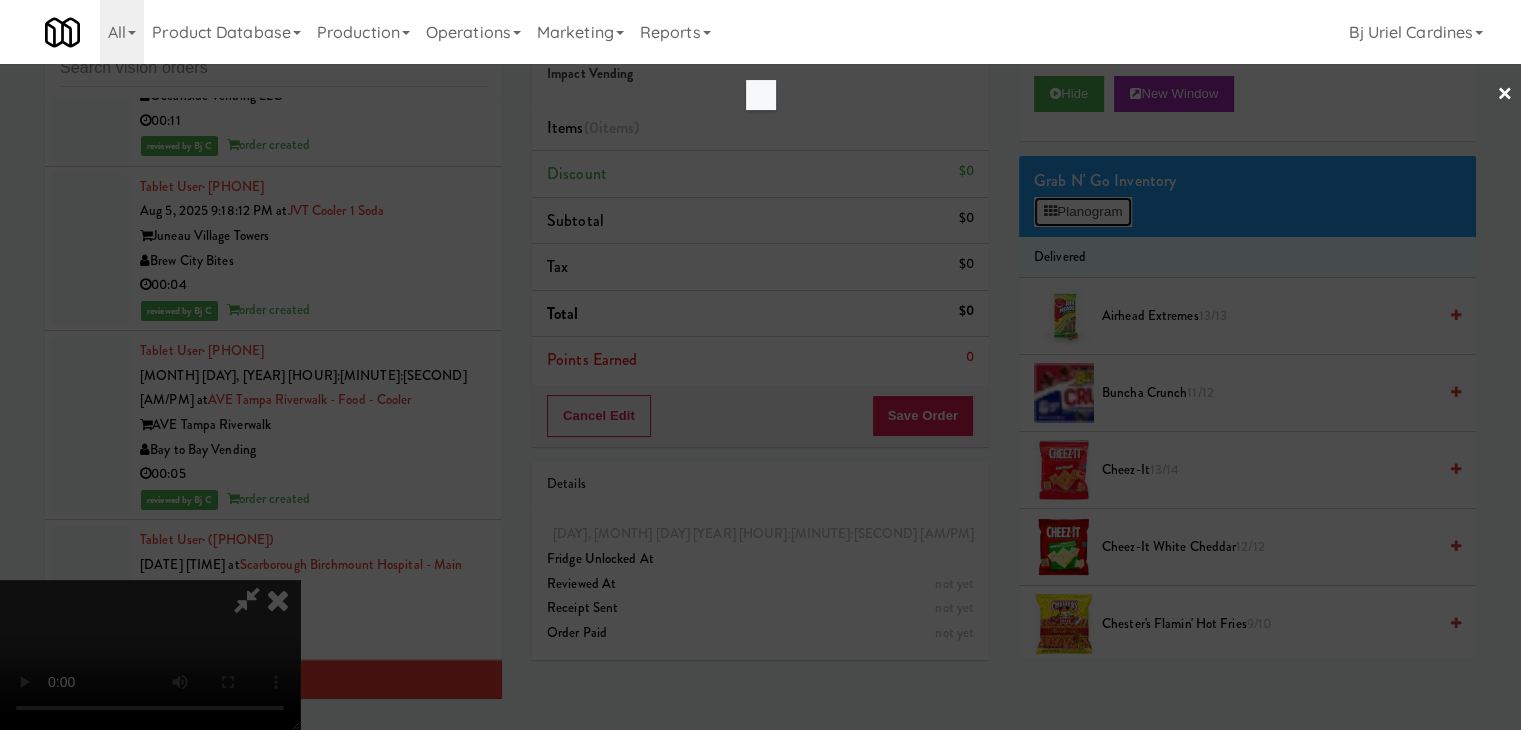 scroll, scrollTop: 17113, scrollLeft: 0, axis: vertical 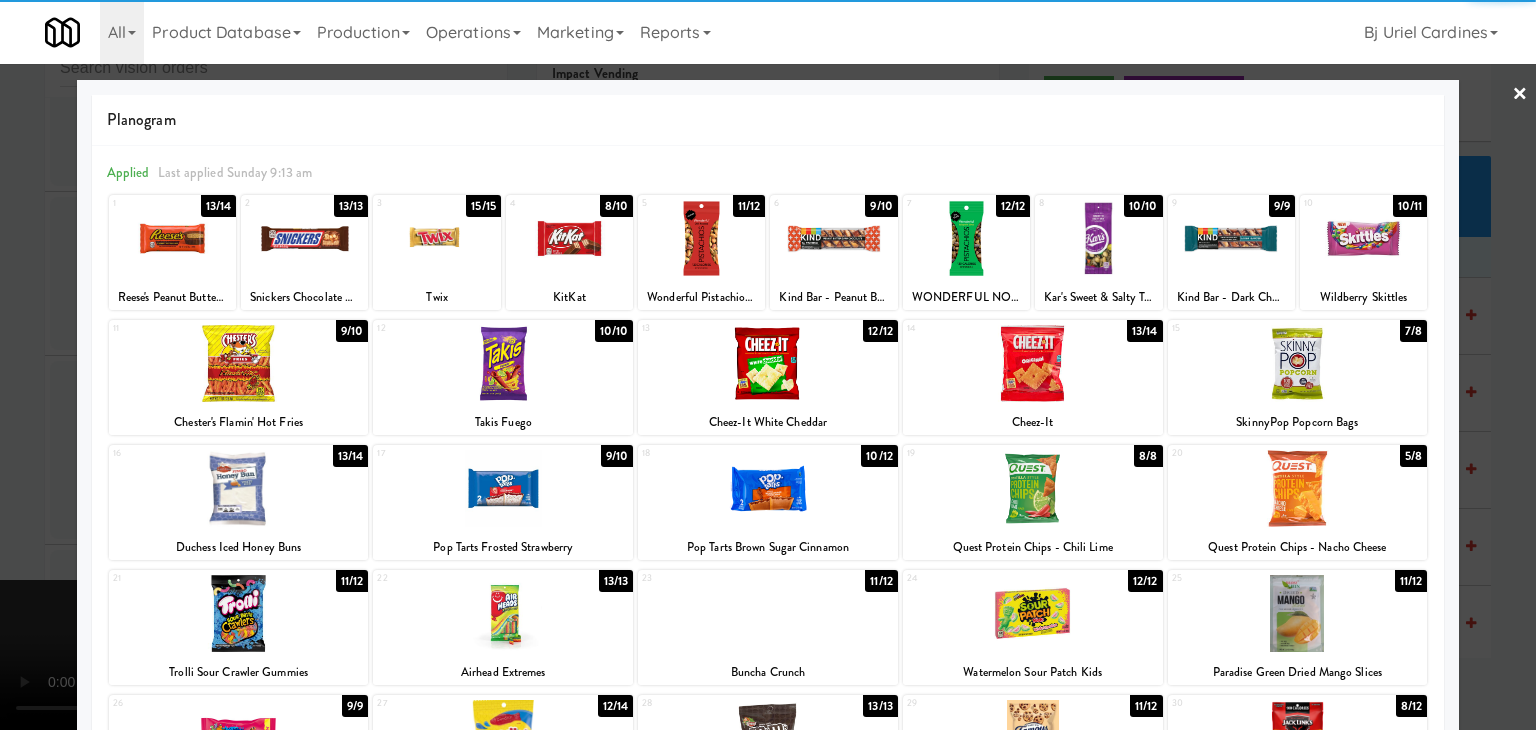 click at bounding box center (569, 238) 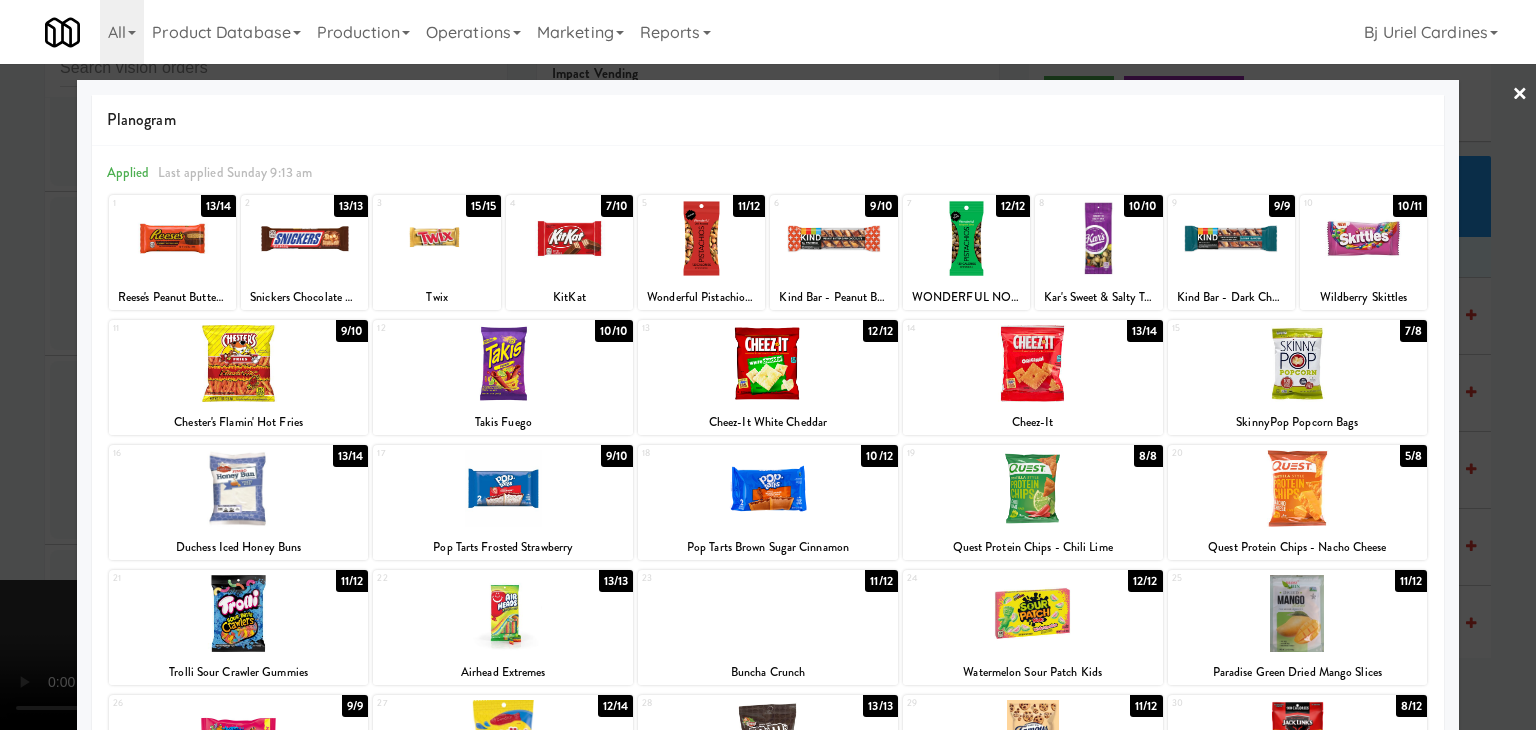 drag, startPoint x: 1029, startPoint y: 627, endPoint x: 1258, endPoint y: 576, distance: 234.61032 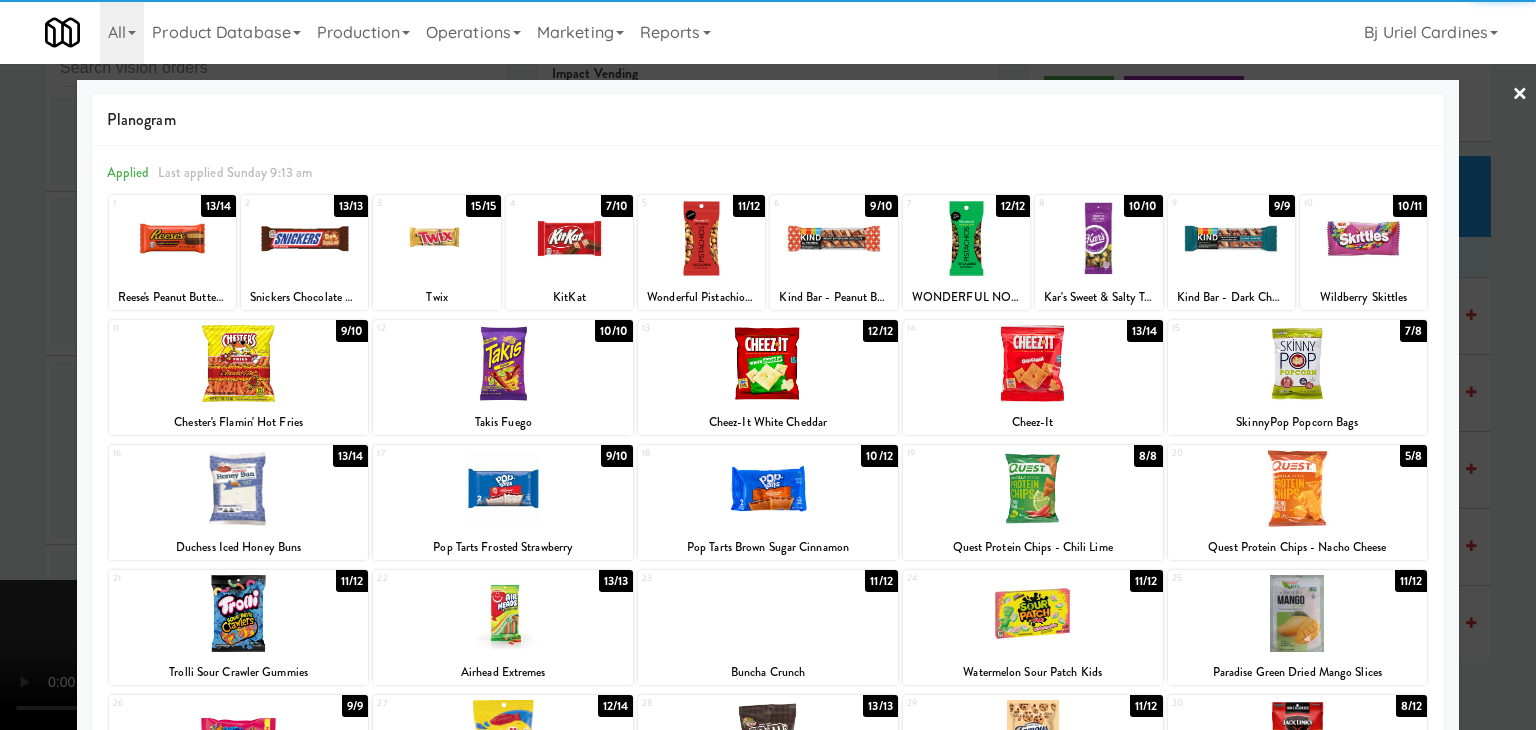 click at bounding box center [768, 365] 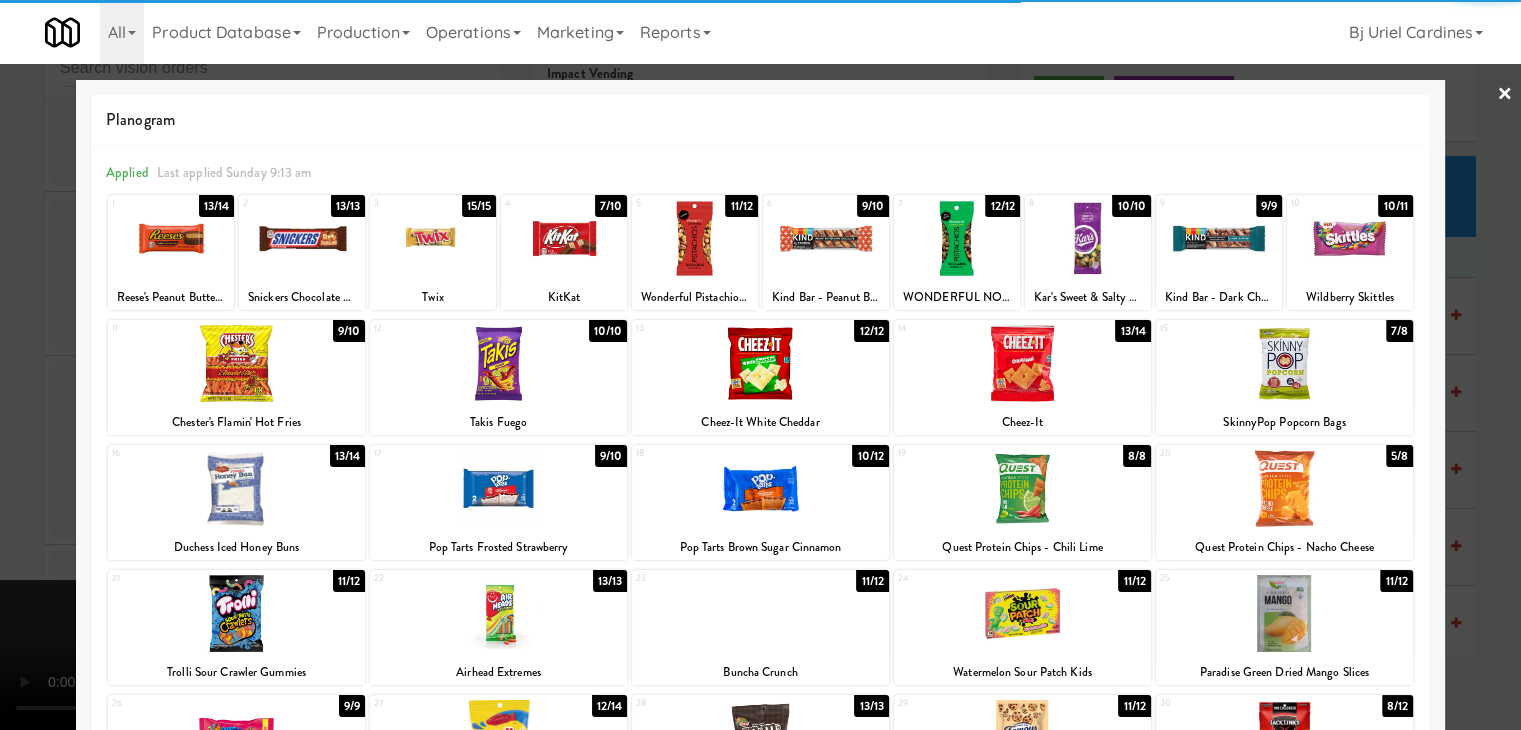 scroll, scrollTop: 17138, scrollLeft: 0, axis: vertical 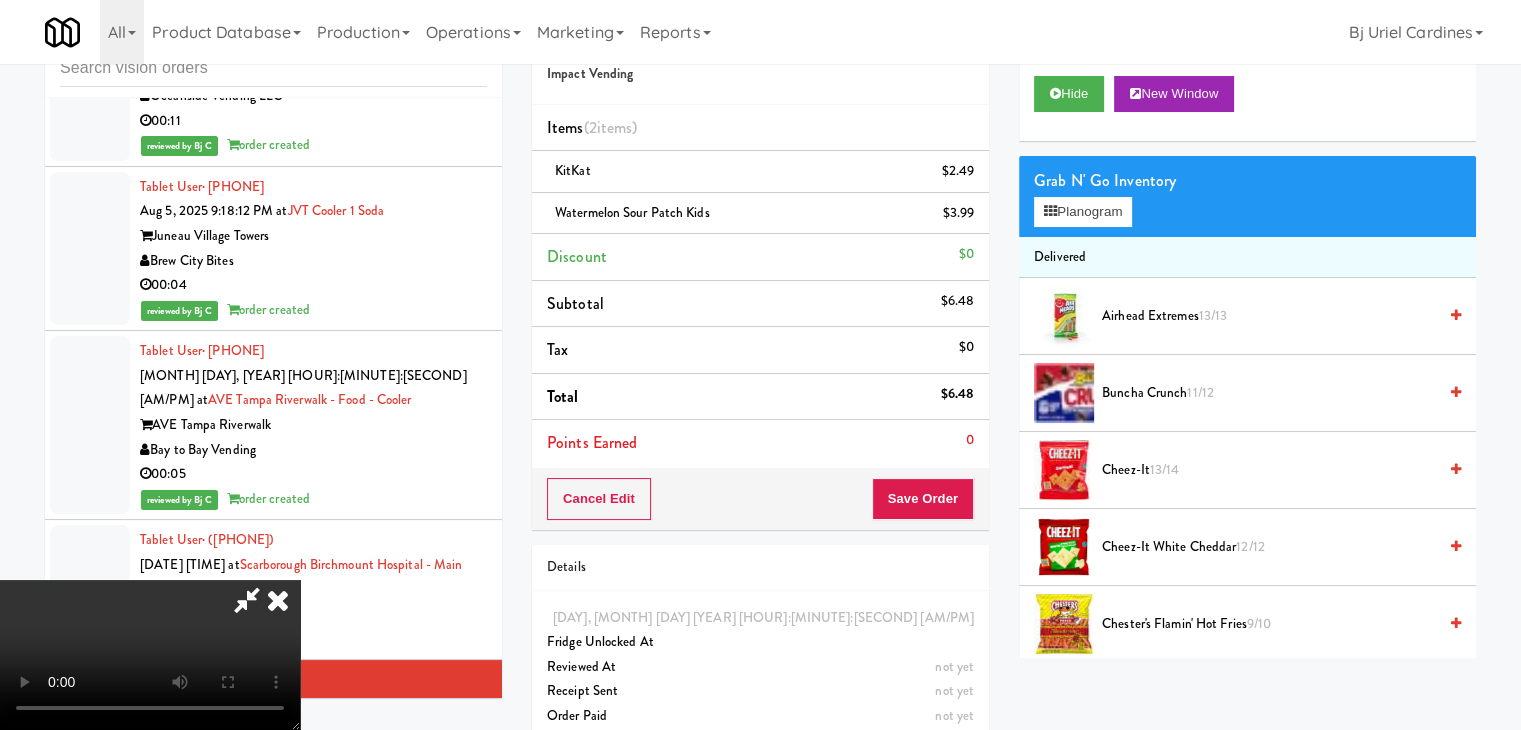 click at bounding box center [150, 655] 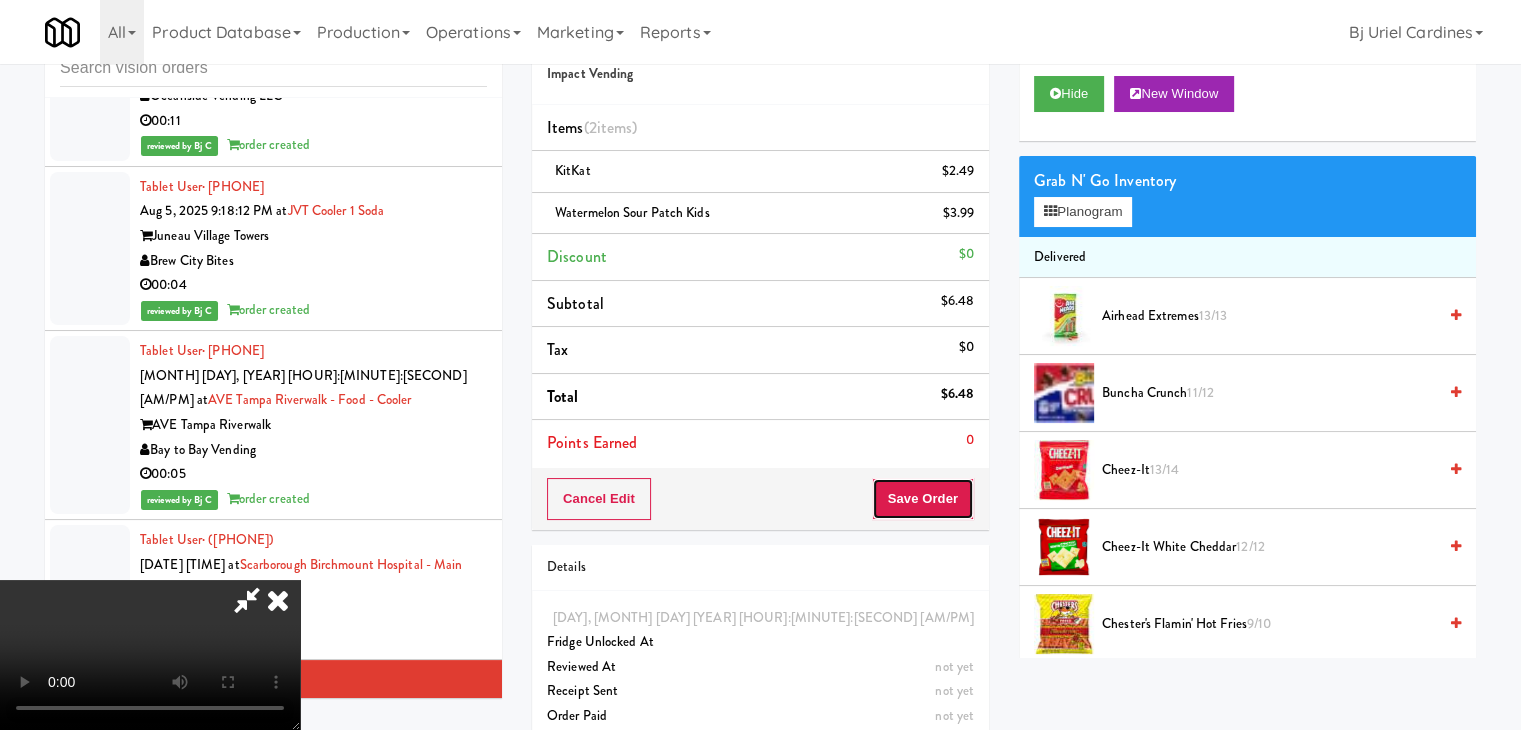 click on "Save Order" at bounding box center [923, 499] 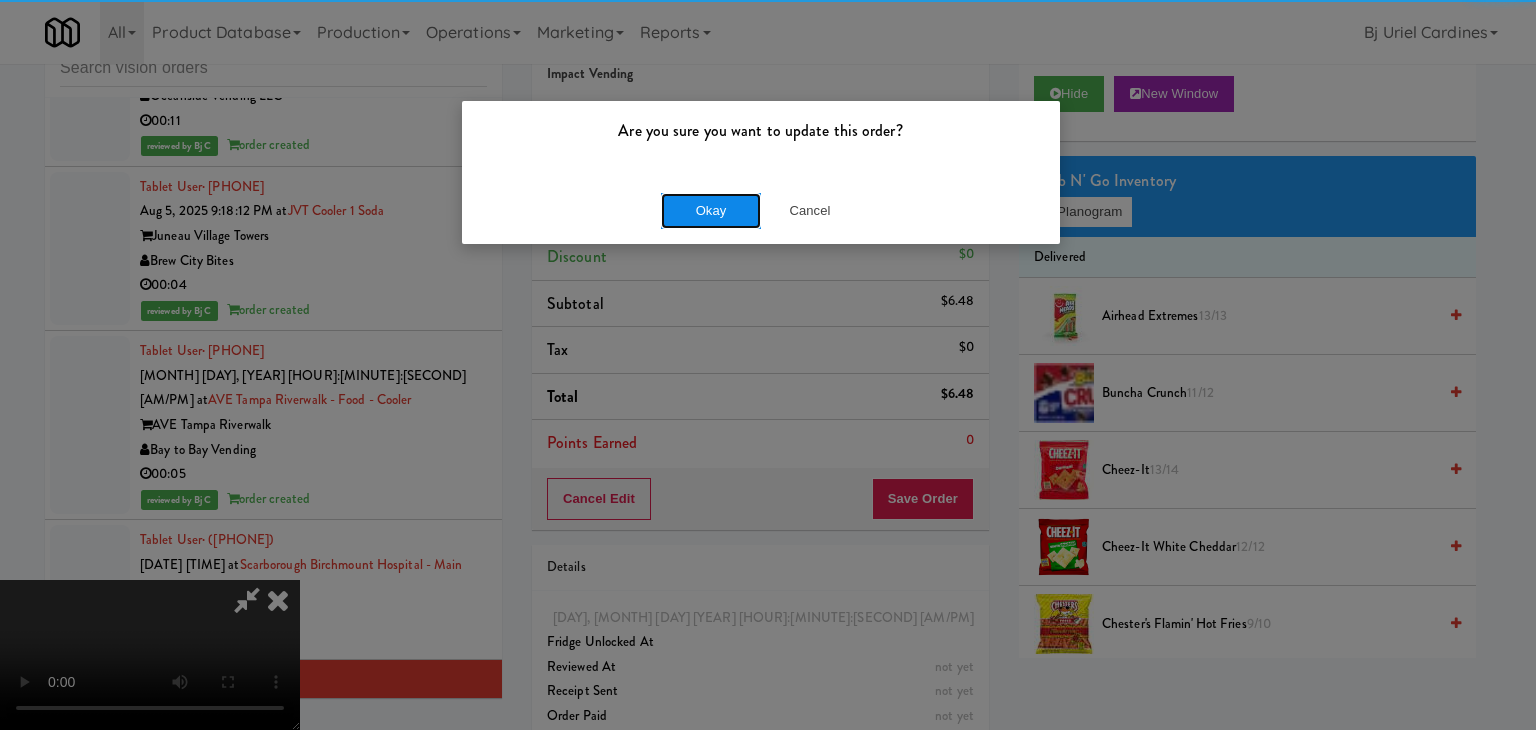 click on "Okay" at bounding box center (711, 211) 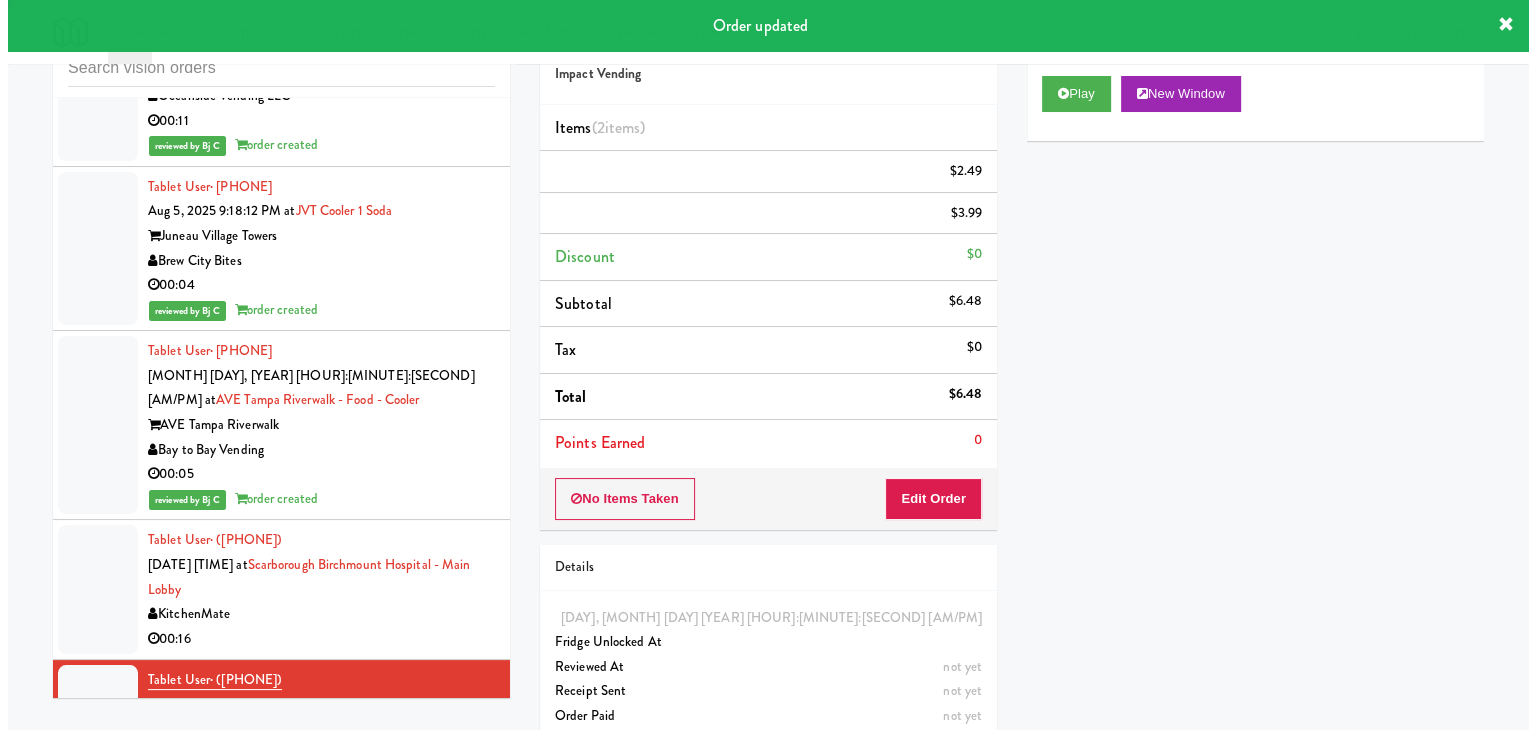 scroll, scrollTop: 0, scrollLeft: 0, axis: both 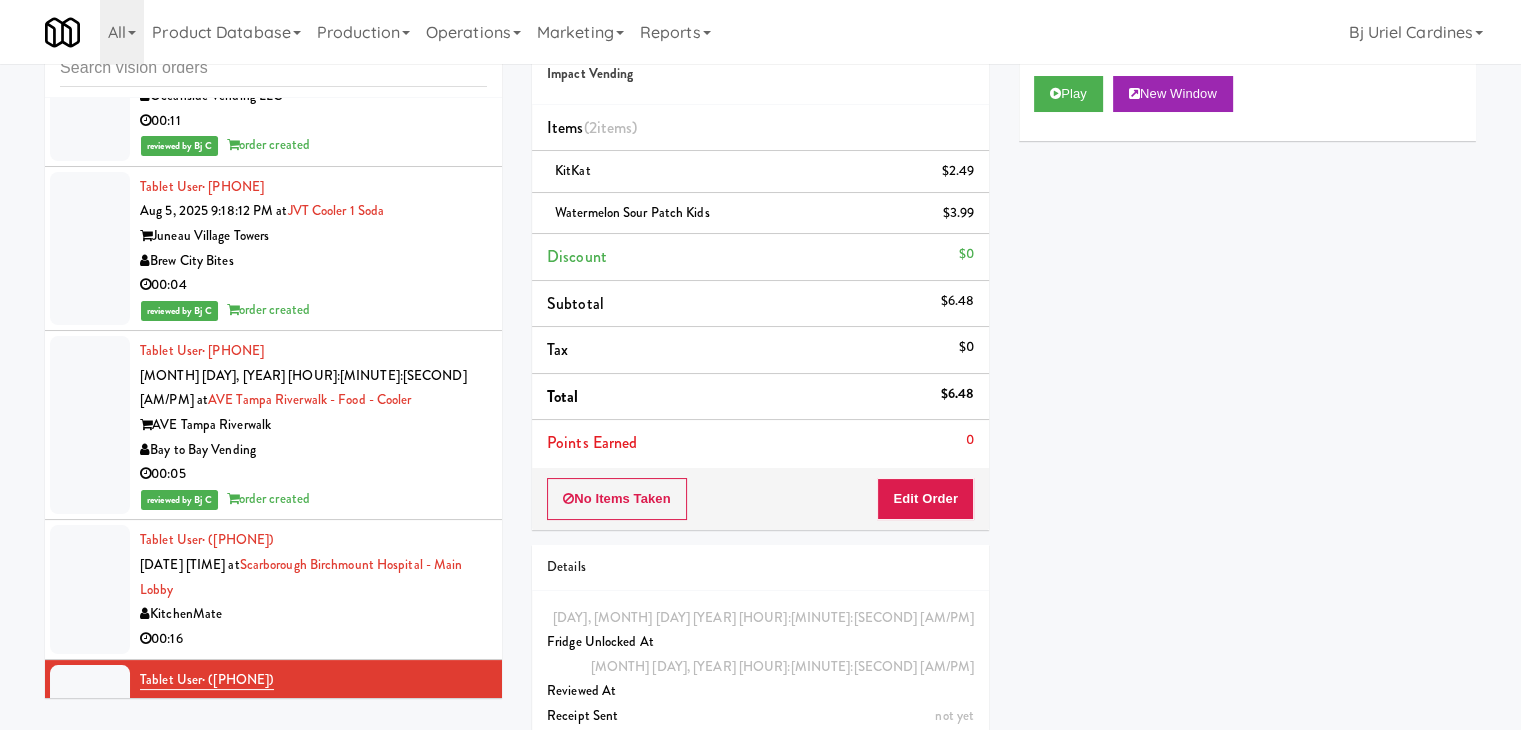 click on "00:06" at bounding box center (313, 943) 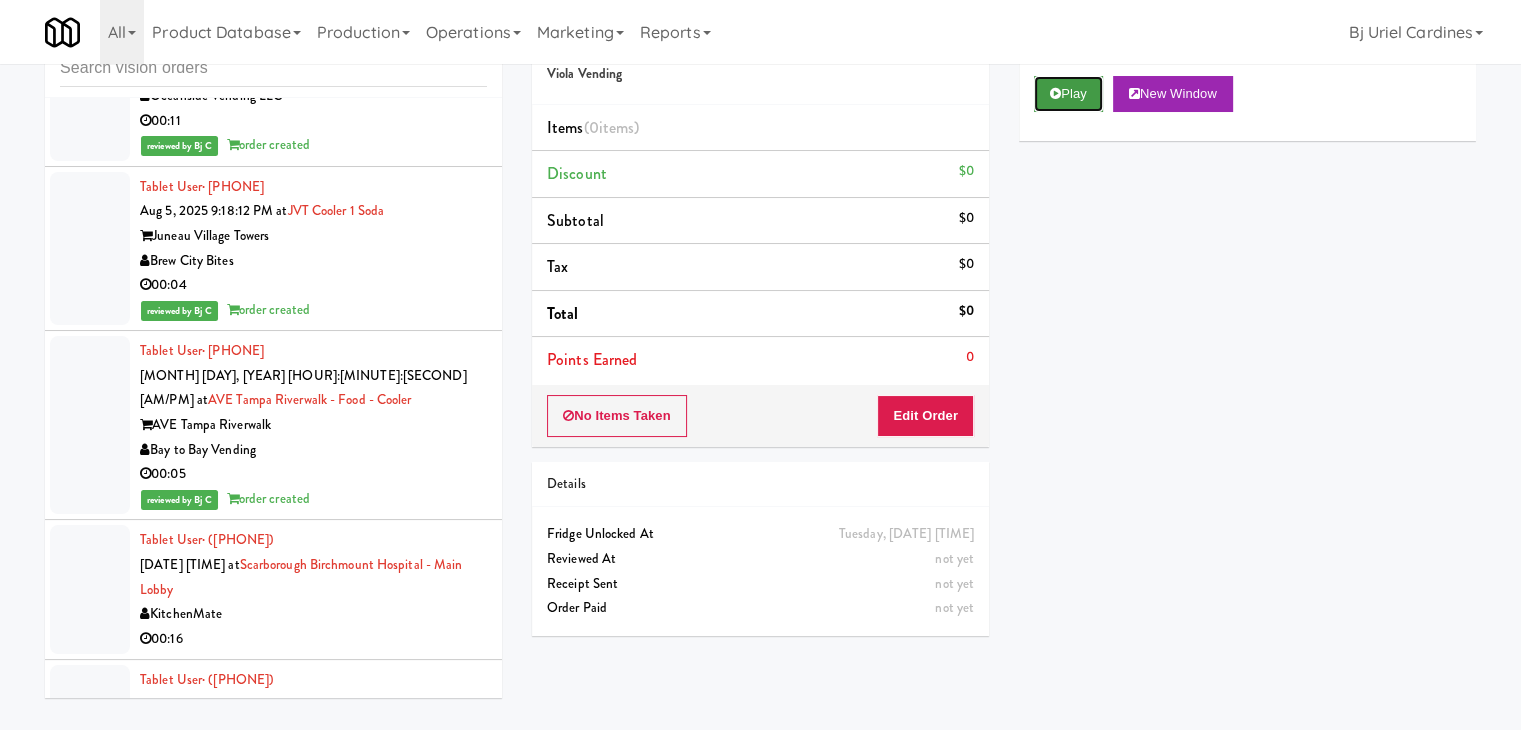 drag, startPoint x: 1072, startPoint y: 99, endPoint x: 1067, endPoint y: 108, distance: 10.29563 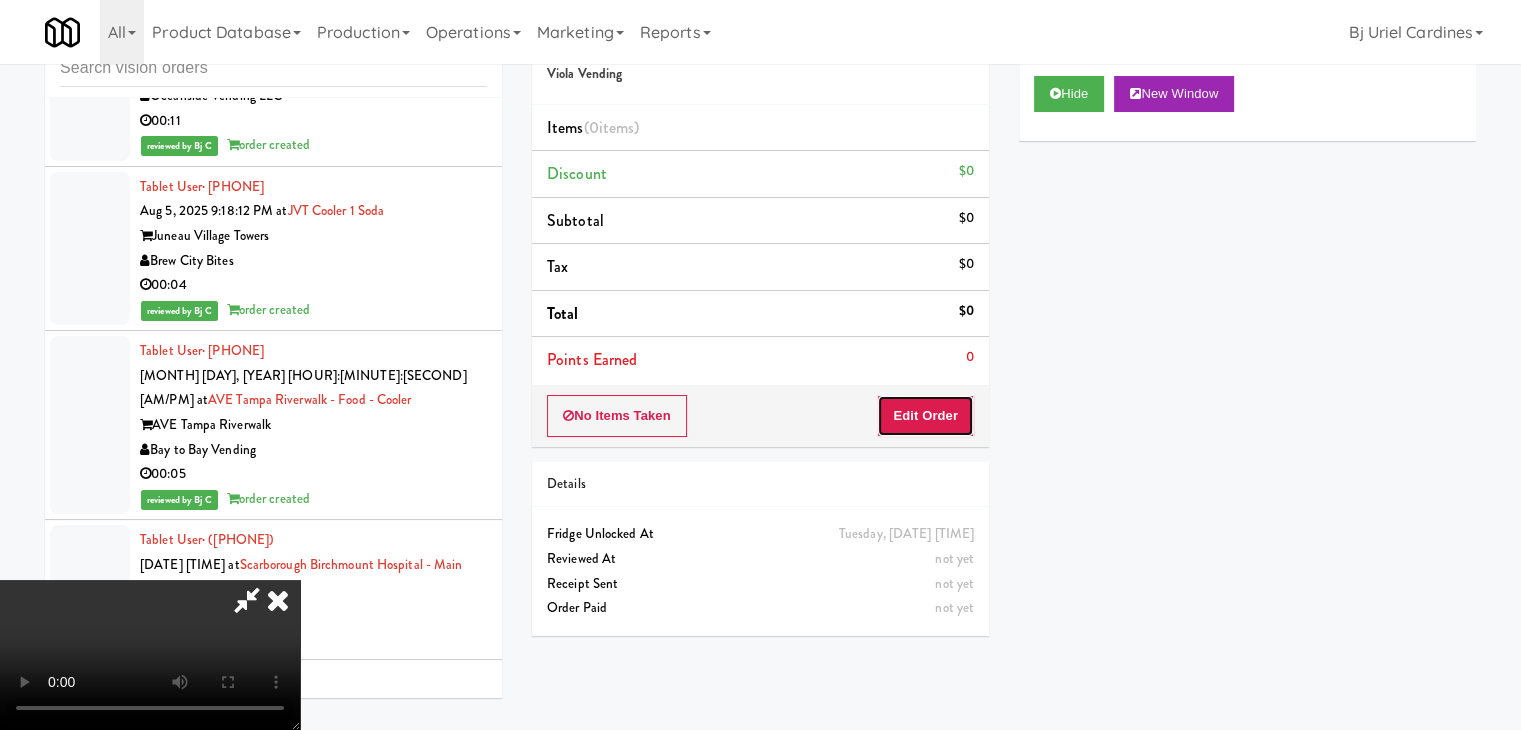 click on "Edit Order" at bounding box center (925, 416) 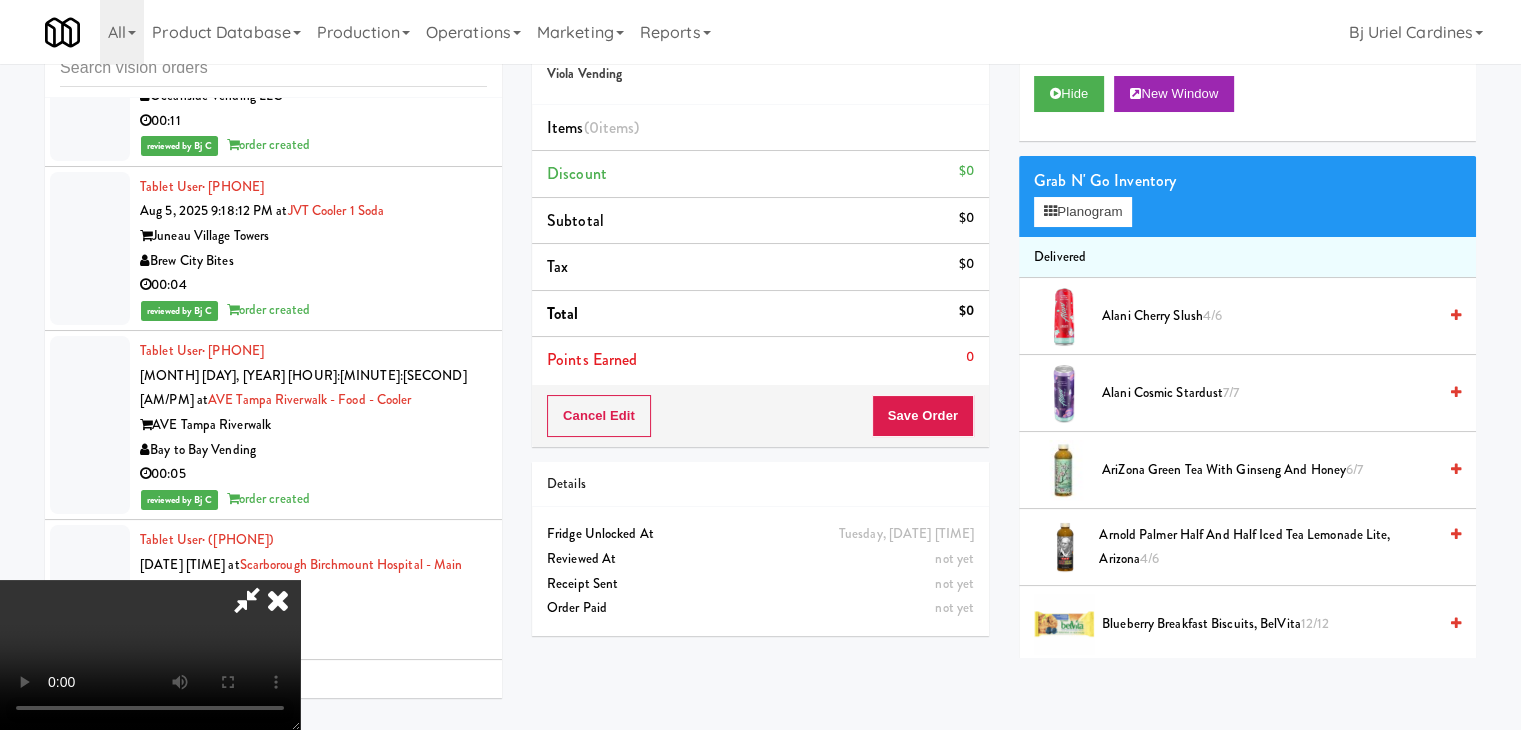 click on "Grab N' Go Inventory  Planogram" at bounding box center (1247, 196) 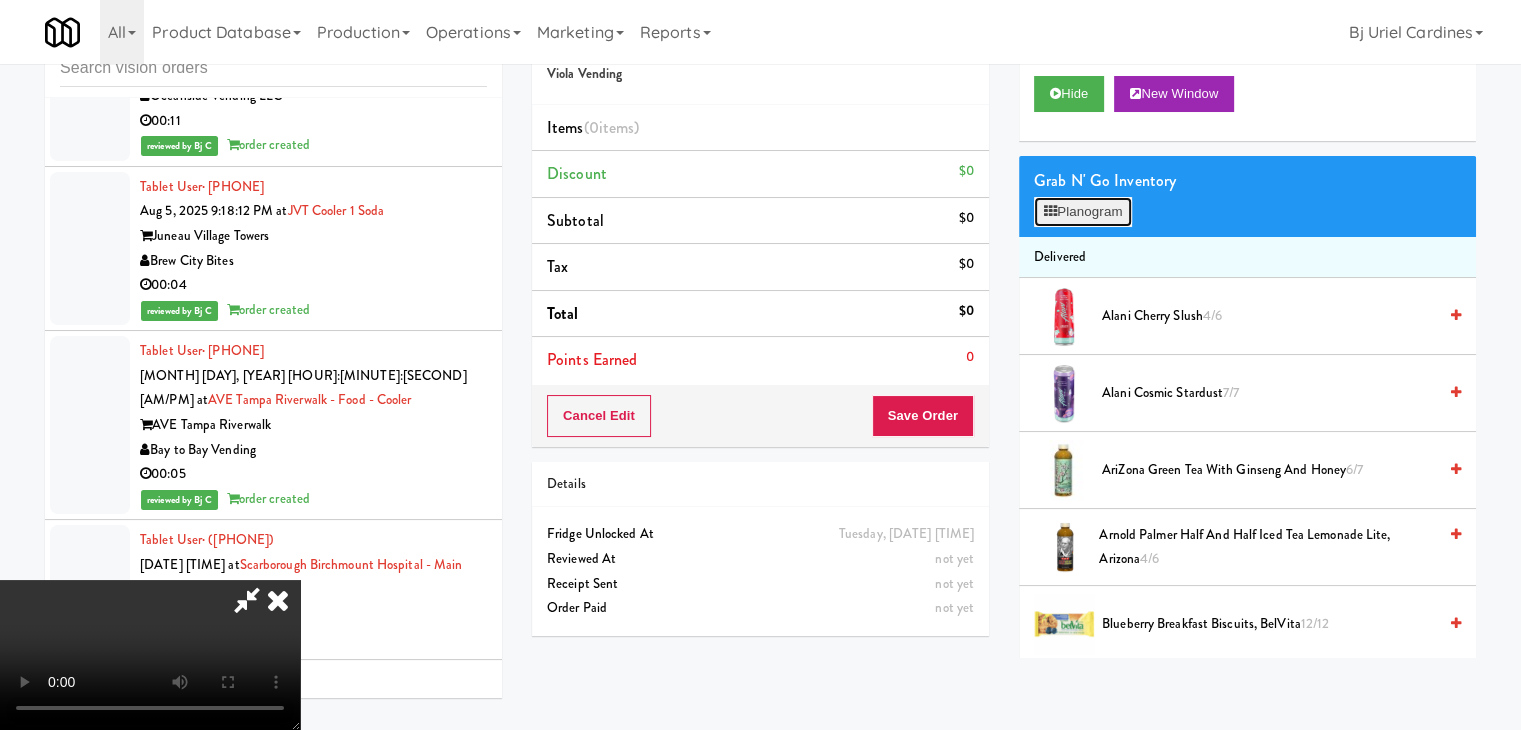click on "Planogram" at bounding box center (1083, 212) 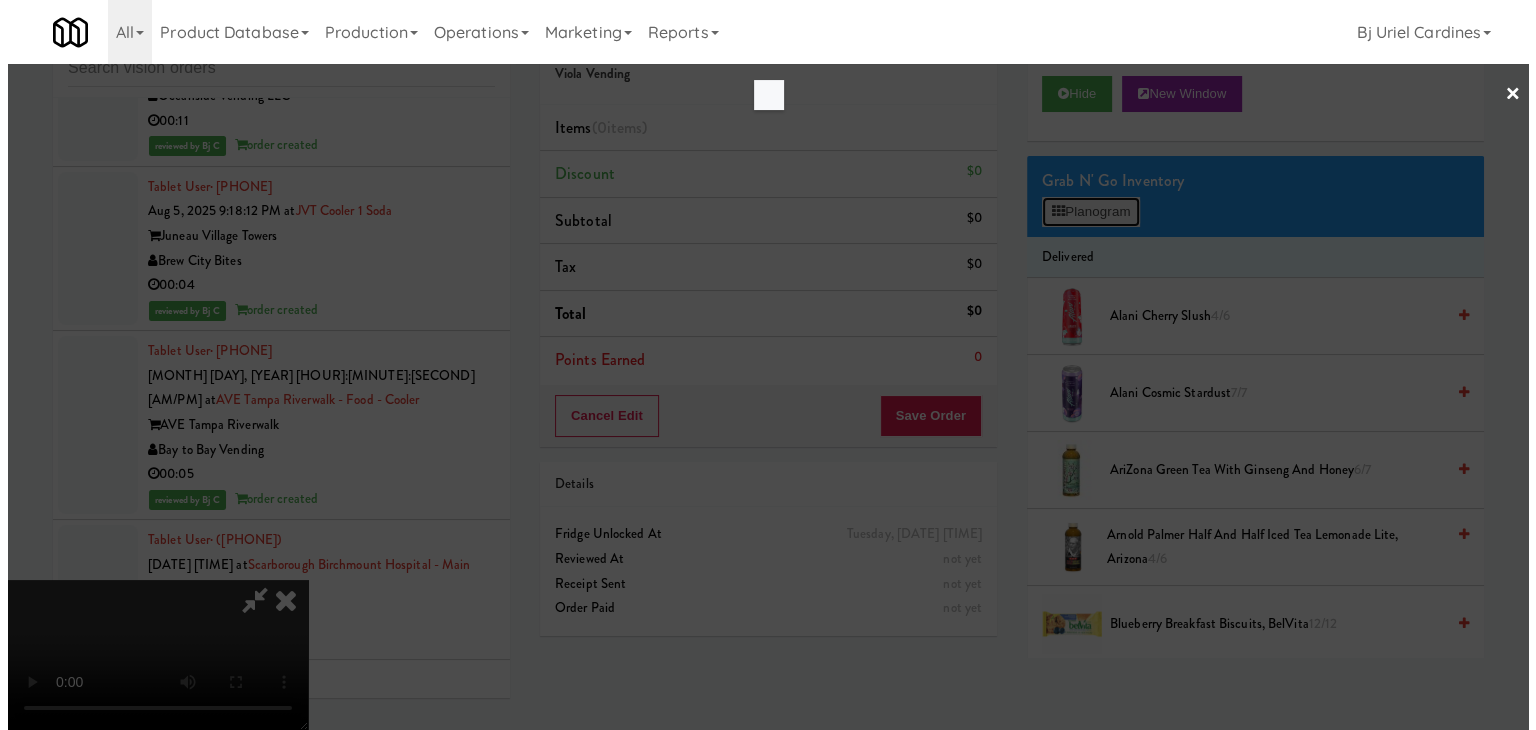 scroll, scrollTop: 17113, scrollLeft: 0, axis: vertical 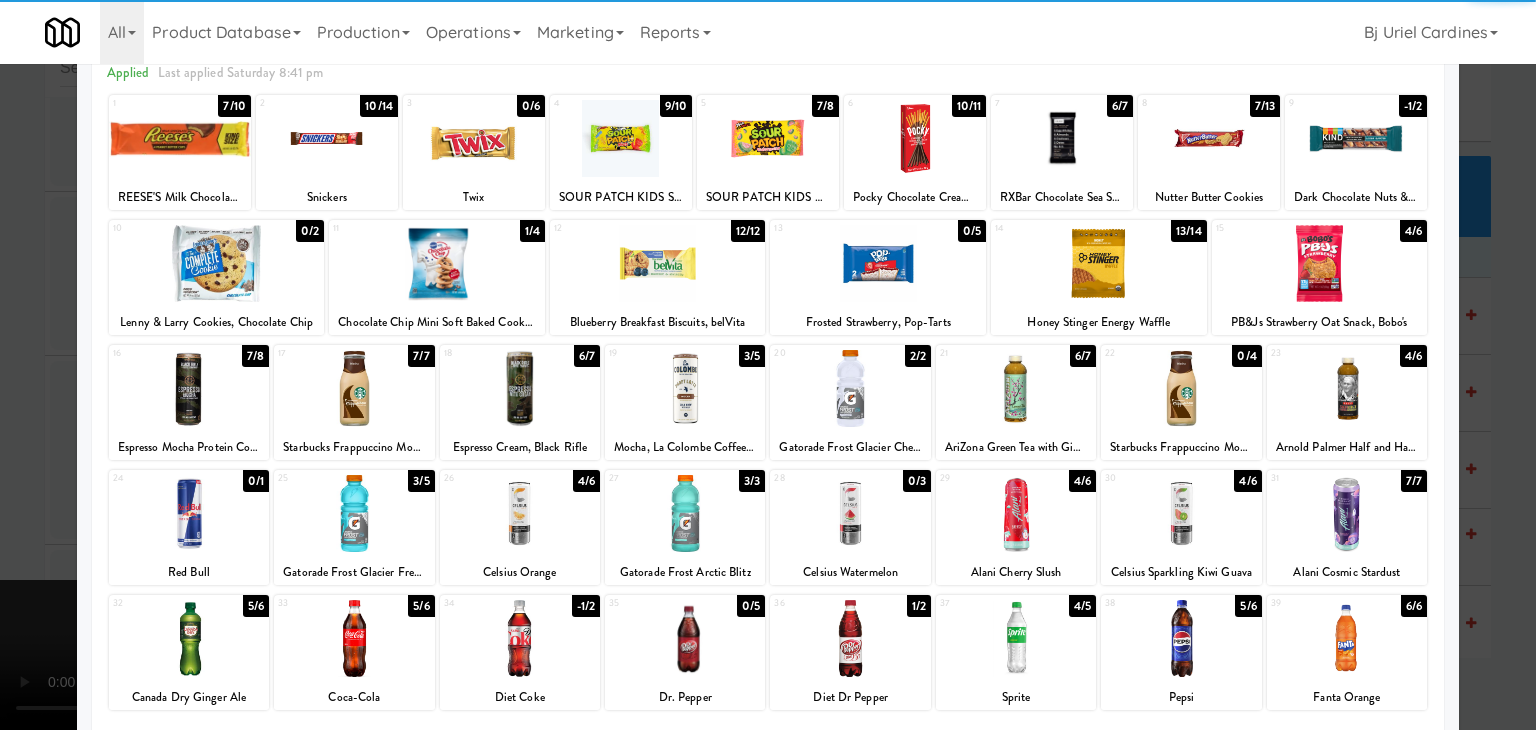 click at bounding box center [1016, 388] 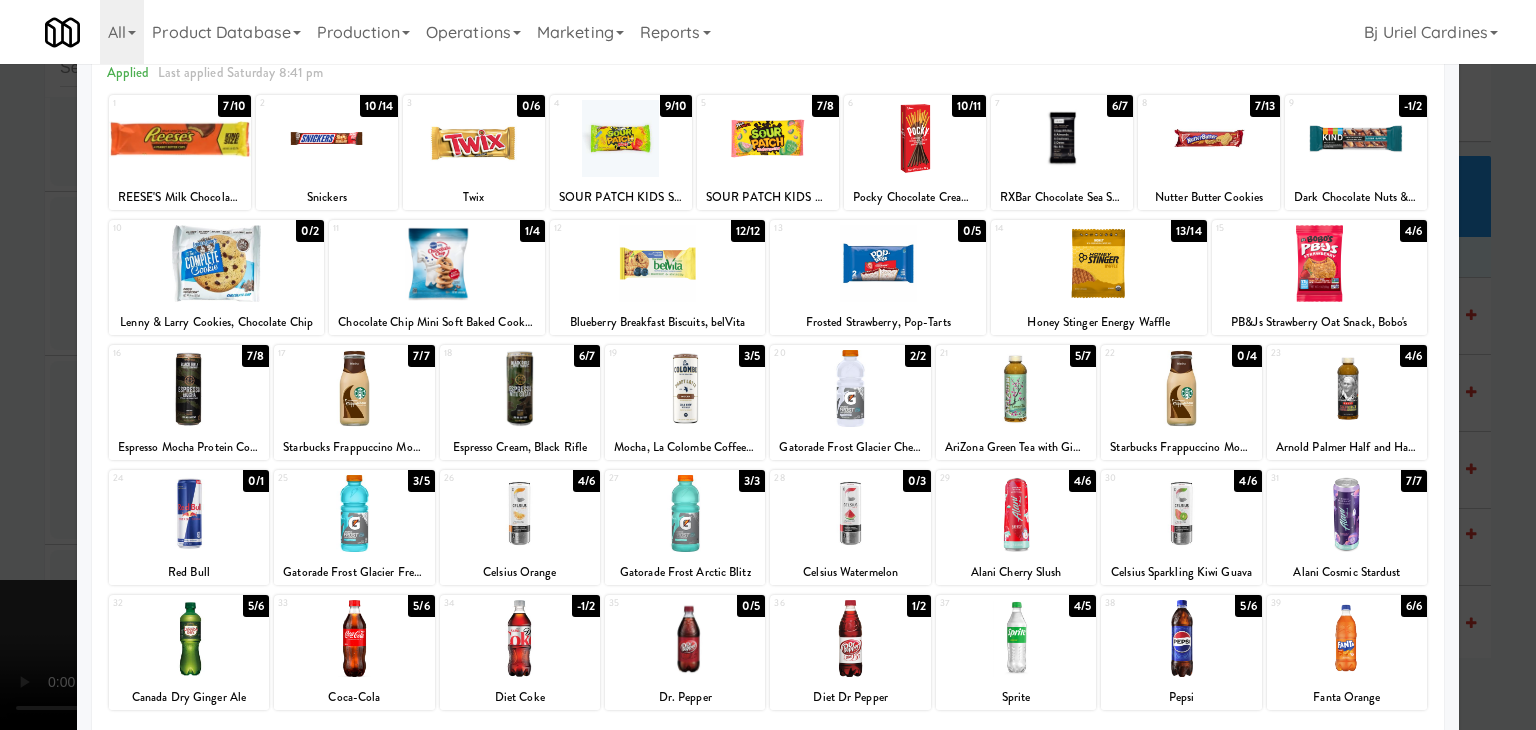 drag, startPoint x: 1518, startPoint y: 432, endPoint x: 1444, endPoint y: 437, distance: 74.168724 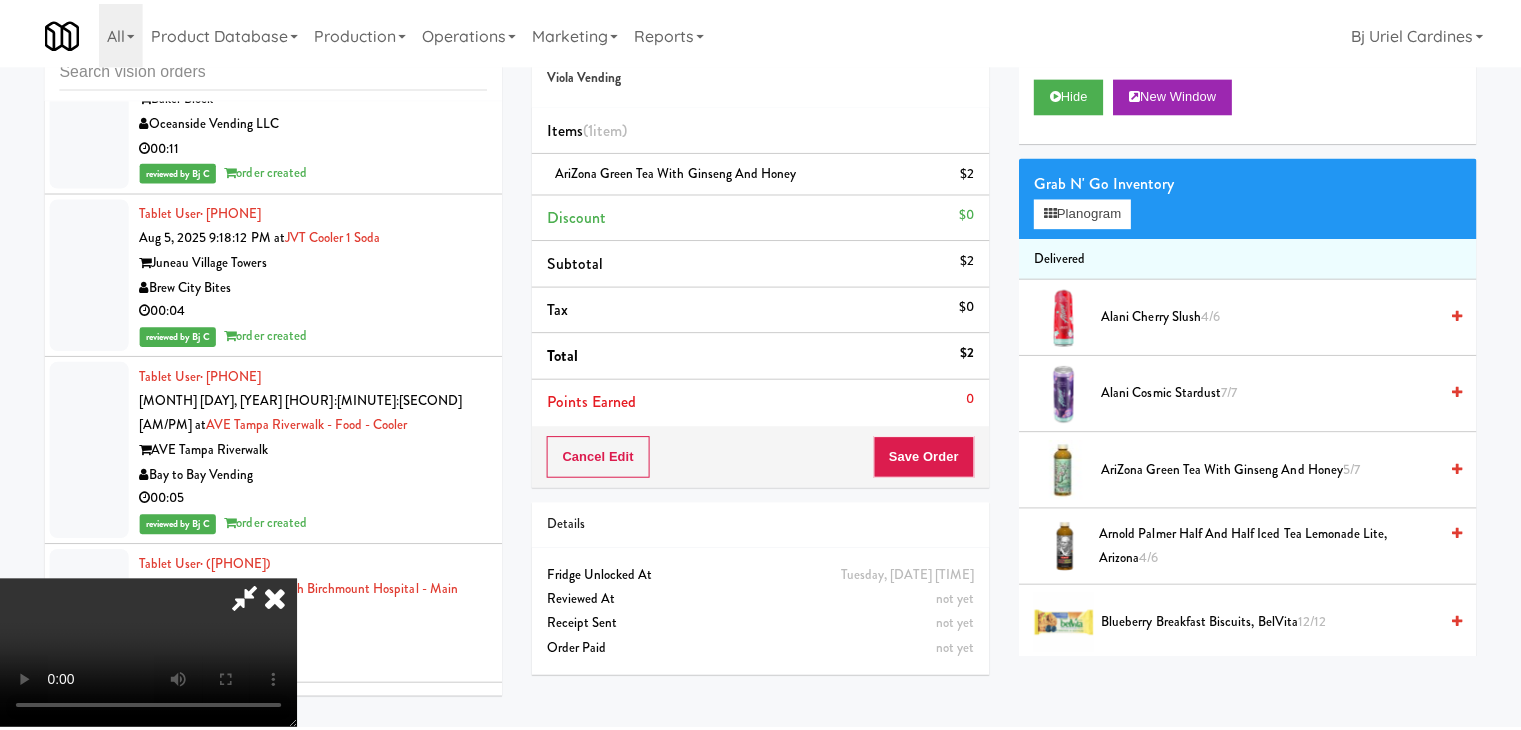 scroll, scrollTop: 17138, scrollLeft: 0, axis: vertical 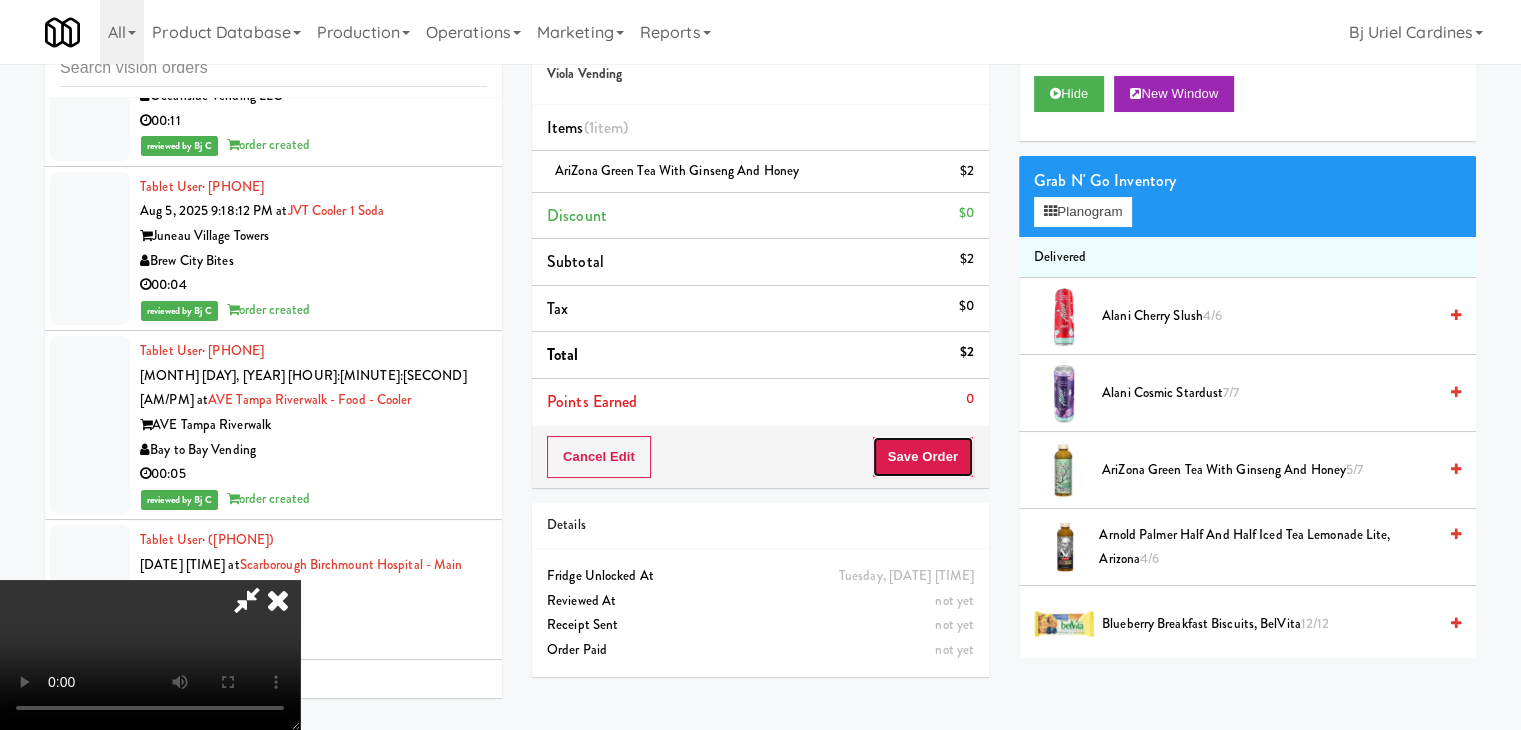 click on "Save Order" at bounding box center [923, 457] 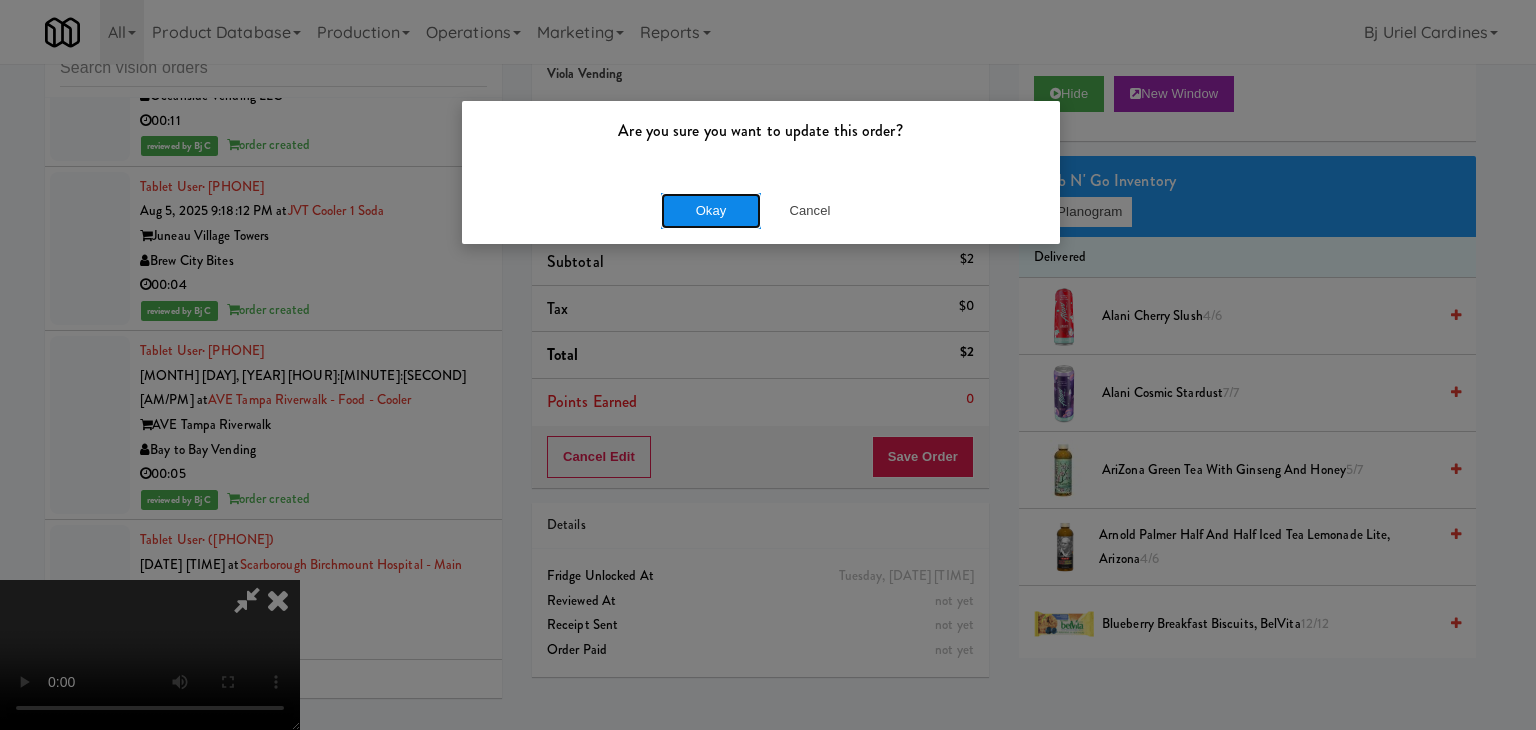 click on "Okay" at bounding box center (711, 211) 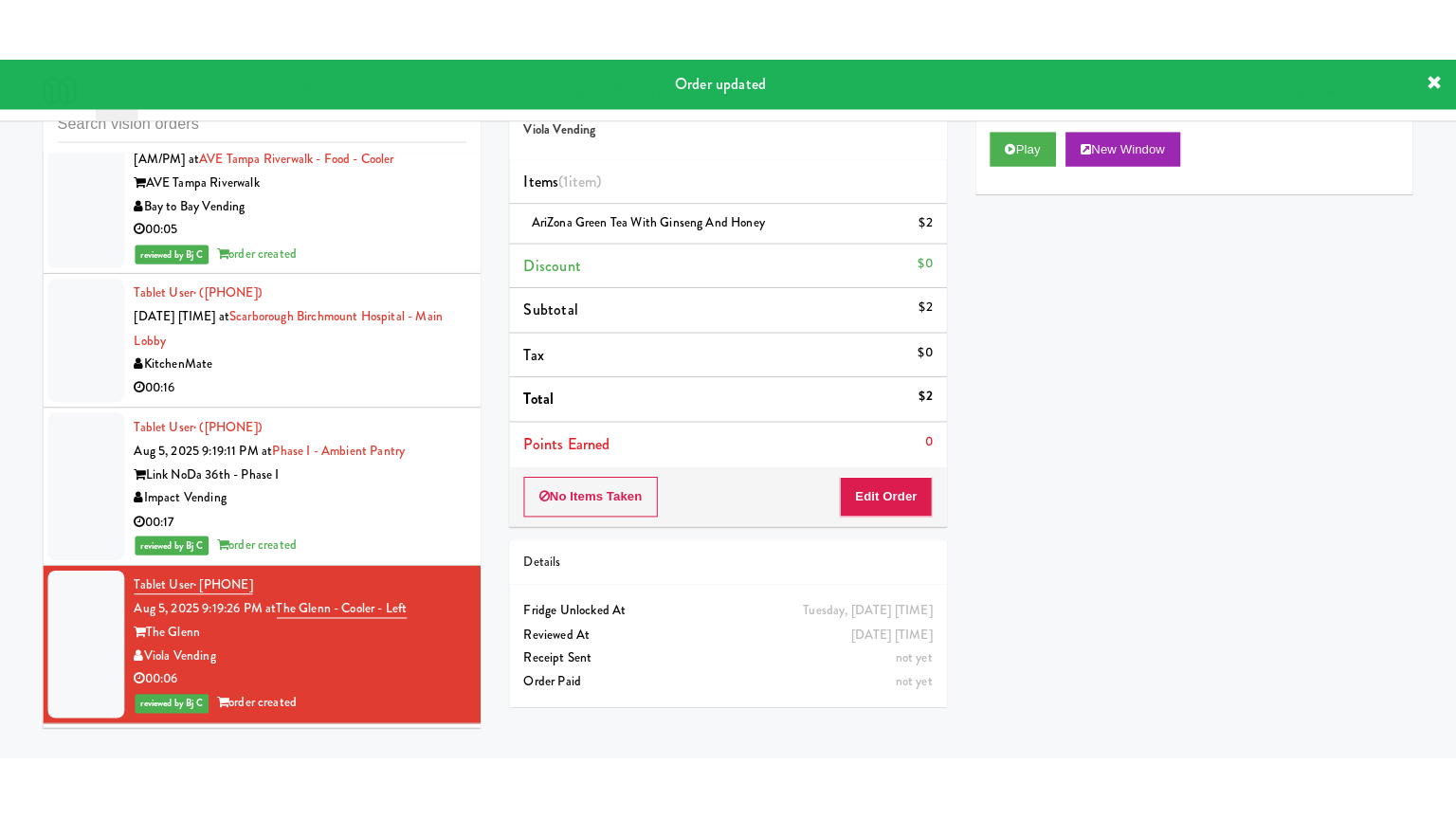 scroll, scrollTop: 16530, scrollLeft: 0, axis: vertical 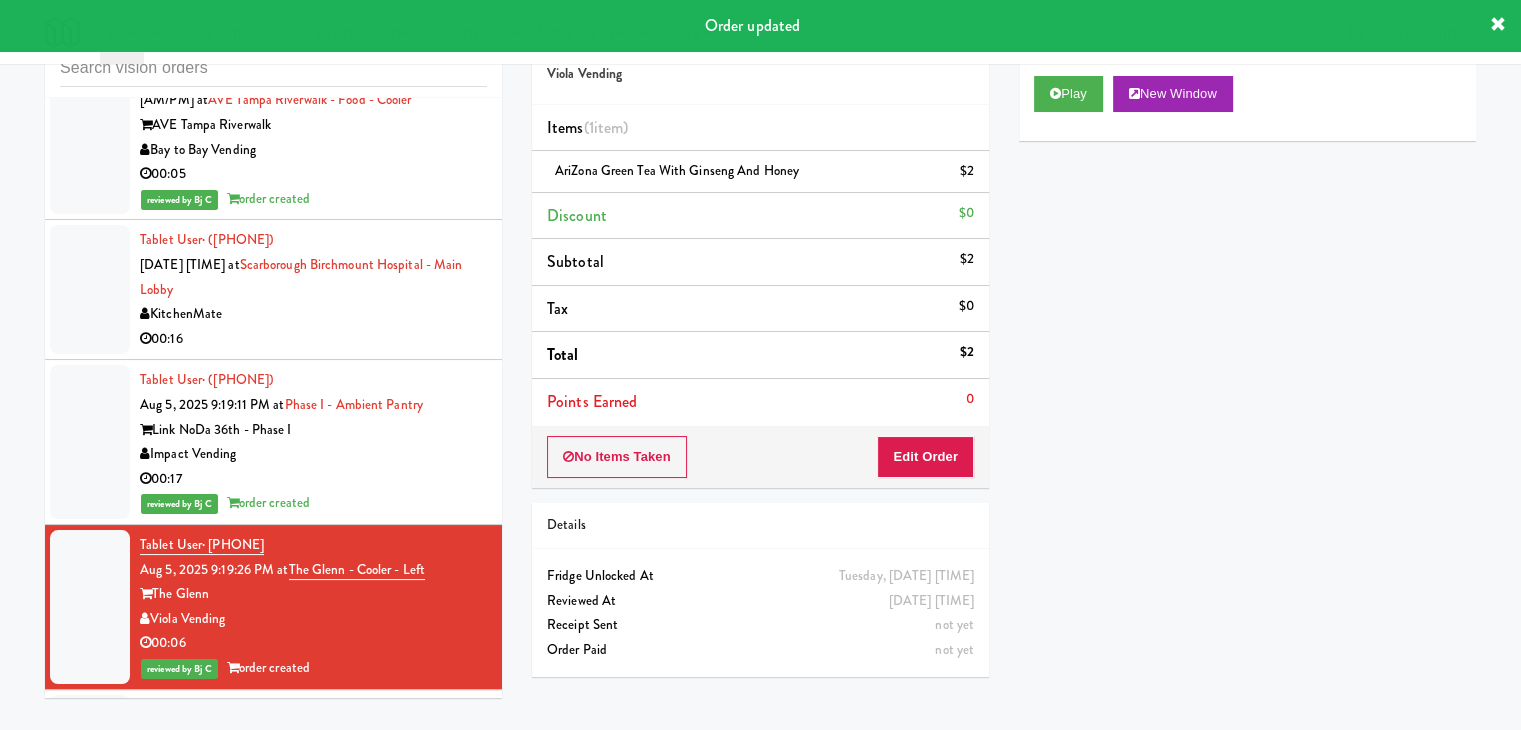 drag, startPoint x: 402, startPoint y: 441, endPoint x: 665, endPoint y: 337, distance: 282.8162 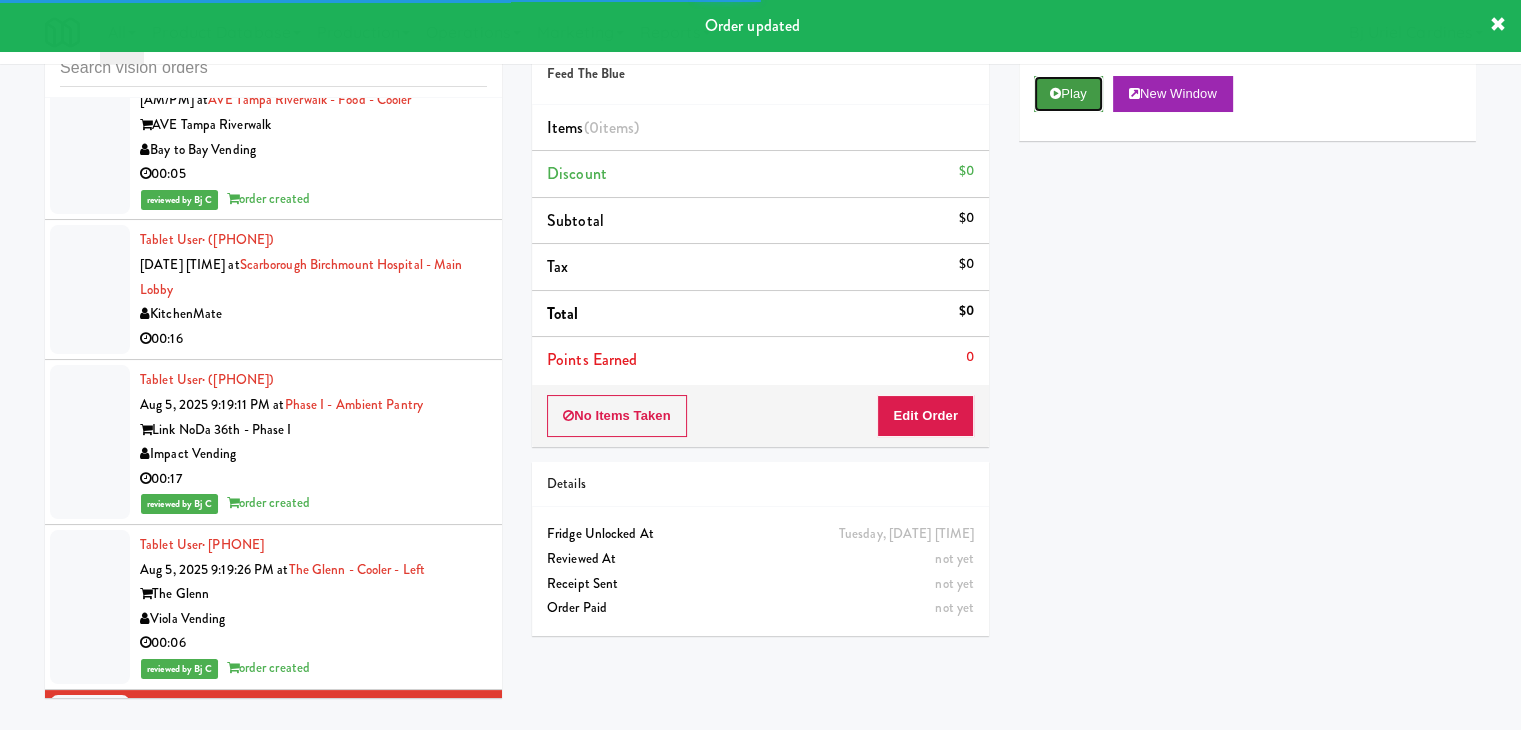 click on "Play" at bounding box center [1068, 94] 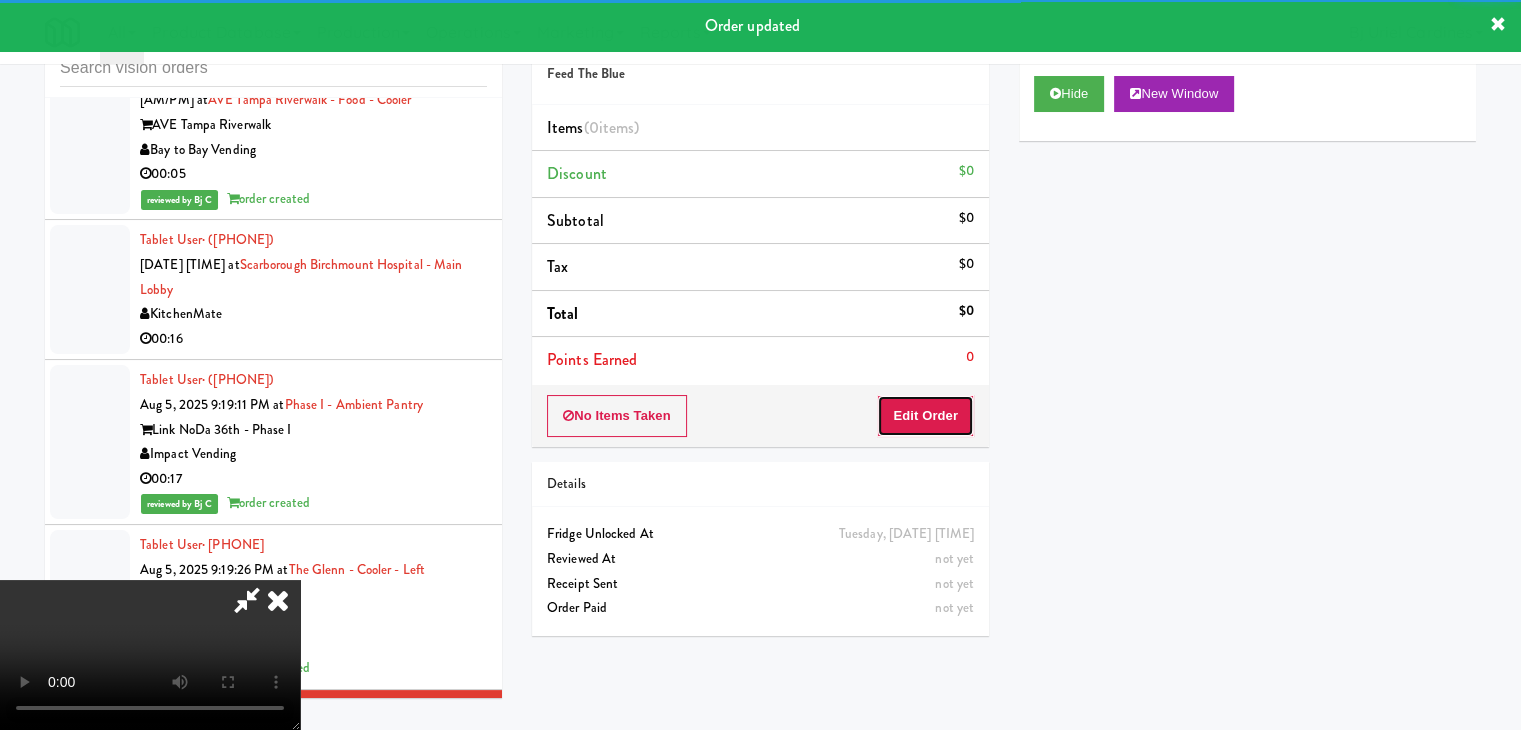 click on "Edit Order" at bounding box center (925, 416) 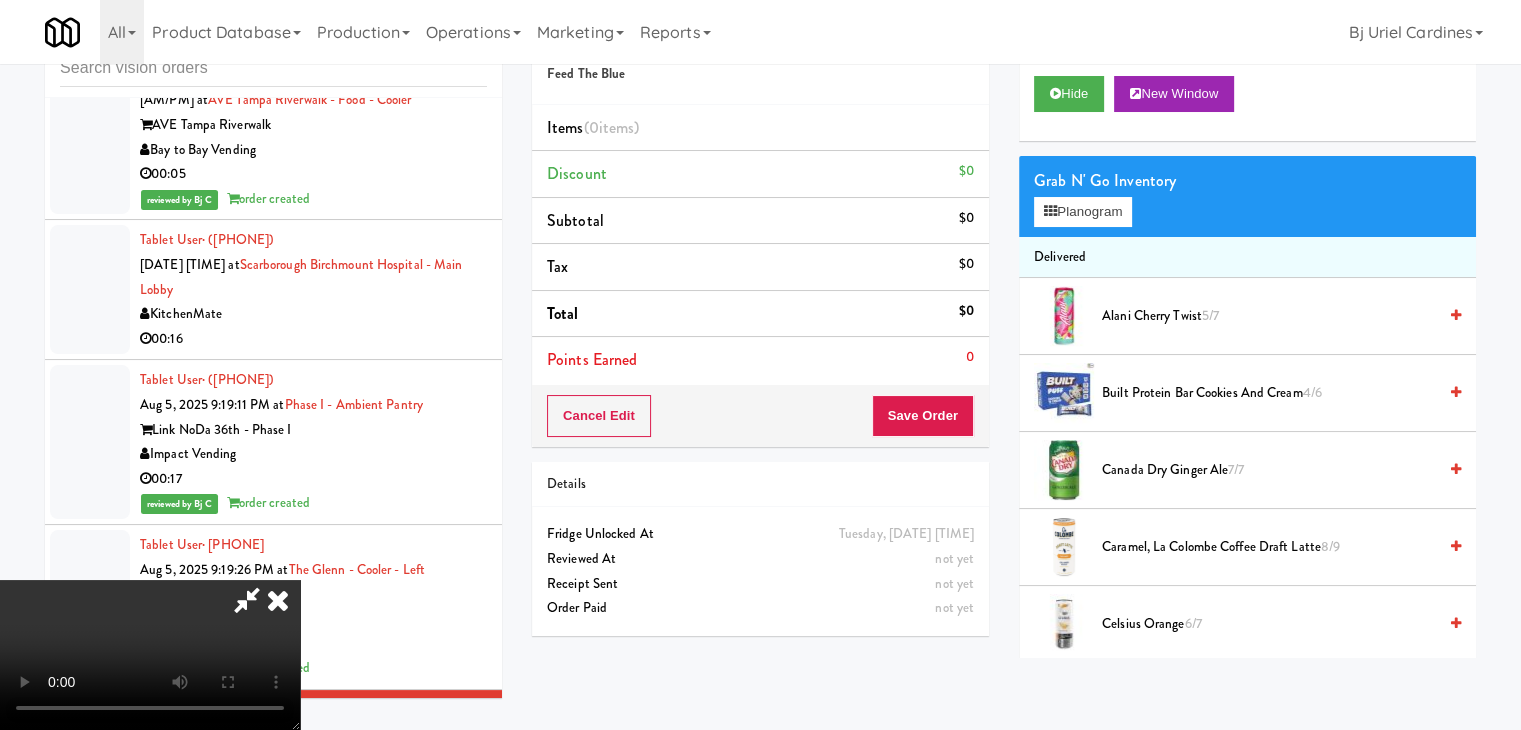 type 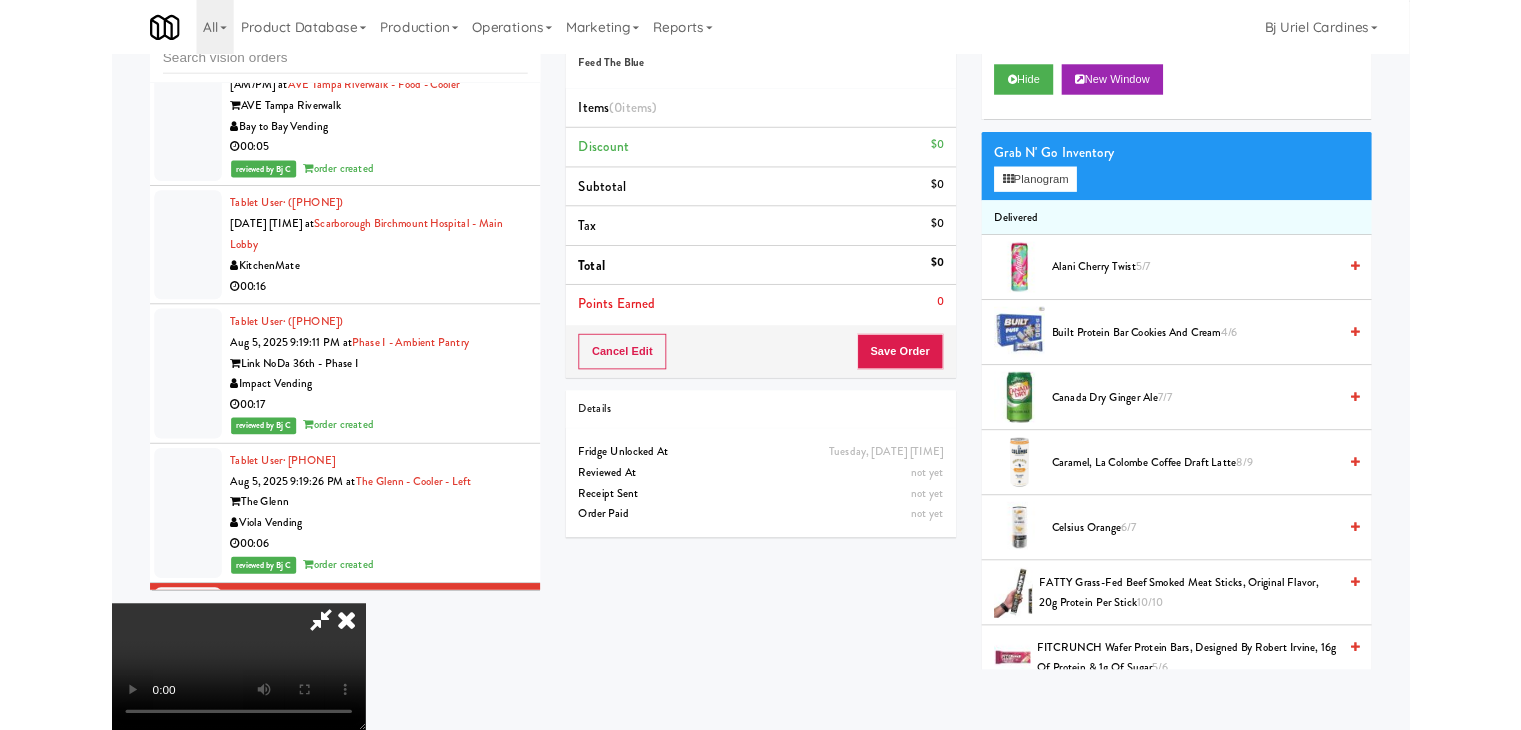 scroll, scrollTop: 17413, scrollLeft: 0, axis: vertical 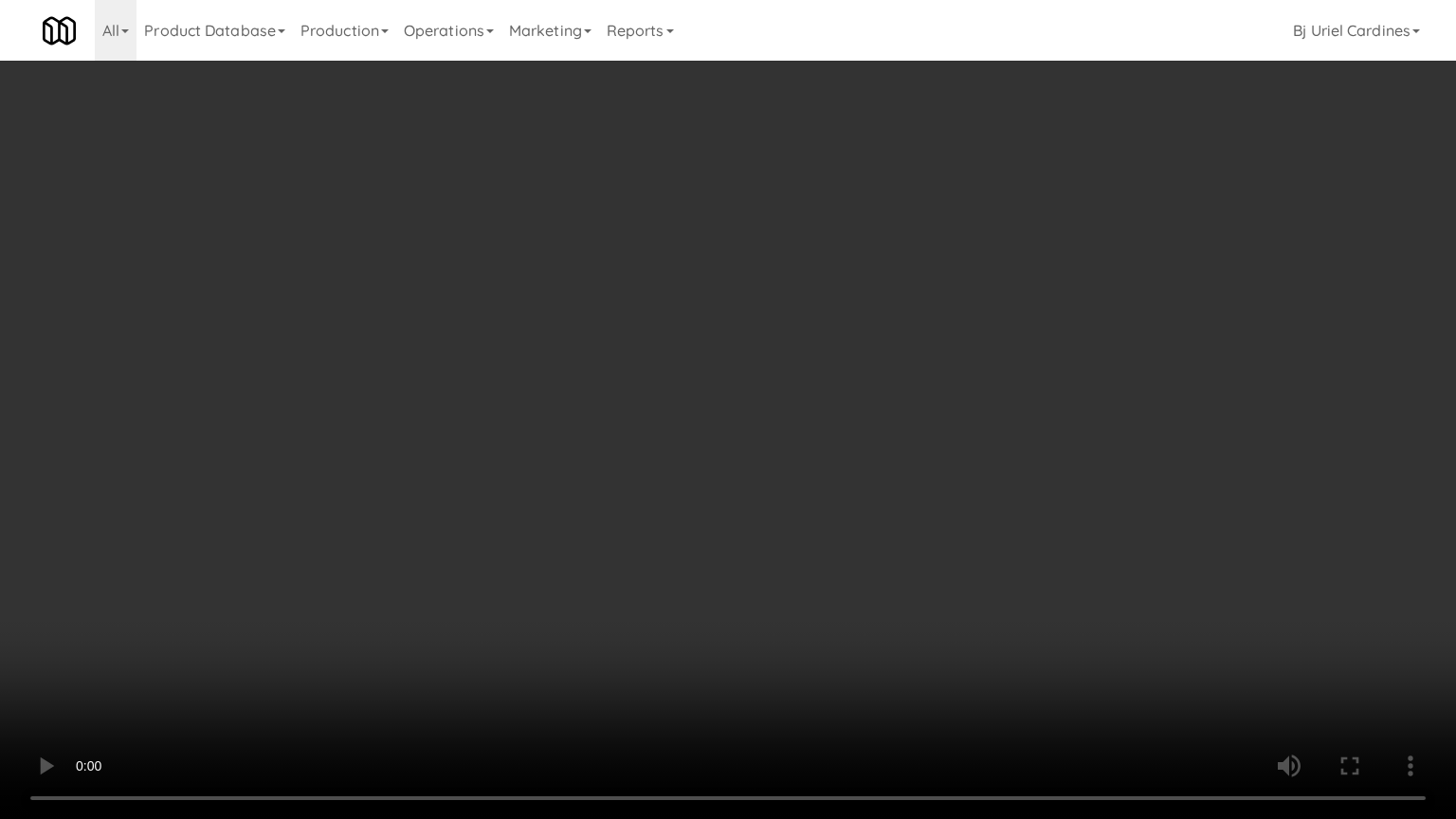 click at bounding box center [728, 410] 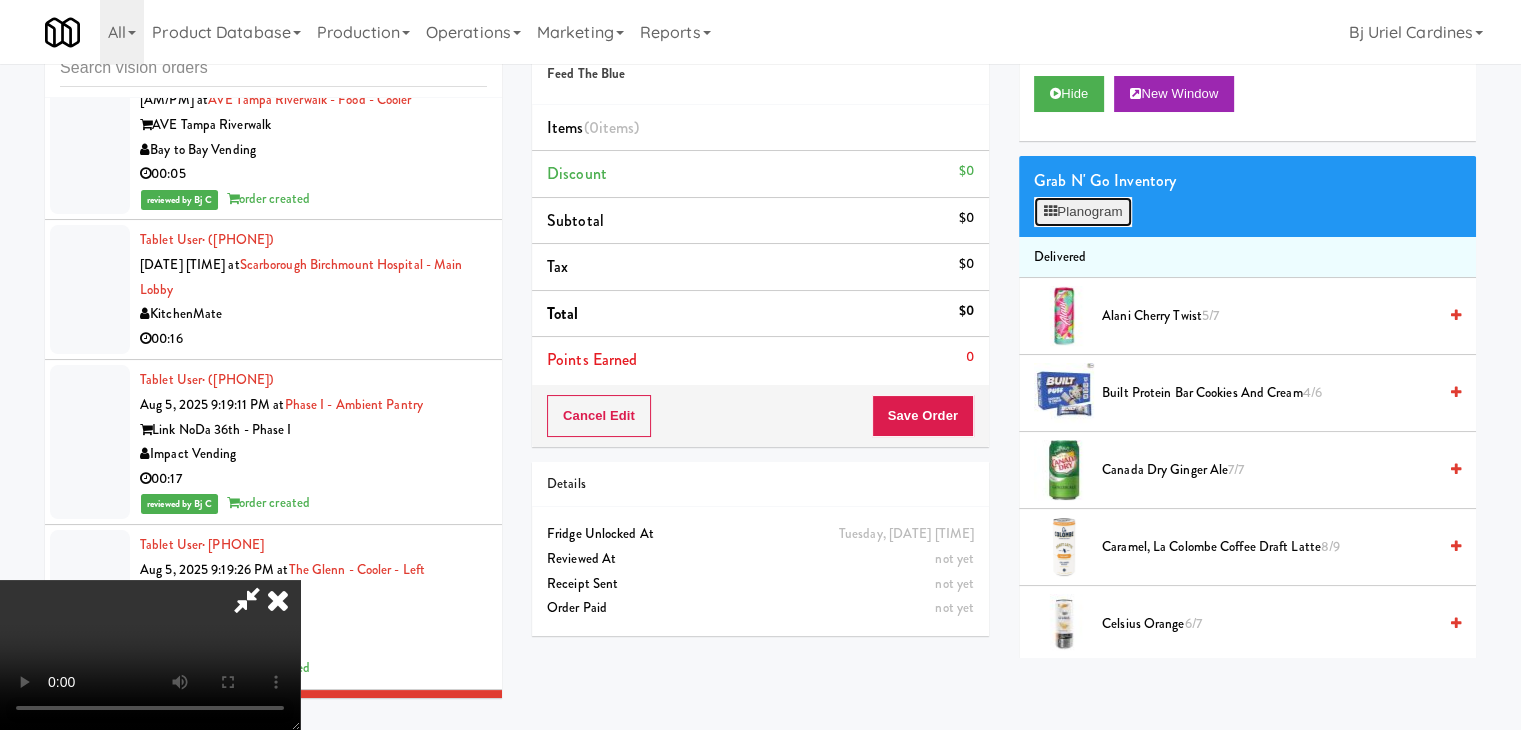 click on "Planogram" at bounding box center (1083, 212) 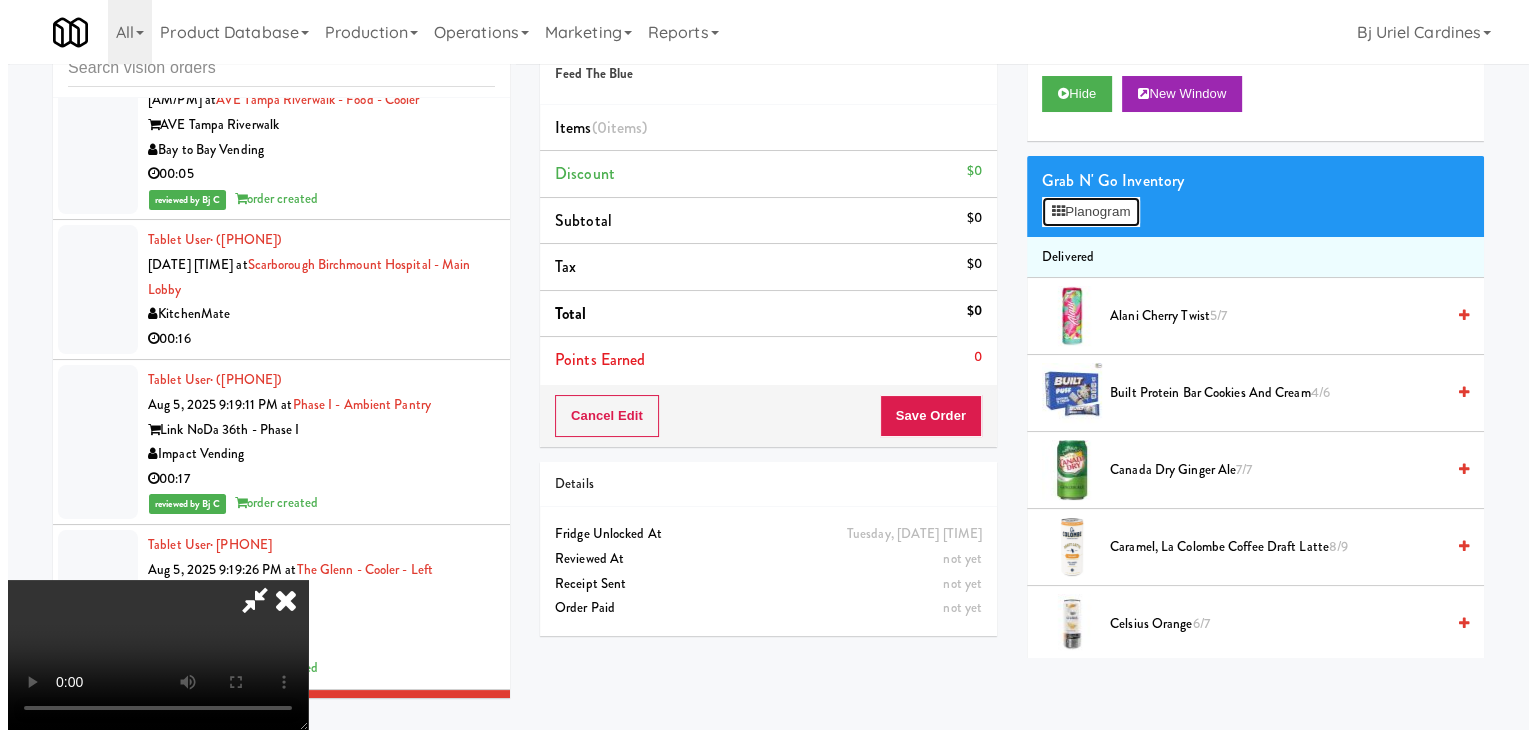 scroll, scrollTop: 17413, scrollLeft: 0, axis: vertical 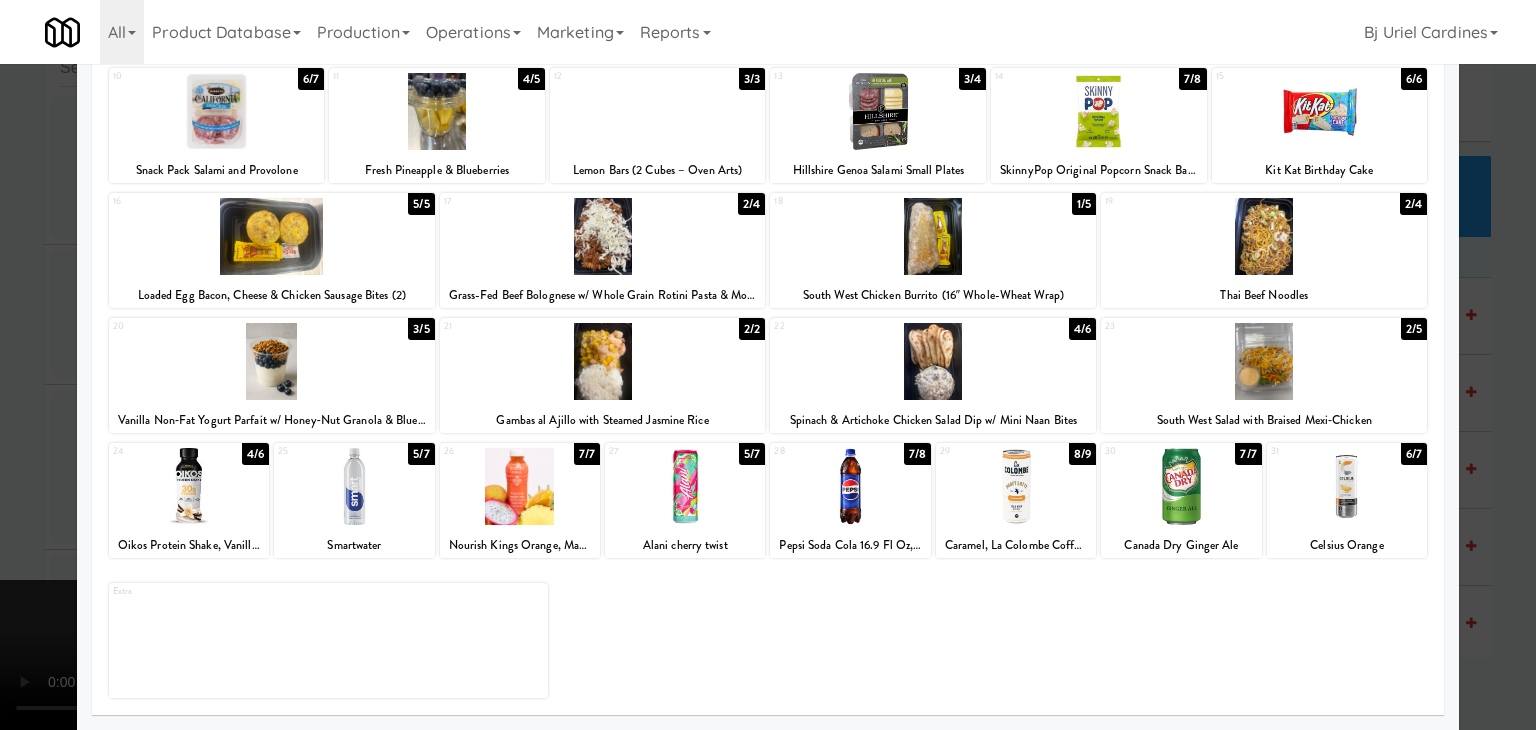 click at bounding box center (189, 486) 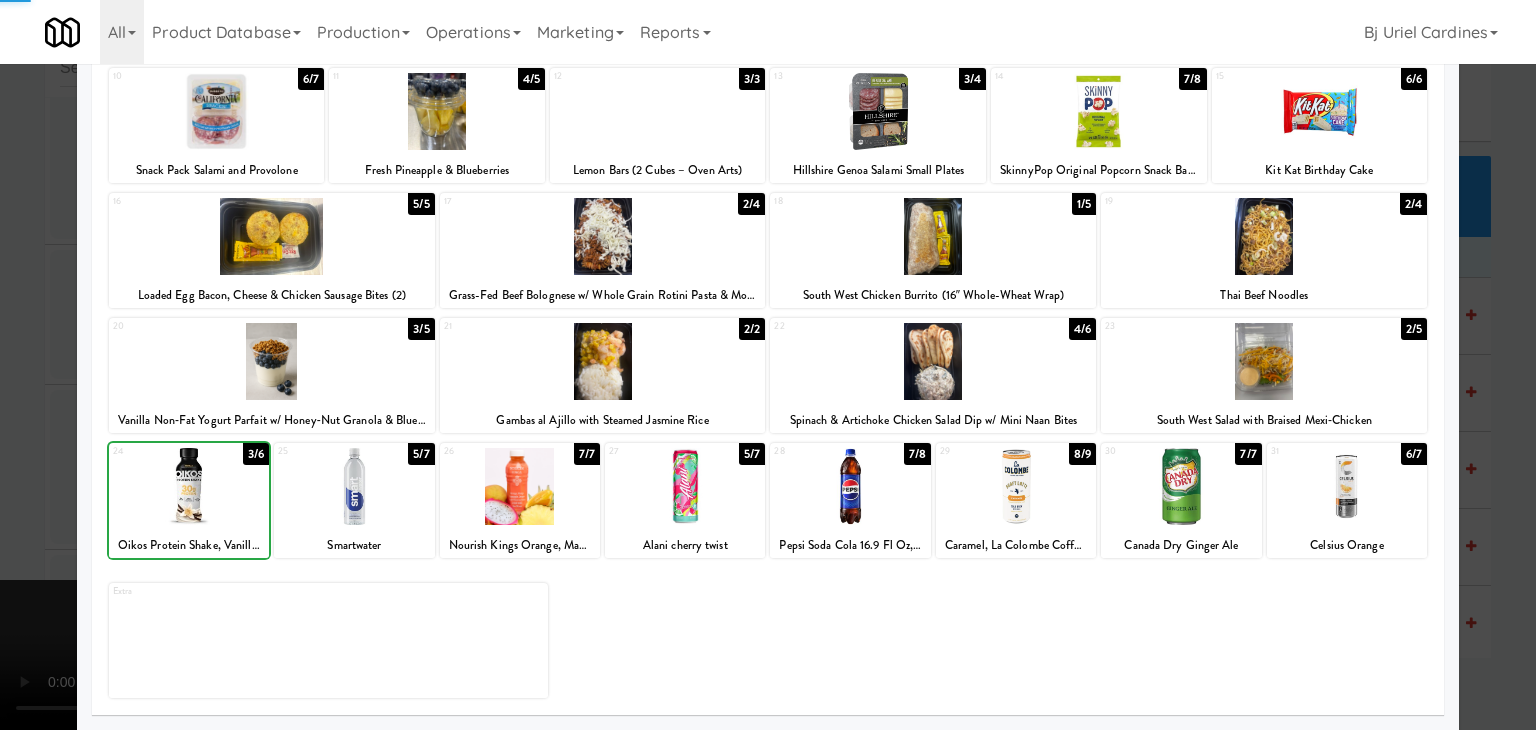 drag, startPoint x: 0, startPoint y: 516, endPoint x: 479, endPoint y: 498, distance: 479.33807 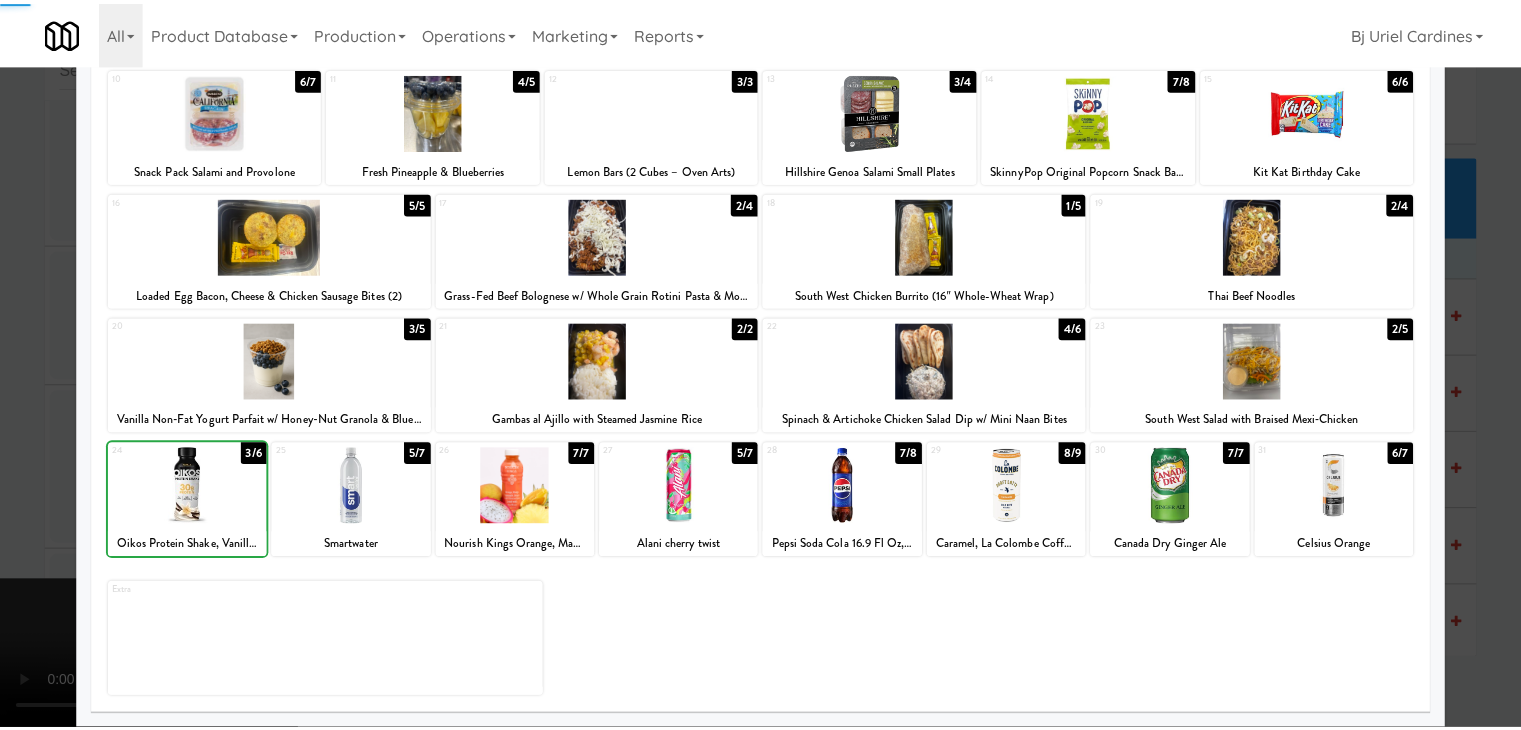 scroll, scrollTop: 17438, scrollLeft: 0, axis: vertical 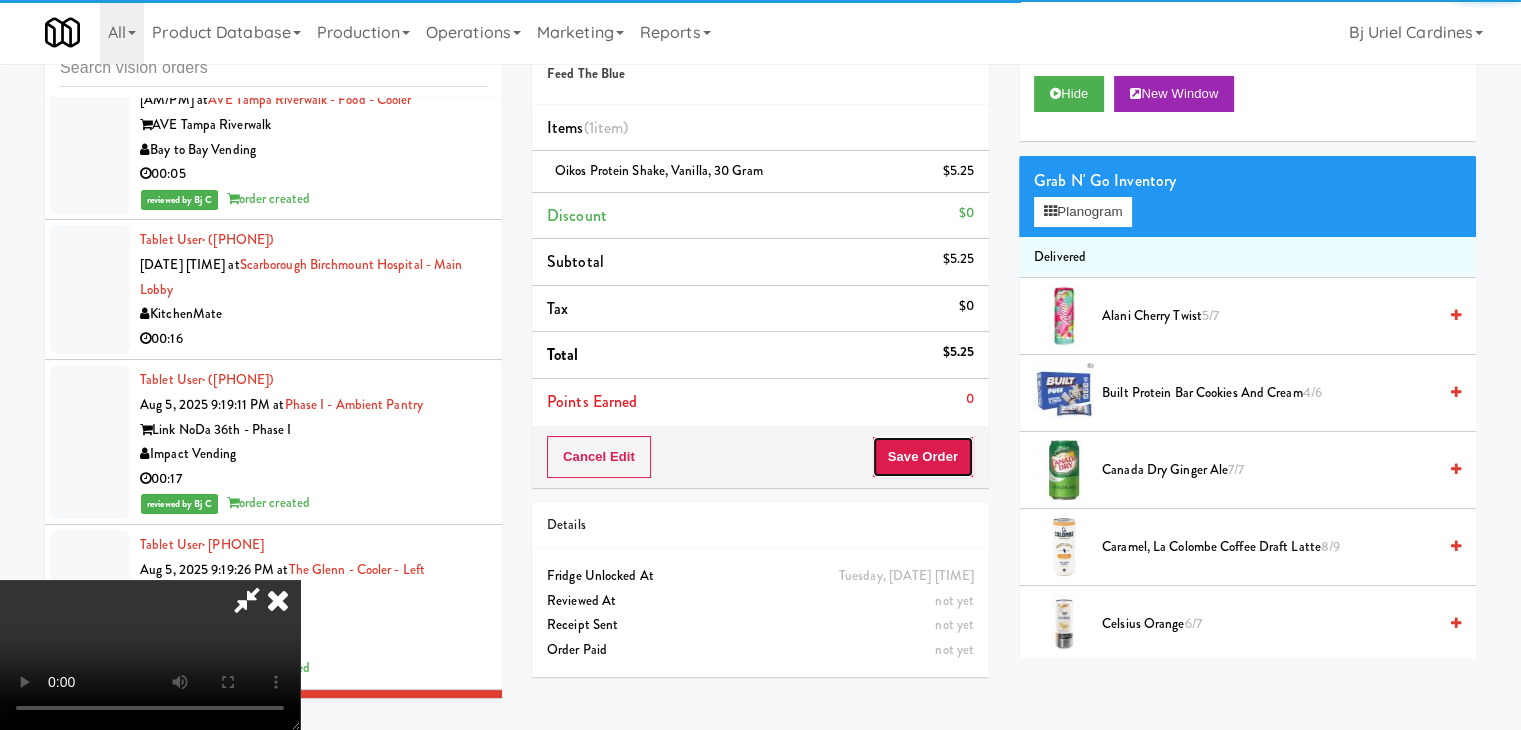click on "Save Order" at bounding box center (923, 457) 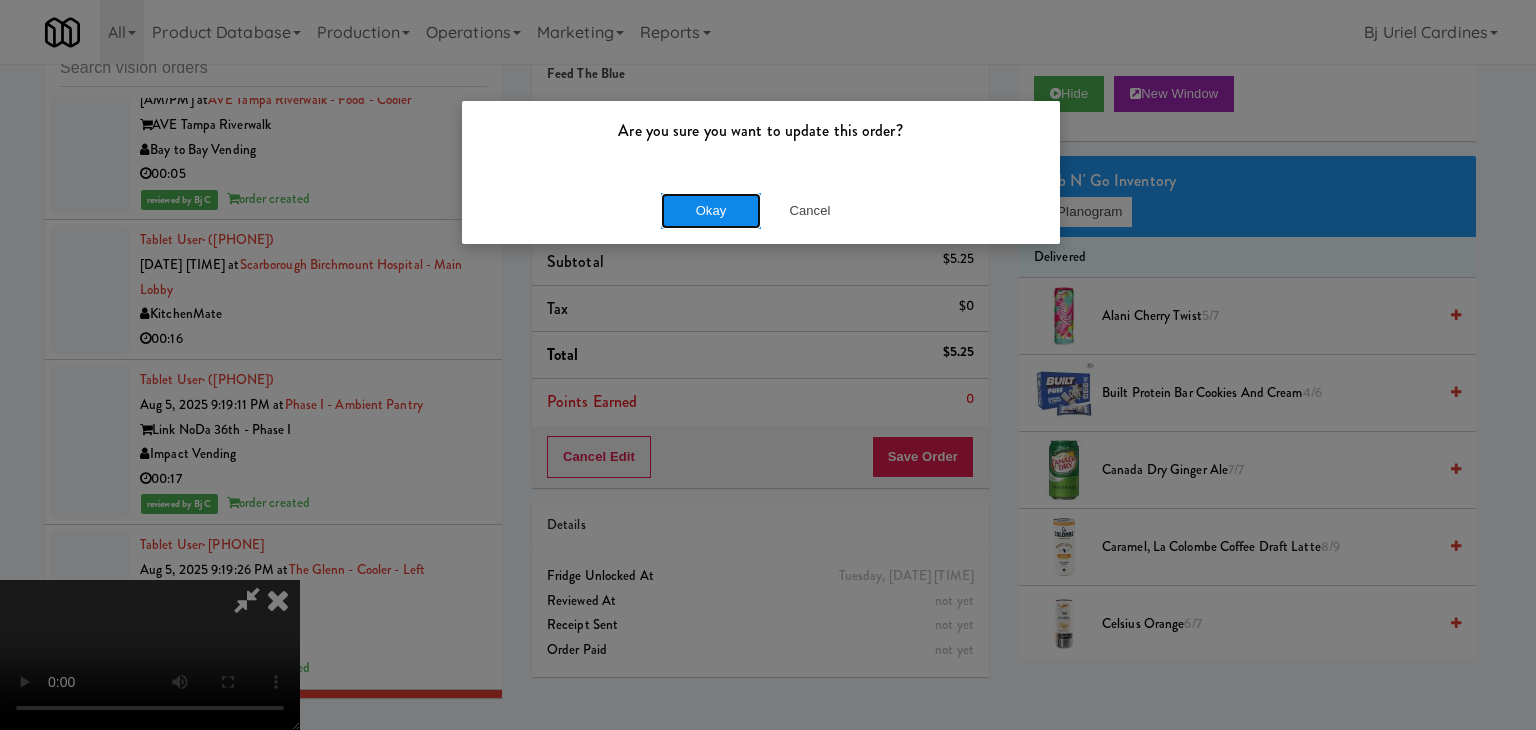 click on "Okay" at bounding box center [711, 211] 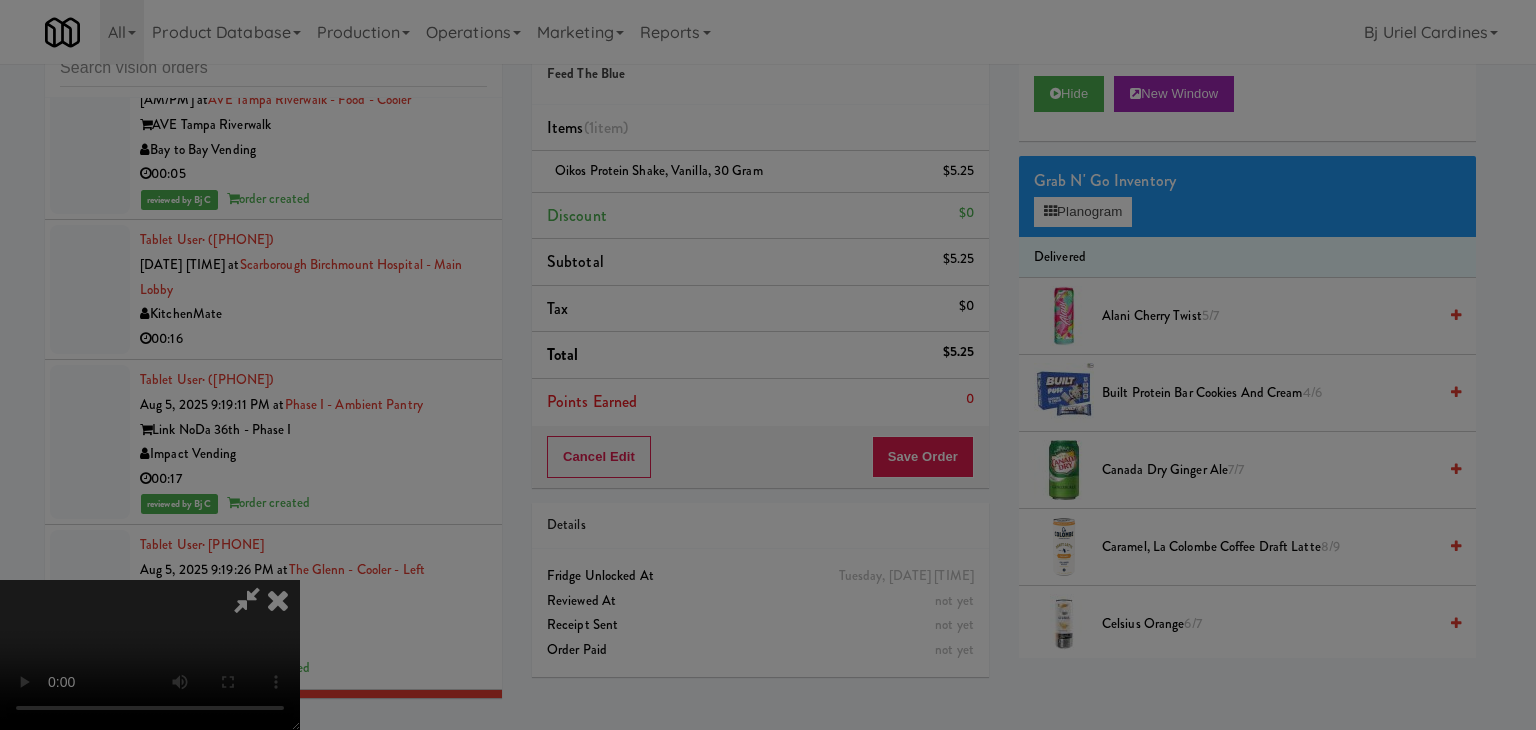 click on "Are you sure you want to update this order? Okay Cancel Okay Are you sure you want to update this order? Select date:
previous
[YEAR]-[MONTH]
next
Su Mo Tu We Th Fr Sa
27 28 29 30 31 1 2
3 4 5 6 7 8 9
10 11 12 13 14 15 16
17 18 19 20 21 22 23
24 25 26 27 28 29 30
31 1 2 3 4 5 6
Okay Cancel Toggle navigation All   901 Smrt Mrkt   9518002 Canada   AA Vending   Abrom Vending   Access Amenities   Ace Plus Vending" at bounding box center (768, 365) 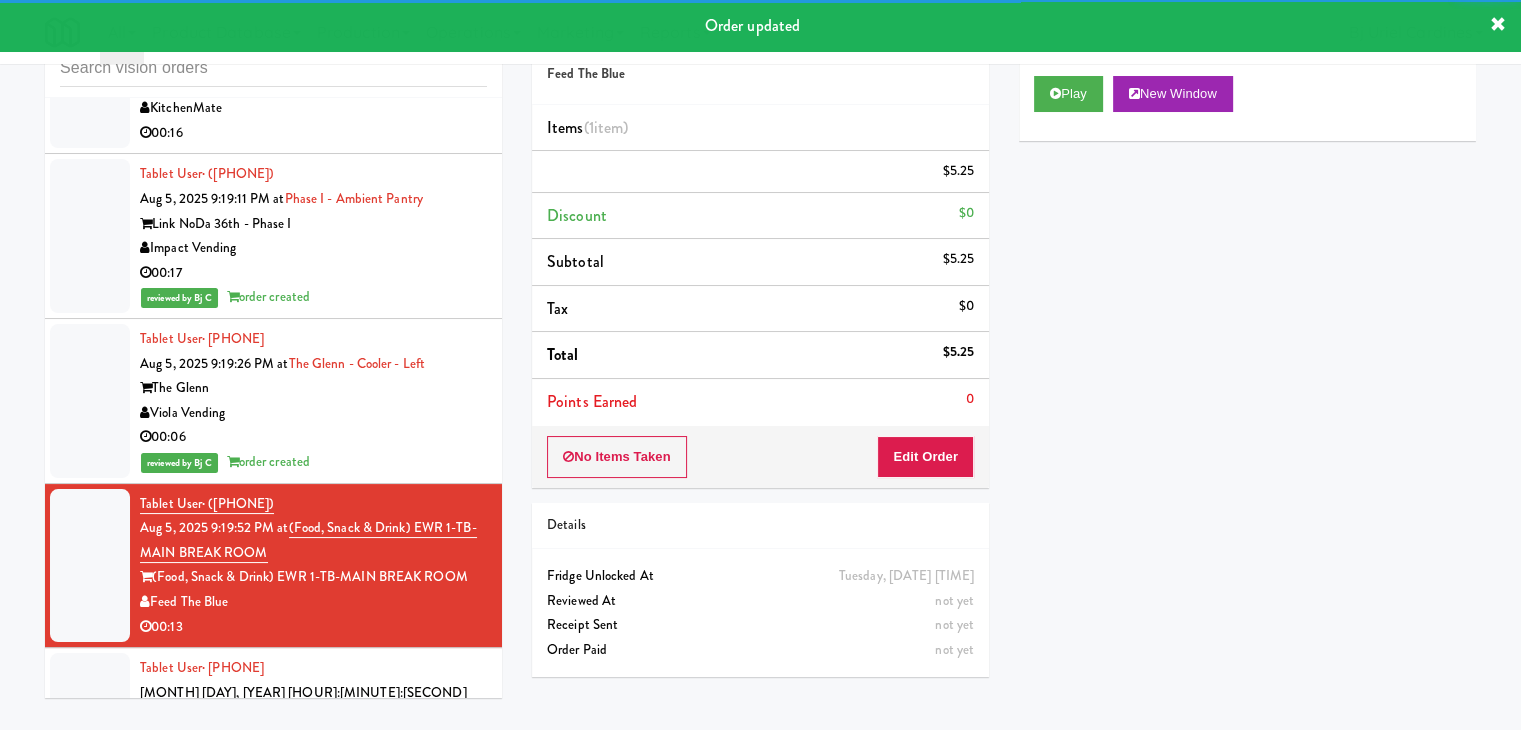 scroll, scrollTop: 17738, scrollLeft: 0, axis: vertical 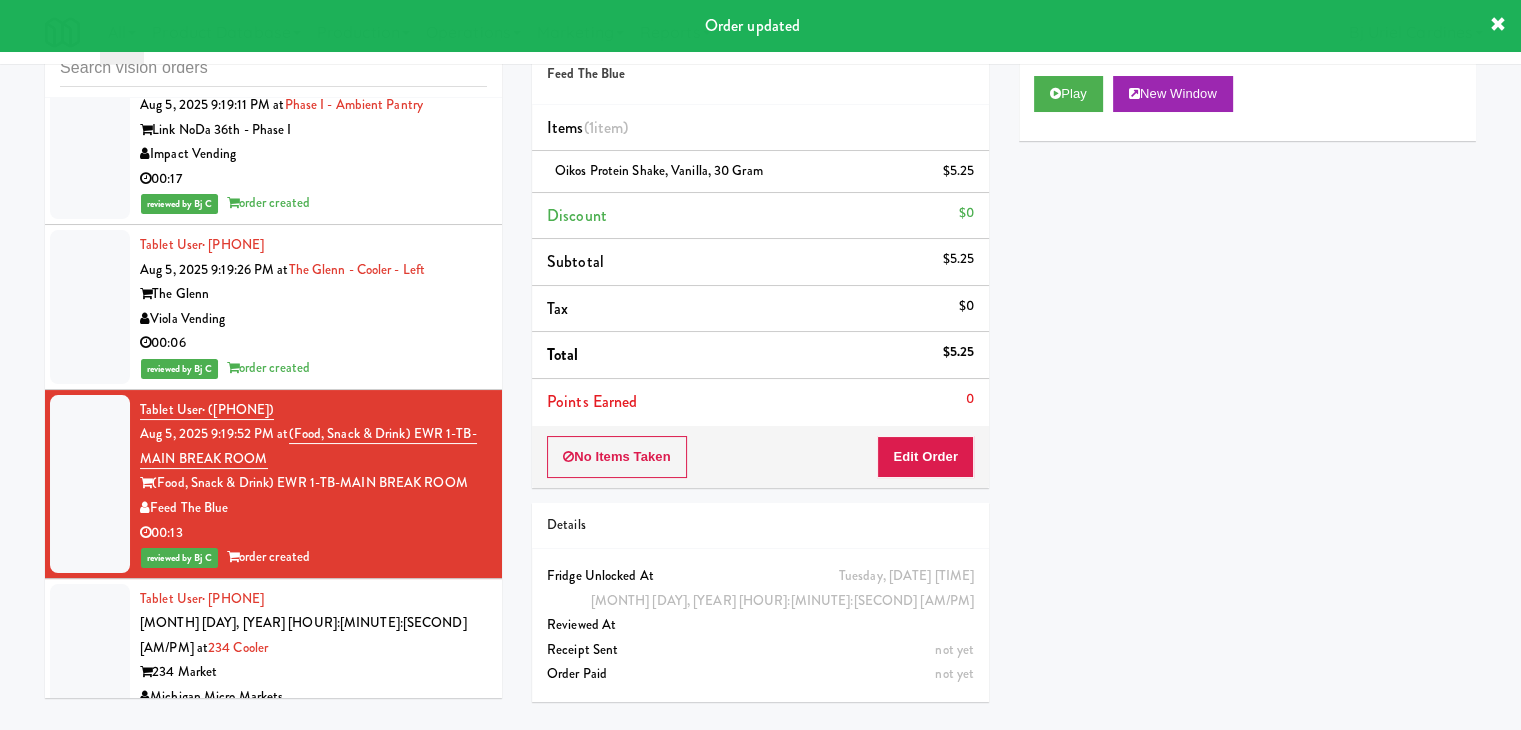click on "Michigan Micro Markets" at bounding box center [313, 697] 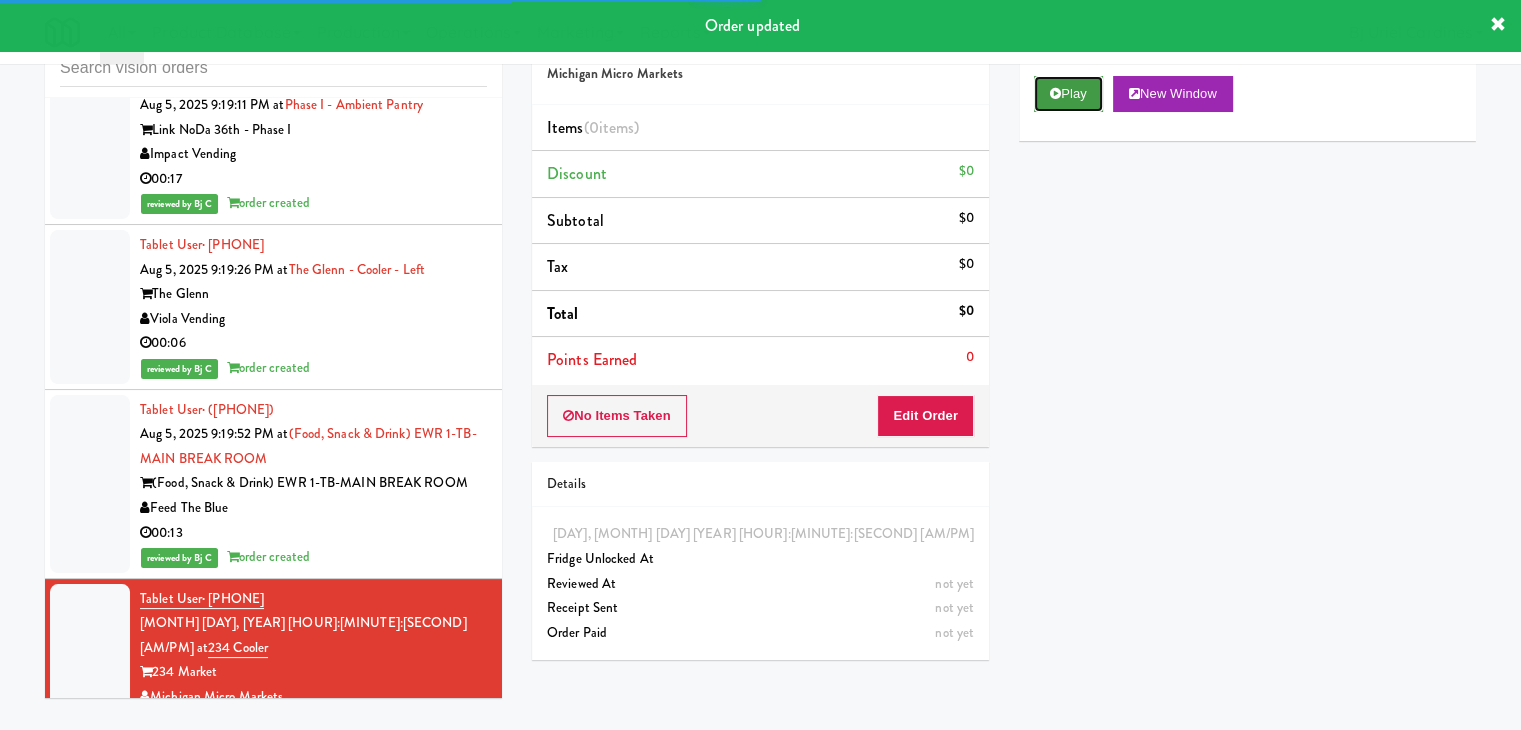 click on "Play" at bounding box center [1068, 94] 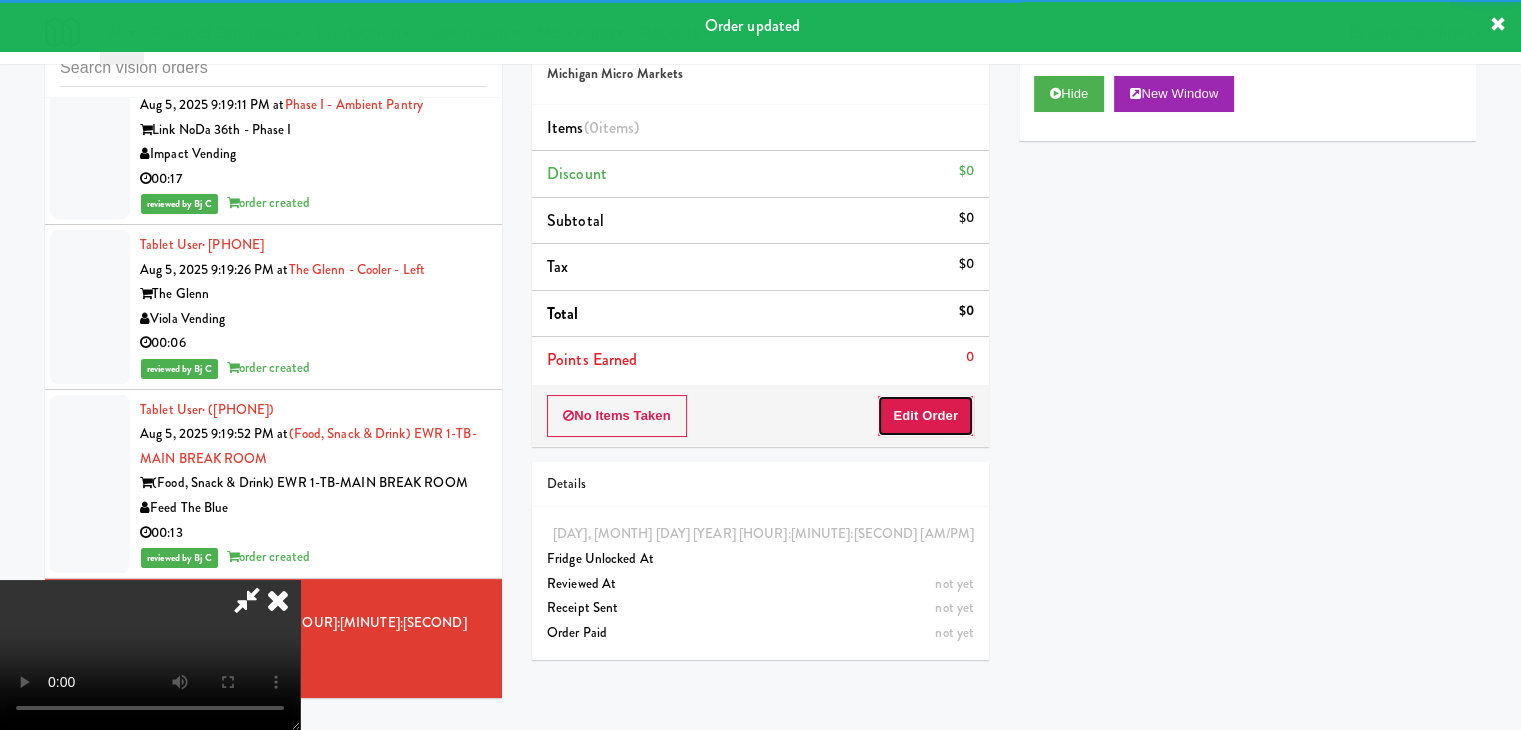 click on "Edit Order" at bounding box center (925, 416) 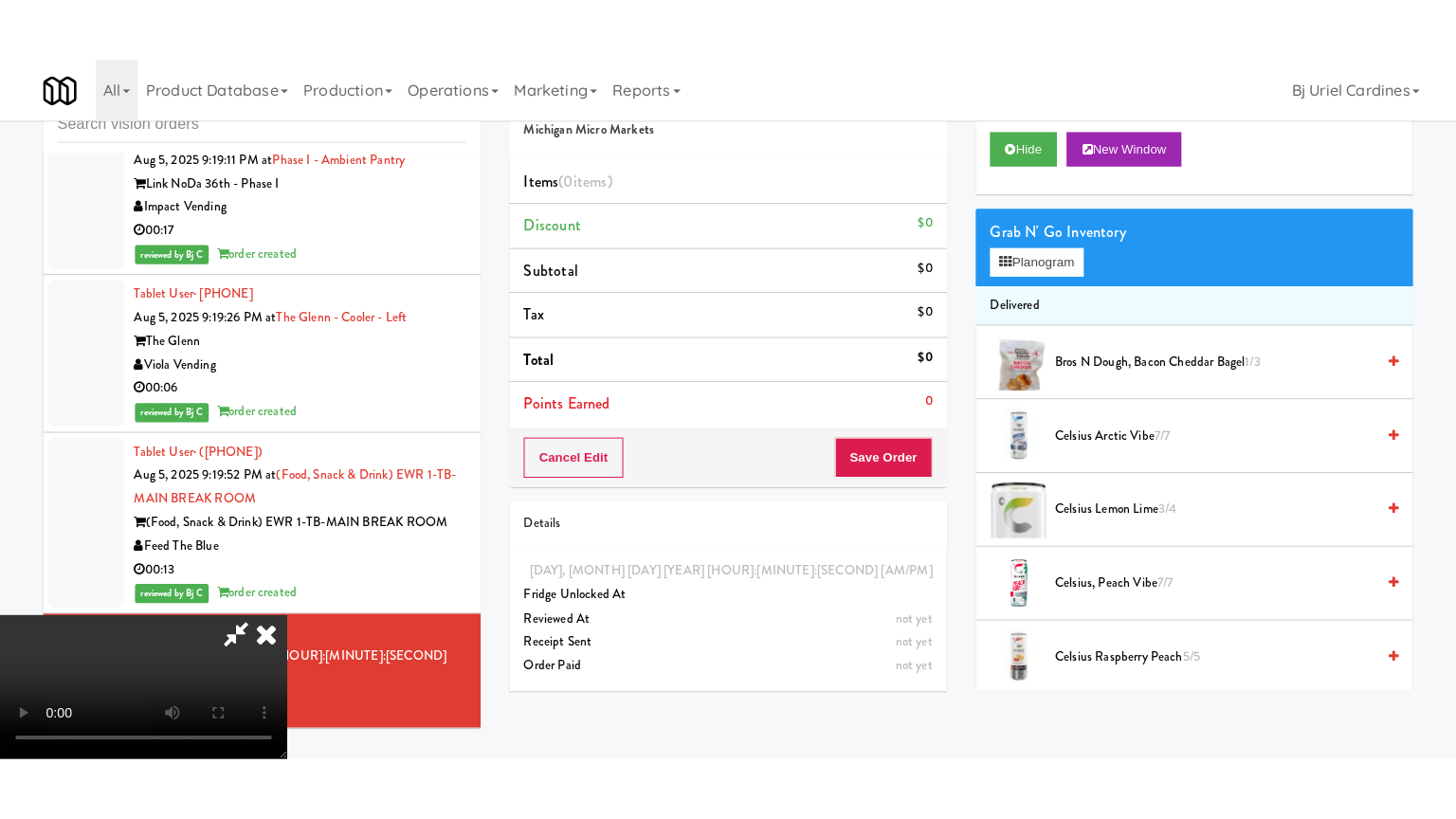 scroll, scrollTop: 266, scrollLeft: 0, axis: vertical 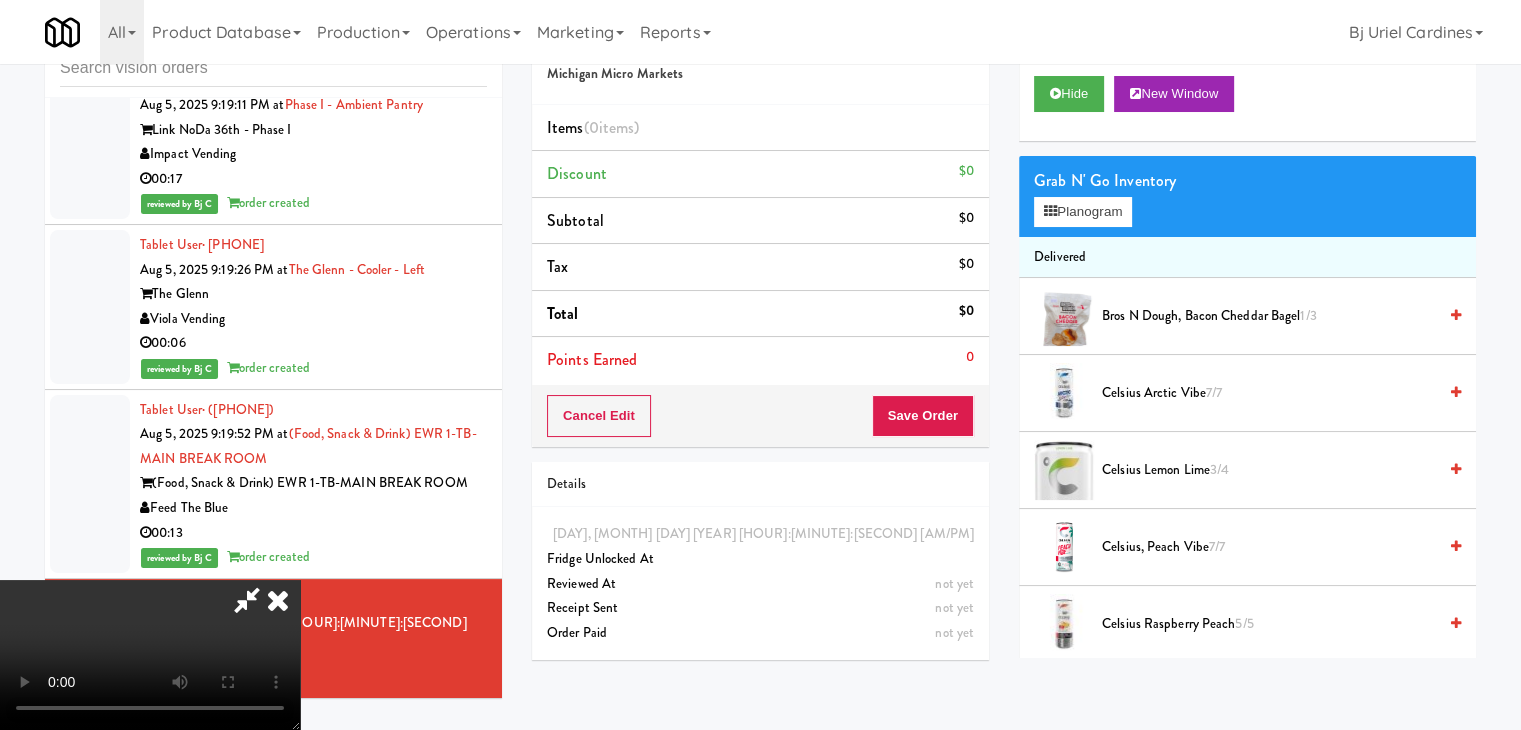 type 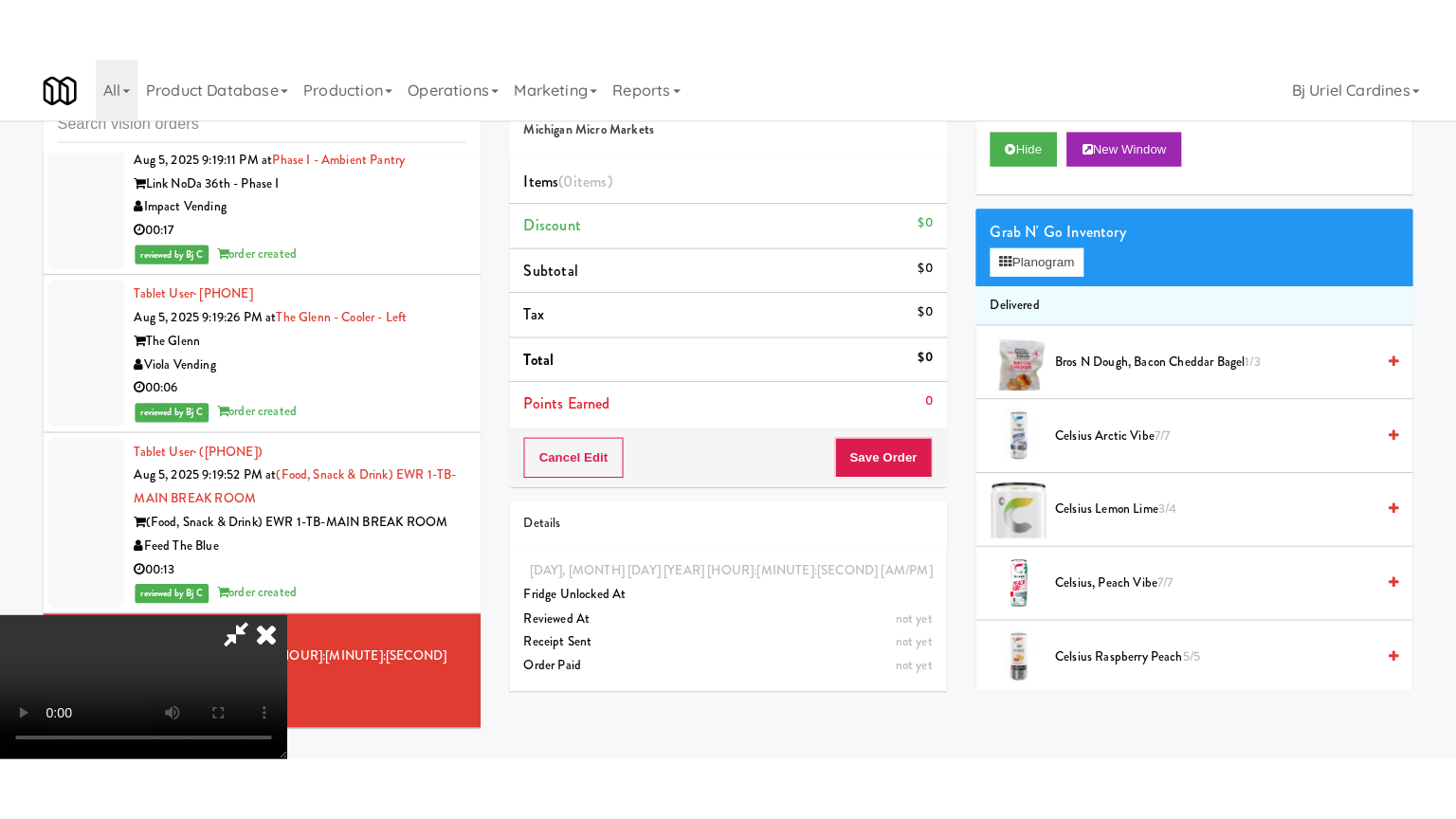 scroll, scrollTop: 0, scrollLeft: 0, axis: both 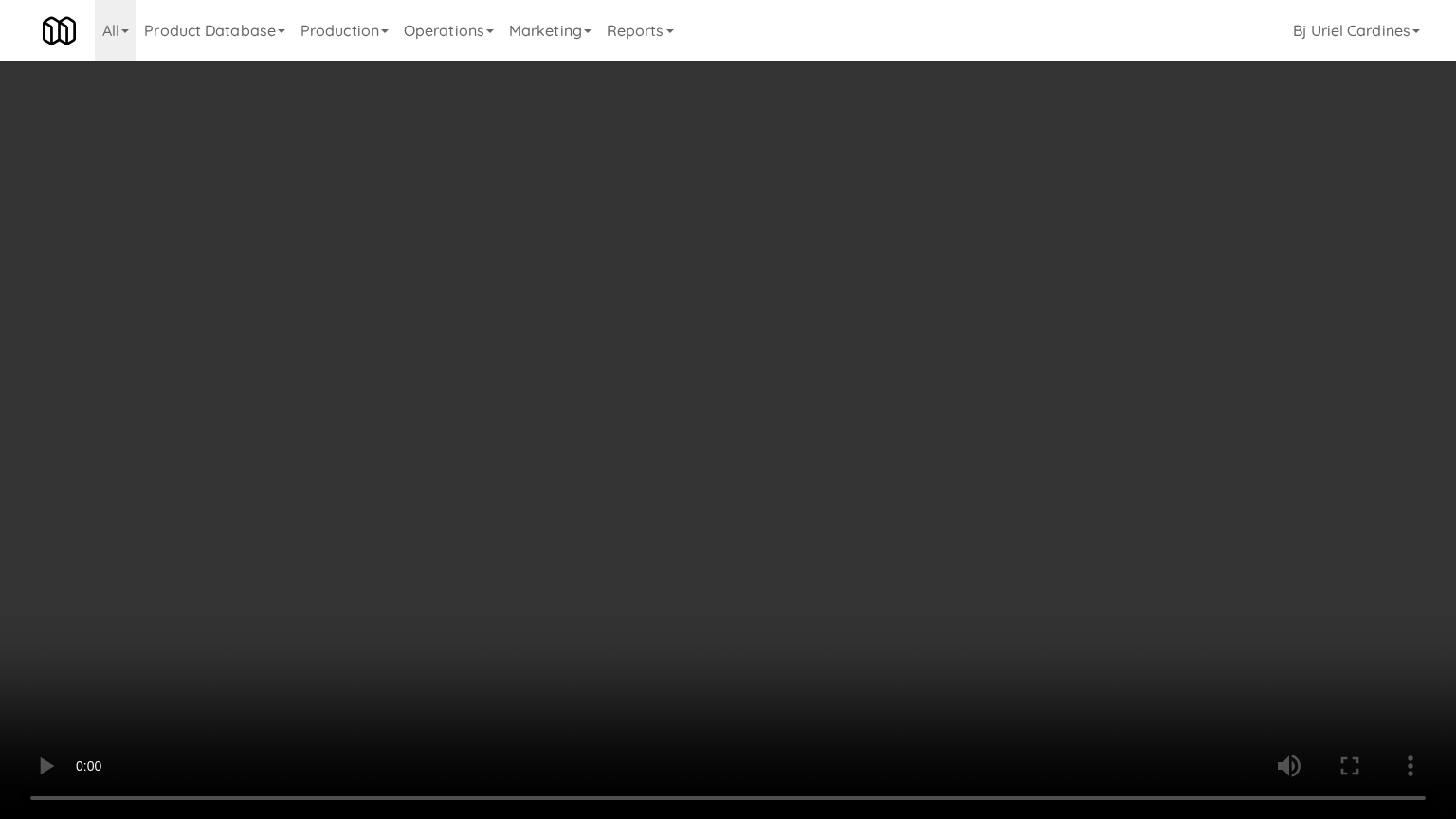 click at bounding box center [728, 410] 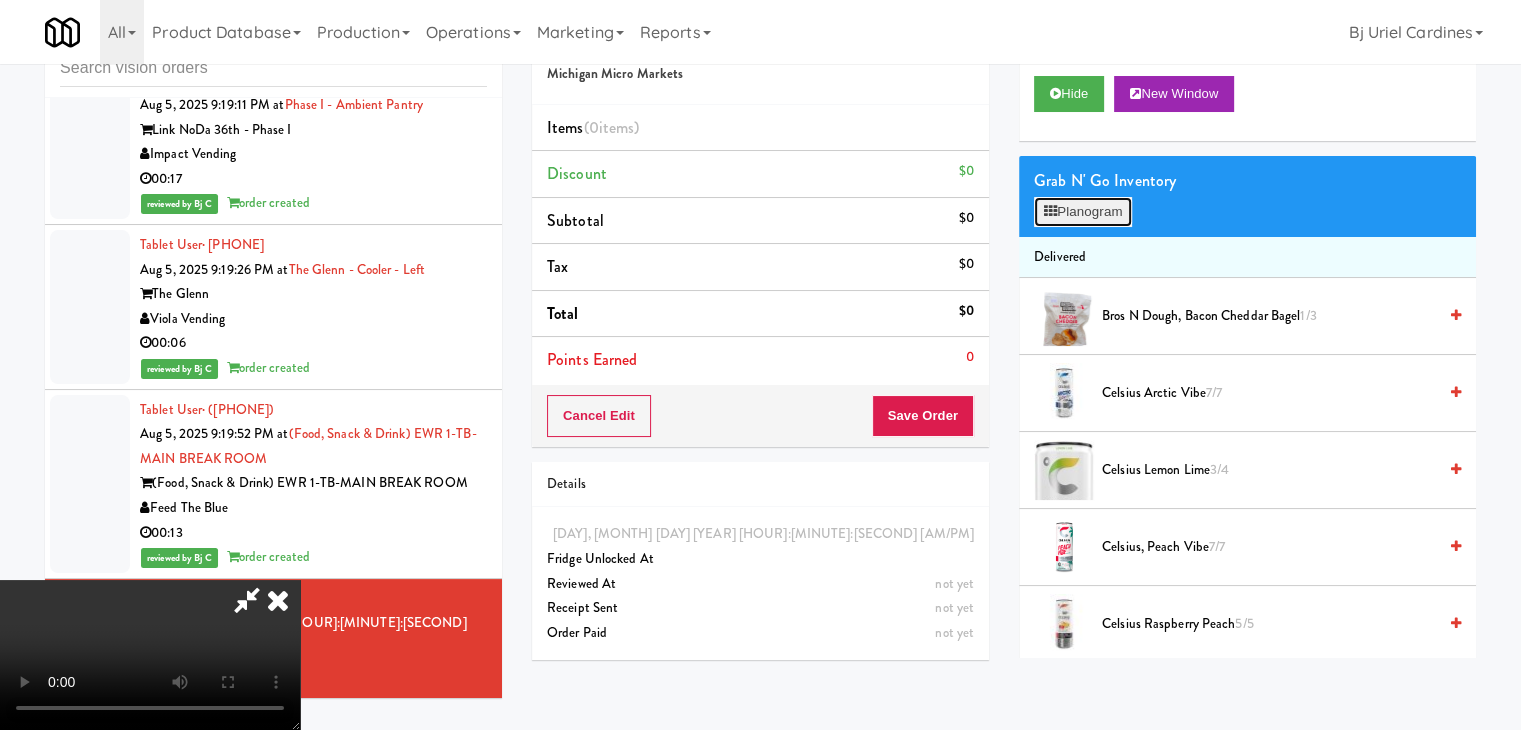 click on "Planogram" at bounding box center [1083, 212] 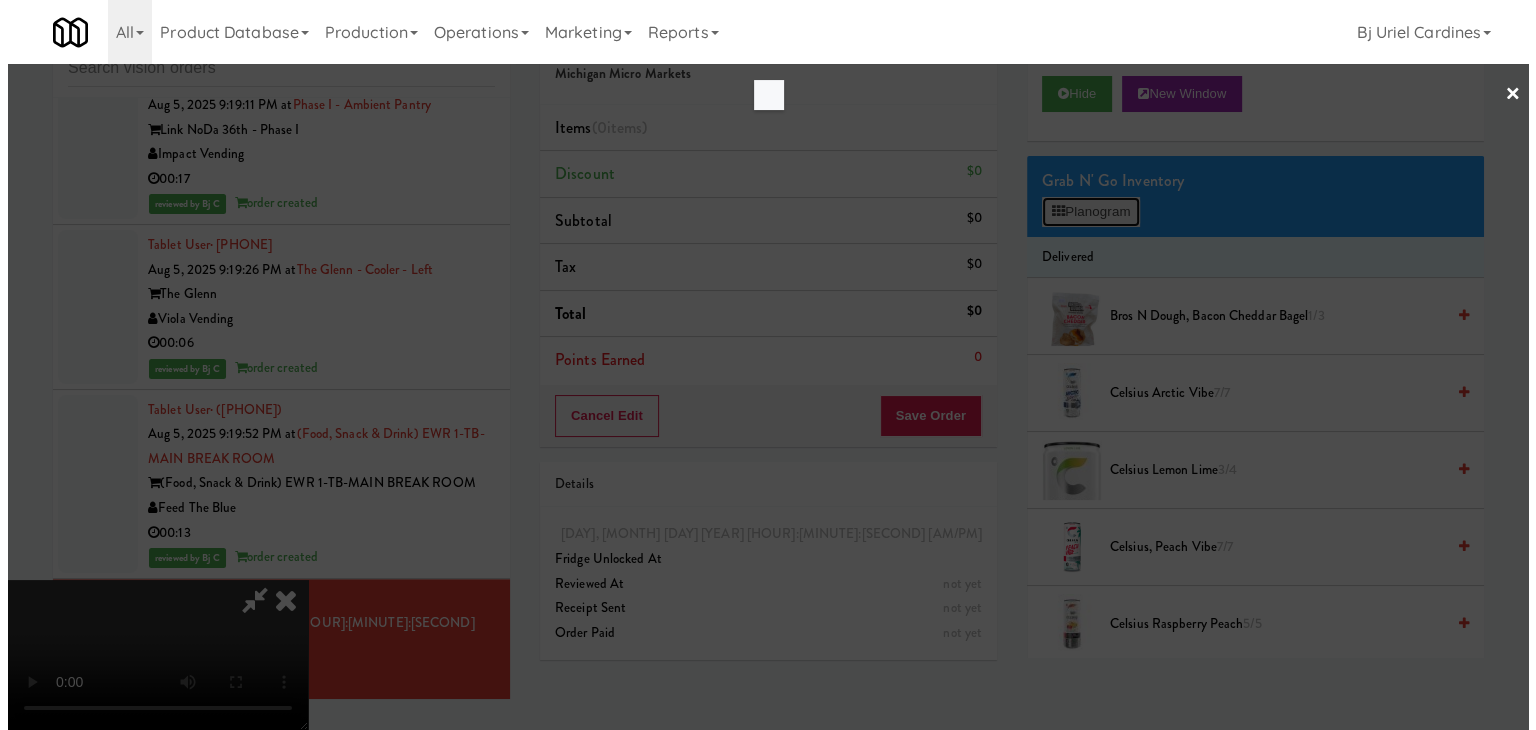 scroll, scrollTop: 17714, scrollLeft: 0, axis: vertical 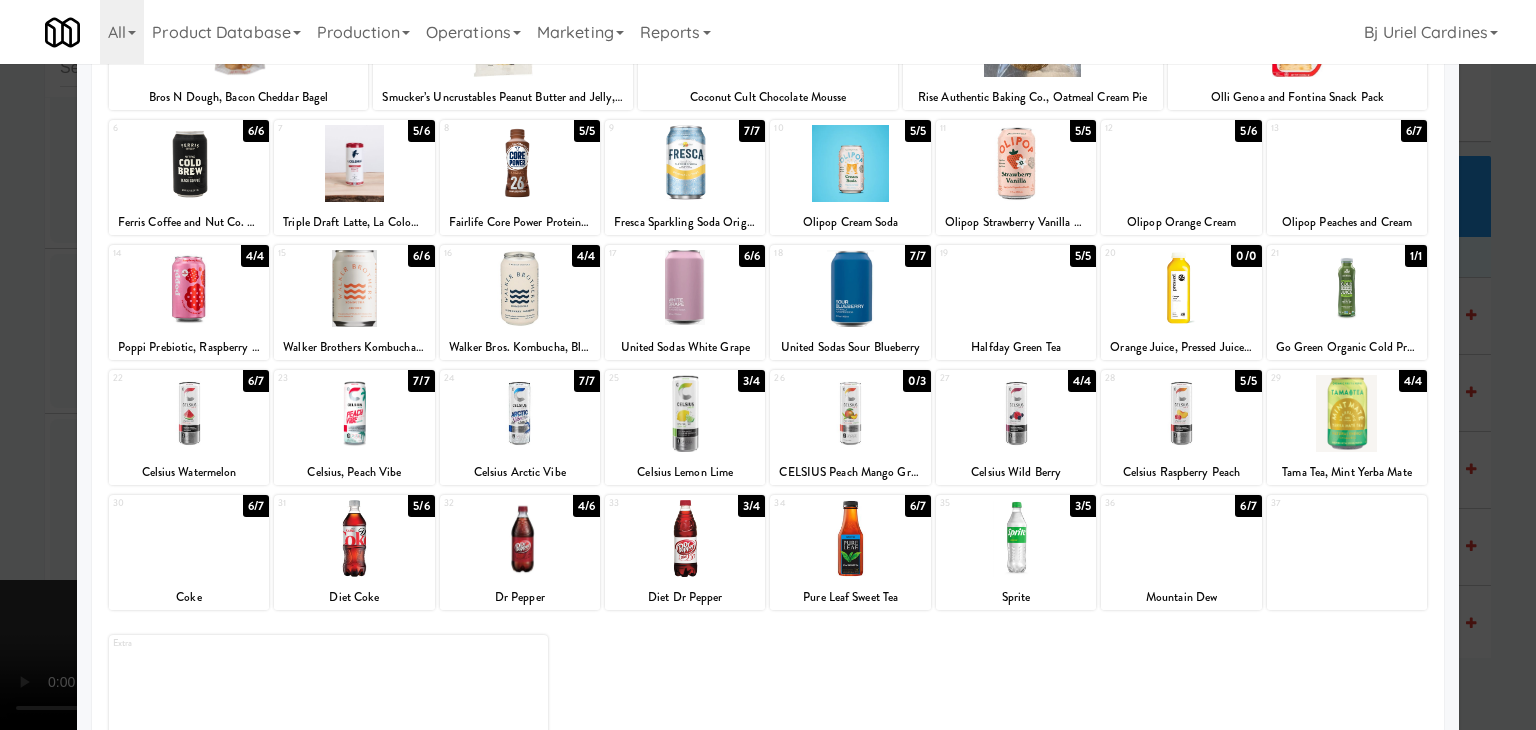 click at bounding box center (1181, 538) 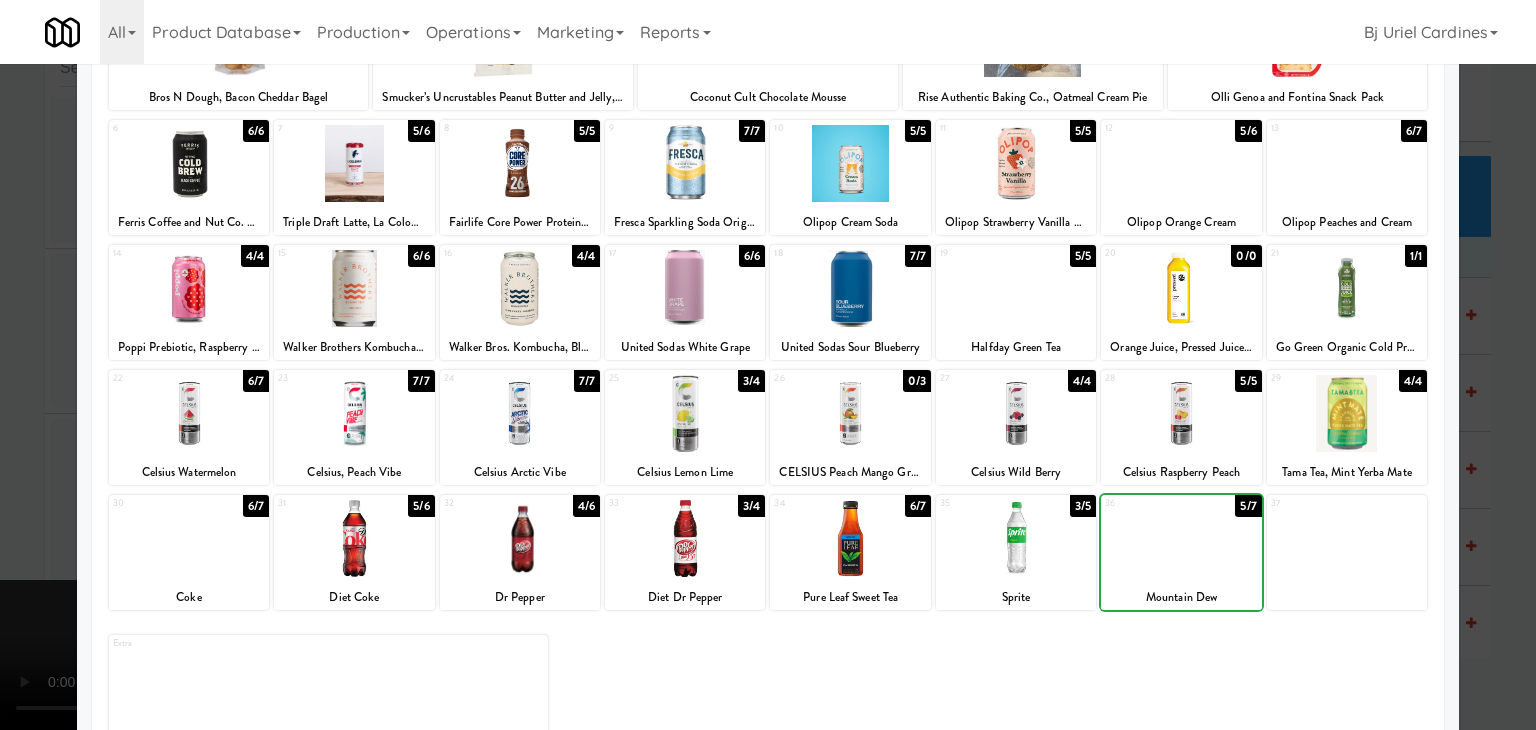 click at bounding box center (768, 365) 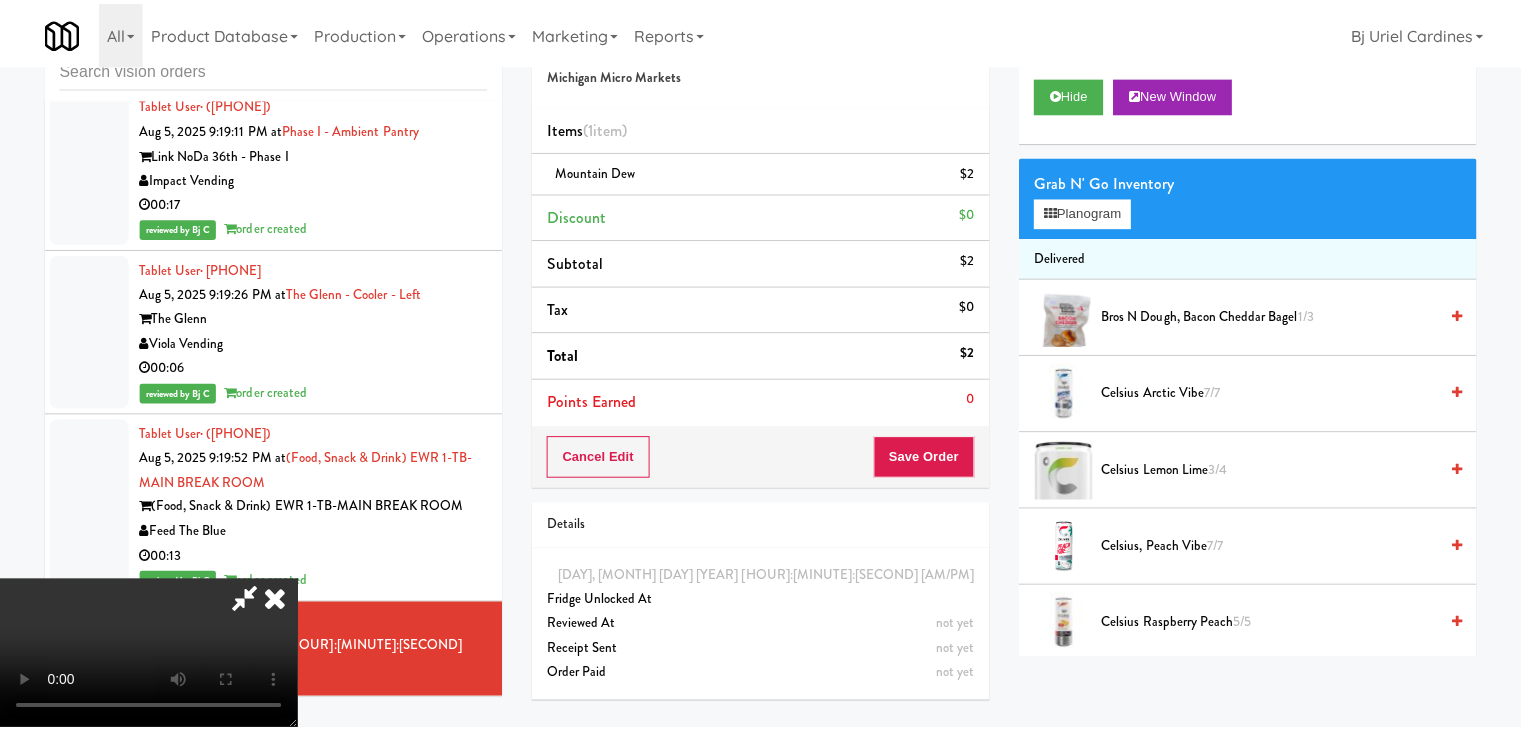 scroll, scrollTop: 17738, scrollLeft: 0, axis: vertical 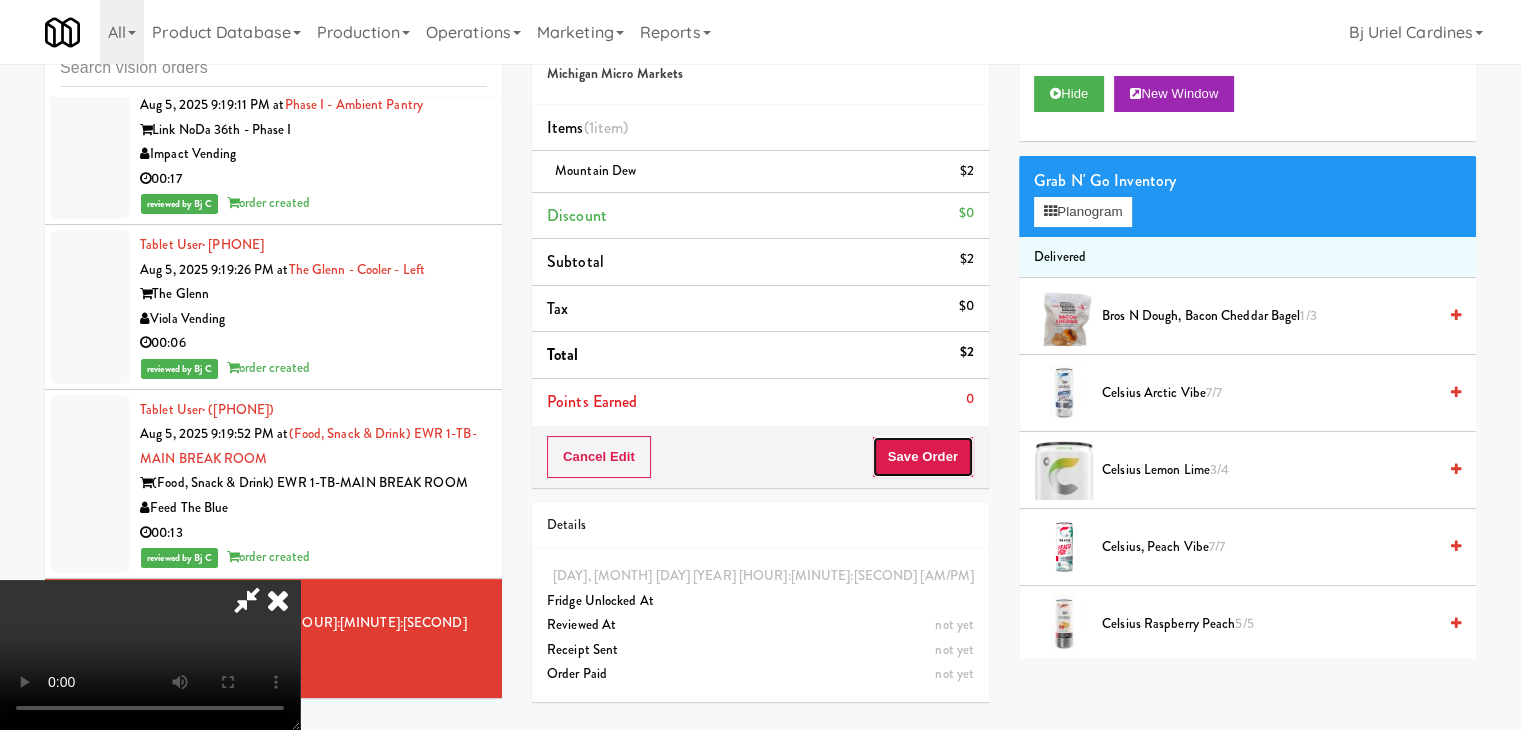 click on "Save Order" at bounding box center [923, 457] 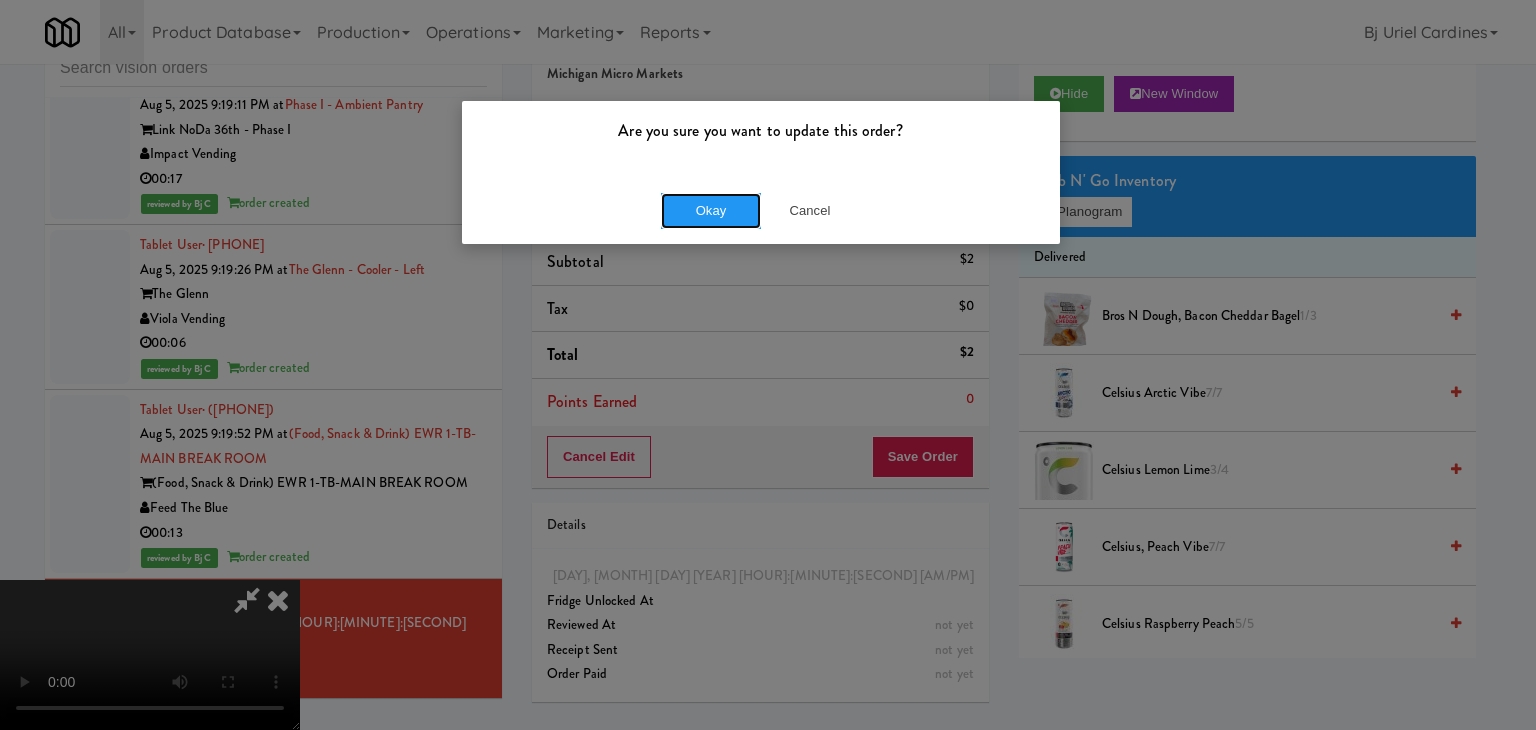 drag, startPoint x: 724, startPoint y: 217, endPoint x: 708, endPoint y: 217, distance: 16 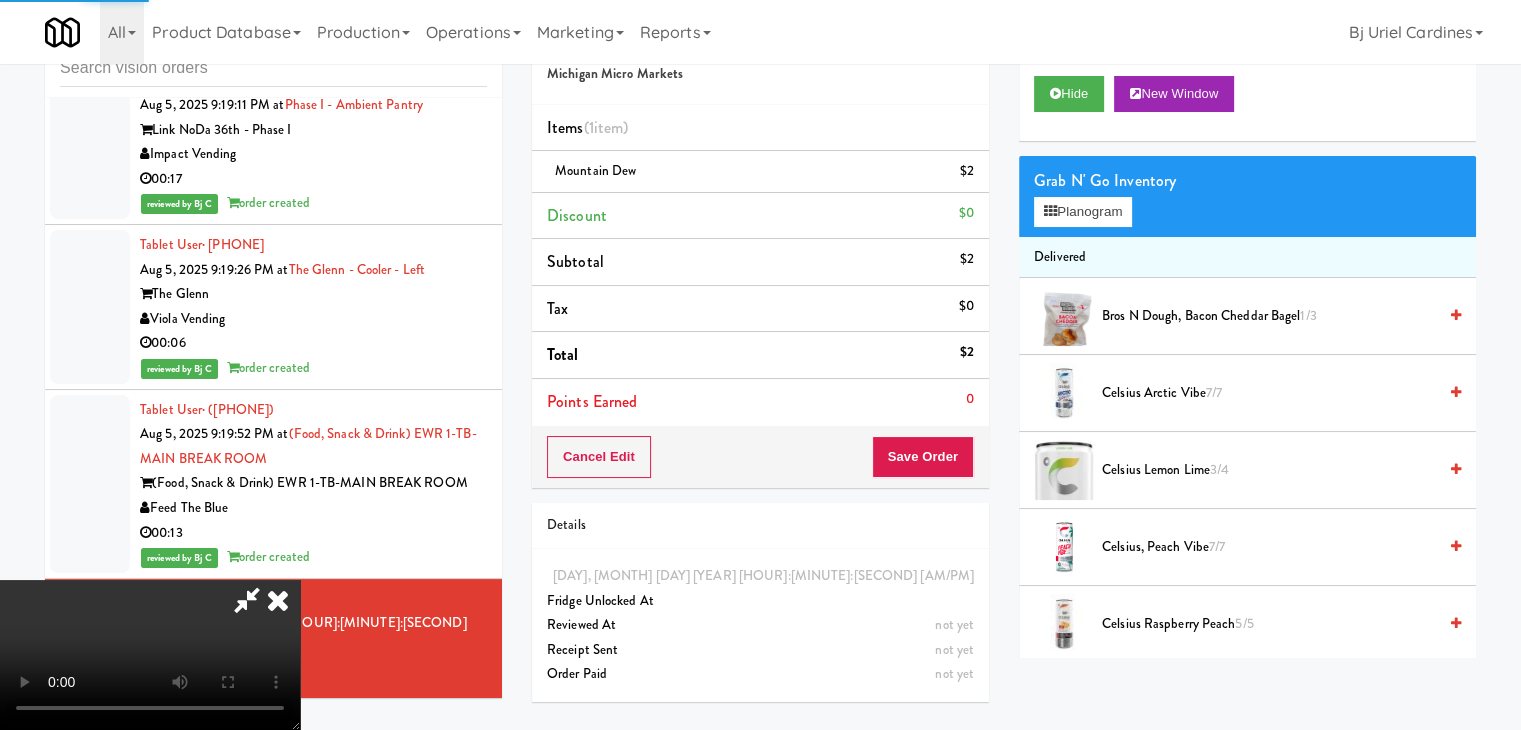 scroll, scrollTop: 0, scrollLeft: 0, axis: both 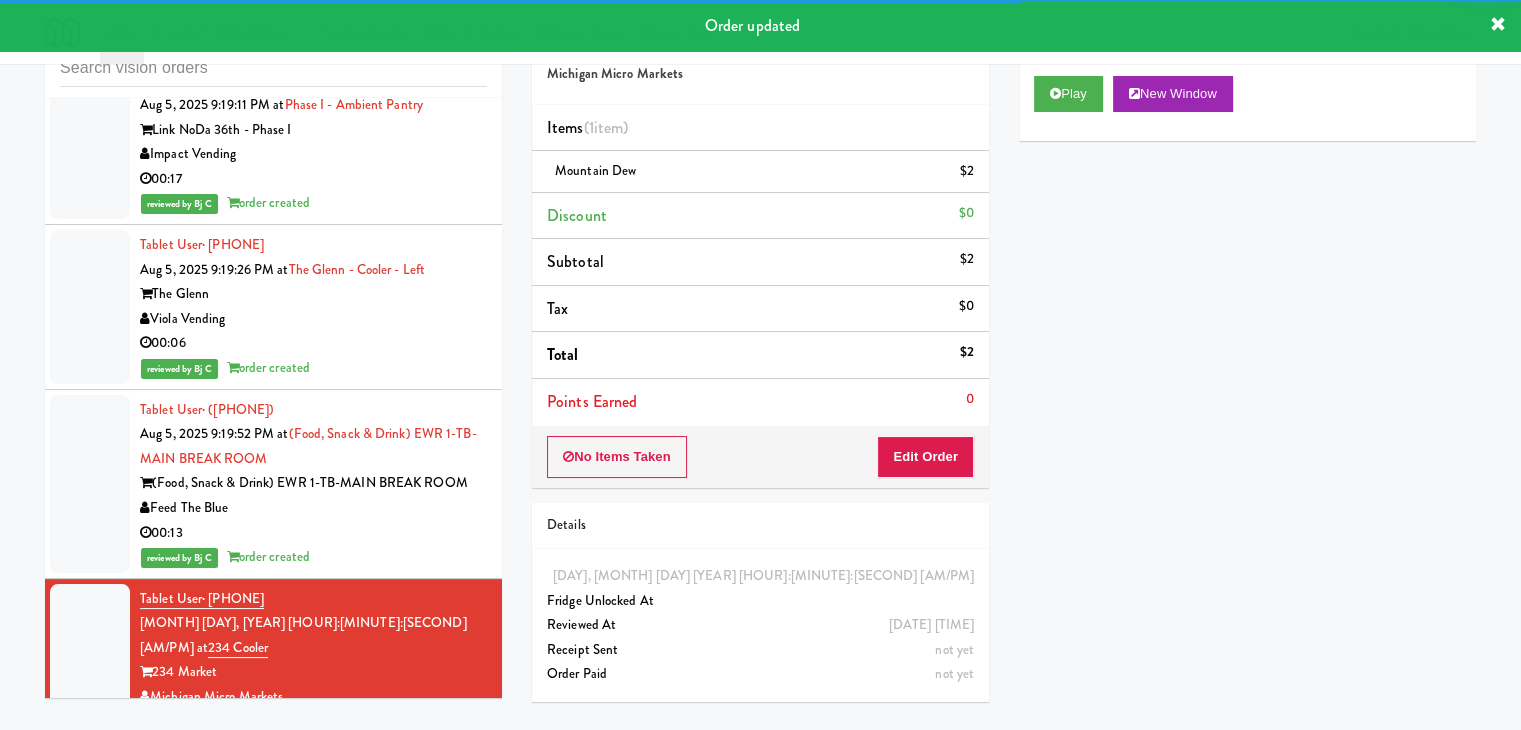 click on "KitchenMate" at bounding box center [313, 862] 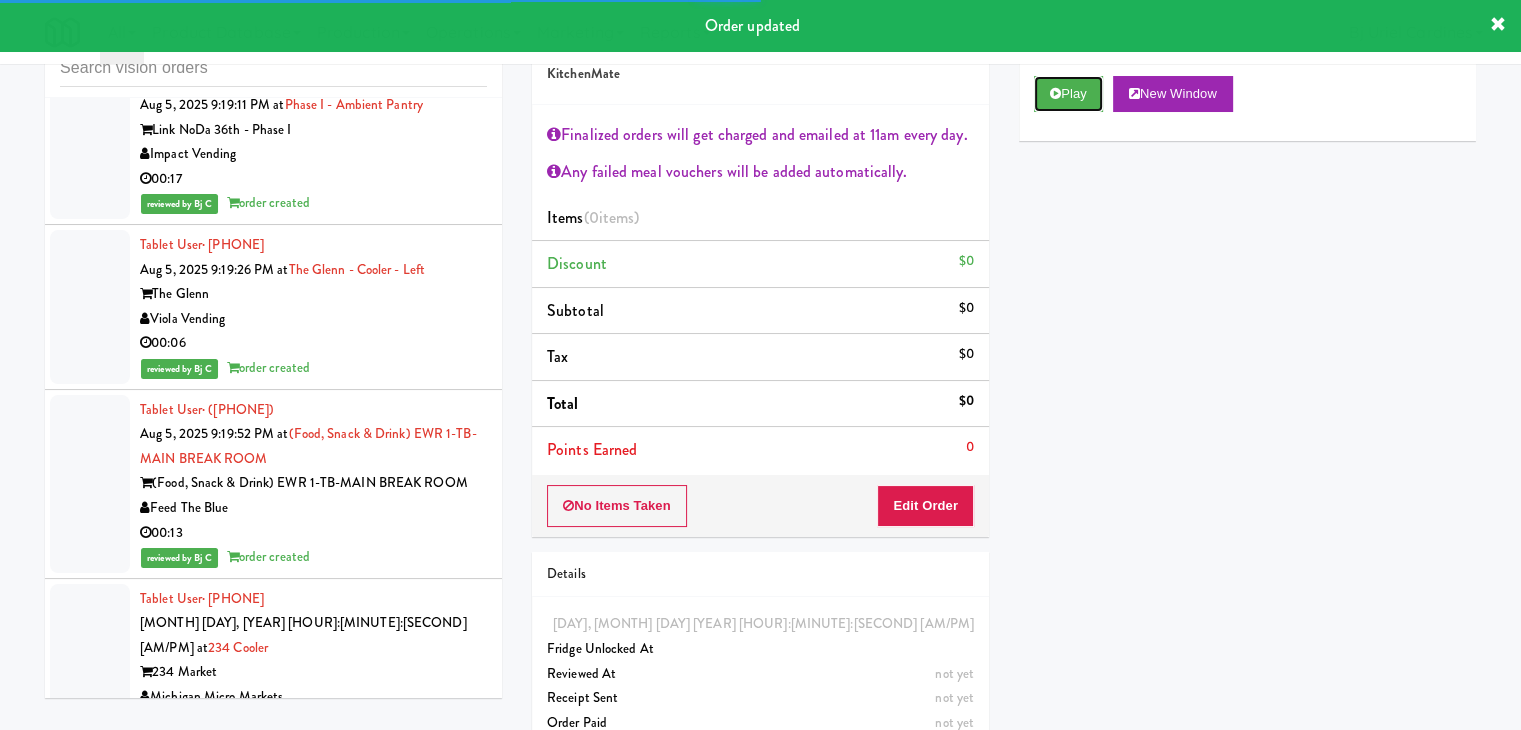 click on "Play" at bounding box center (1068, 94) 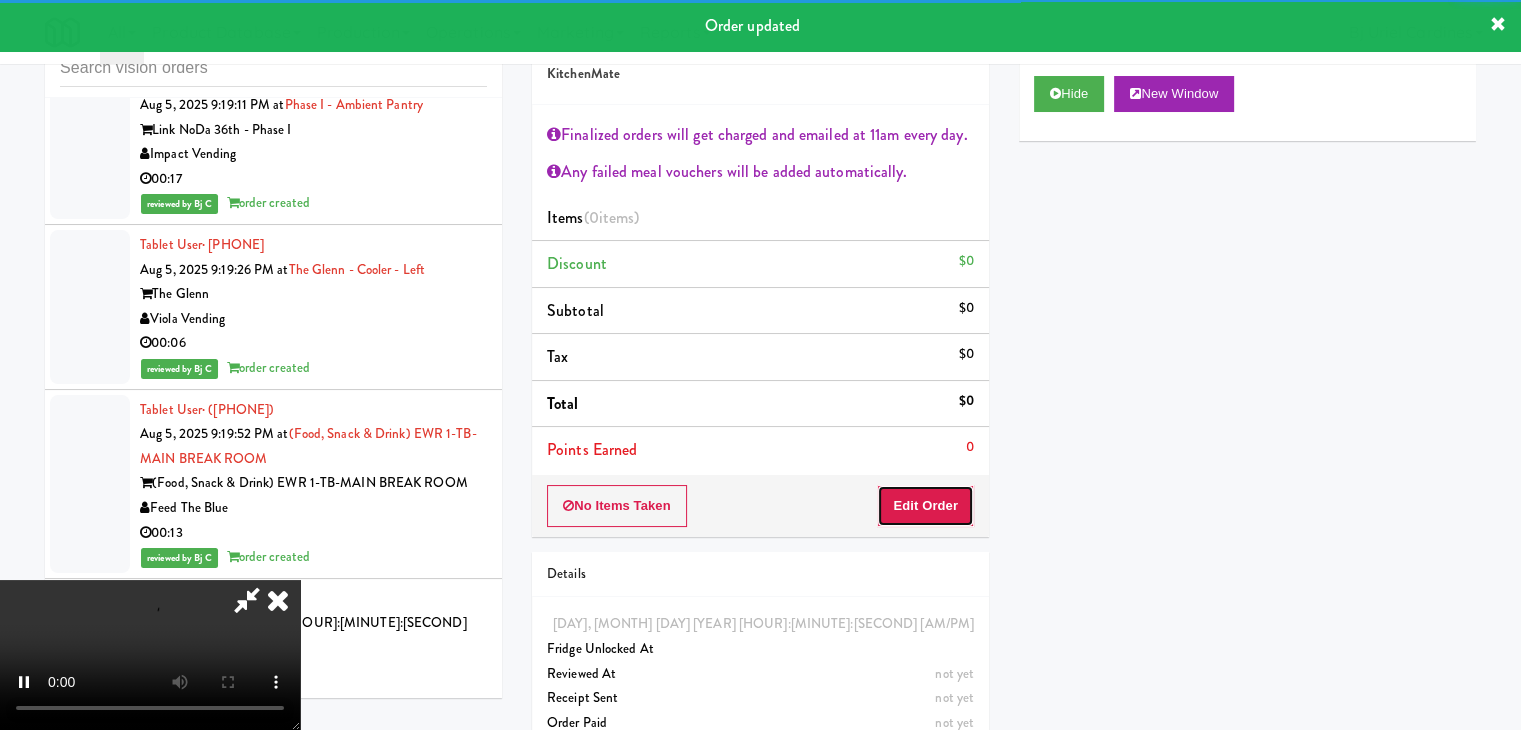 click on "Edit Order" at bounding box center (925, 506) 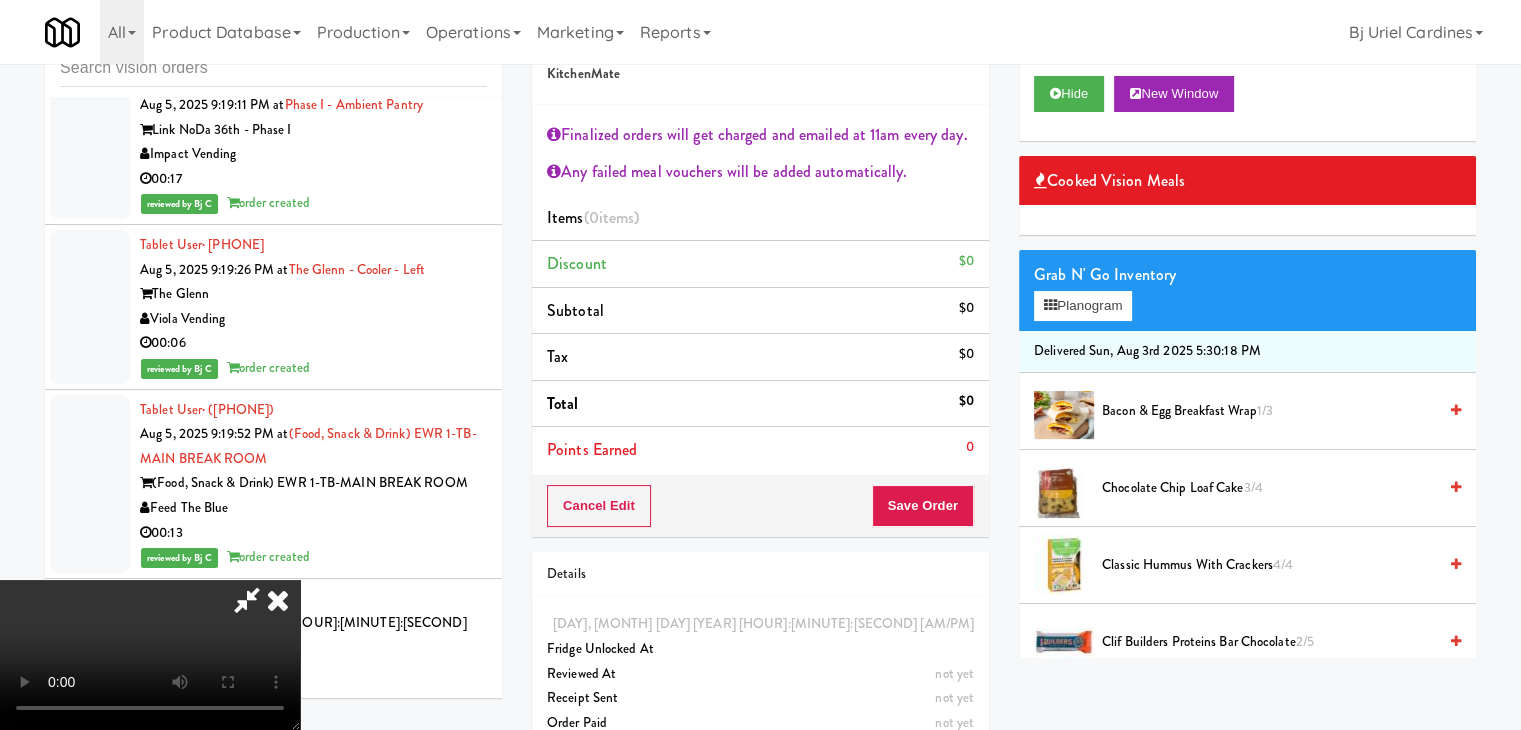 scroll, scrollTop: 344, scrollLeft: 0, axis: vertical 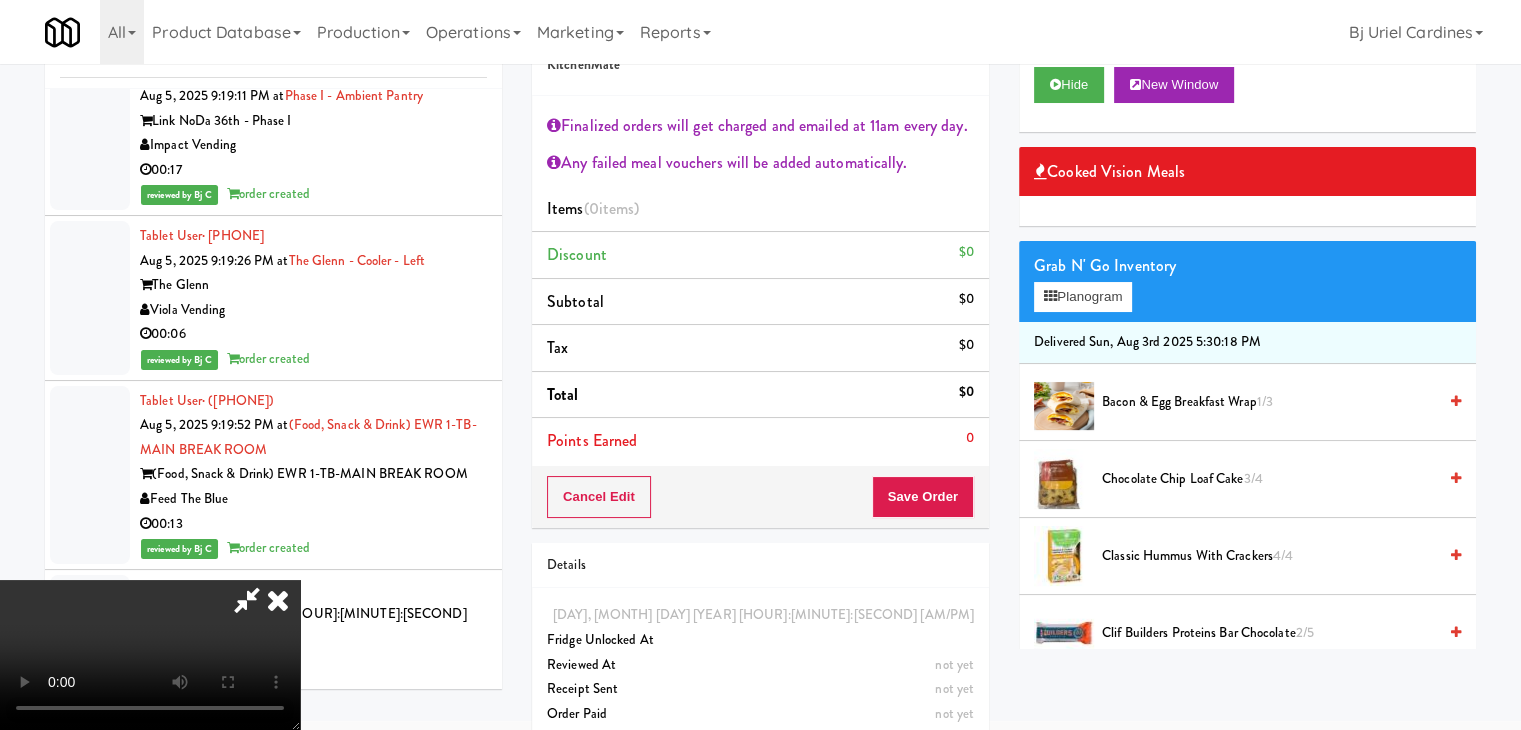 type 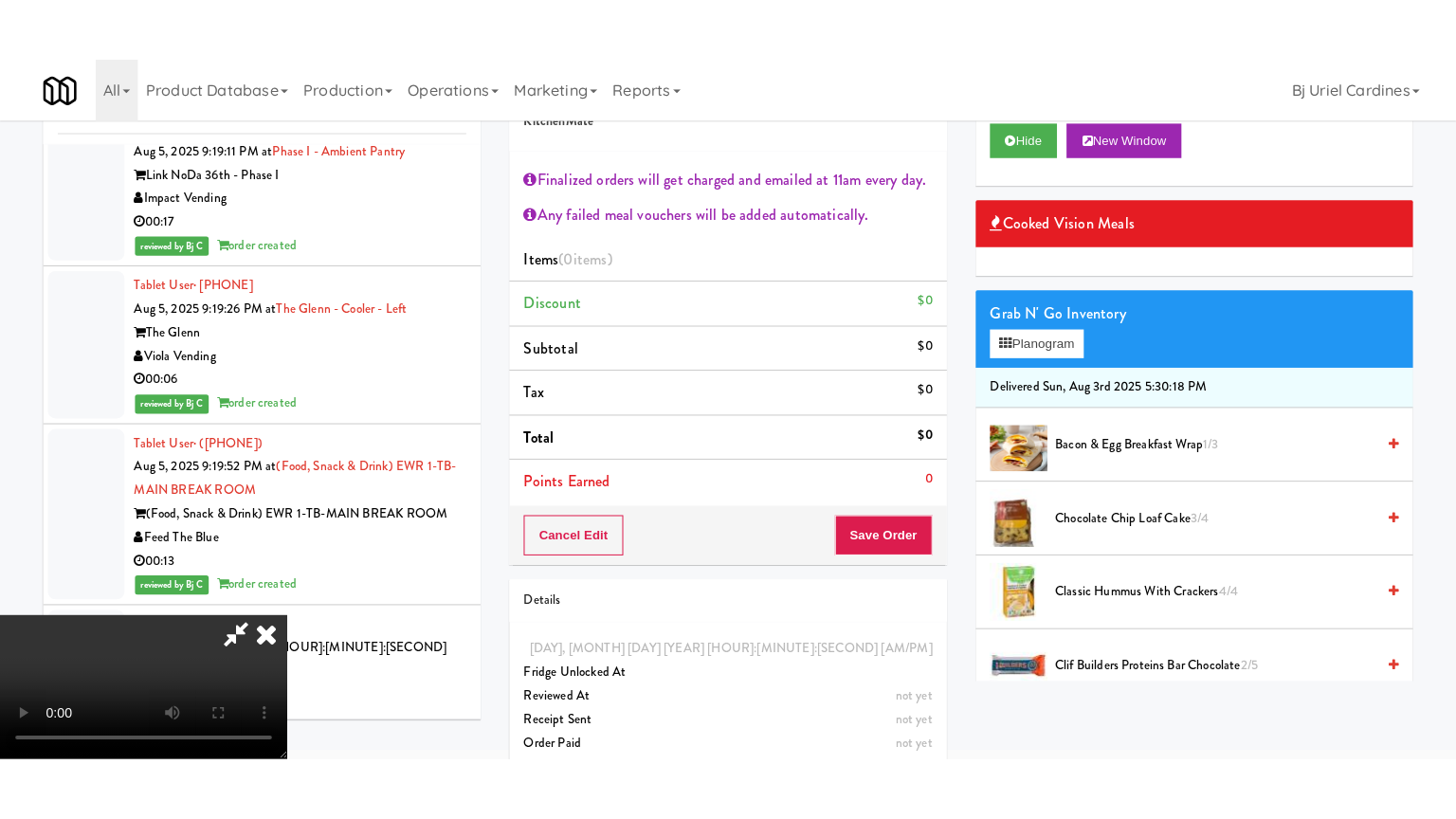 scroll, scrollTop: 61, scrollLeft: 0, axis: vertical 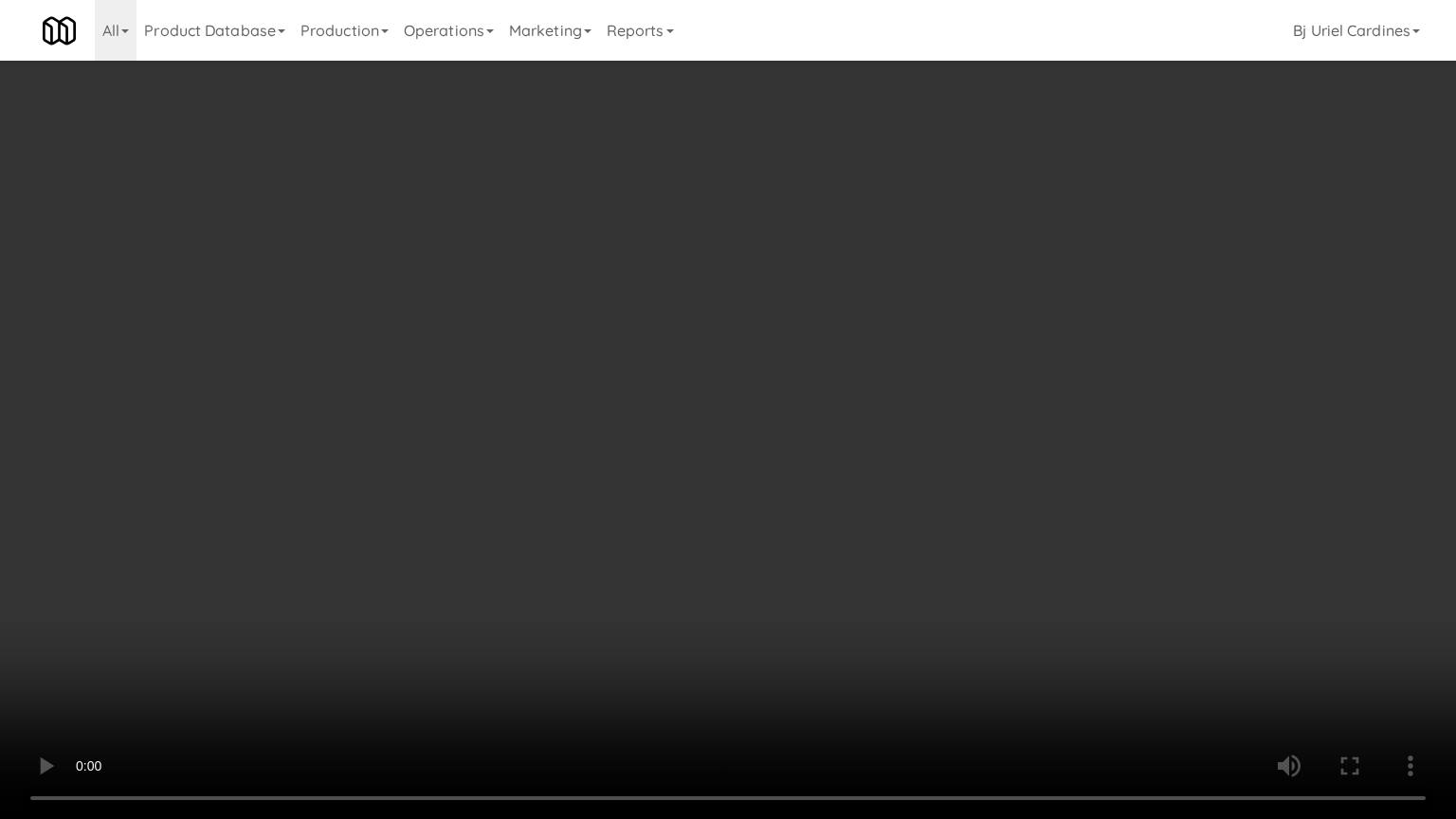 click at bounding box center [728, 410] 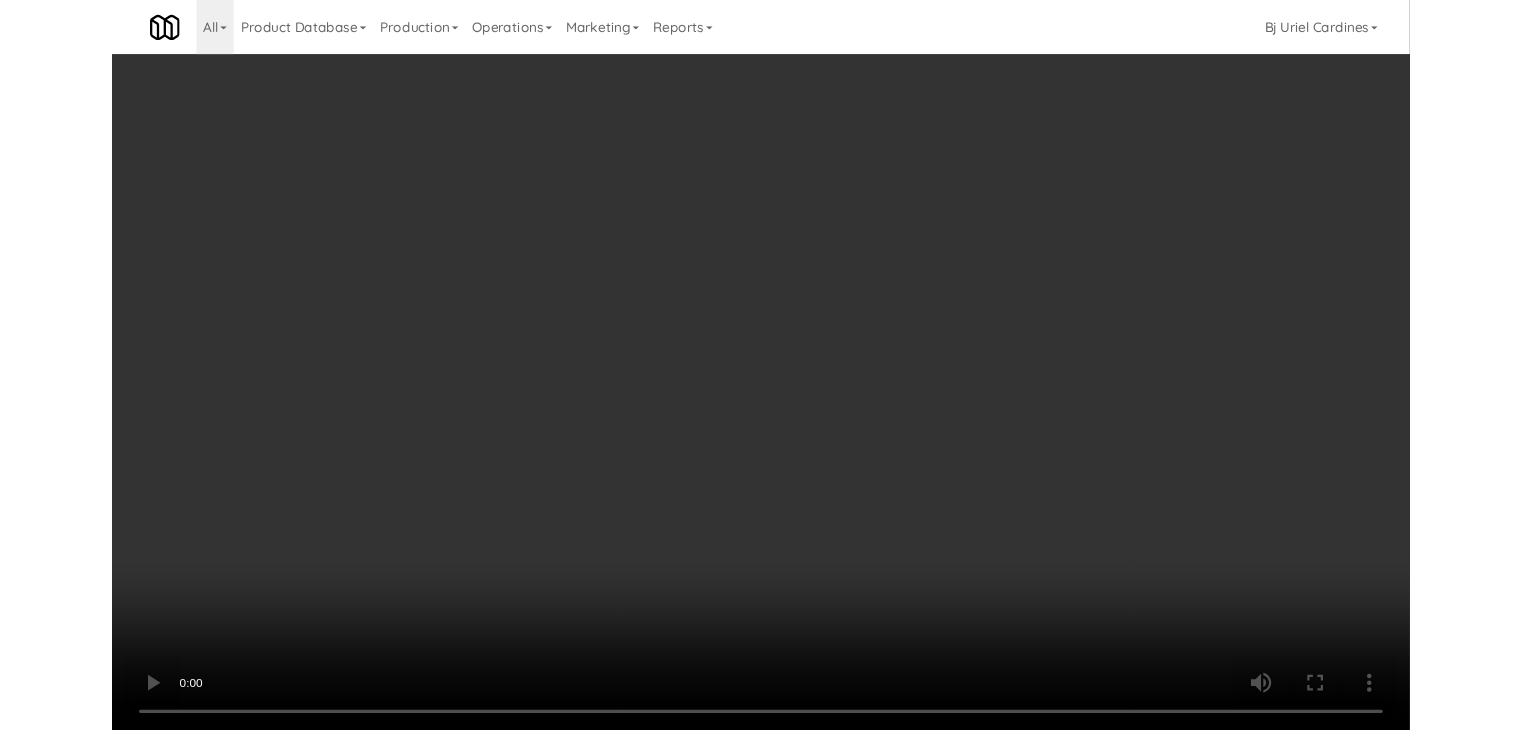 scroll, scrollTop: 17738, scrollLeft: 0, axis: vertical 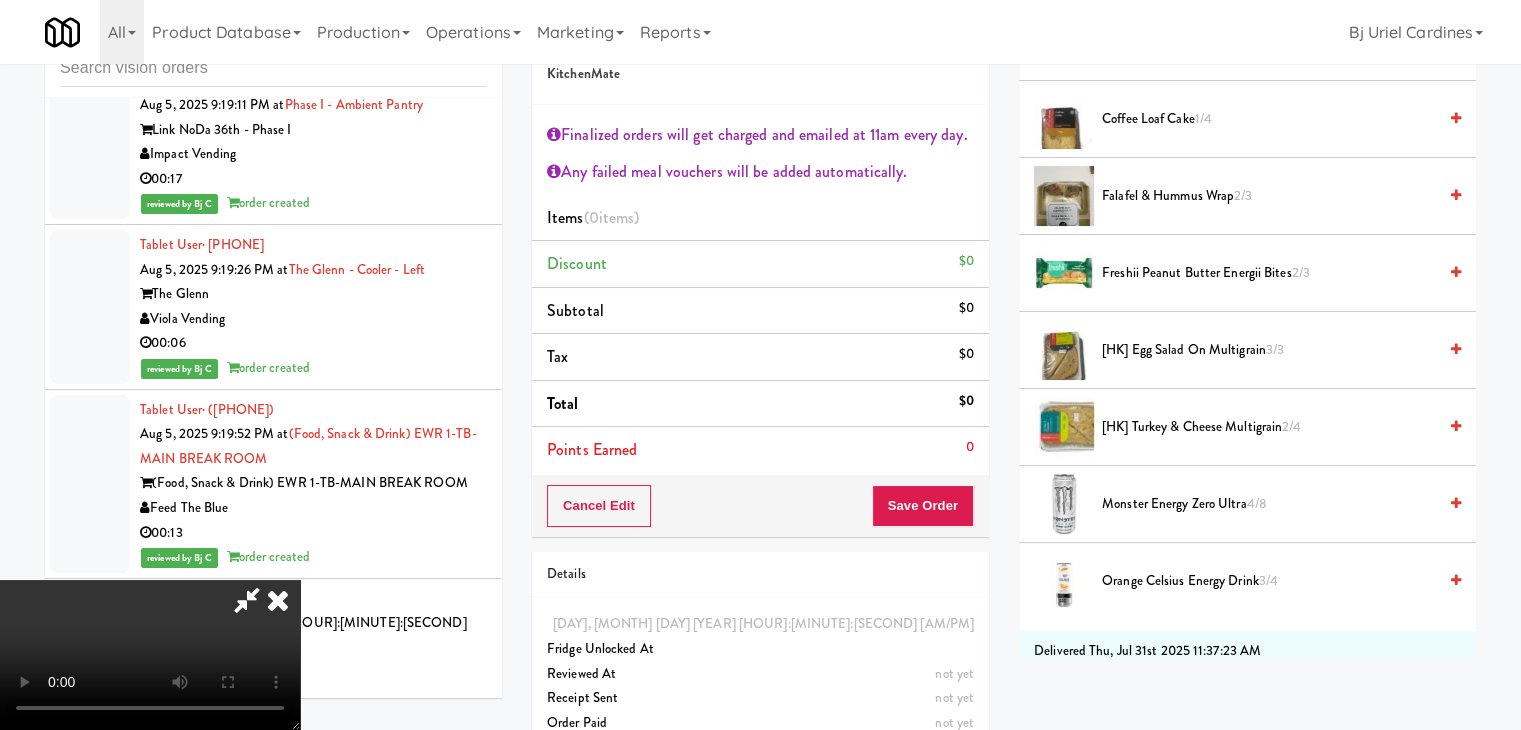 click on "[HK] Egg Salad on Multigrain  3/3" at bounding box center [1269, 350] 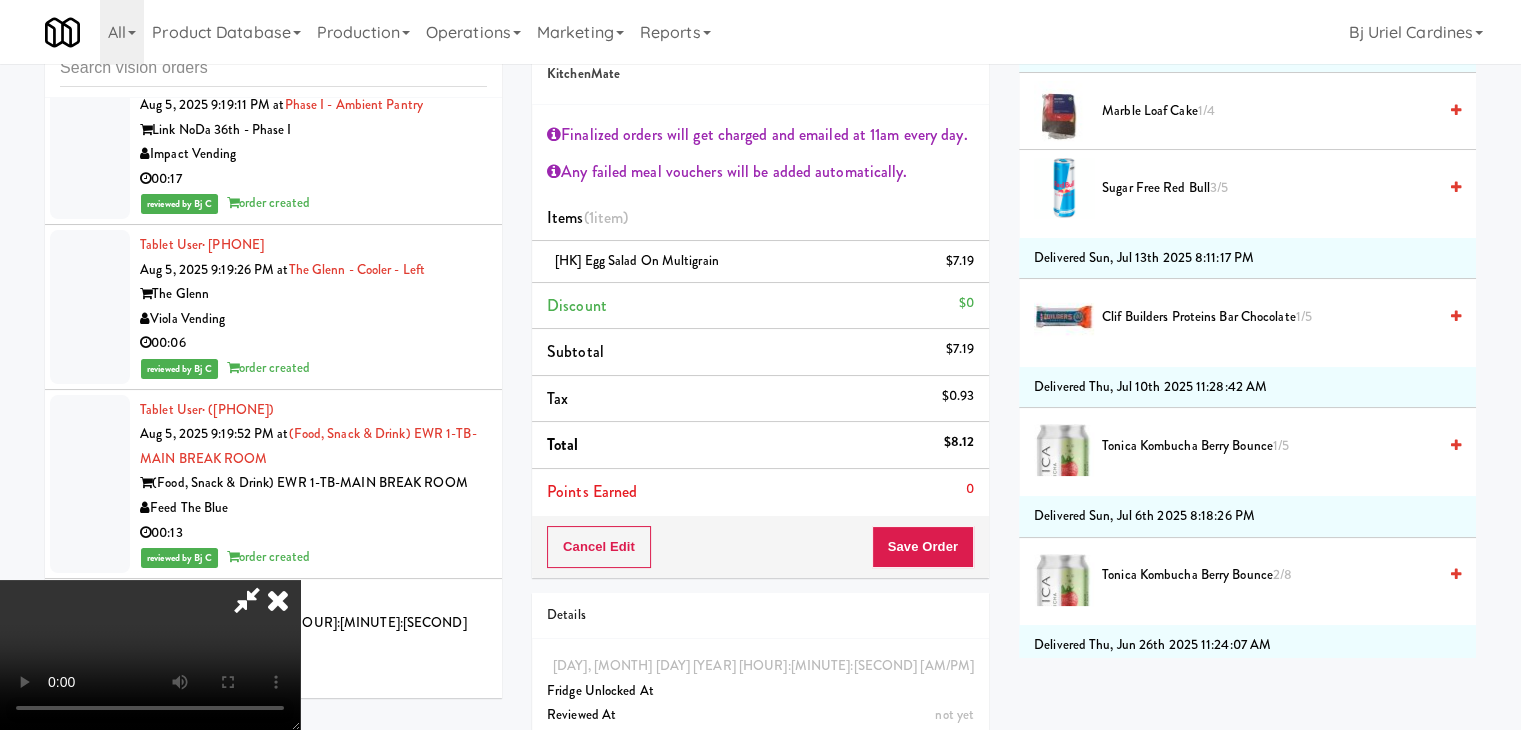scroll, scrollTop: 1800, scrollLeft: 0, axis: vertical 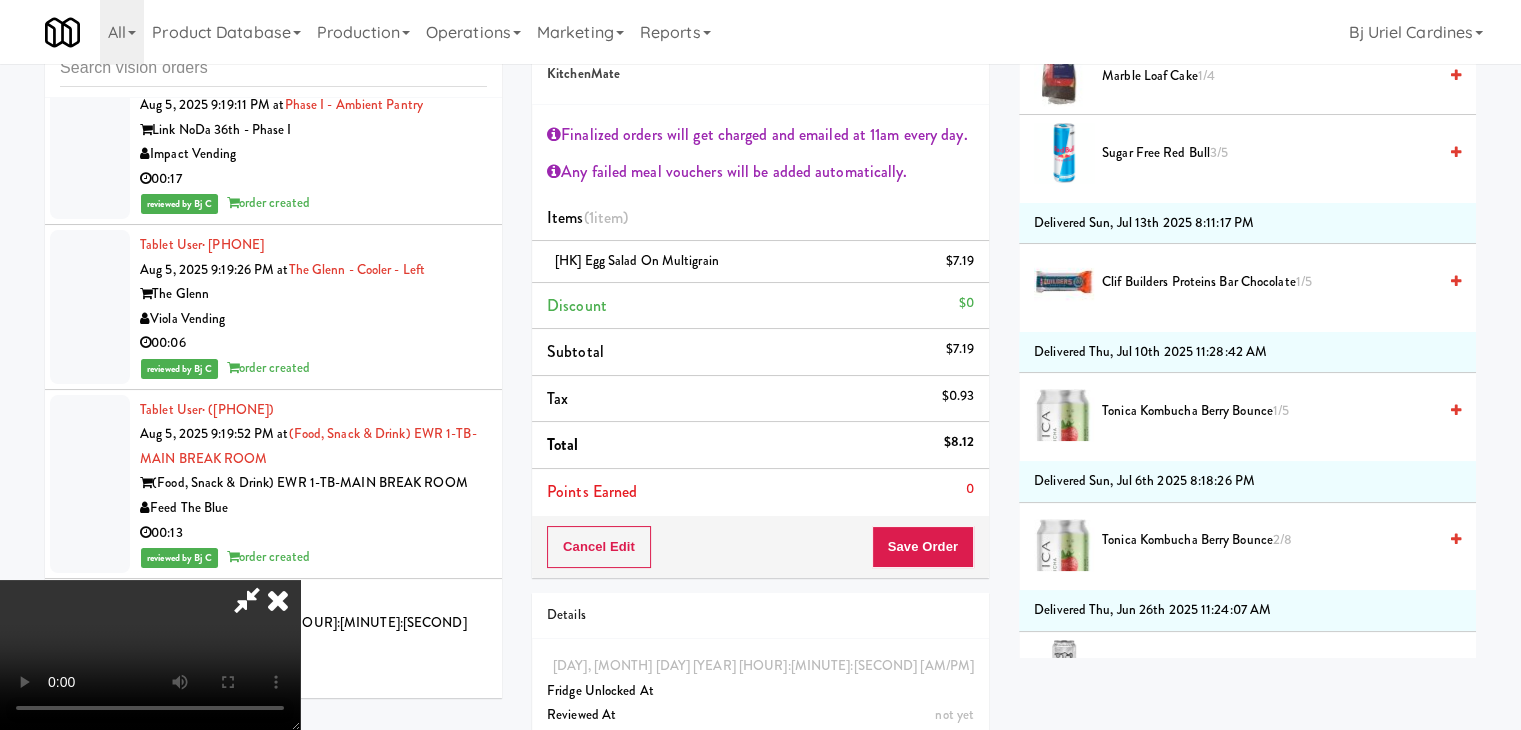 click on "Tonica Kombucha Berry Bounce  1/5" at bounding box center [1269, 411] 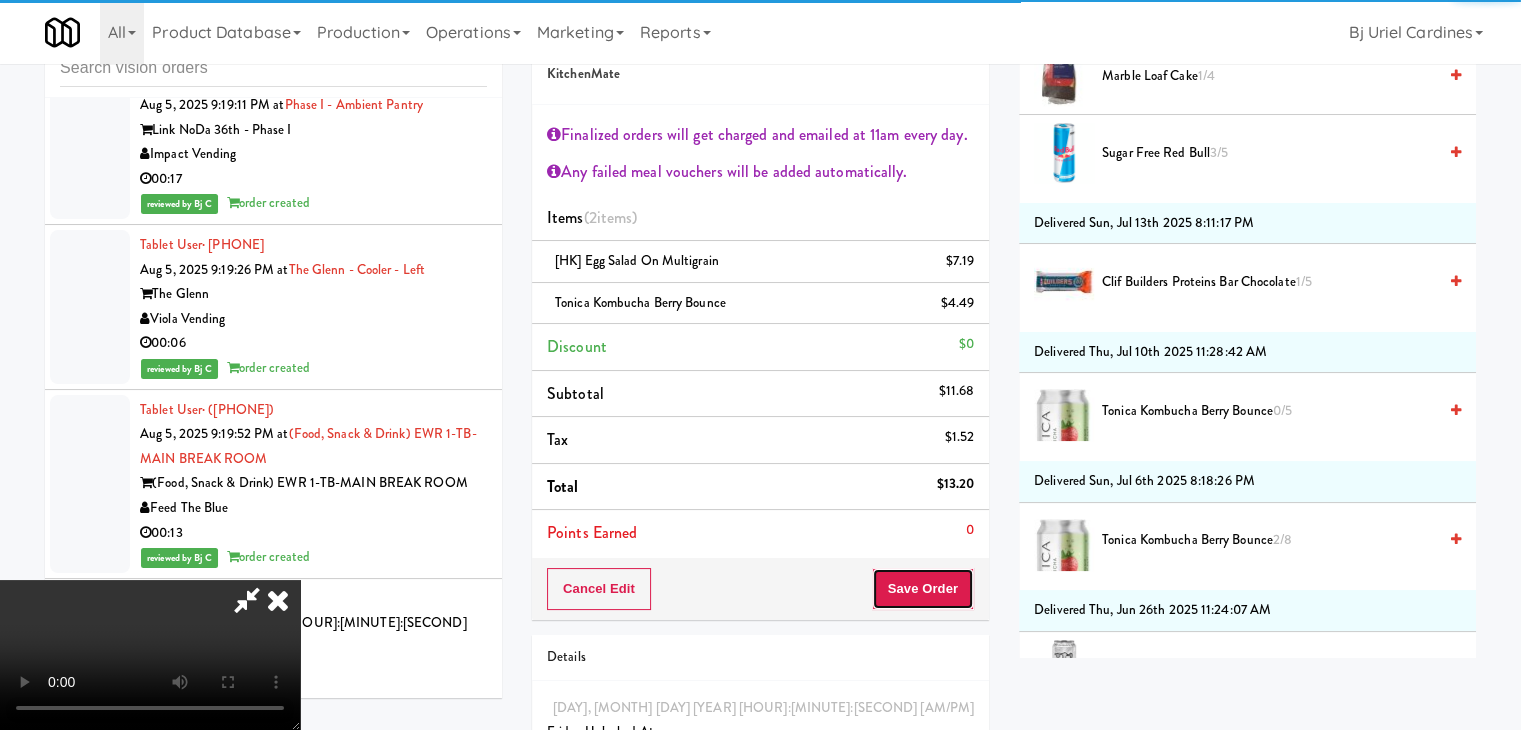 click on "Save Order" at bounding box center (923, 589) 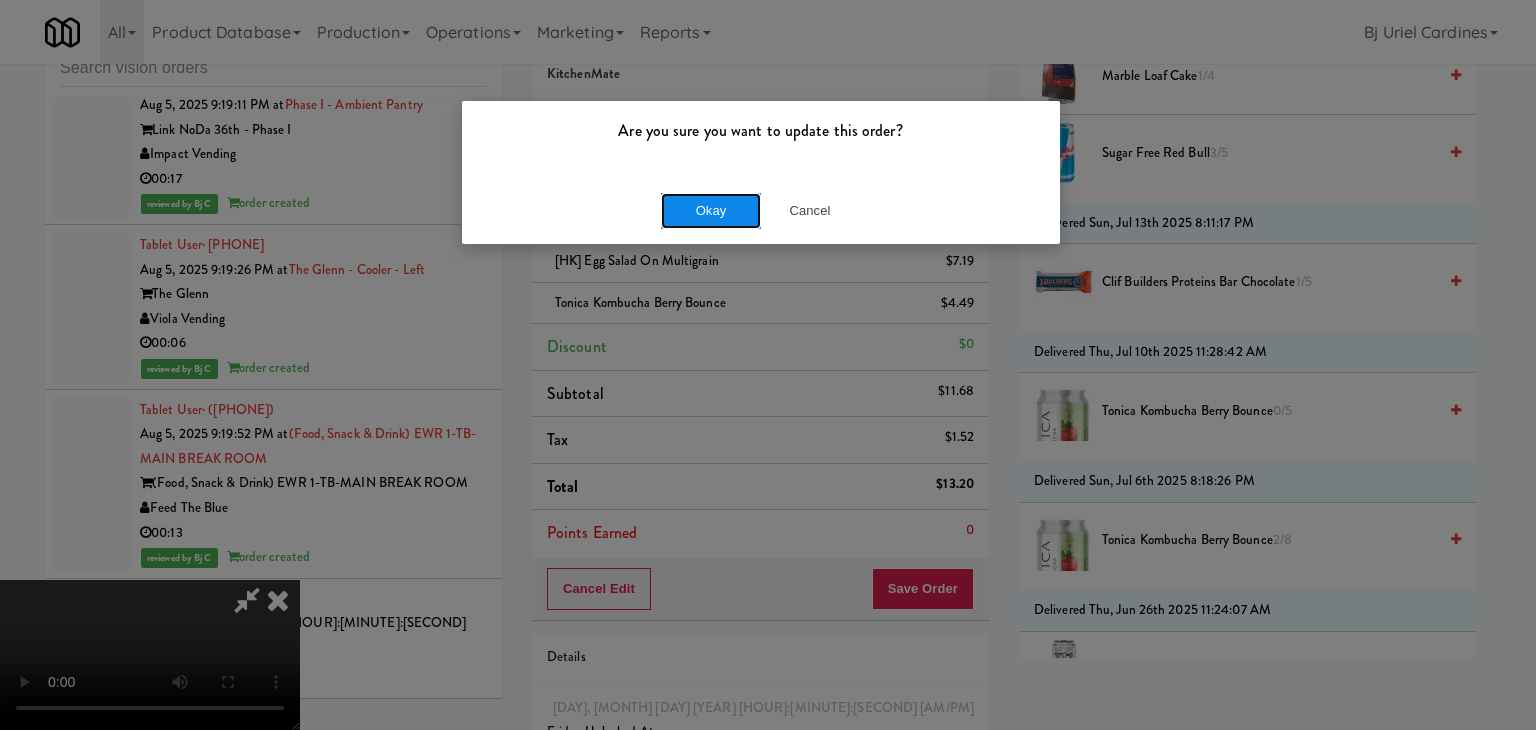 click on "Okay" at bounding box center [711, 211] 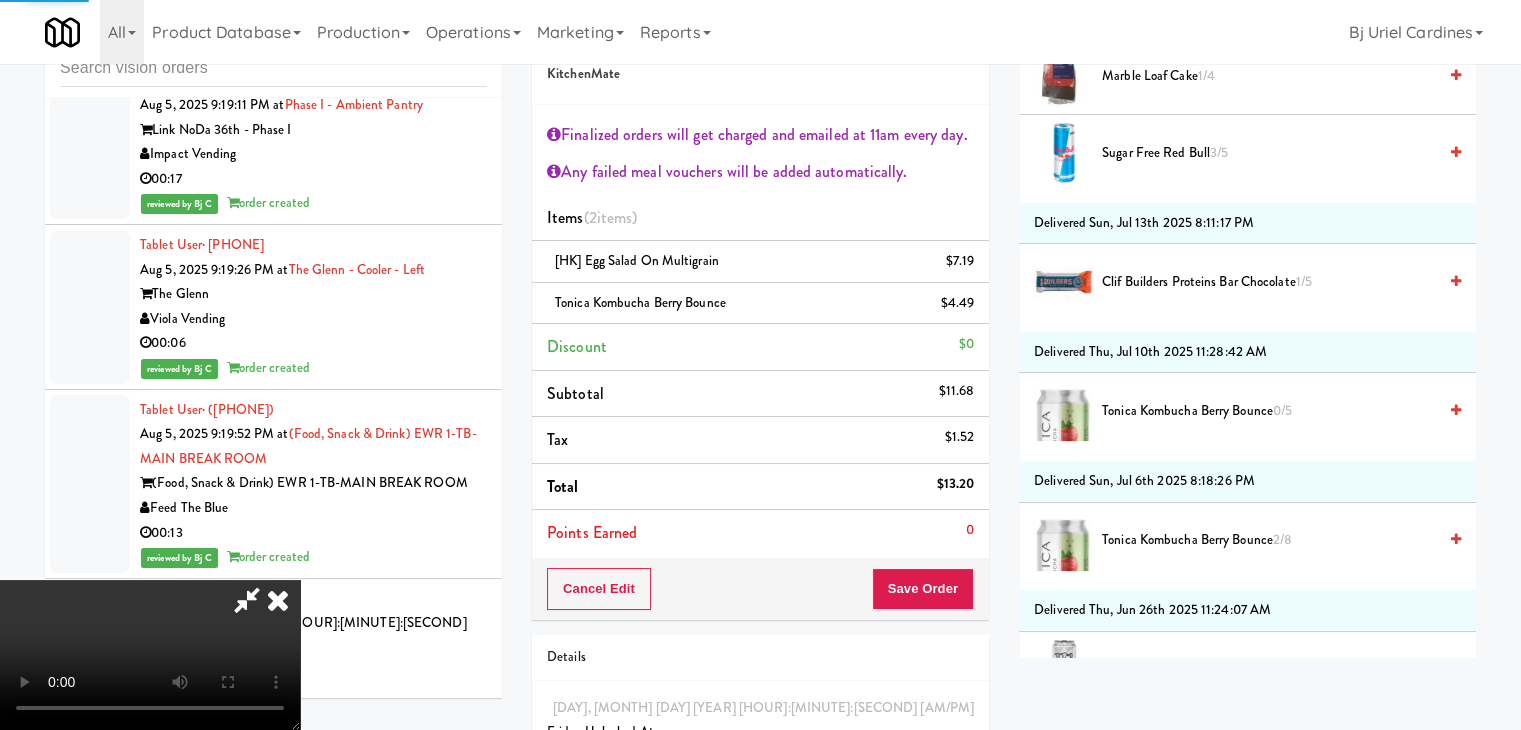 scroll, scrollTop: 152, scrollLeft: 0, axis: vertical 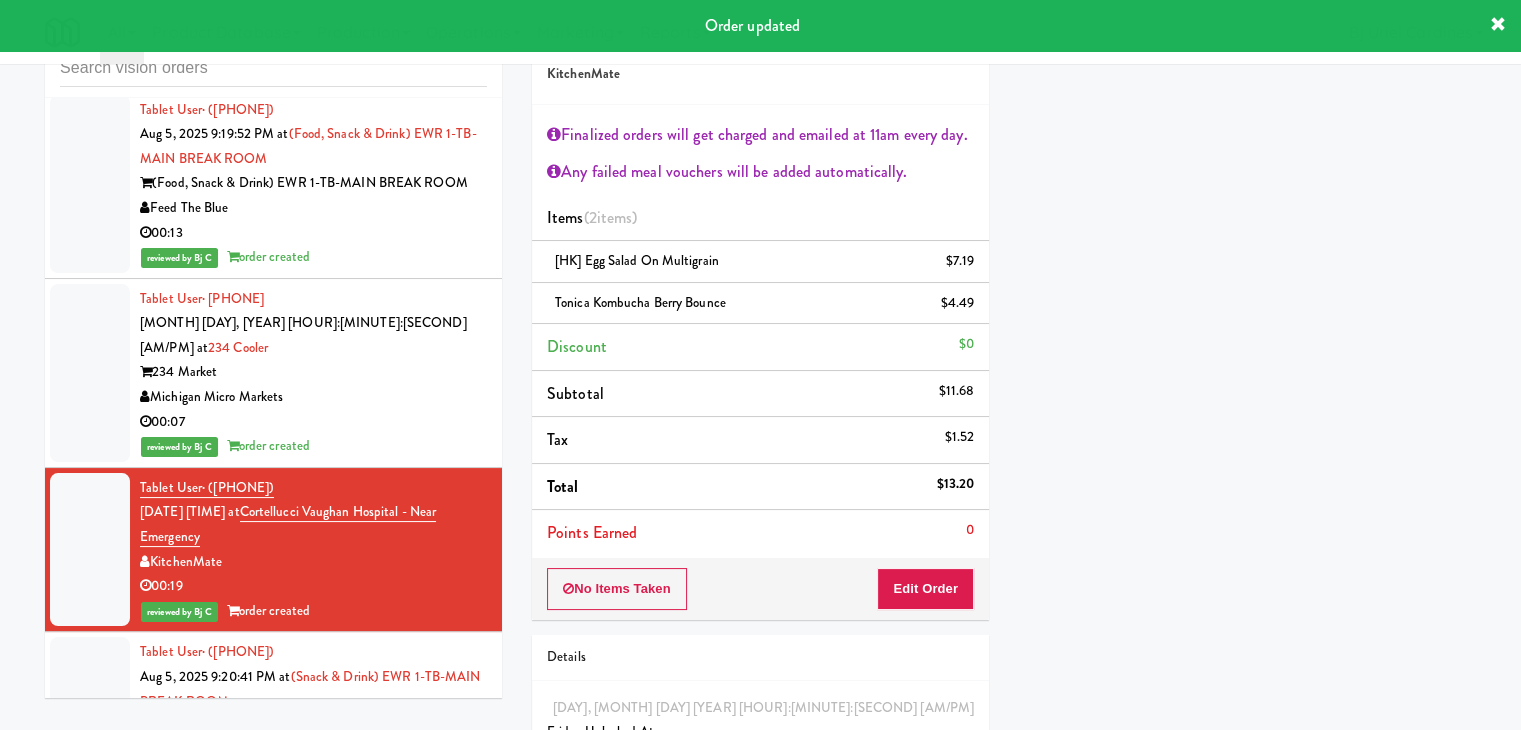drag, startPoint x: 384, startPoint y: 369, endPoint x: 428, endPoint y: 357, distance: 45.607018 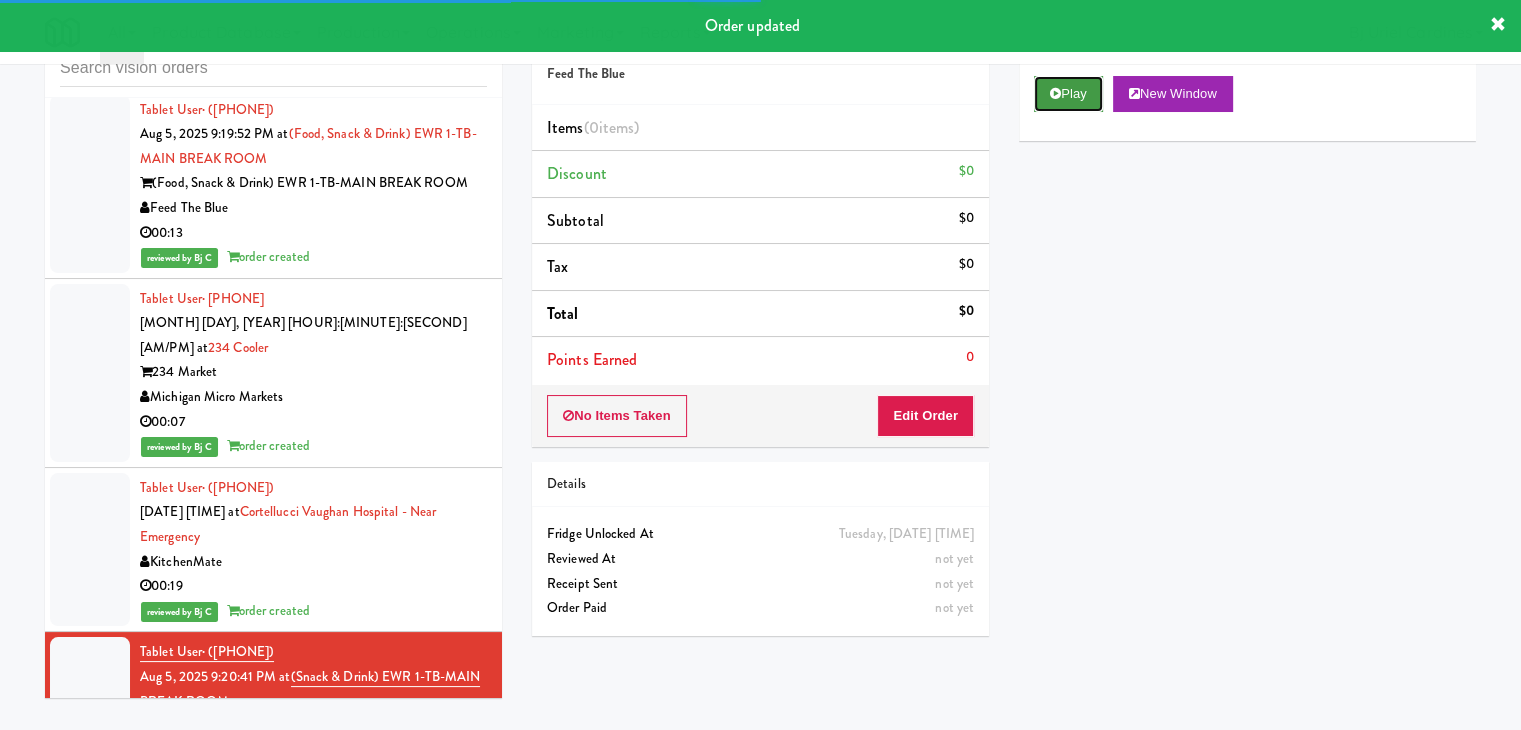 click at bounding box center (1055, 93) 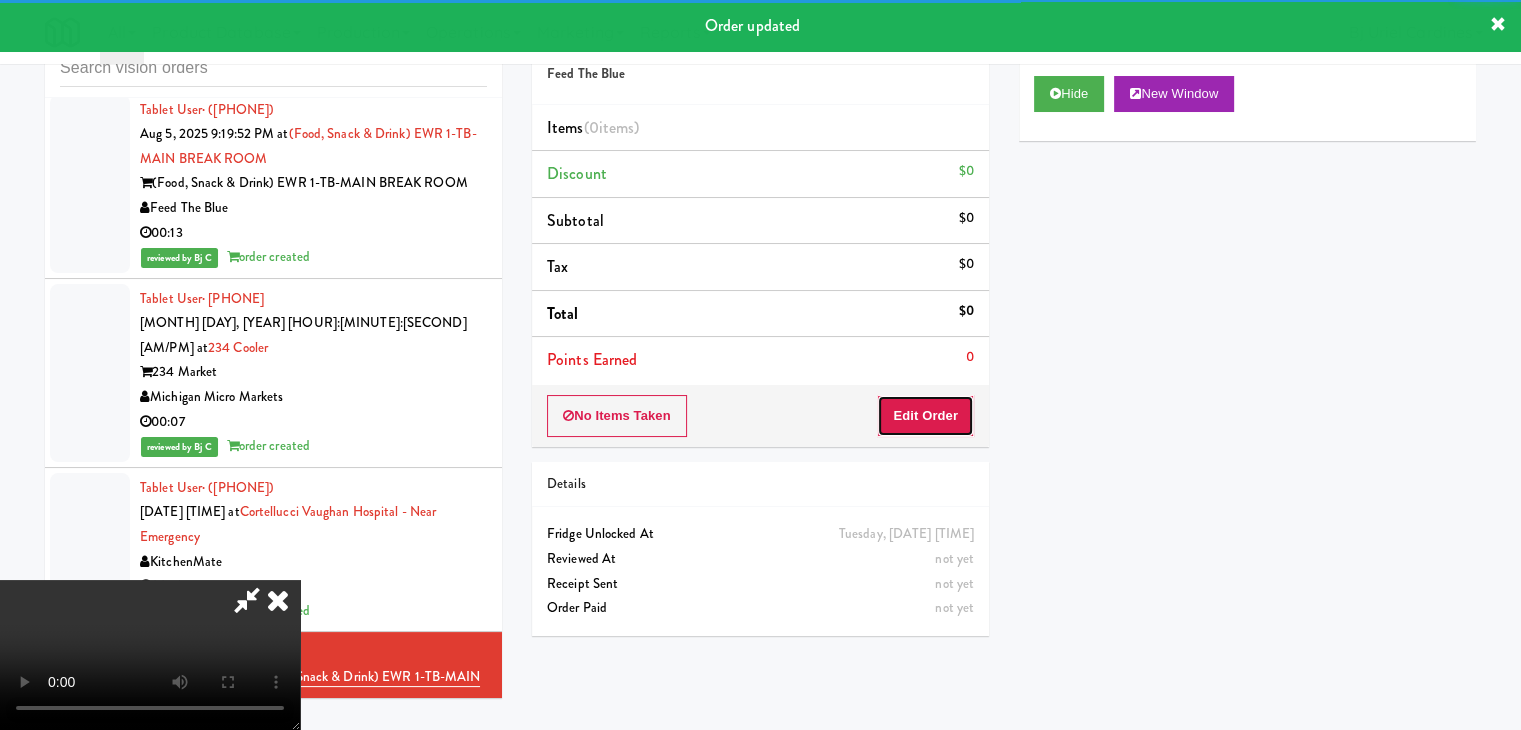 click on "Edit Order" at bounding box center [925, 416] 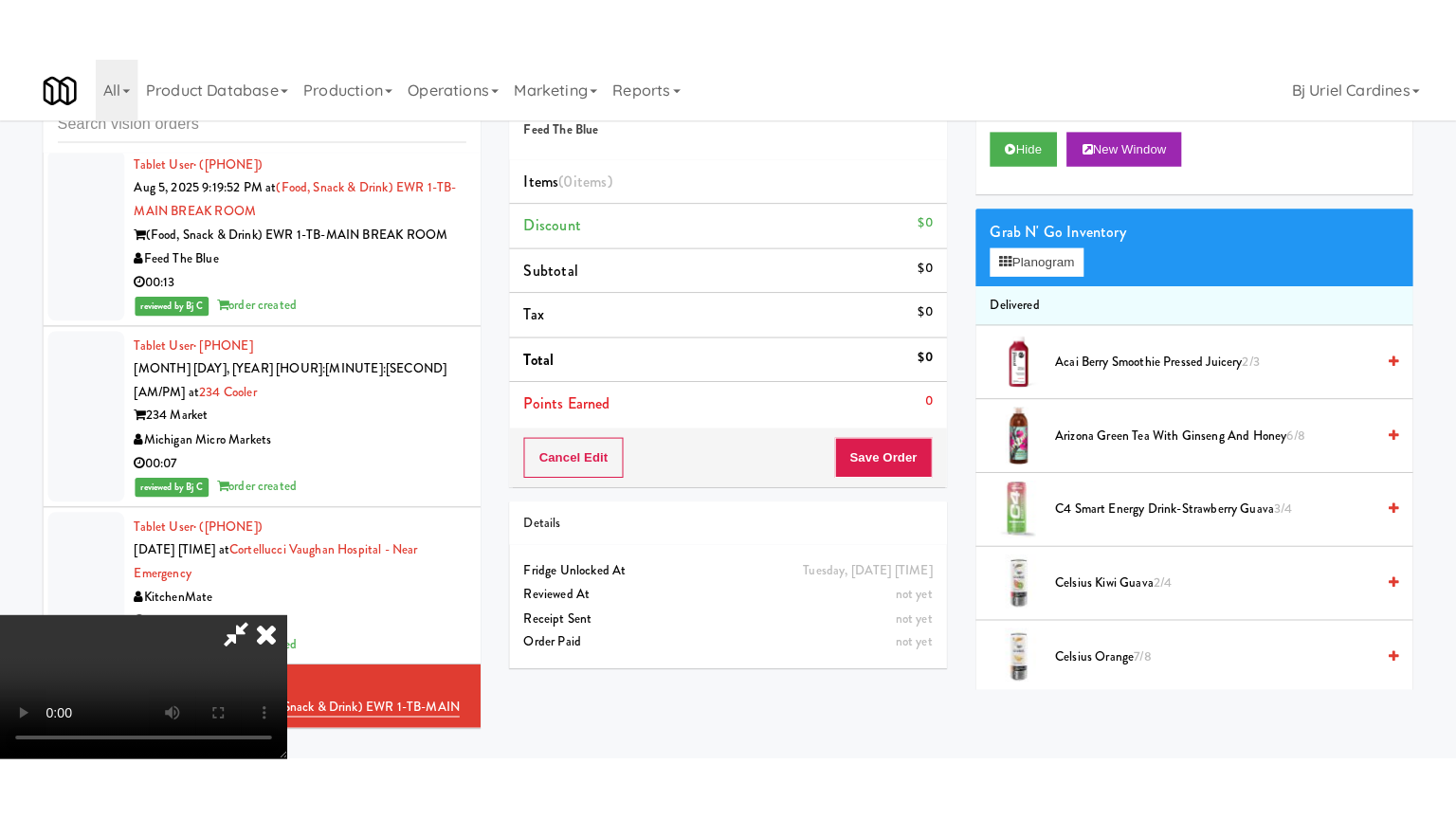scroll, scrollTop: 266, scrollLeft: 0, axis: vertical 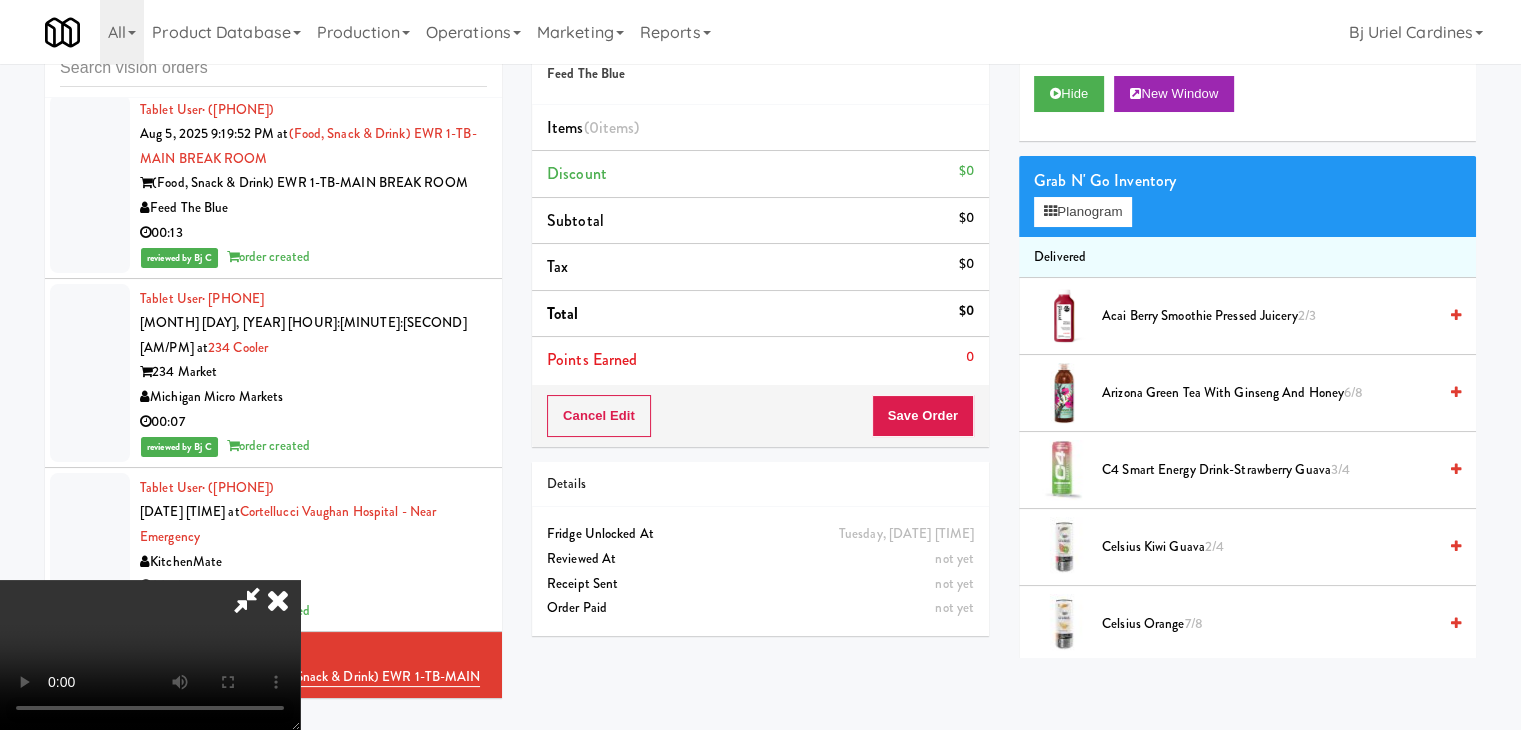 type 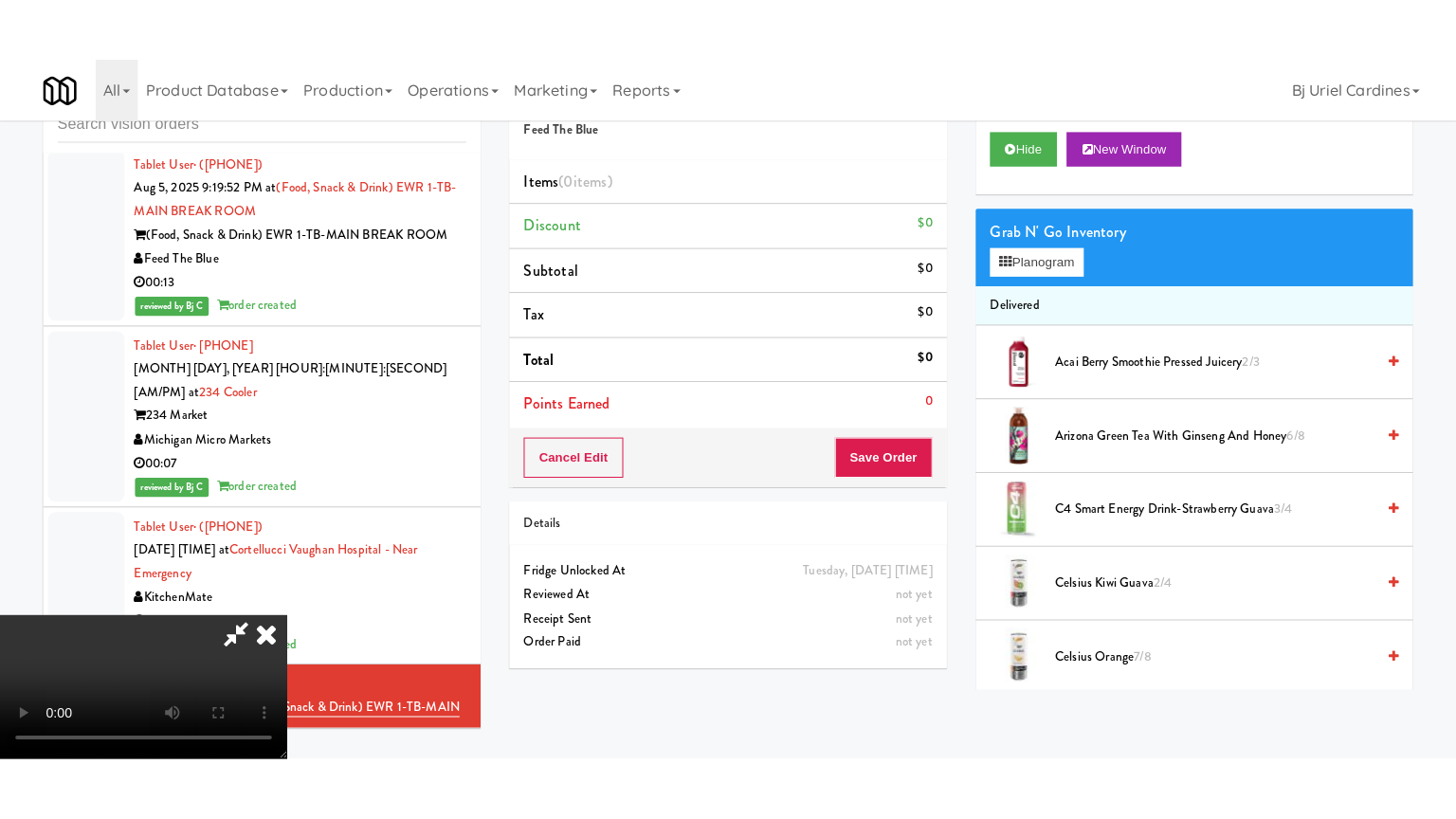 scroll, scrollTop: 0, scrollLeft: 0, axis: both 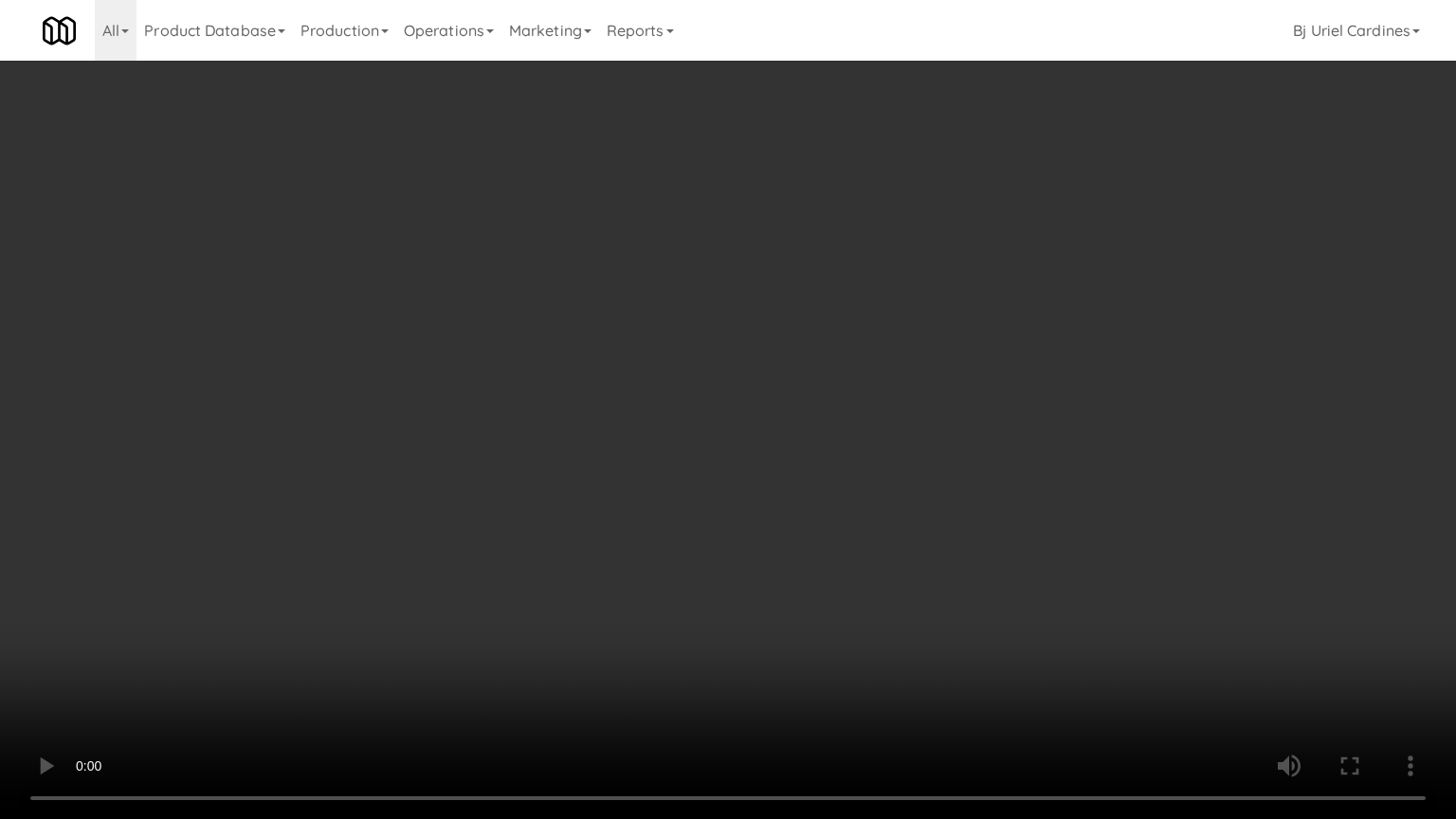 click at bounding box center [728, 410] 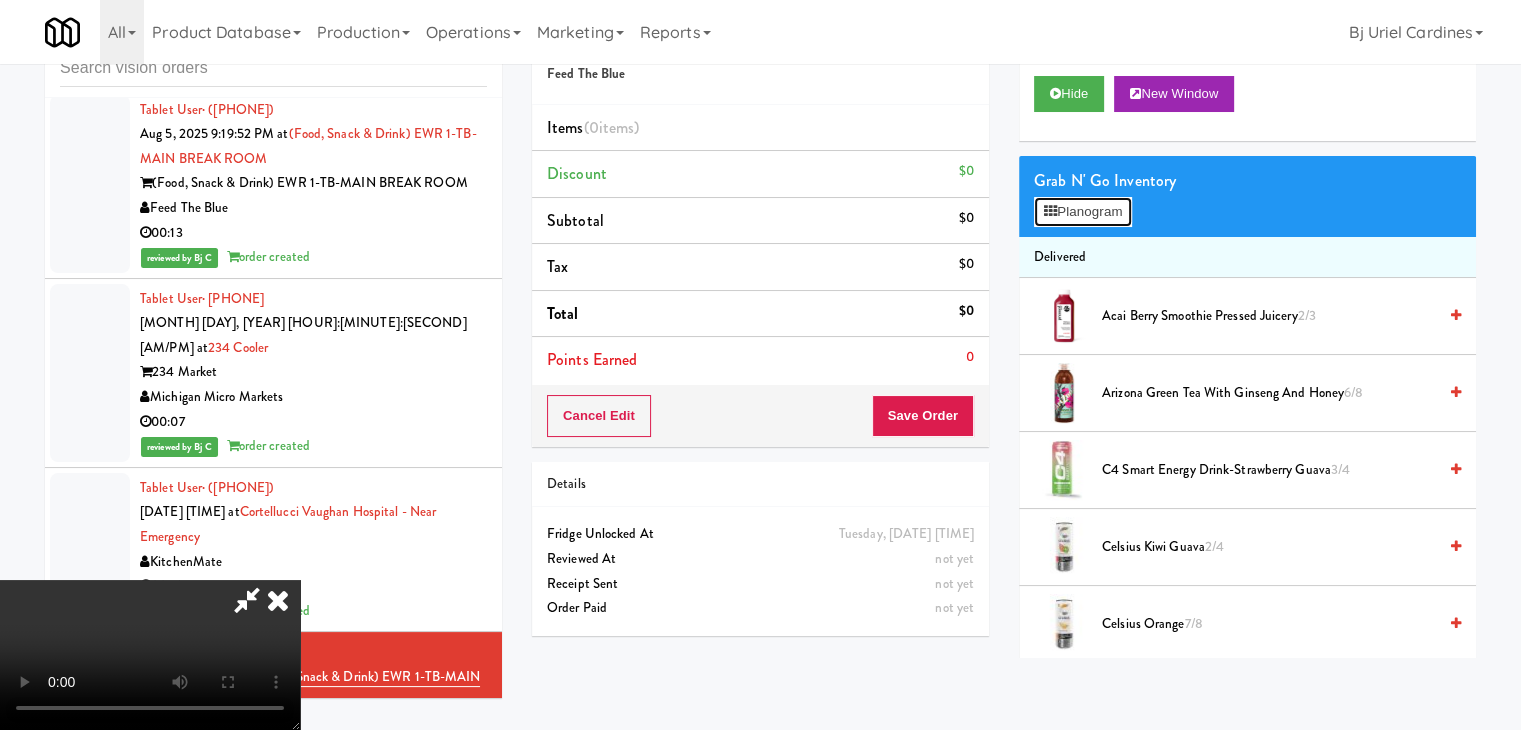 click on "Planogram" at bounding box center [1083, 212] 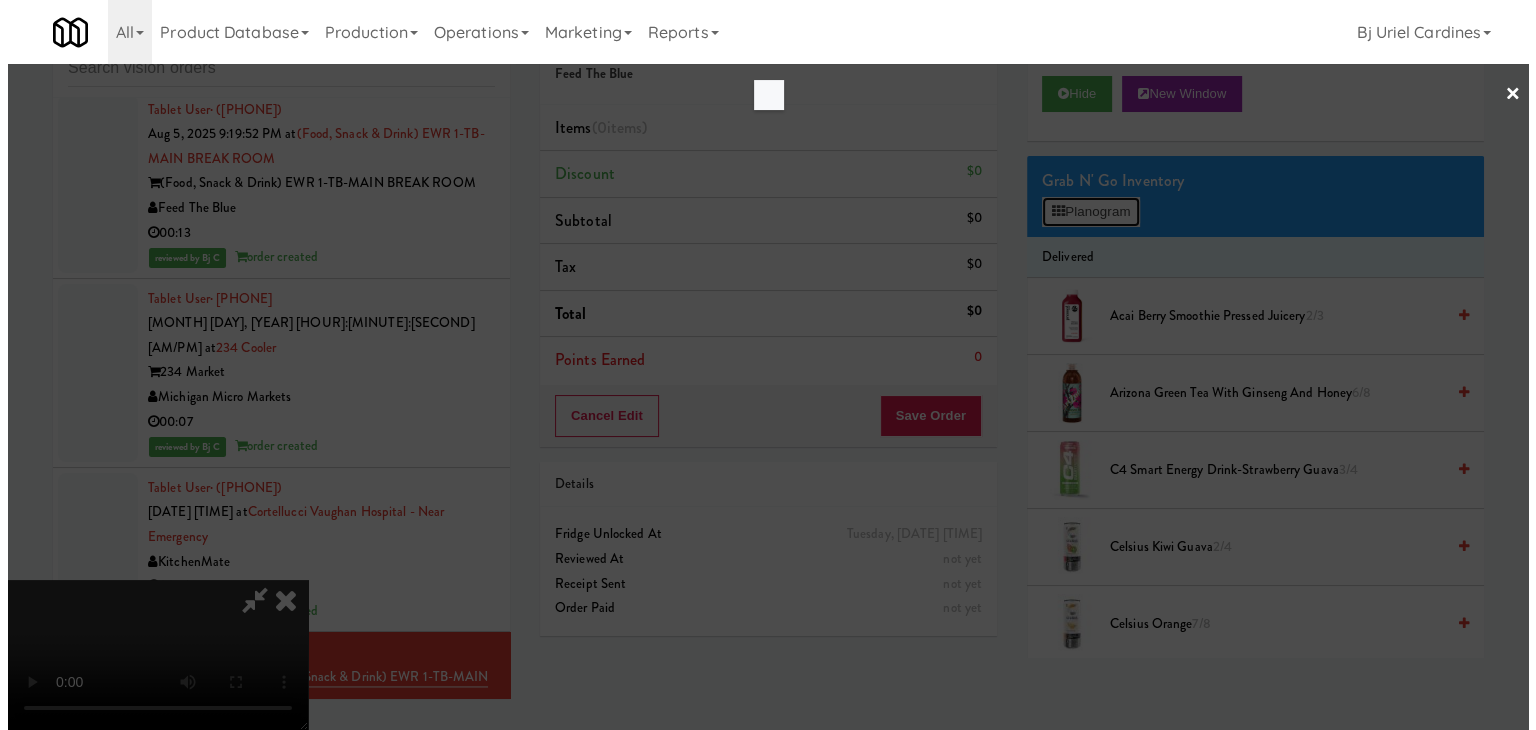 scroll, scrollTop: 18013, scrollLeft: 0, axis: vertical 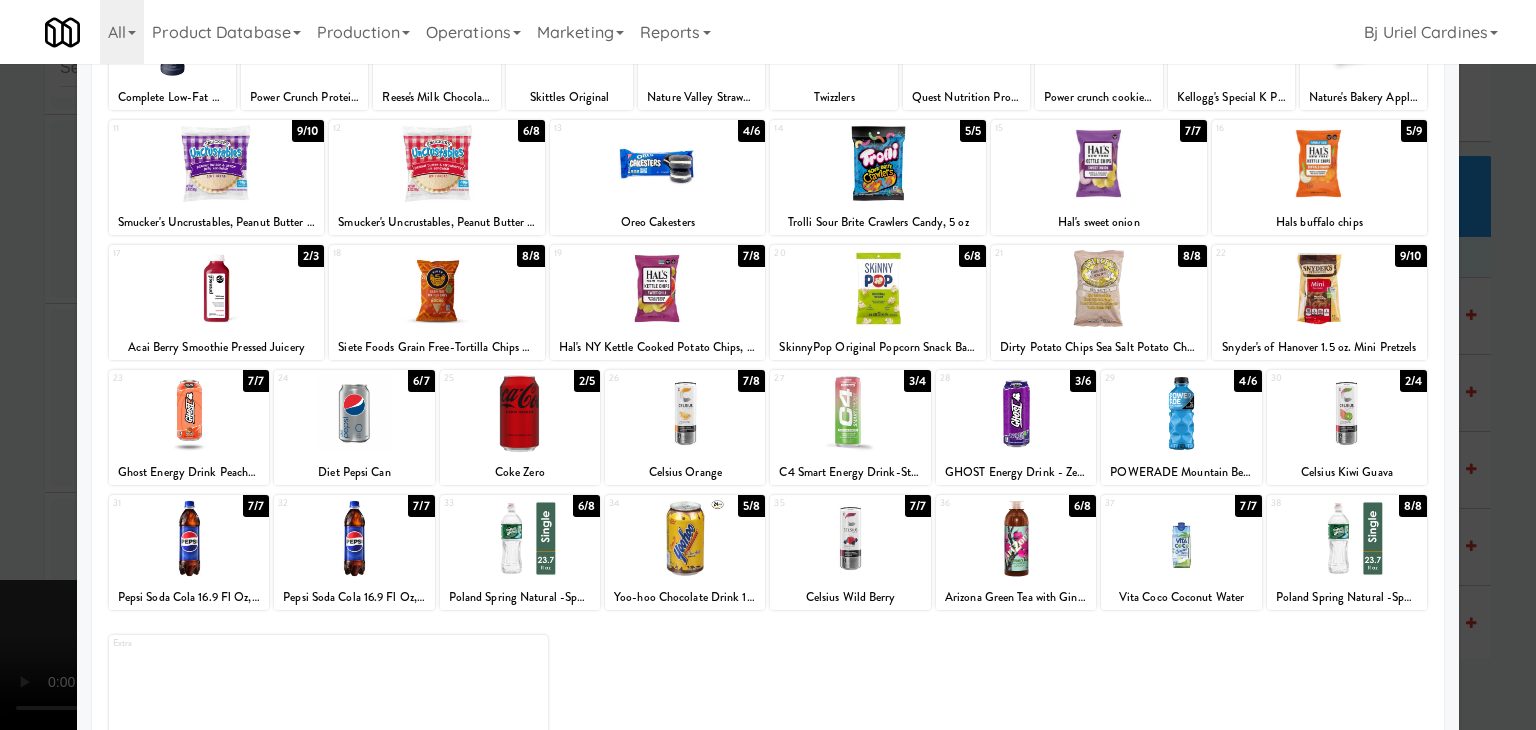 click at bounding box center (1181, 538) 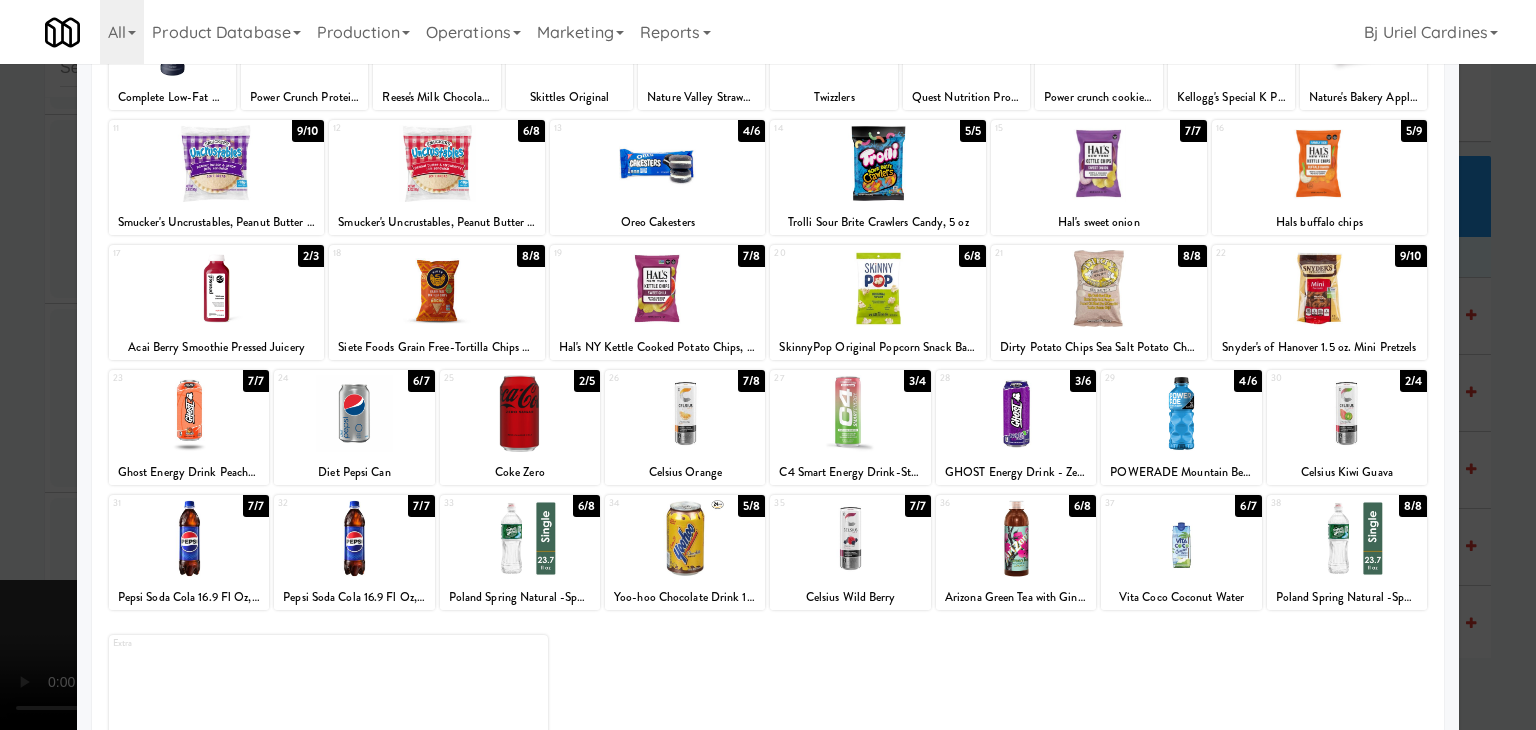 click at bounding box center [768, 365] 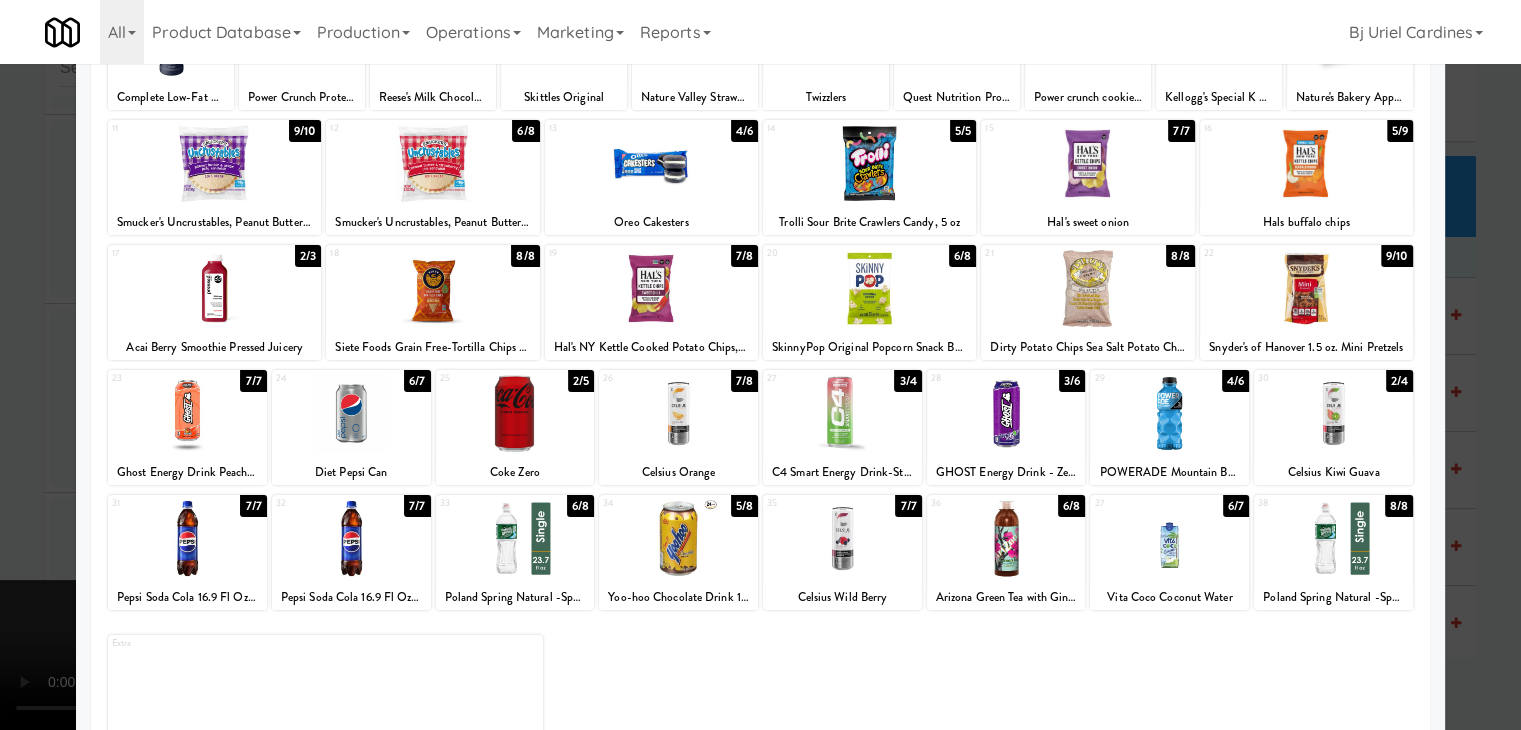 scroll, scrollTop: 18038, scrollLeft: 0, axis: vertical 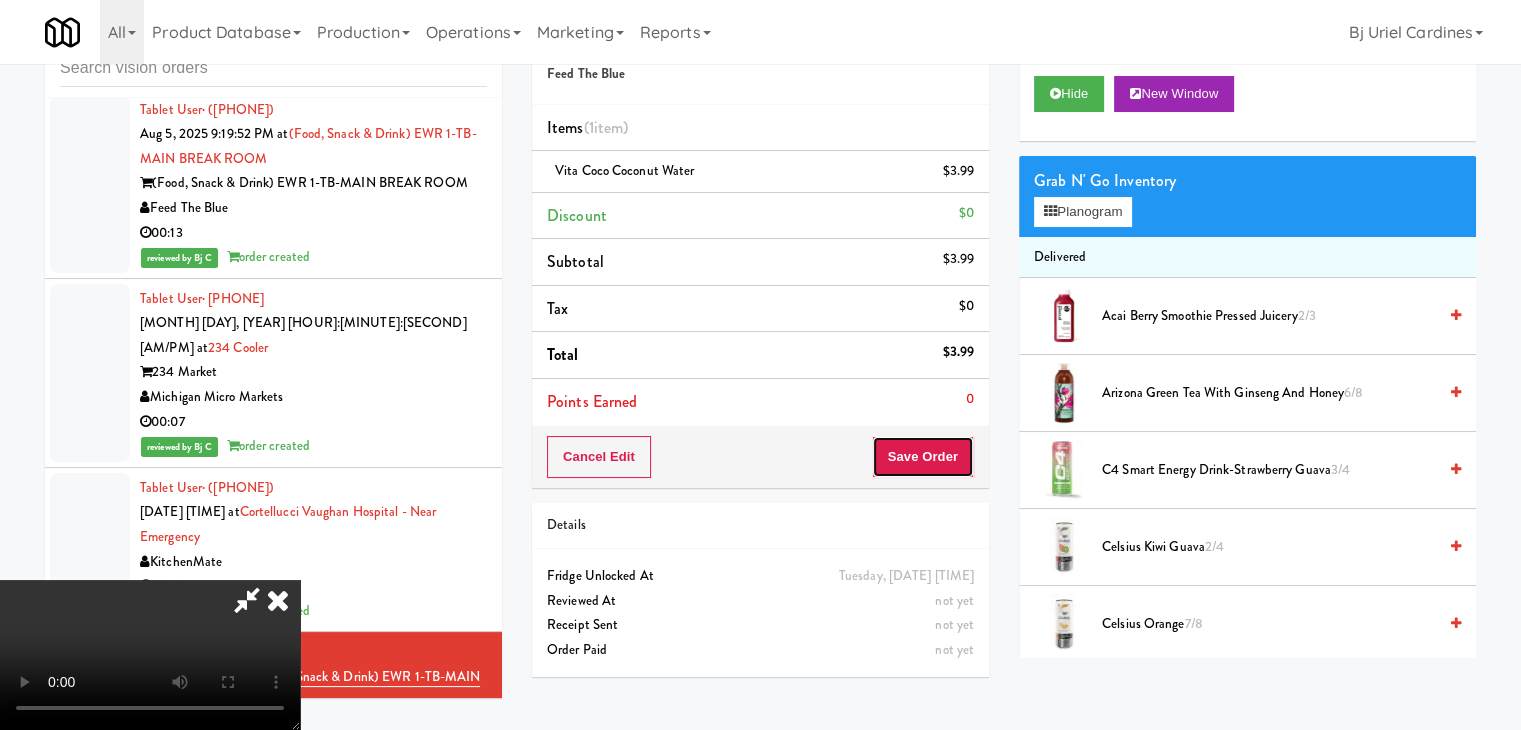 click on "Save Order" at bounding box center [923, 457] 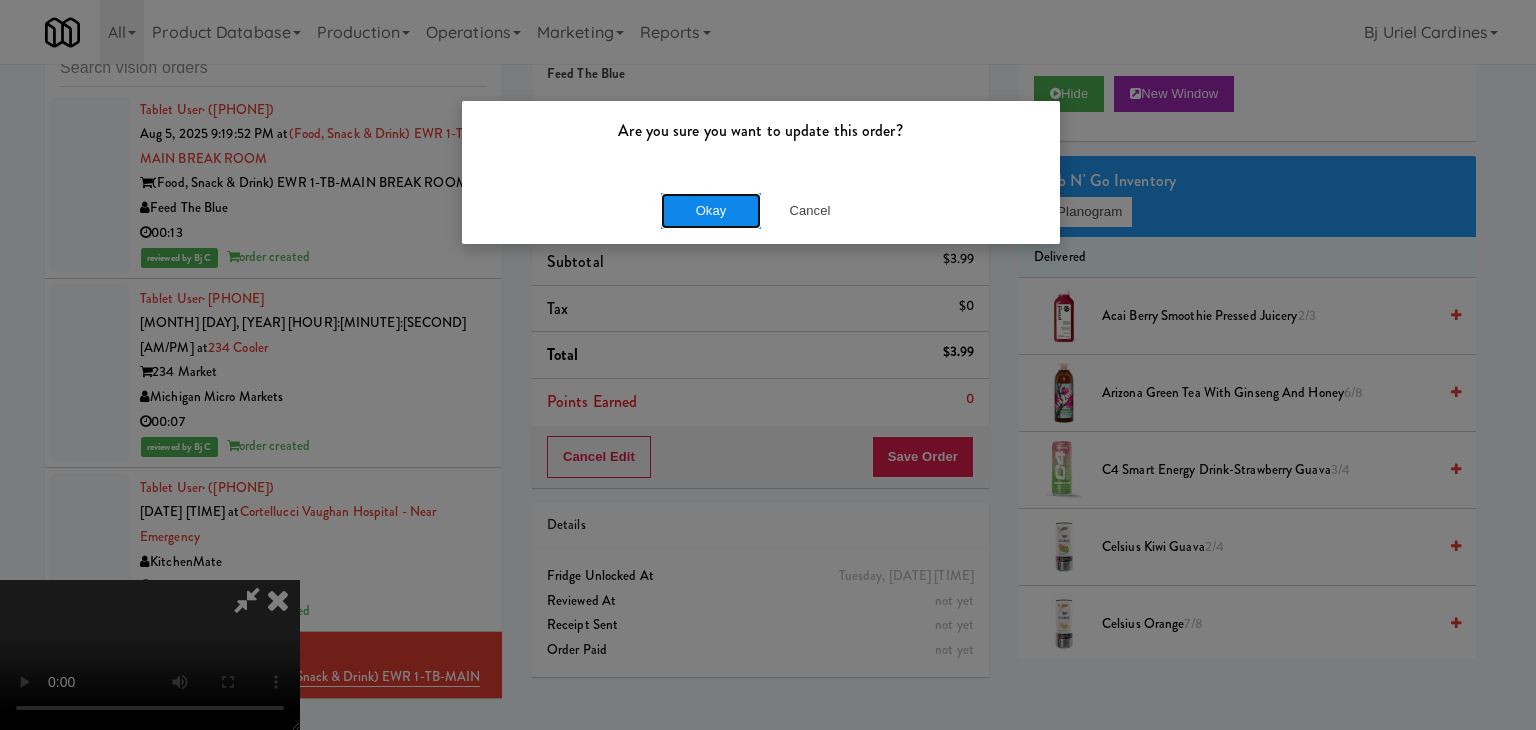 click on "Okay" at bounding box center (711, 211) 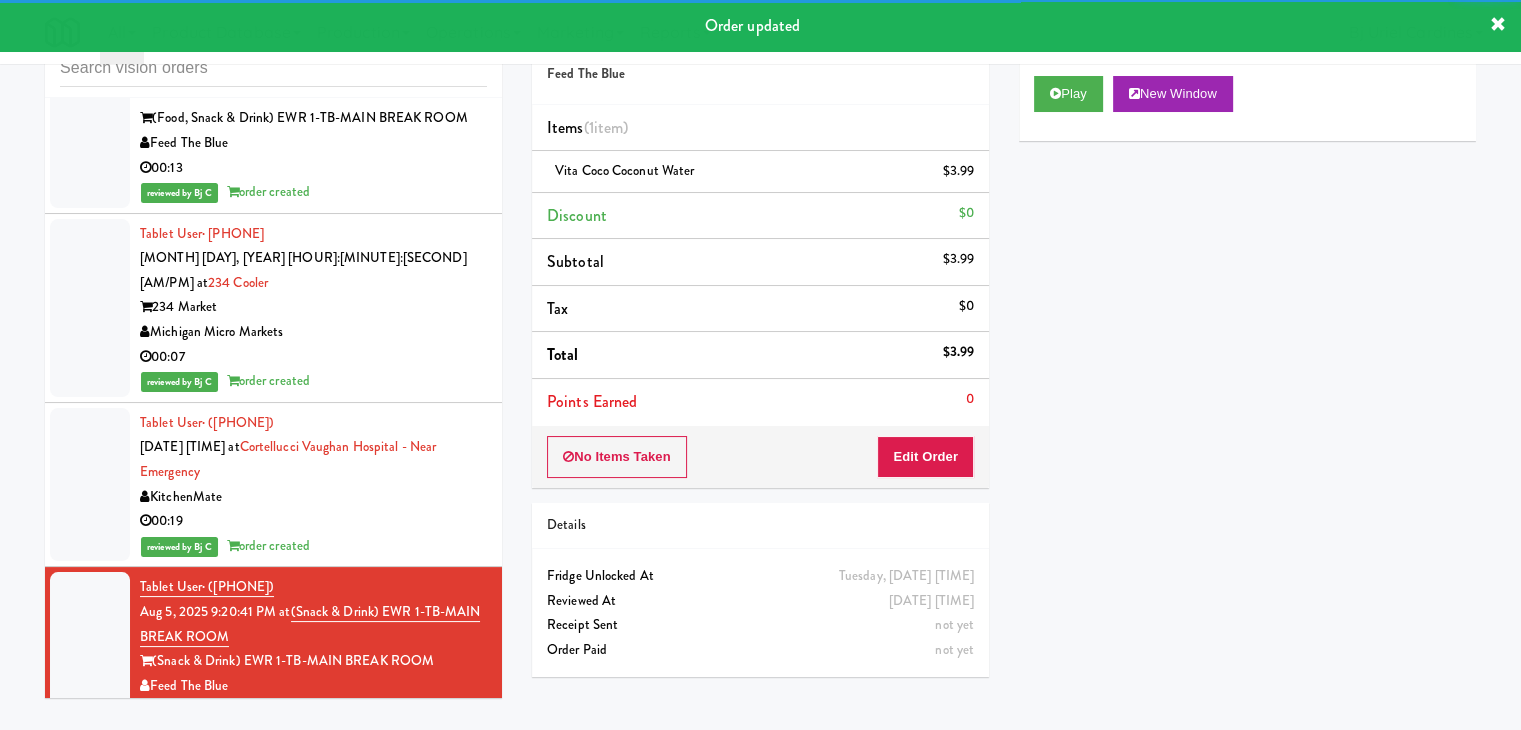 scroll, scrollTop: 18138, scrollLeft: 0, axis: vertical 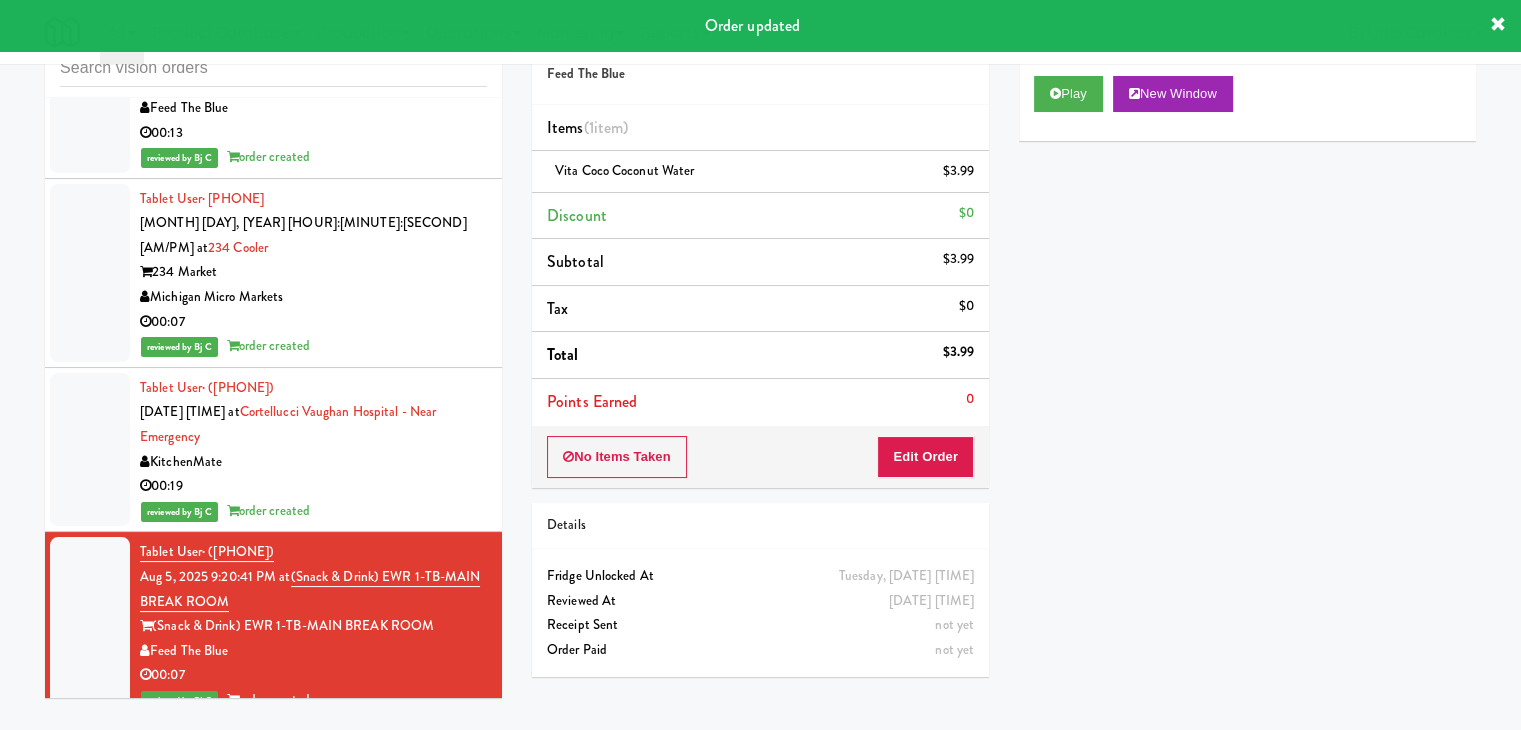 click on "River Run" at bounding box center (313, 791) 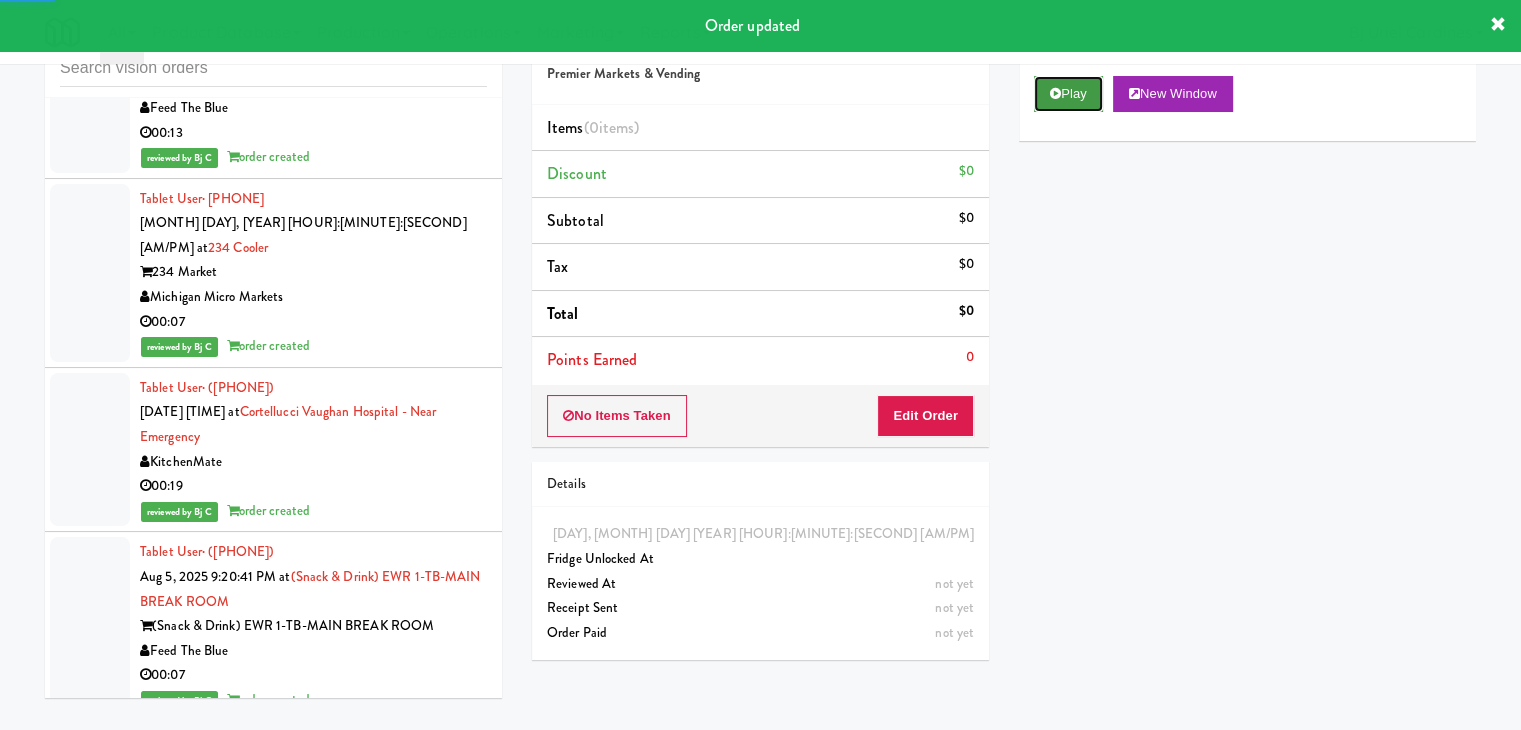 click on "Play" at bounding box center [1068, 94] 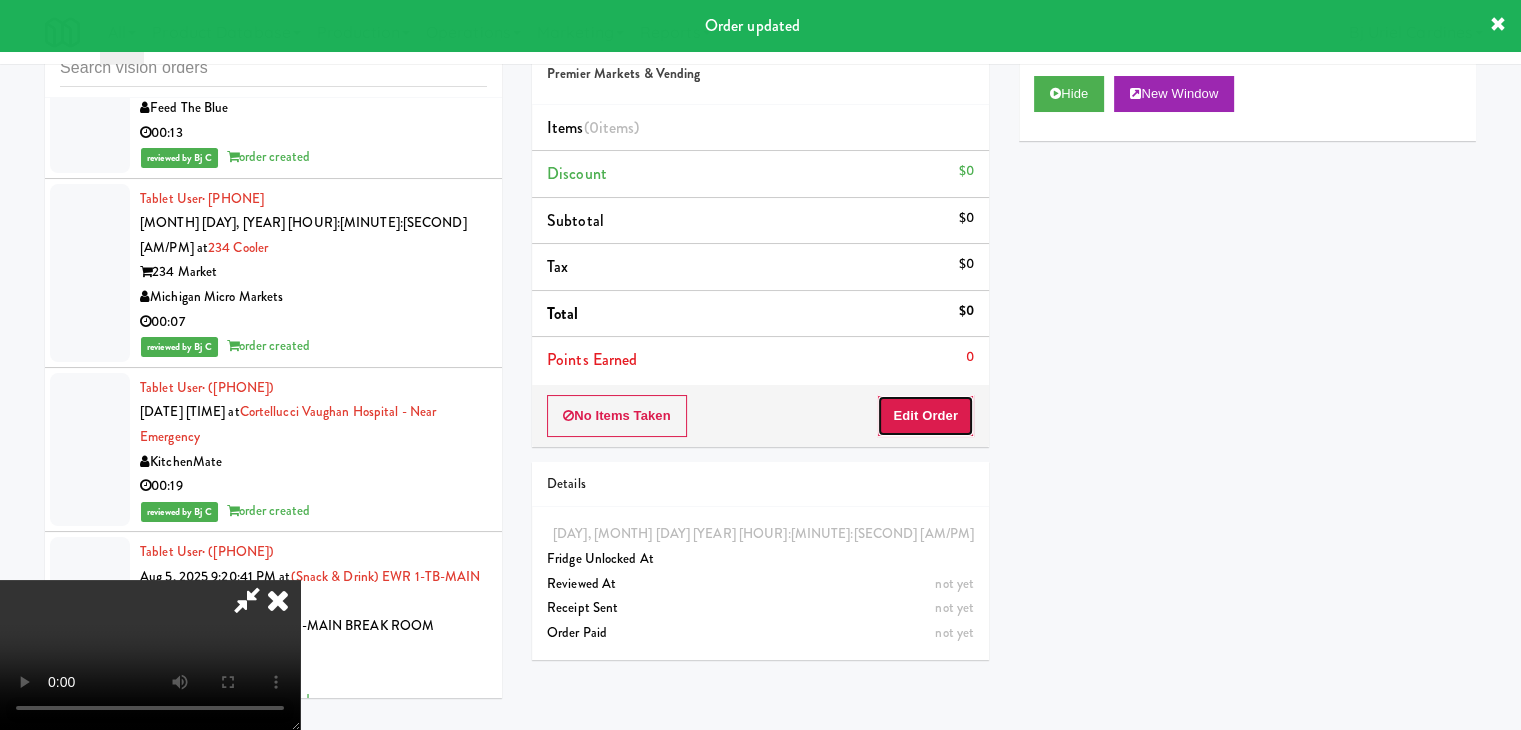 click on "Edit Order" at bounding box center (925, 416) 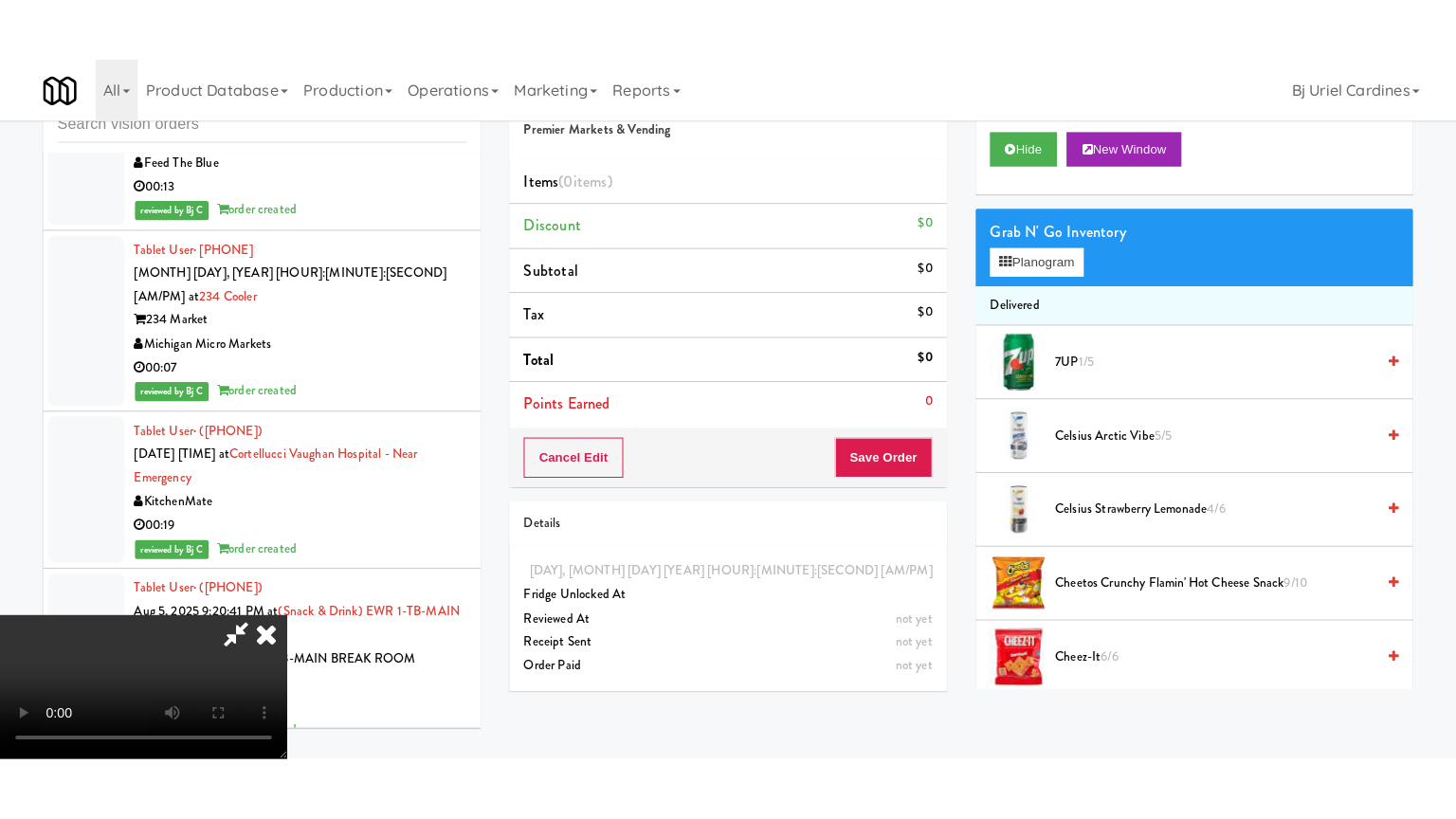 scroll, scrollTop: 266, scrollLeft: 0, axis: vertical 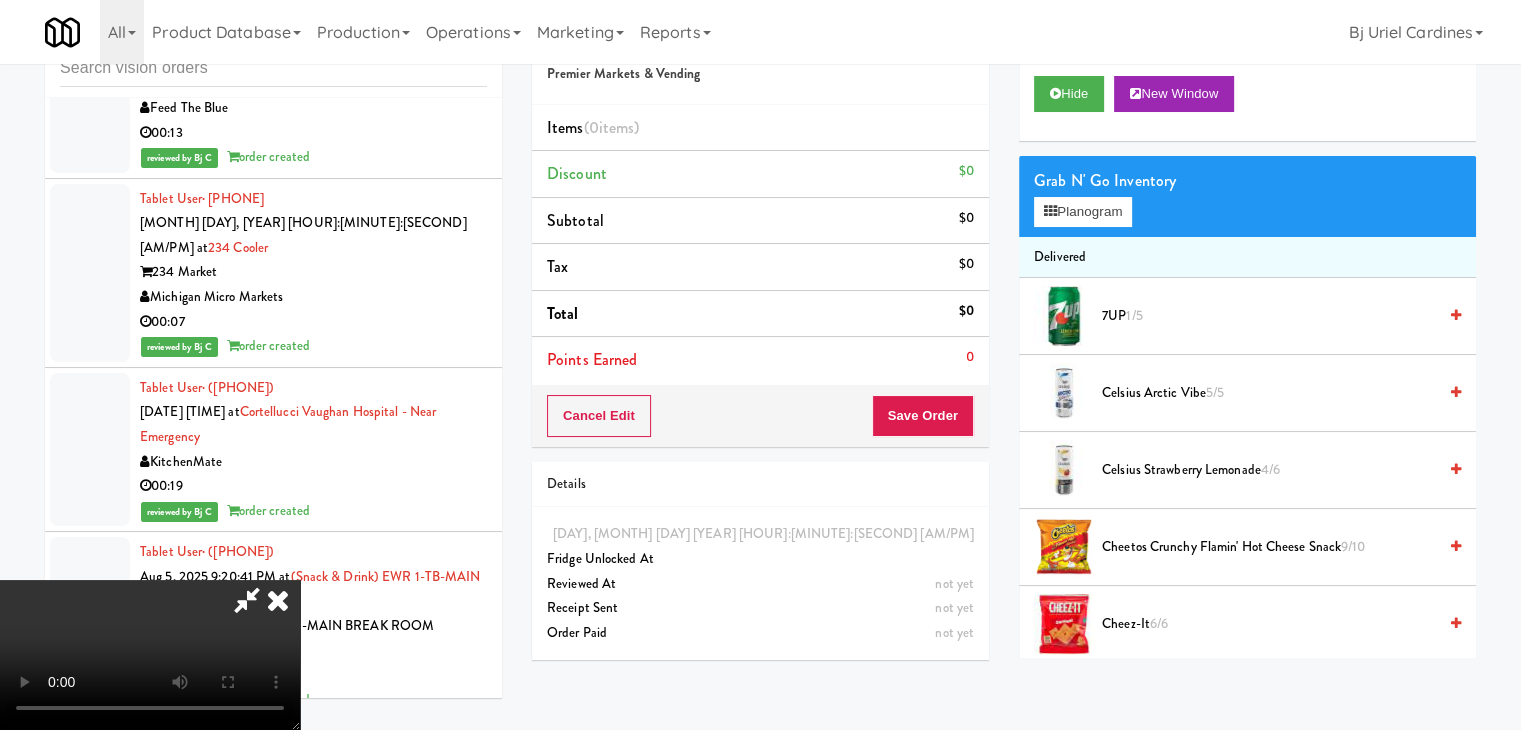 click at bounding box center (150, 655) 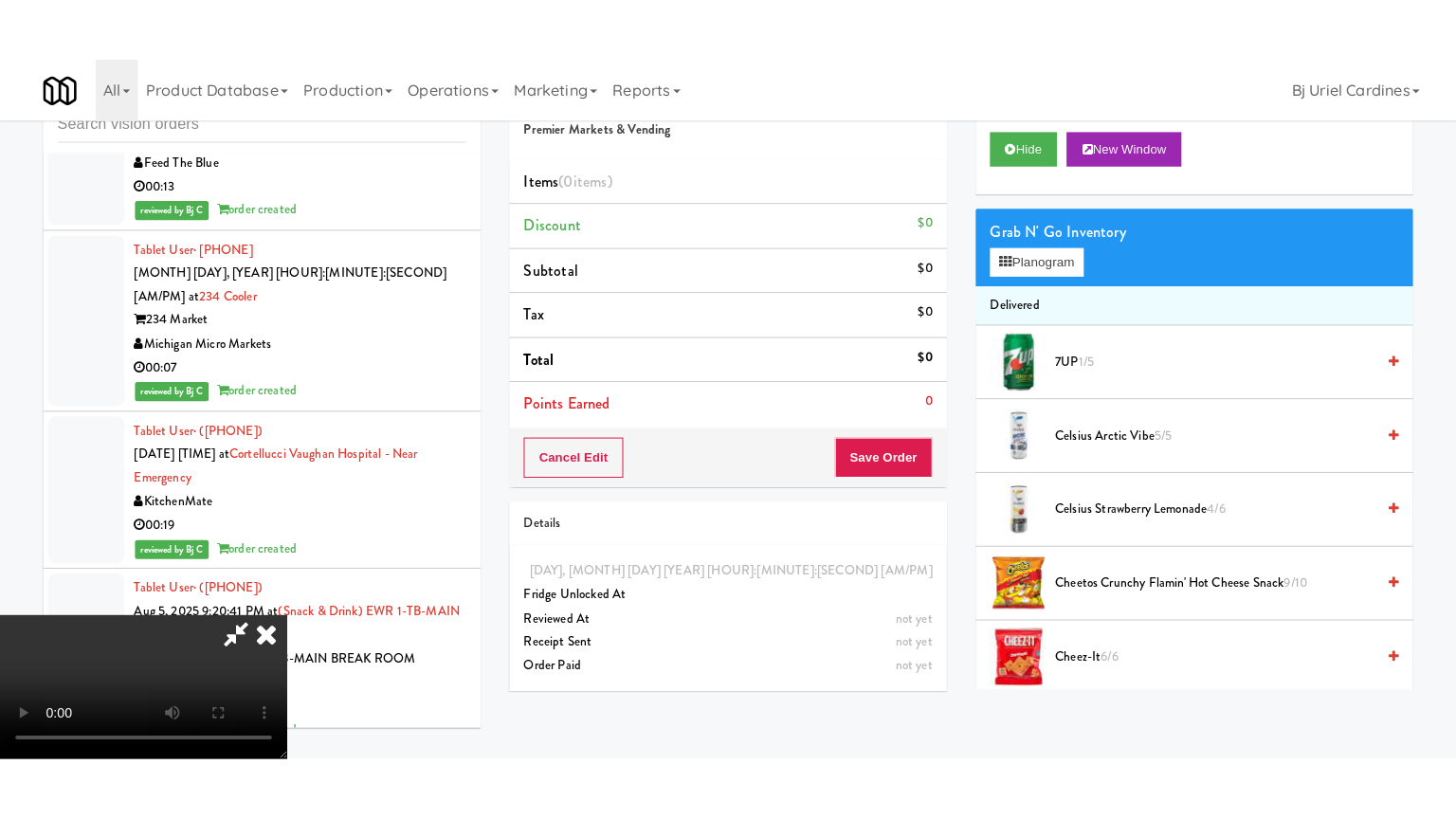 scroll, scrollTop: 0, scrollLeft: 0, axis: both 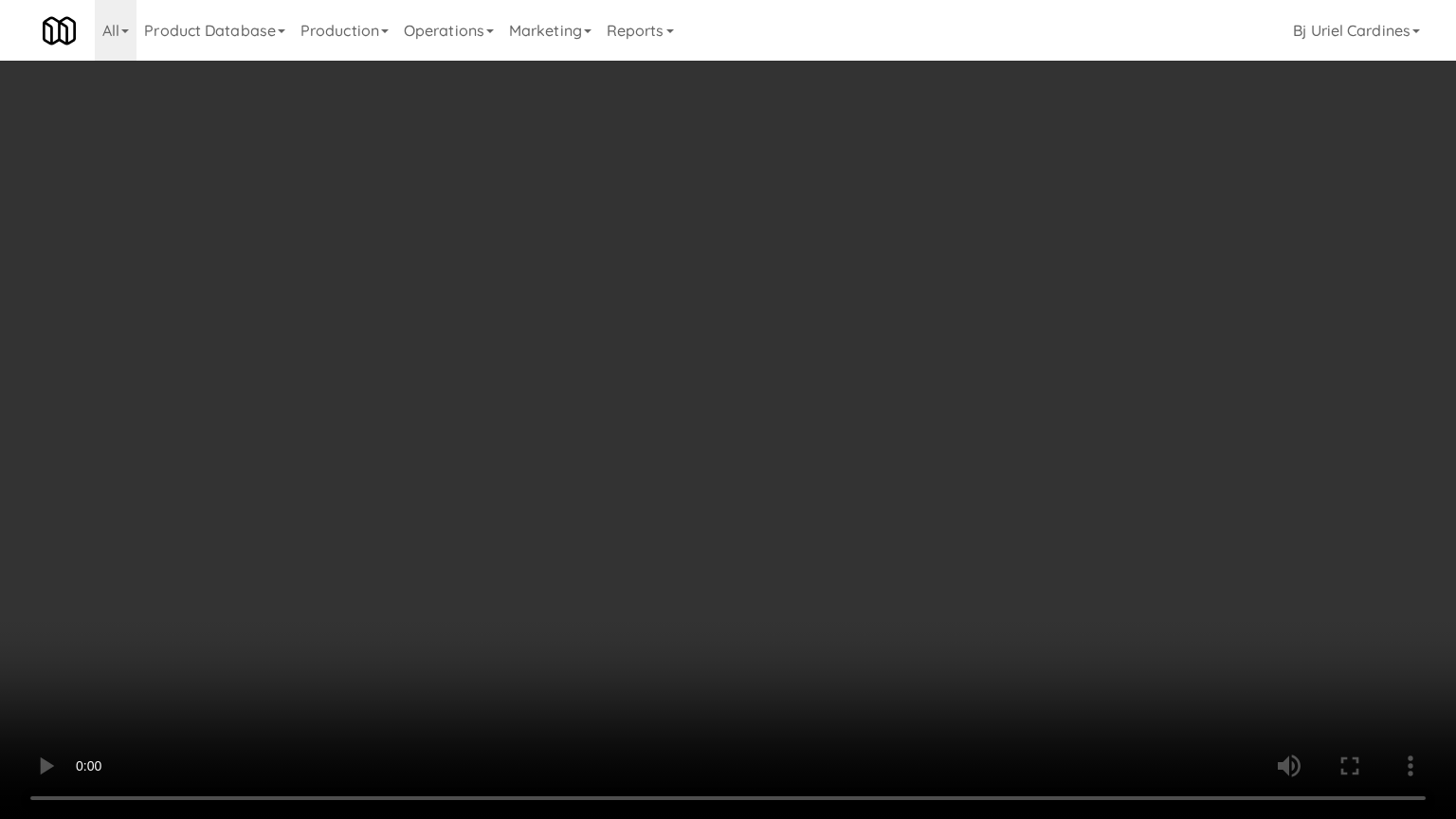 click at bounding box center [728, 410] 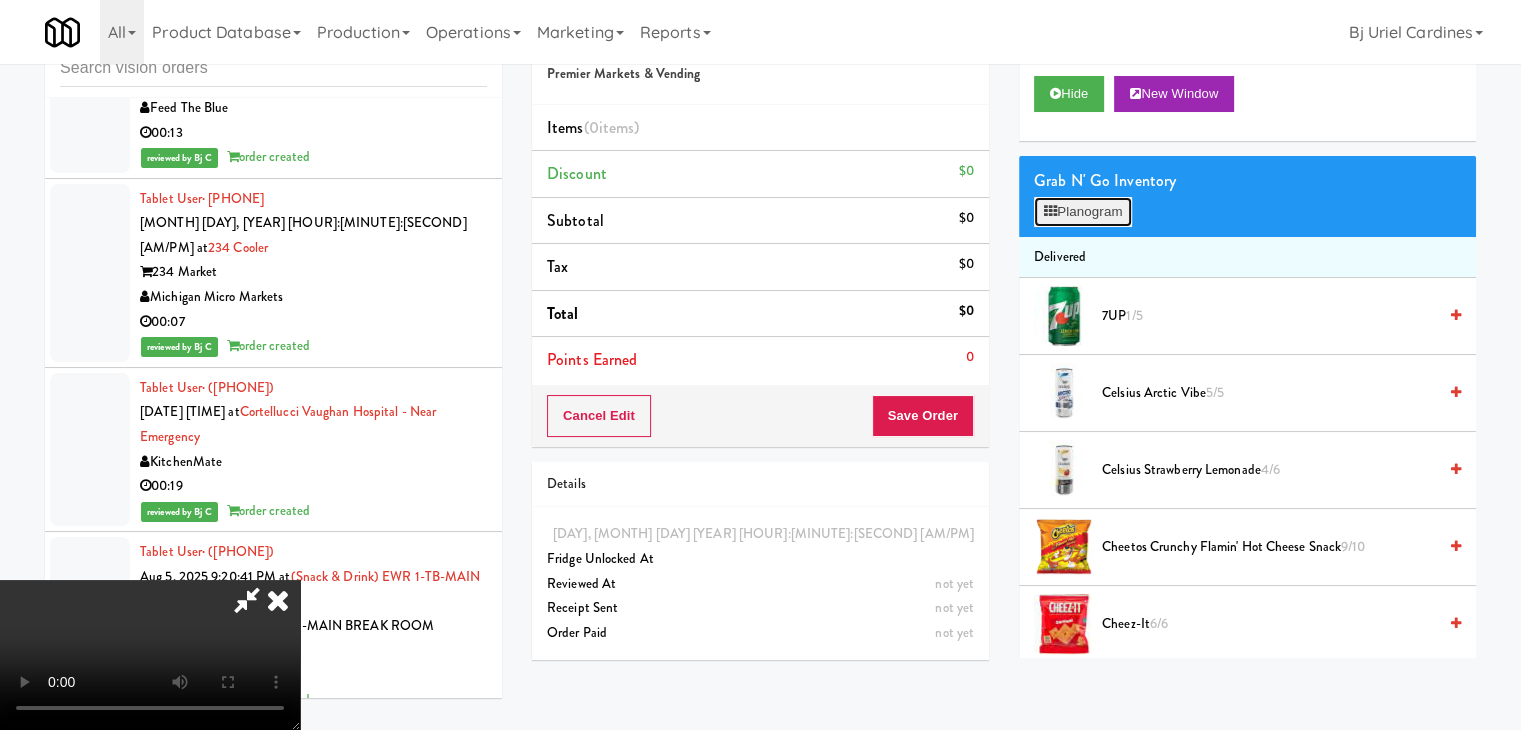 click on "Planogram" at bounding box center [1083, 212] 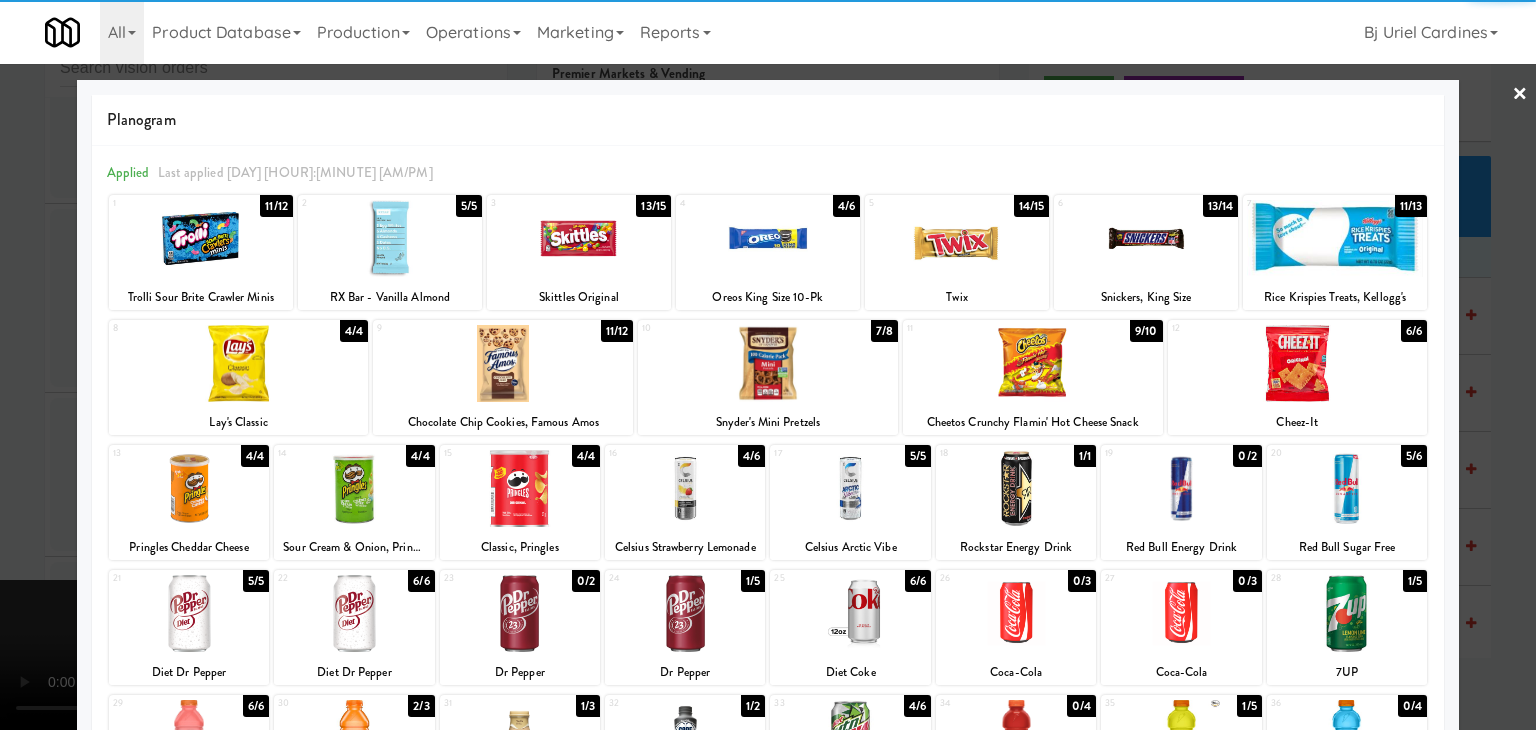 click at bounding box center (957, 238) 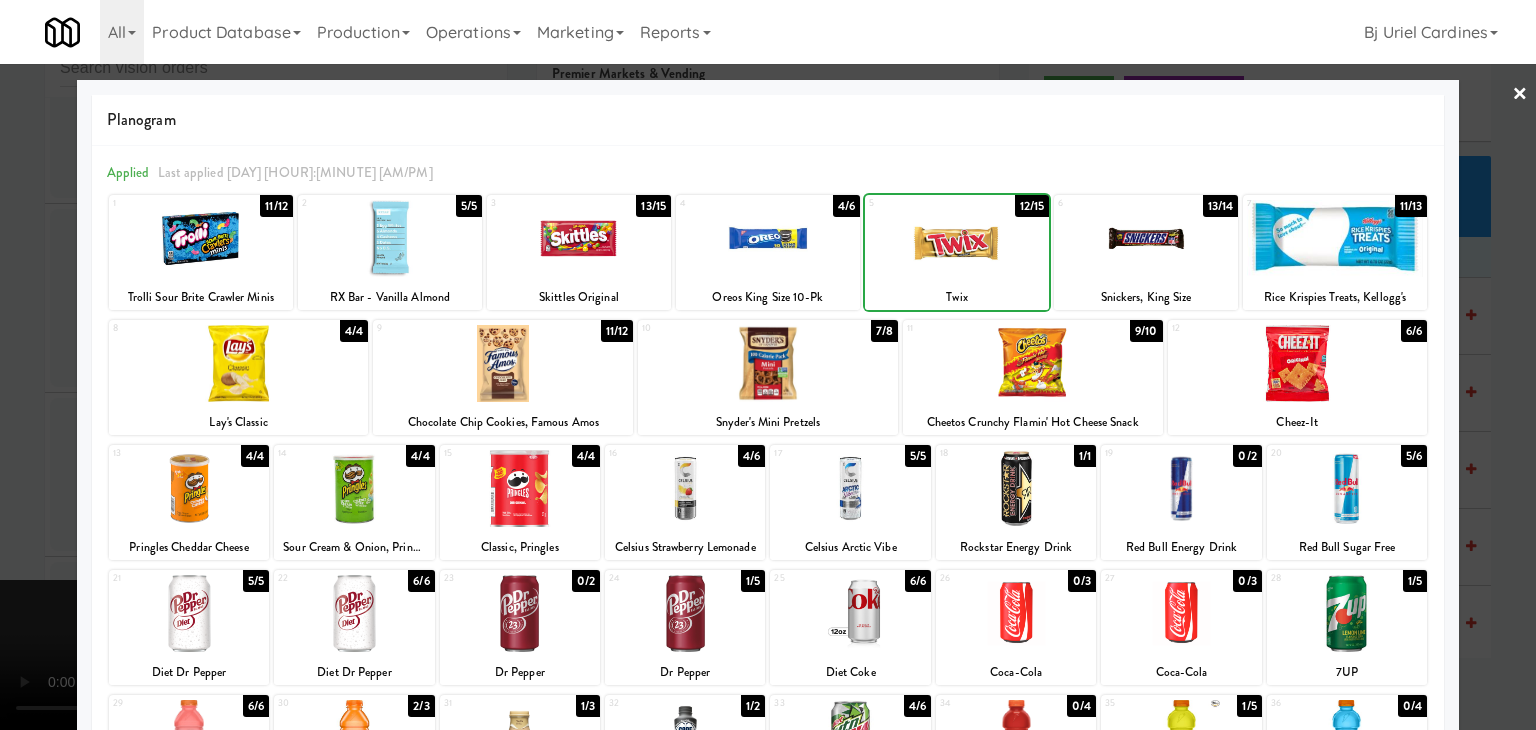 click at bounding box center [768, 365] 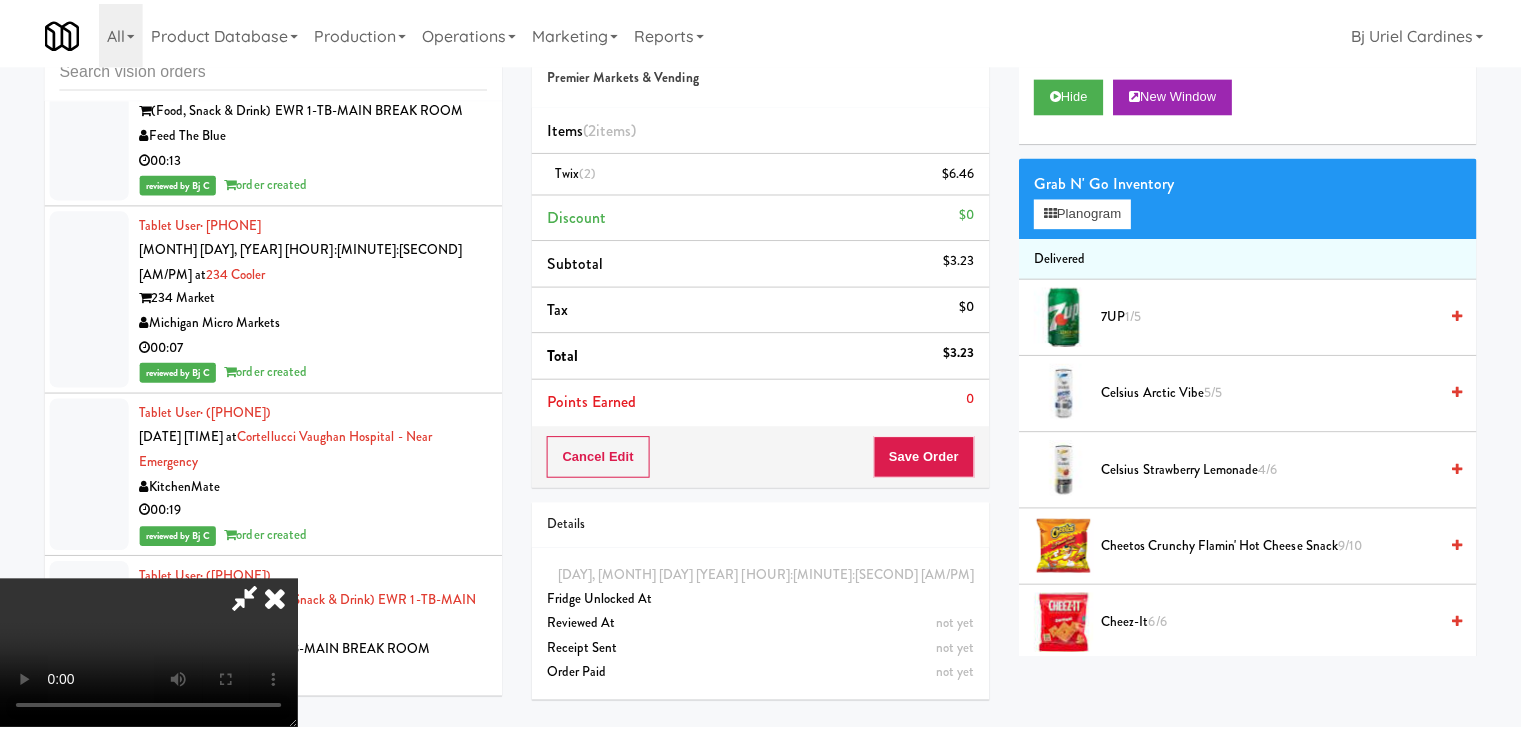 scroll, scrollTop: 18138, scrollLeft: 0, axis: vertical 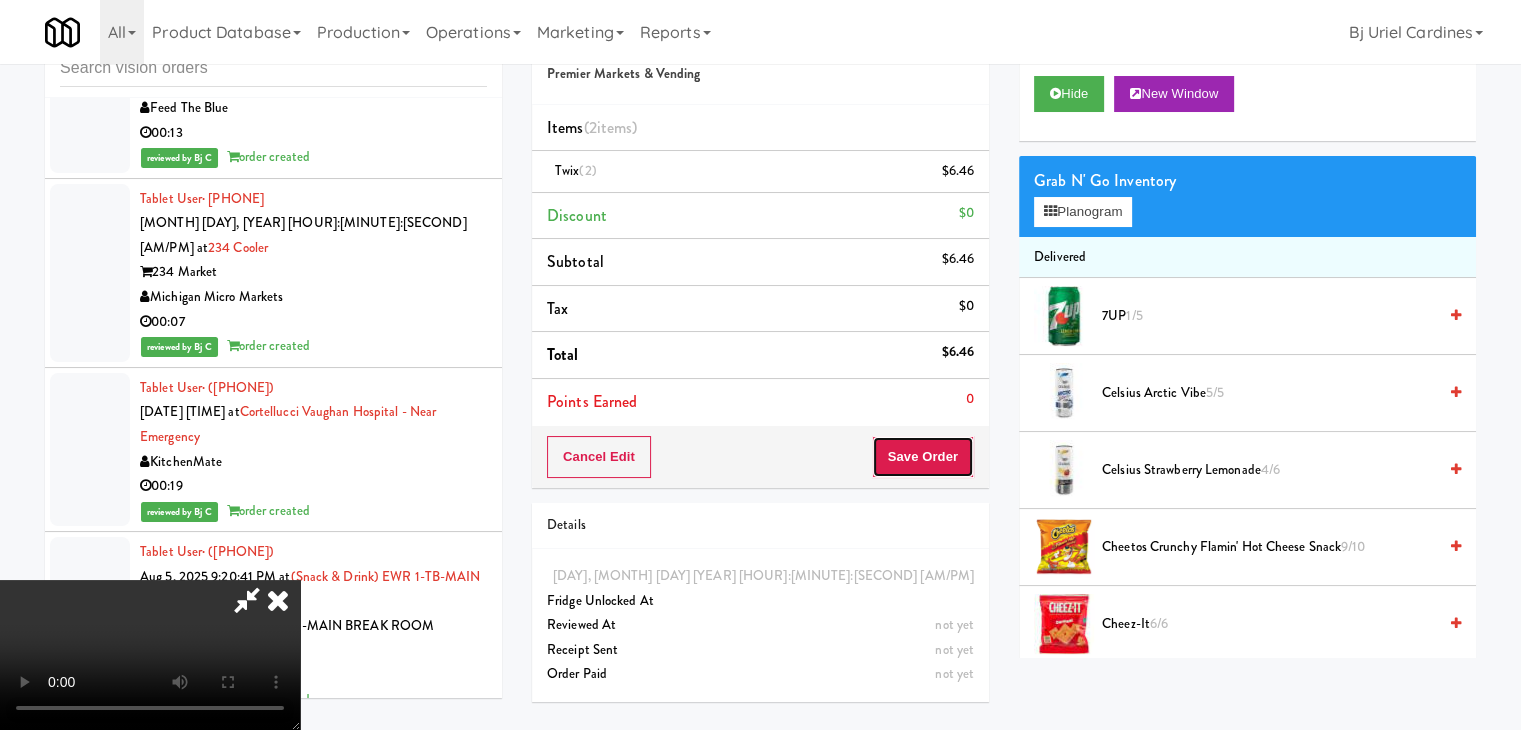 click on "Save Order" at bounding box center (923, 457) 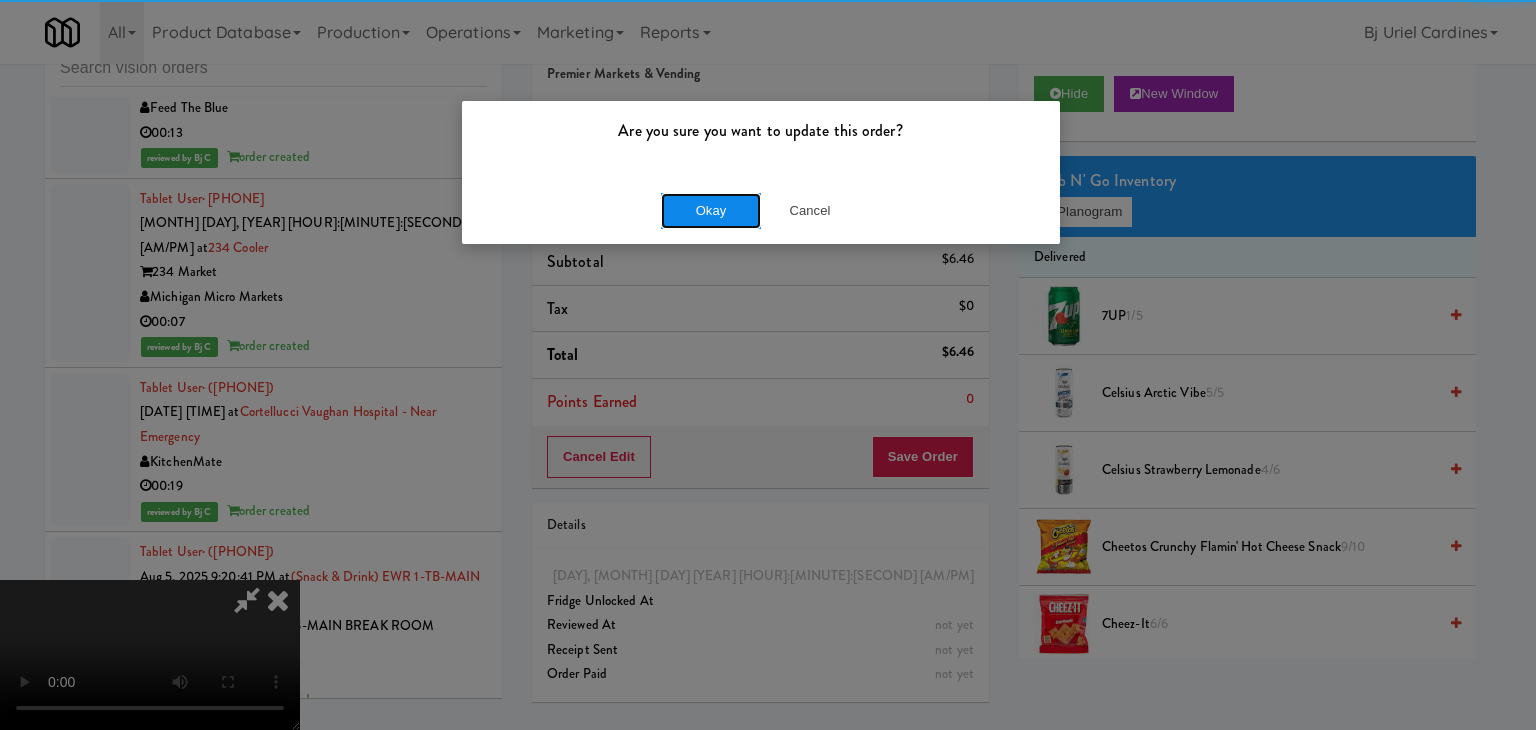 click on "Okay" at bounding box center (711, 211) 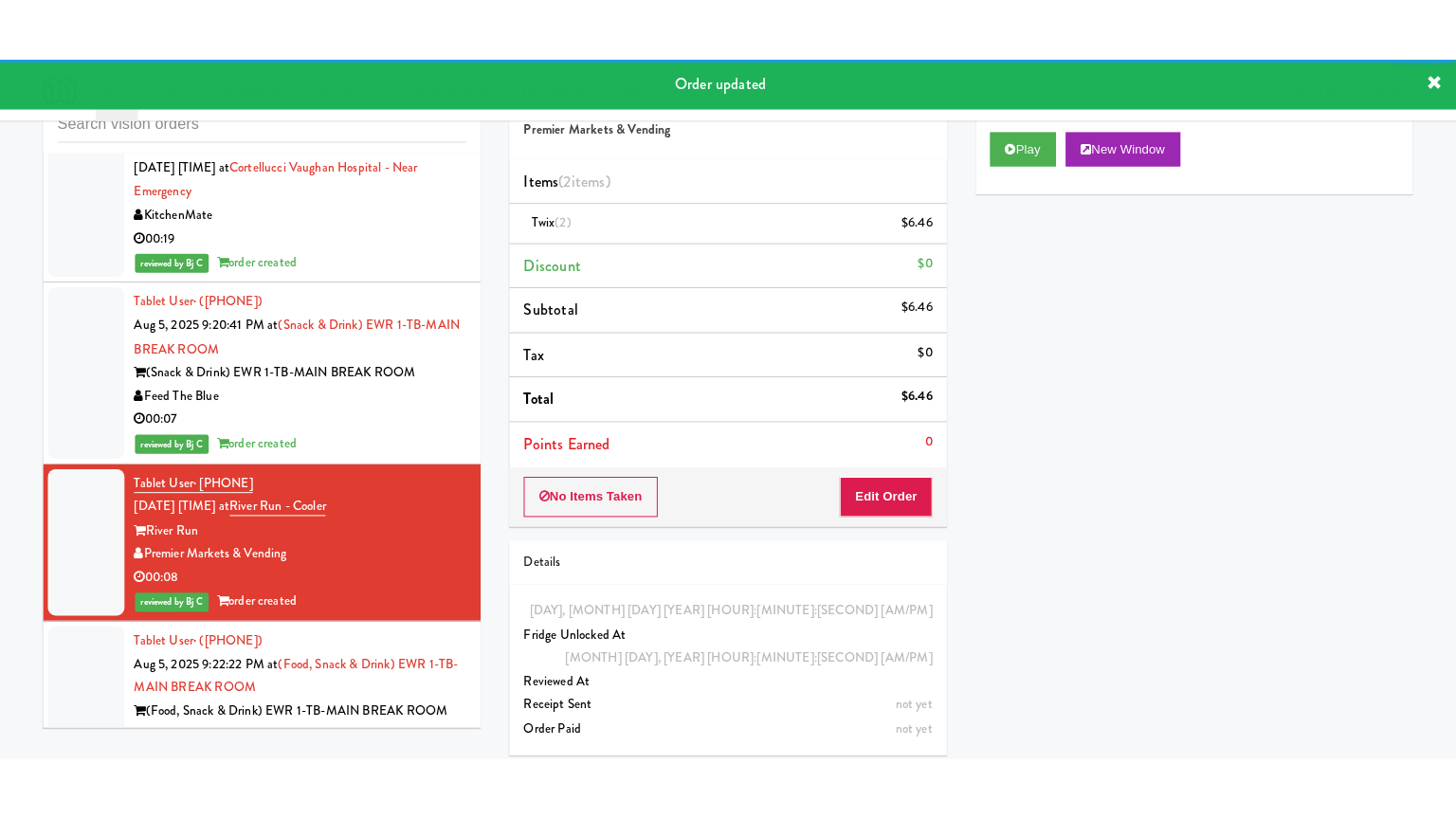 scroll, scrollTop: 17478, scrollLeft: 0, axis: vertical 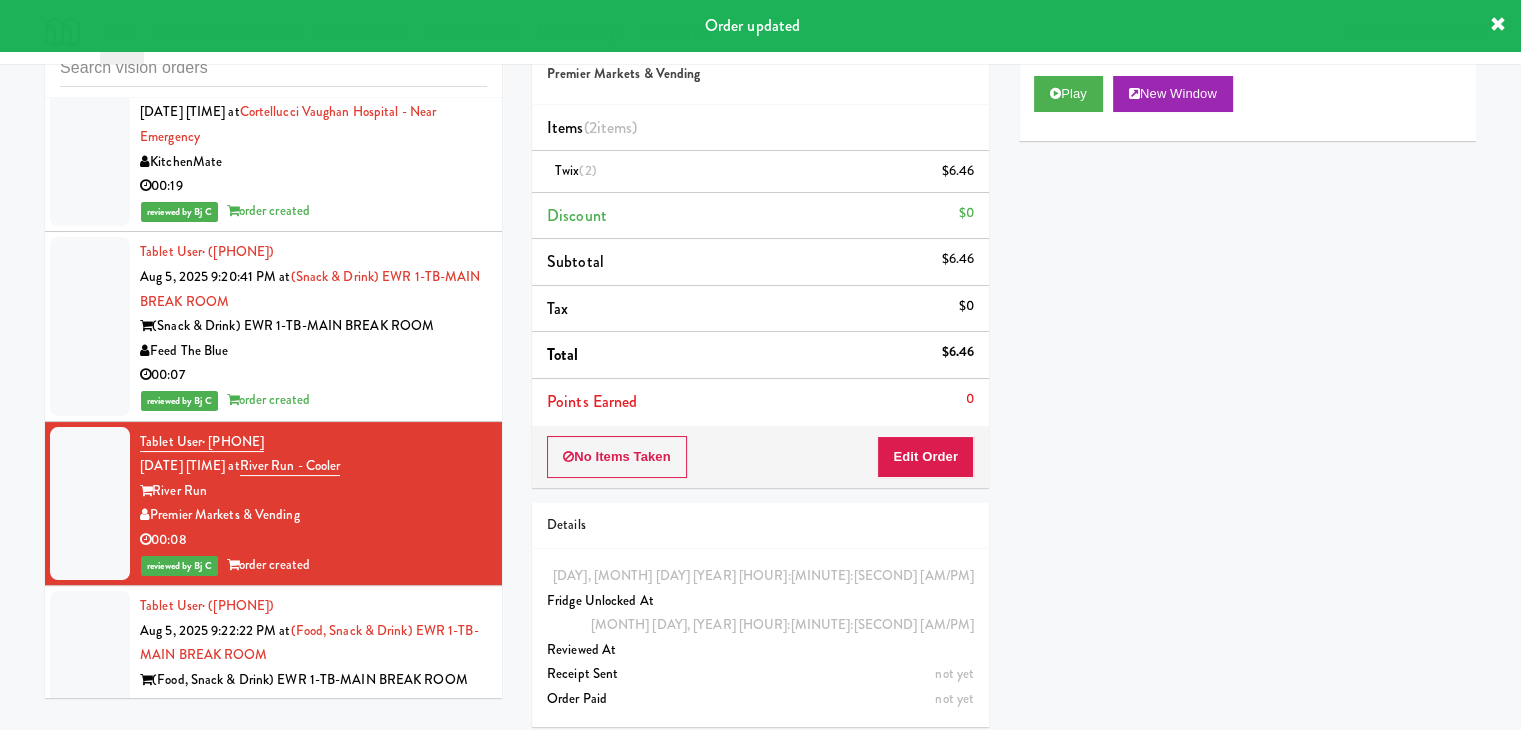 click on "00:02" at bounding box center [313, 729] 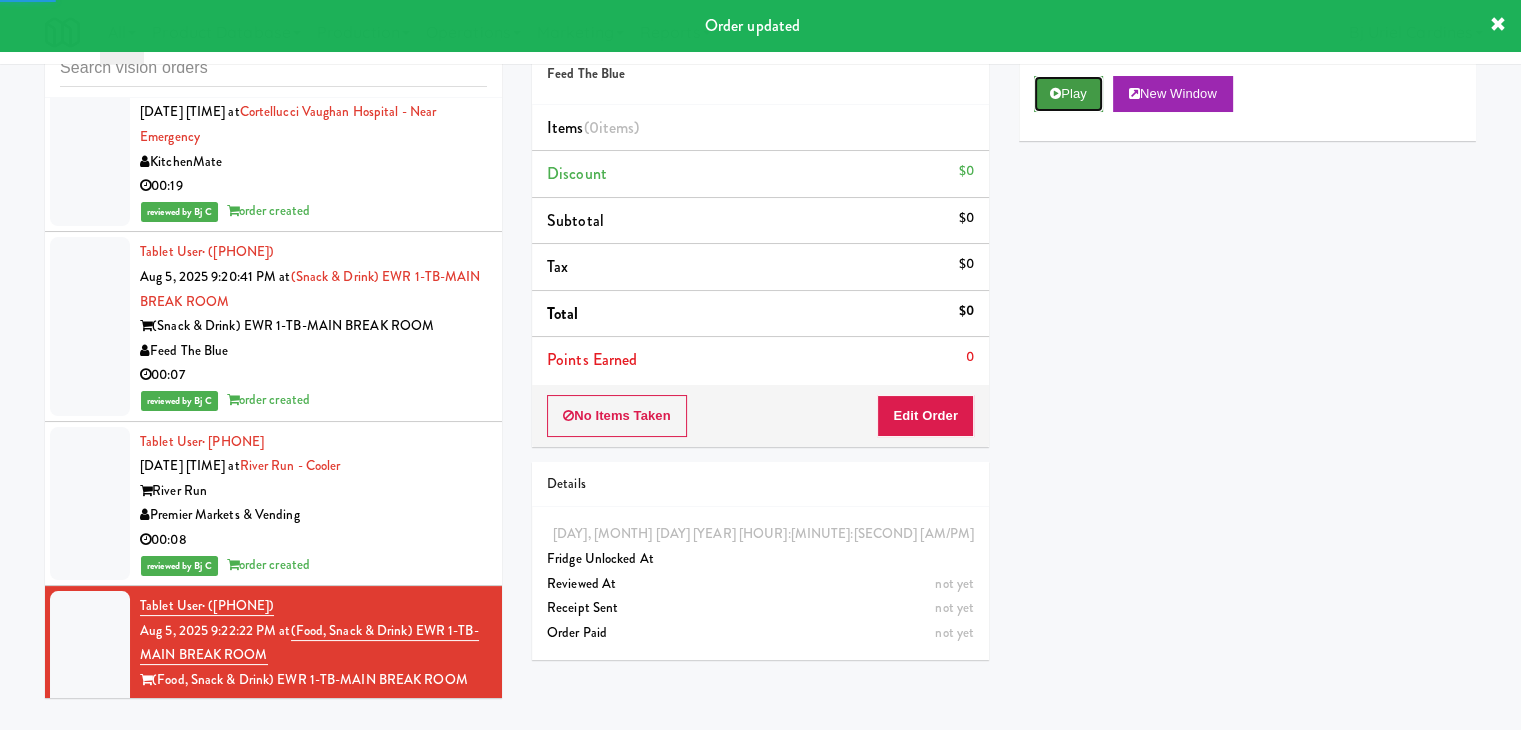 drag, startPoint x: 1080, startPoint y: 104, endPoint x: 1070, endPoint y: 169, distance: 65.76473 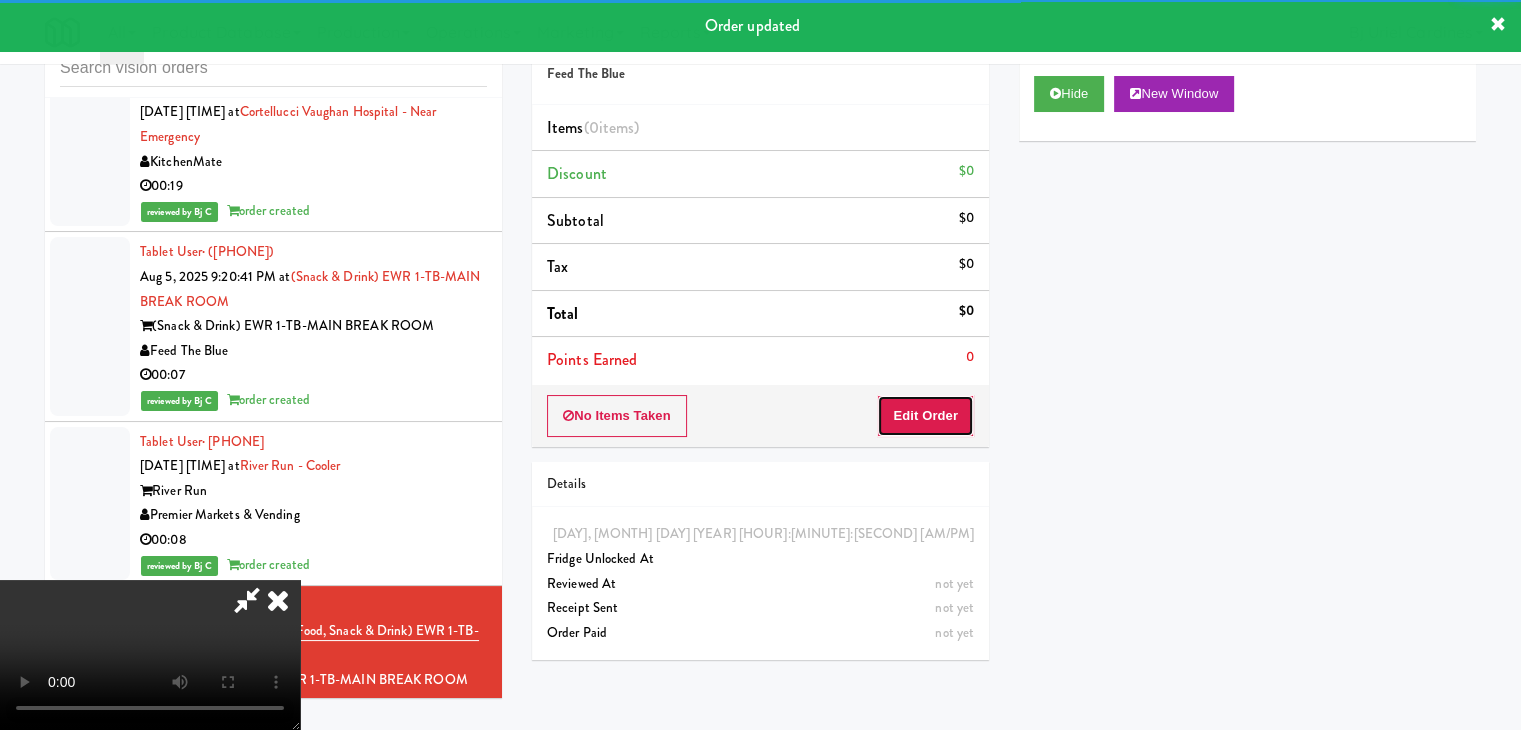 click on "Edit Order" at bounding box center [925, 416] 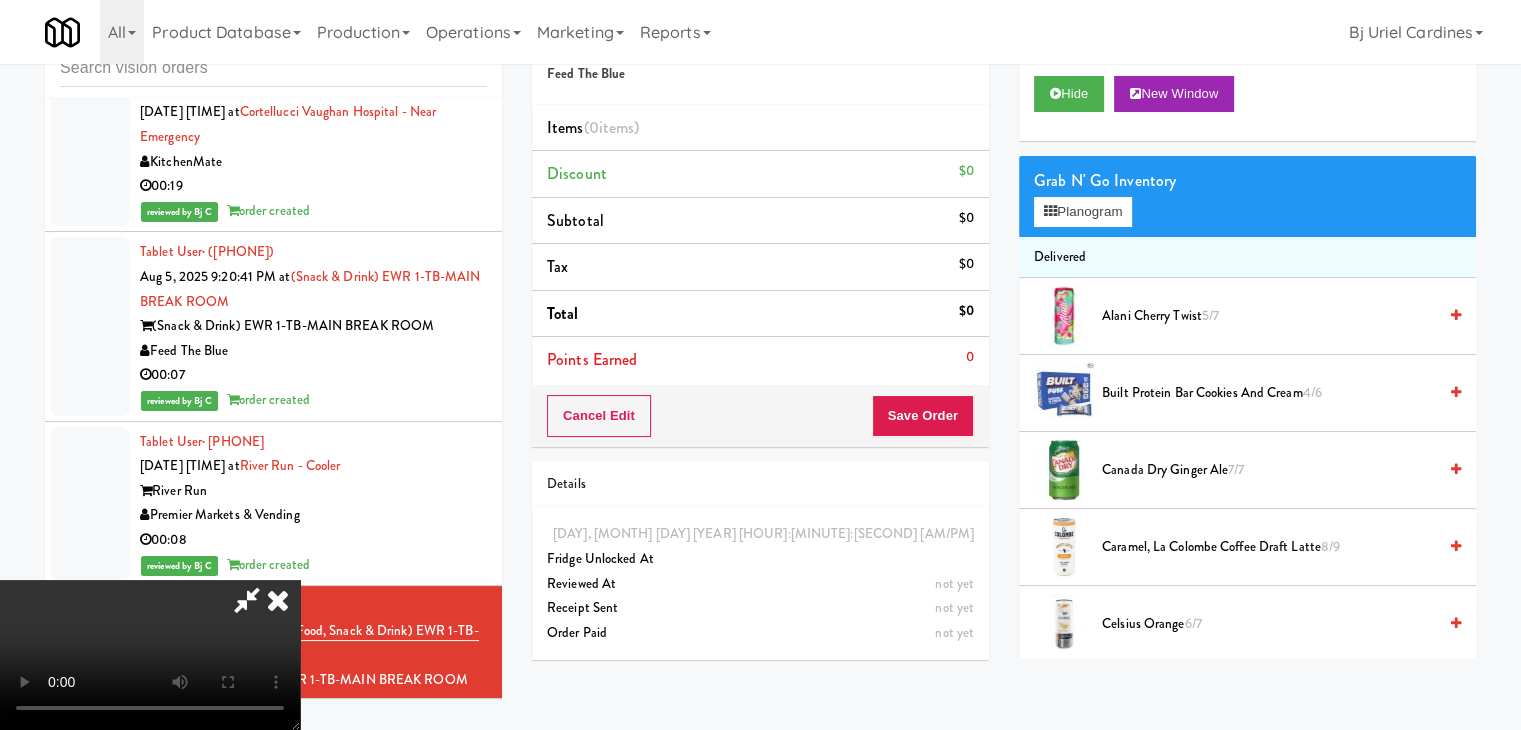 type 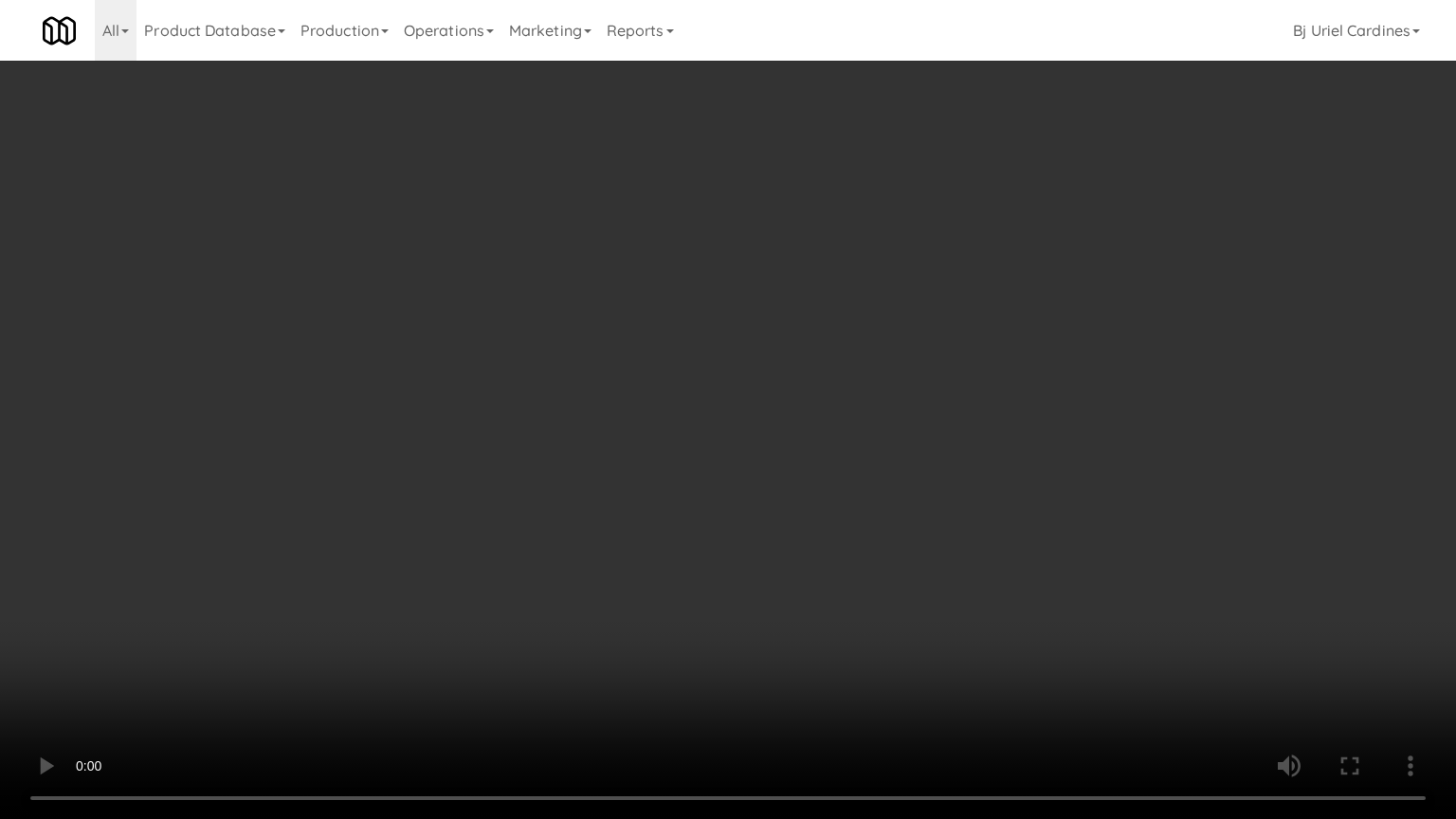 click at bounding box center [728, 410] 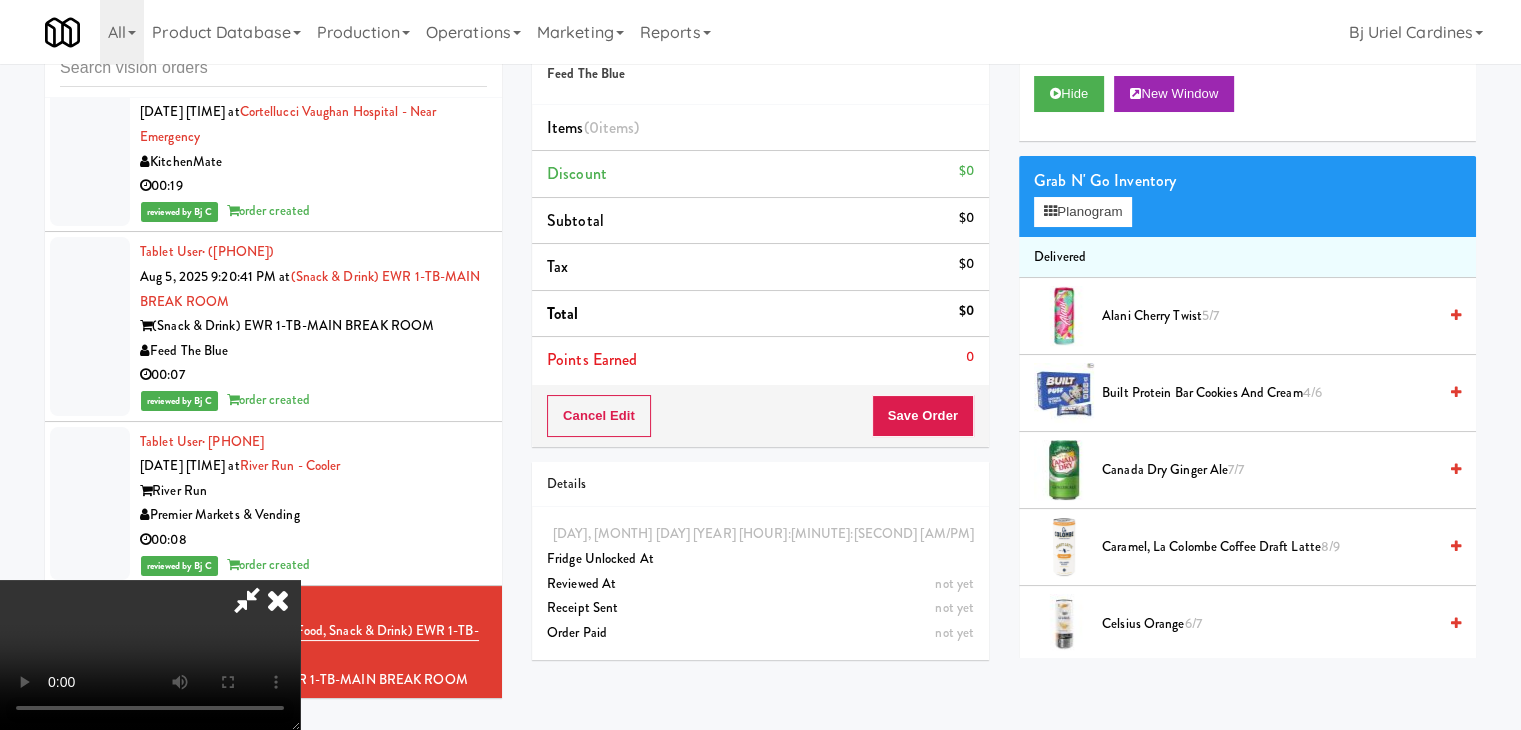 click on "Canada Dry Ginger Ale  7/7" at bounding box center (1247, 470) 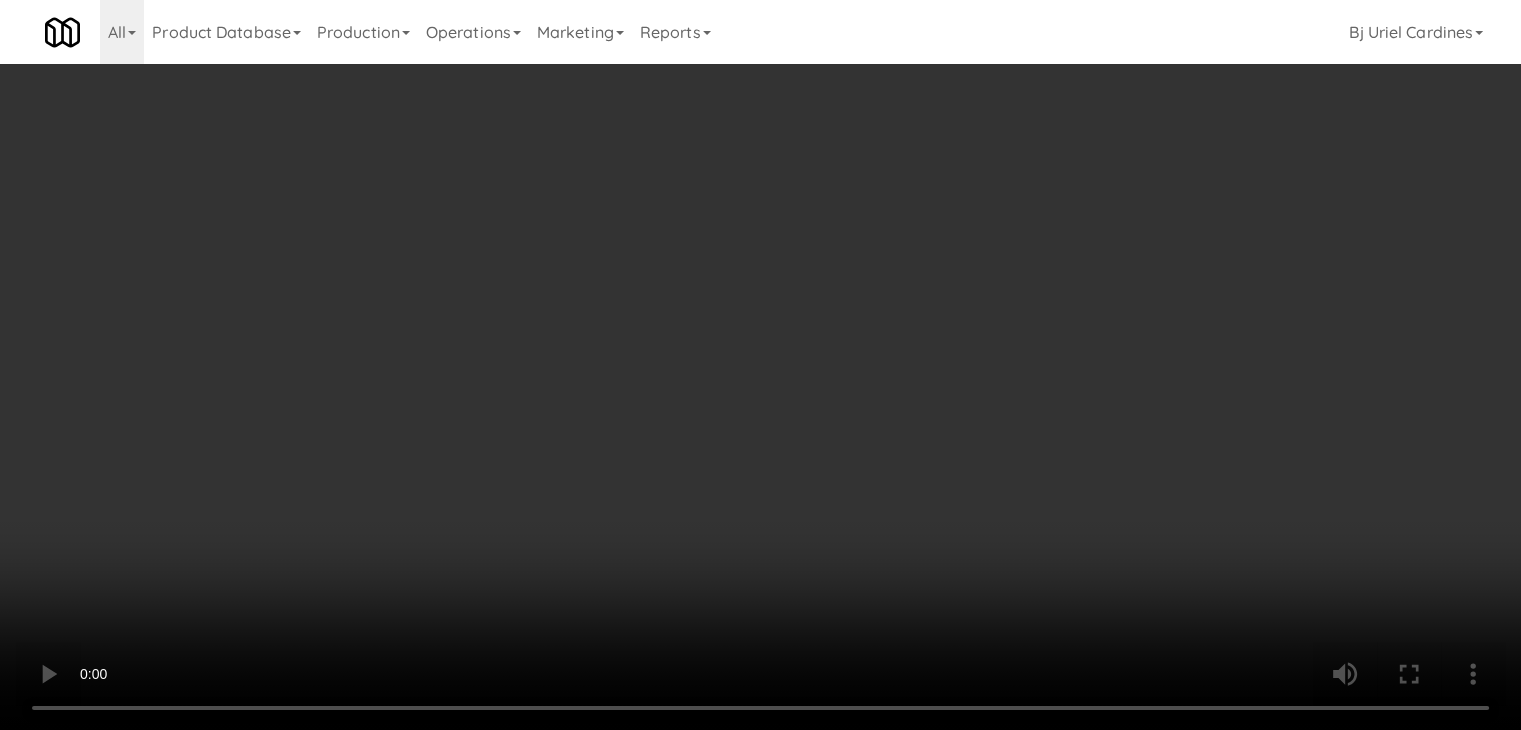 scroll, scrollTop: 18414, scrollLeft: 0, axis: vertical 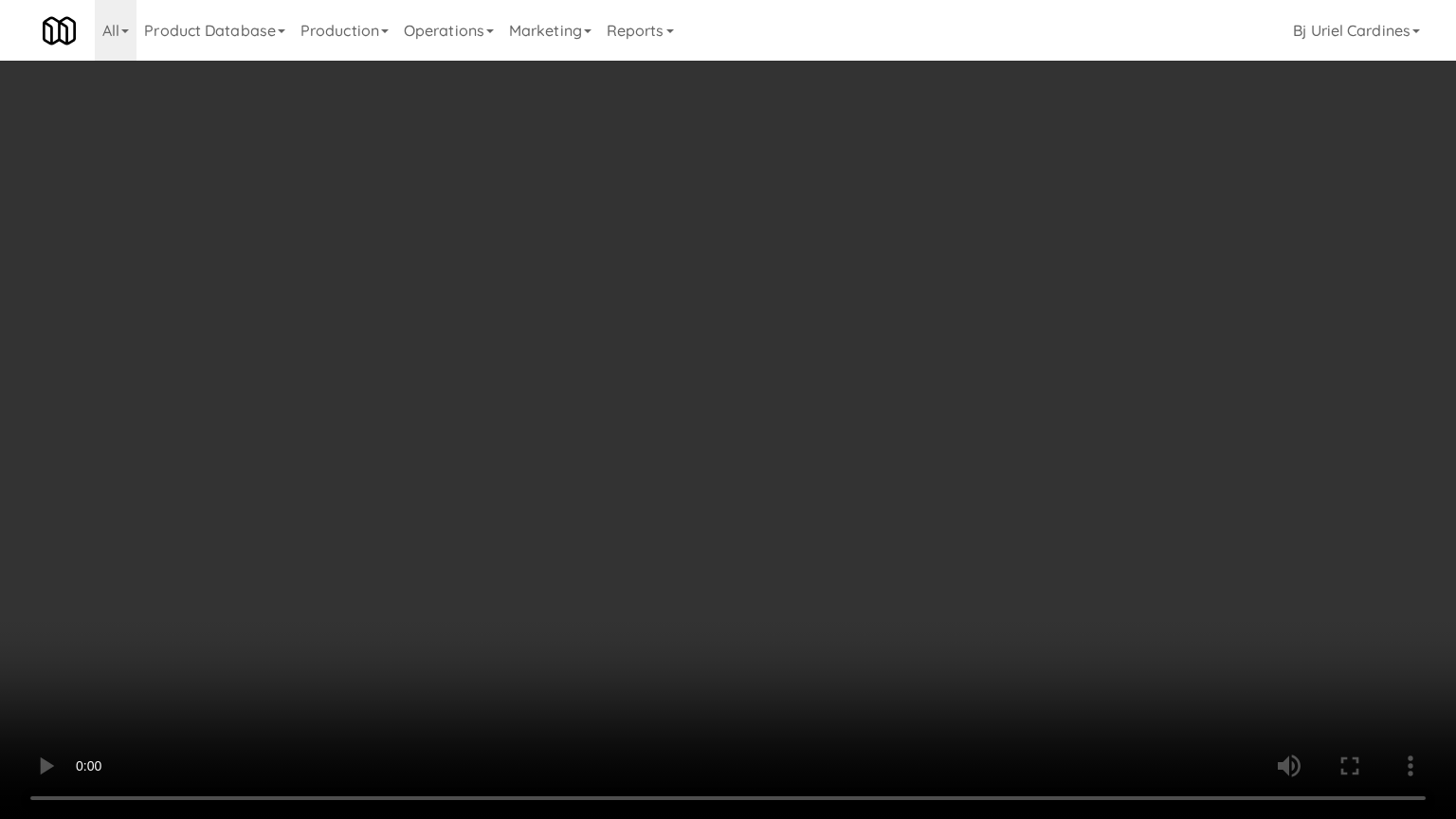 drag, startPoint x: 834, startPoint y: 554, endPoint x: 846, endPoint y: 561, distance: 13.892444 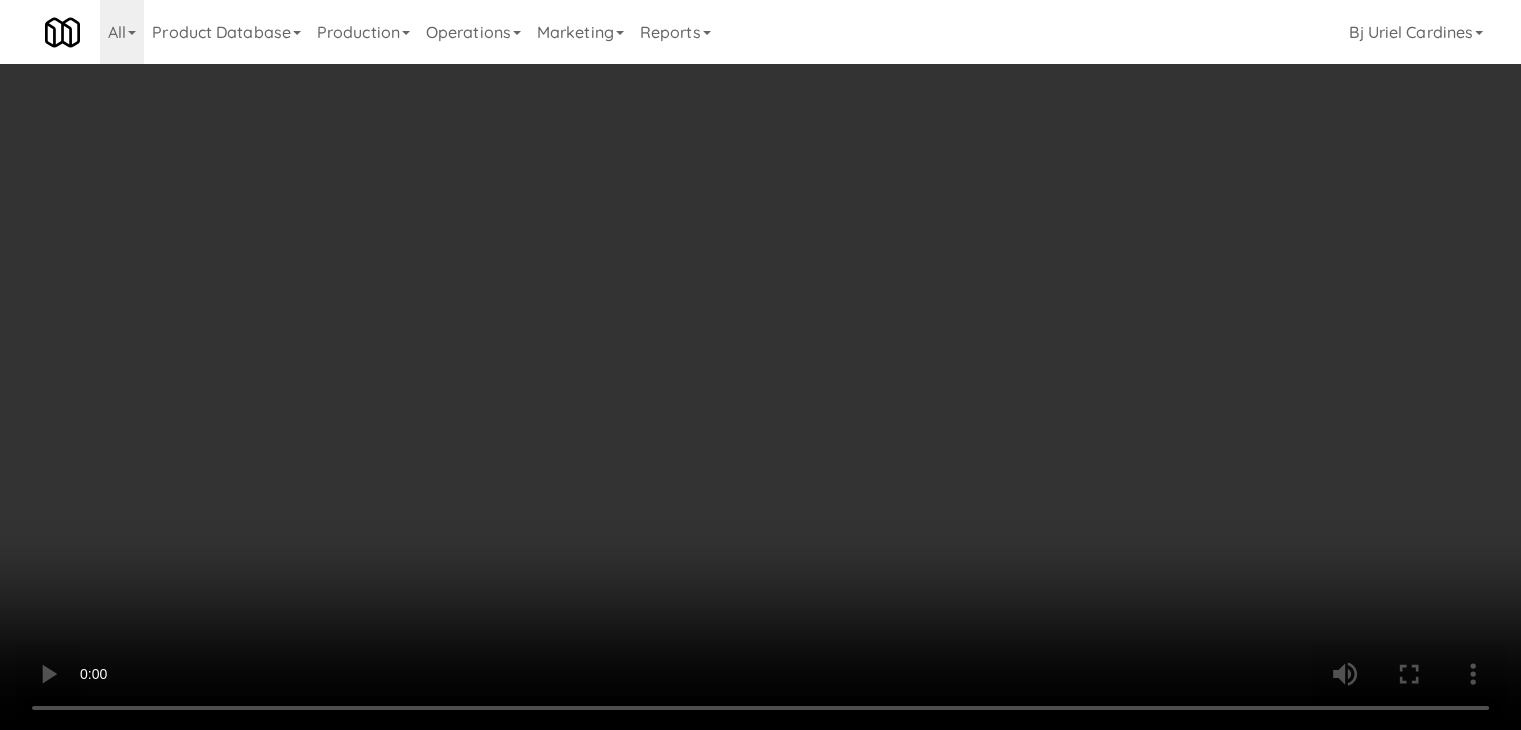 click on "Planogram" at bounding box center [1083, 212] 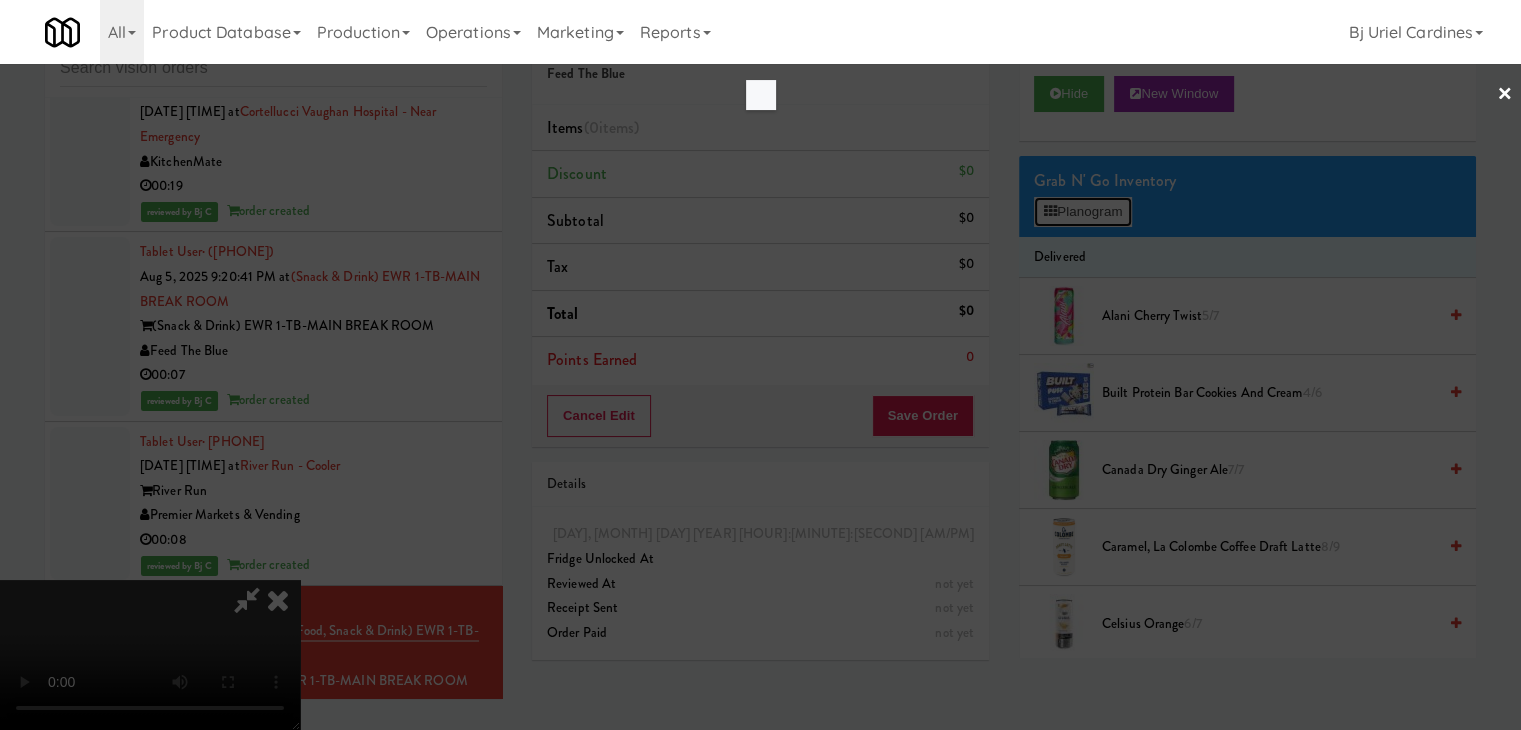 scroll, scrollTop: 18414, scrollLeft: 0, axis: vertical 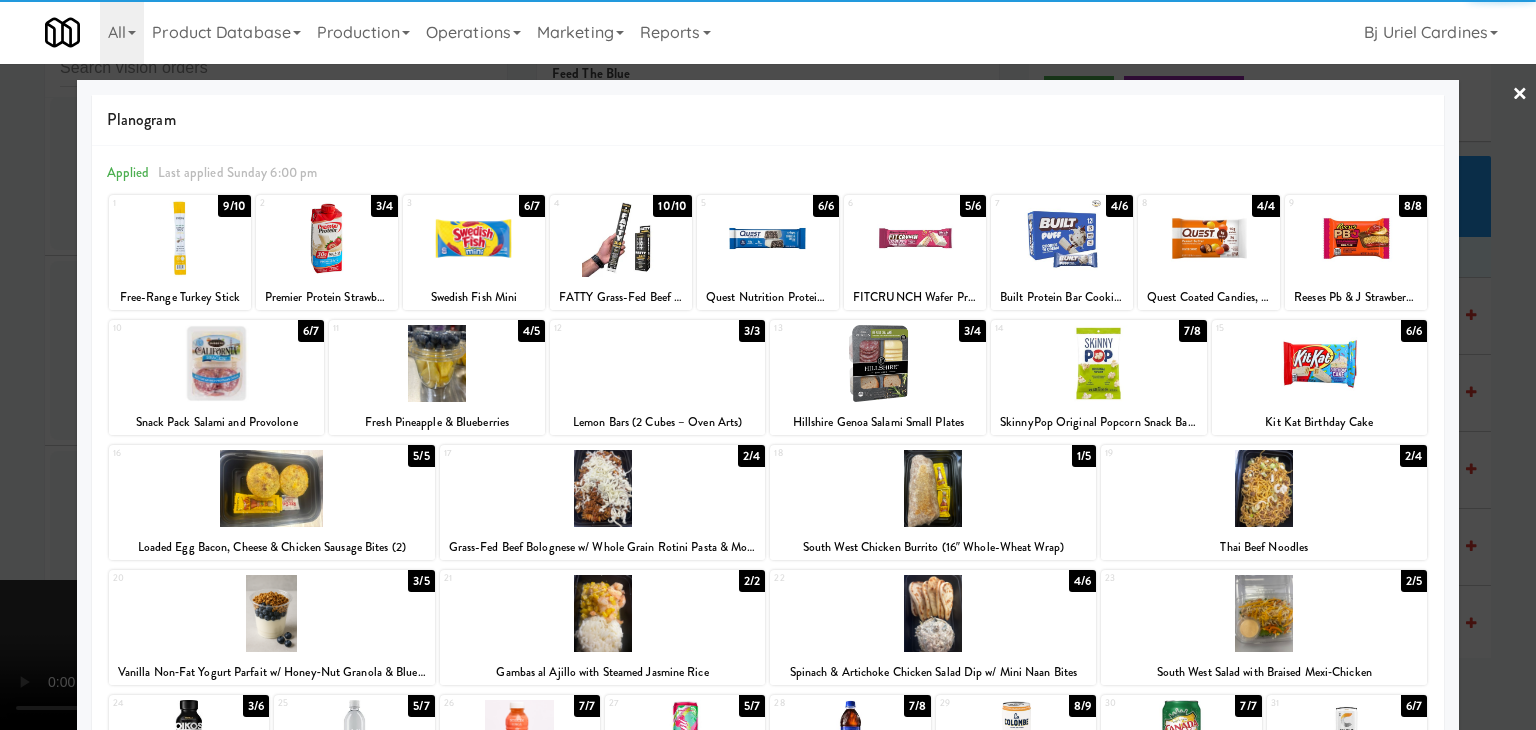 click at bounding box center (474, 238) 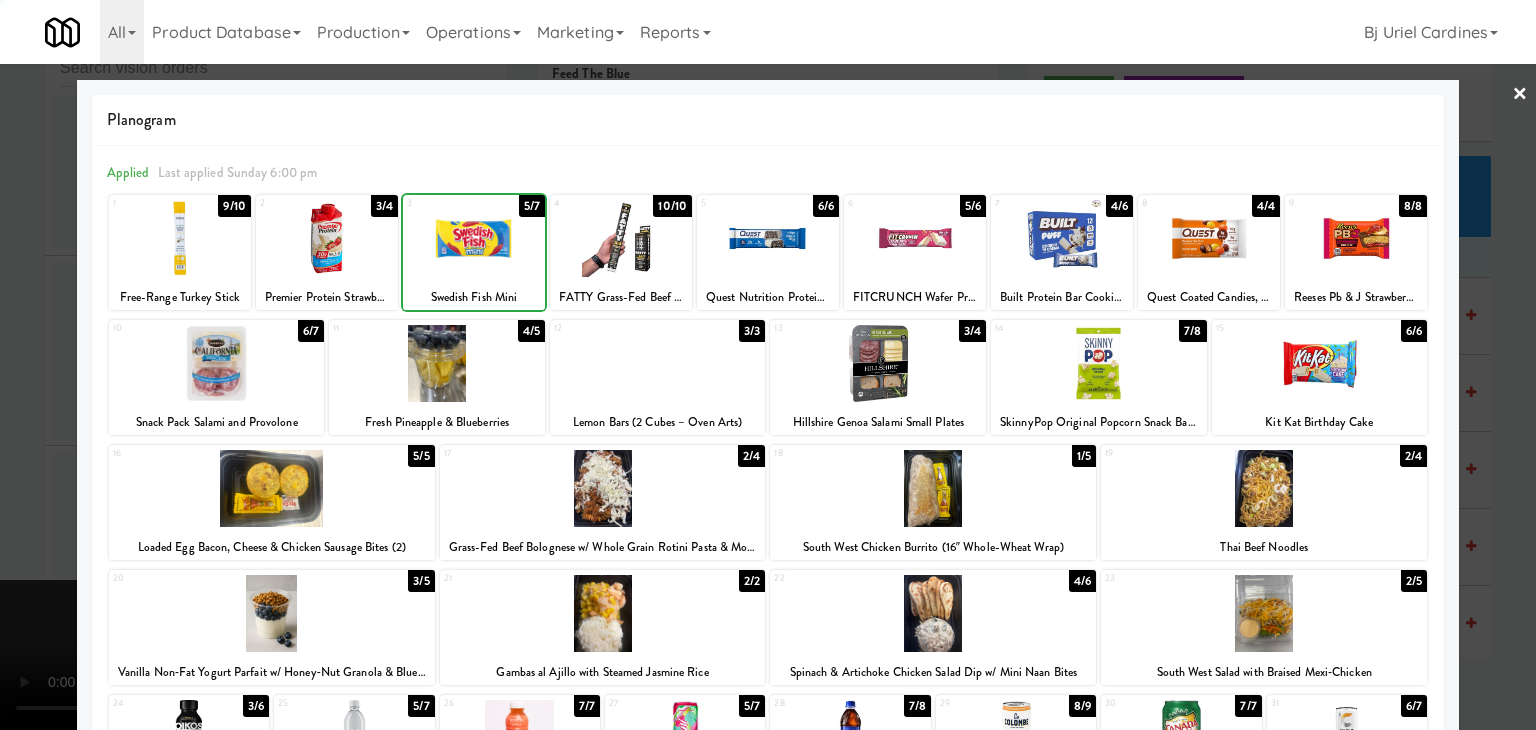 drag, startPoint x: 1, startPoint y: 397, endPoint x: 464, endPoint y: 404, distance: 463.05292 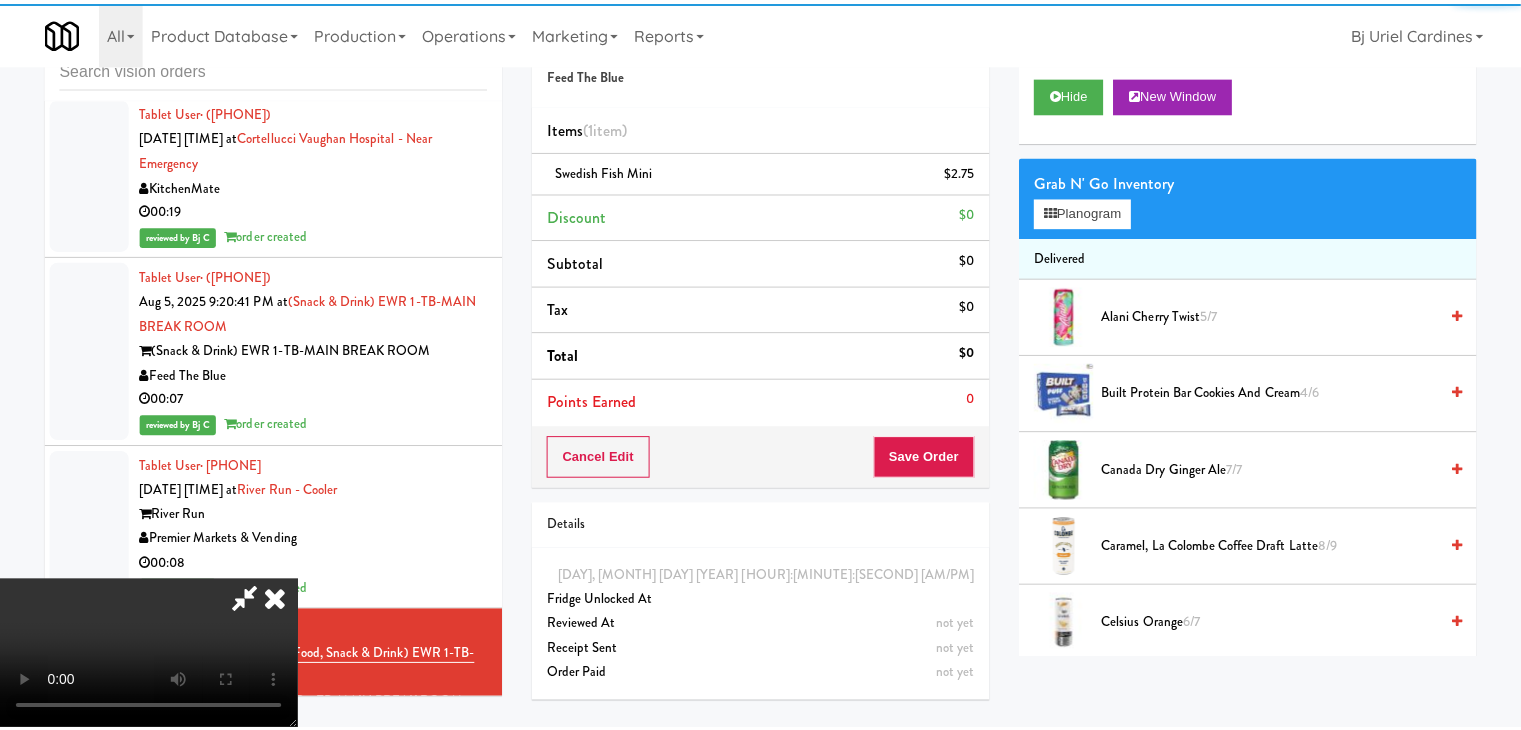 scroll, scrollTop: 18438, scrollLeft: 0, axis: vertical 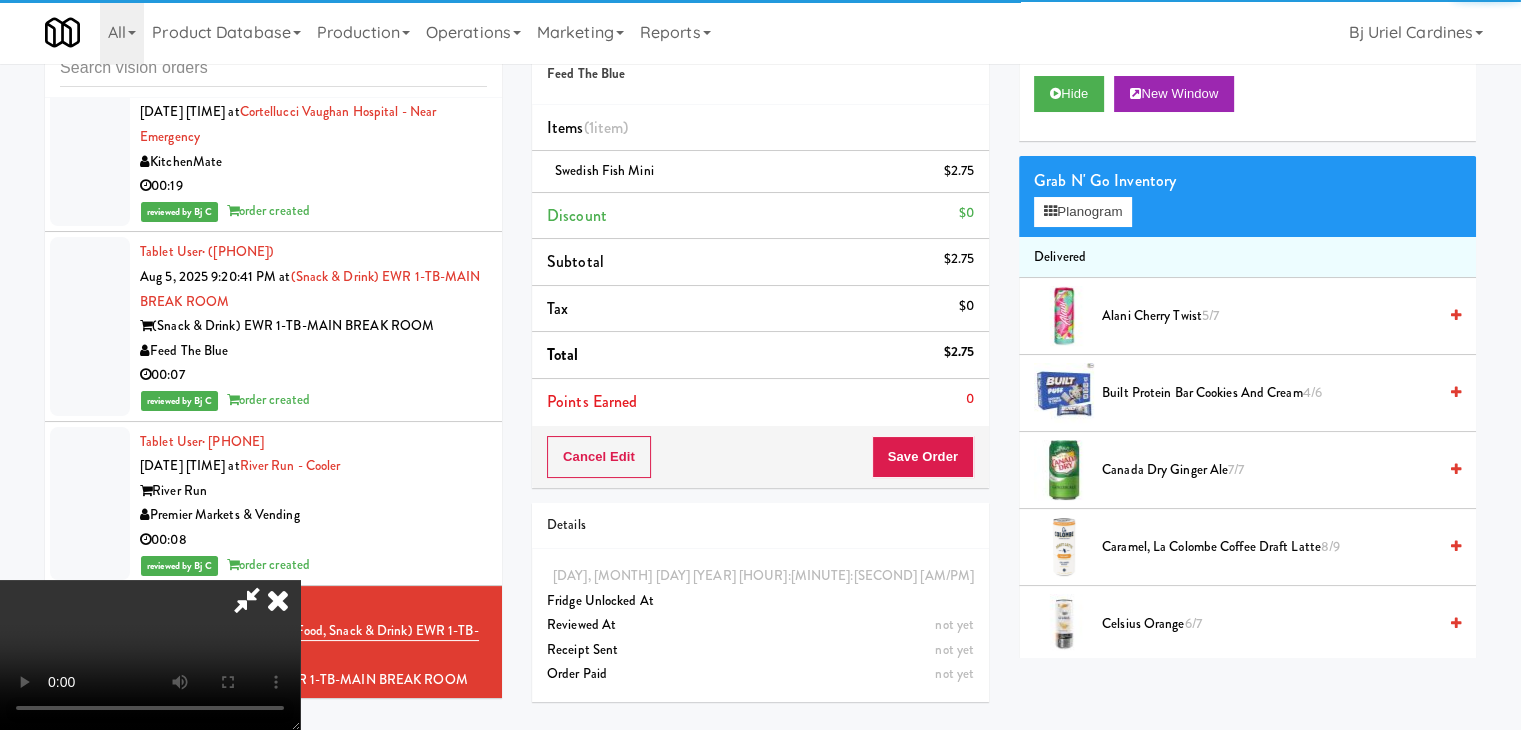drag, startPoint x: 897, startPoint y: 443, endPoint x: 911, endPoint y: 453, distance: 17.20465 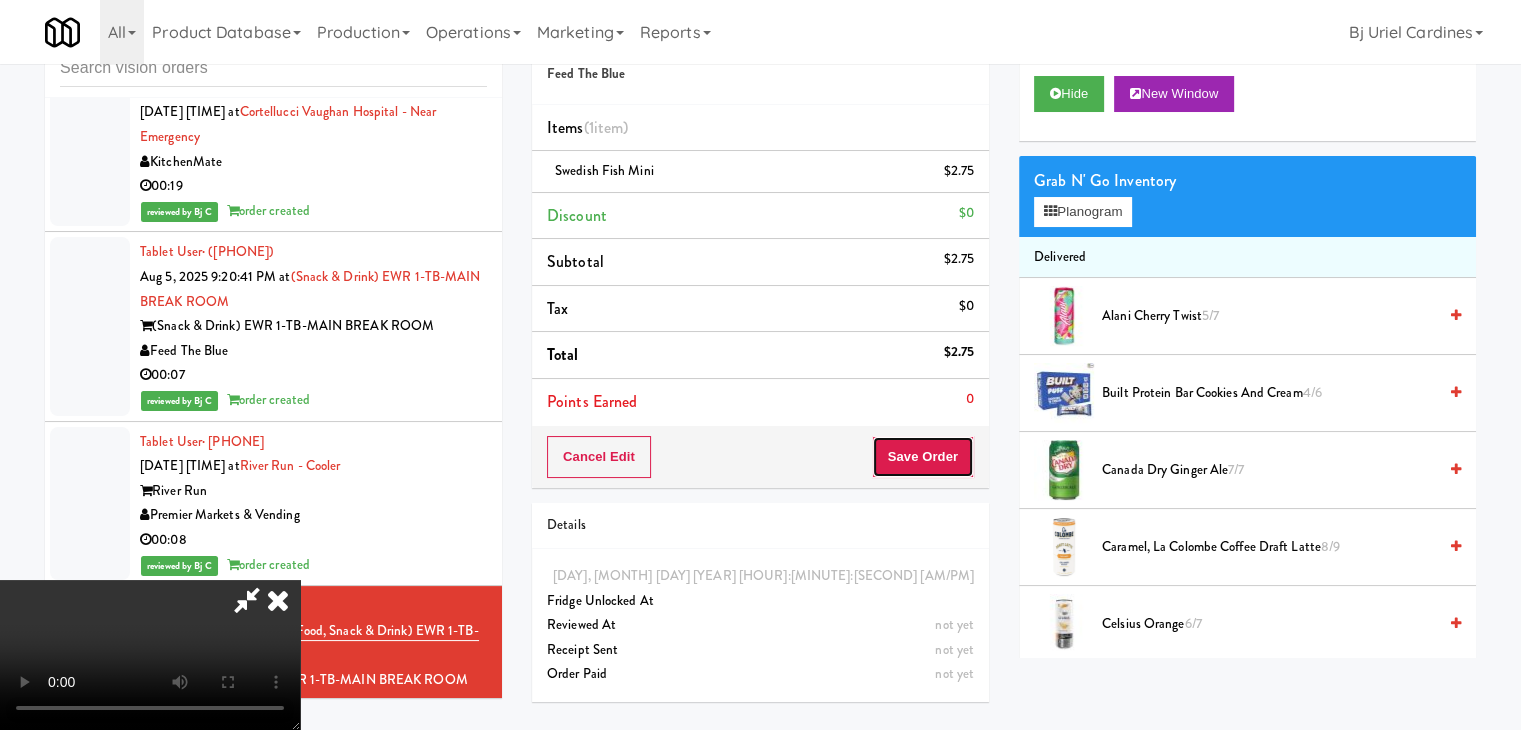 click on "Save Order" at bounding box center (923, 457) 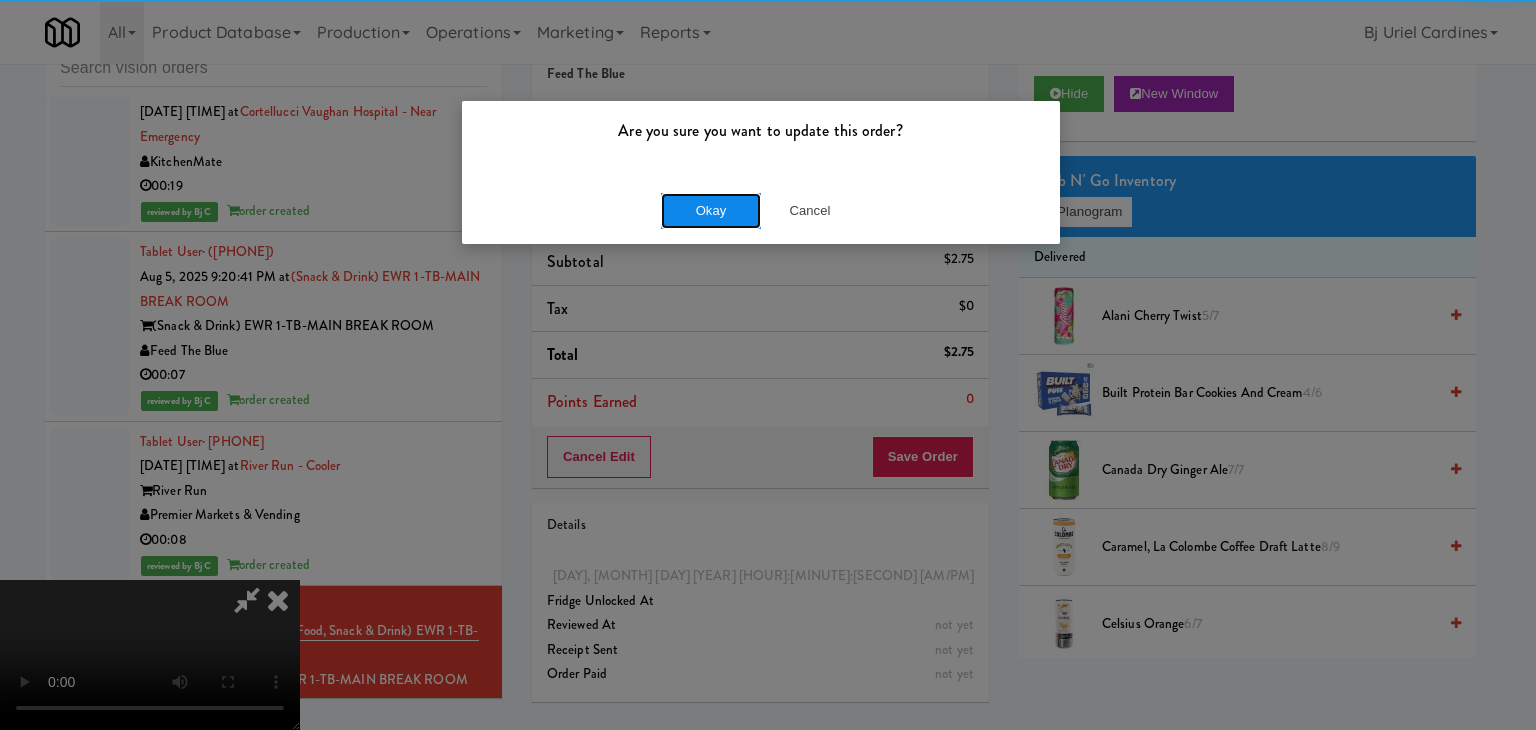 click on "Okay" at bounding box center (711, 211) 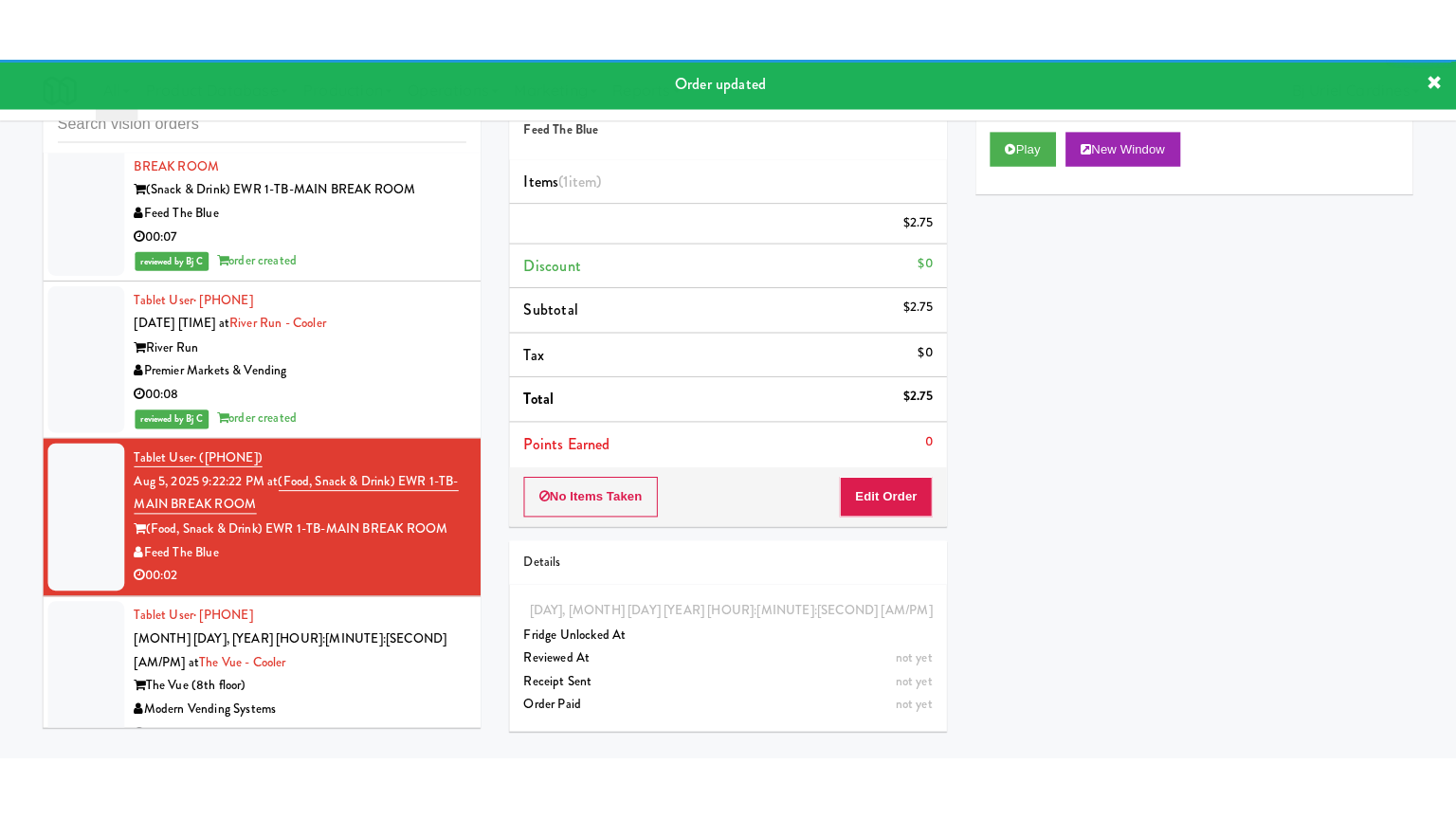 scroll, scrollTop: 17667, scrollLeft: 0, axis: vertical 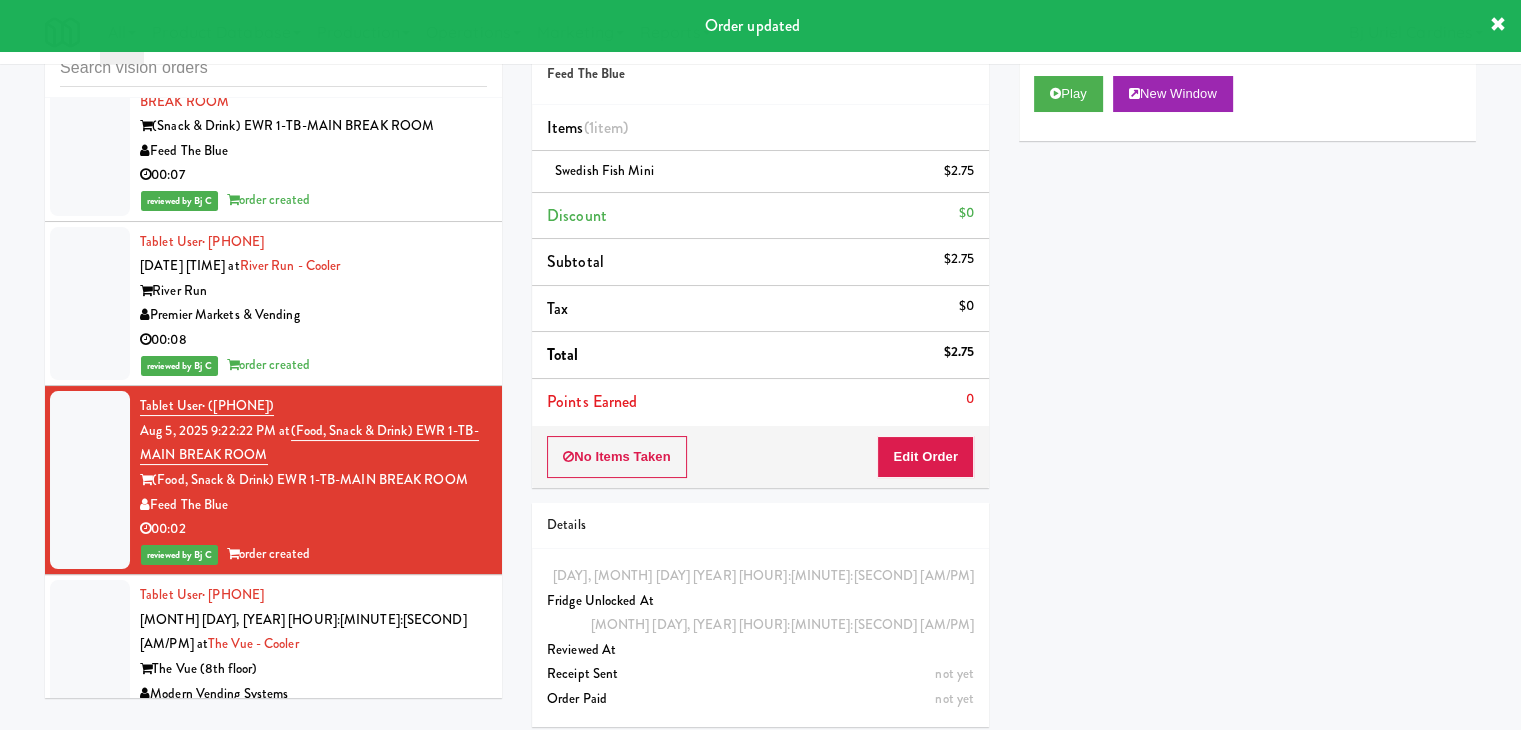 drag, startPoint x: 405, startPoint y: 274, endPoint x: 412, endPoint y: 282, distance: 10.630146 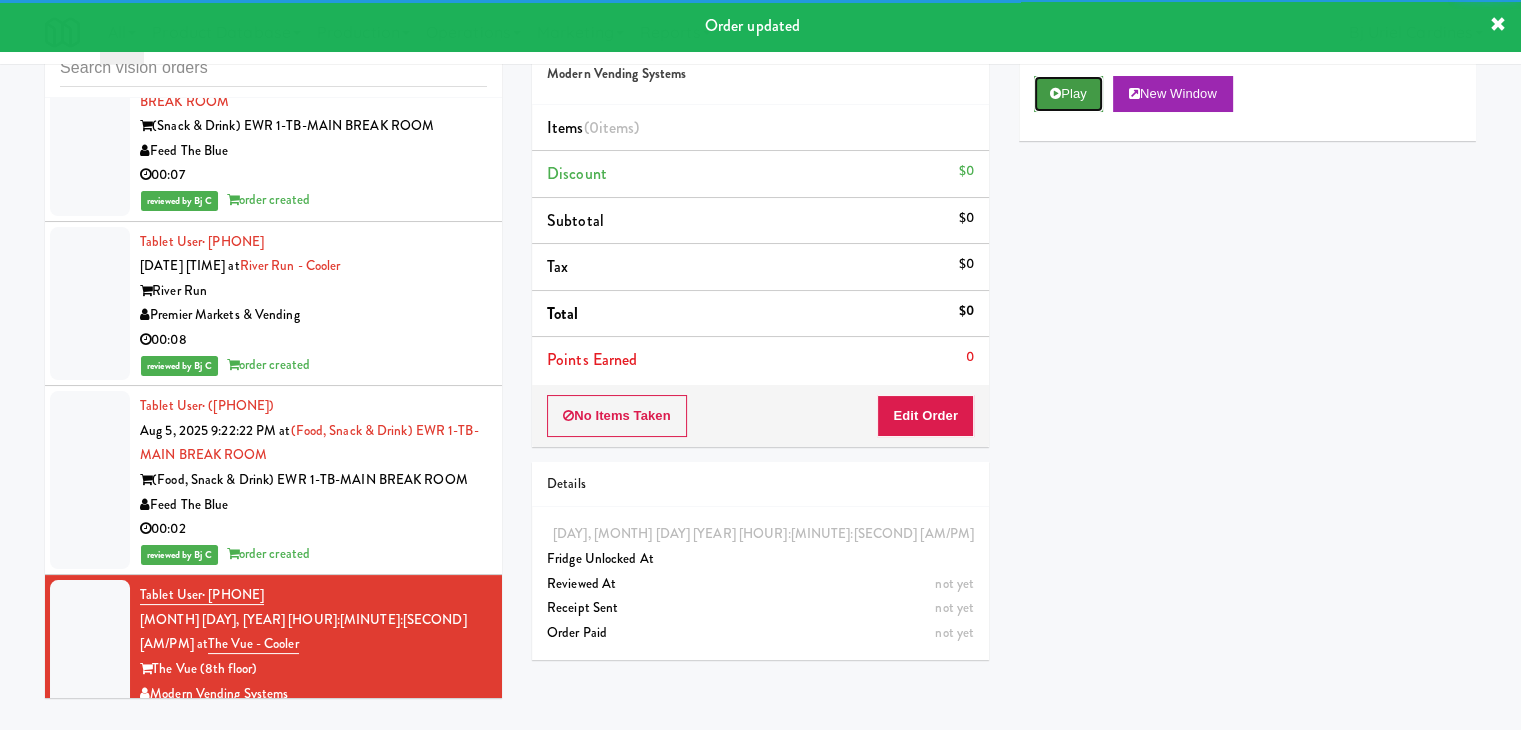 click on "Play" at bounding box center (1068, 94) 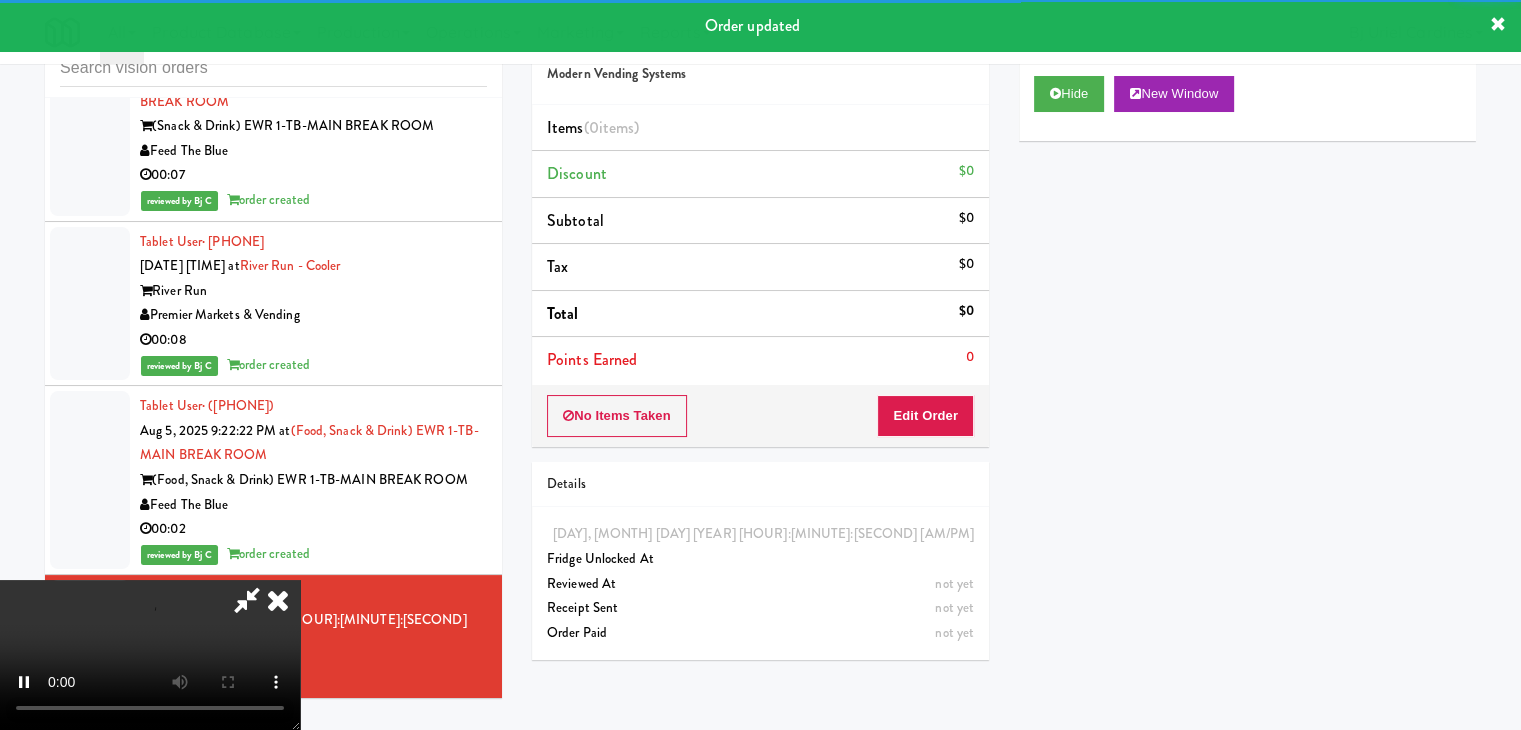 click on "Points Earned  0" at bounding box center [760, 360] 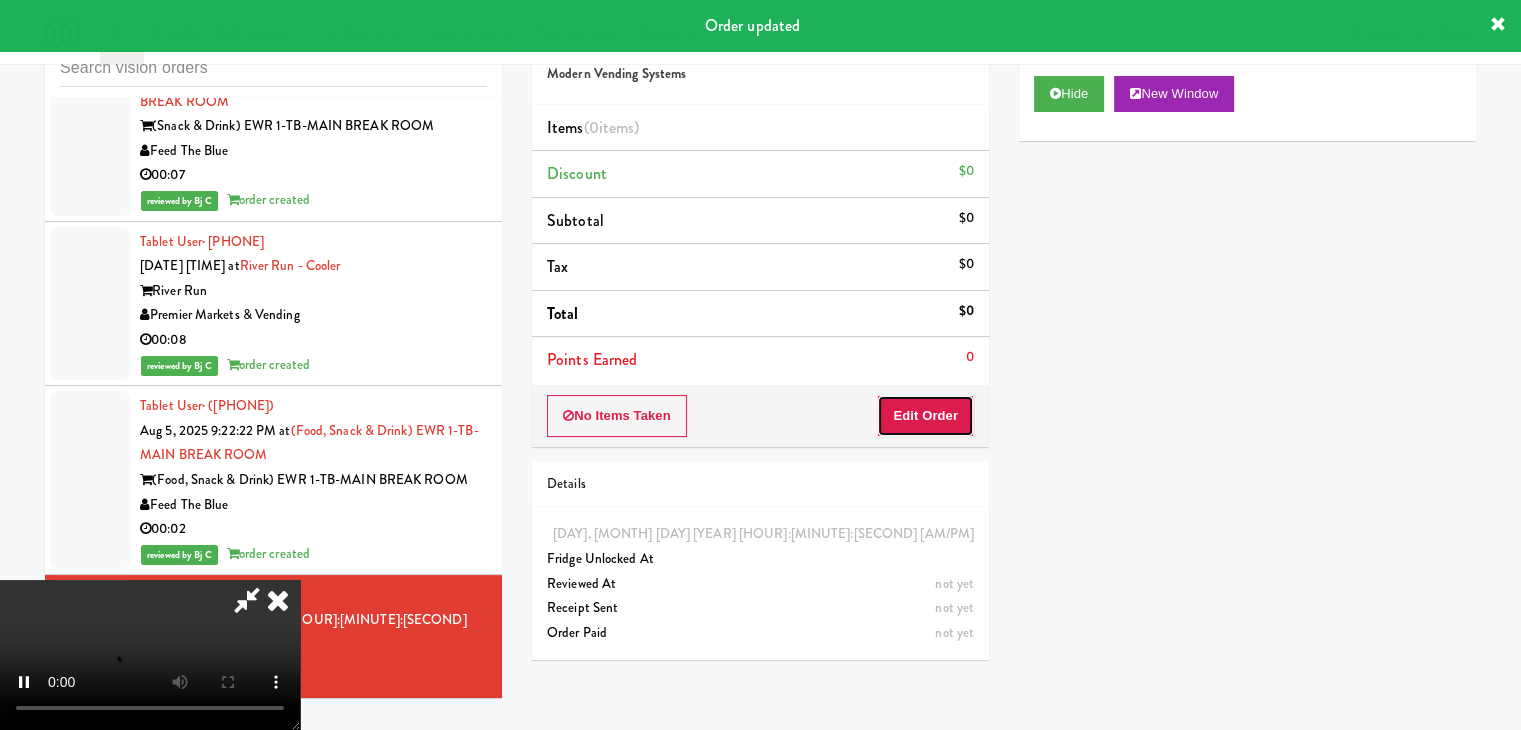 click on "Edit Order" at bounding box center (925, 416) 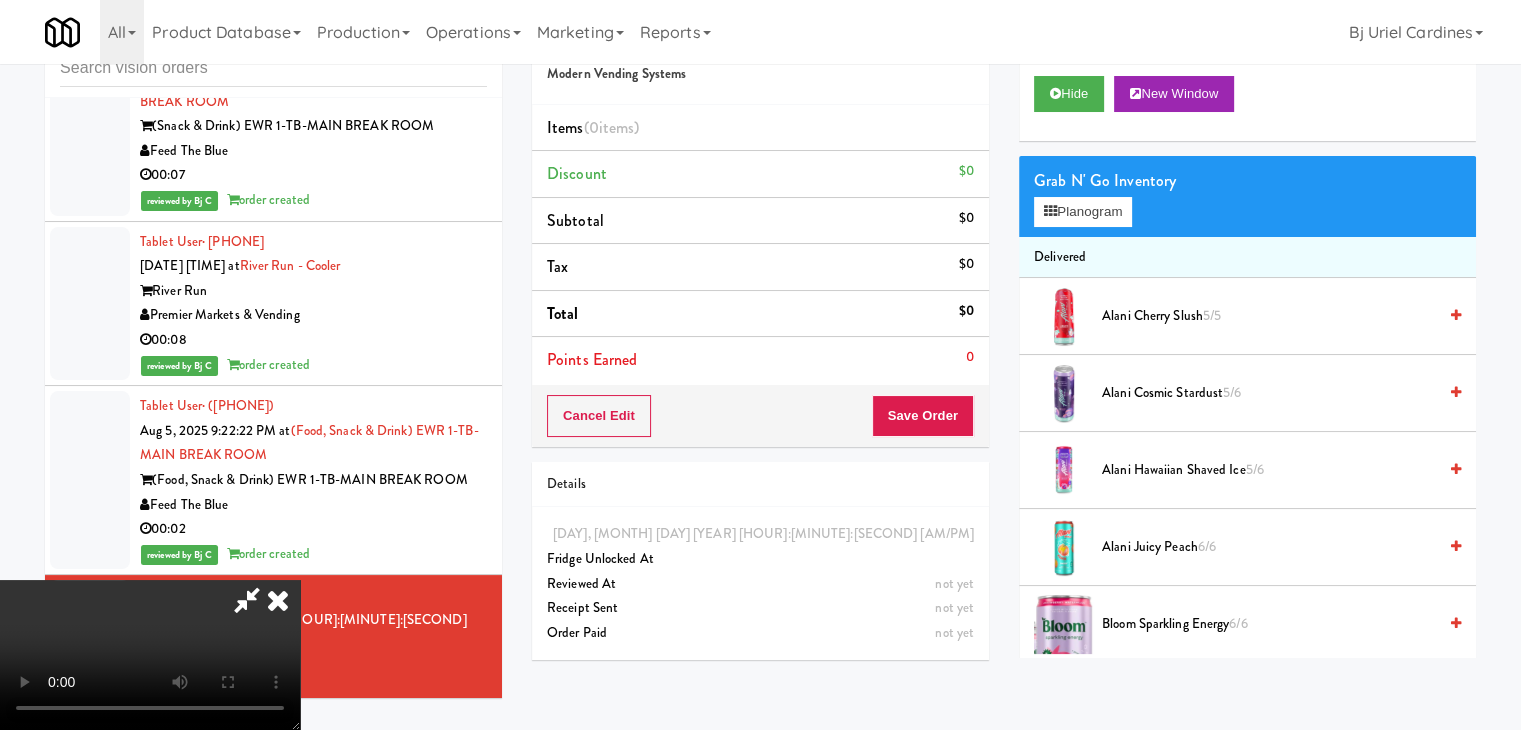 type 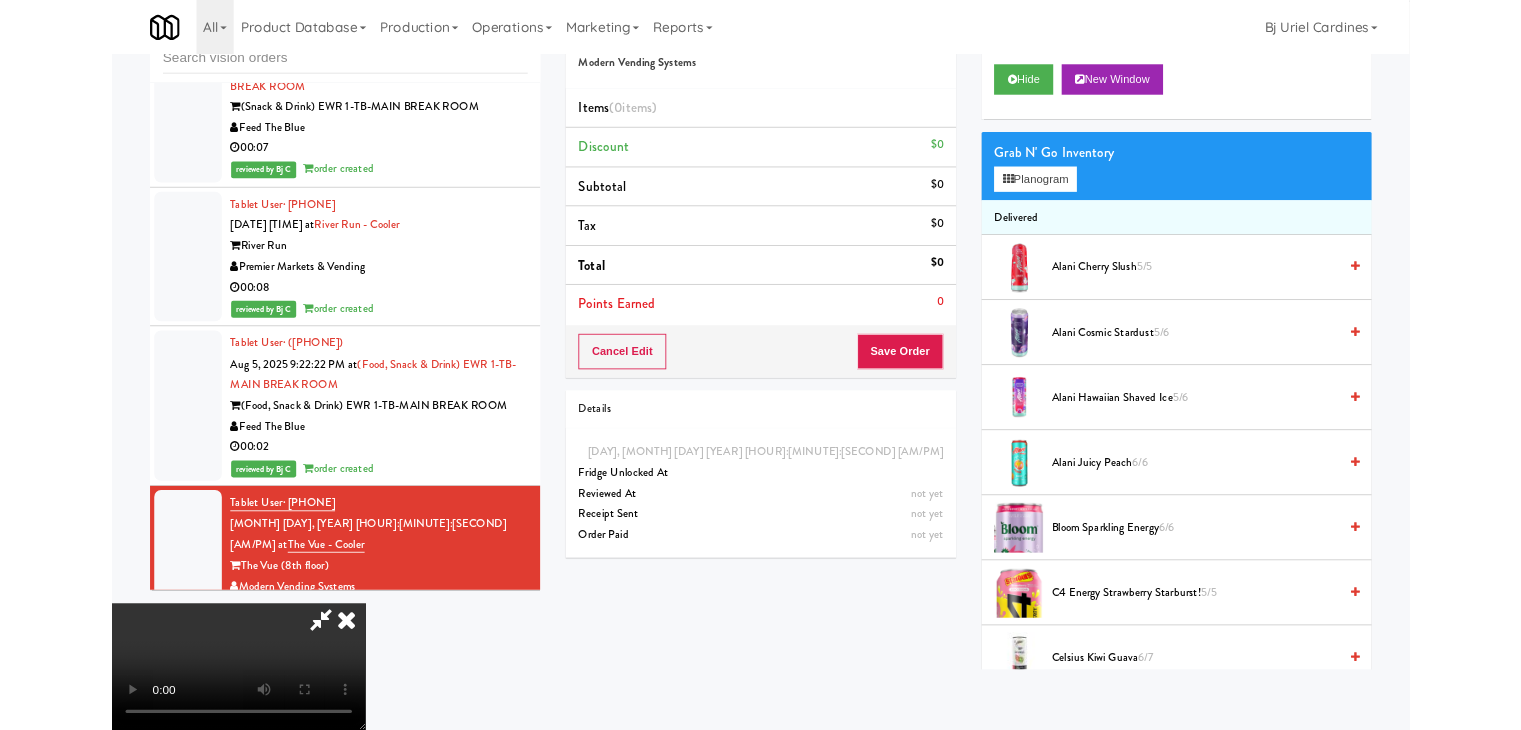 scroll, scrollTop: 18613, scrollLeft: 0, axis: vertical 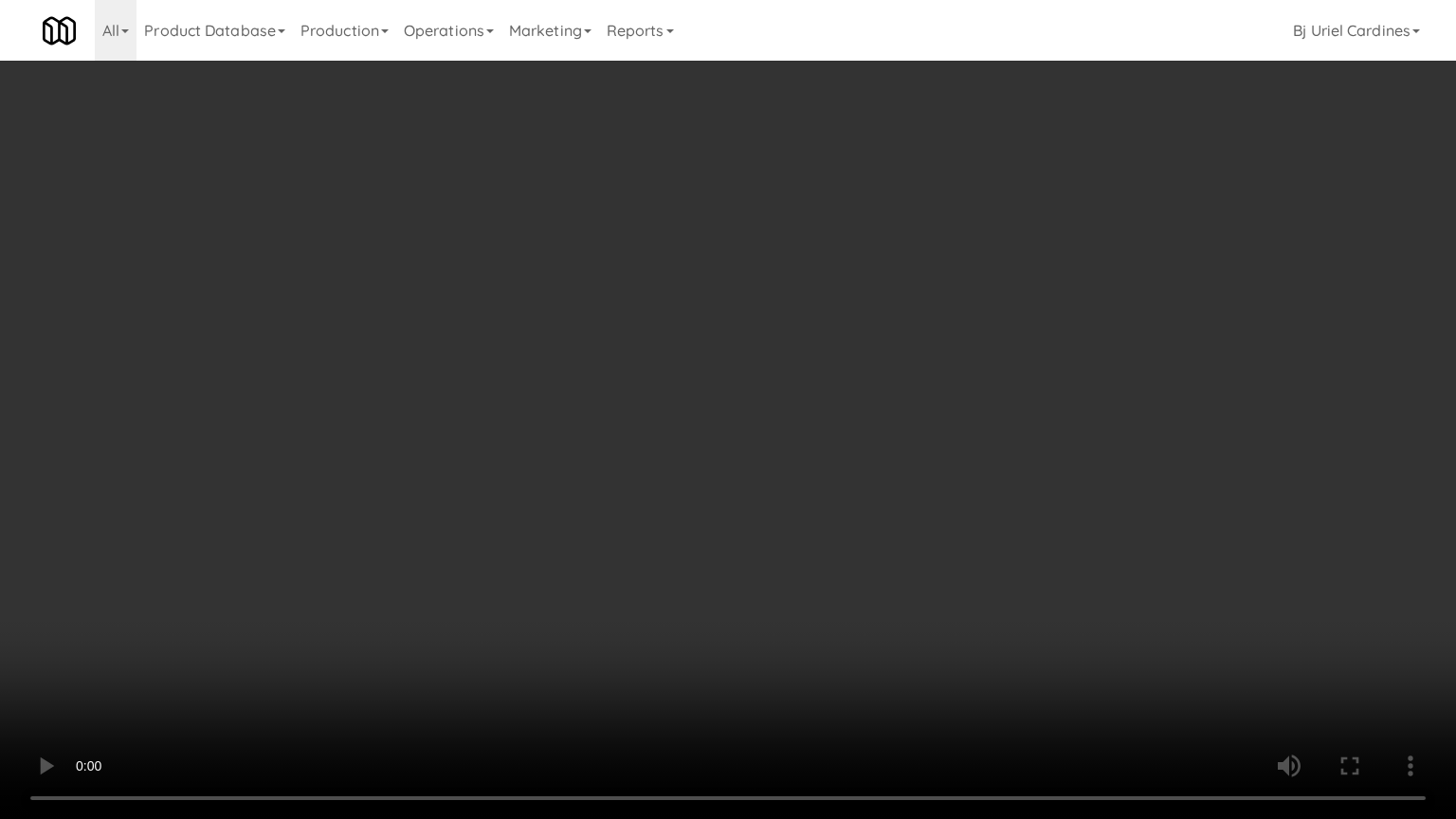 click at bounding box center [728, 410] 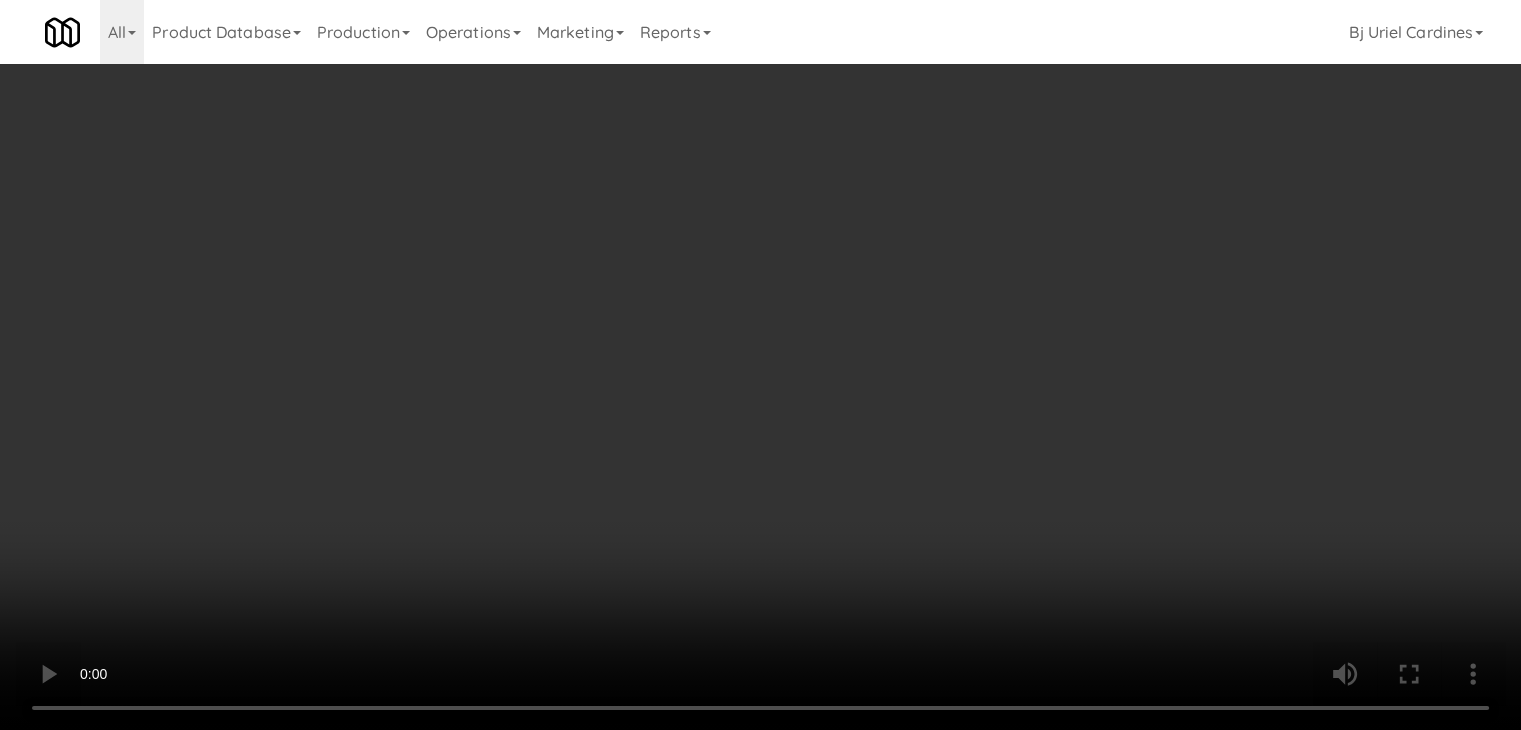 click on "Planogram" at bounding box center [1083, 212] 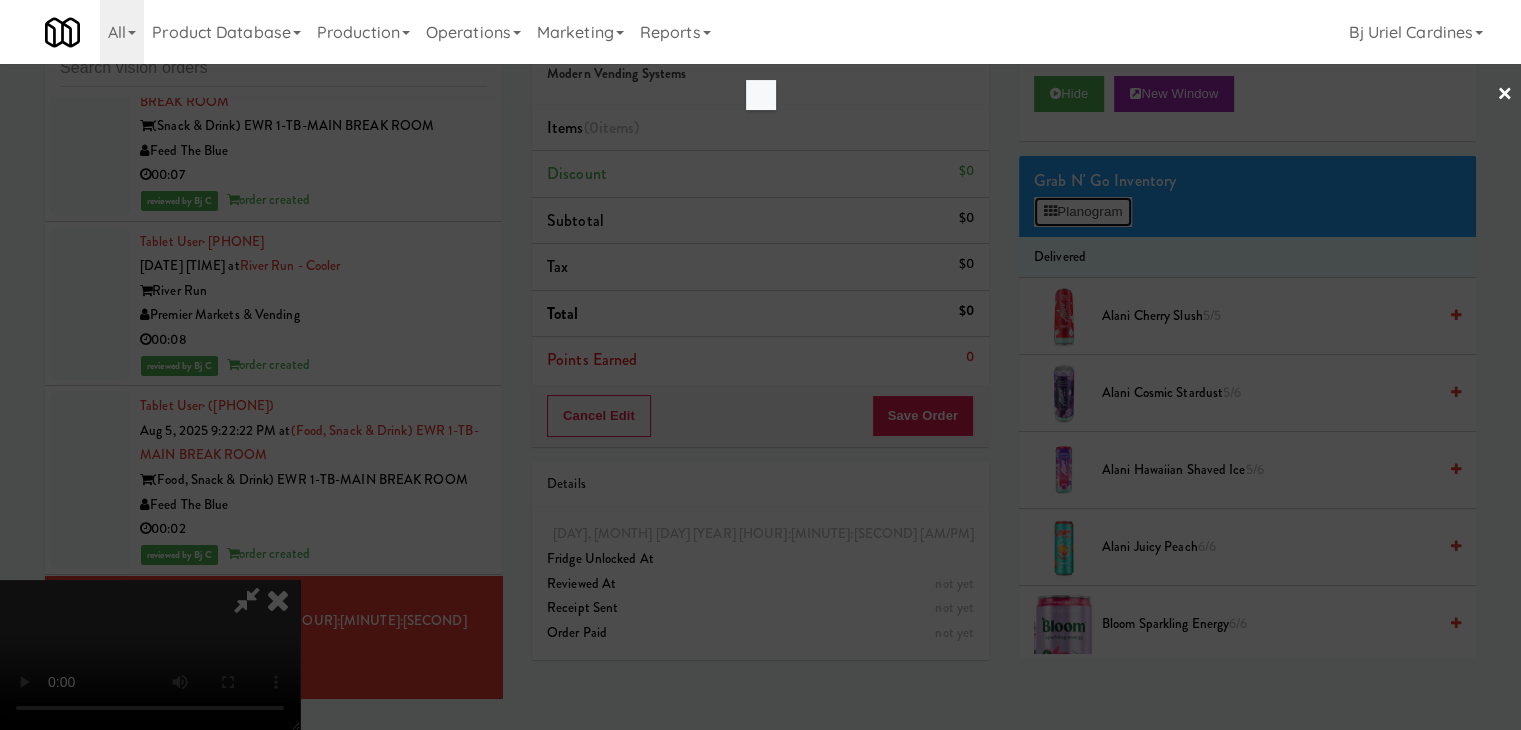 scroll, scrollTop: 18613, scrollLeft: 0, axis: vertical 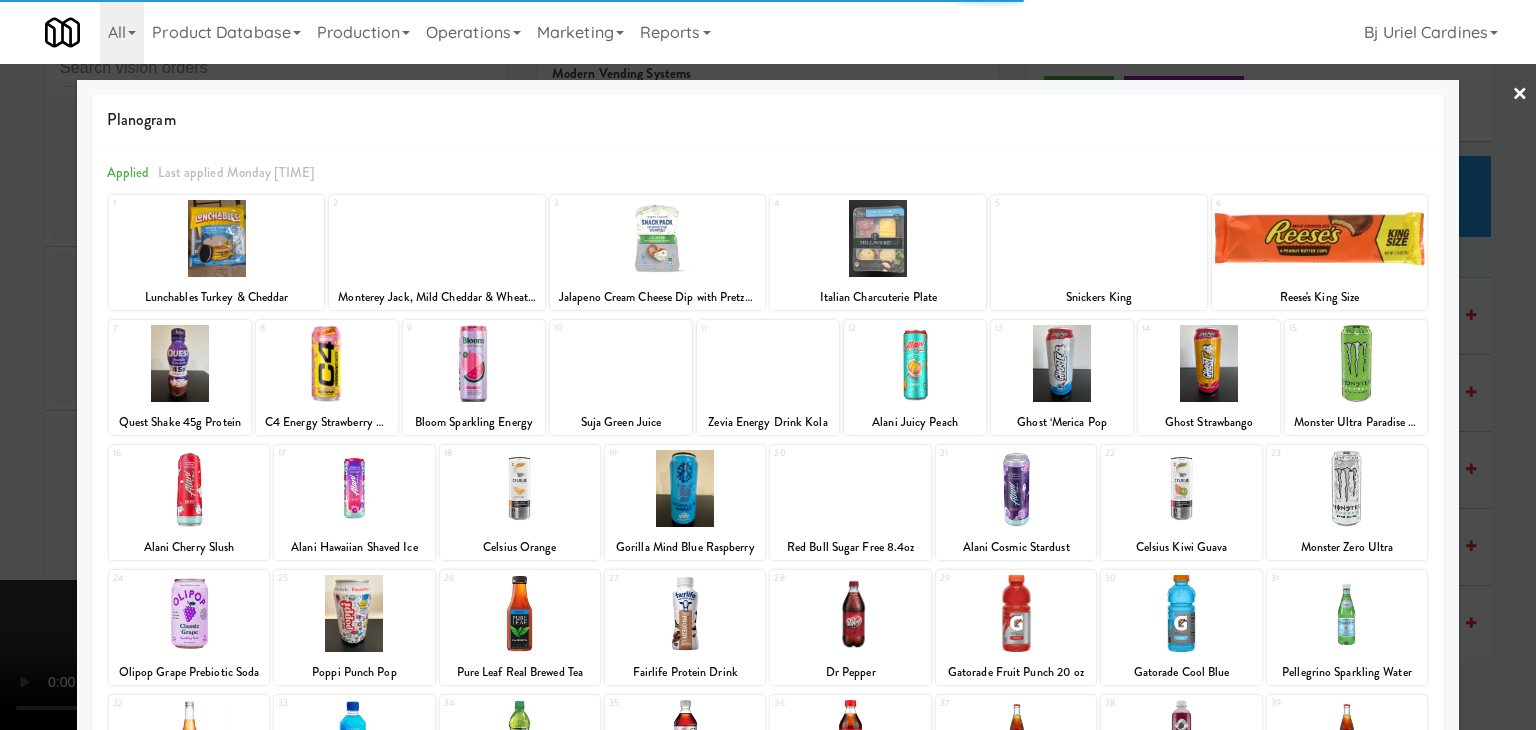 drag, startPoint x: 1342, startPoint y: 473, endPoint x: 1426, endPoint y: 474, distance: 84.00595 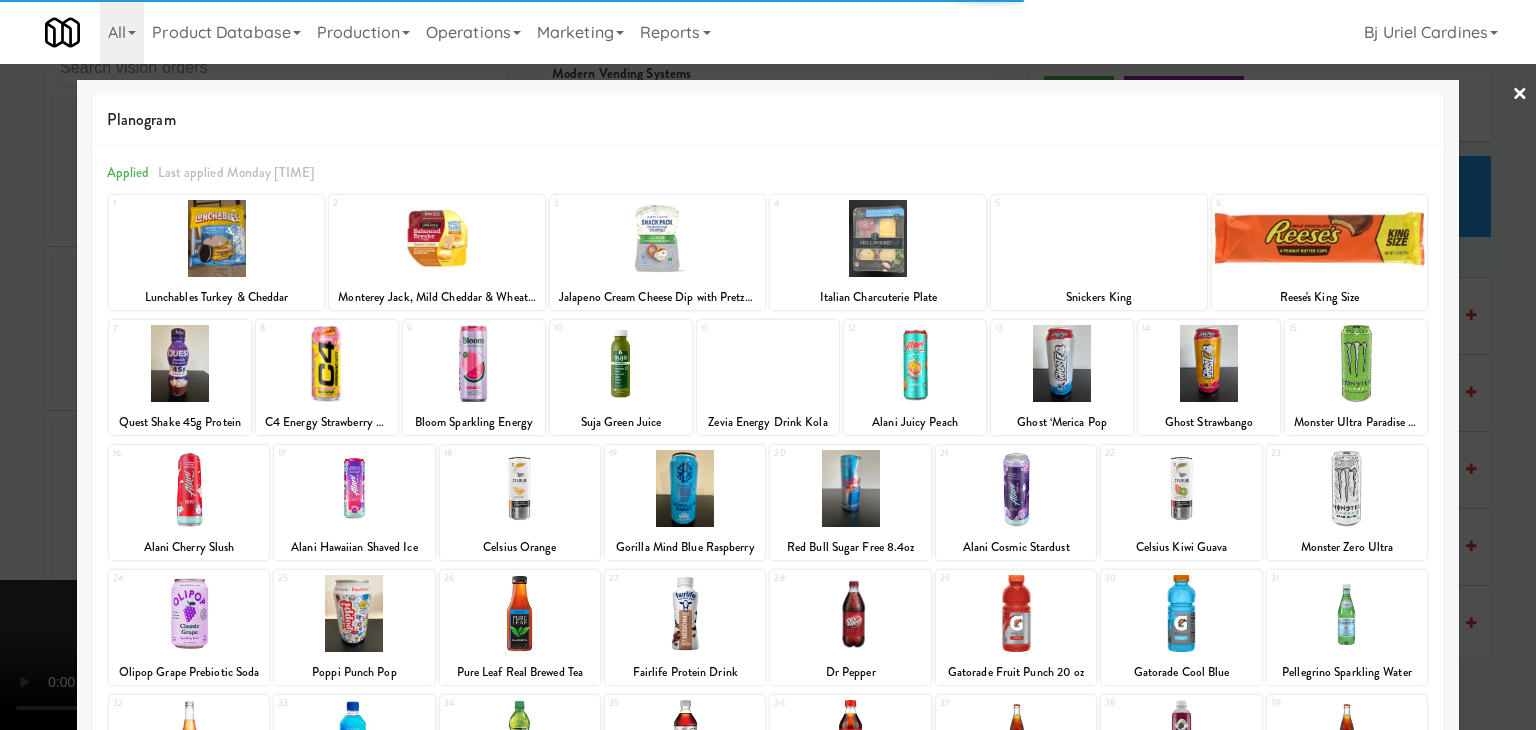click at bounding box center (1347, 488) 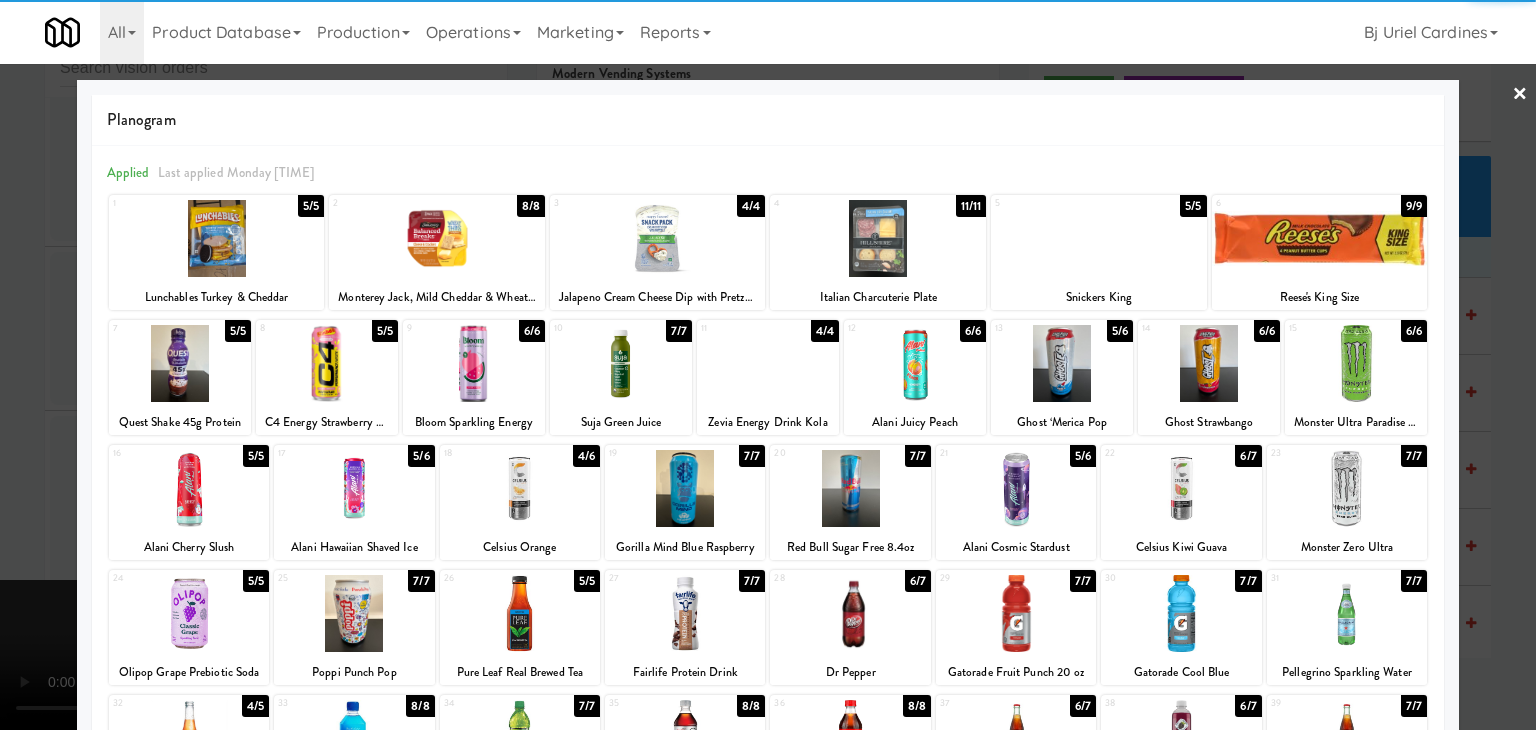 click at bounding box center (768, 365) 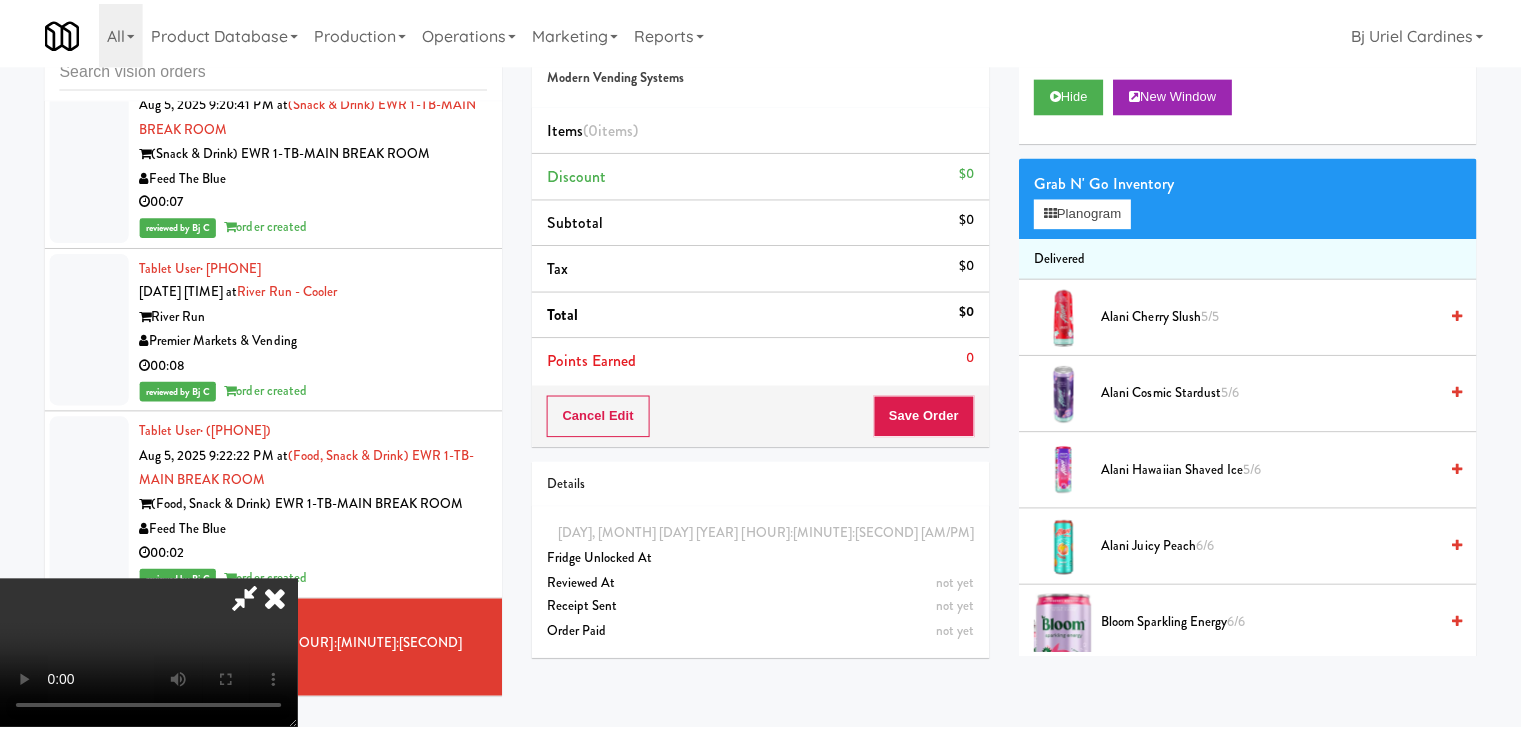 scroll, scrollTop: 18638, scrollLeft: 0, axis: vertical 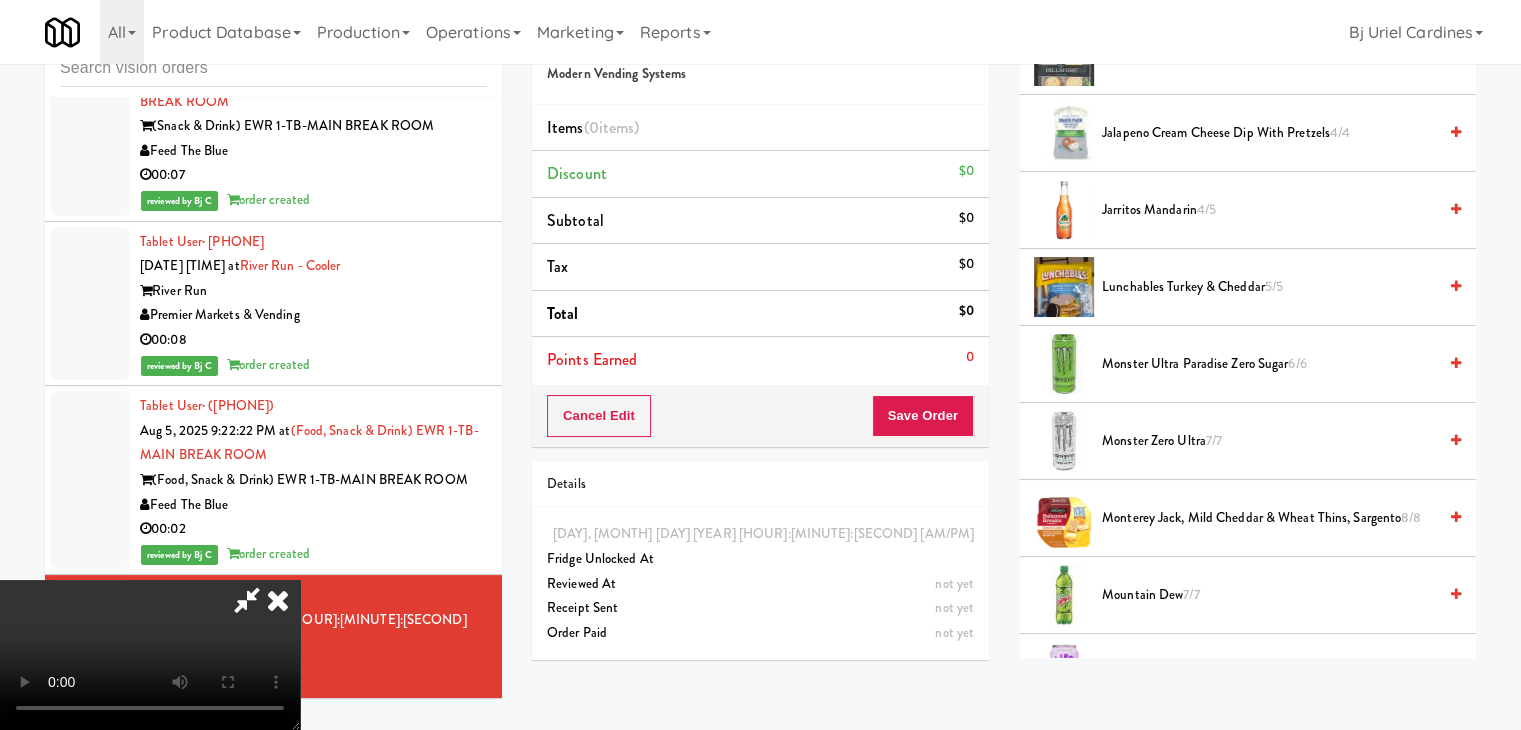click on "Monster Zero Ultra  7/7" at bounding box center [1269, 441] 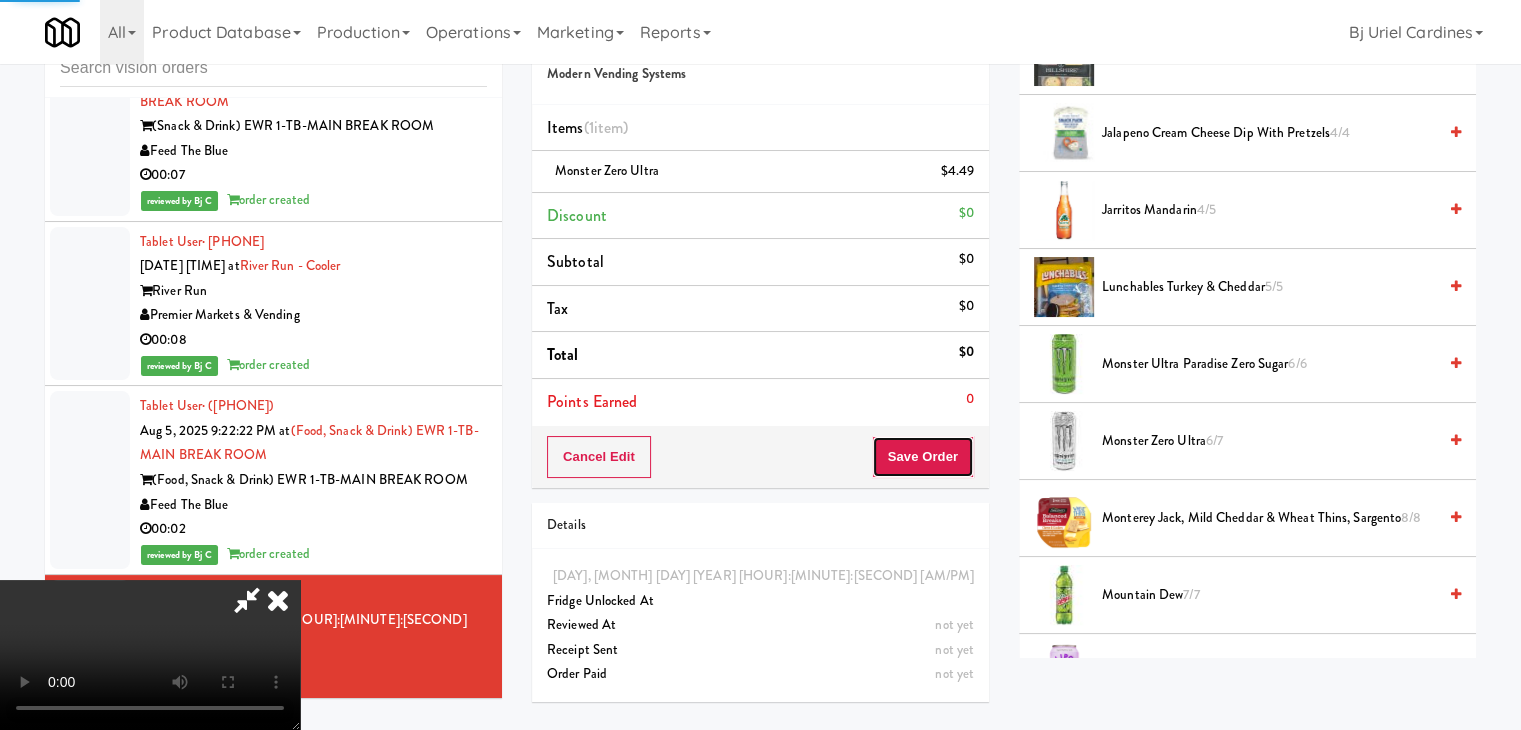 click on "Save Order" at bounding box center (923, 457) 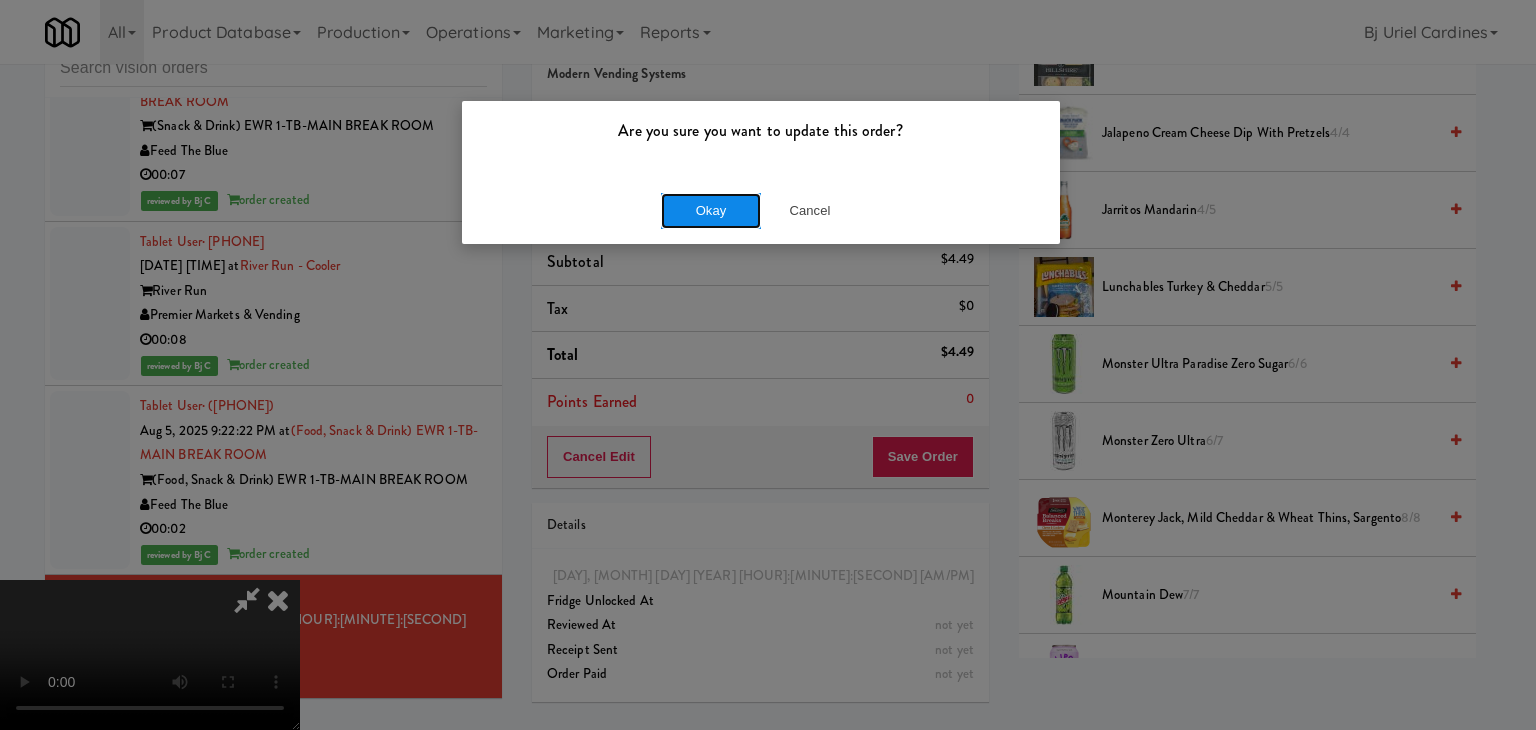 click on "Okay" at bounding box center [711, 211] 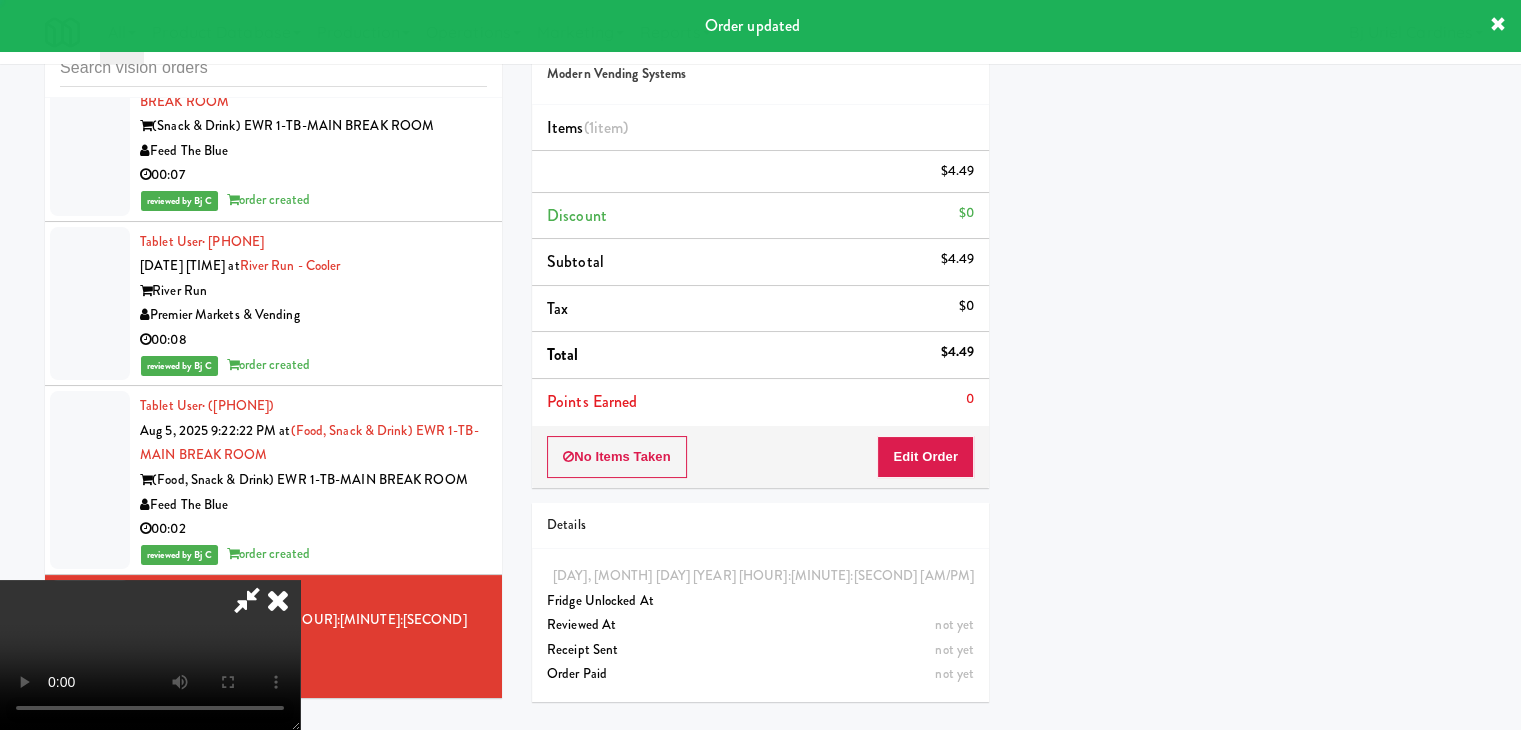 scroll, scrollTop: 152, scrollLeft: 0, axis: vertical 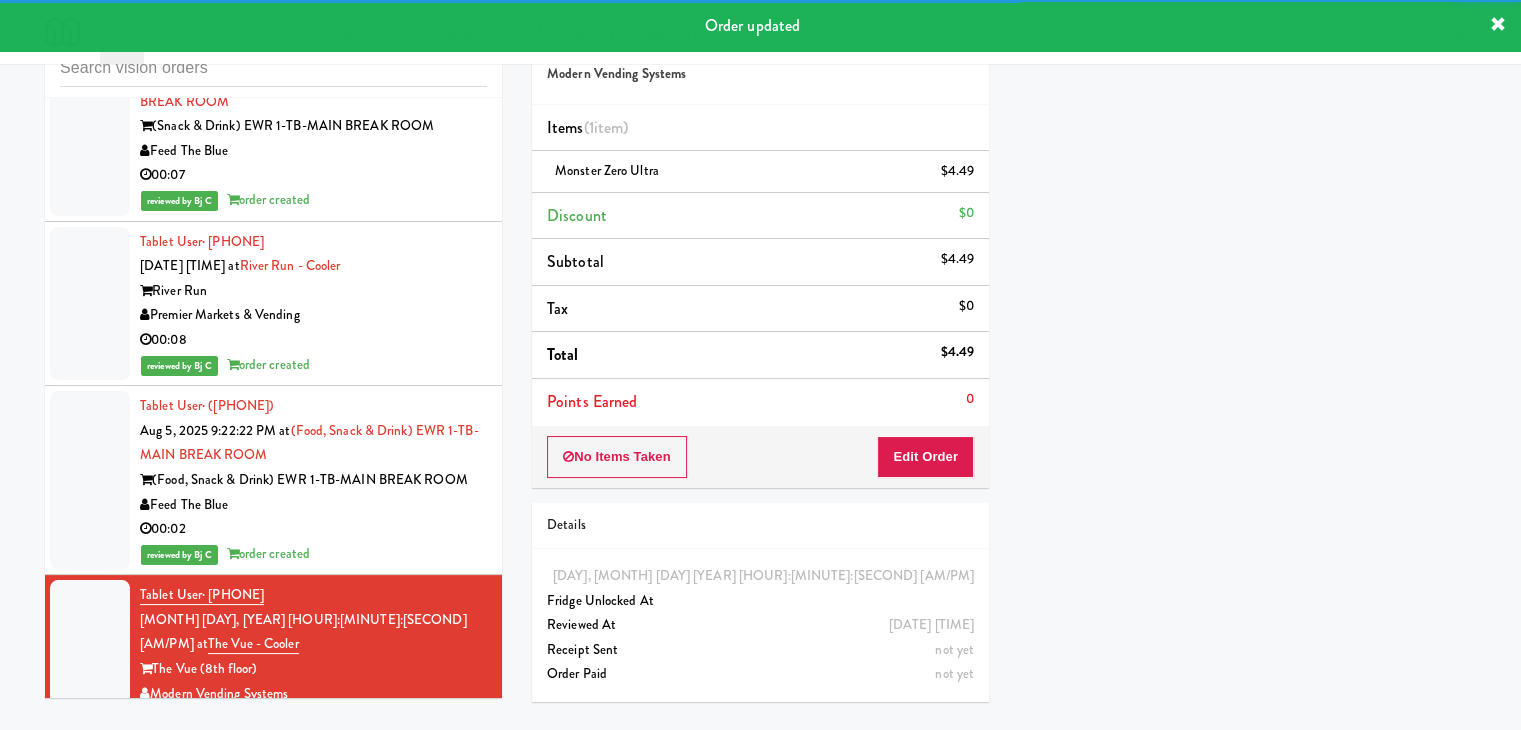 click on "Pennys DC" at bounding box center (313, 858) 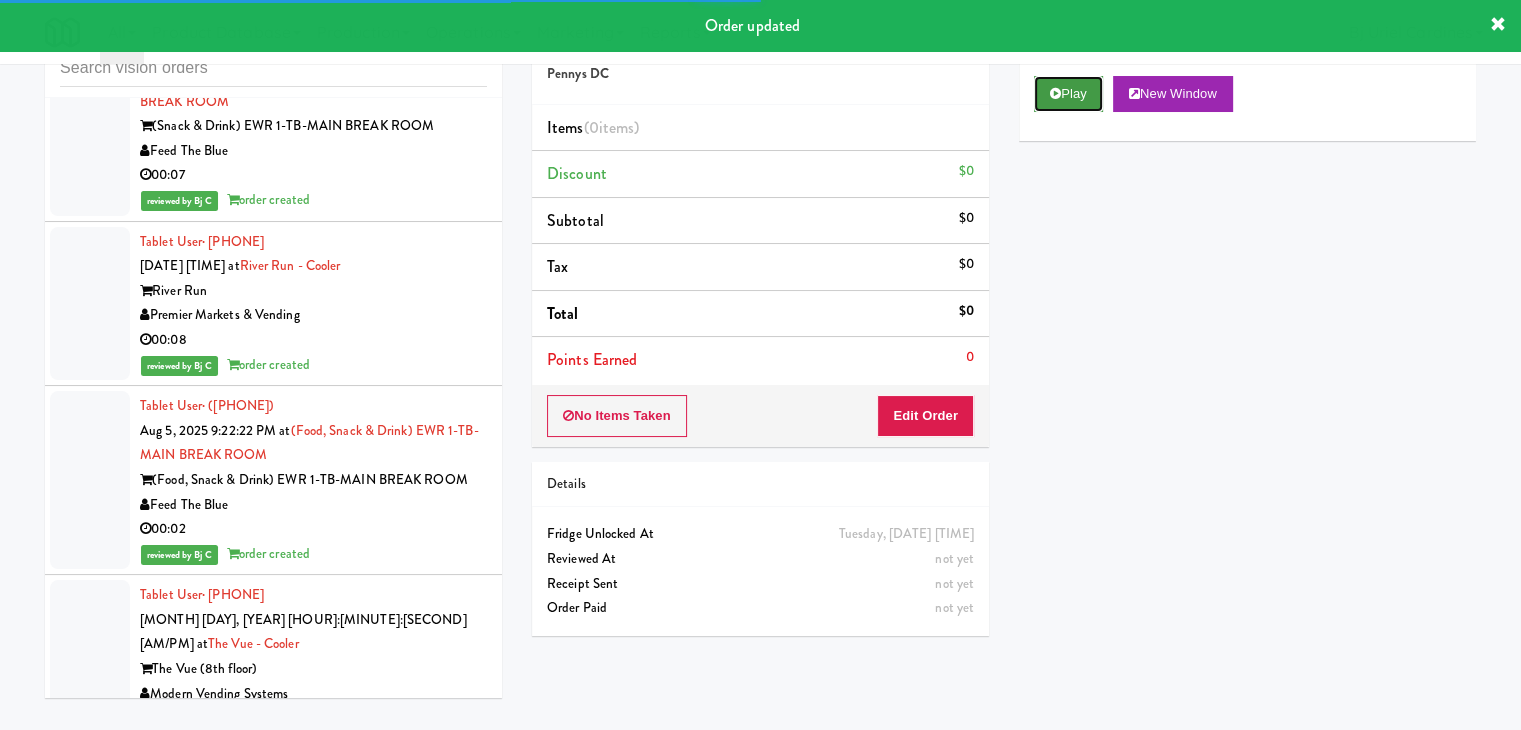drag, startPoint x: 1061, startPoint y: 79, endPoint x: 1056, endPoint y: 106, distance: 27.45906 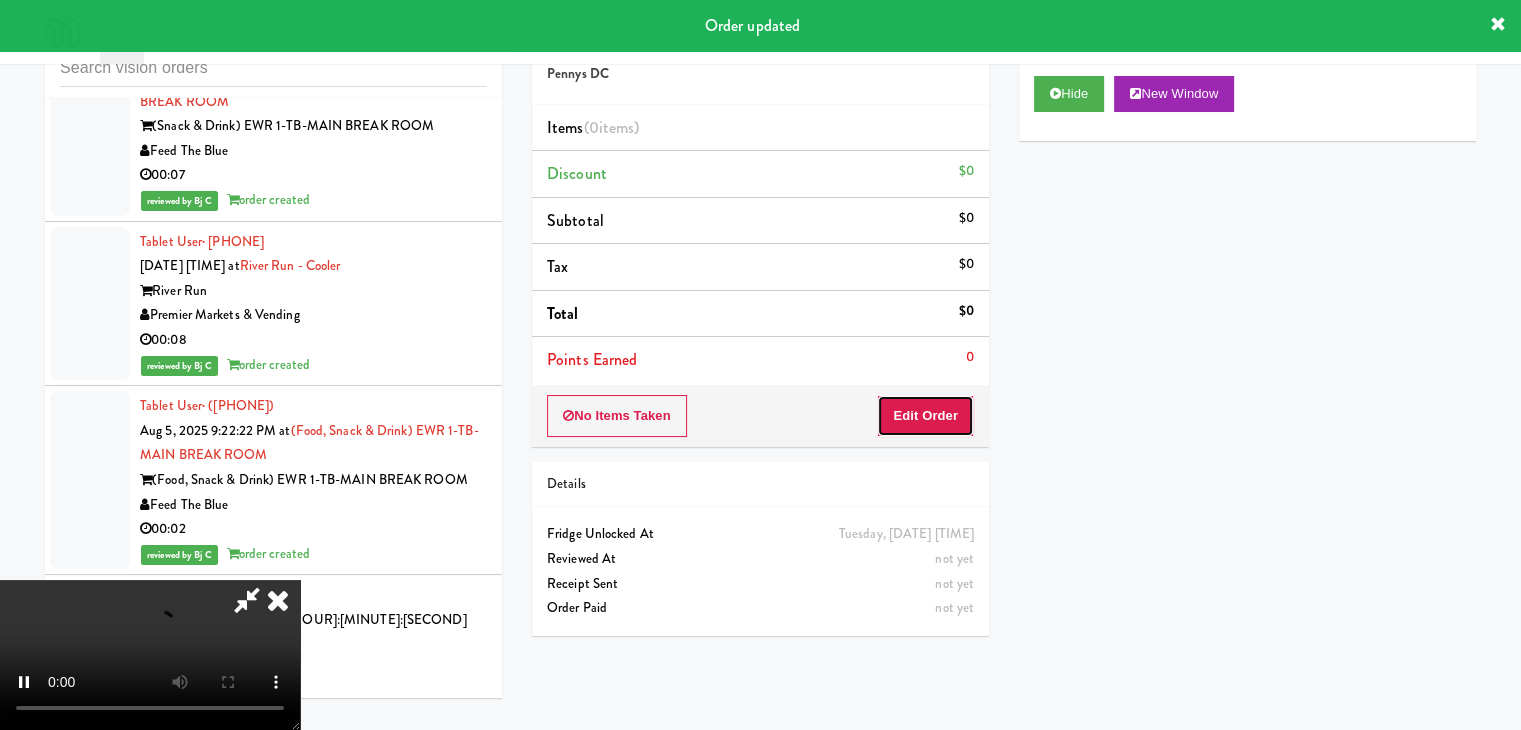 click on "Edit Order" at bounding box center [925, 416] 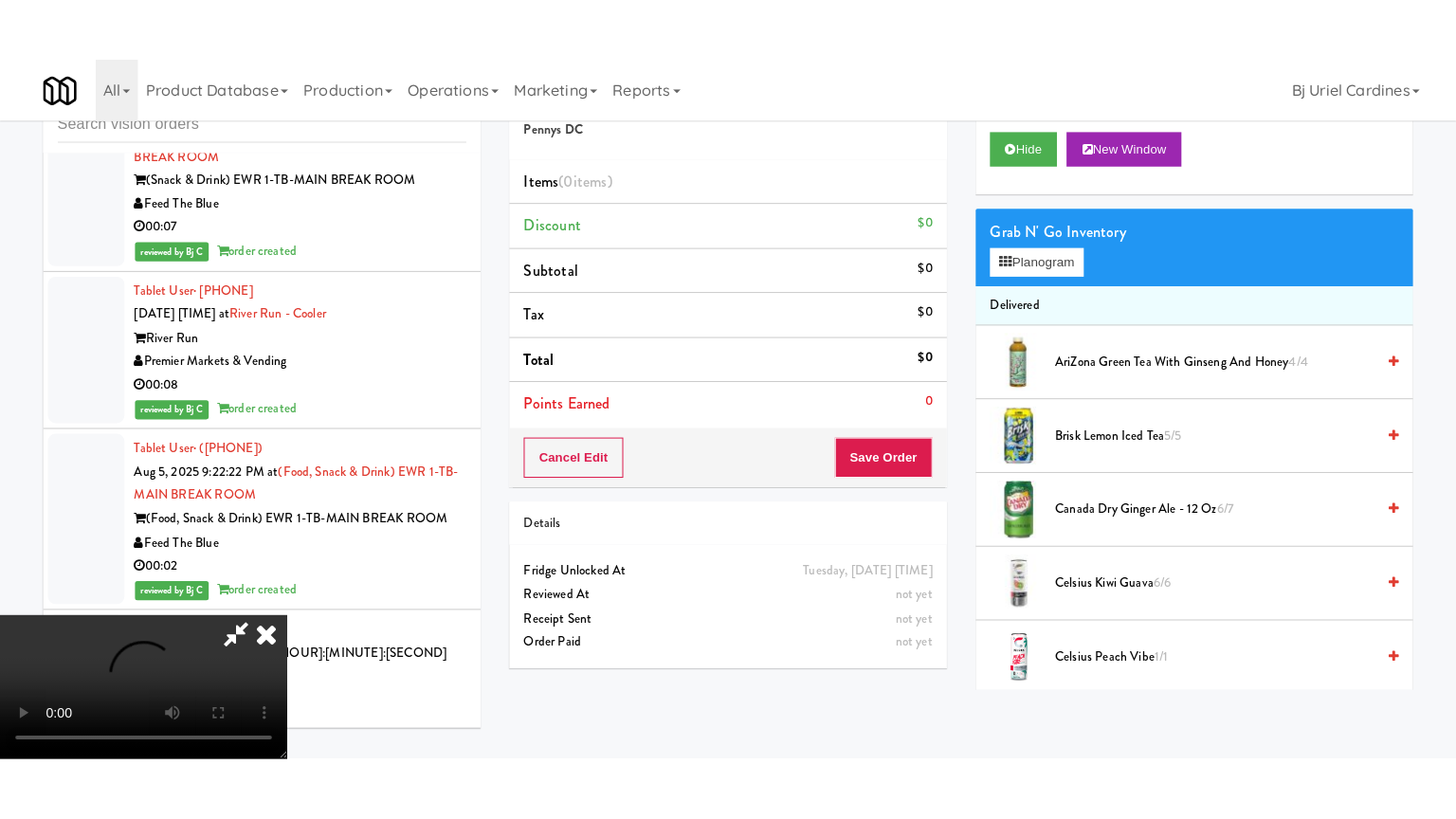 scroll, scrollTop: 266, scrollLeft: 0, axis: vertical 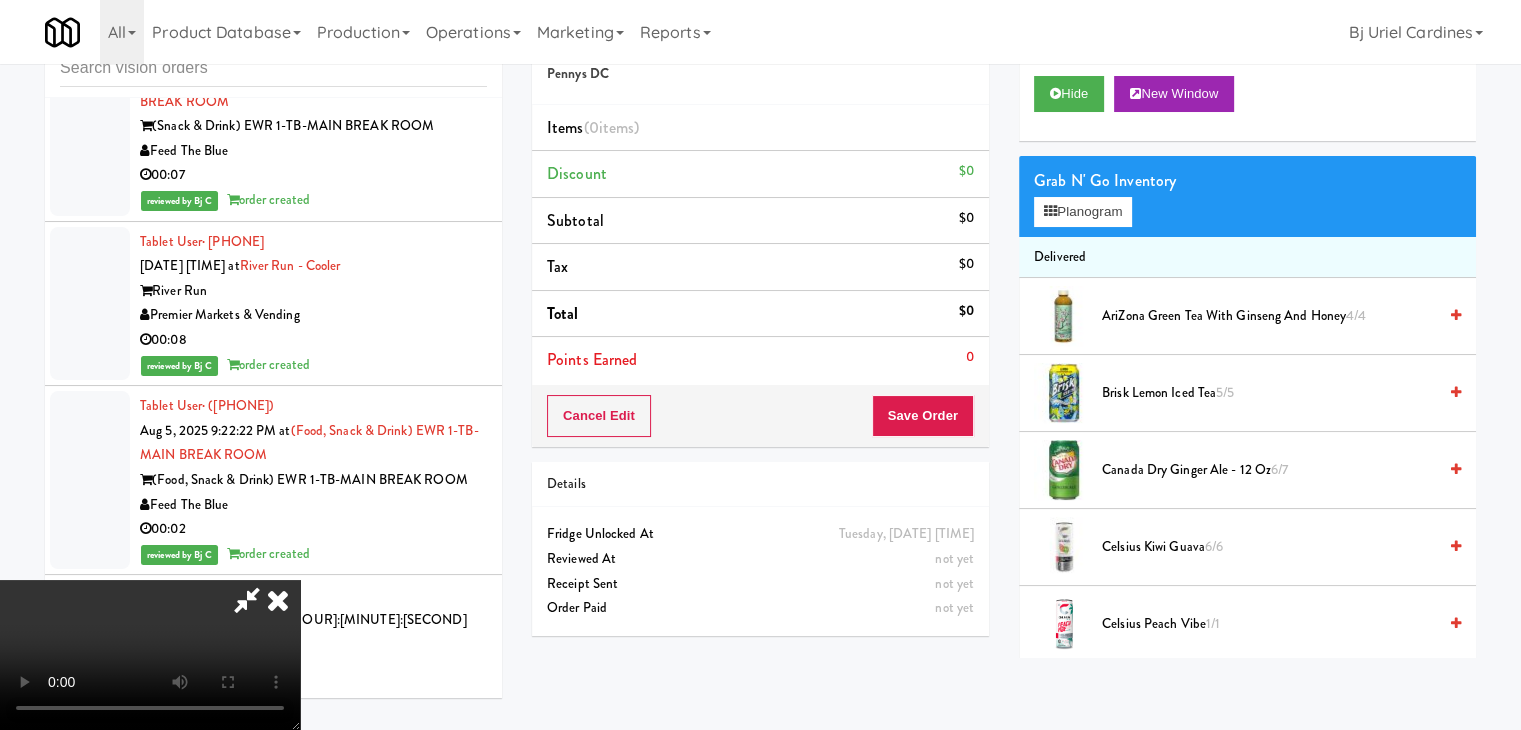 type 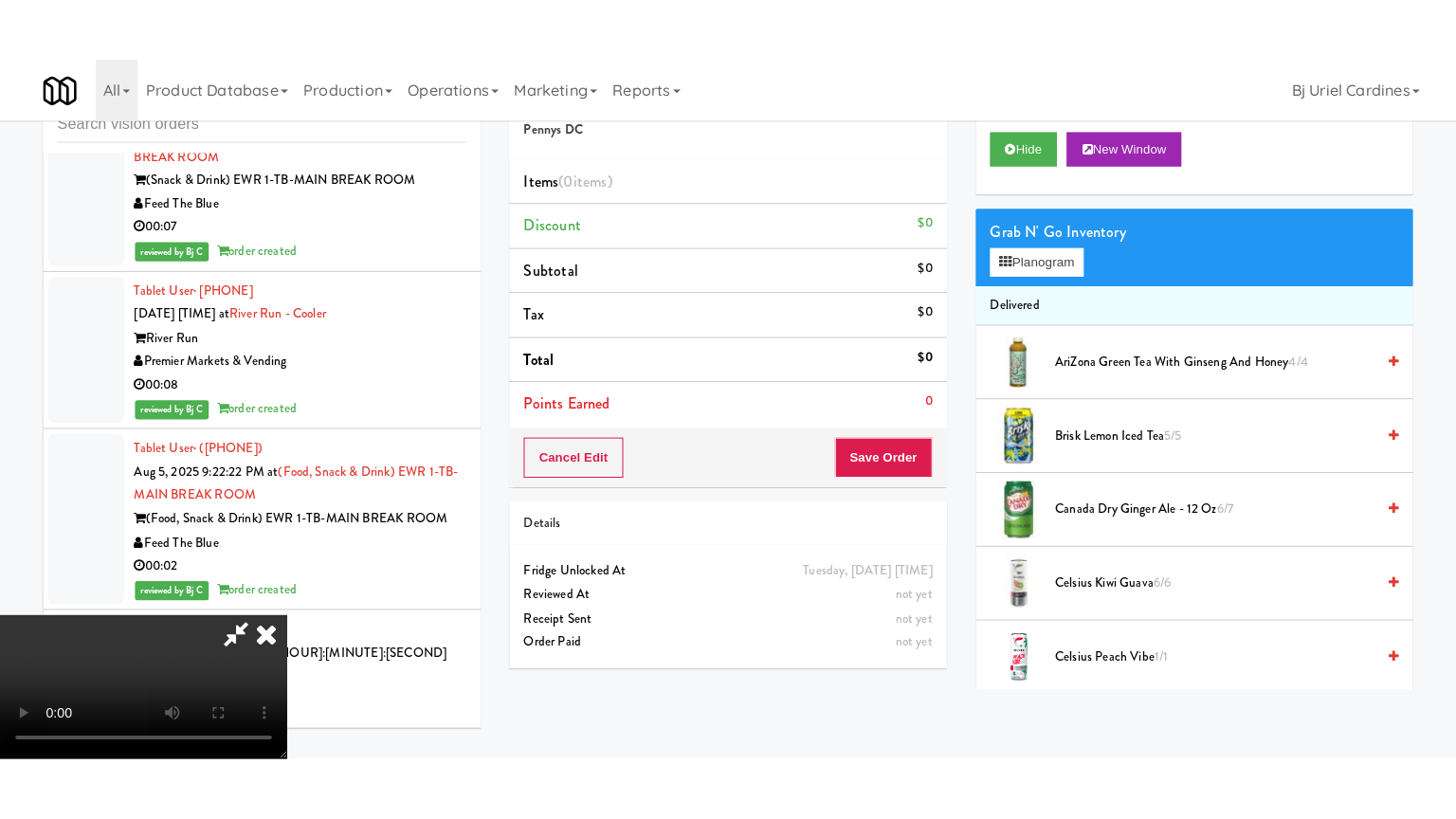 scroll, scrollTop: 0, scrollLeft: 0, axis: both 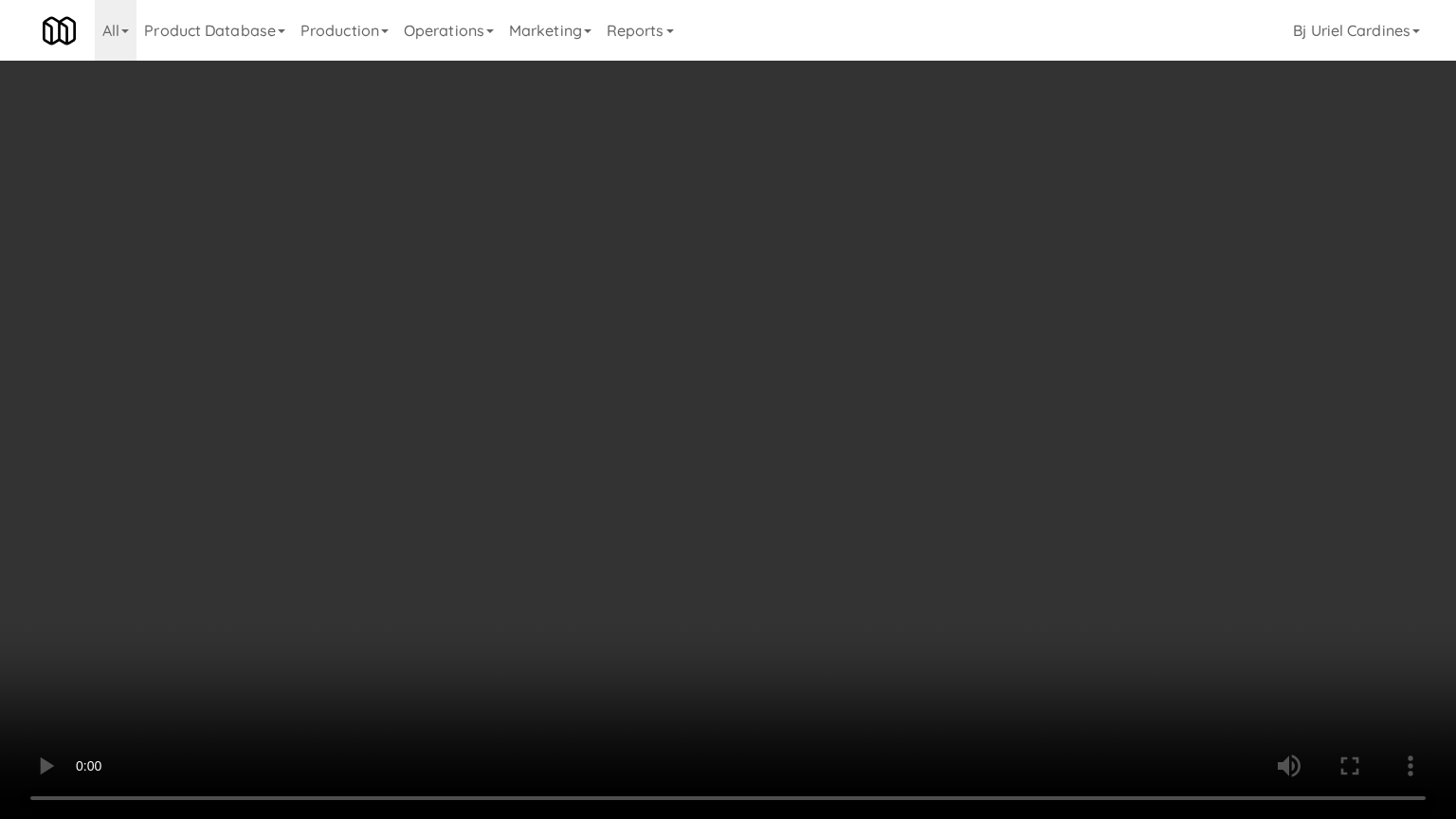 click at bounding box center (728, 410) 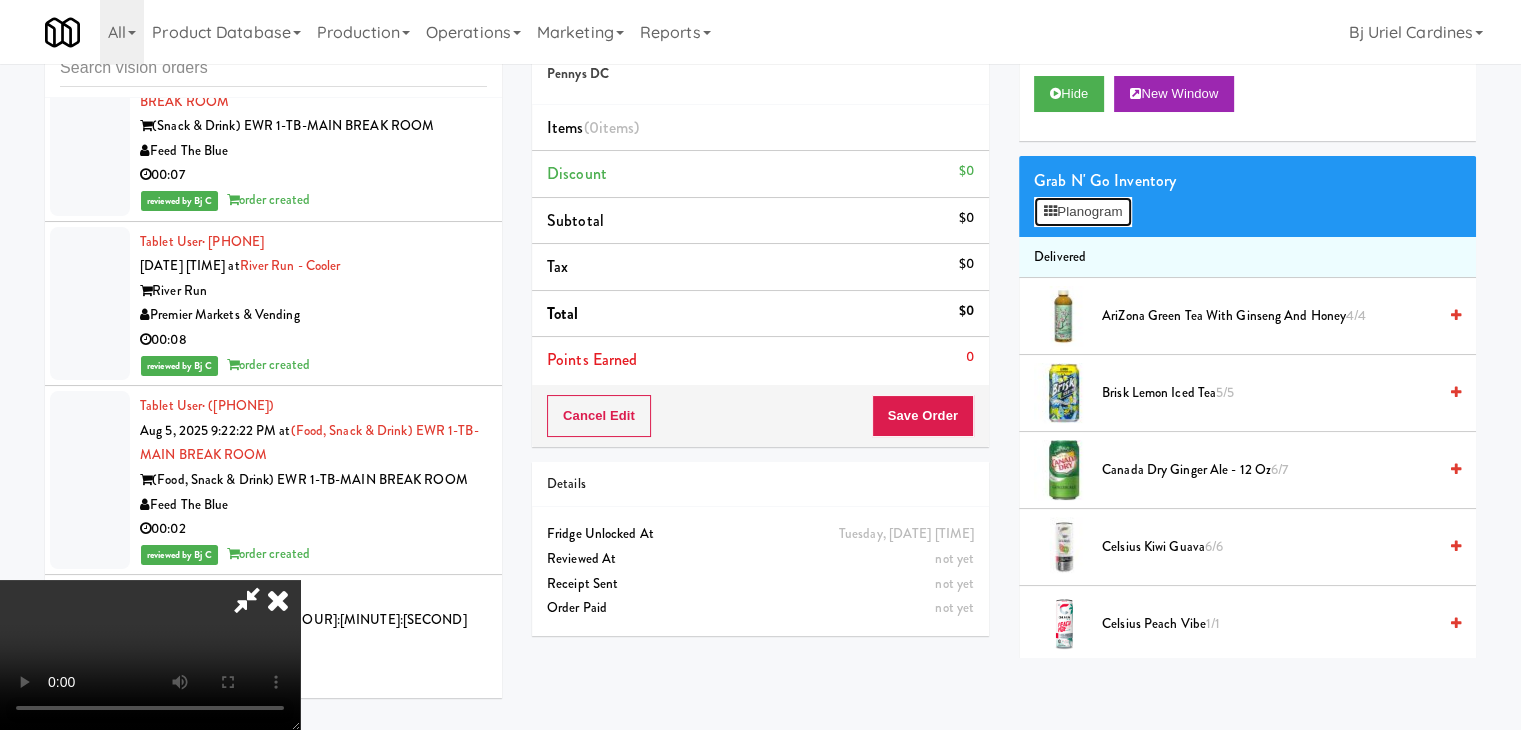 click on "Planogram" at bounding box center [1083, 212] 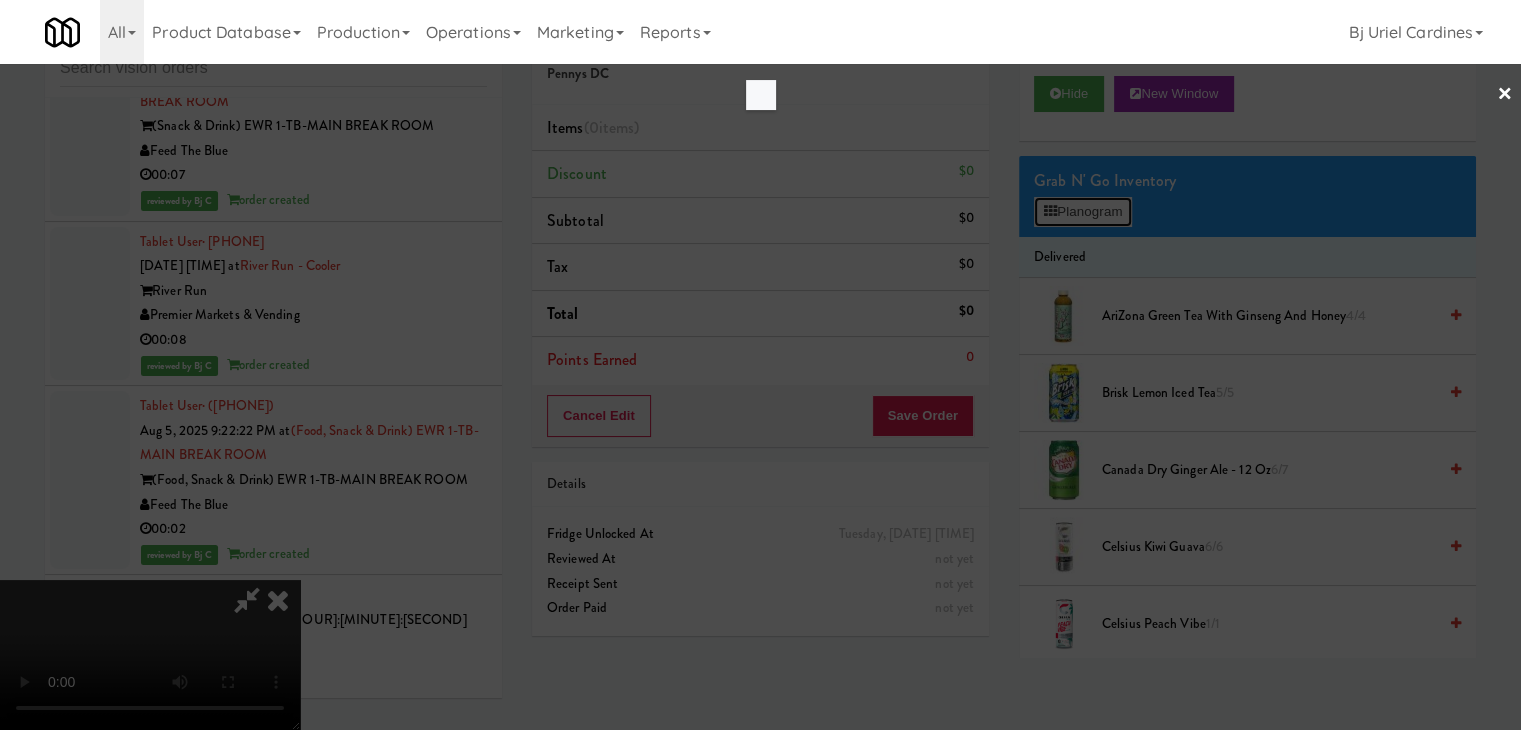 scroll, scrollTop: 18613, scrollLeft: 0, axis: vertical 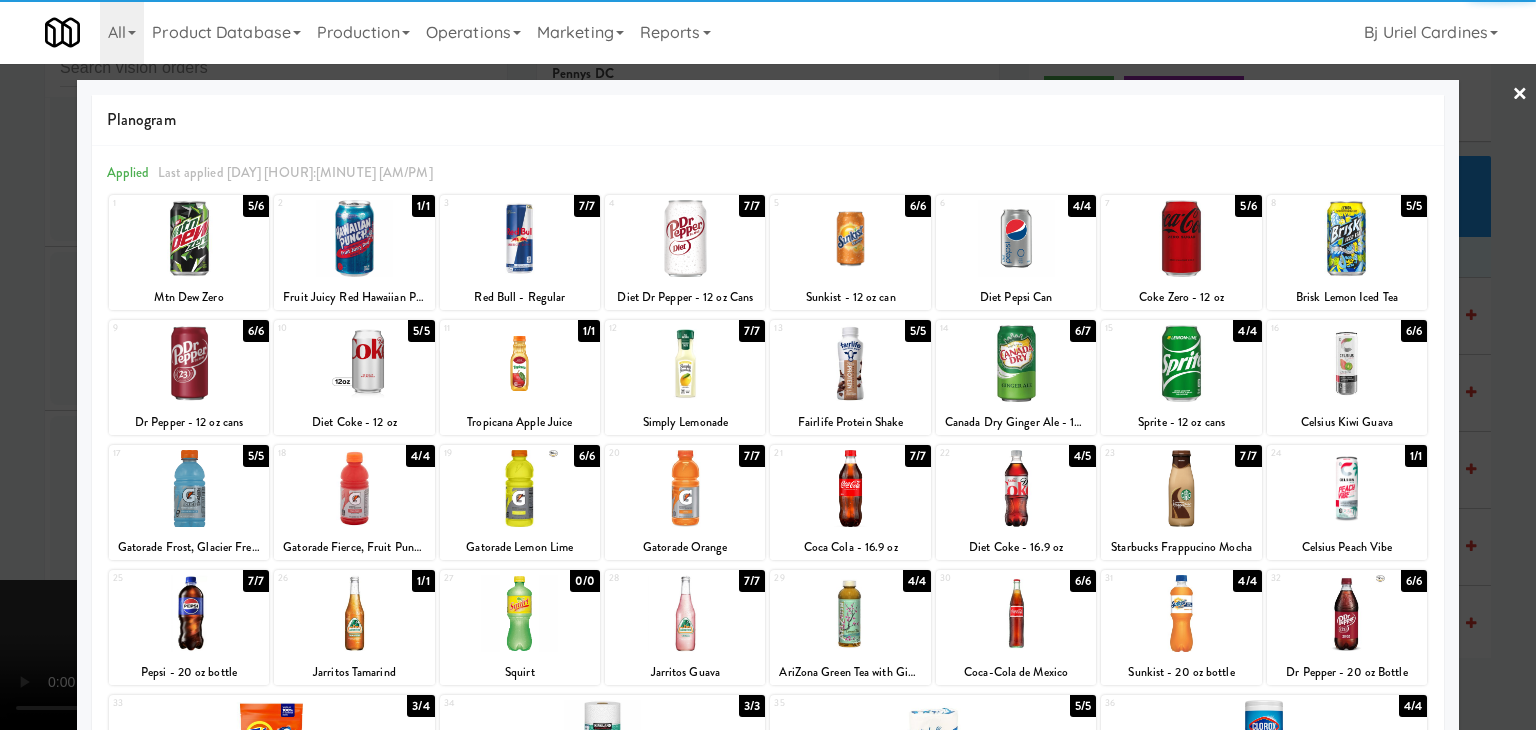 click at bounding box center [1016, 363] 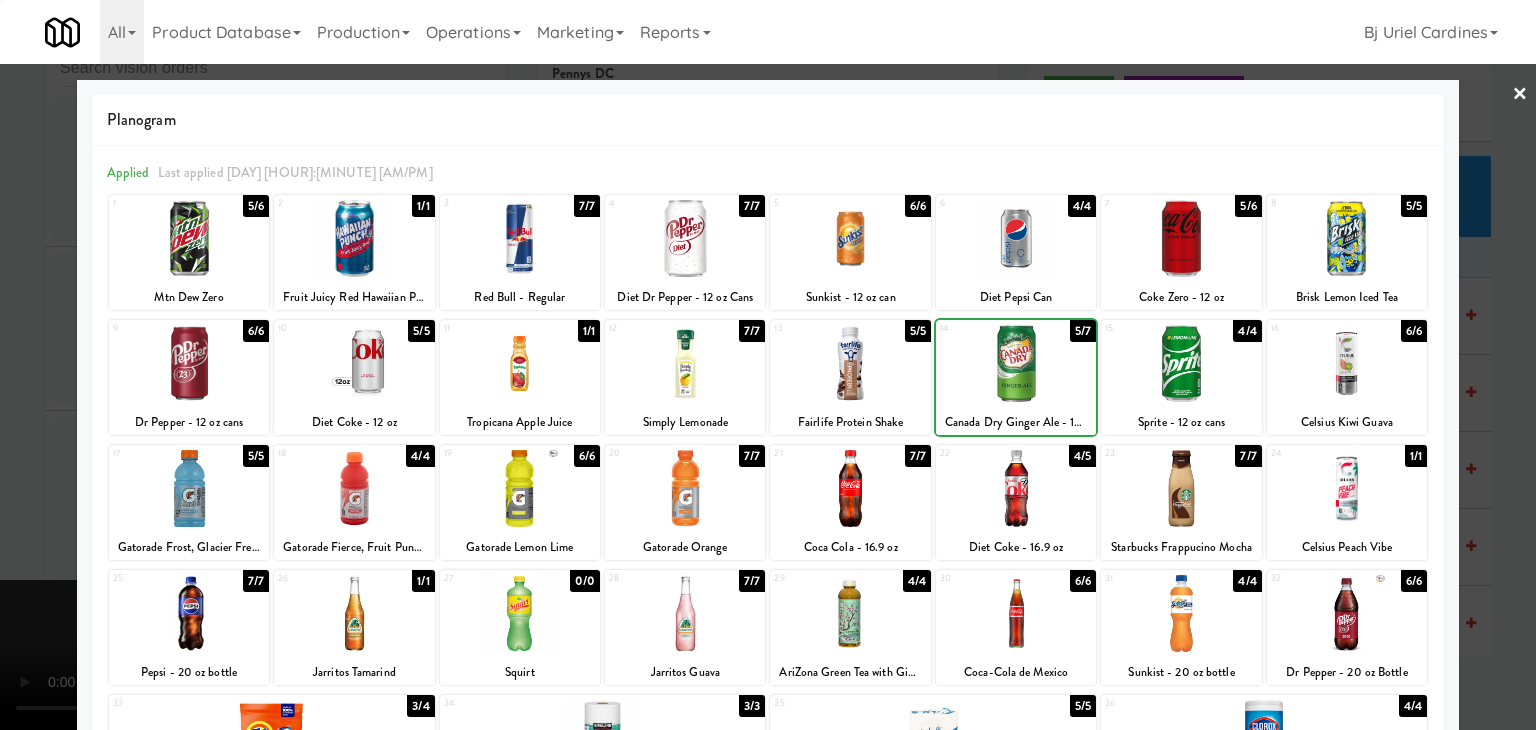 drag, startPoint x: 1050, startPoint y: 373, endPoint x: 733, endPoint y: 381, distance: 317.10092 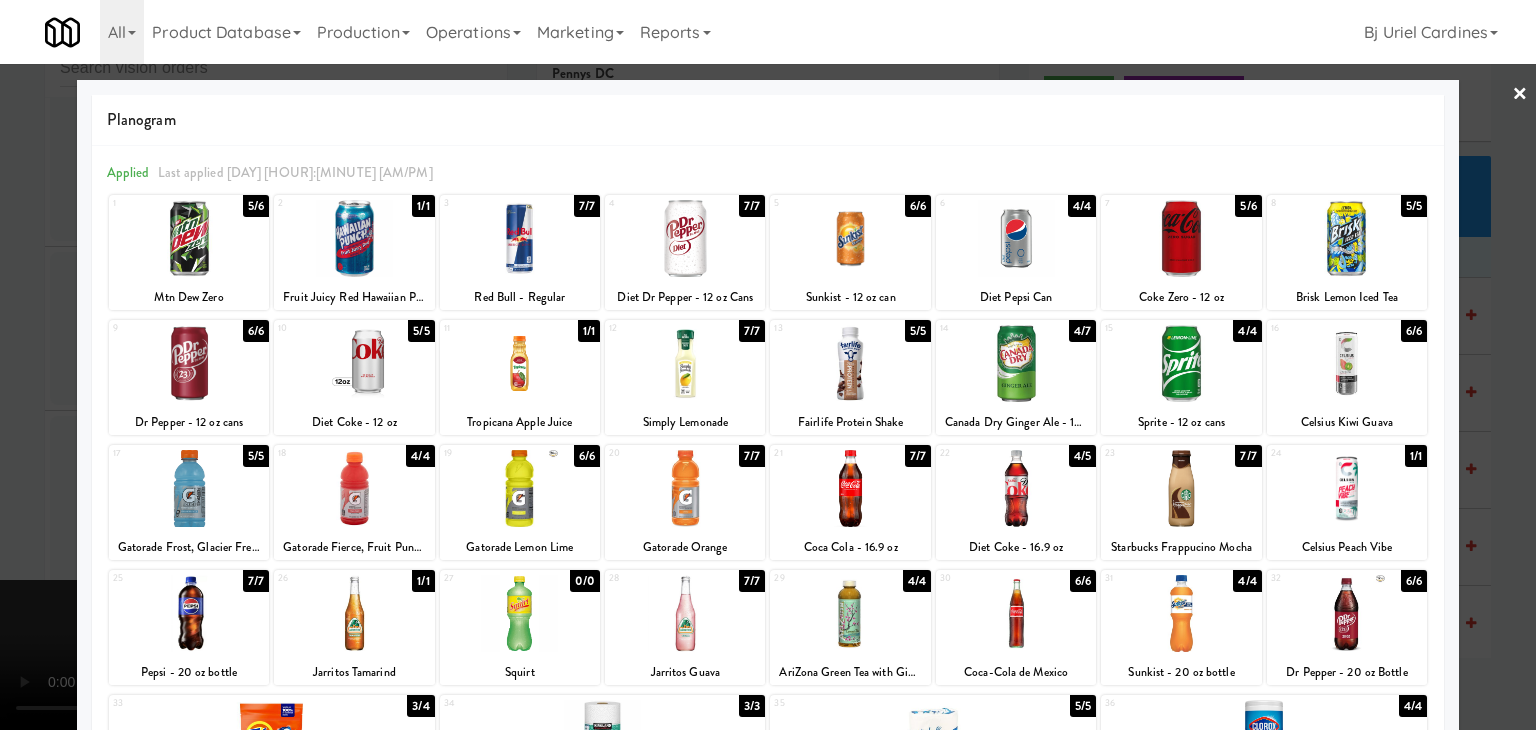 drag, startPoint x: 0, startPoint y: 453, endPoint x: 409, endPoint y: 453, distance: 409 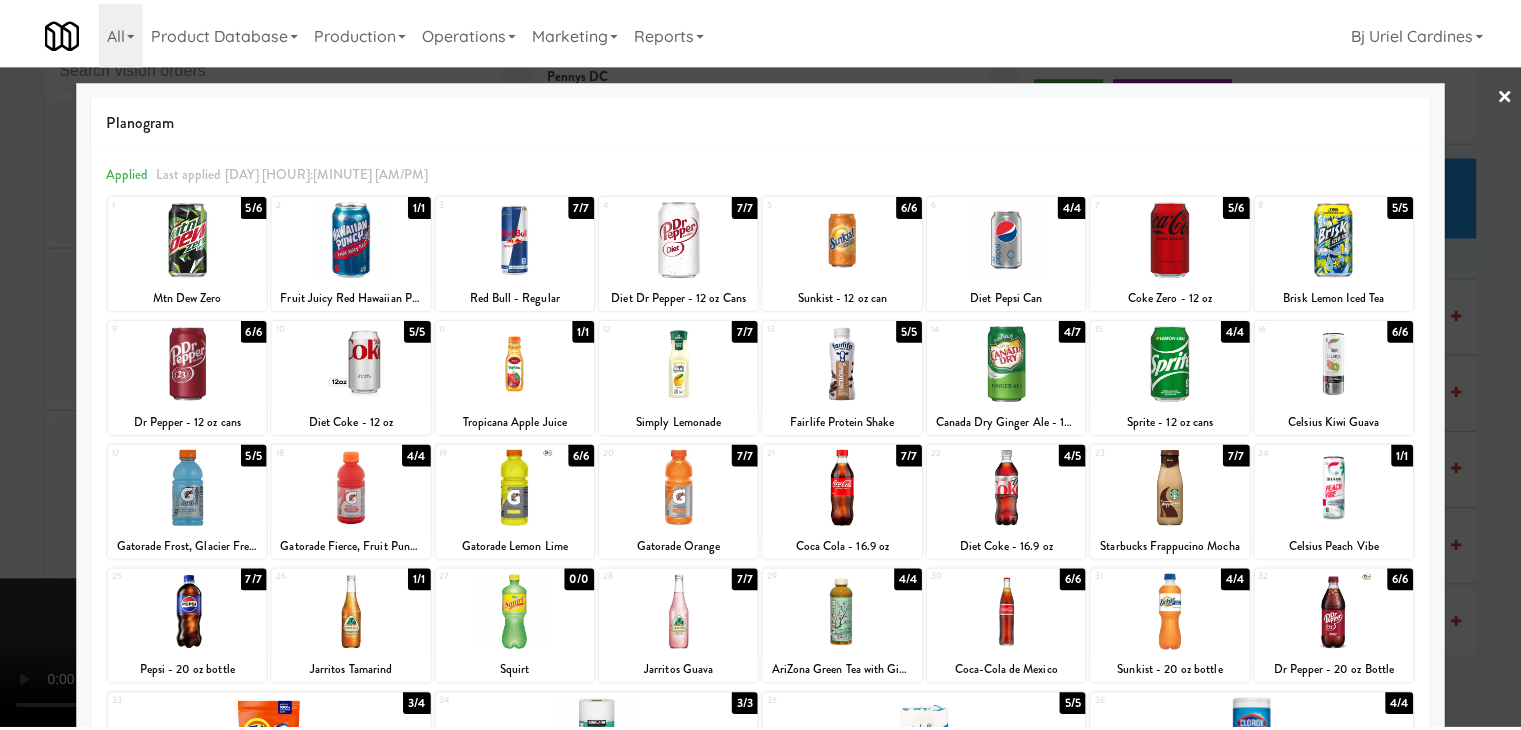 scroll, scrollTop: 18638, scrollLeft: 0, axis: vertical 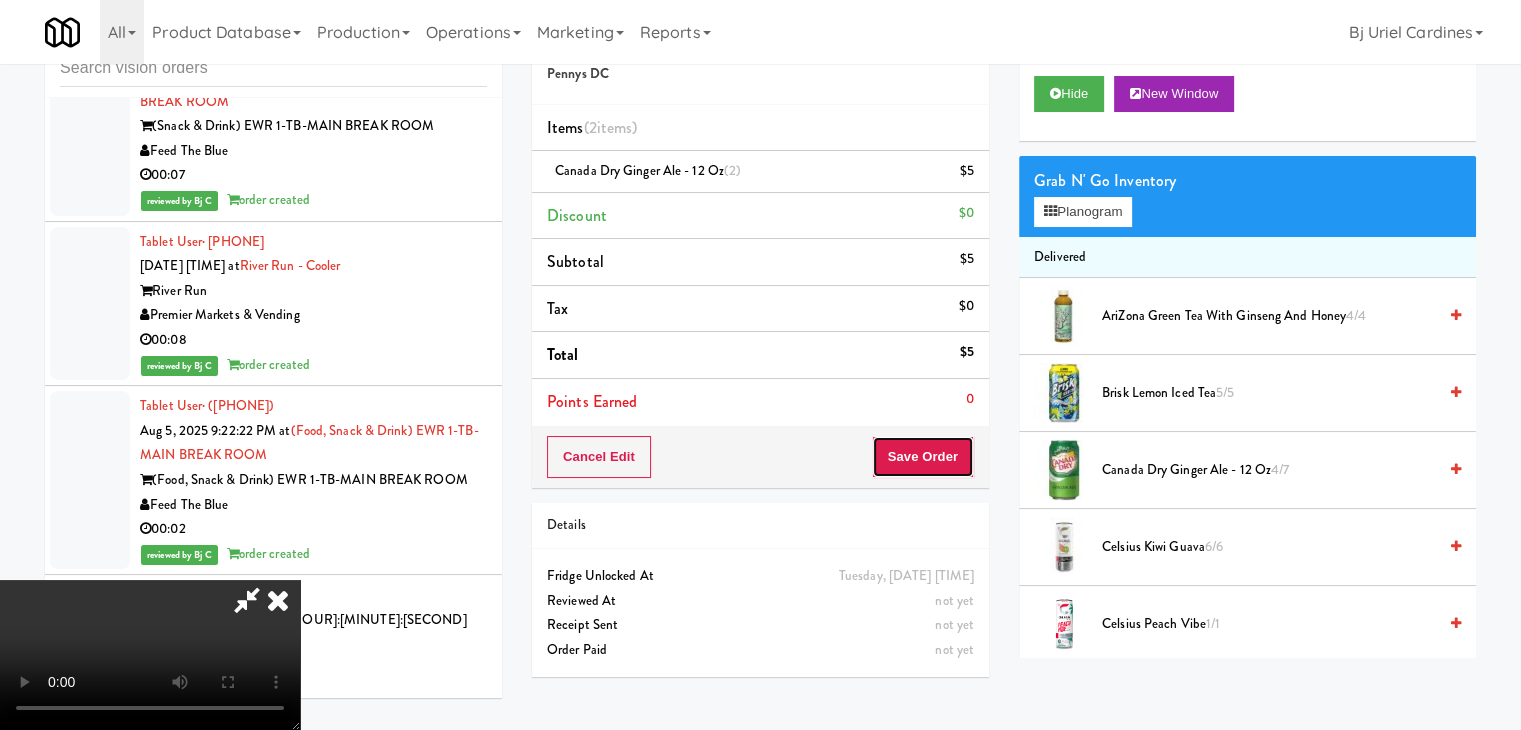 click on "Save Order" at bounding box center [923, 457] 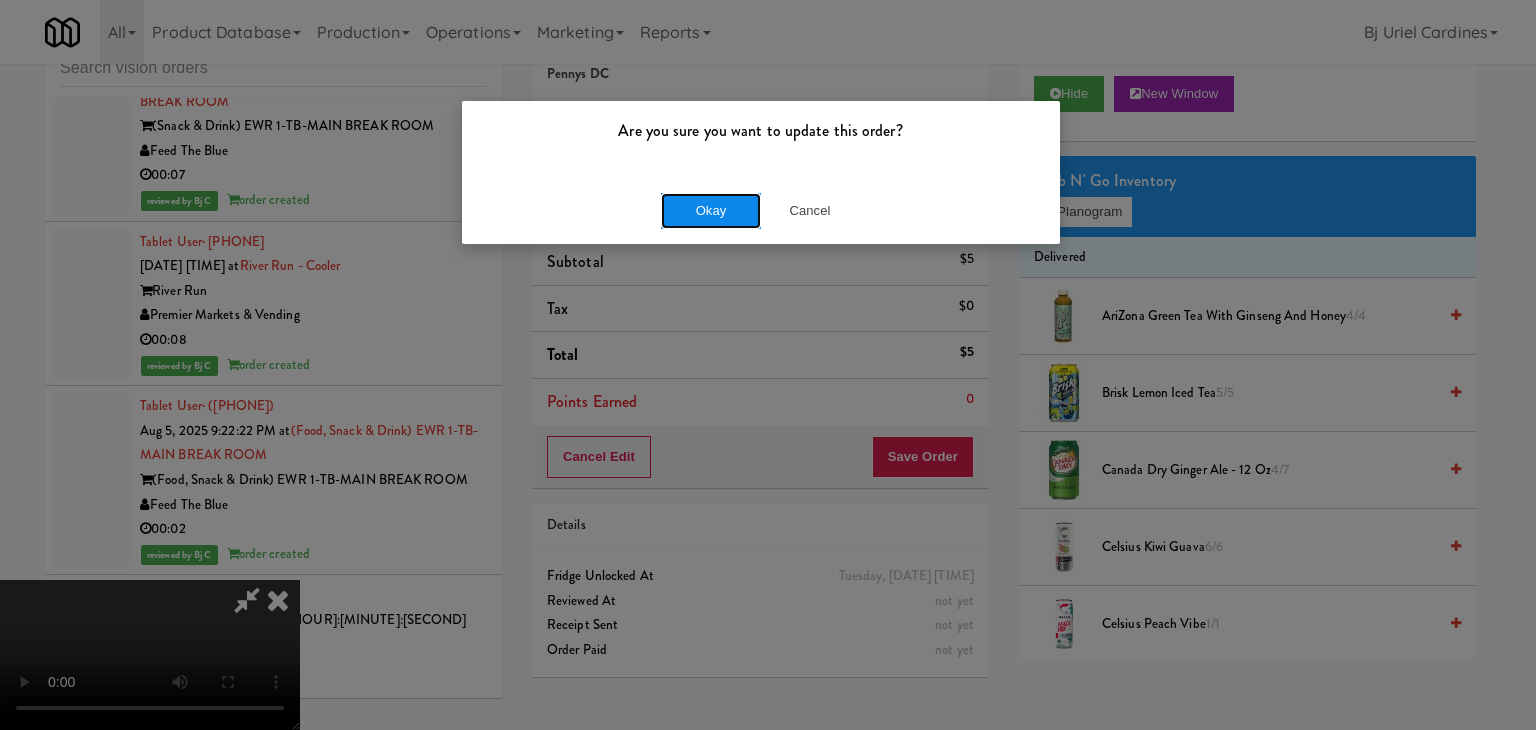 click on "Okay" at bounding box center (711, 211) 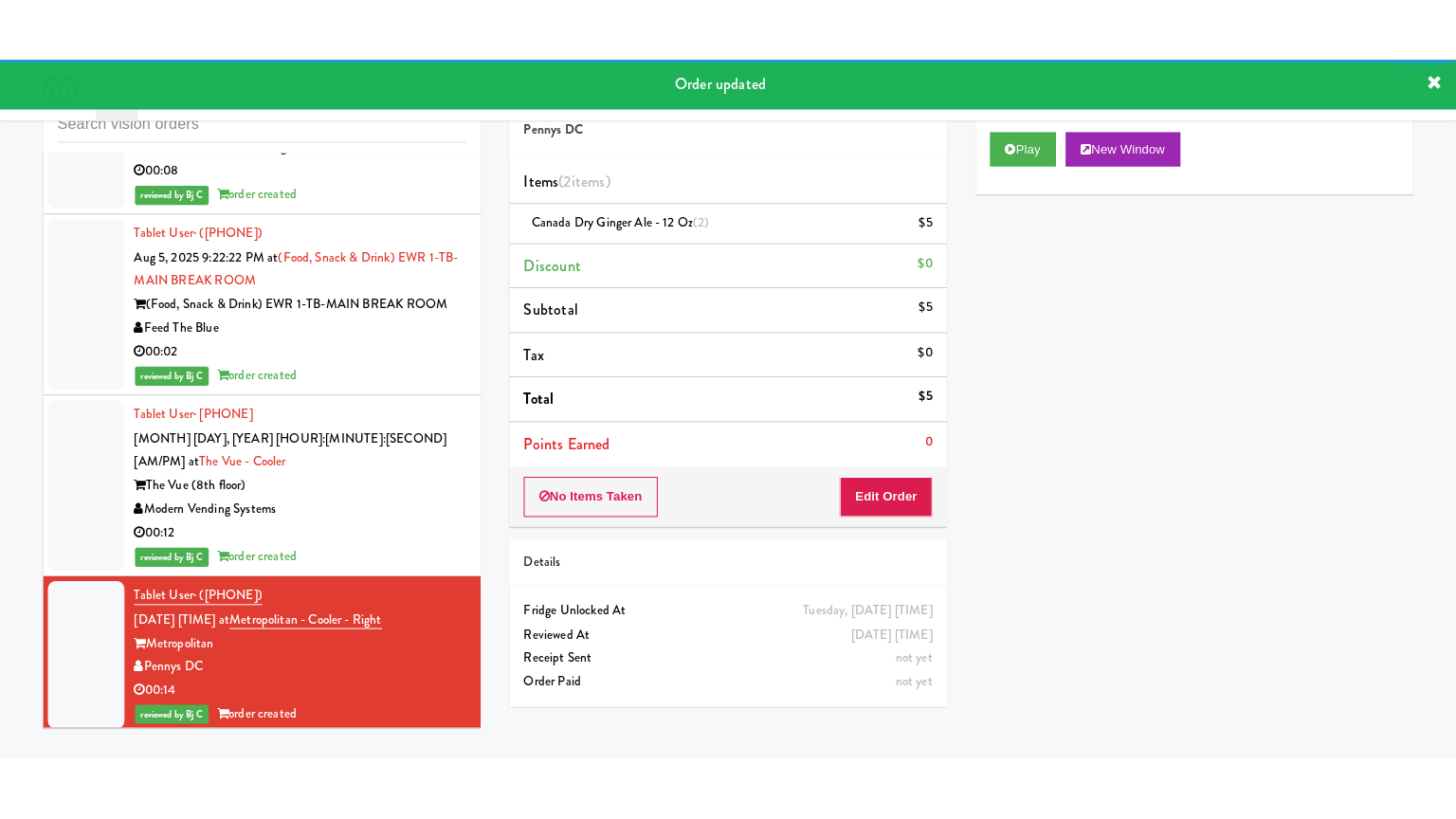 scroll, scrollTop: 17952, scrollLeft: 0, axis: vertical 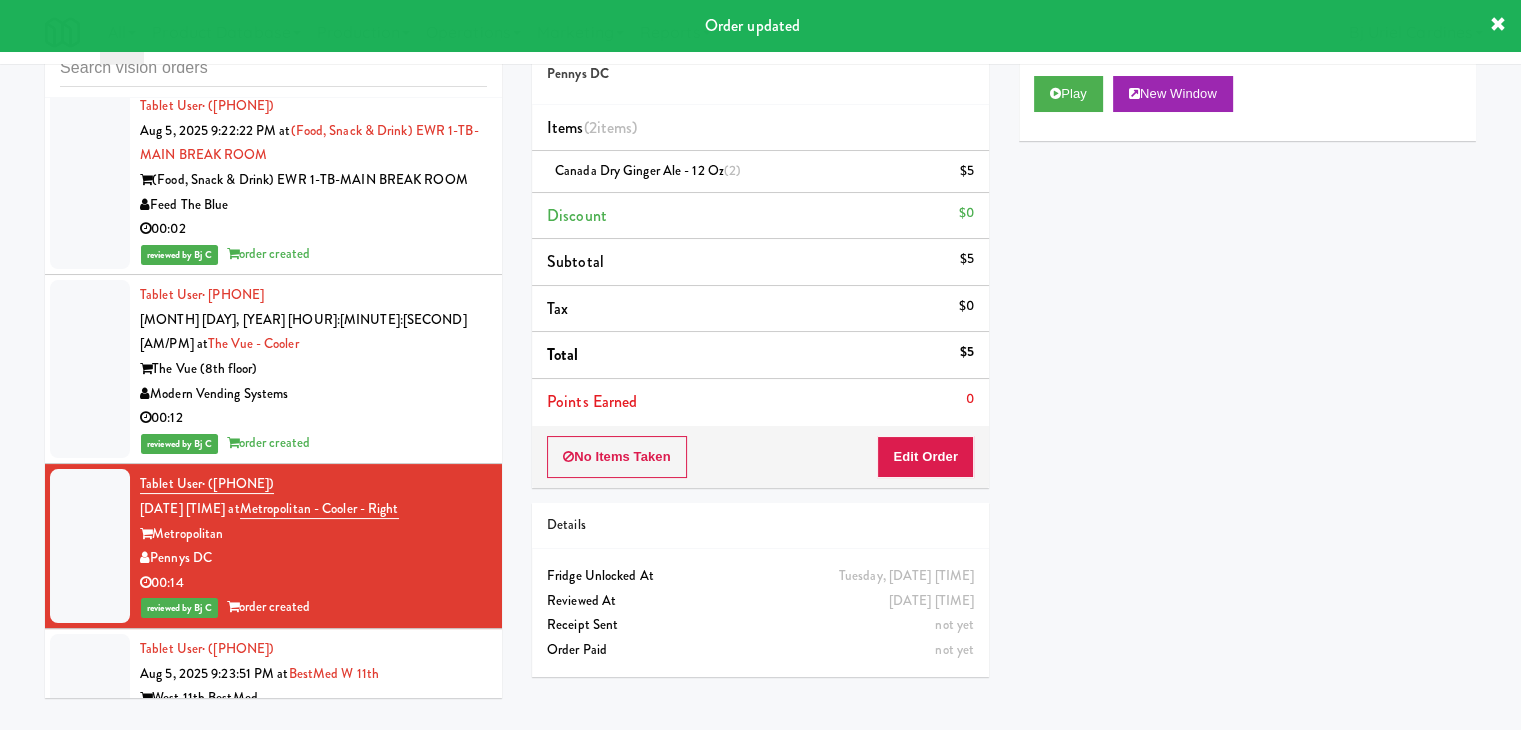 drag, startPoint x: 415, startPoint y: 336, endPoint x: 425, endPoint y: 330, distance: 11.661903 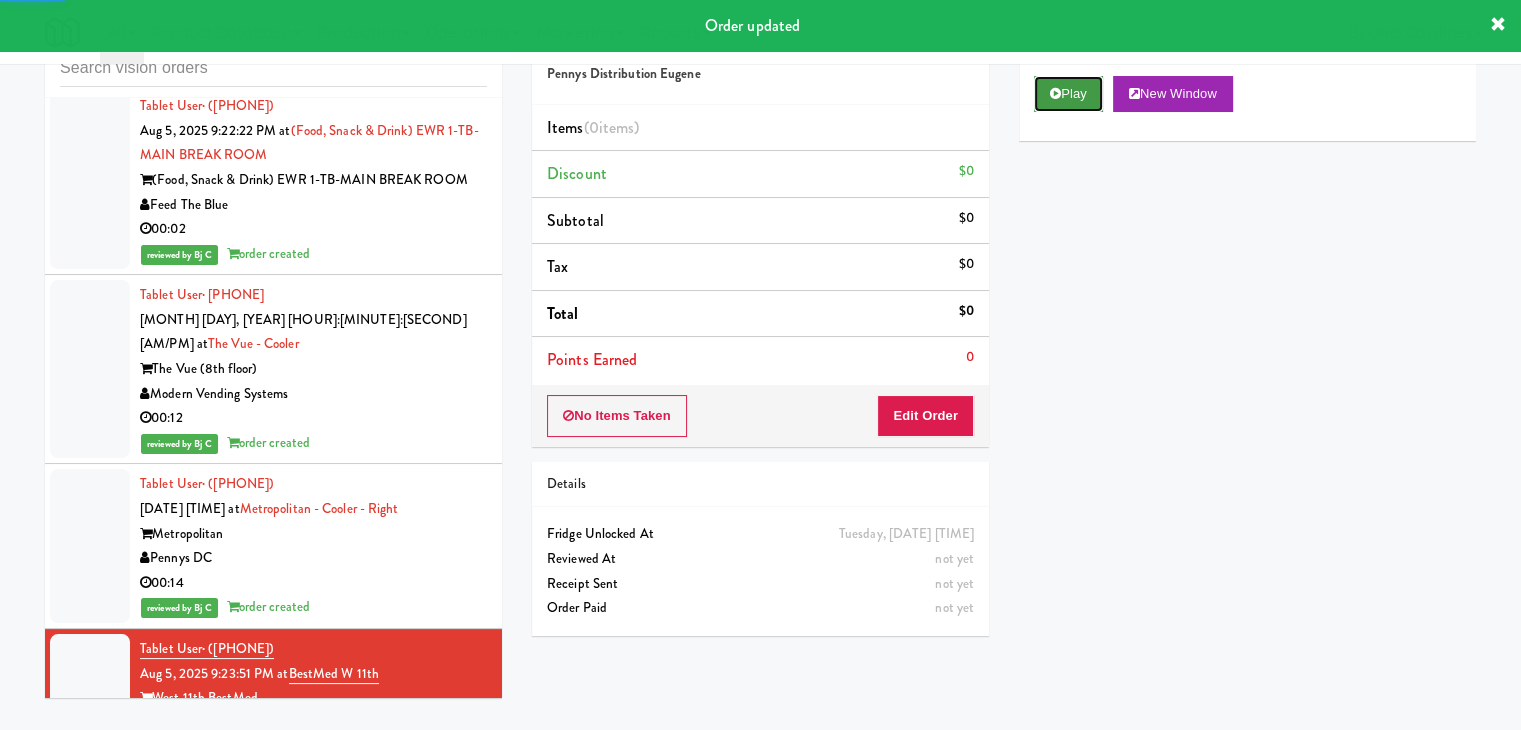 drag, startPoint x: 1055, startPoint y: 95, endPoint x: 1008, endPoint y: 214, distance: 127.9453 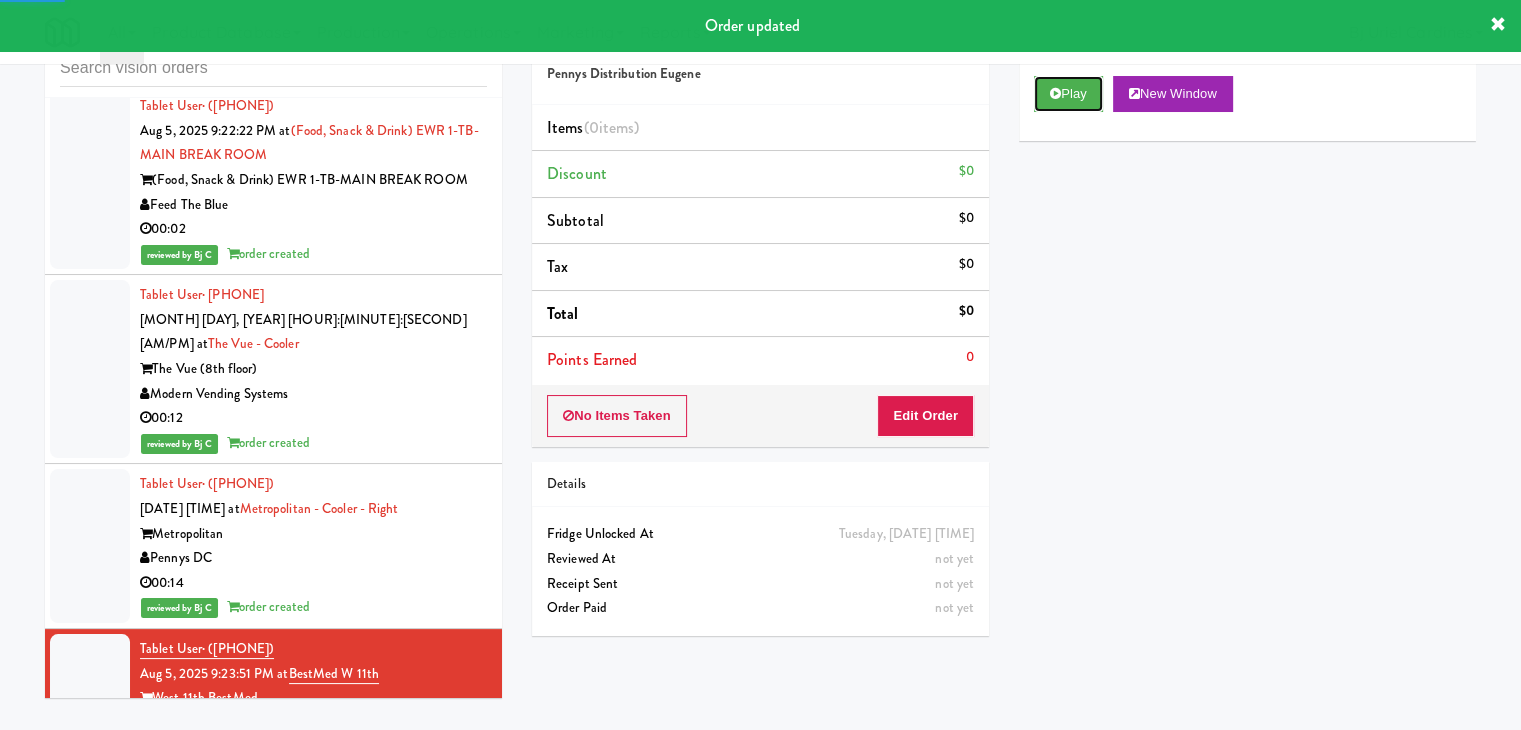 click at bounding box center (1055, 93) 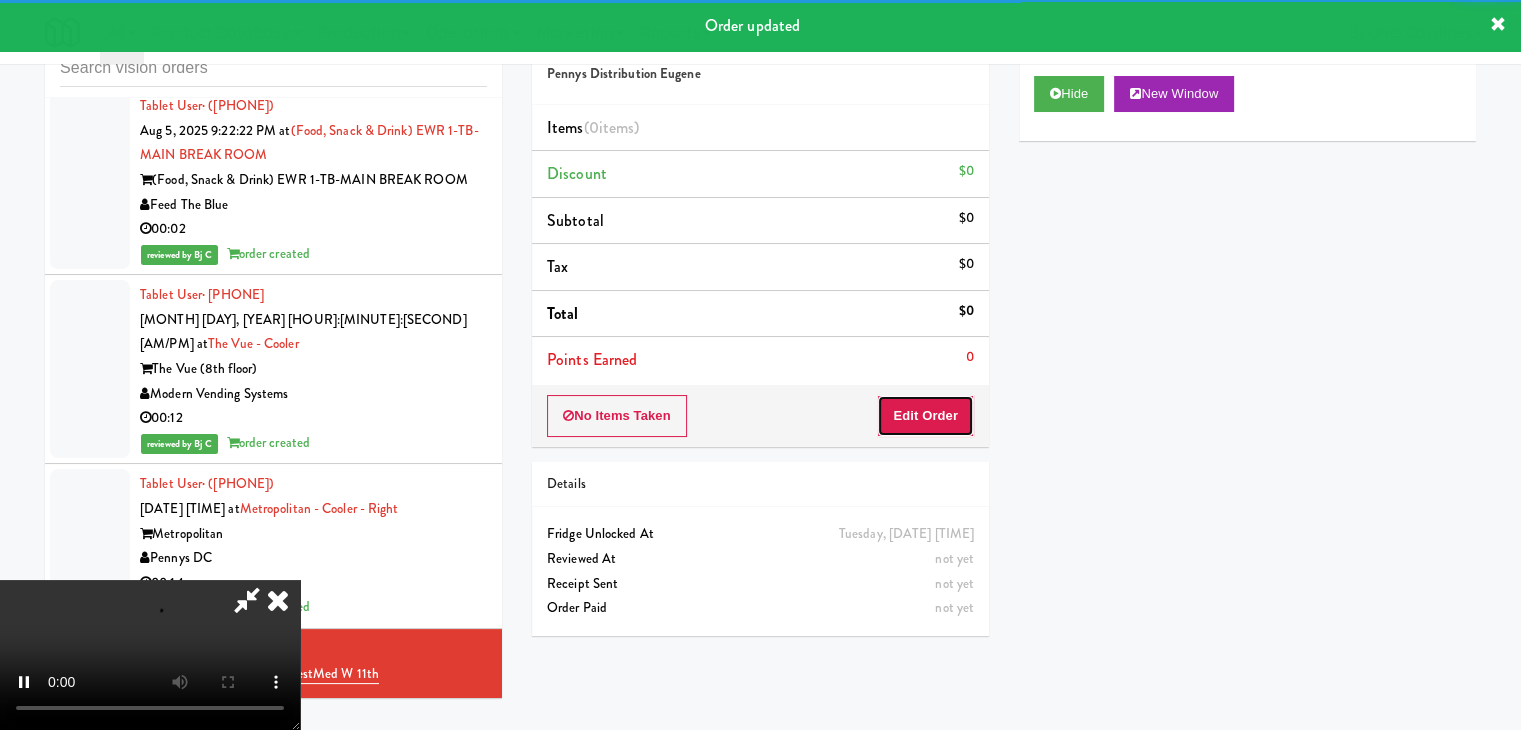 click on "Edit Order" at bounding box center (925, 416) 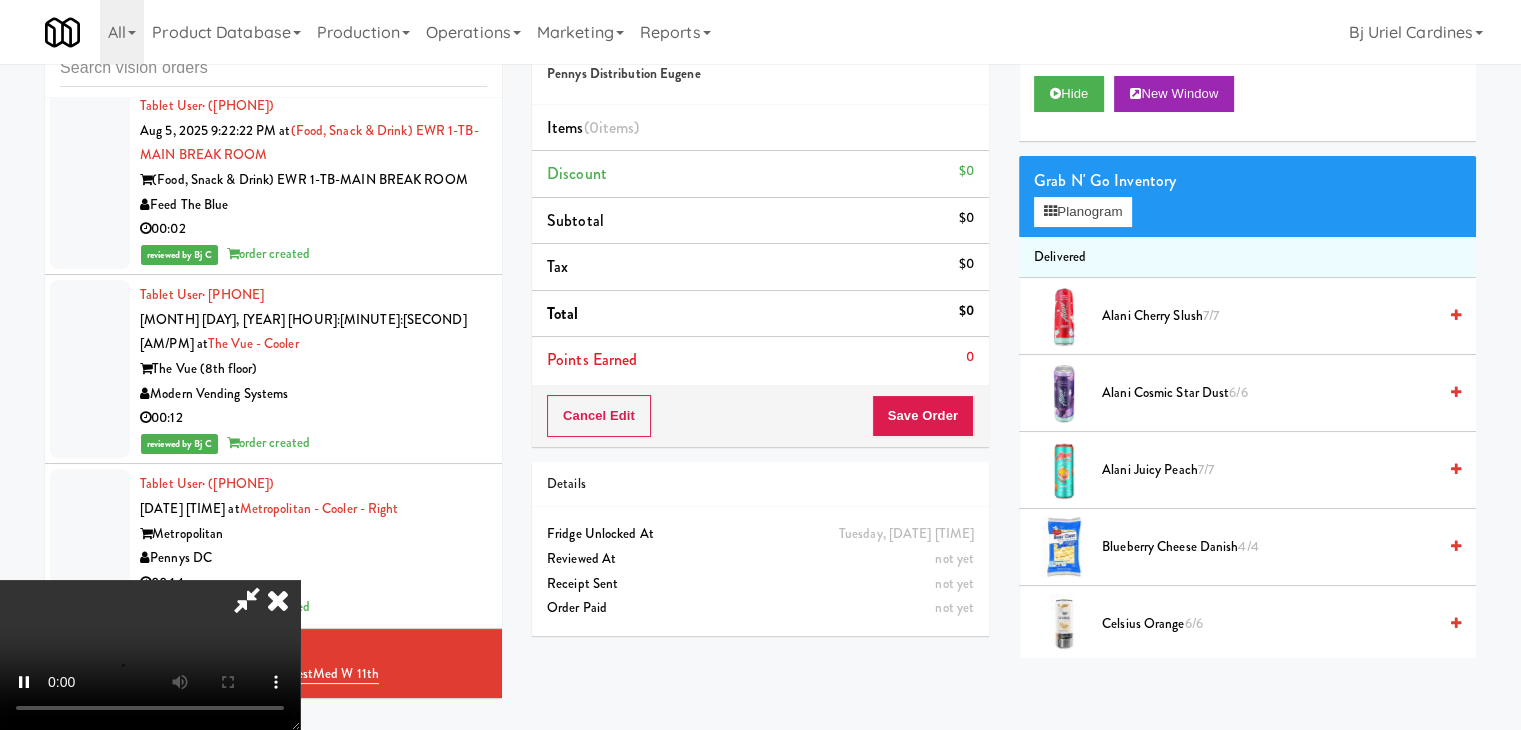 type 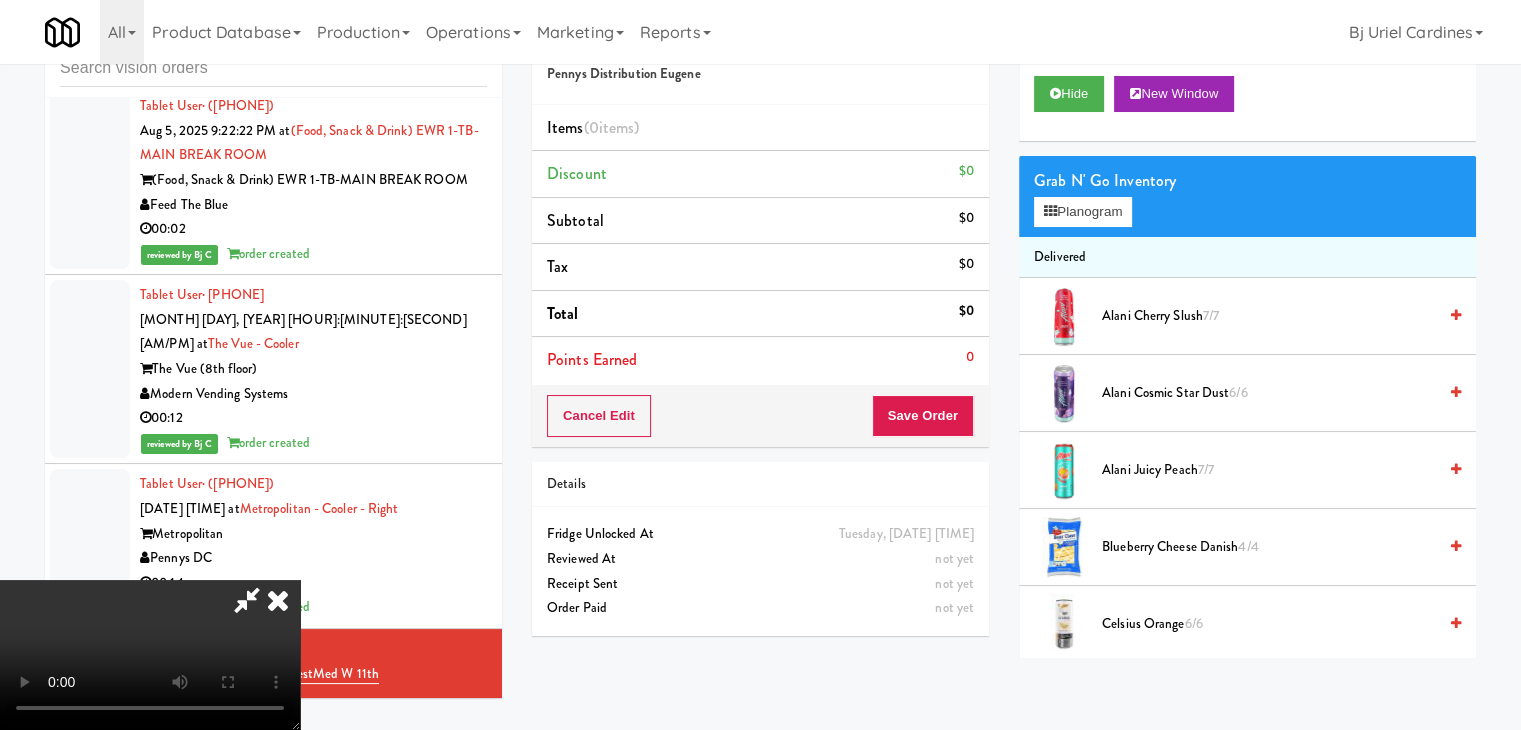 scroll, scrollTop: 18913, scrollLeft: 0, axis: vertical 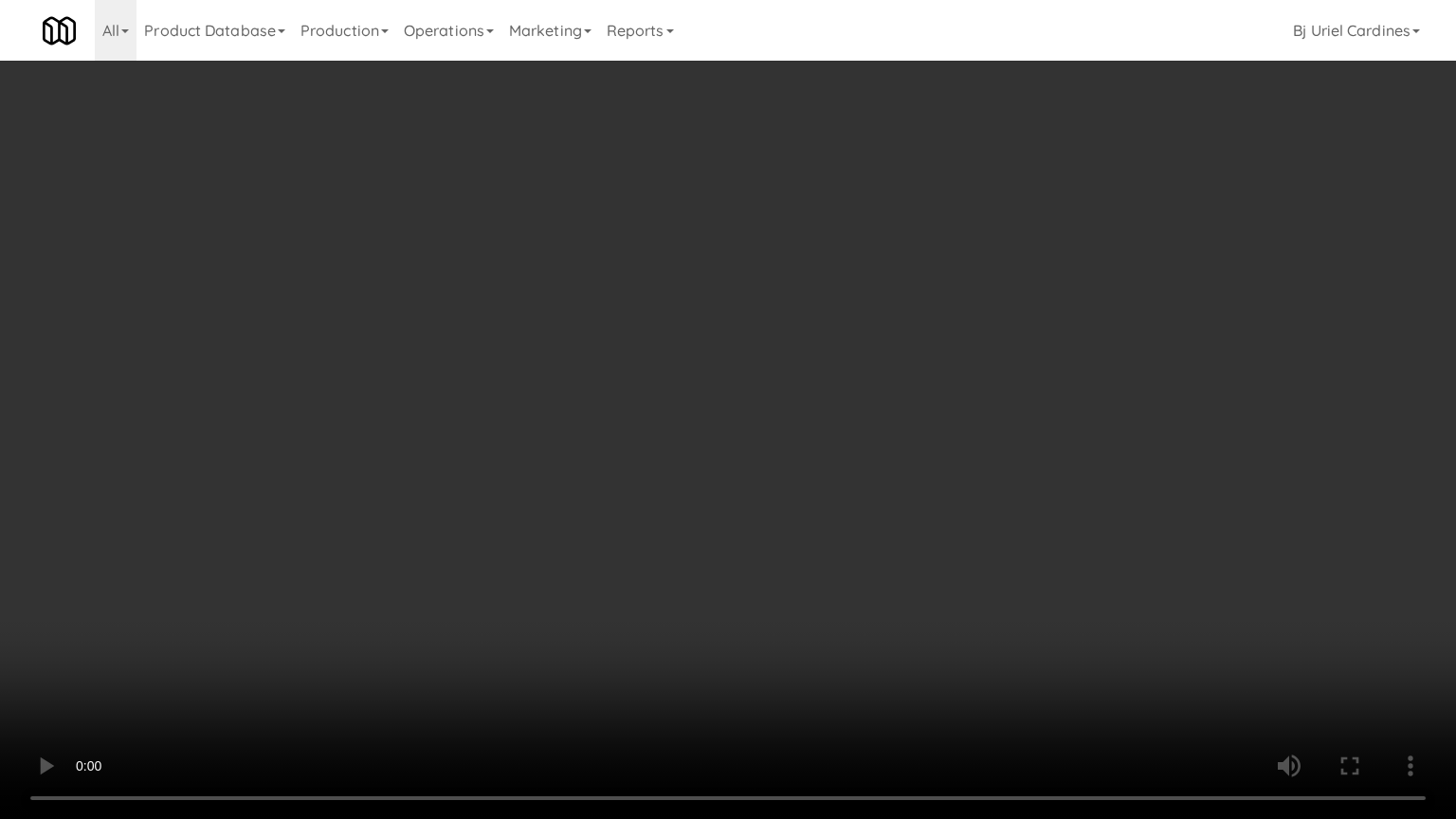 click at bounding box center [728, 410] 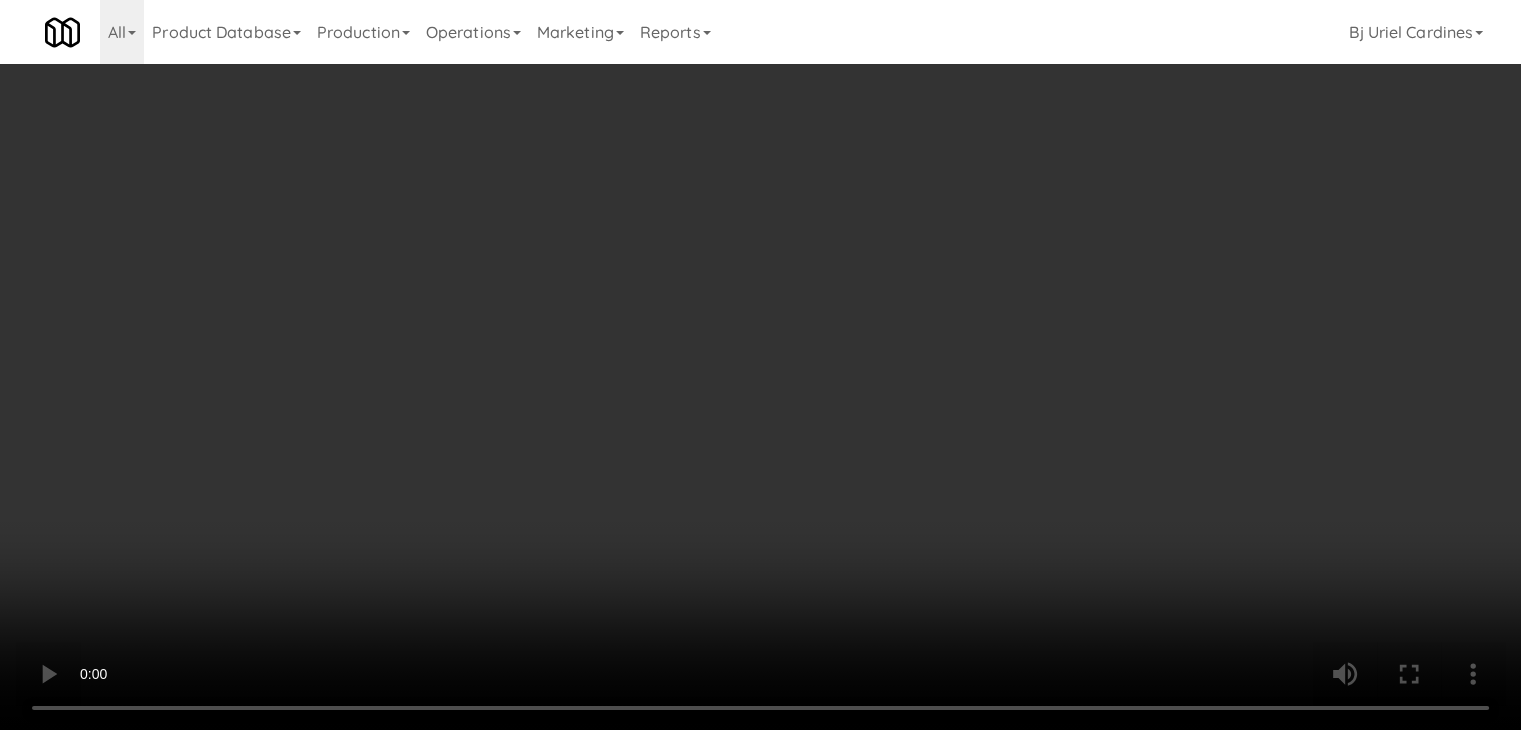 click on "Planogram" at bounding box center [1083, 212] 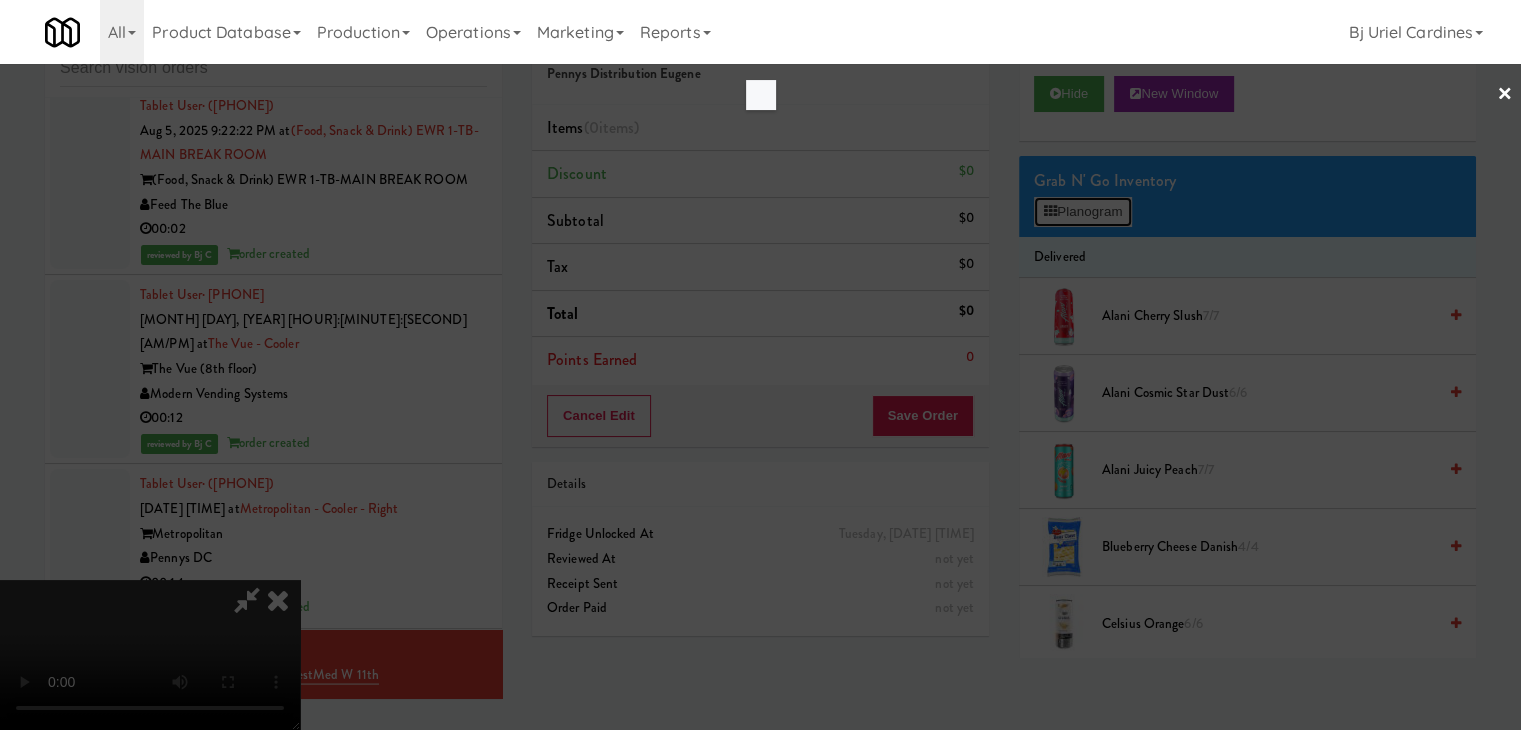 scroll, scrollTop: 18913, scrollLeft: 0, axis: vertical 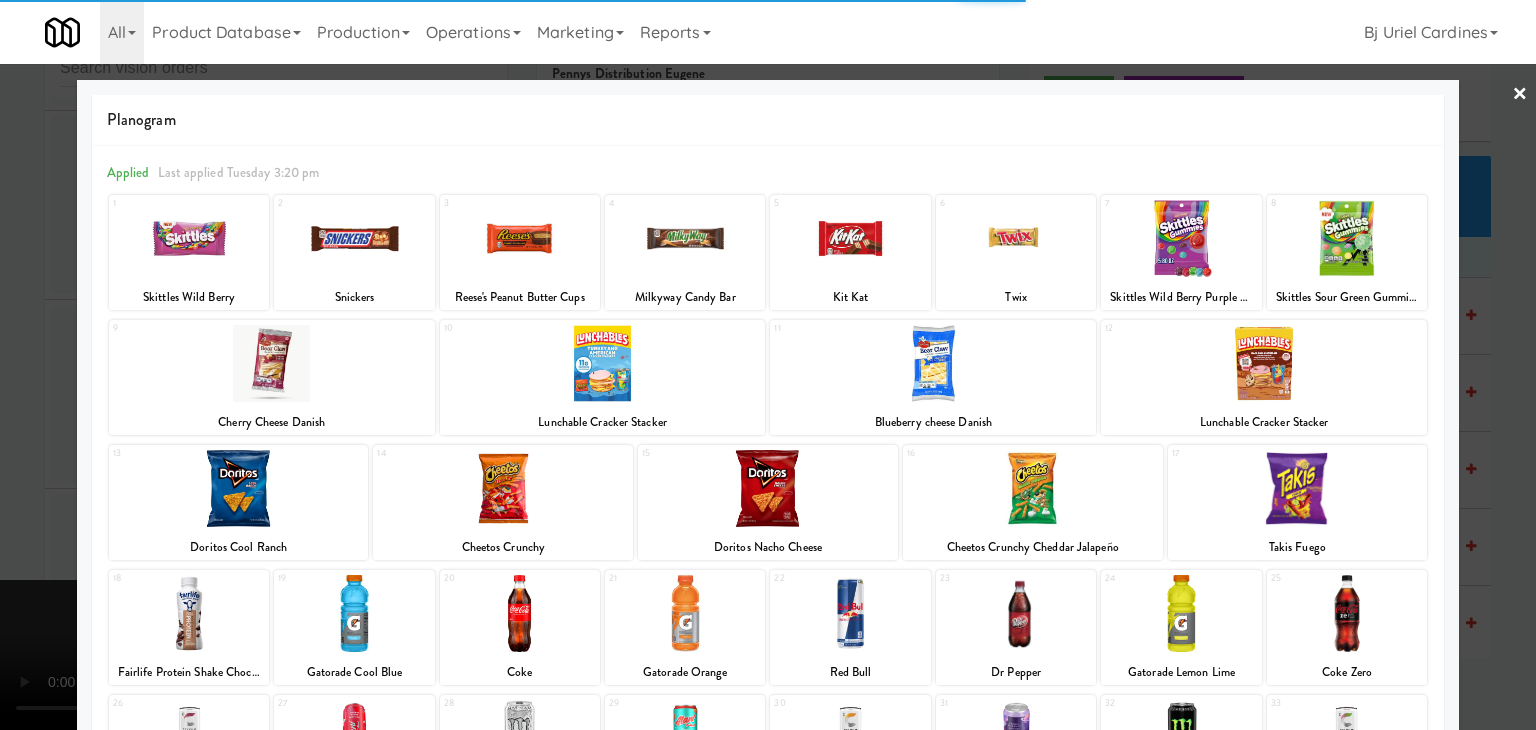 click at bounding box center (354, 613) 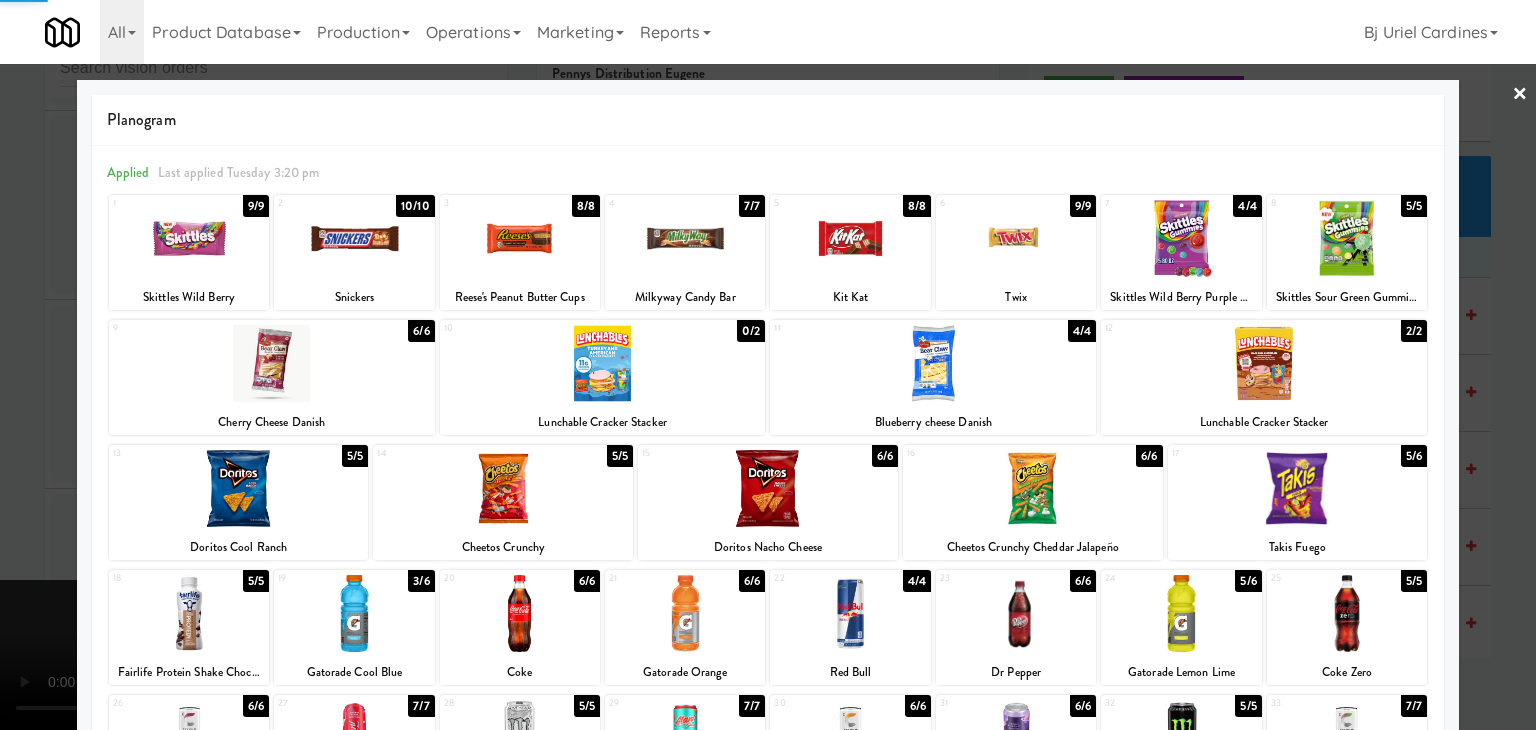 click at bounding box center [768, 365] 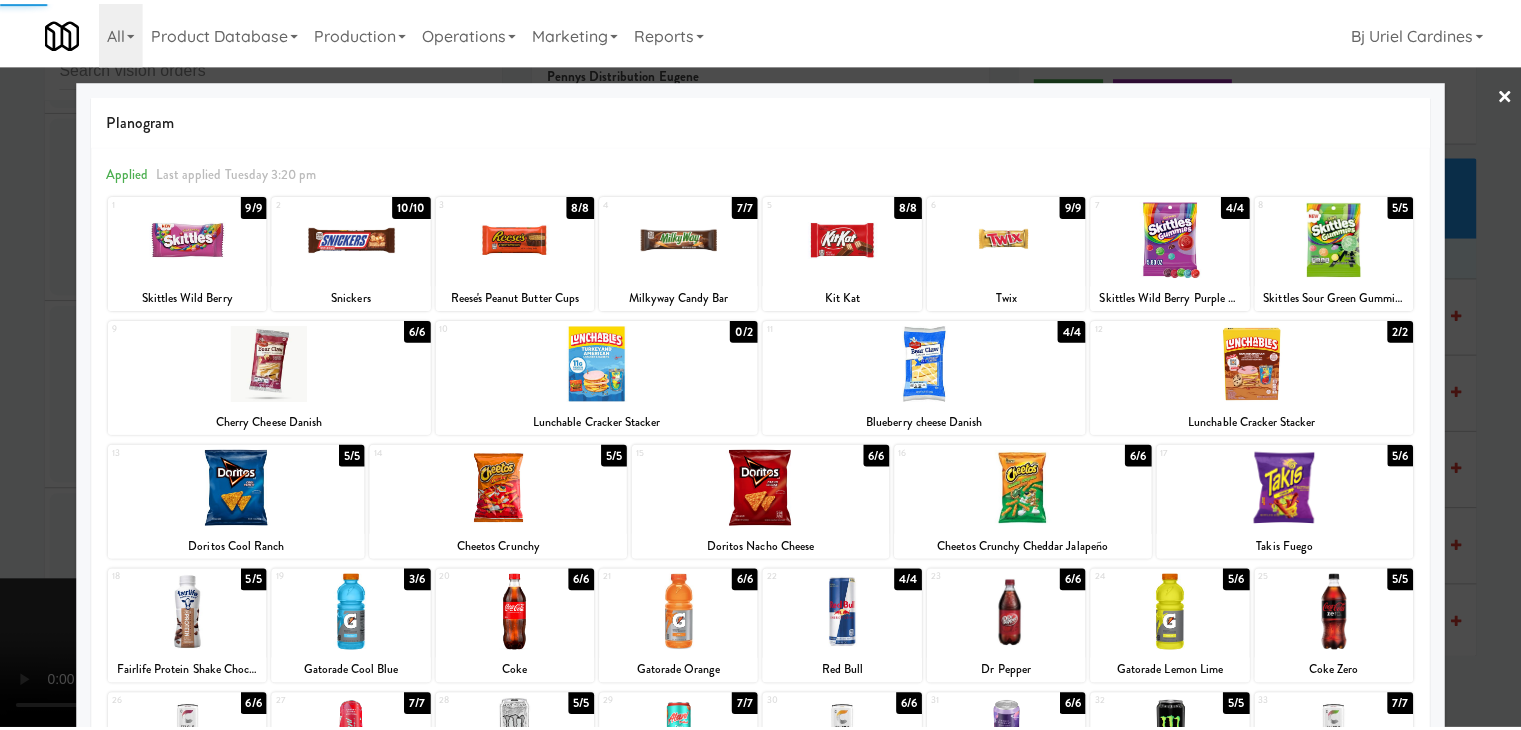 scroll, scrollTop: 18938, scrollLeft: 0, axis: vertical 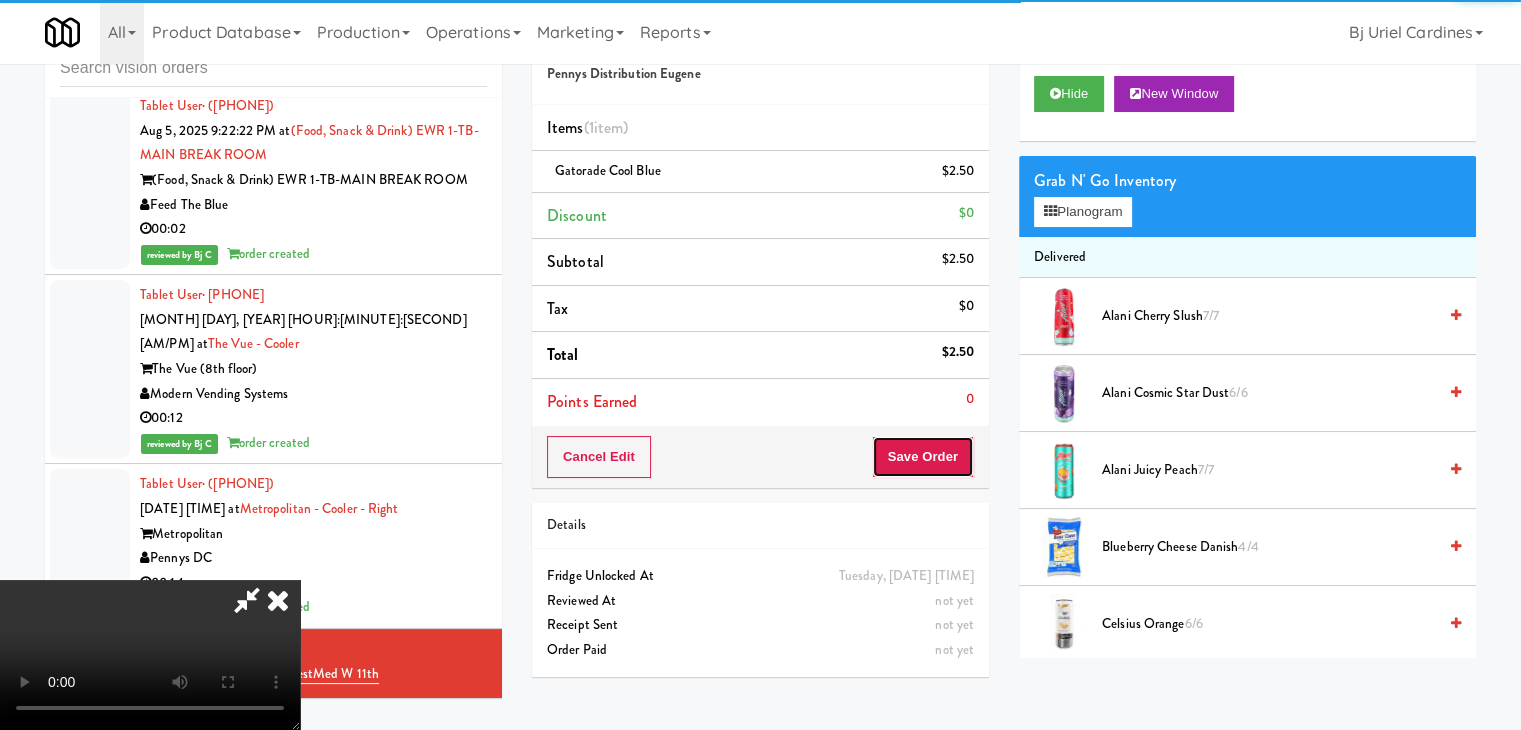 drag, startPoint x: 946, startPoint y: 445, endPoint x: 940, endPoint y: 455, distance: 11.661903 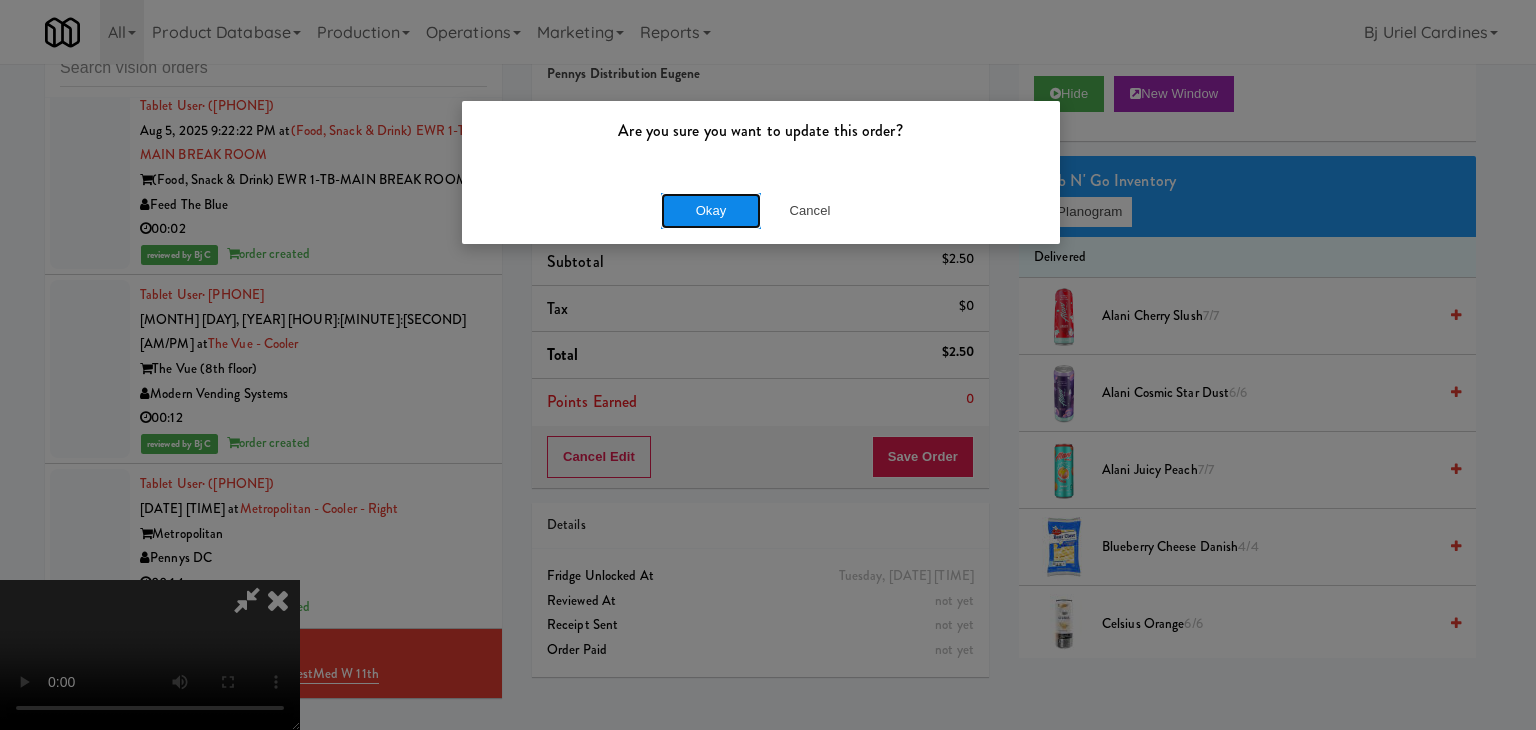 click on "Okay" at bounding box center [711, 211] 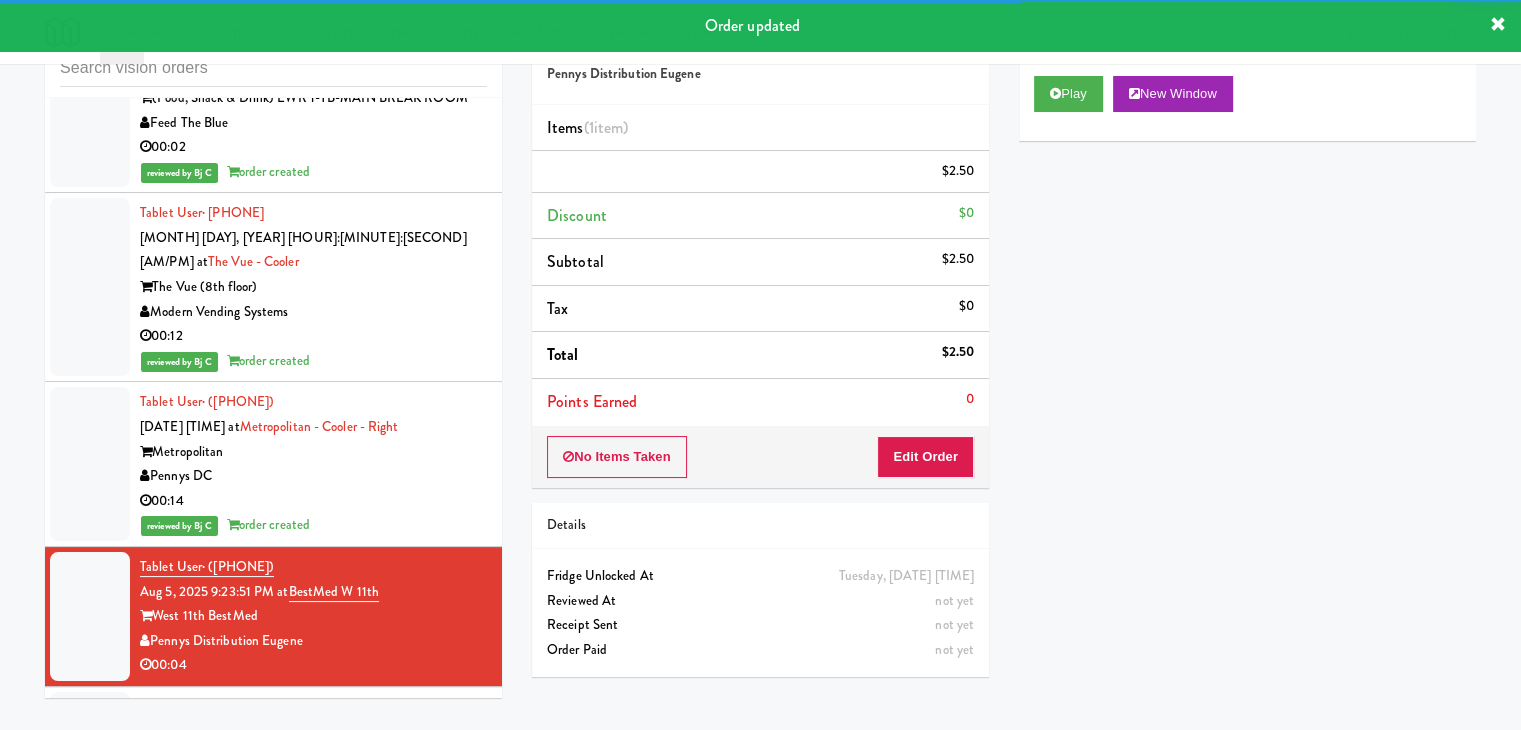 scroll, scrollTop: 19138, scrollLeft: 0, axis: vertical 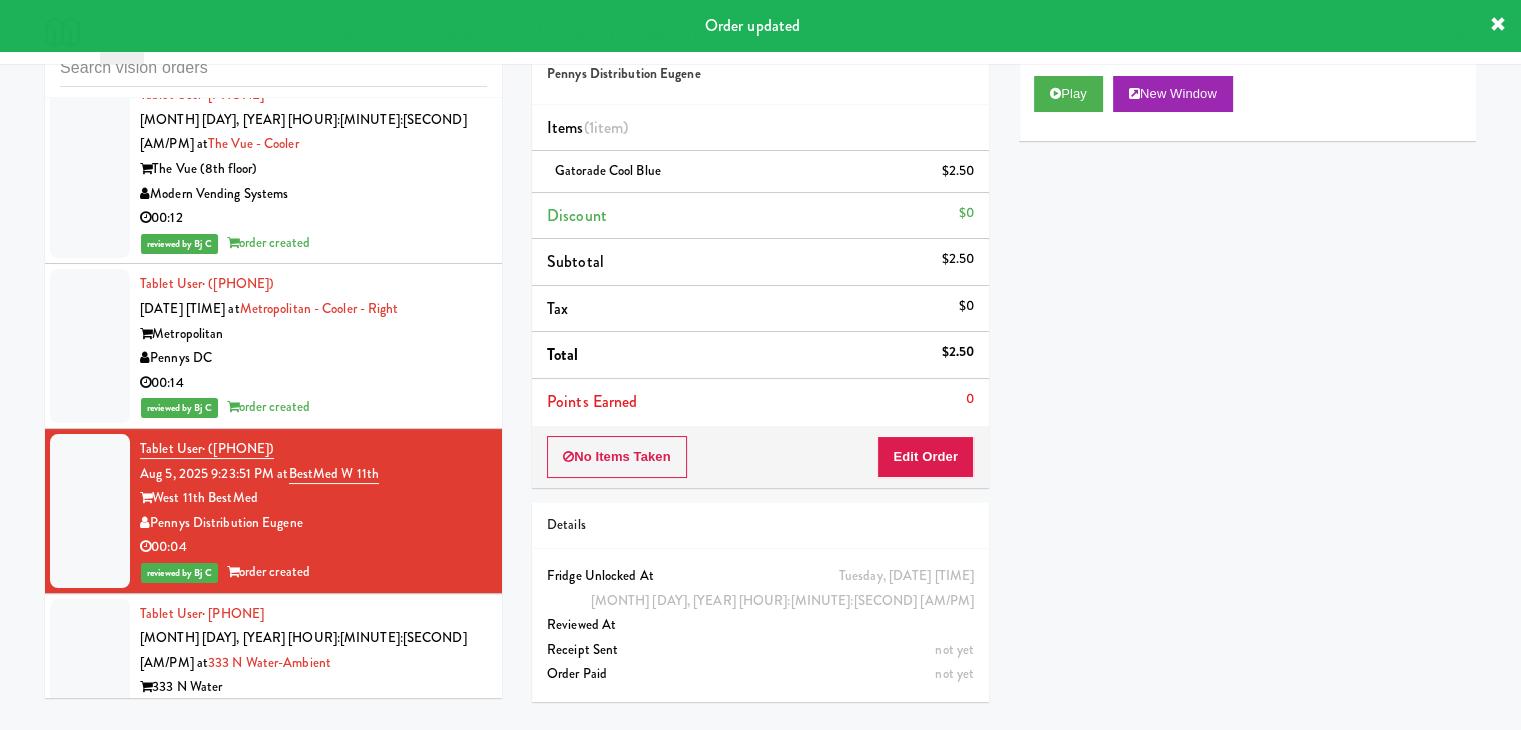 click on "Tablet User  · ([PHONE]) [MONTH] [DAY], [YEAR] [HOUR]:[MINUTE]:[SECOND] [AM/PM] at  333 N Water-Ambient  333 N Water  Stryker Vending  00:03" at bounding box center [313, 676] 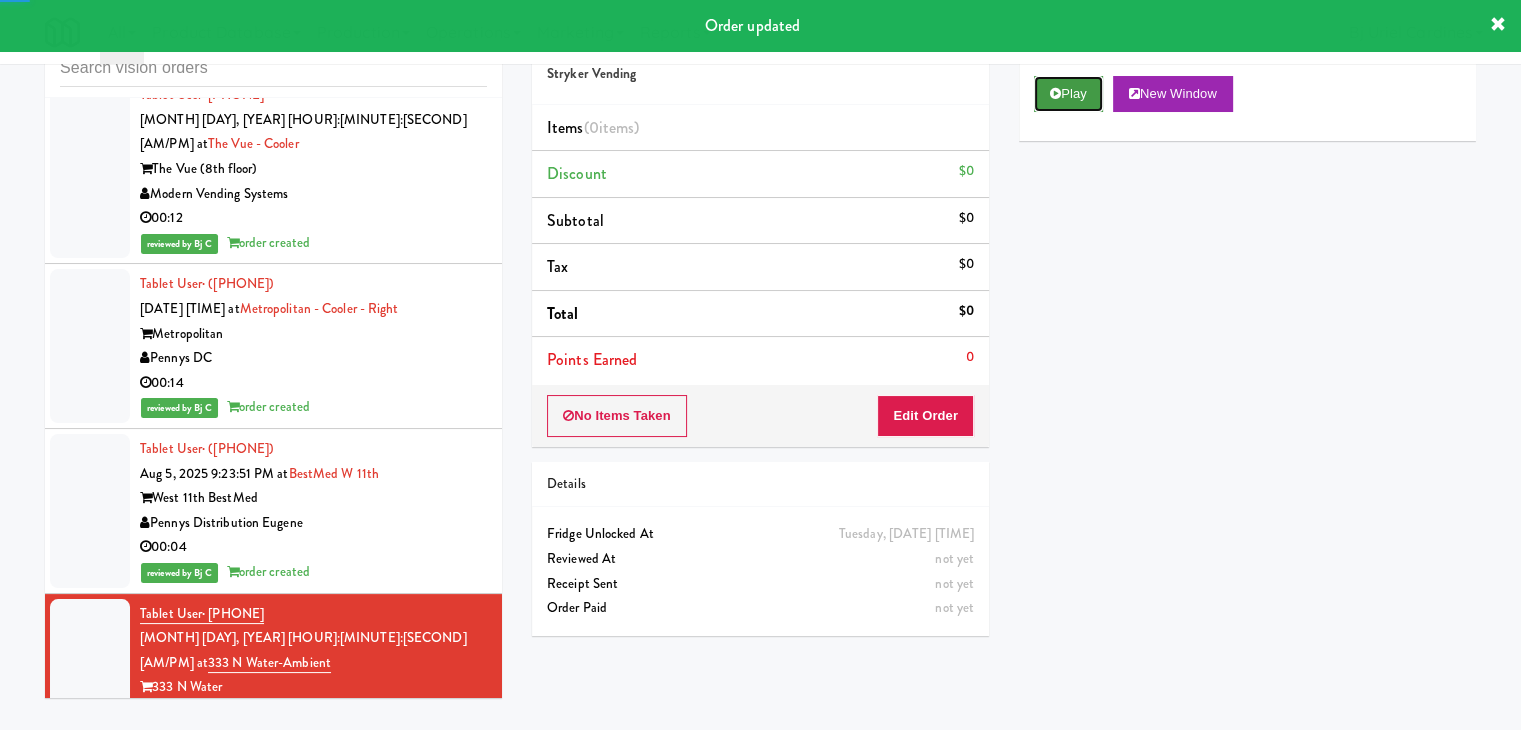 click on "Play" at bounding box center (1068, 94) 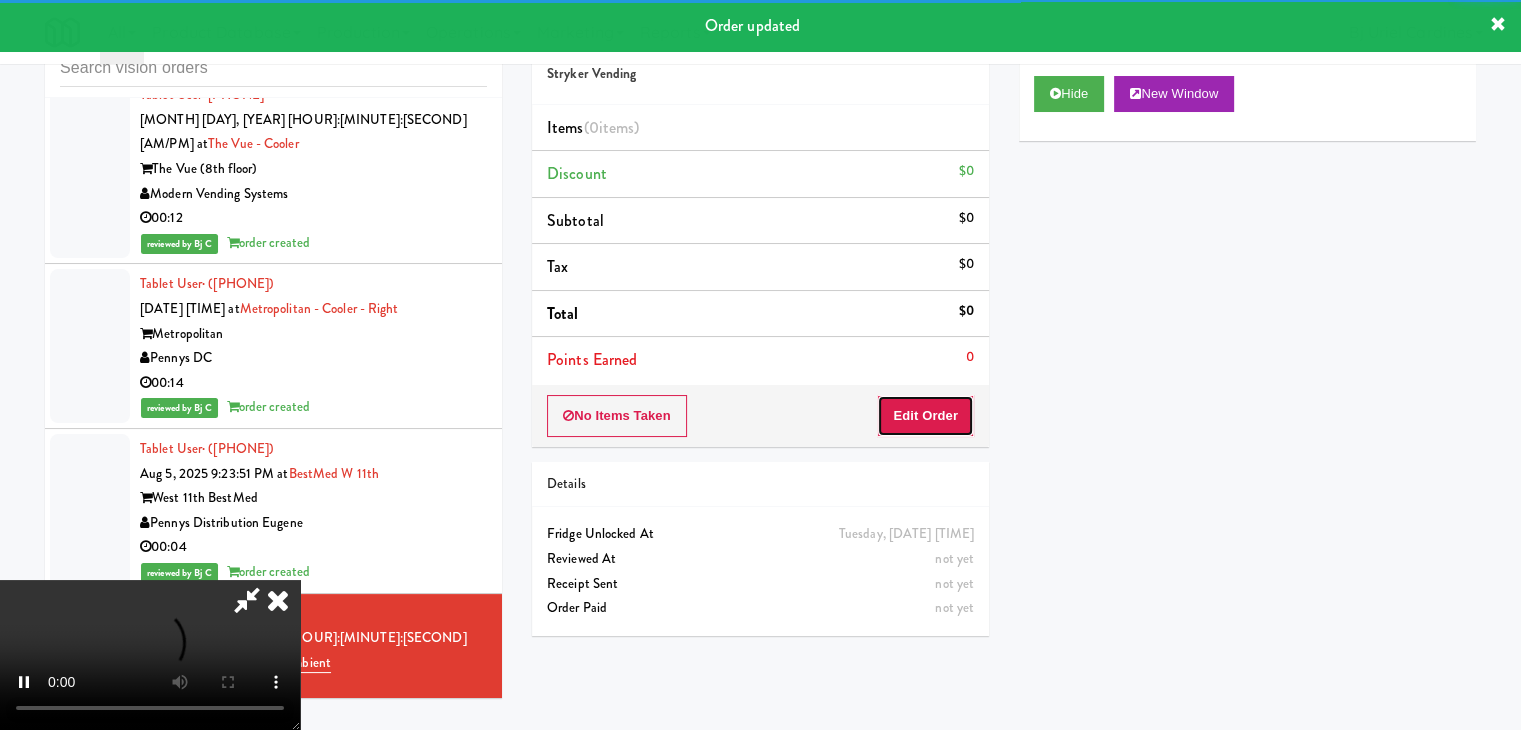 click on "Edit Order" at bounding box center (925, 416) 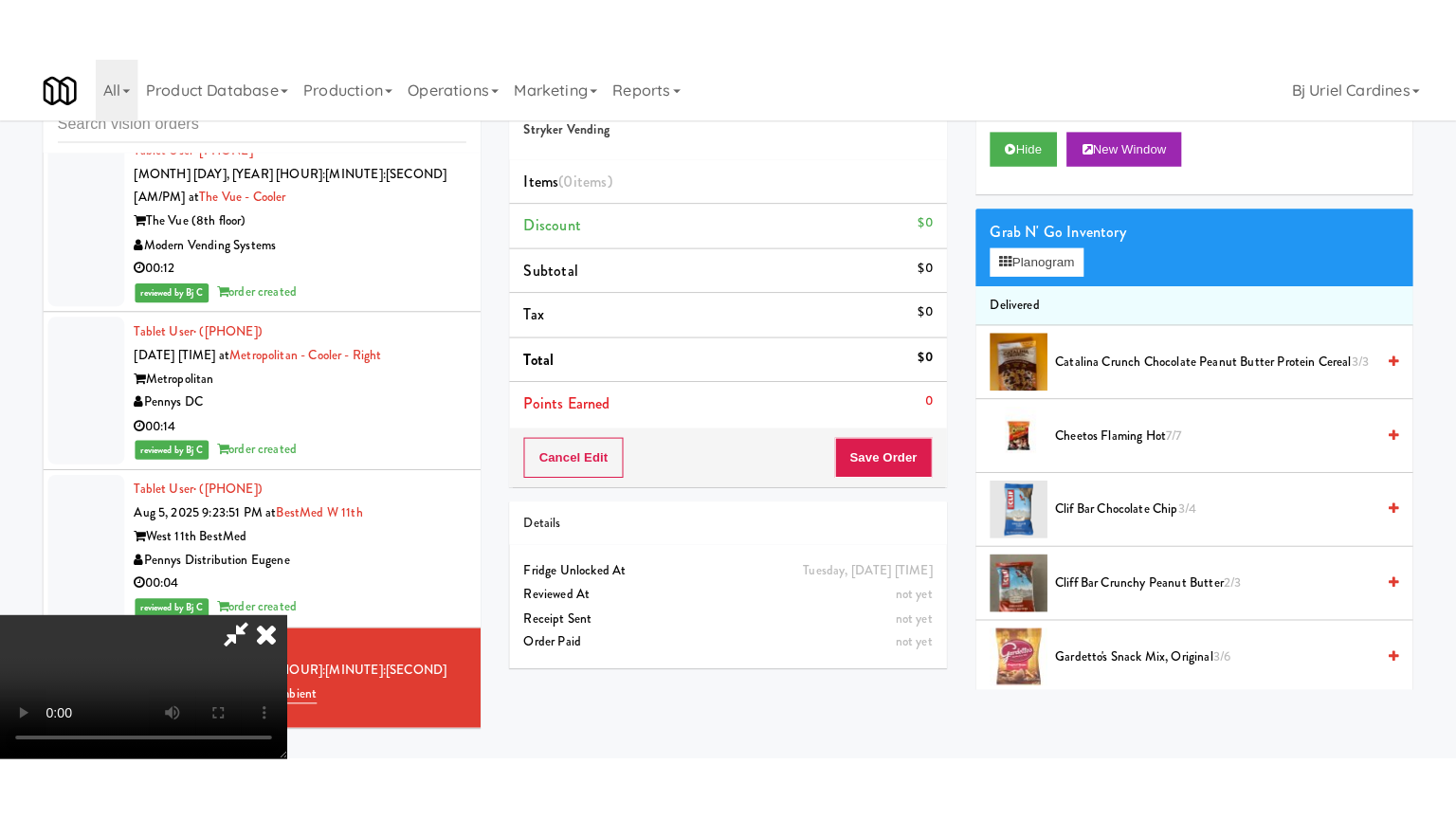 scroll, scrollTop: 266, scrollLeft: 0, axis: vertical 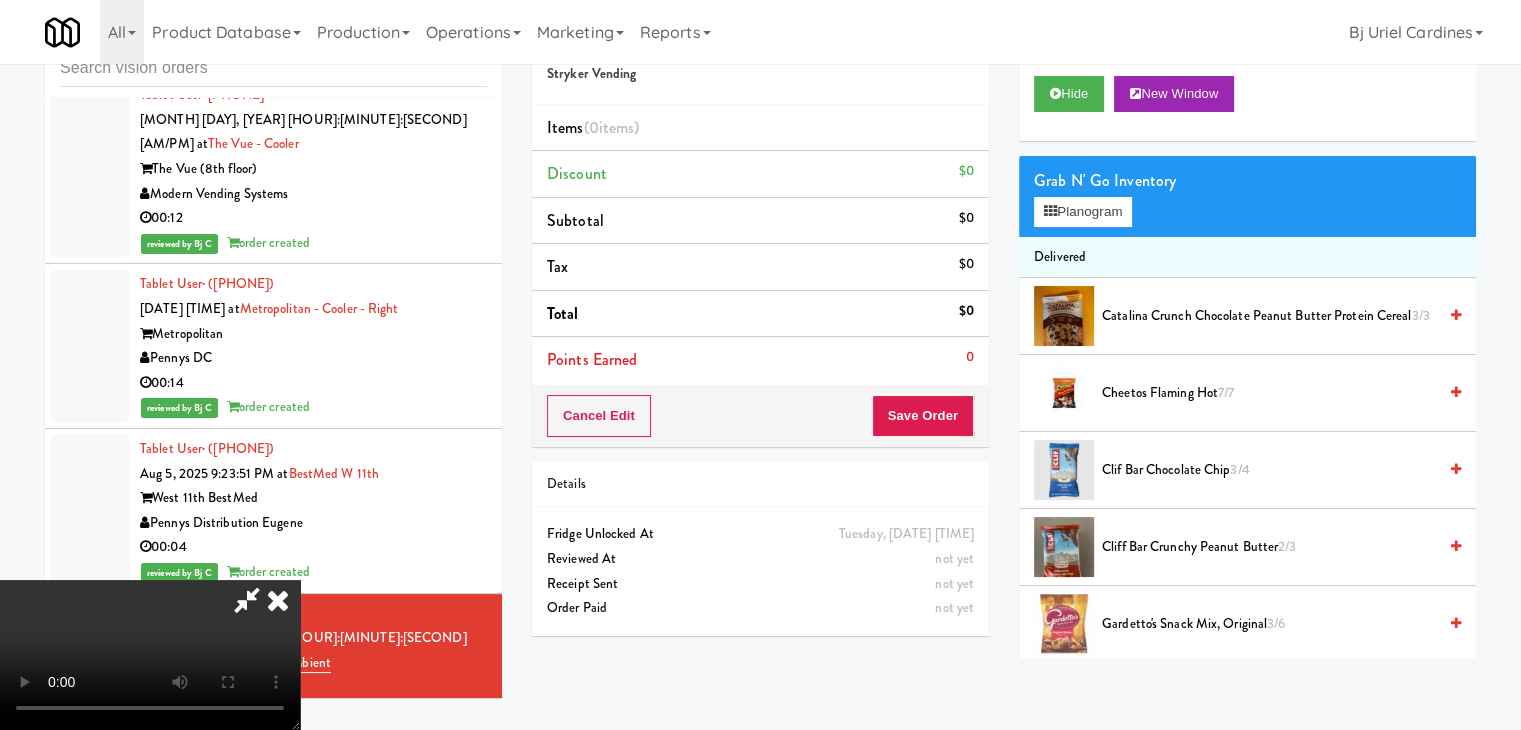 type 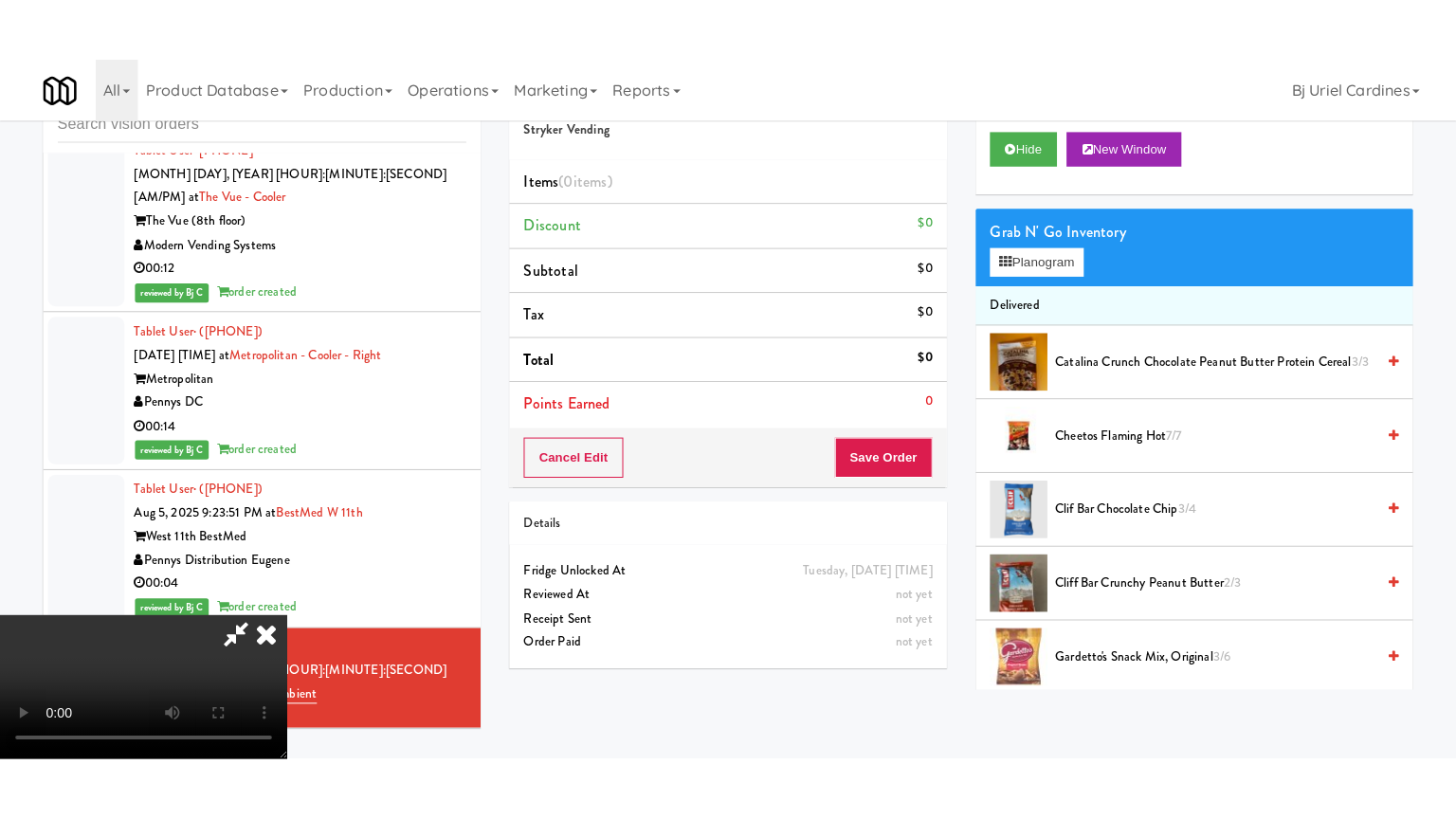 scroll, scrollTop: 0, scrollLeft: 0, axis: both 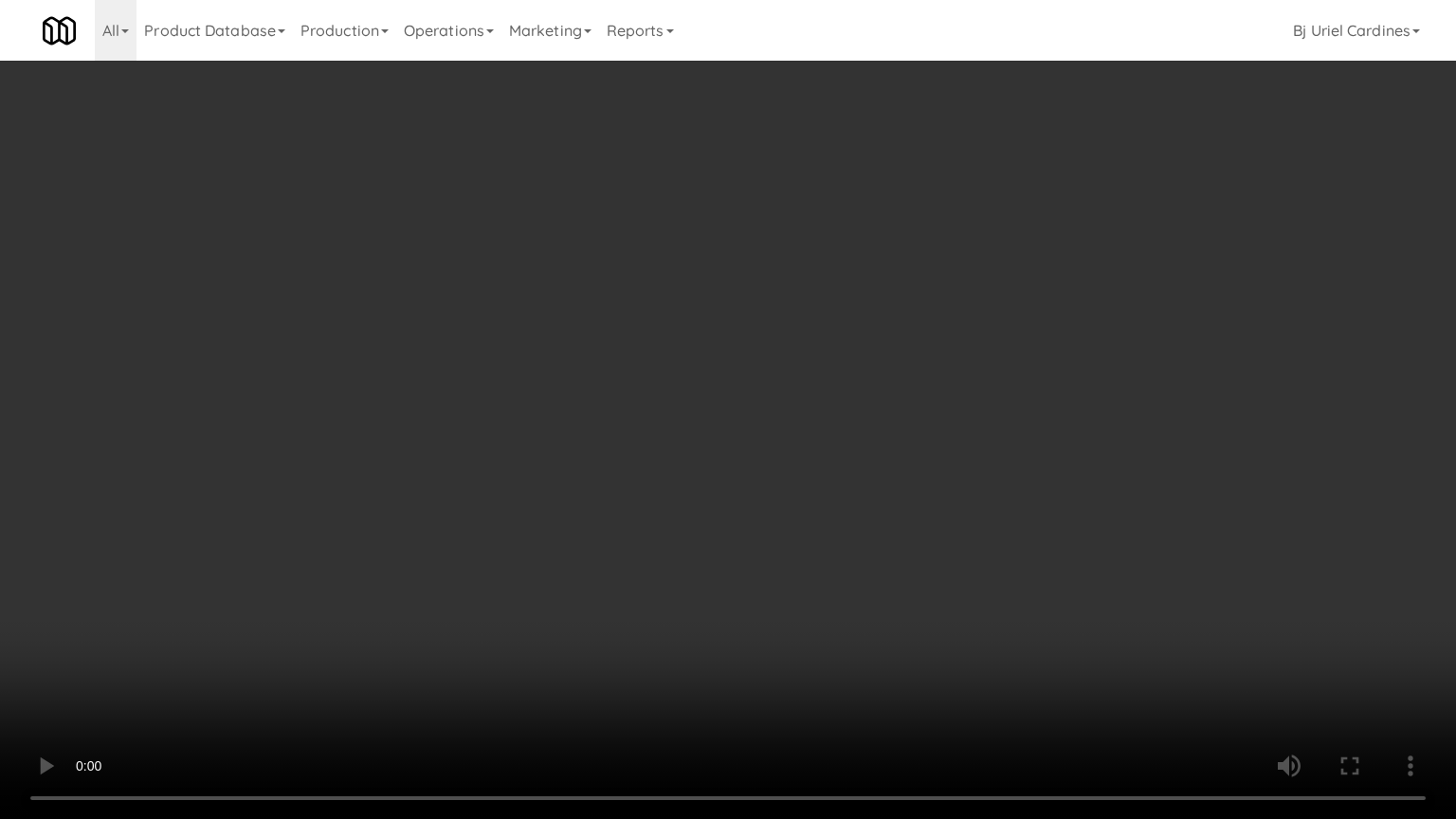 click at bounding box center (728, 410) 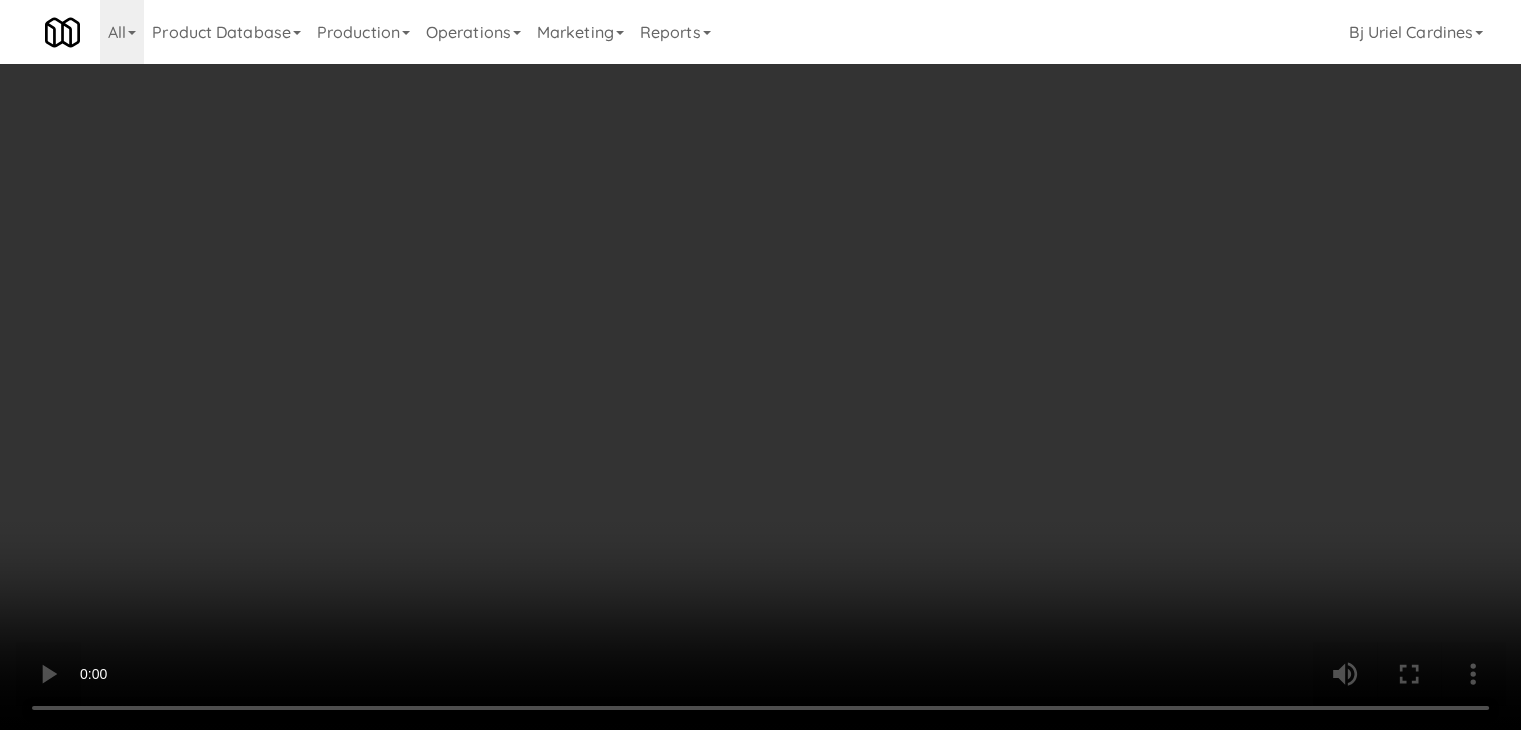 click on "Planogram" at bounding box center (1083, 212) 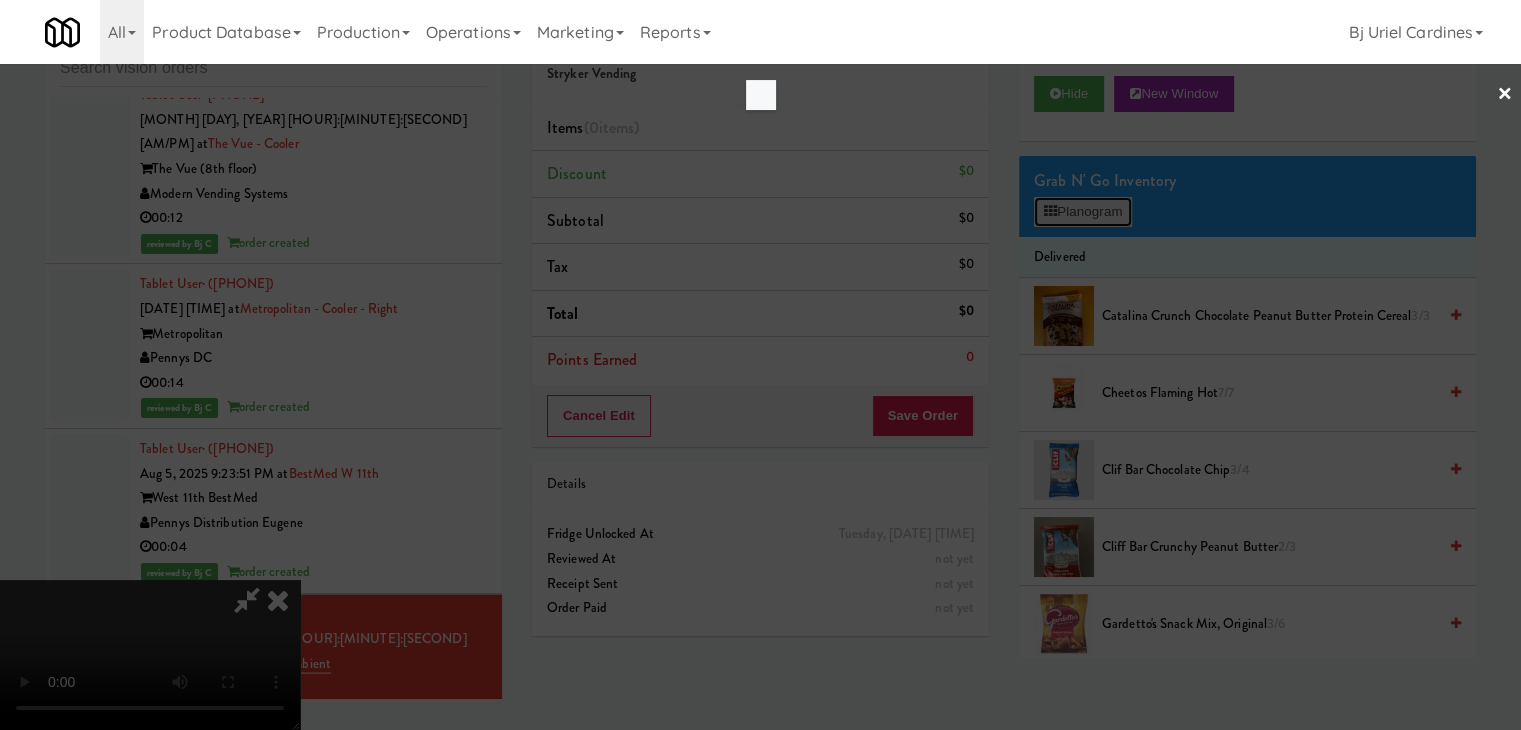 scroll, scrollTop: 19114, scrollLeft: 0, axis: vertical 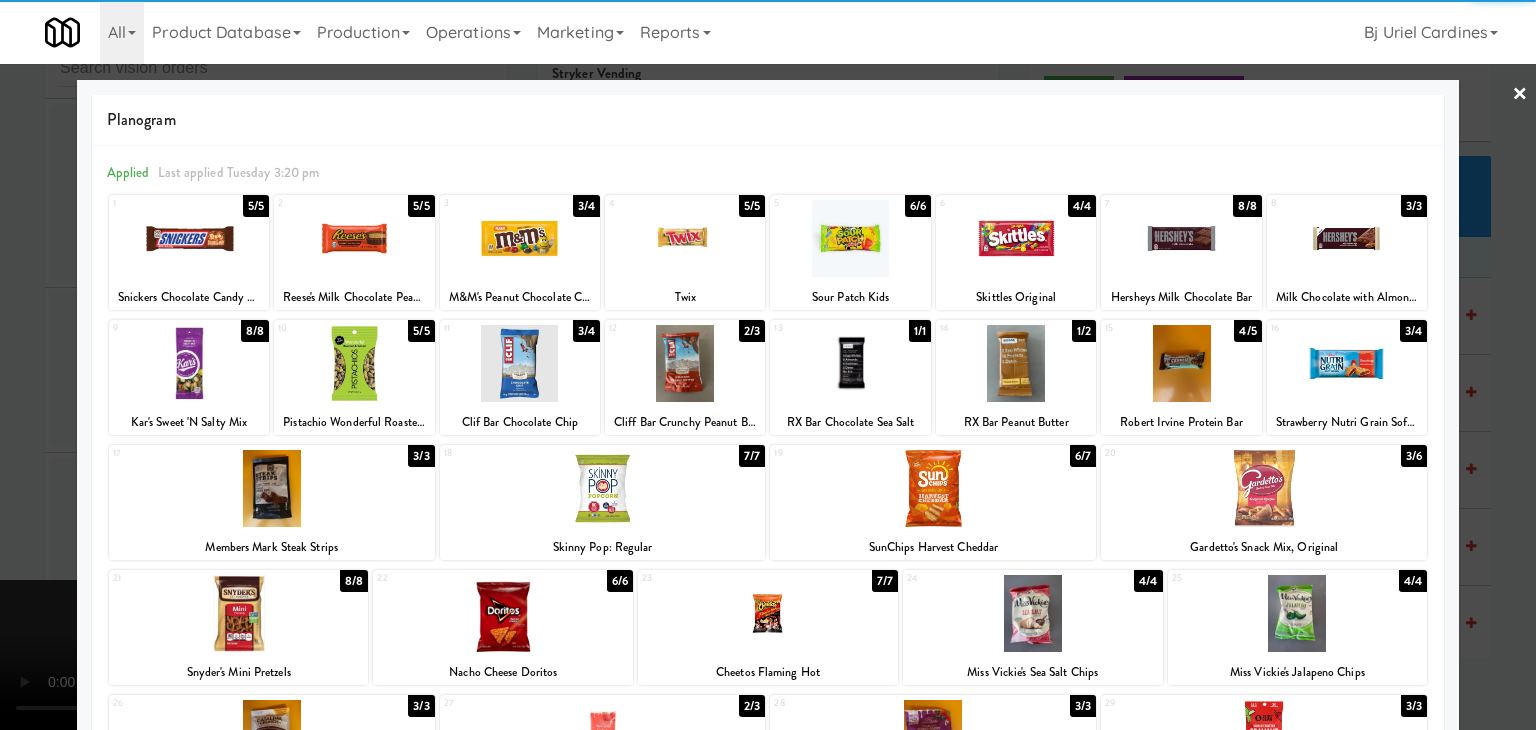 click at bounding box center (354, 363) 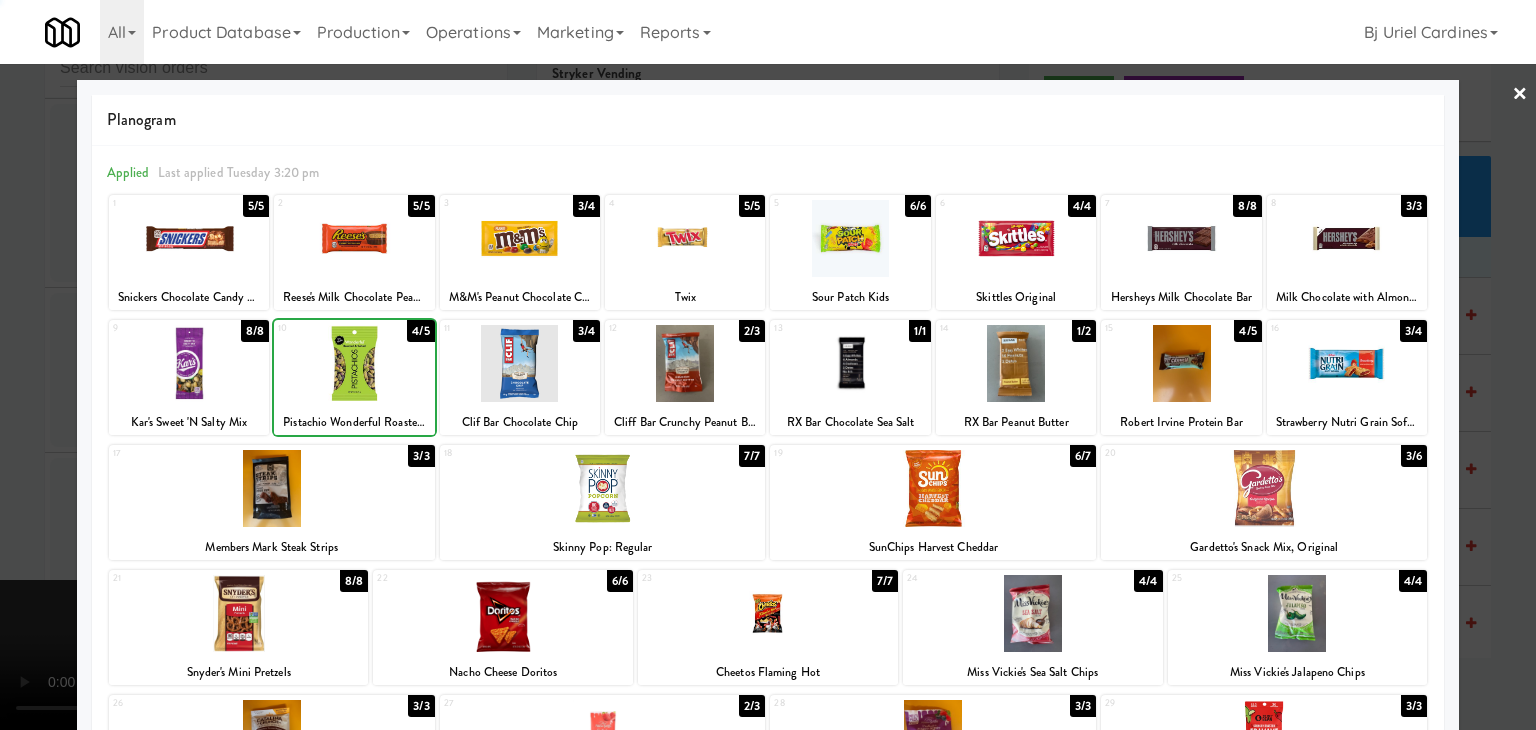 drag, startPoint x: 3, startPoint y: 441, endPoint x: 522, endPoint y: 450, distance: 519.078 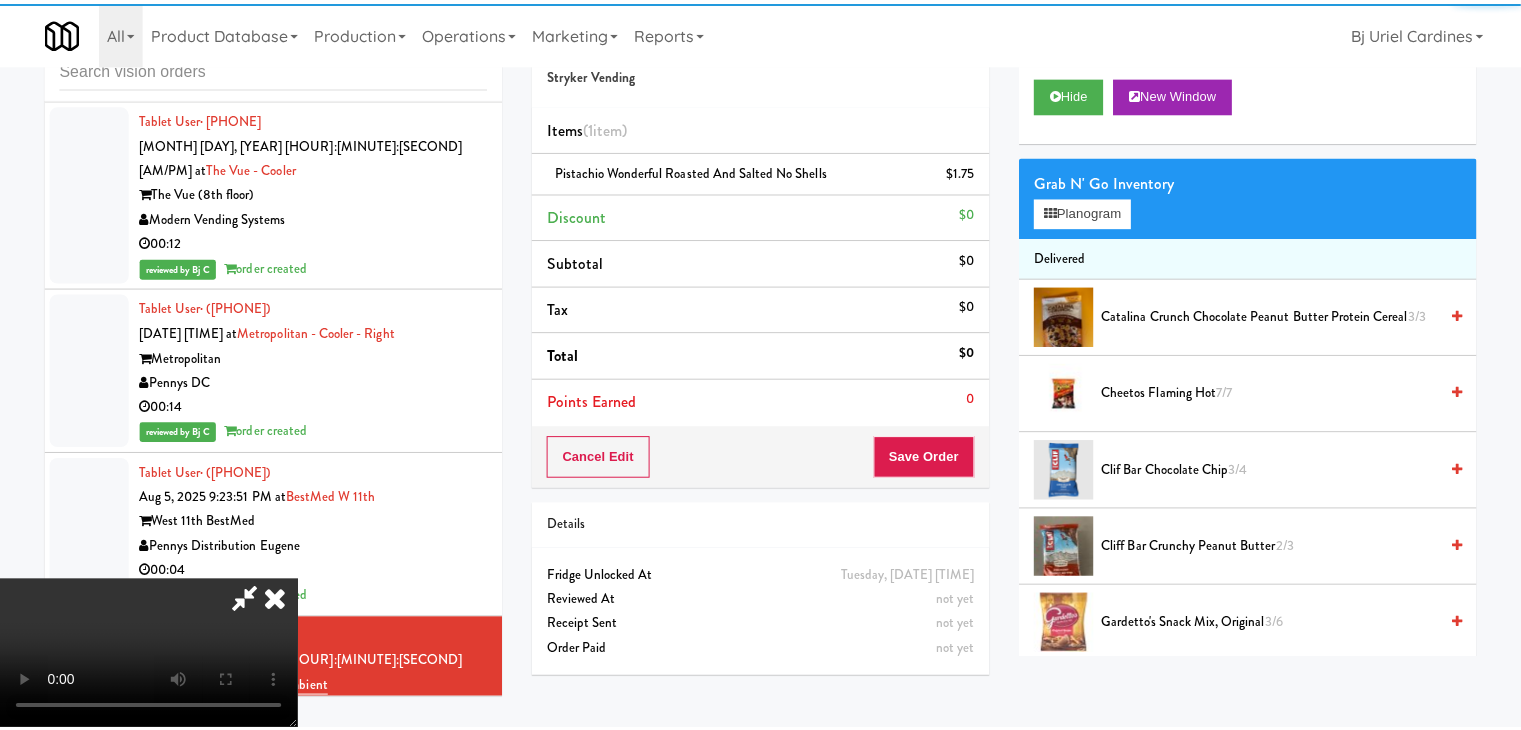 scroll, scrollTop: 19138, scrollLeft: 0, axis: vertical 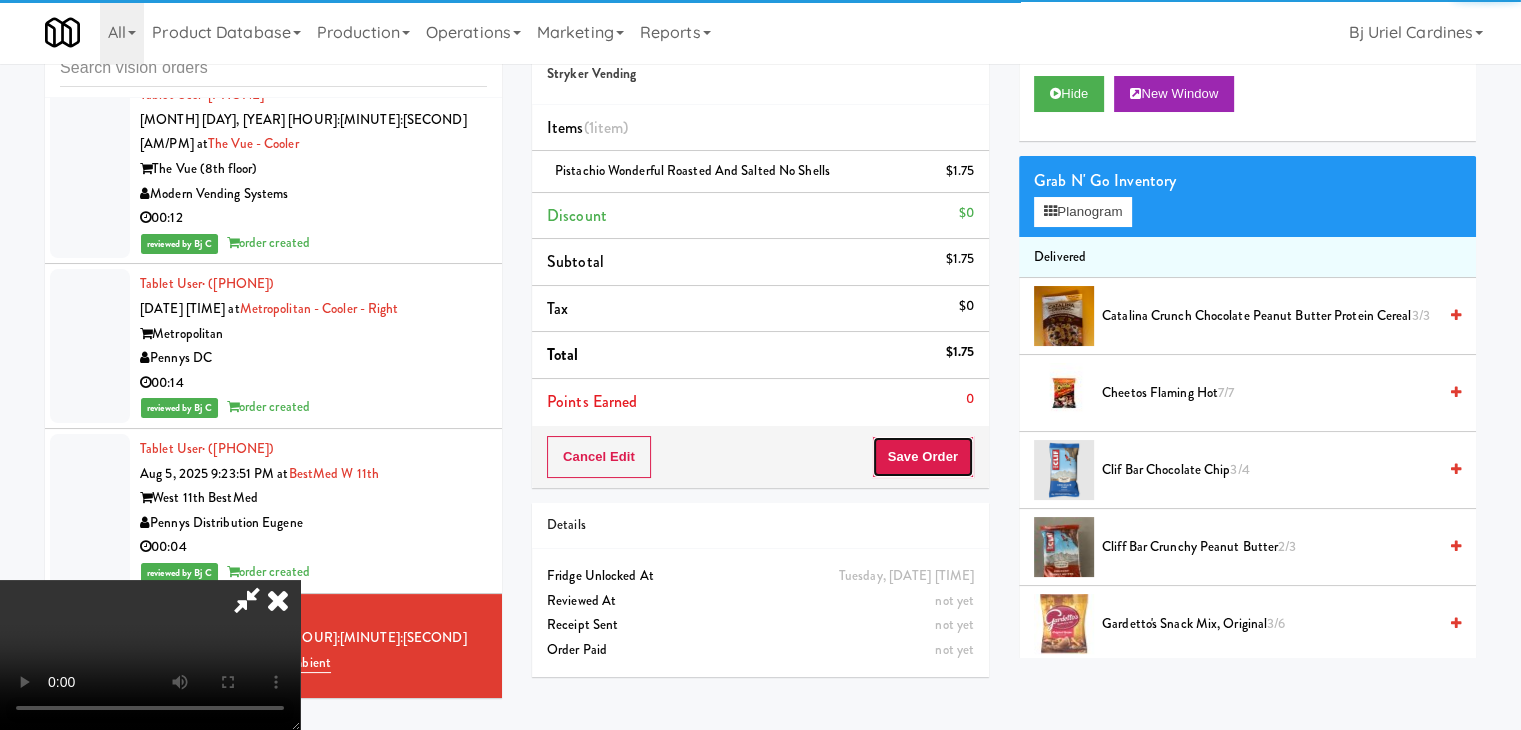 click on "Save Order" at bounding box center (923, 457) 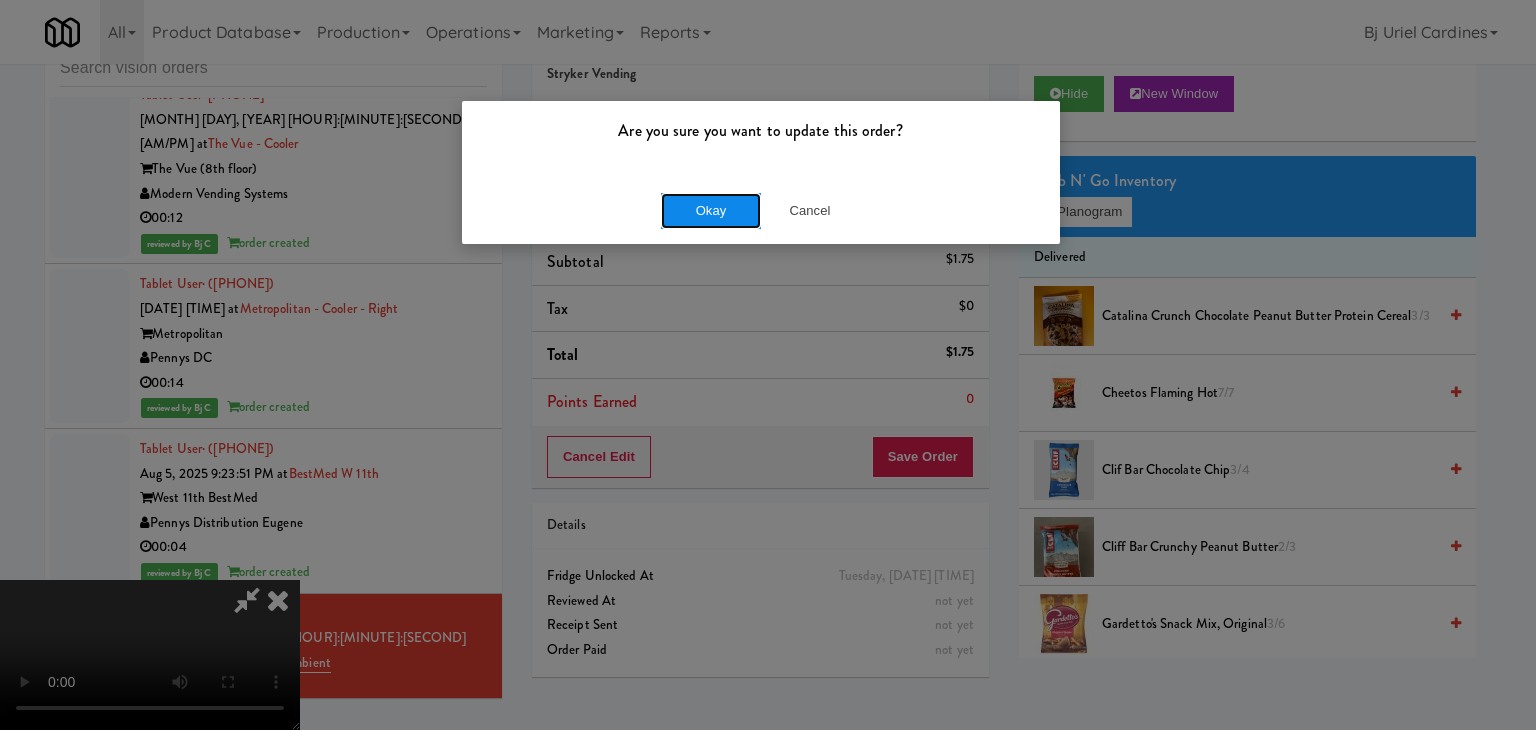 click on "Okay" at bounding box center [711, 211] 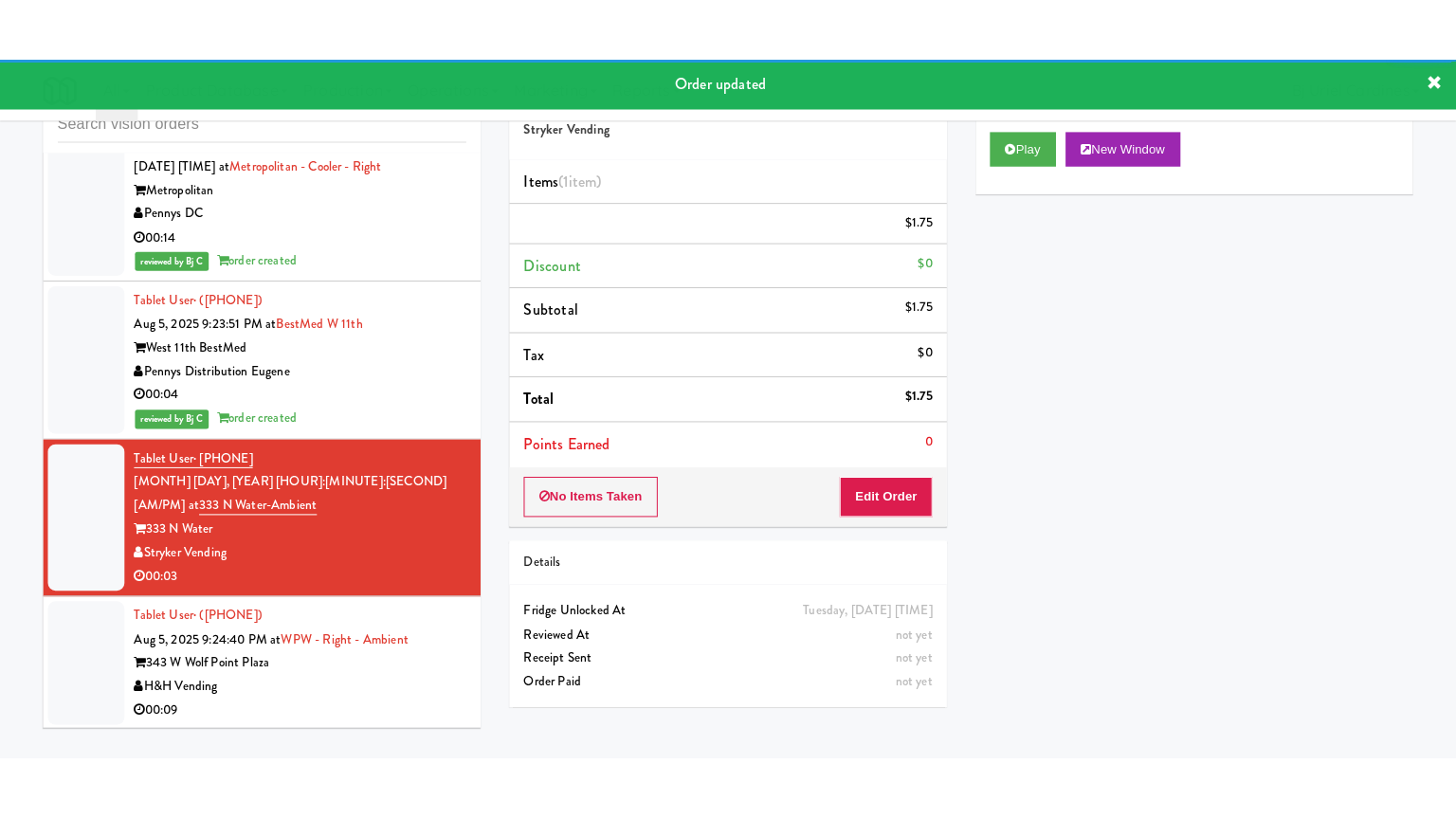 scroll, scrollTop: 18331, scrollLeft: 0, axis: vertical 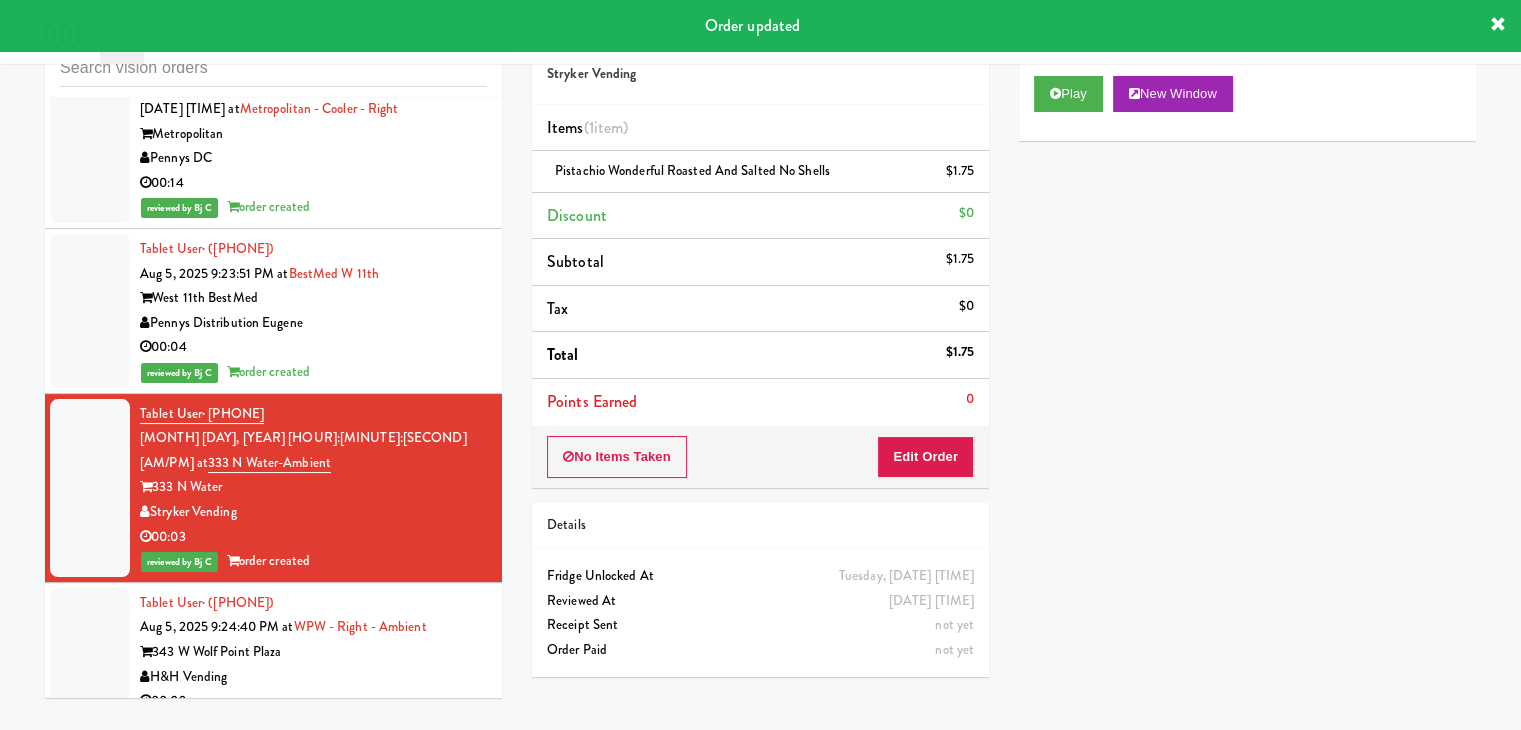 drag, startPoint x: 401, startPoint y: 233, endPoint x: 434, endPoint y: 253, distance: 38.587563 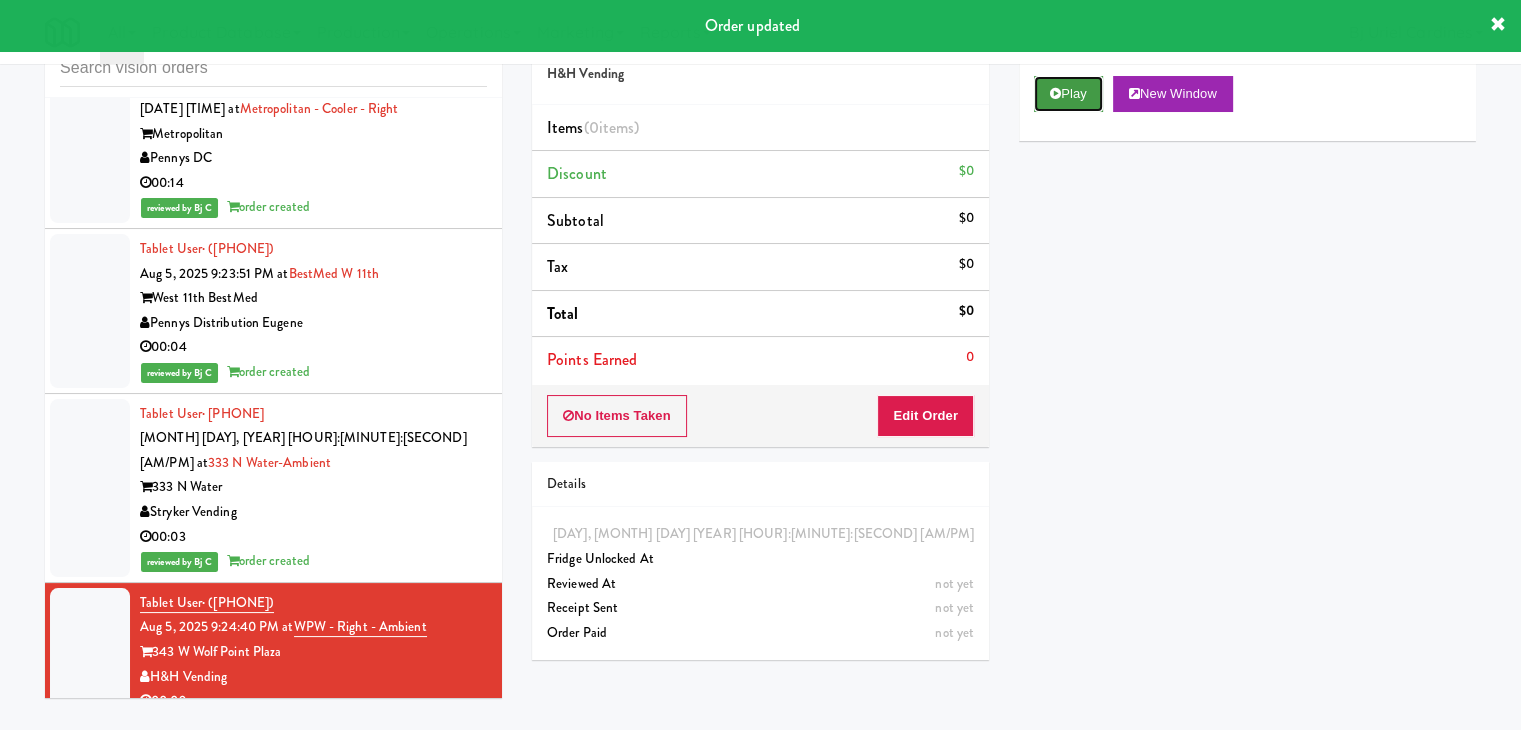 drag, startPoint x: 1064, startPoint y: 92, endPoint x: 1018, endPoint y: 221, distance: 136.95619 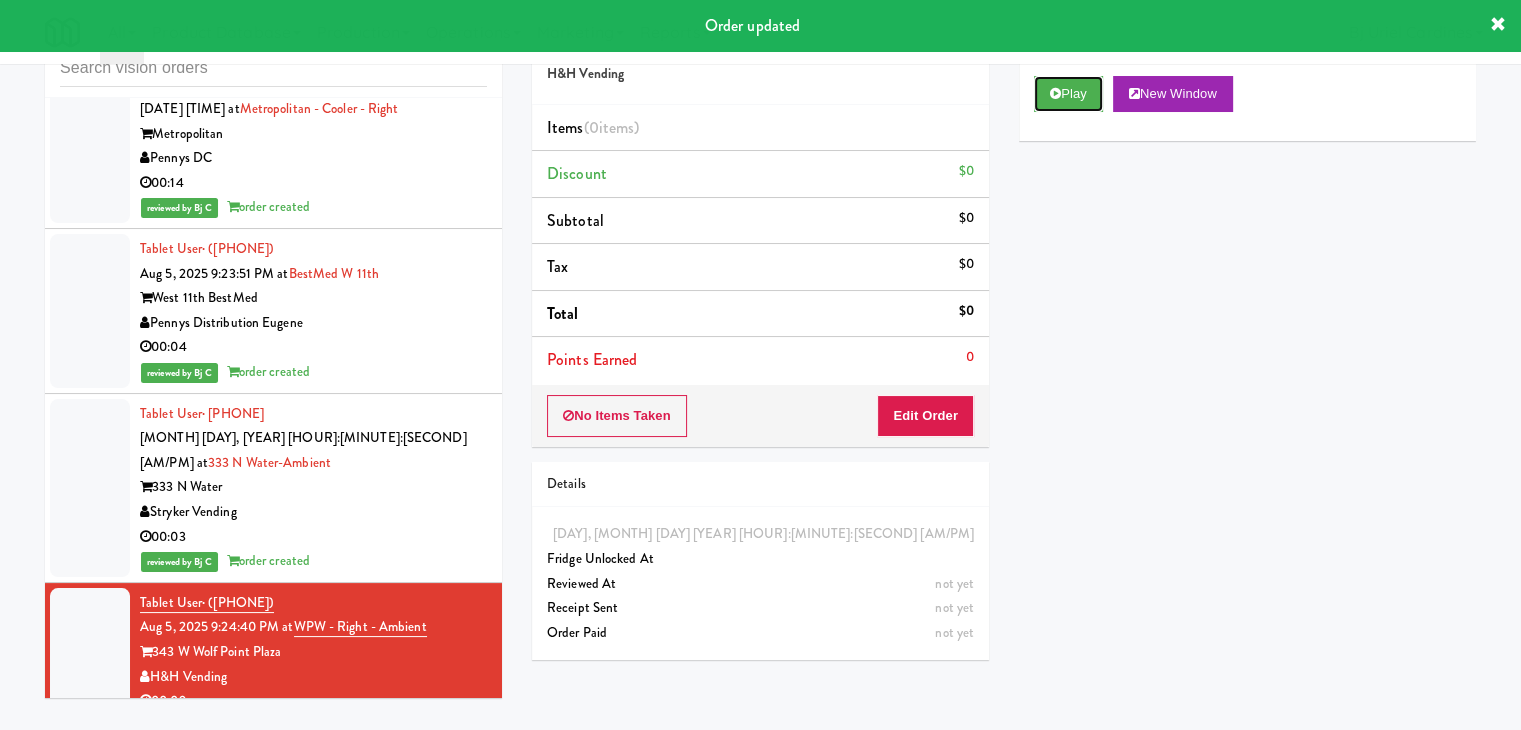 click on "Play" at bounding box center (1068, 94) 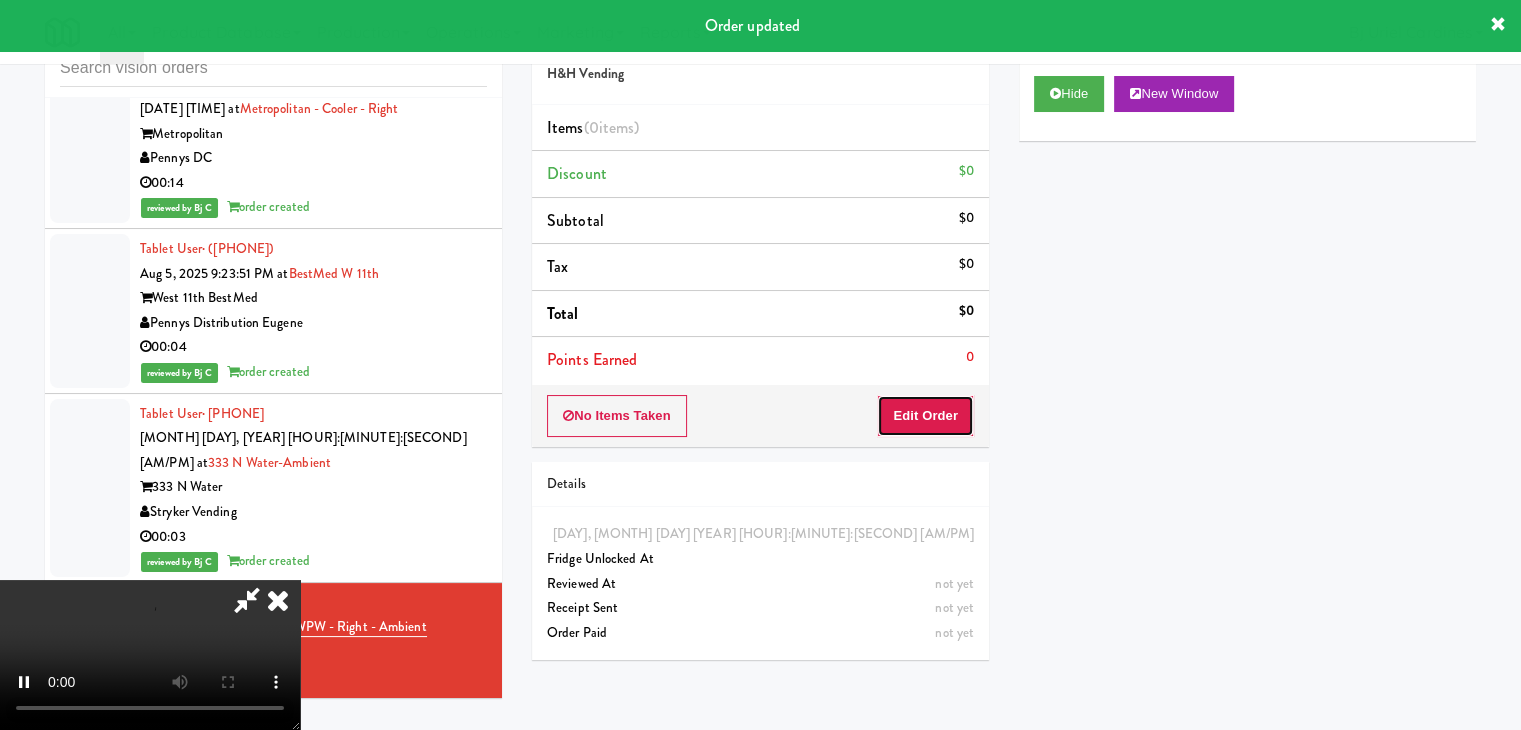 click on "Edit Order" at bounding box center [925, 416] 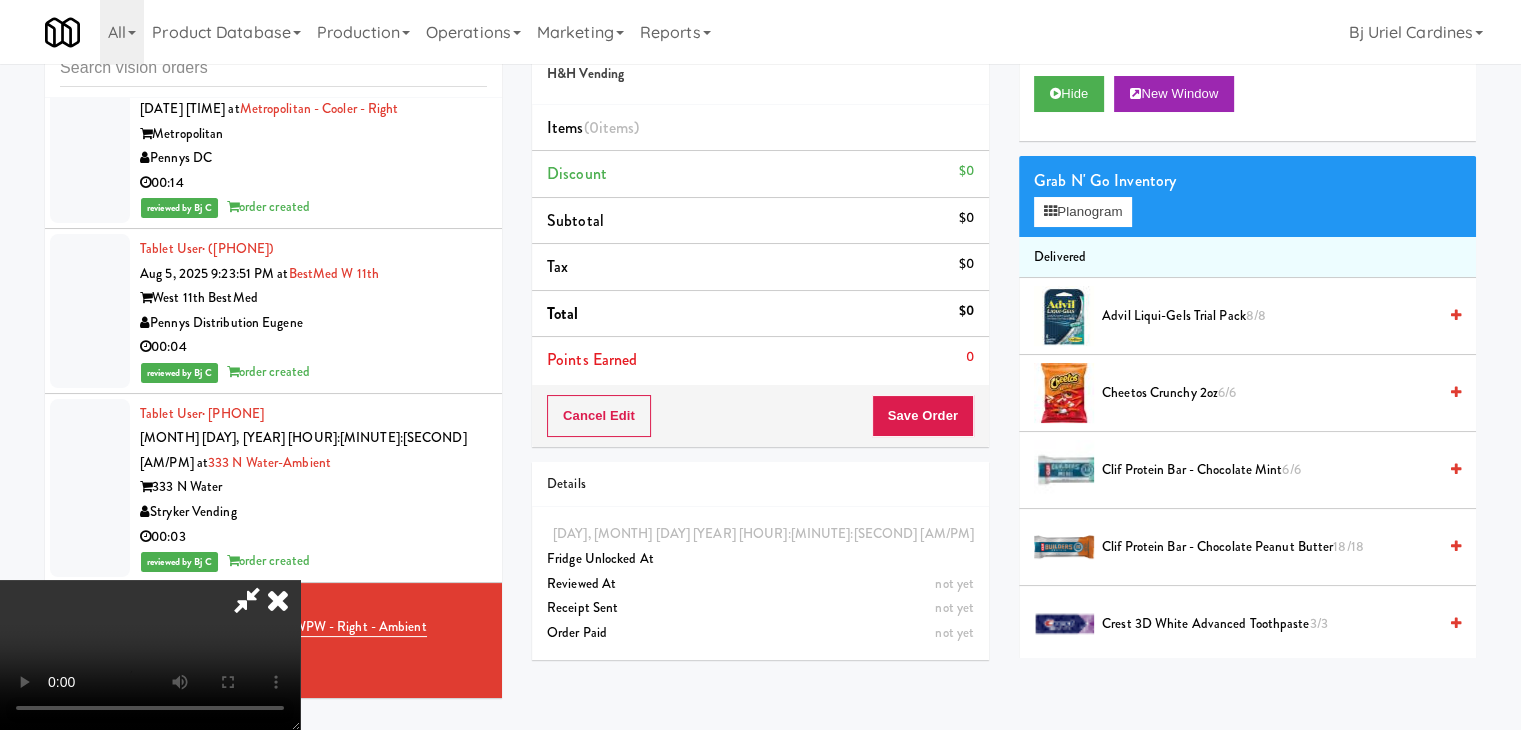type 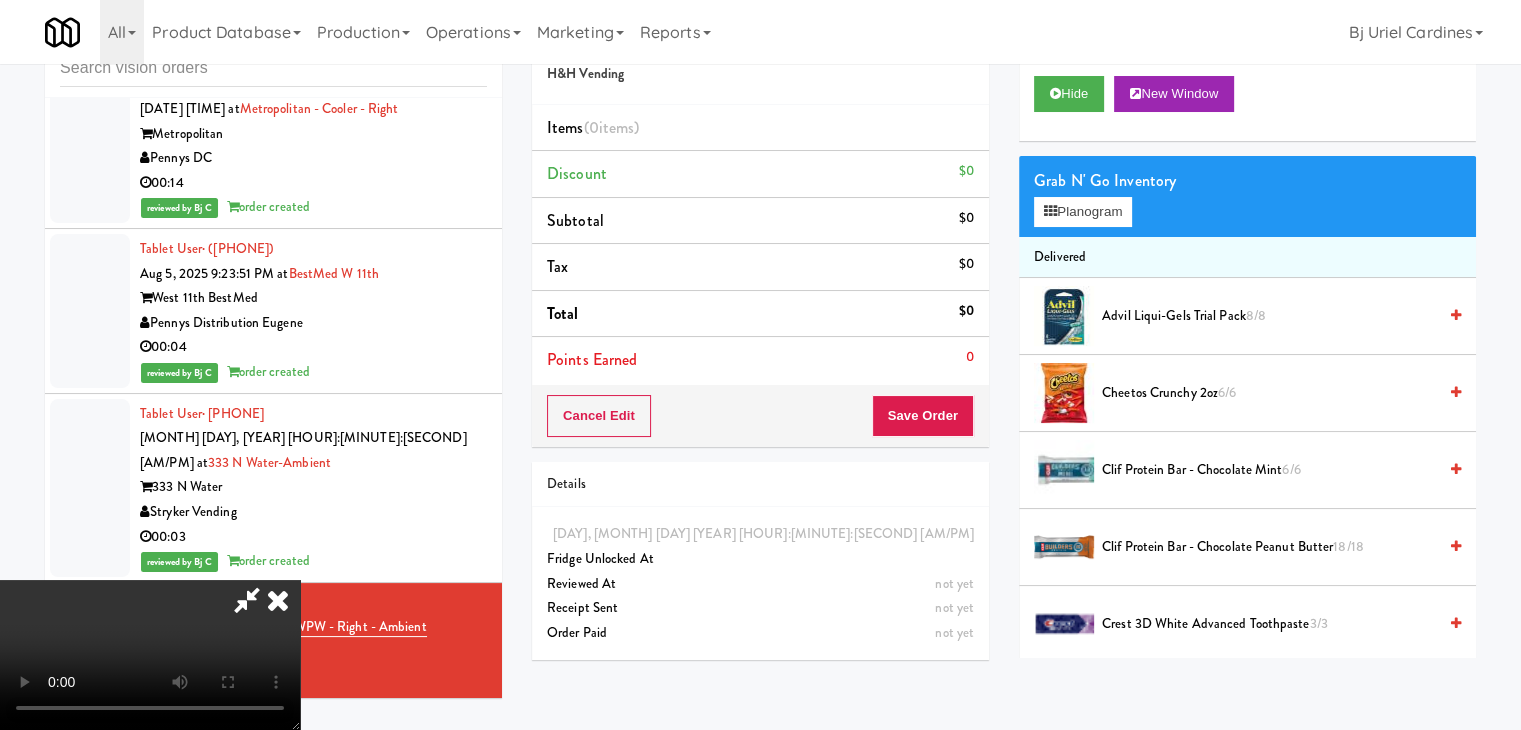 scroll, scrollTop: 19313, scrollLeft: 0, axis: vertical 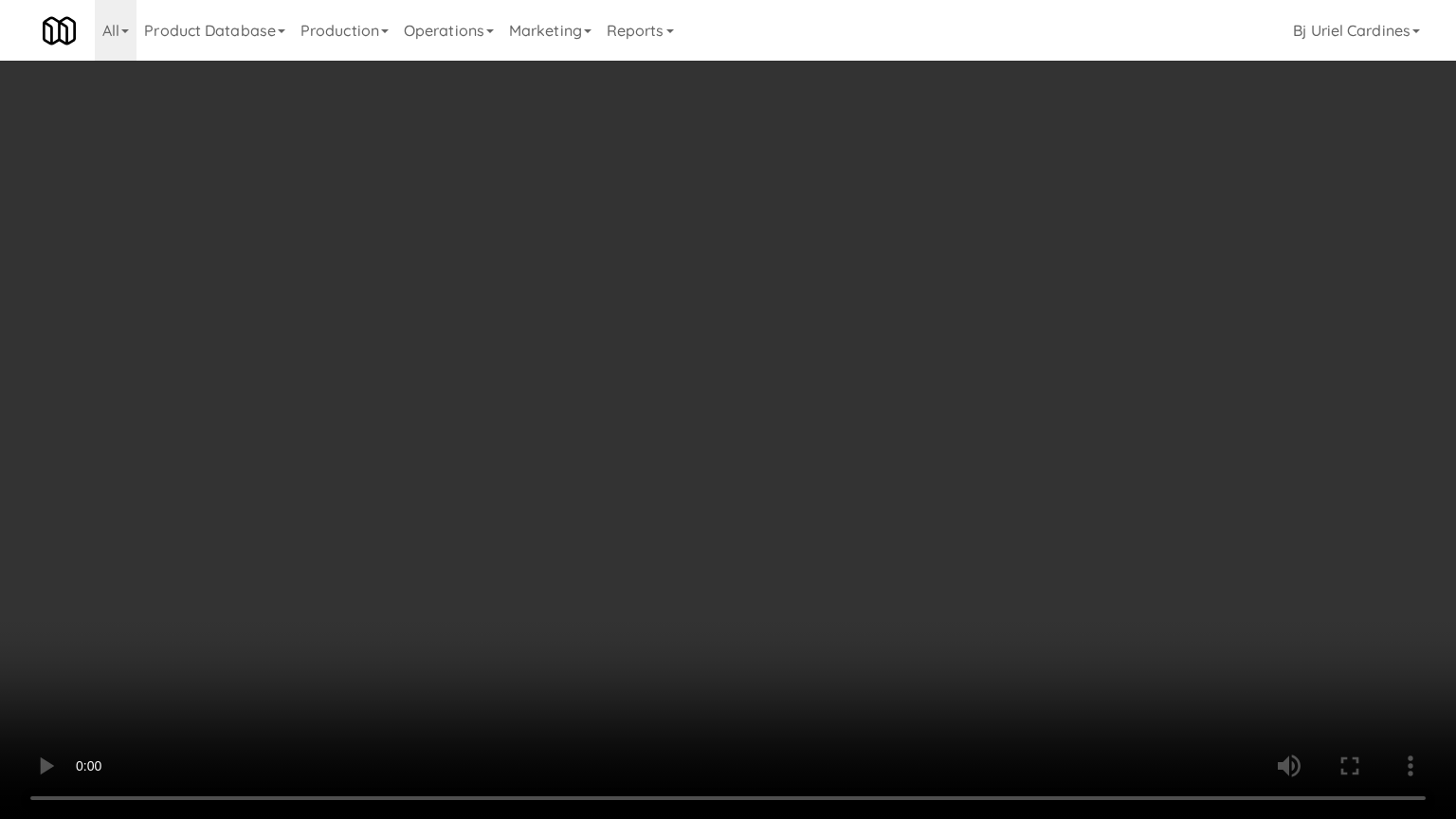 click at bounding box center (728, 410) 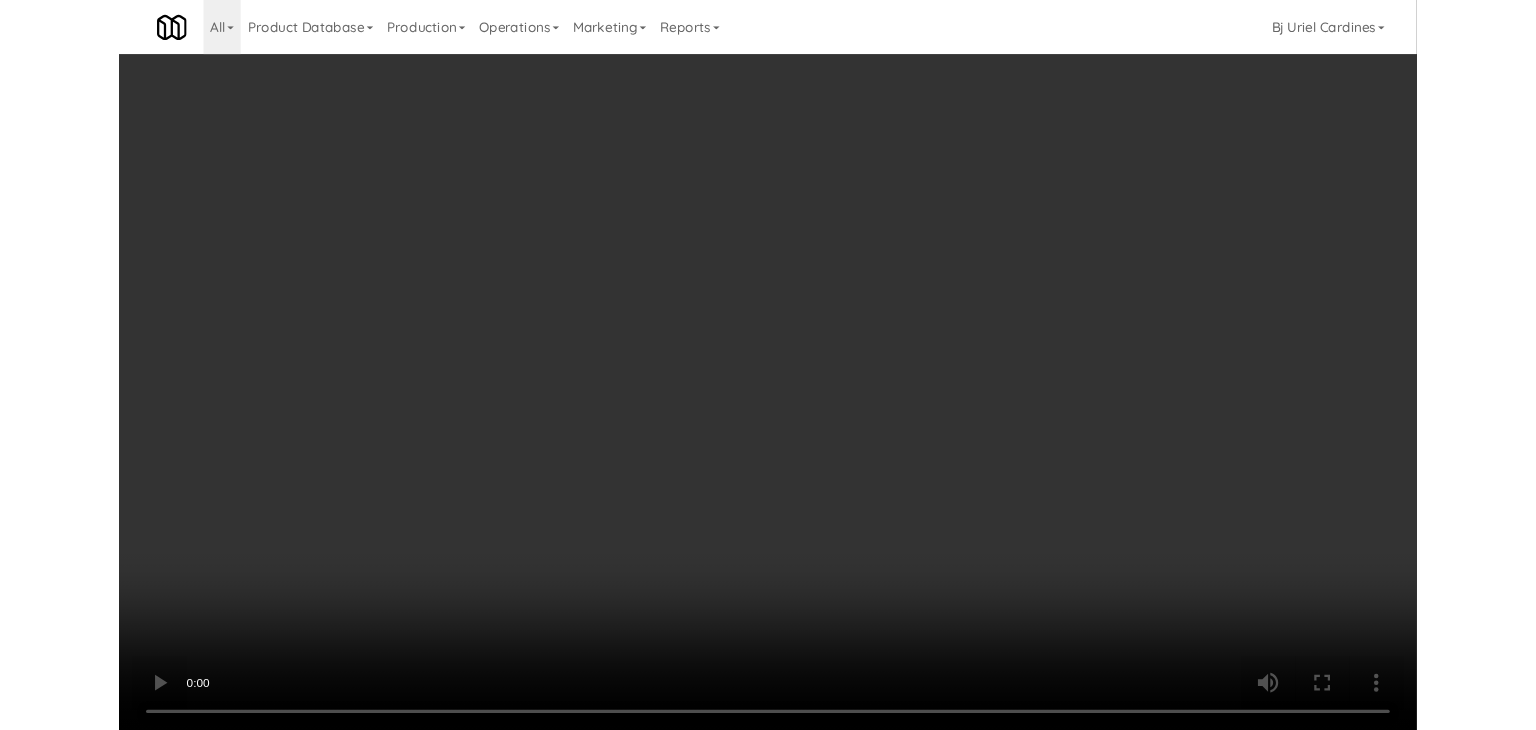 scroll, scrollTop: 19338, scrollLeft: 0, axis: vertical 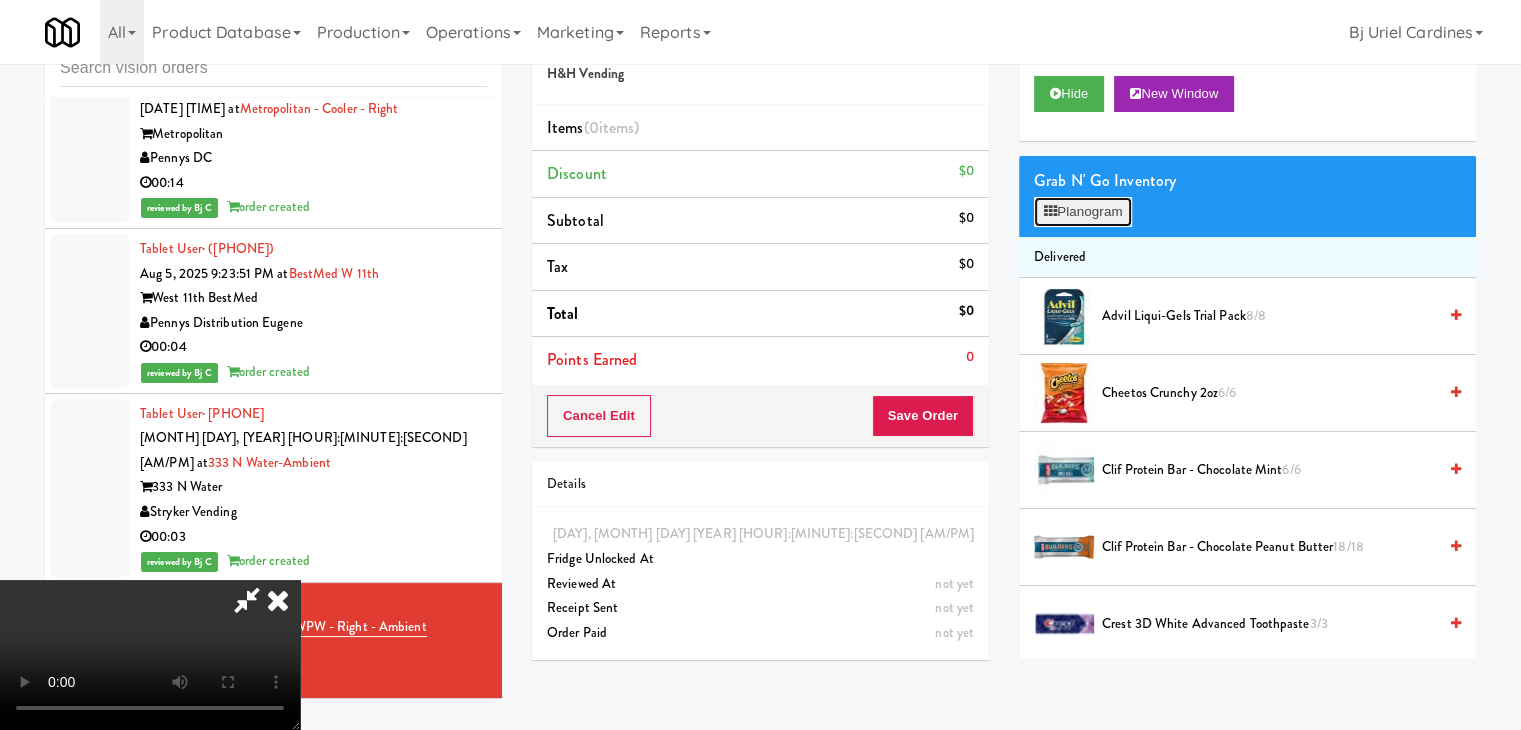 click on "Planogram" at bounding box center (1083, 212) 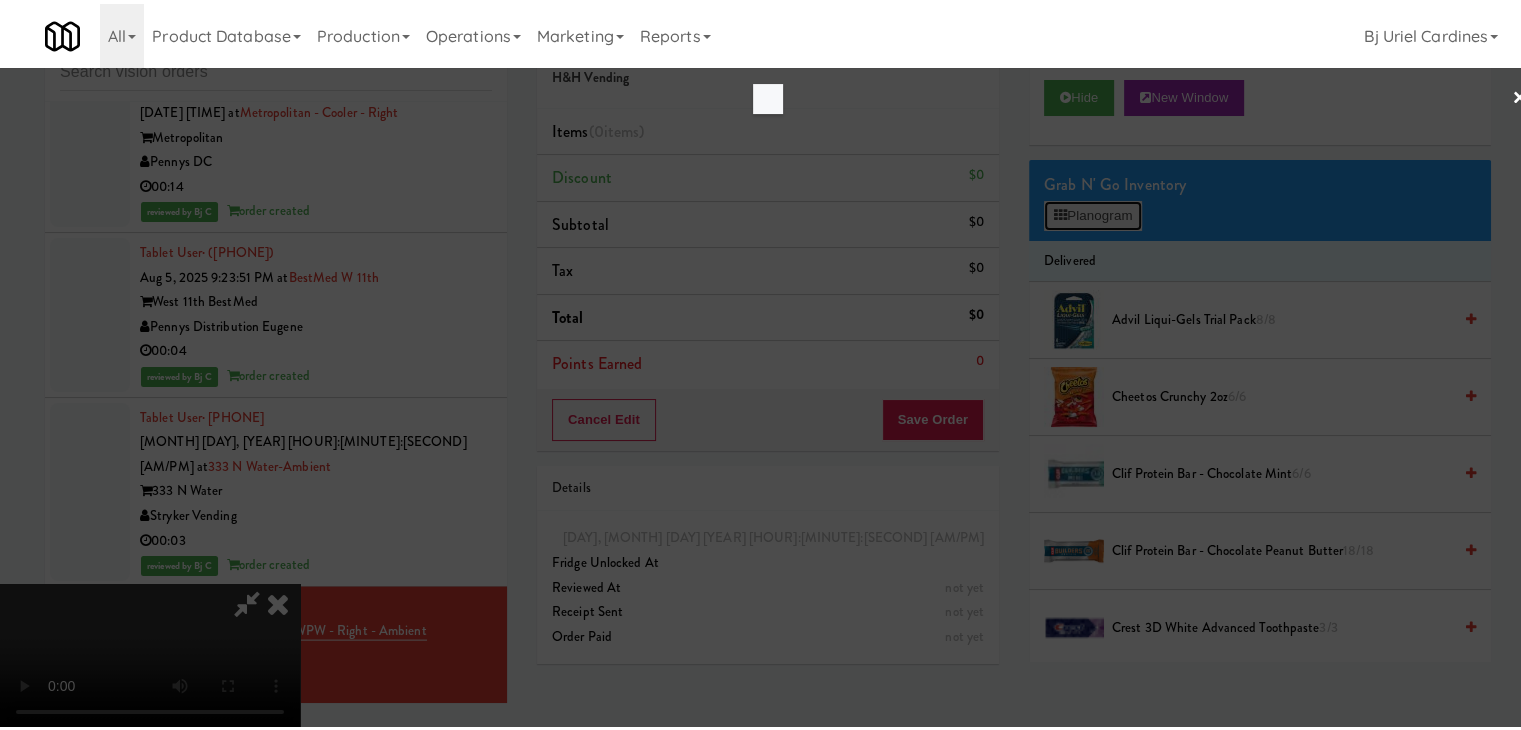 scroll, scrollTop: 19313, scrollLeft: 0, axis: vertical 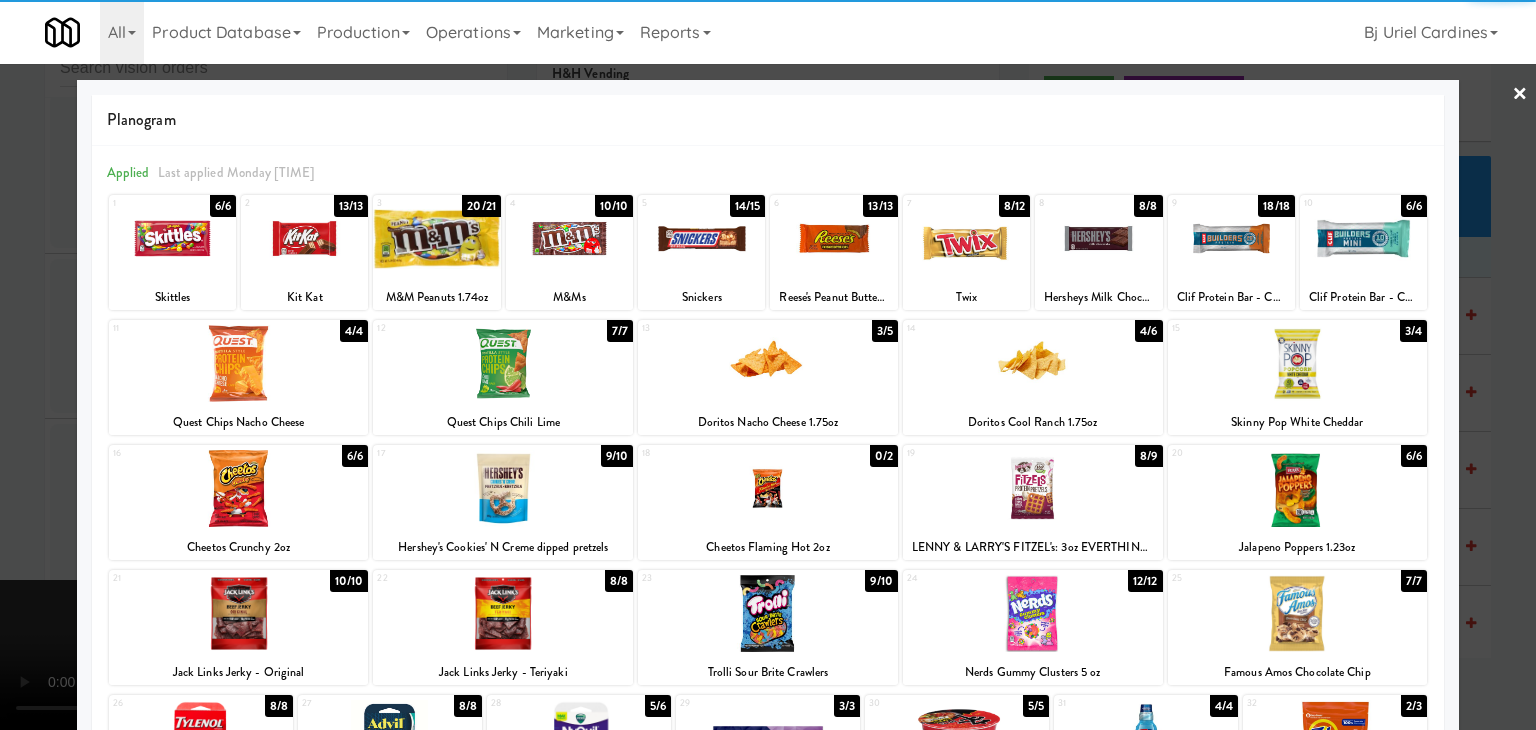 click at bounding box center [436, 238] 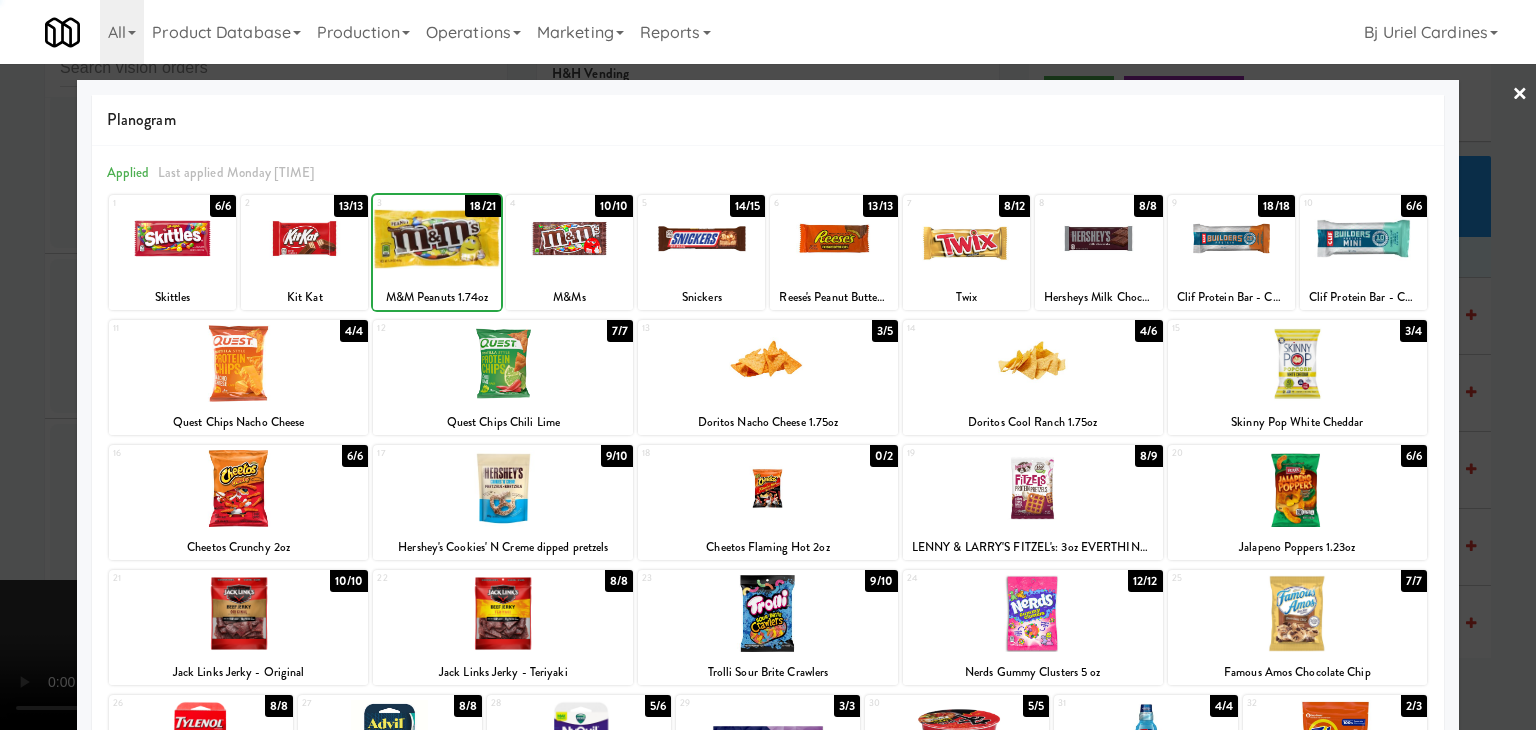 click at bounding box center [768, 365] 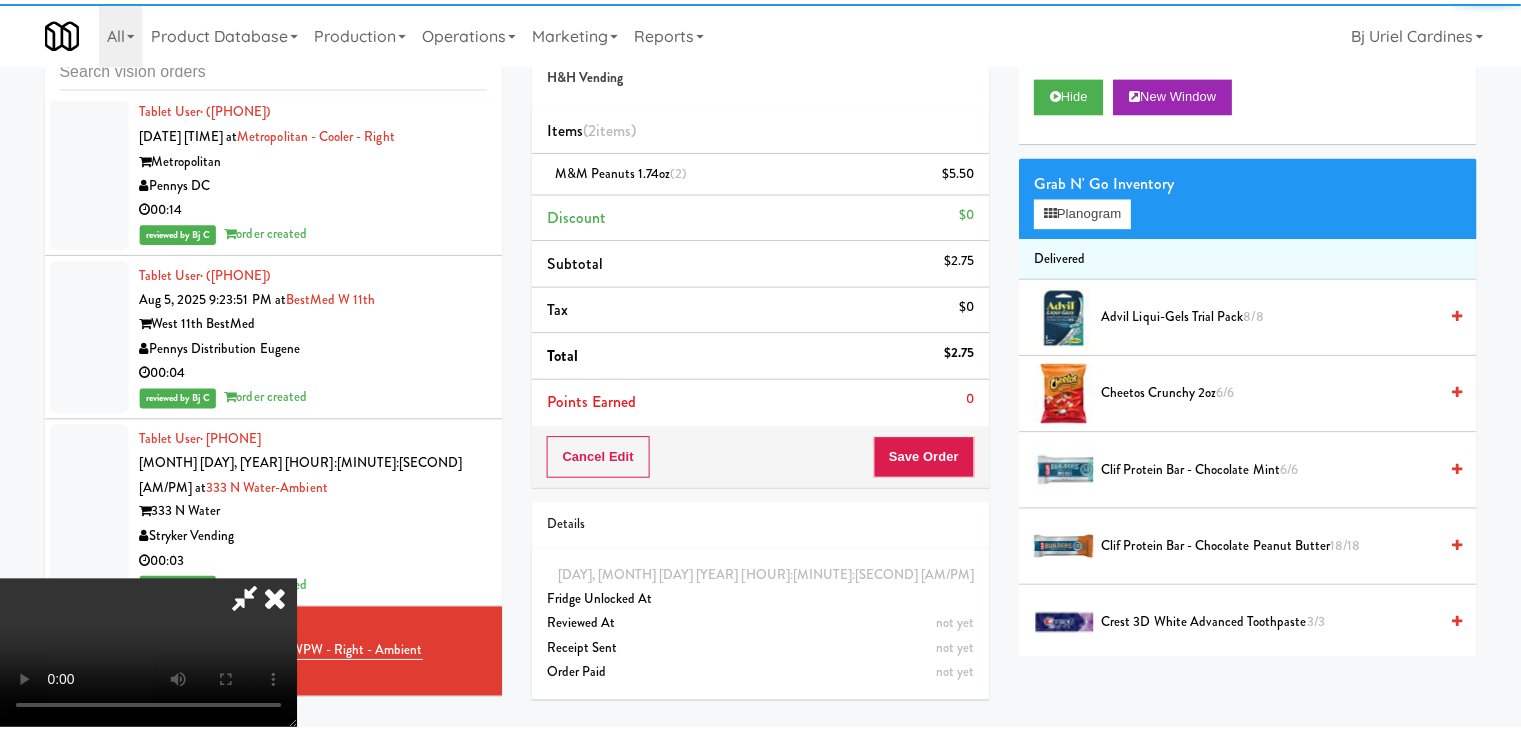 scroll, scrollTop: 19338, scrollLeft: 0, axis: vertical 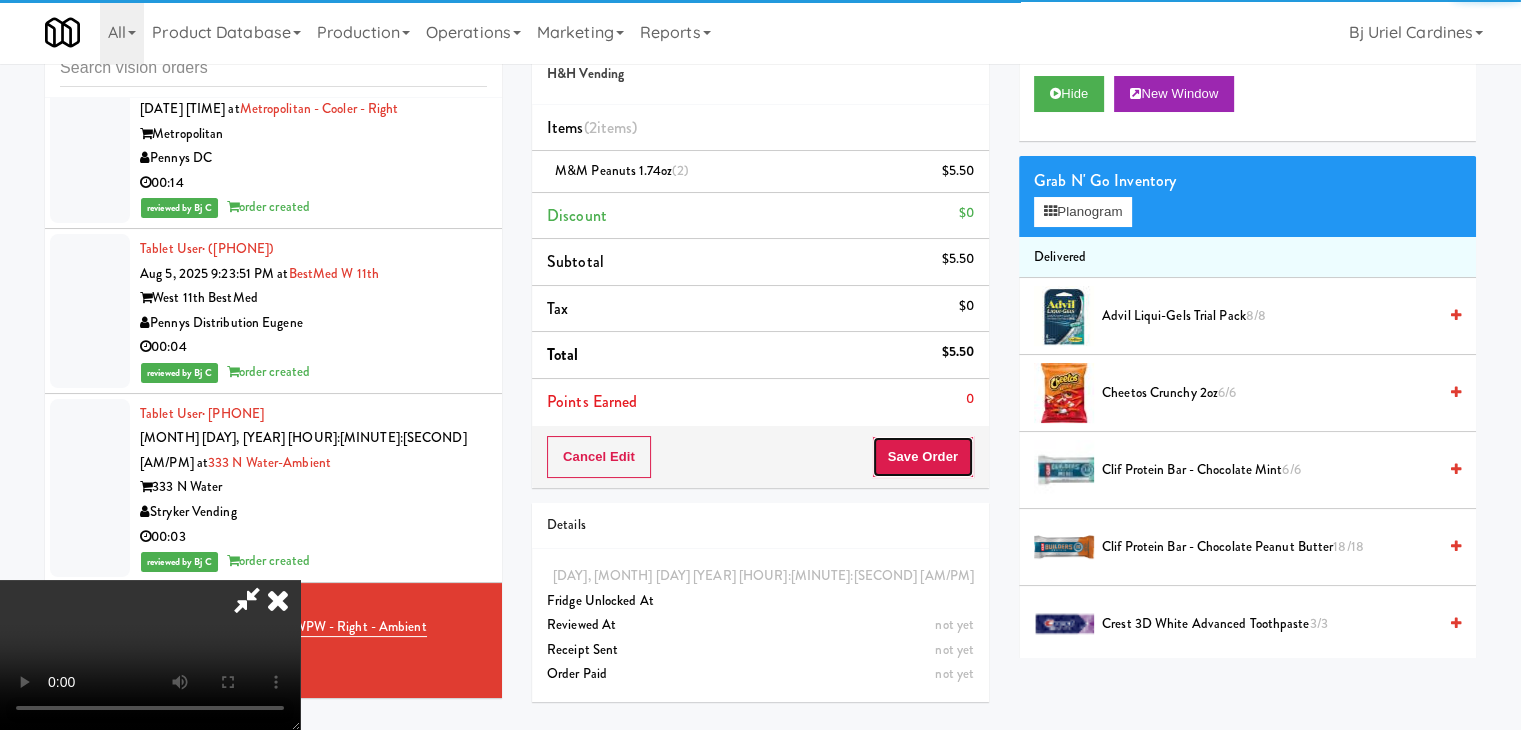 drag, startPoint x: 949, startPoint y: 461, endPoint x: 928, endPoint y: 428, distance: 39.115215 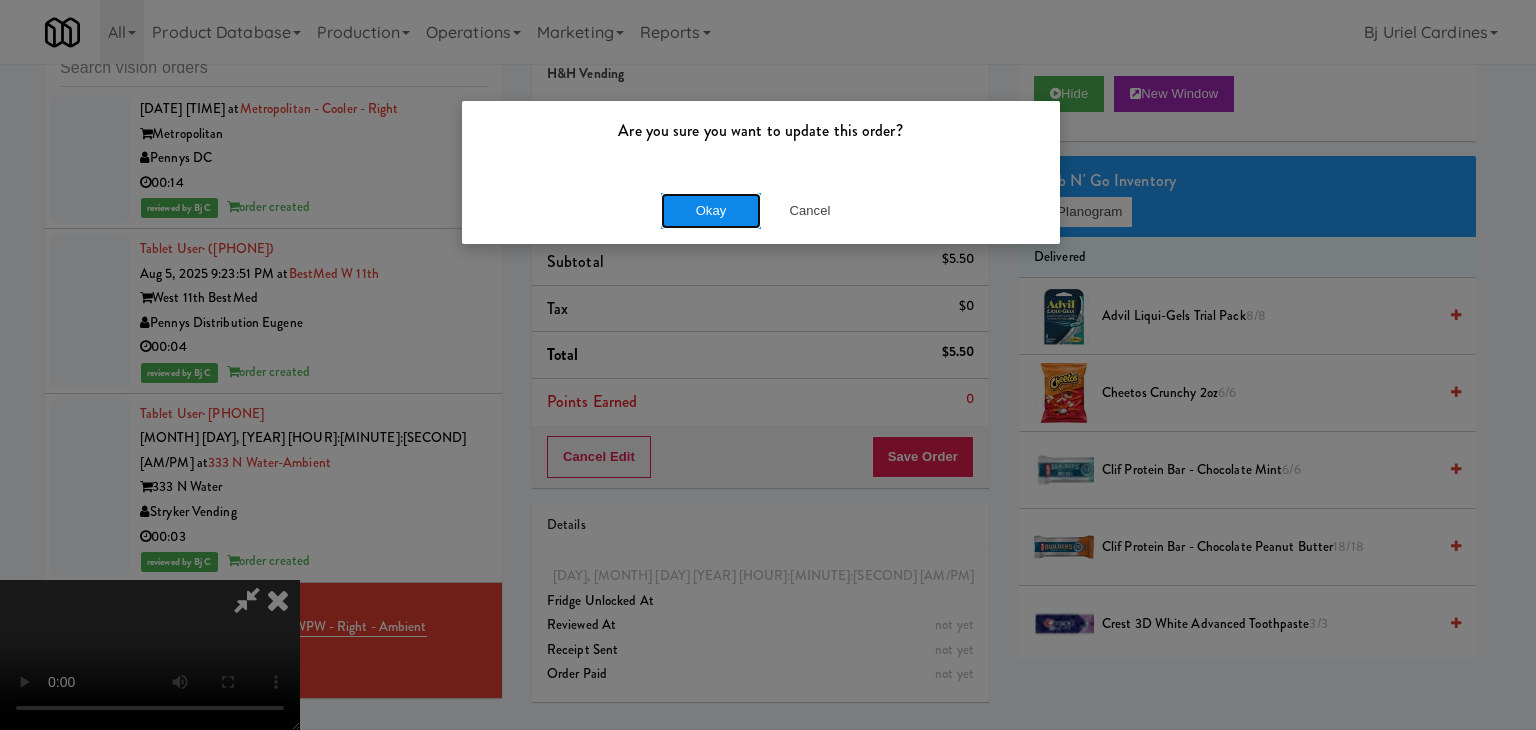click on "Okay" at bounding box center (711, 211) 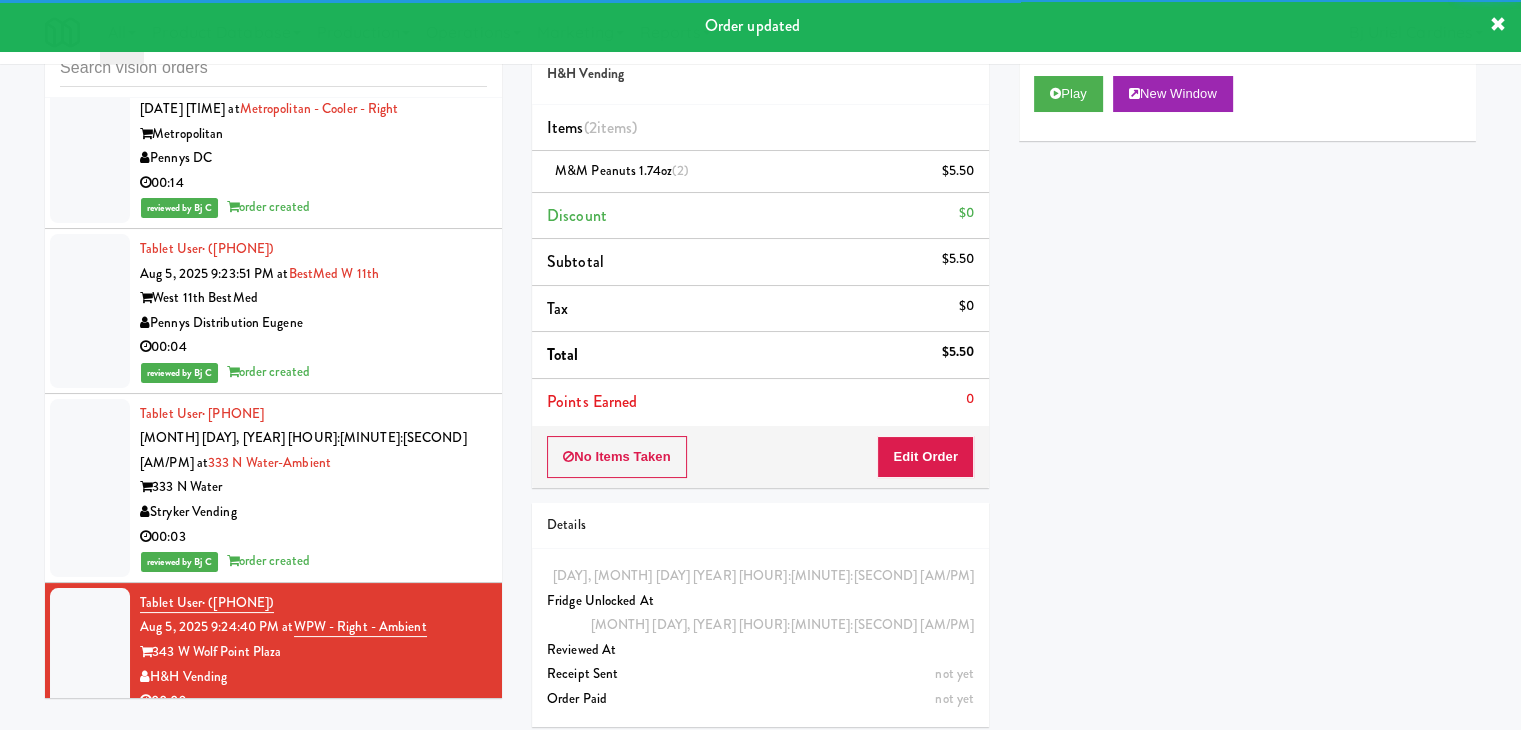 click on "00:05" at bounding box center [313, 866] 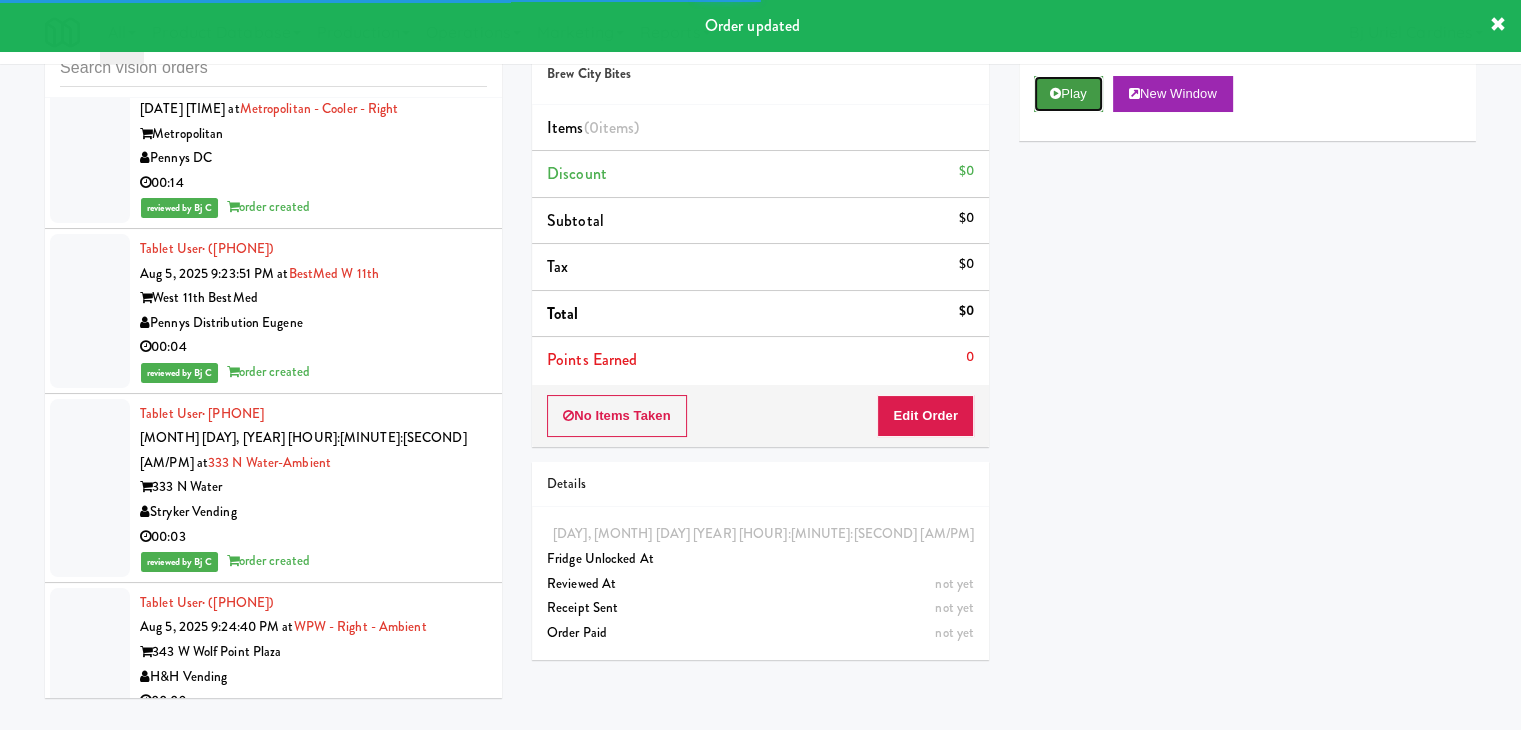 click on "Play" at bounding box center [1068, 94] 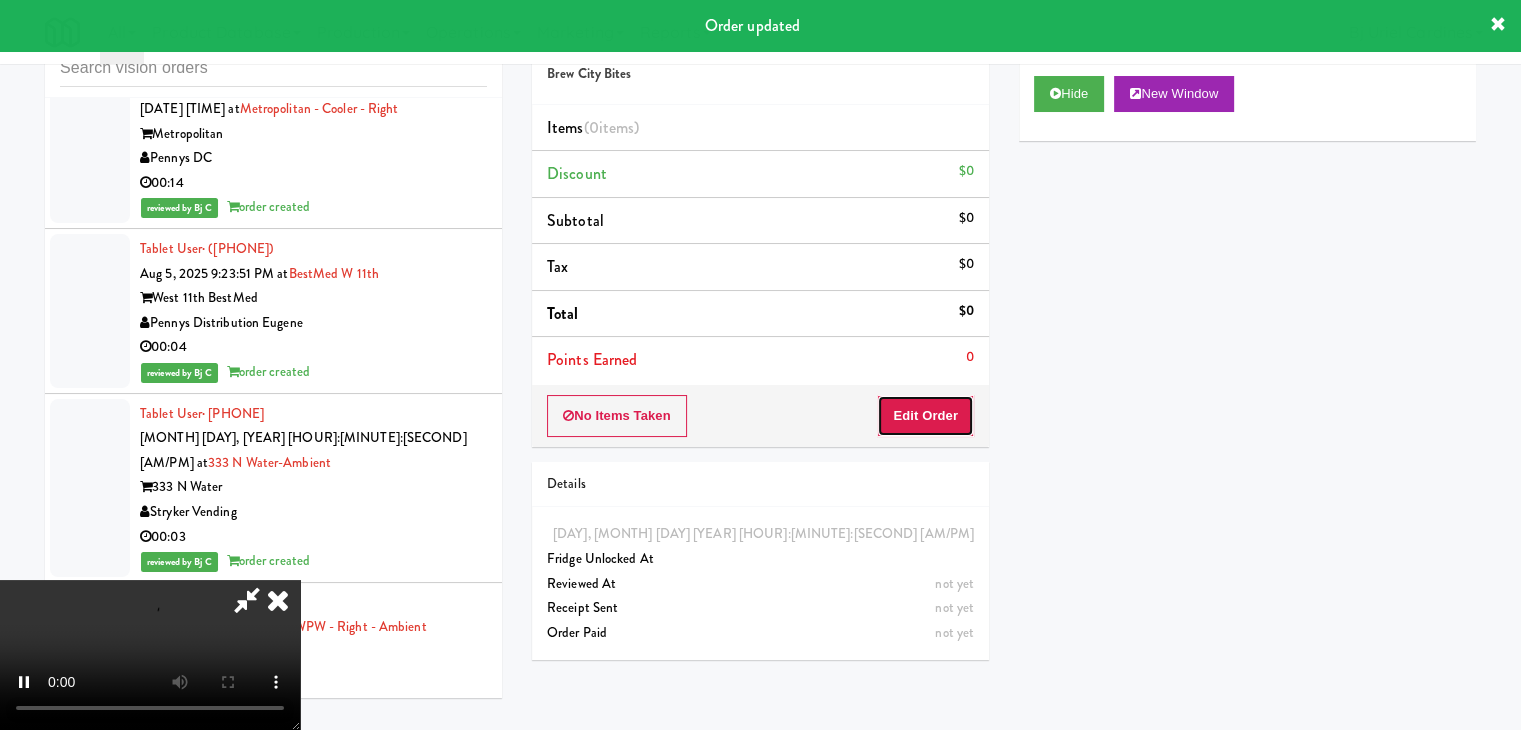 click on "Edit Order" at bounding box center [925, 416] 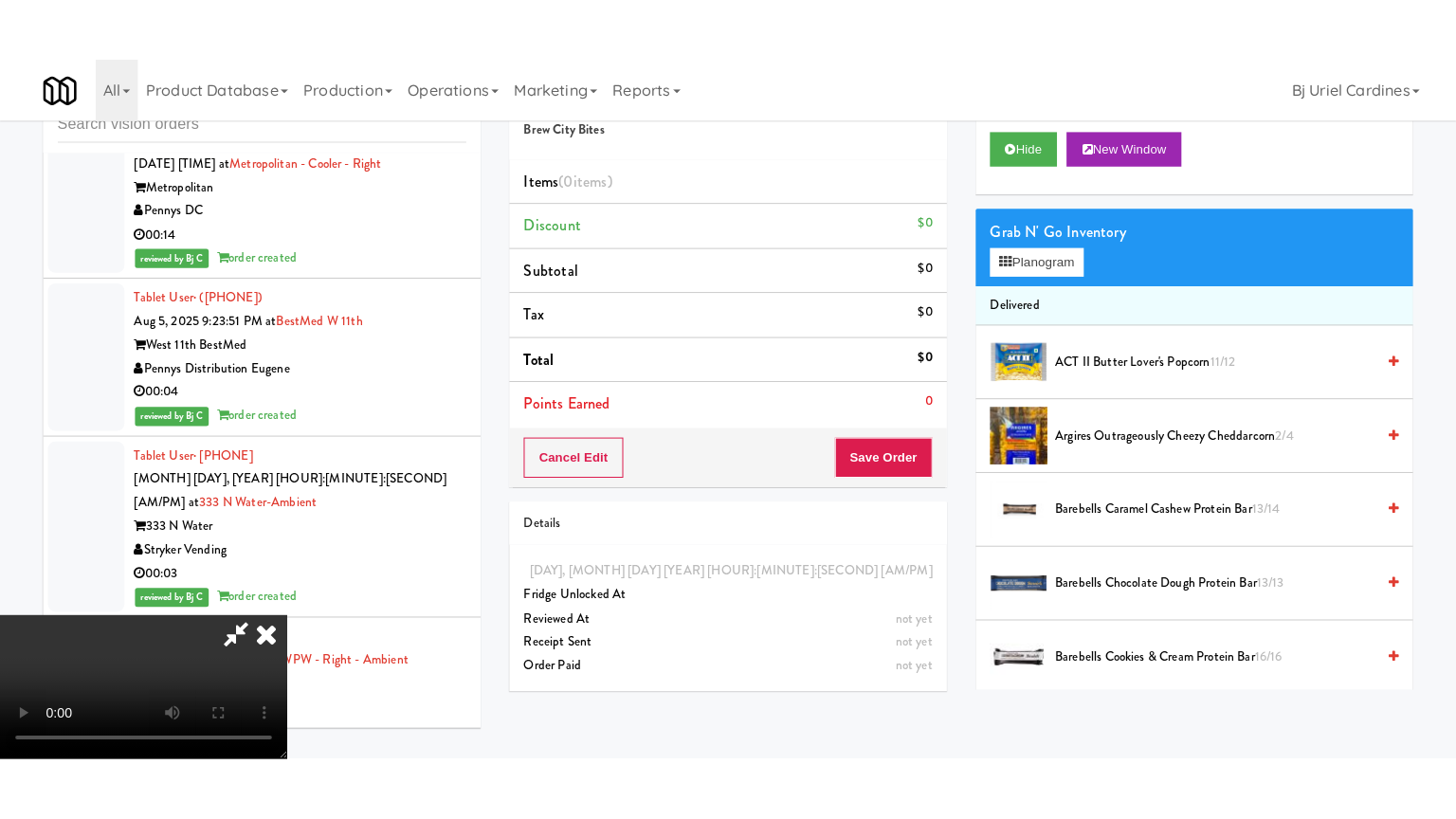 scroll, scrollTop: 266, scrollLeft: 0, axis: vertical 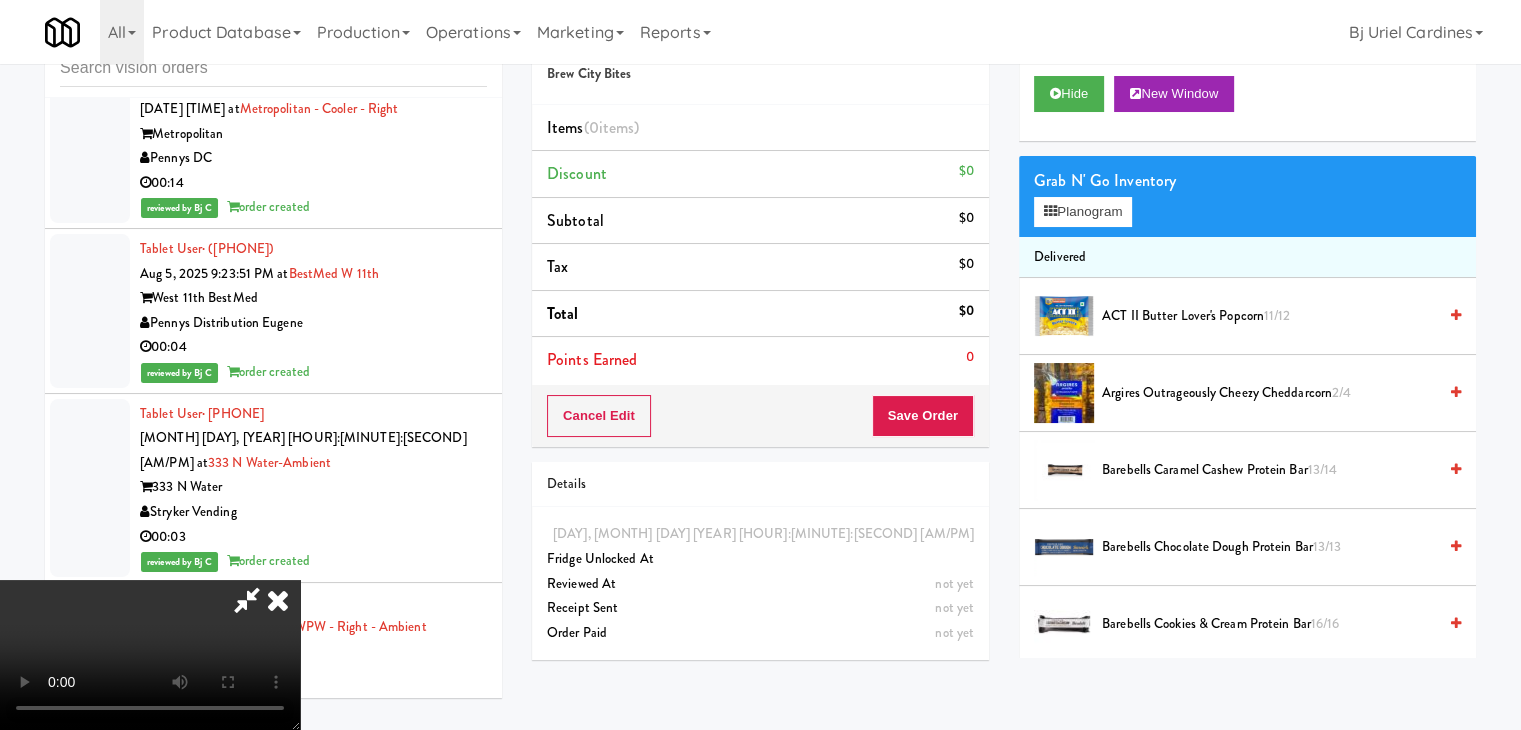 click at bounding box center (150, 655) 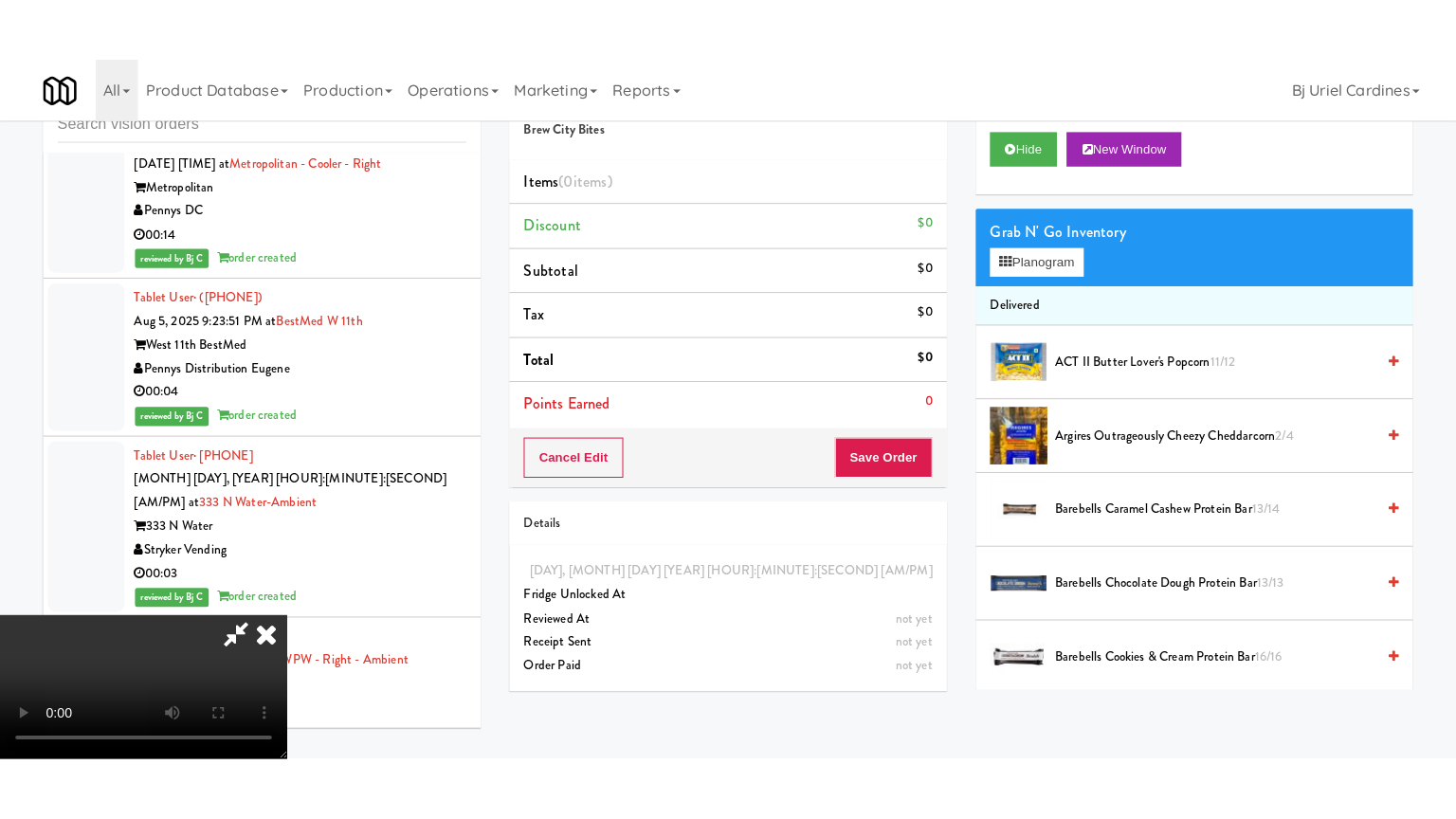 scroll, scrollTop: 0, scrollLeft: 0, axis: both 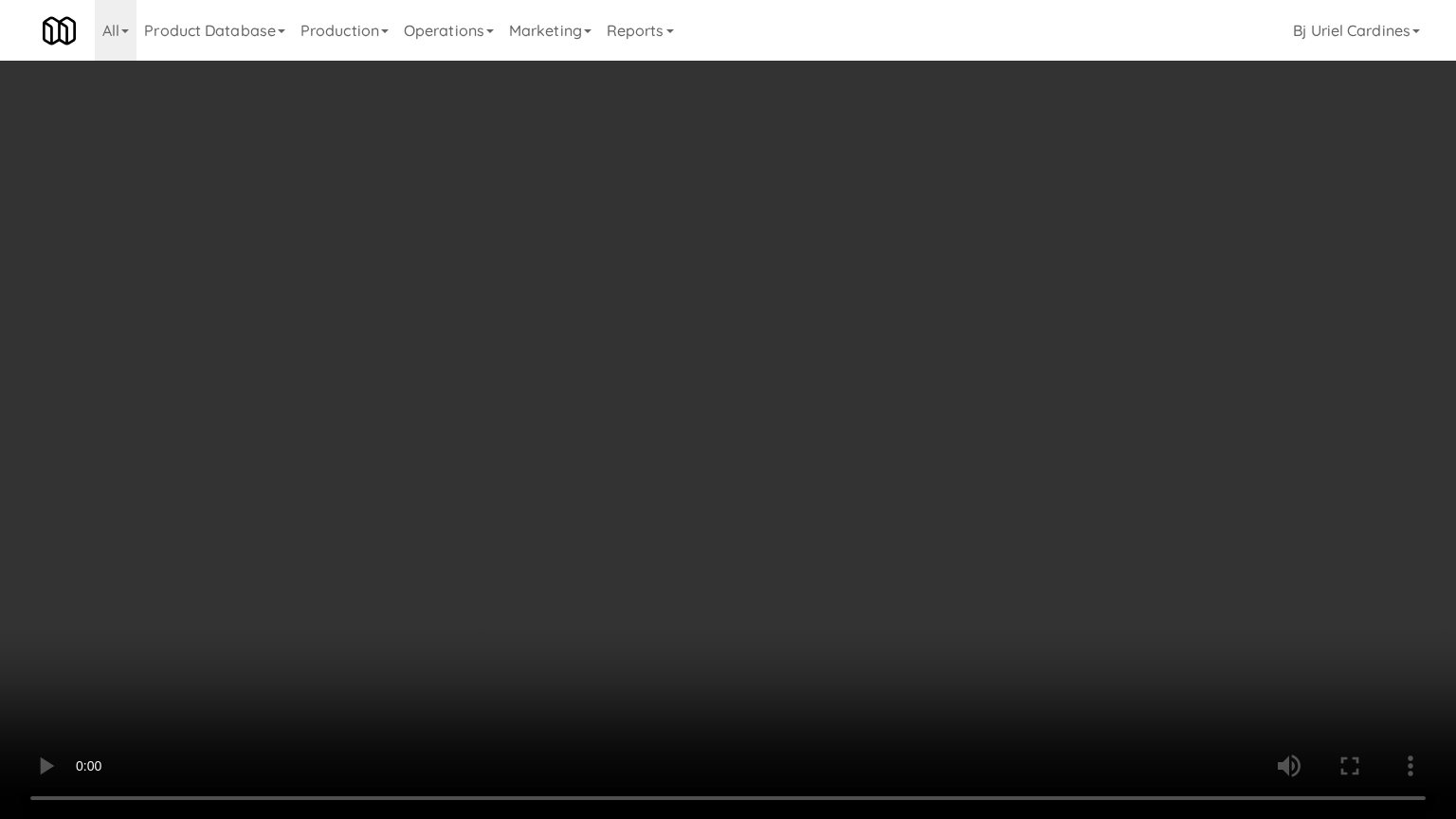 click at bounding box center (728, 410) 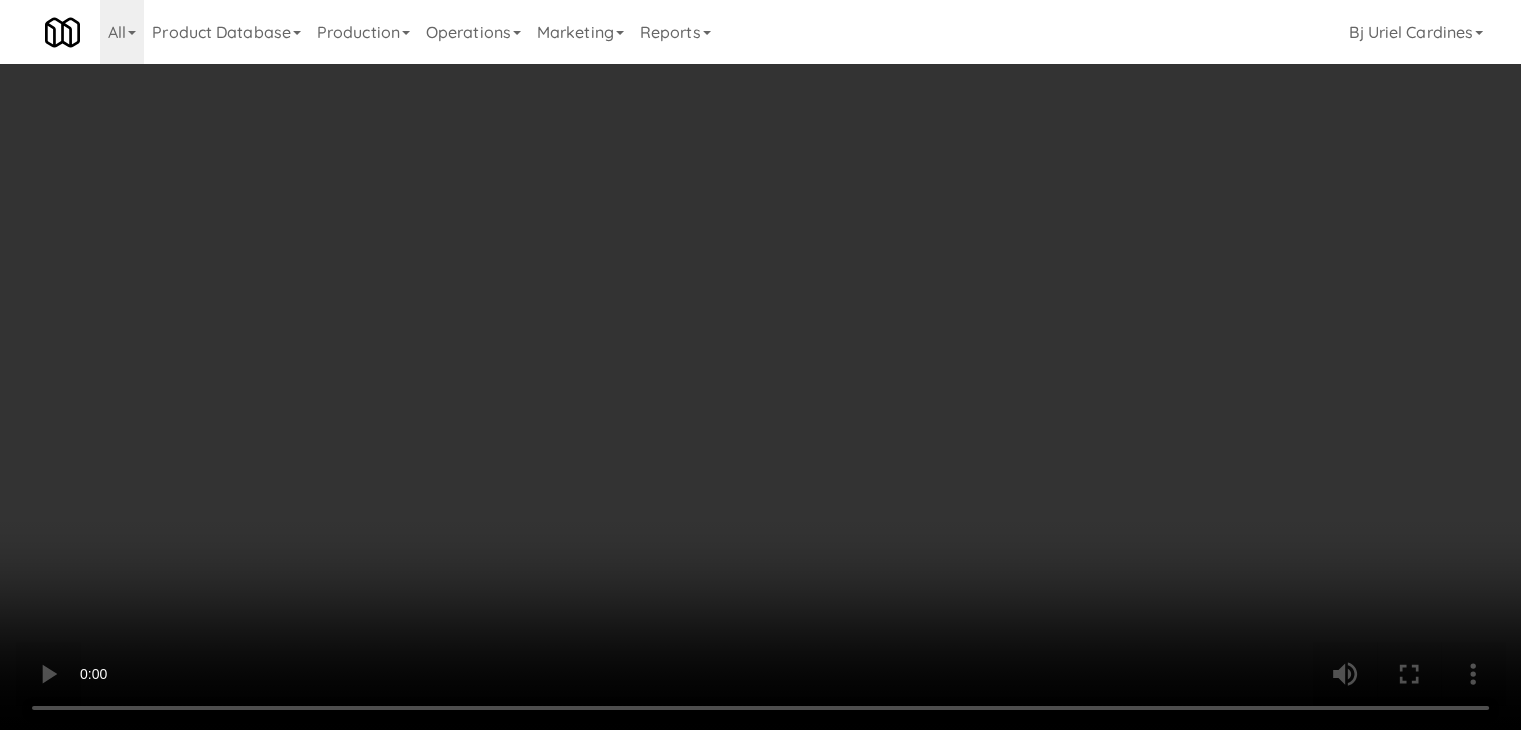 click on "Planogram" at bounding box center (1083, 212) 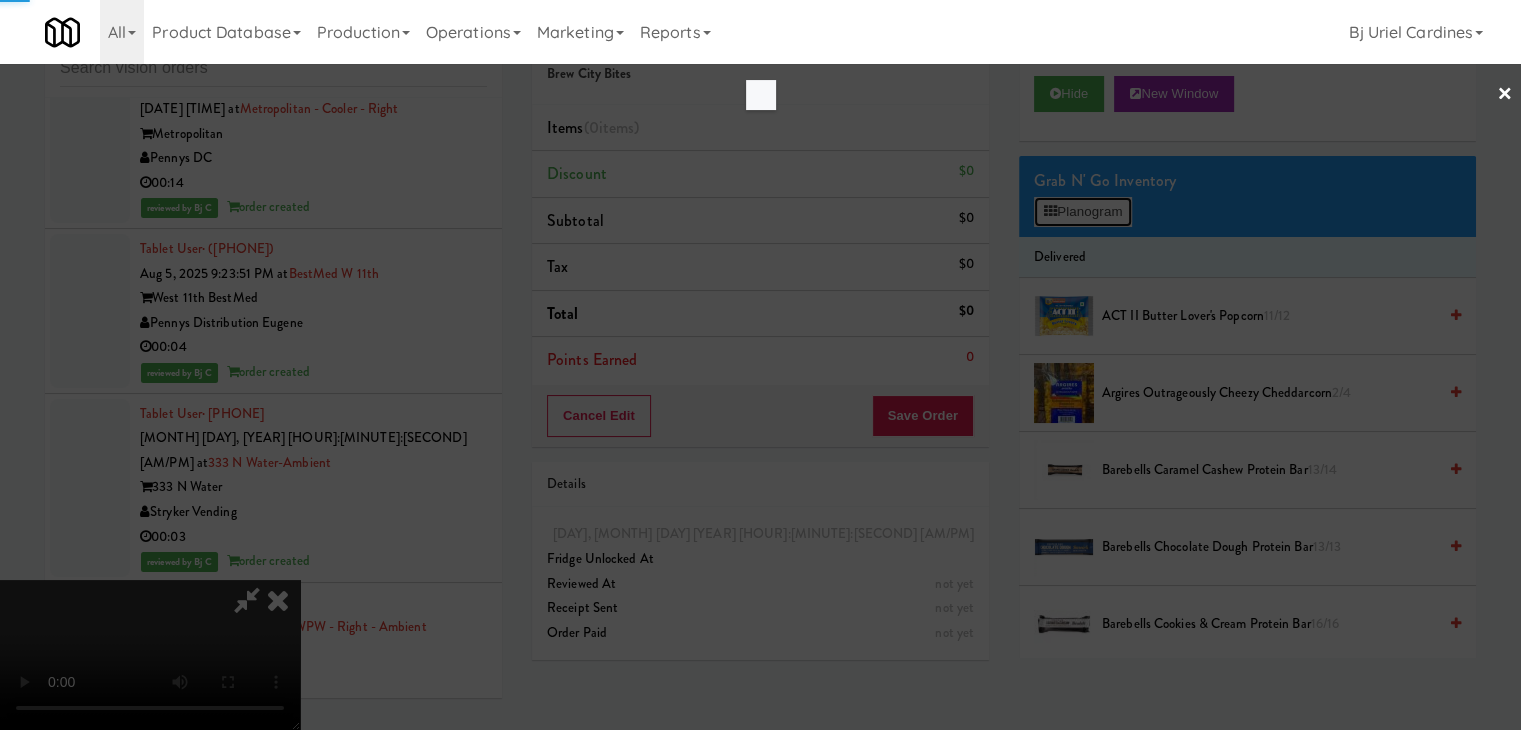 scroll, scrollTop: 19313, scrollLeft: 0, axis: vertical 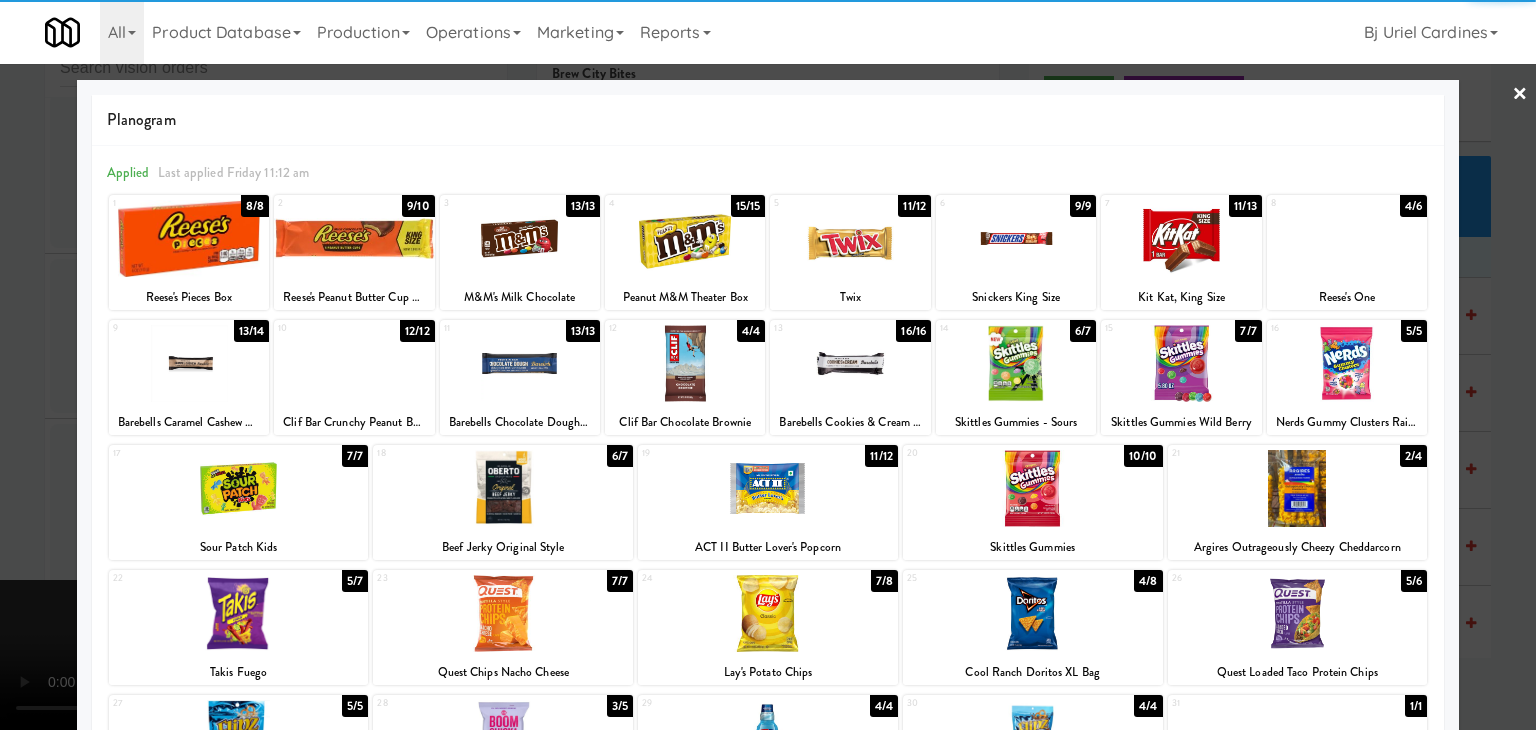 click at bounding box center (239, 488) 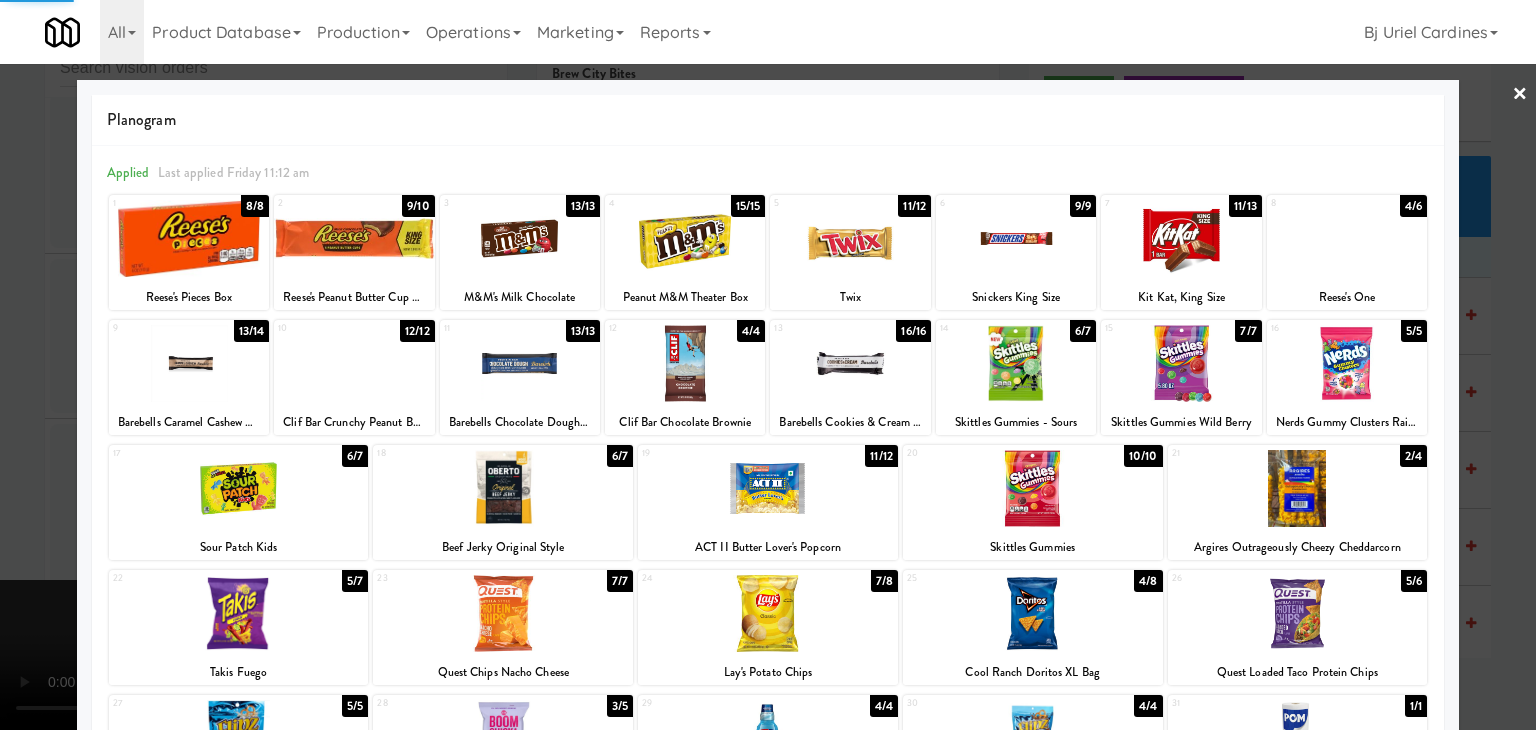 drag, startPoint x: 0, startPoint y: 498, endPoint x: 467, endPoint y: 498, distance: 467 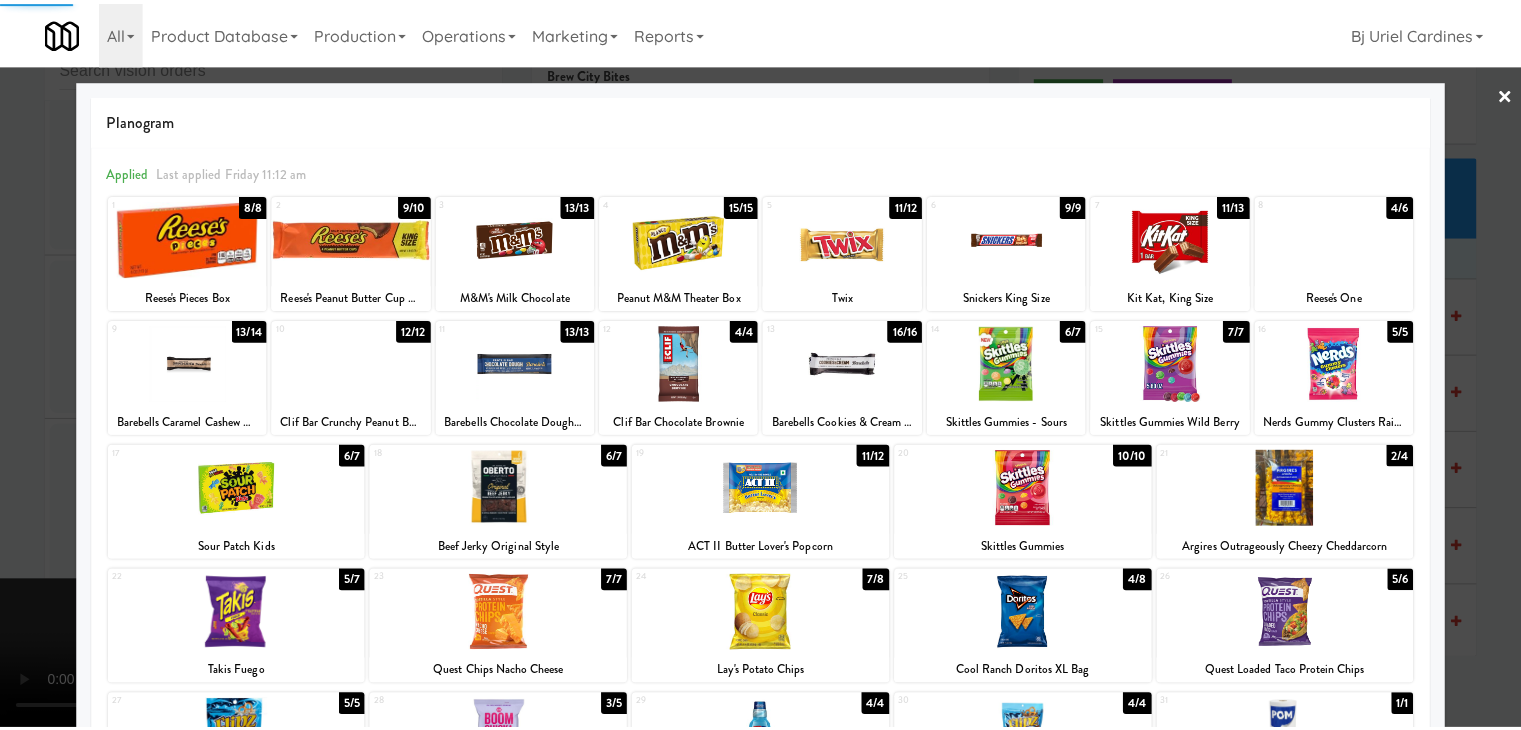 scroll, scrollTop: 19338, scrollLeft: 0, axis: vertical 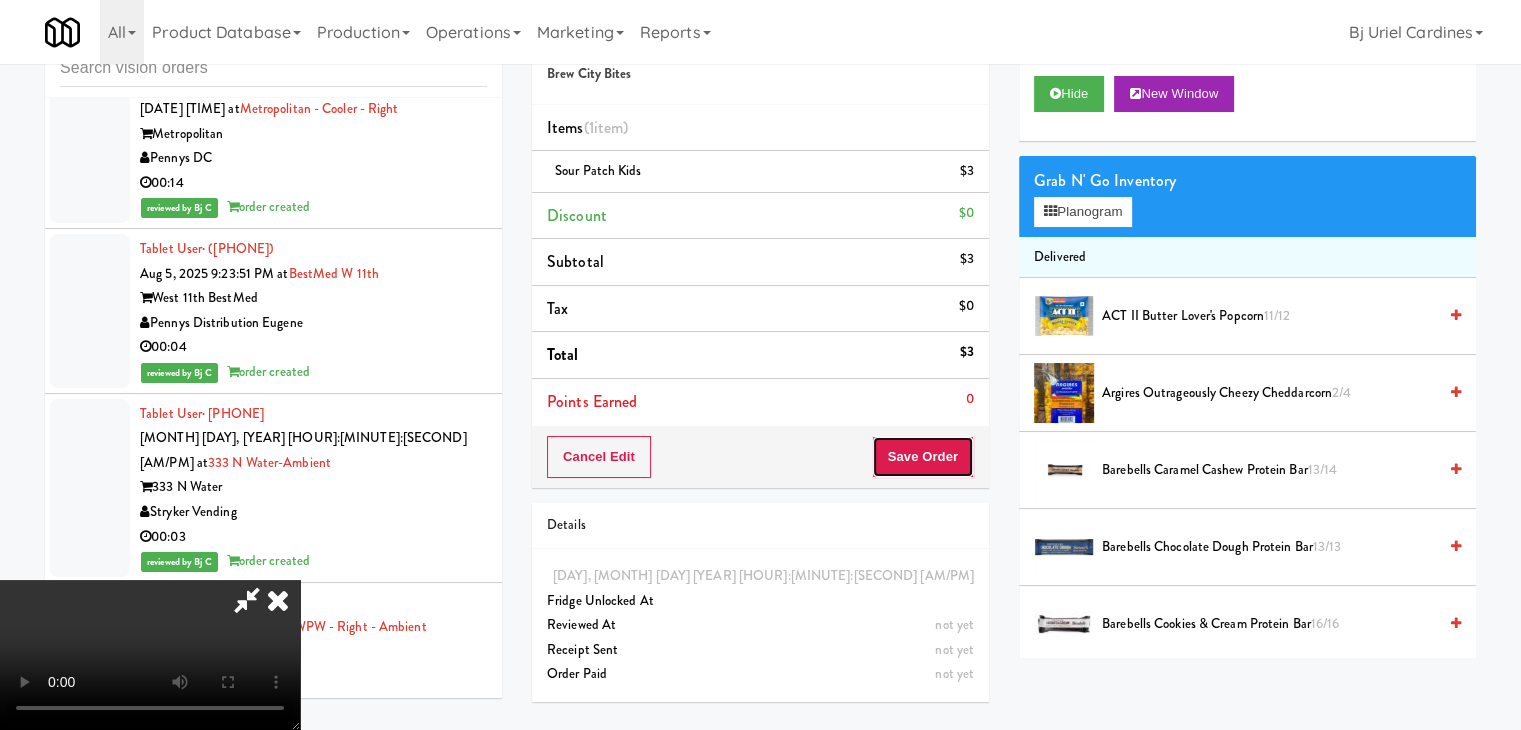 click on "Save Order" at bounding box center (923, 457) 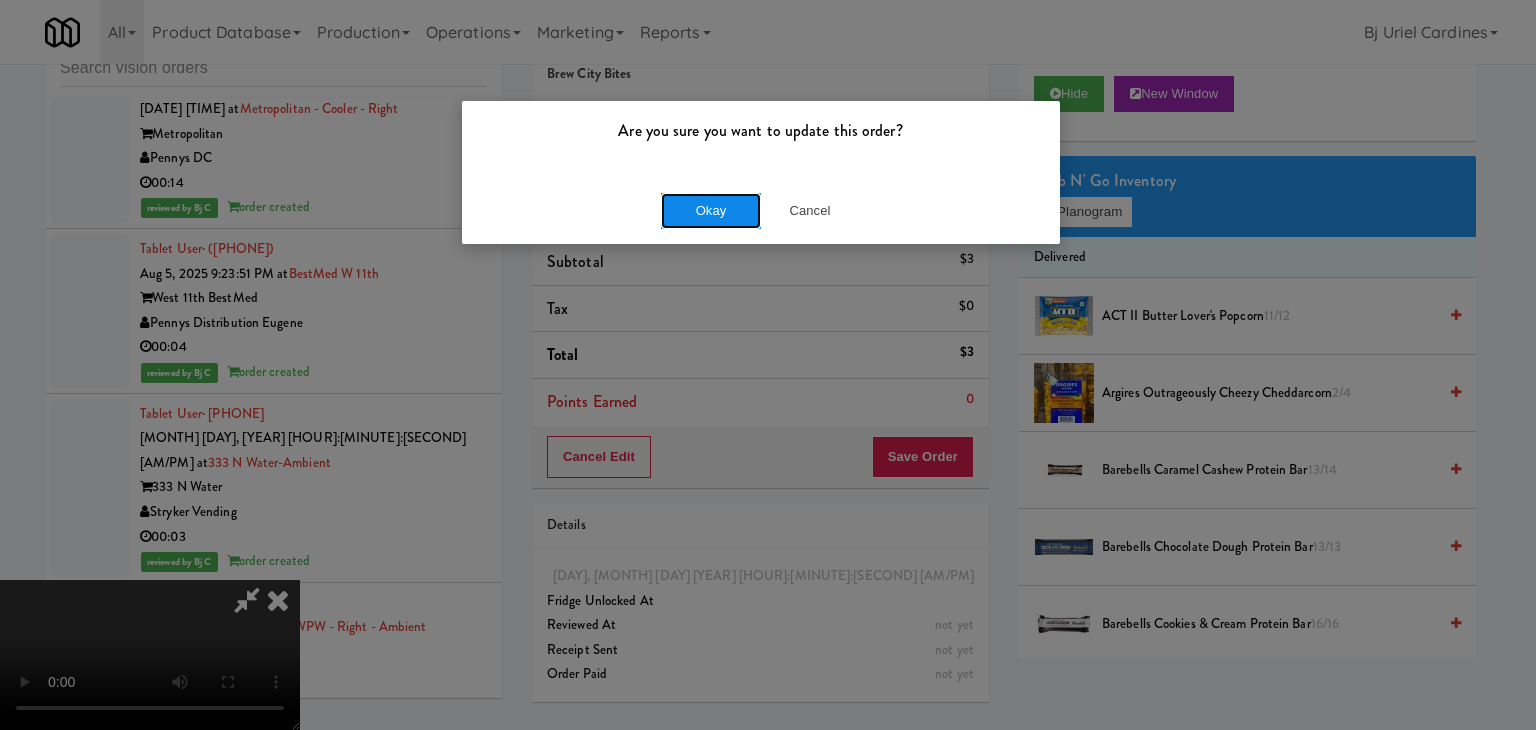 click on "Okay" at bounding box center [711, 211] 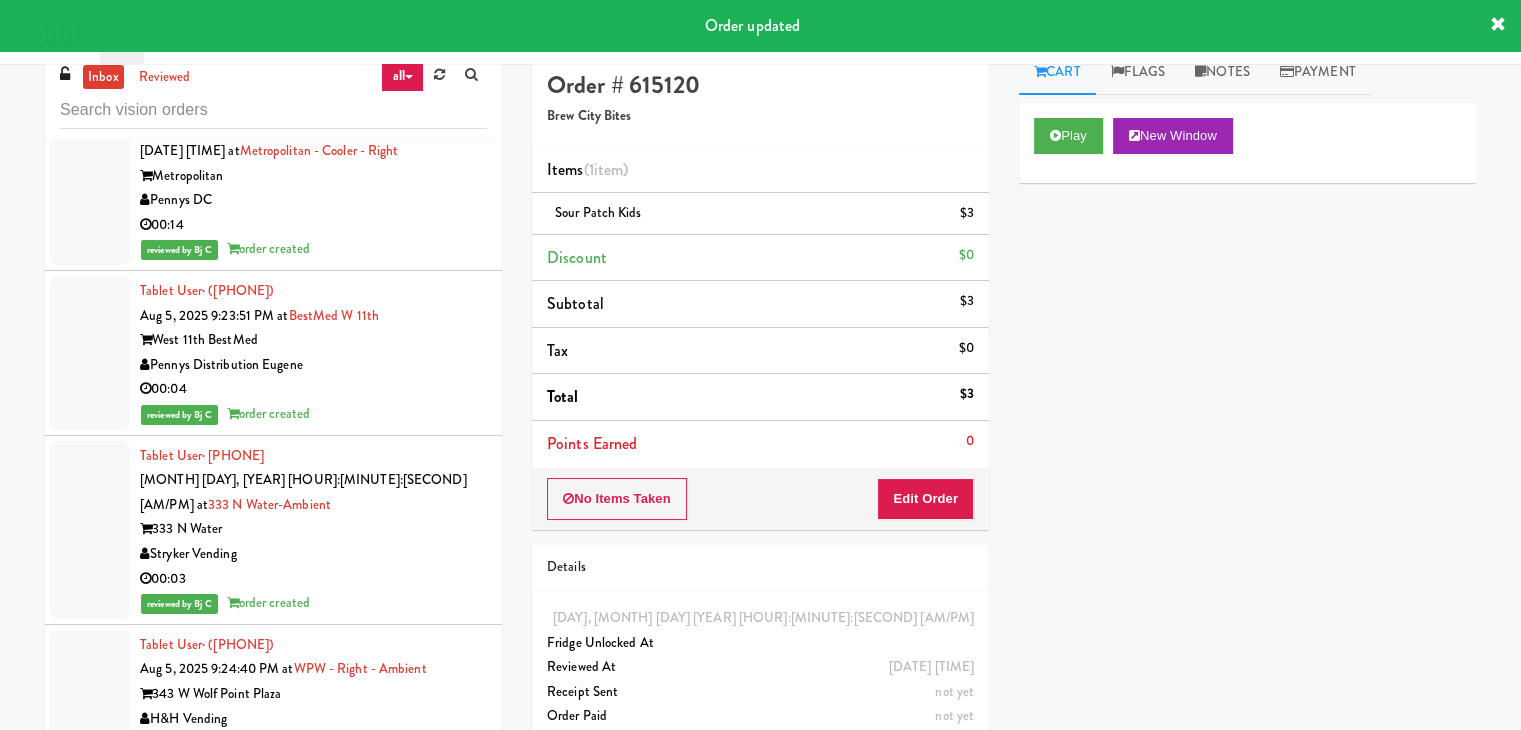 scroll, scrollTop: 0, scrollLeft: 0, axis: both 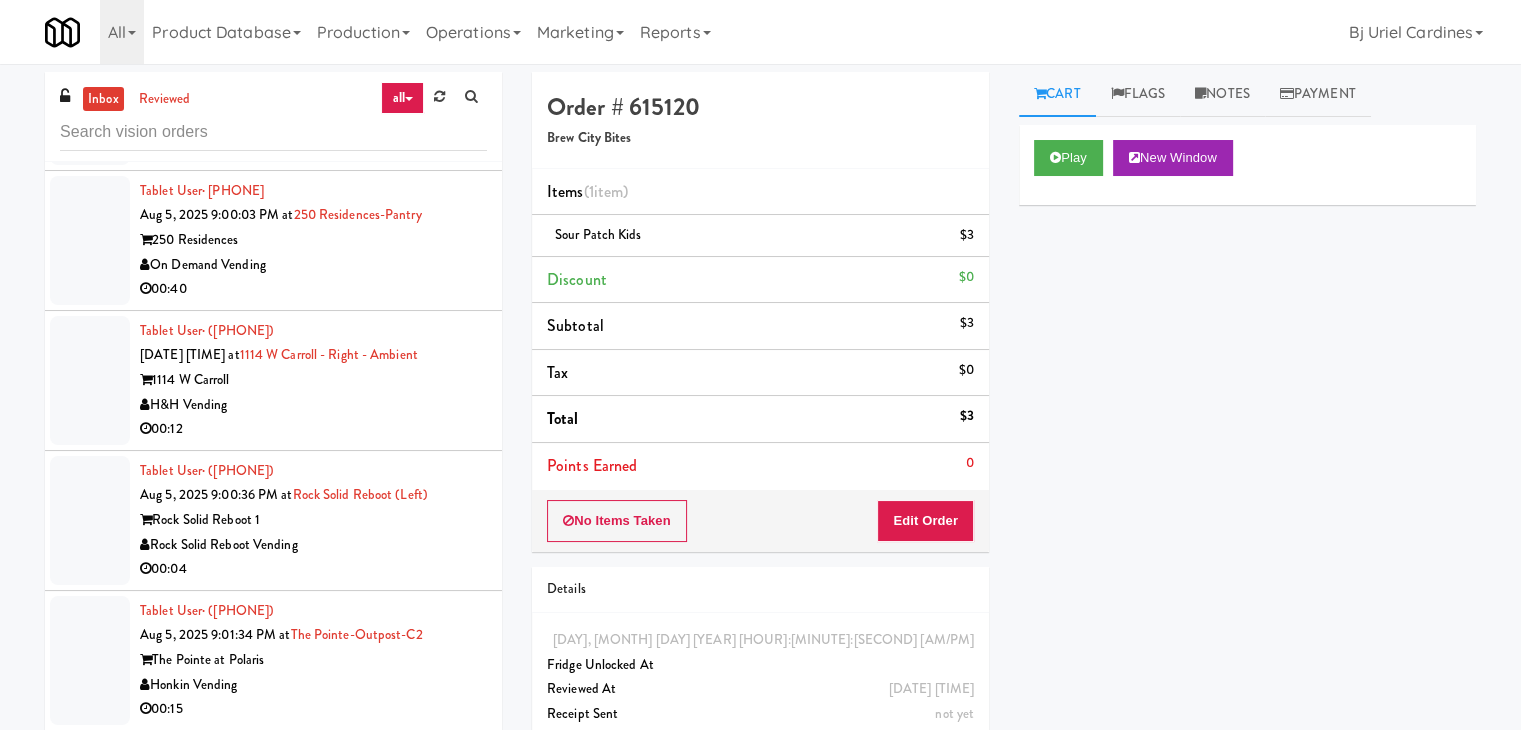 click on "00:04" at bounding box center (313, 569) 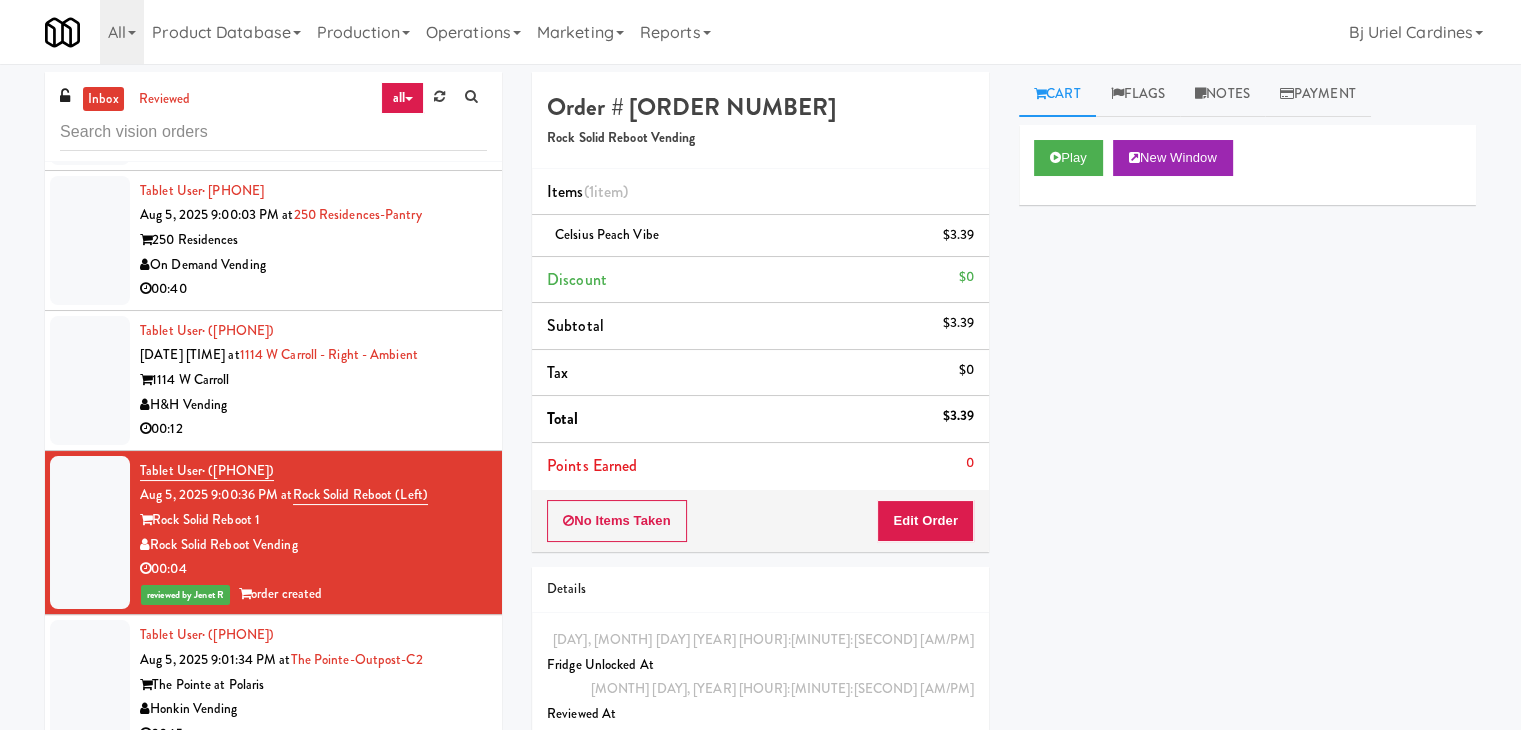 click on "Honkin Vending" at bounding box center [313, 709] 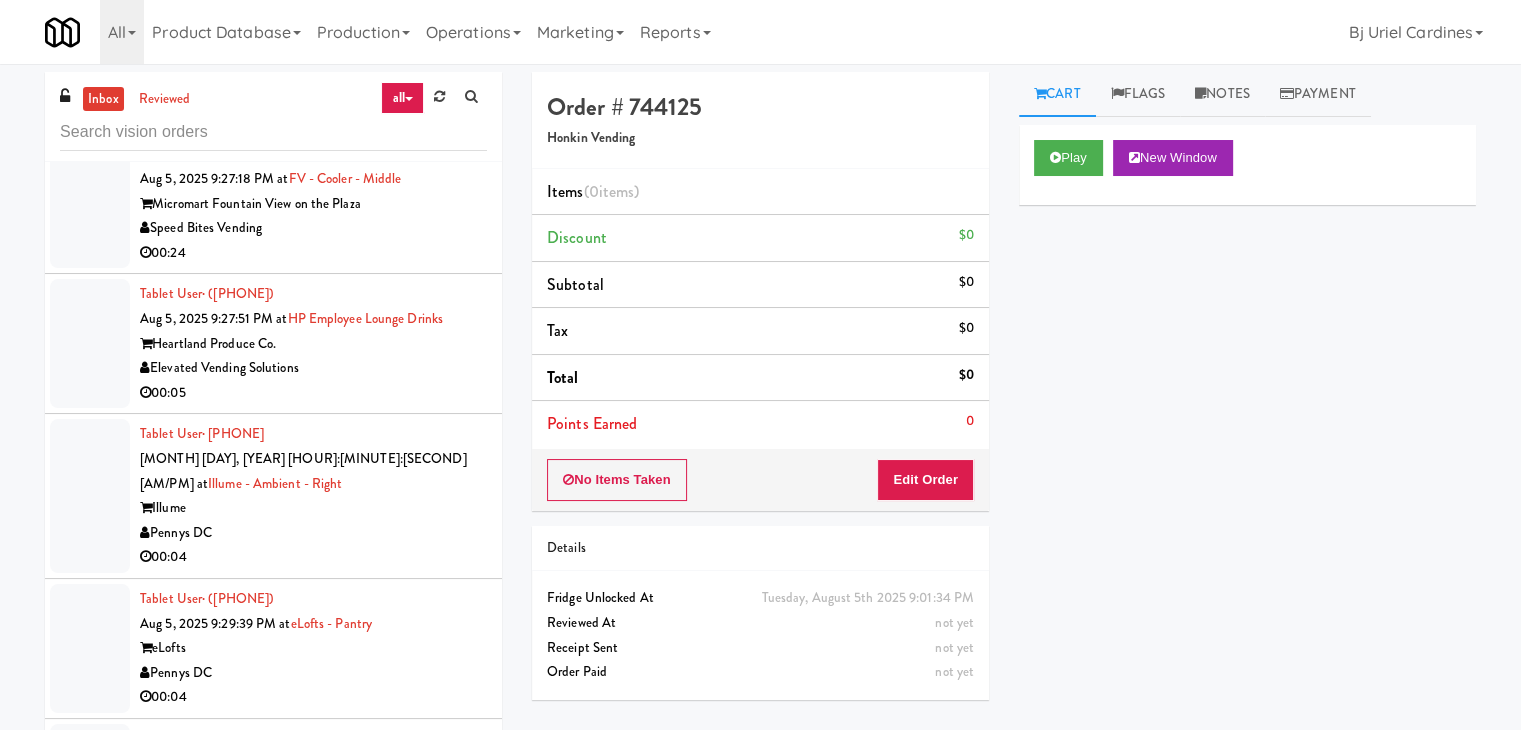 scroll, scrollTop: 20238, scrollLeft: 0, axis: vertical 